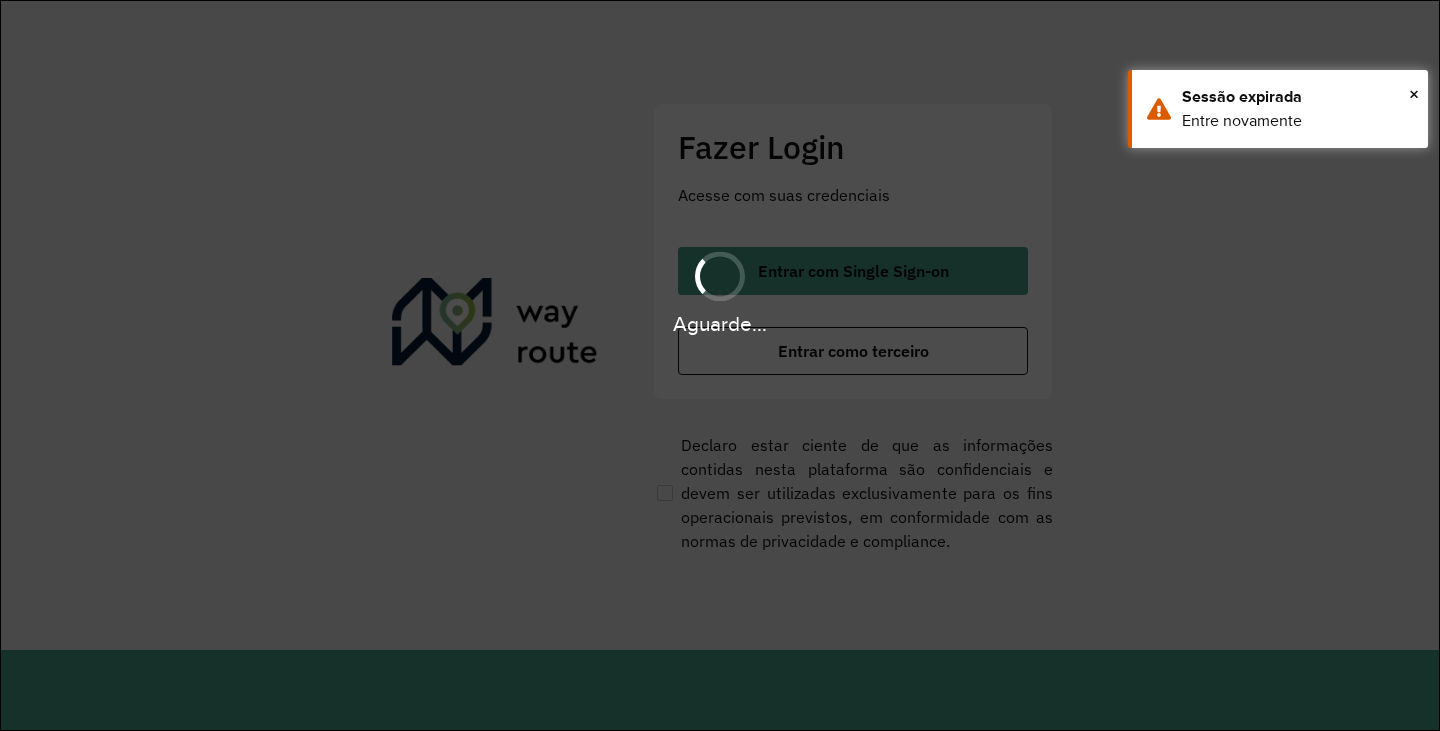 scroll, scrollTop: 0, scrollLeft: 0, axis: both 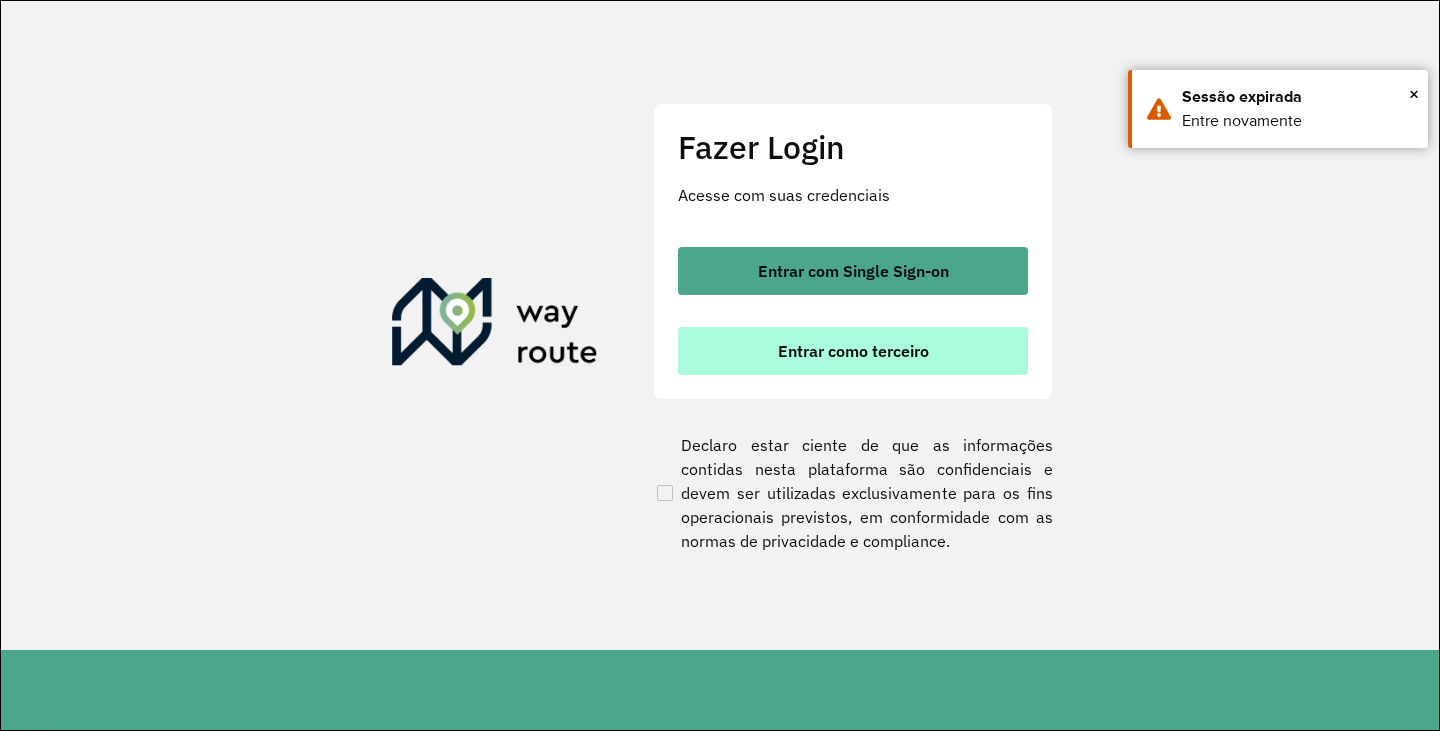 click on "Entrar como terceiro" at bounding box center (853, 351) 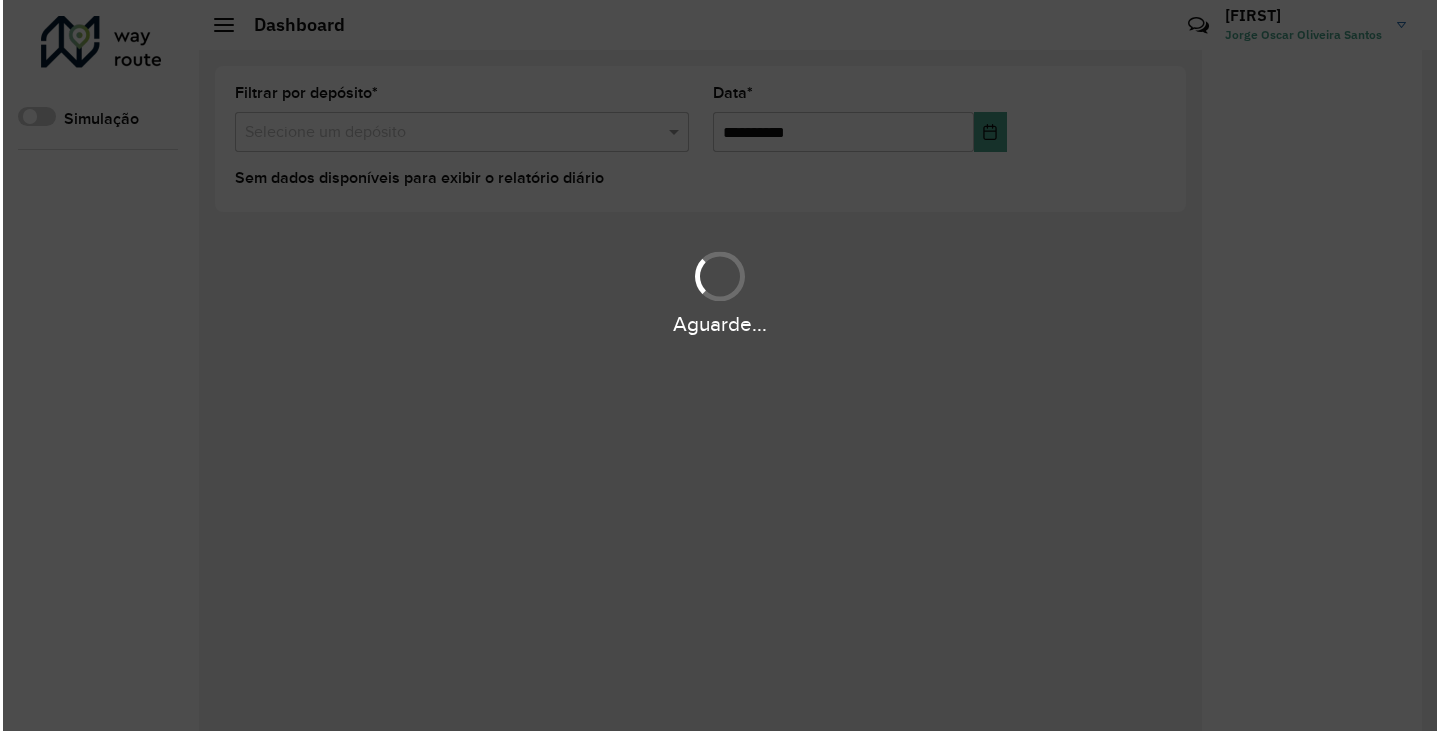 scroll, scrollTop: 0, scrollLeft: 0, axis: both 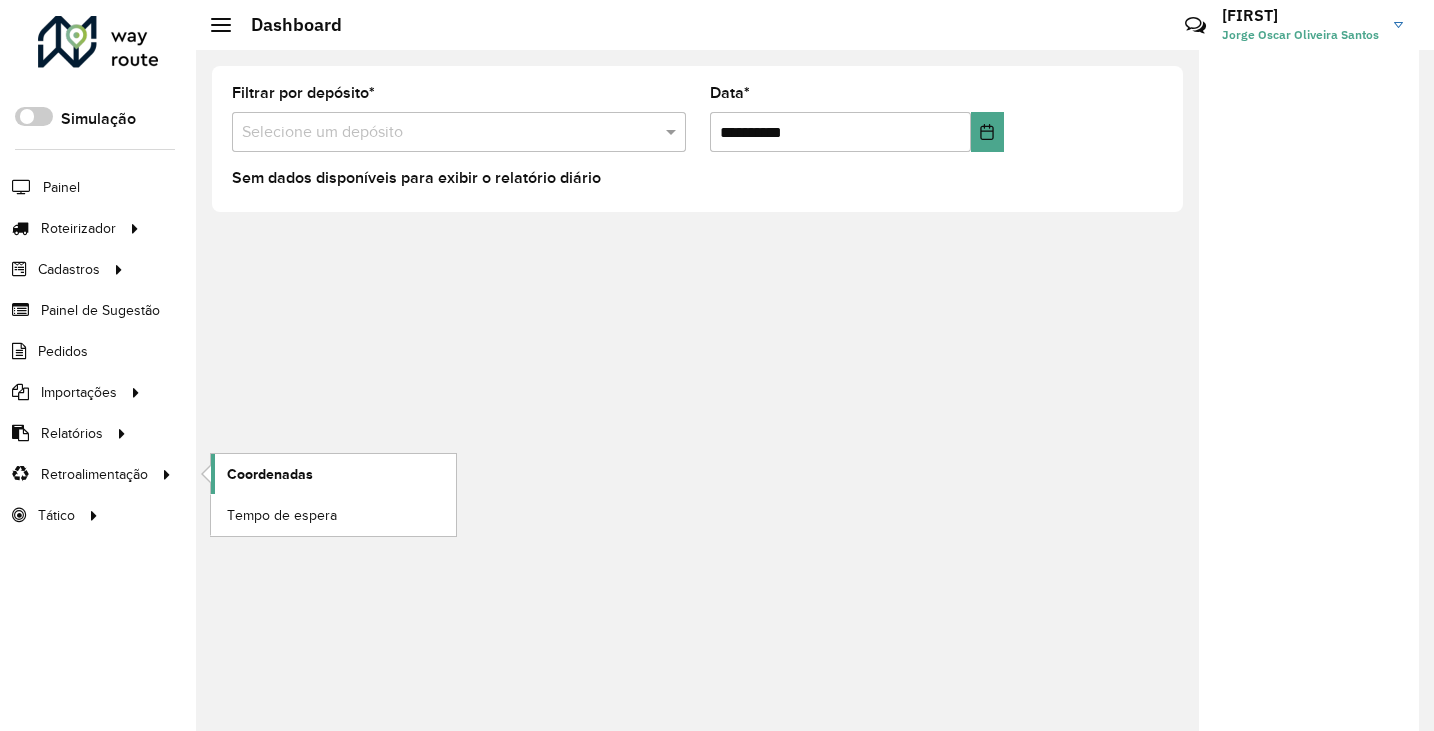 click on "Coordenadas" 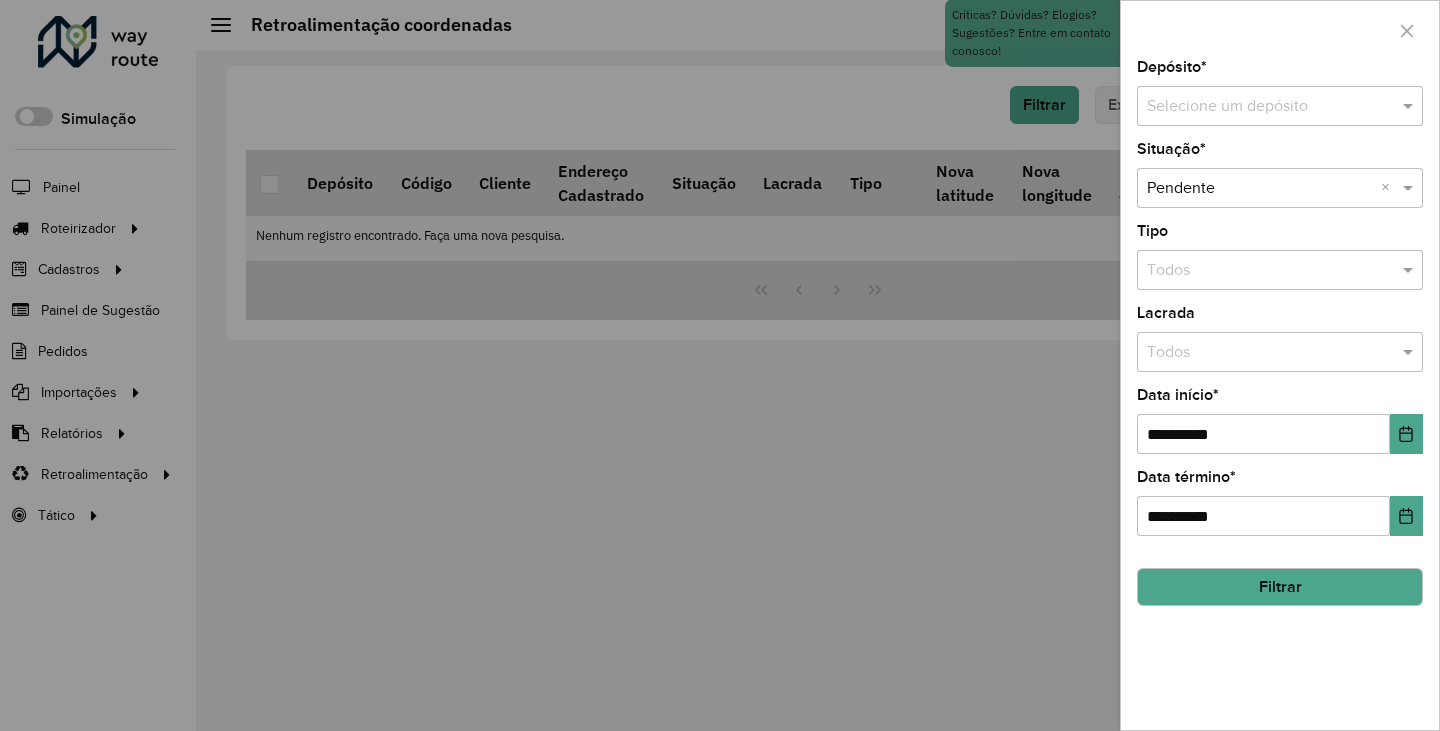click at bounding box center [1260, 107] 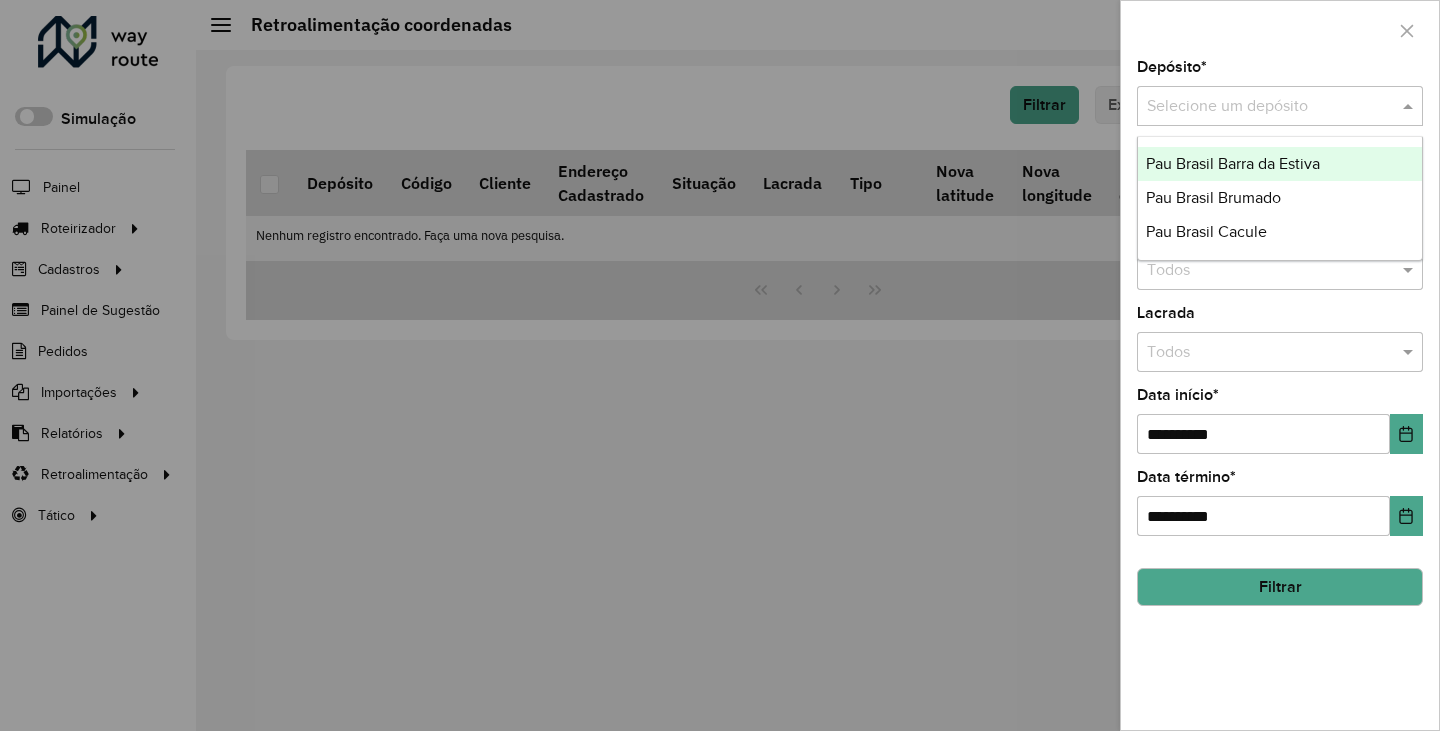 click on "Pau Brasil Barra da Estiva" at bounding box center (1233, 163) 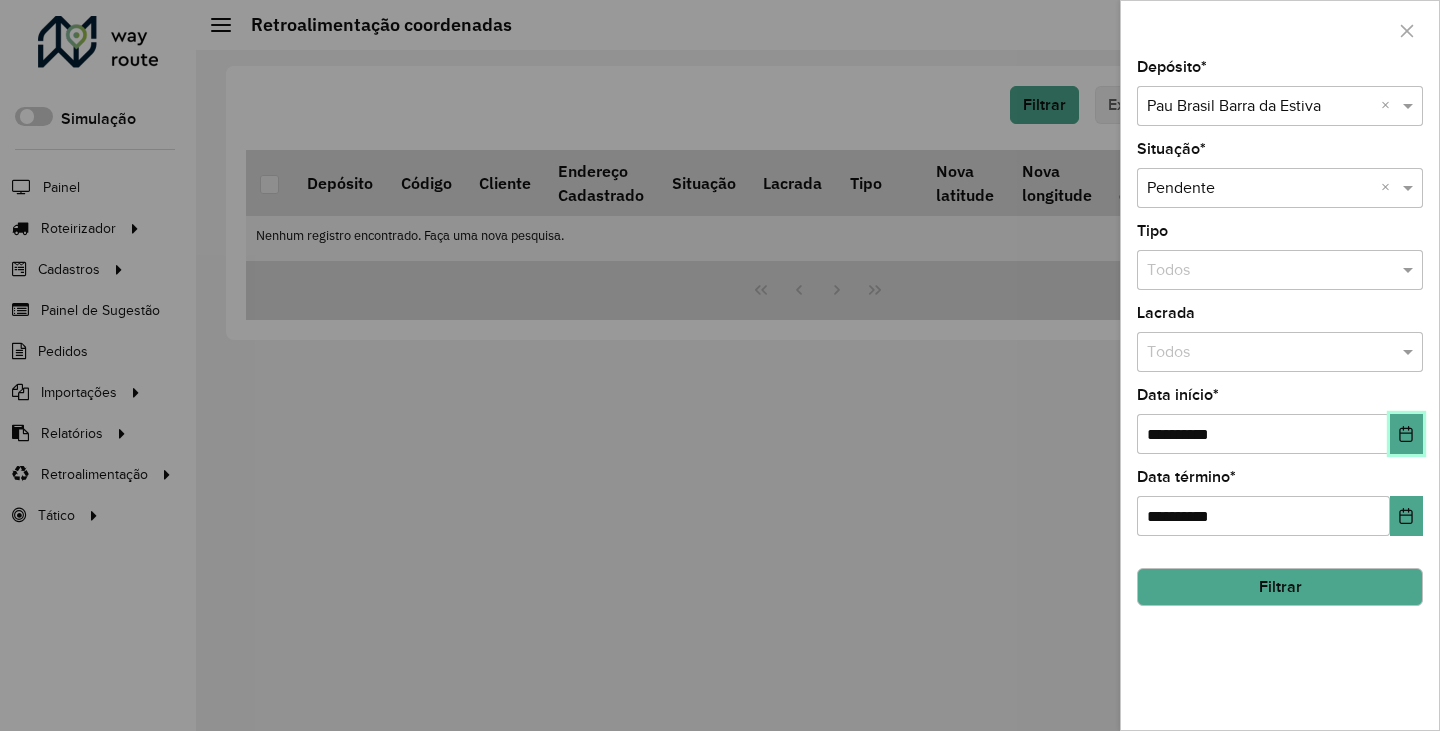 click 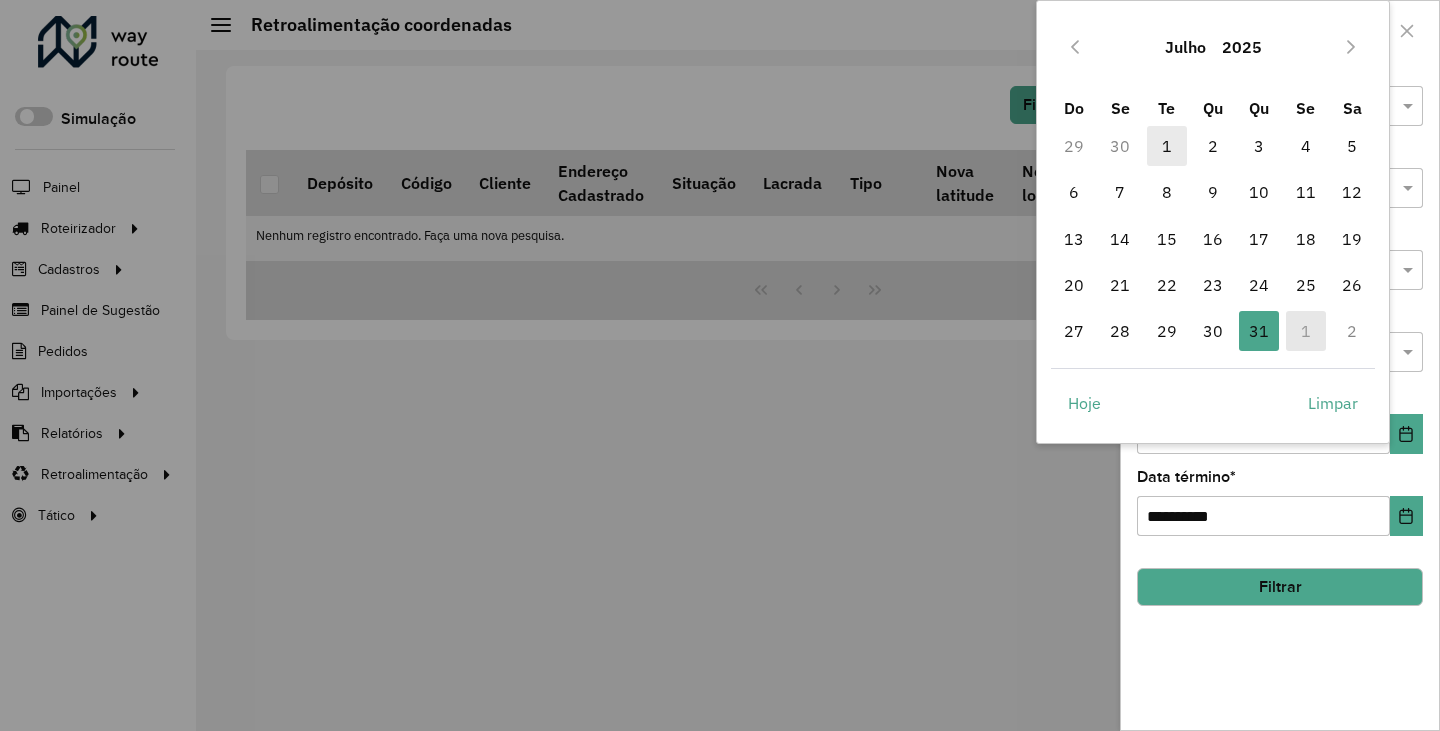 click on "1" at bounding box center (1167, 146) 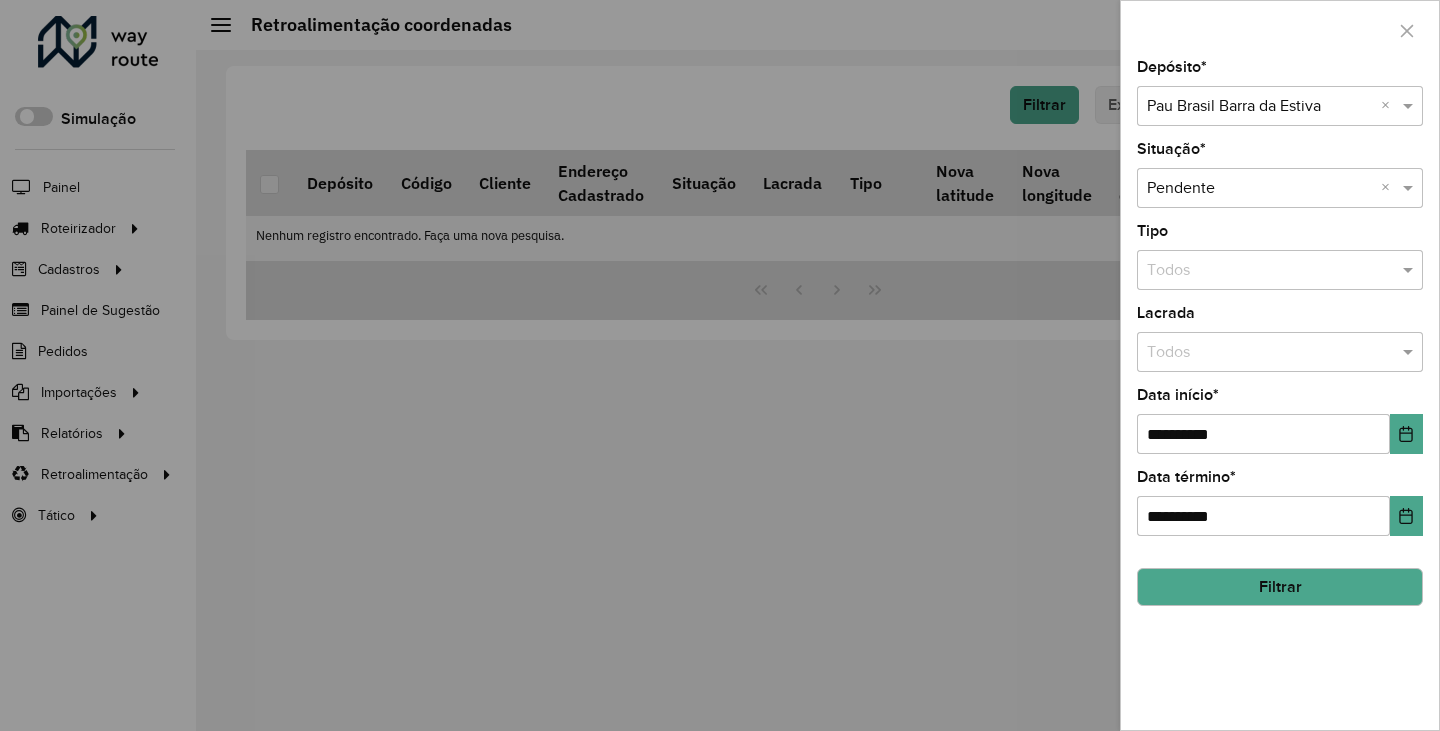 click on "Filtrar" 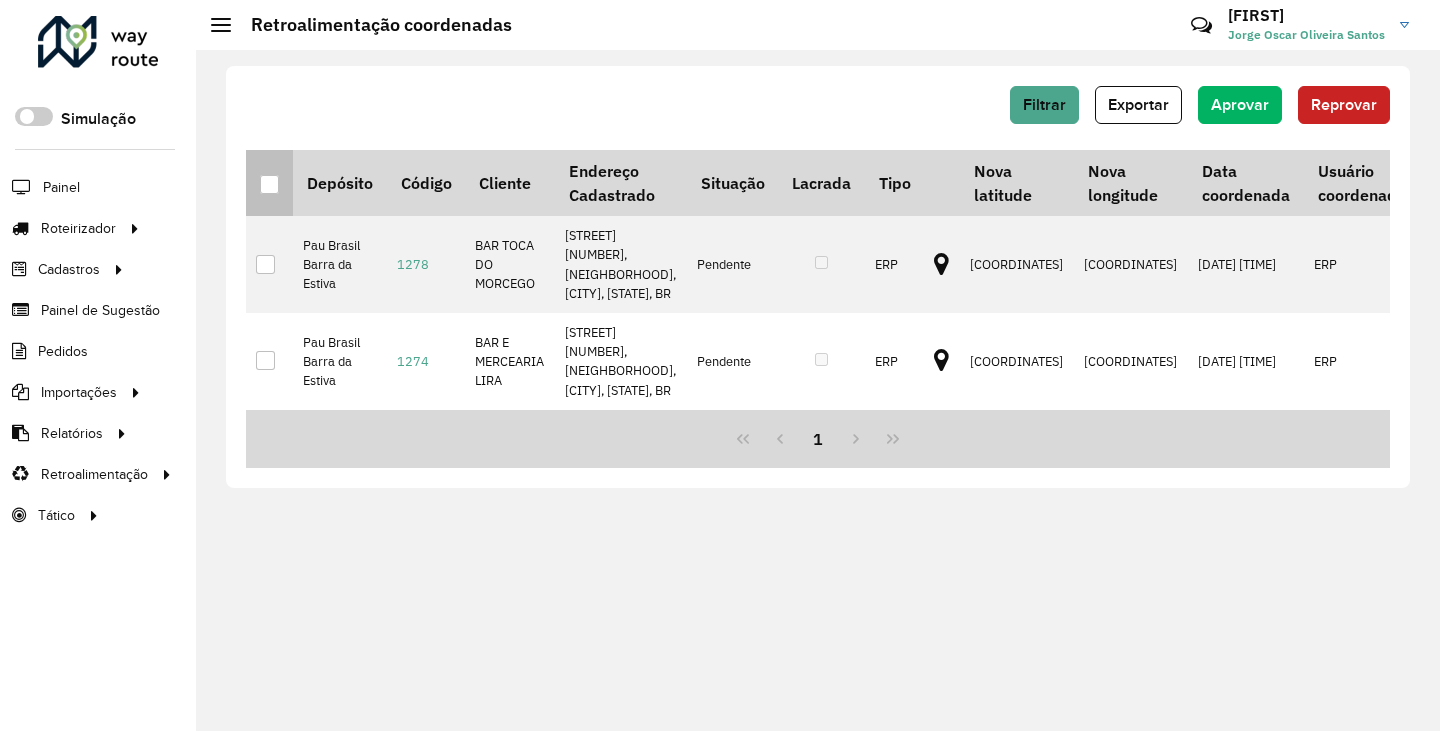 click at bounding box center [269, 184] 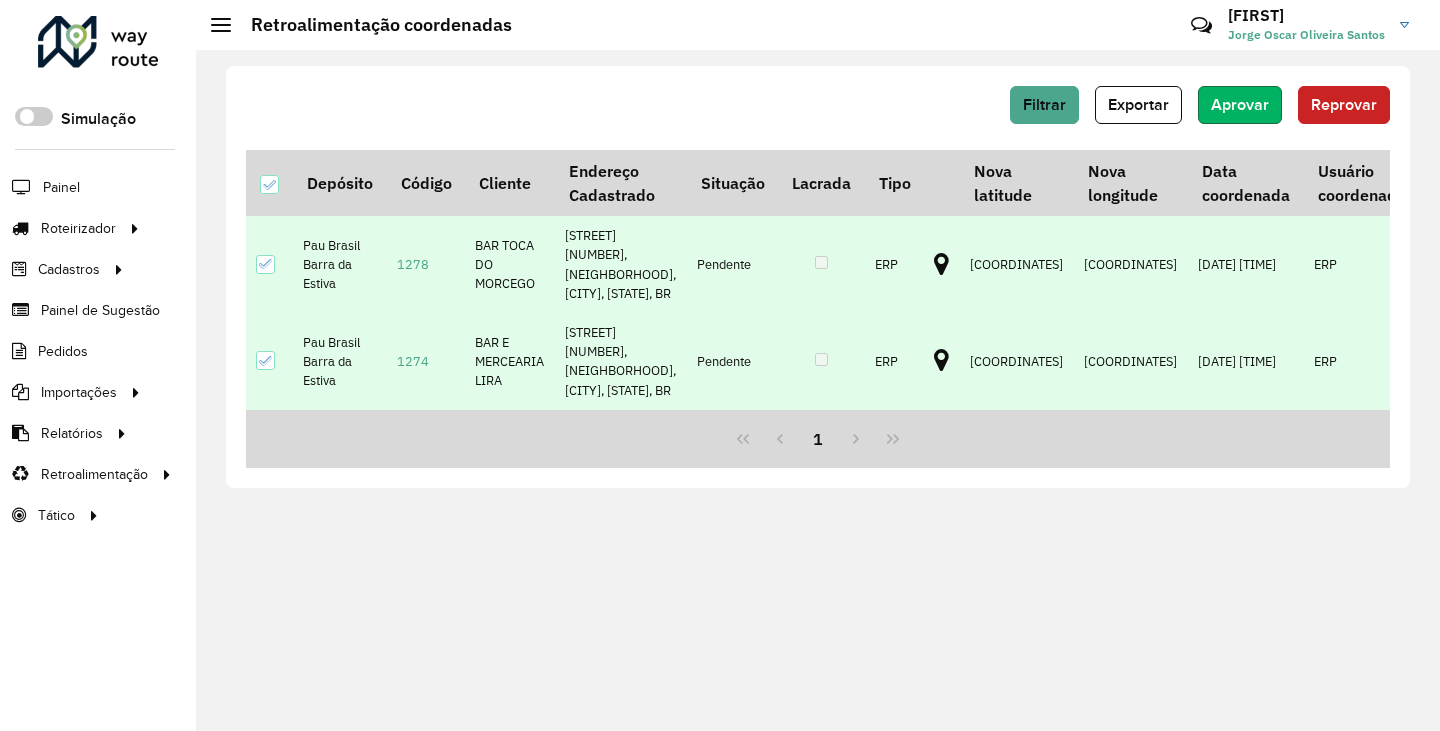 click on "Aprovar" 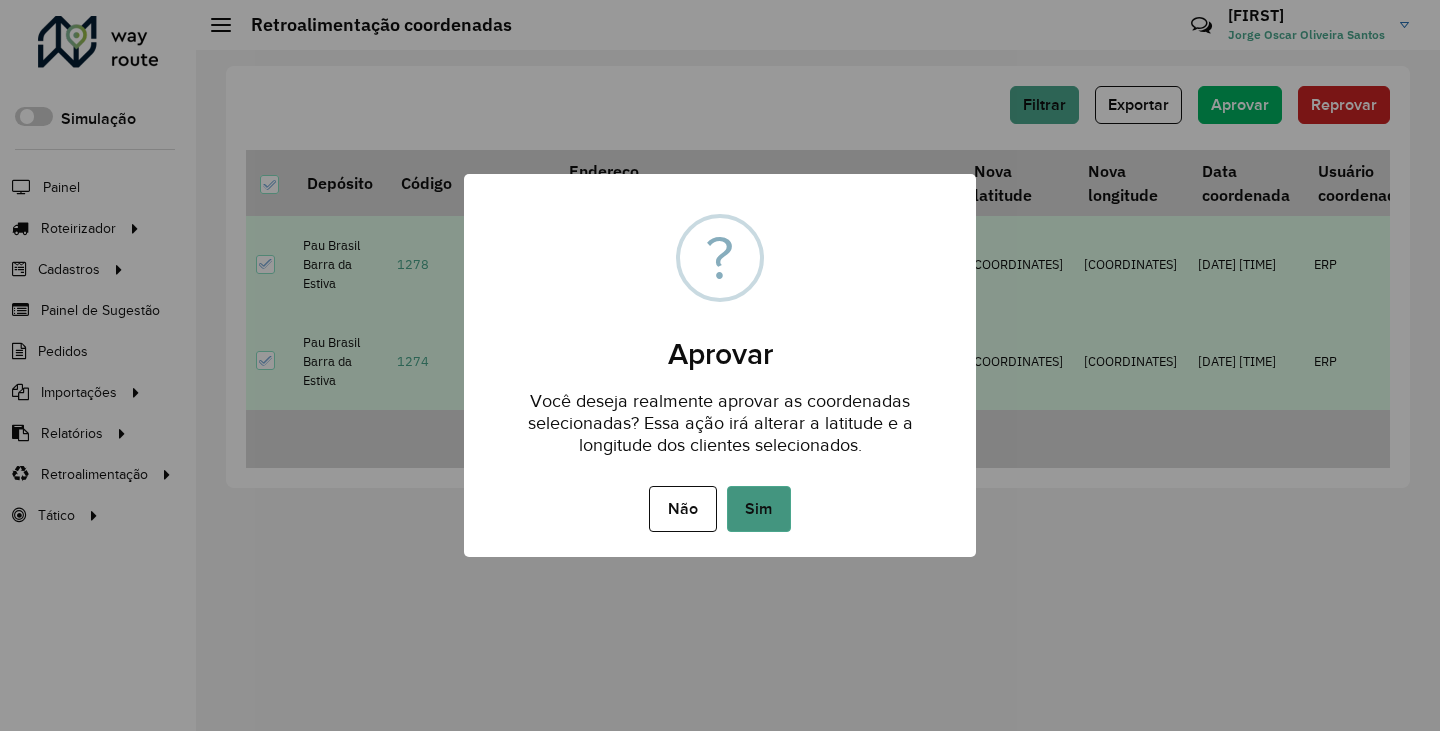 click on "Sim" at bounding box center (759, 509) 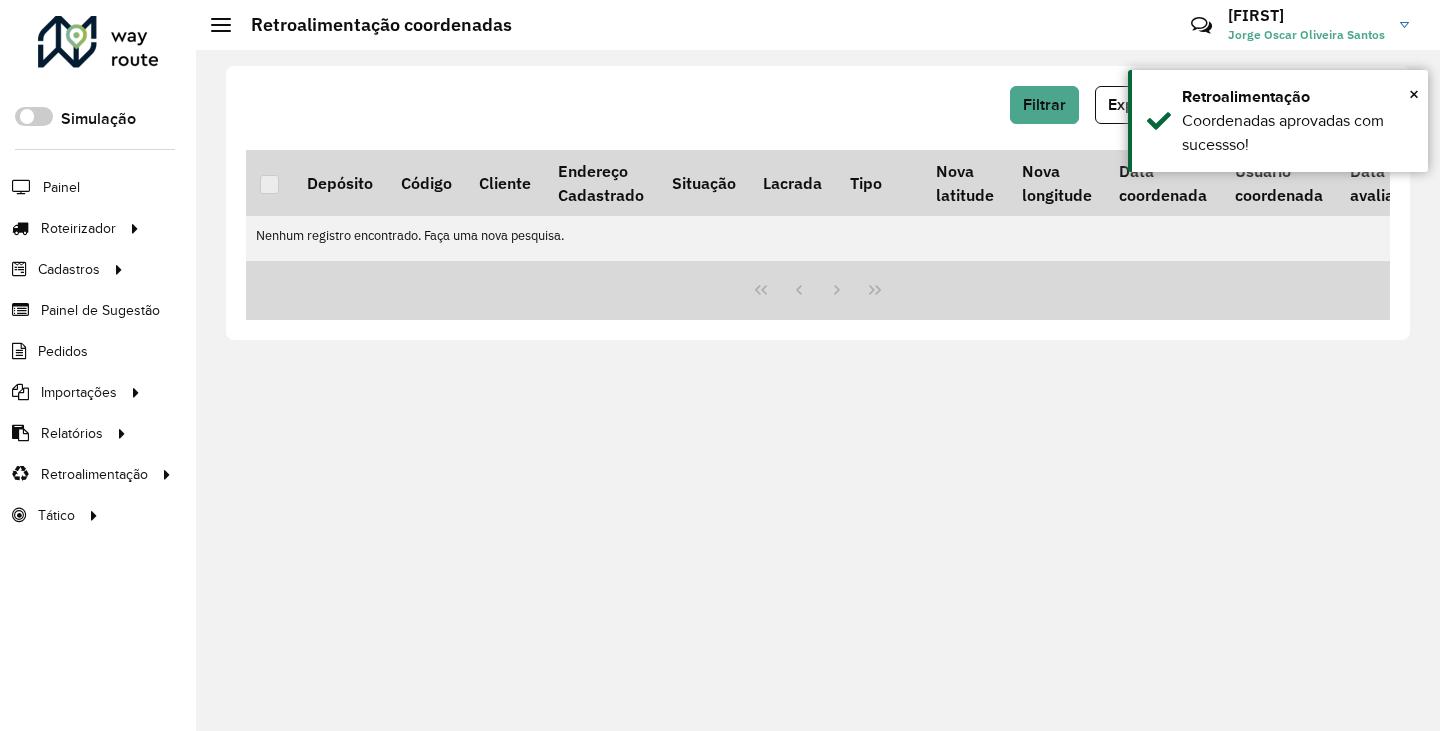 click on "Filtrar   Exportar   Aprovar   Reprovar  Depósito Código Cliente Endereço Cadastrado Situação  Lacrada   Tipo   Nova latitude   Nova longitude   Data coordenada   Usuário coordenada  Data avaliação  Usuário avaliação   Nenhum registro encontrado. Faça uma nova pesquisa." 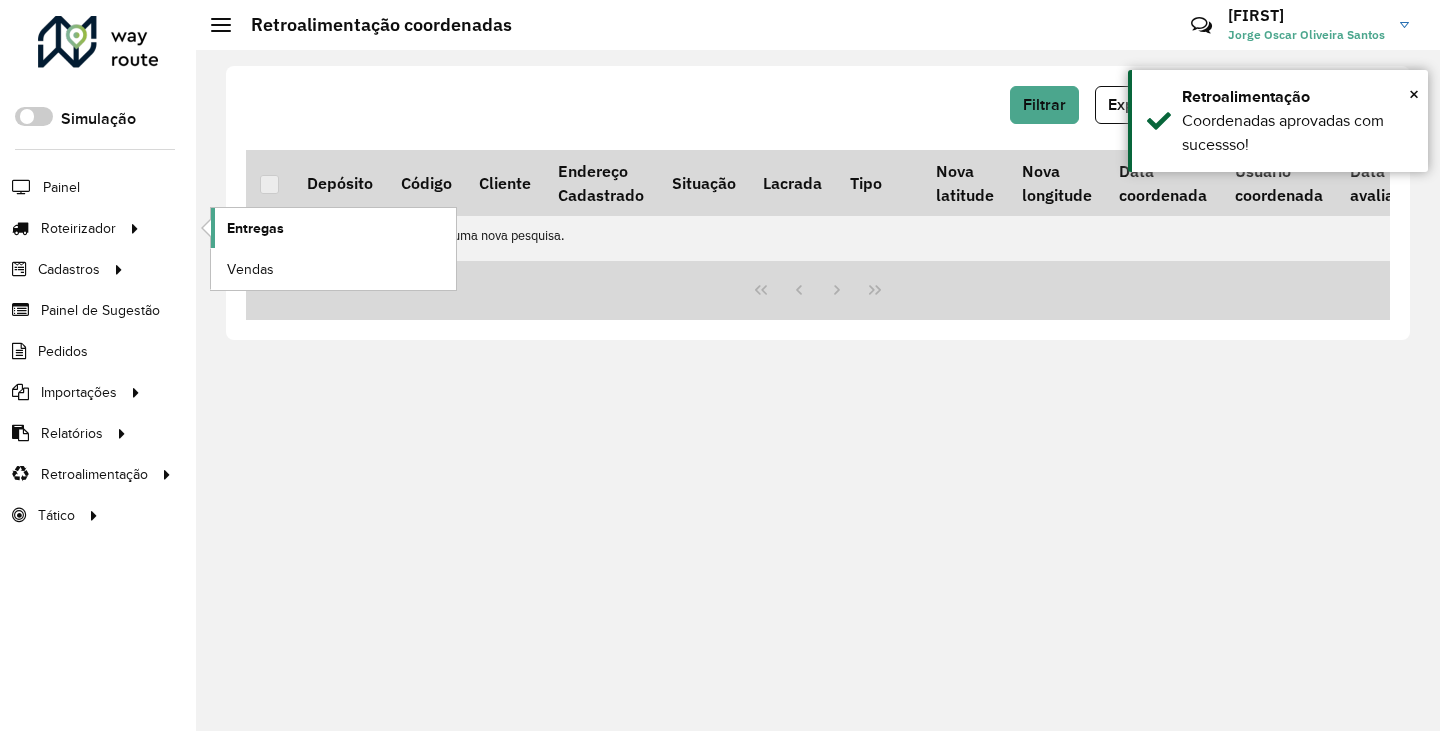 click on "Entregas" 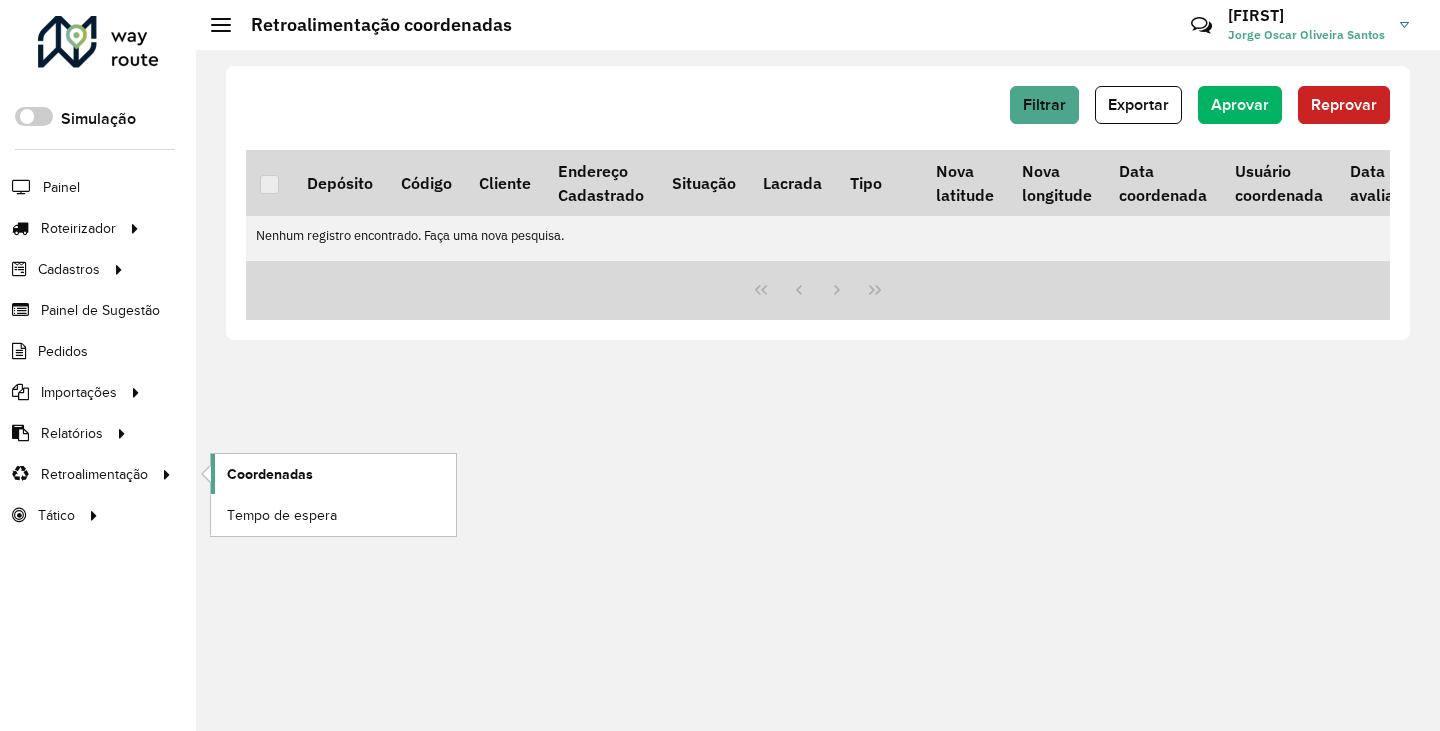 click on "Coordenadas" 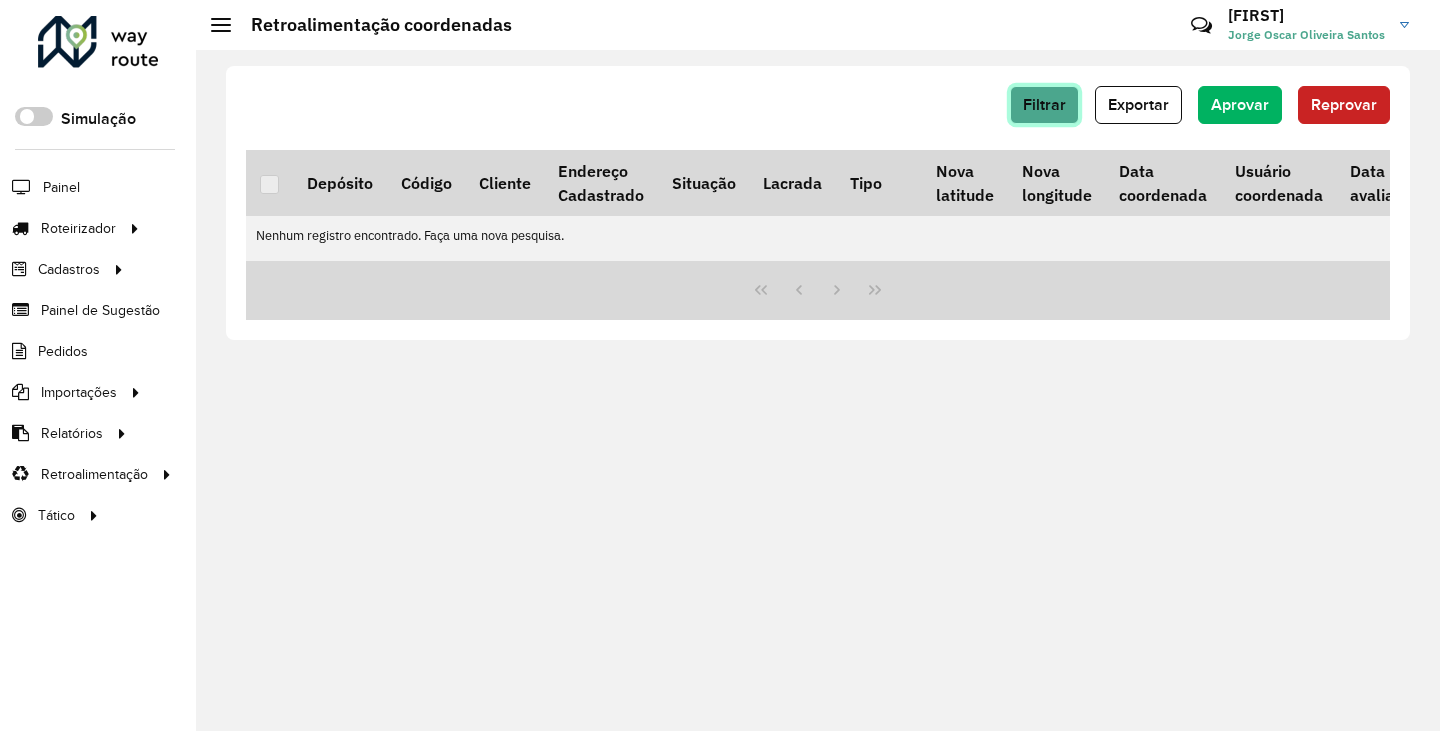 click on "Filtrar" 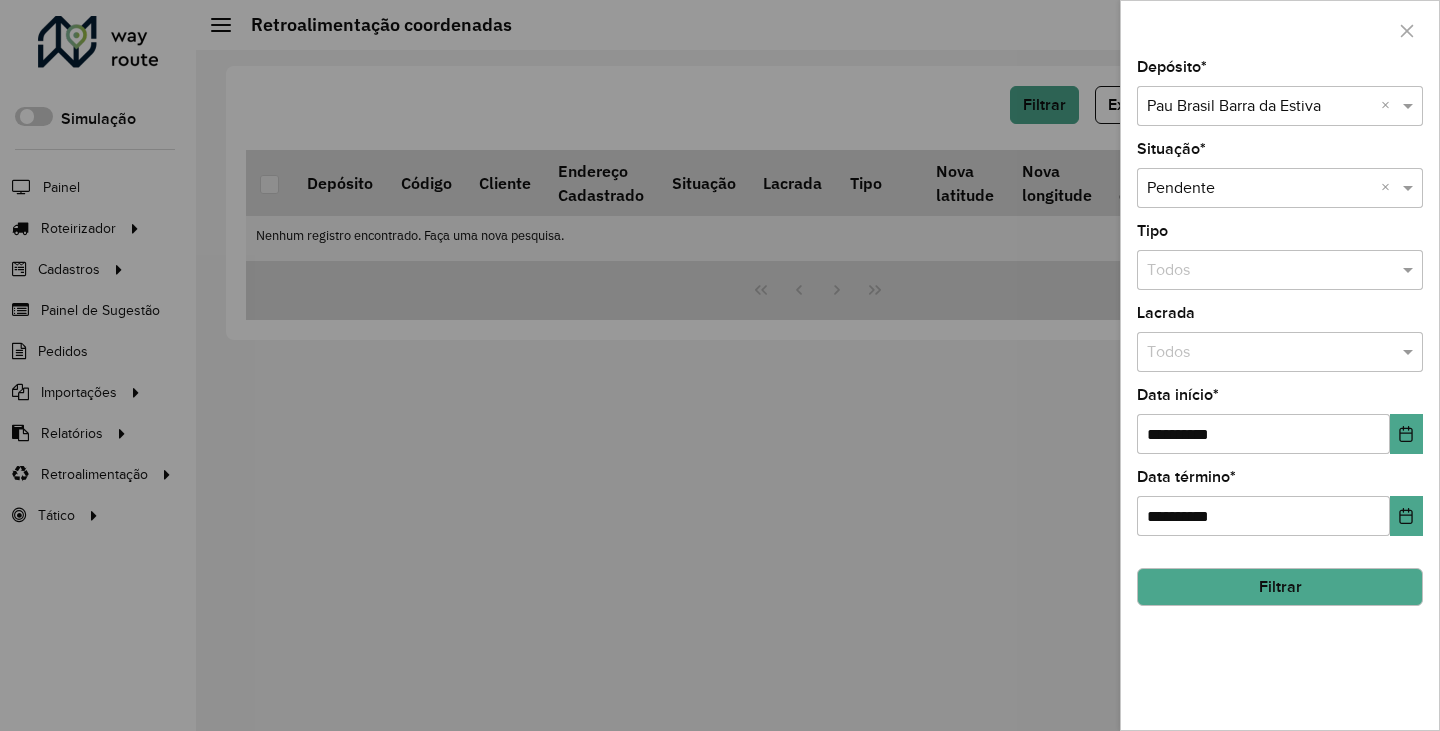 click at bounding box center [1260, 107] 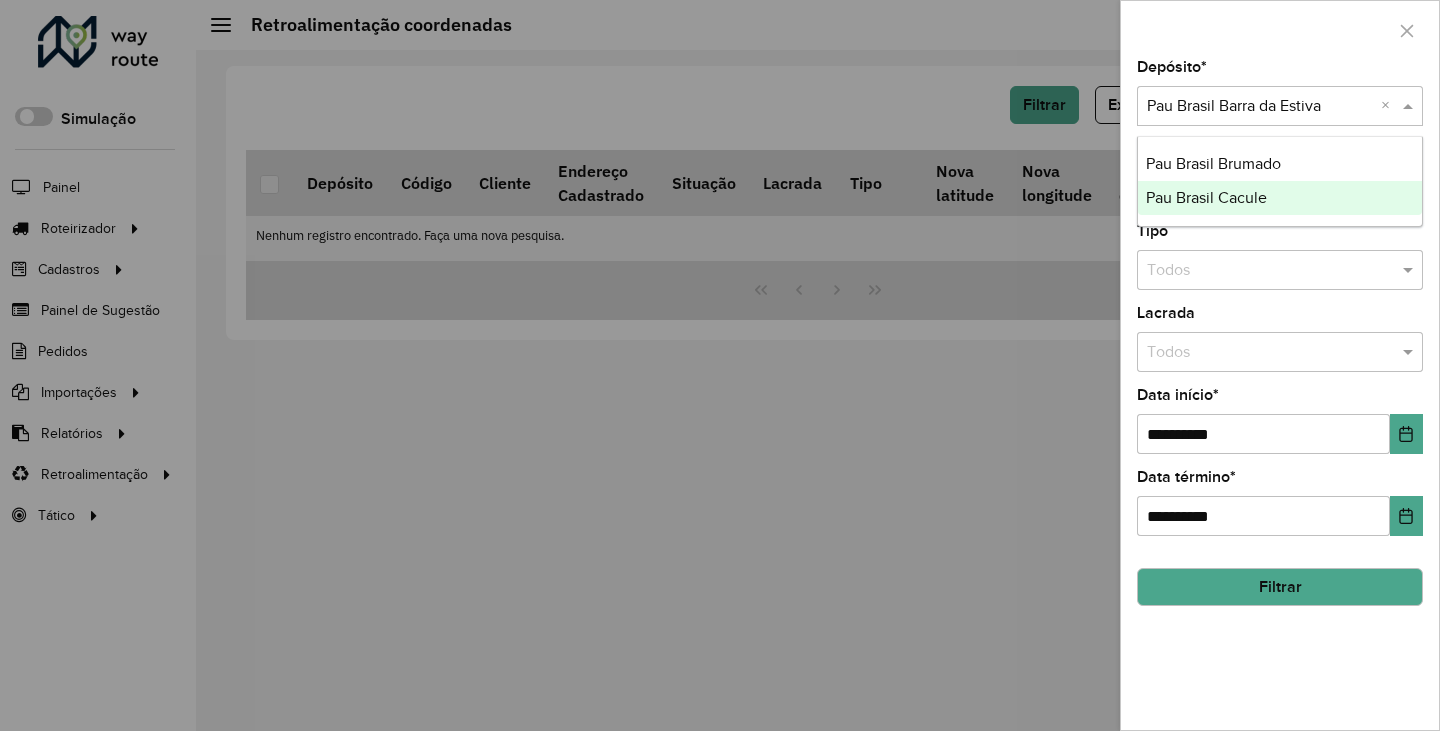click on "Pau Brasil Cacule" at bounding box center [1280, 198] 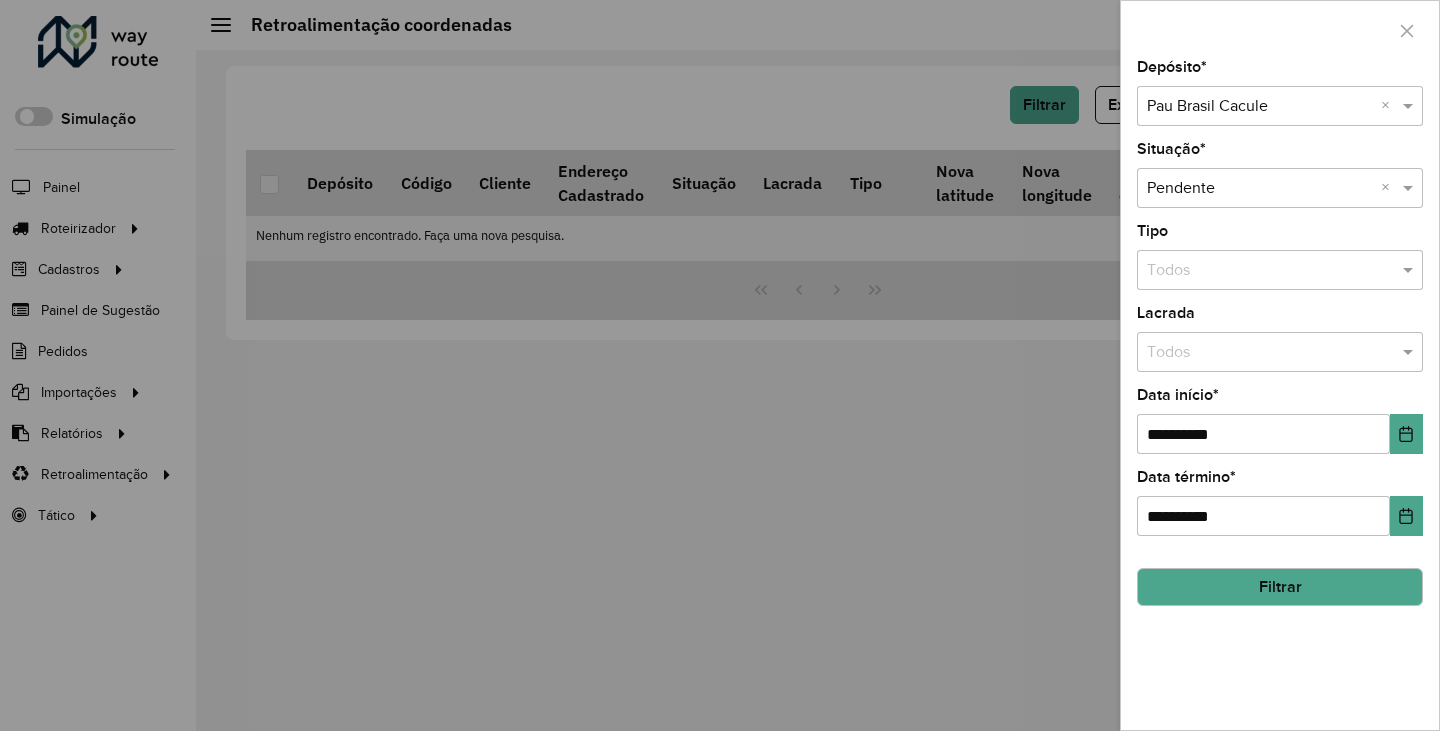 click on "Filtrar" 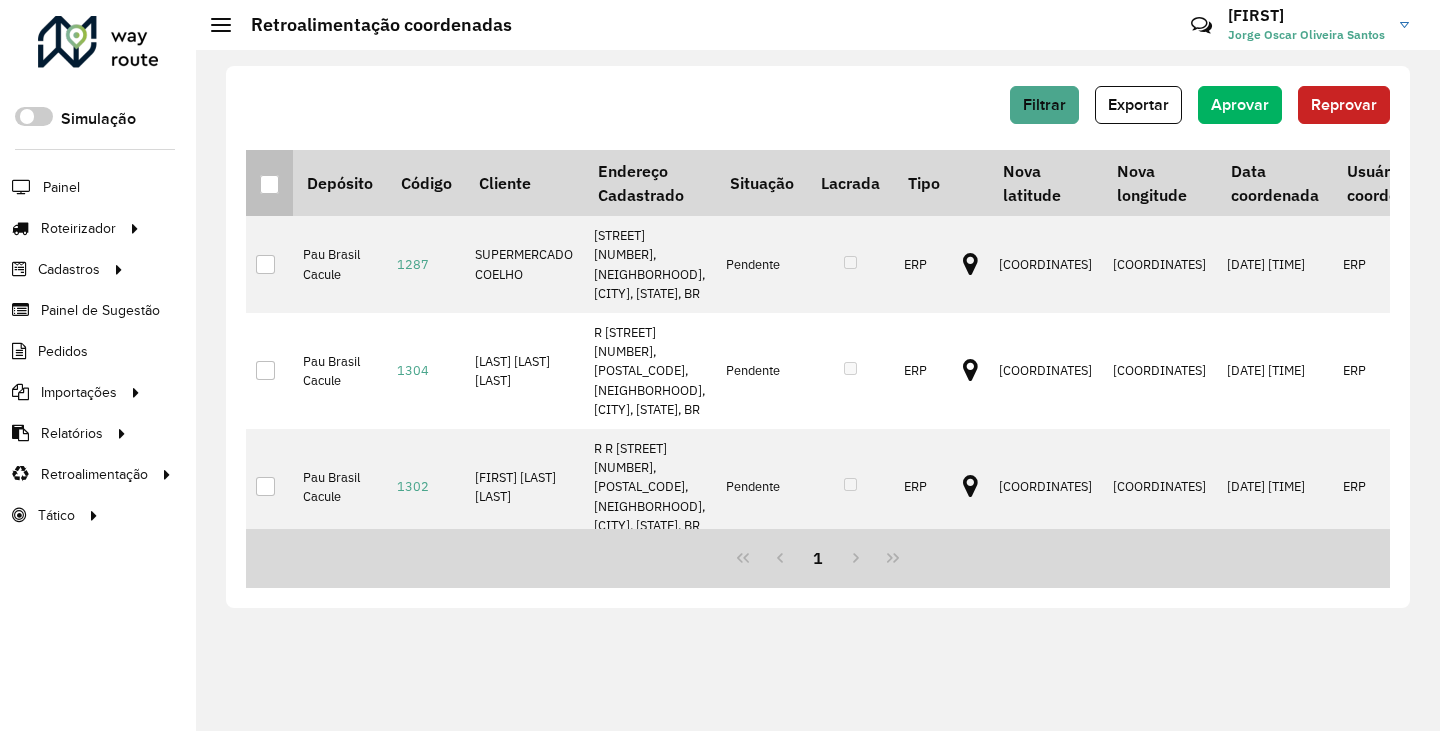 click at bounding box center [269, 184] 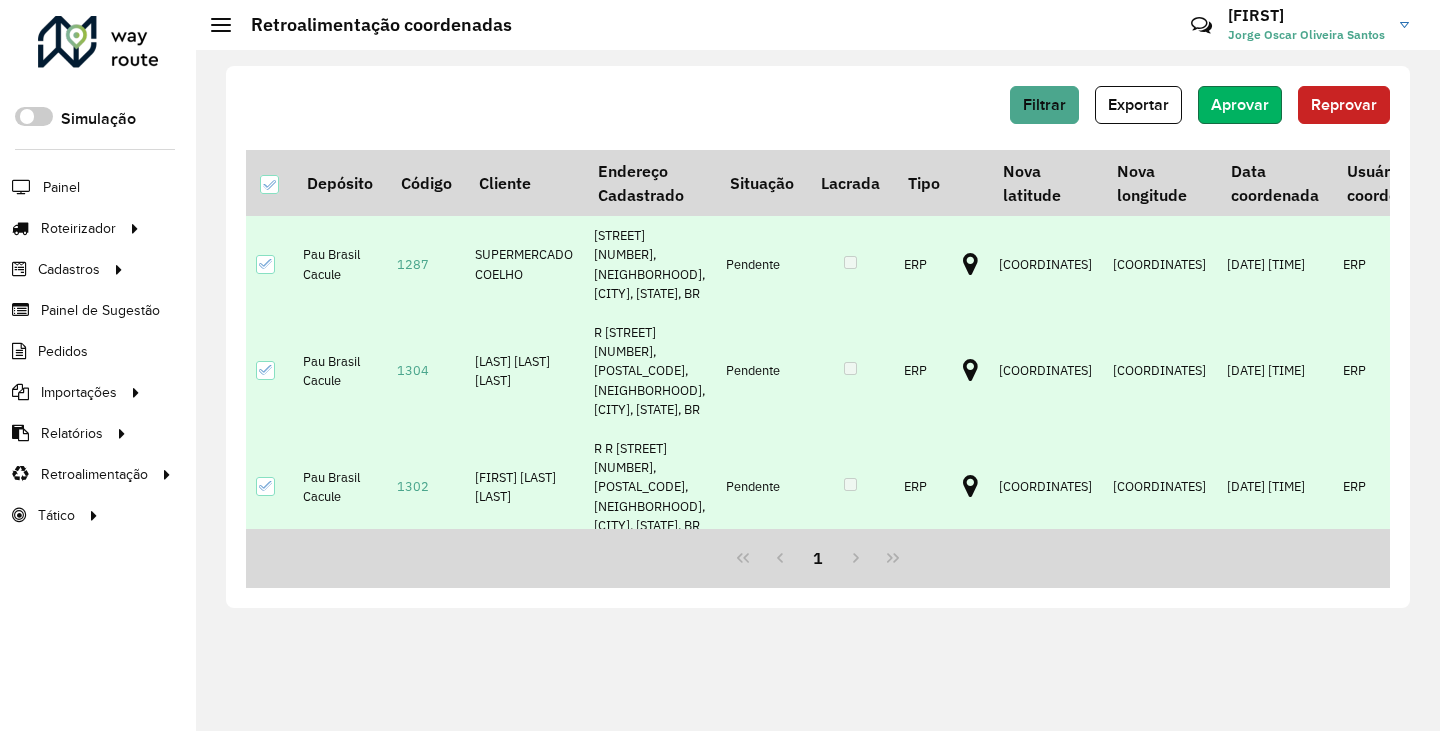 click on "Aprovar" 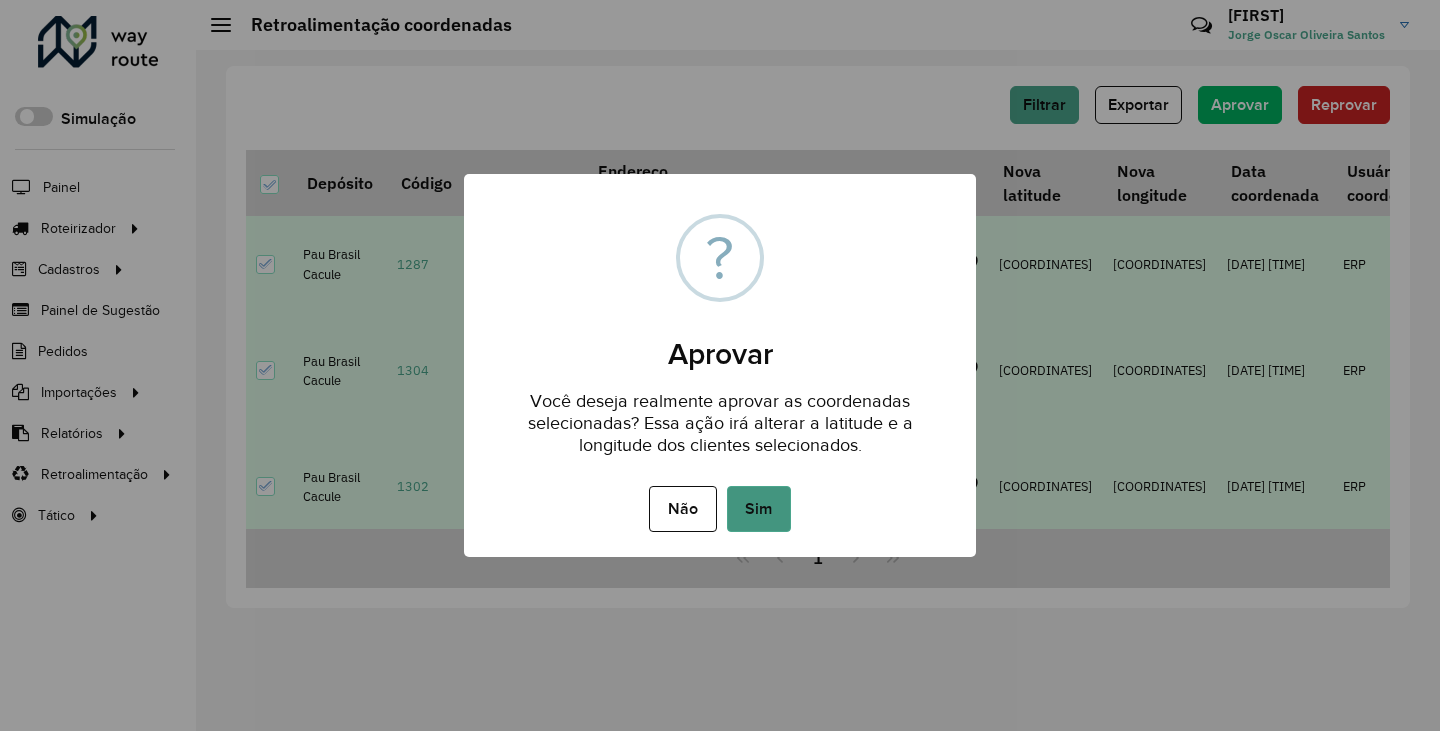 click on "Sim" at bounding box center (759, 509) 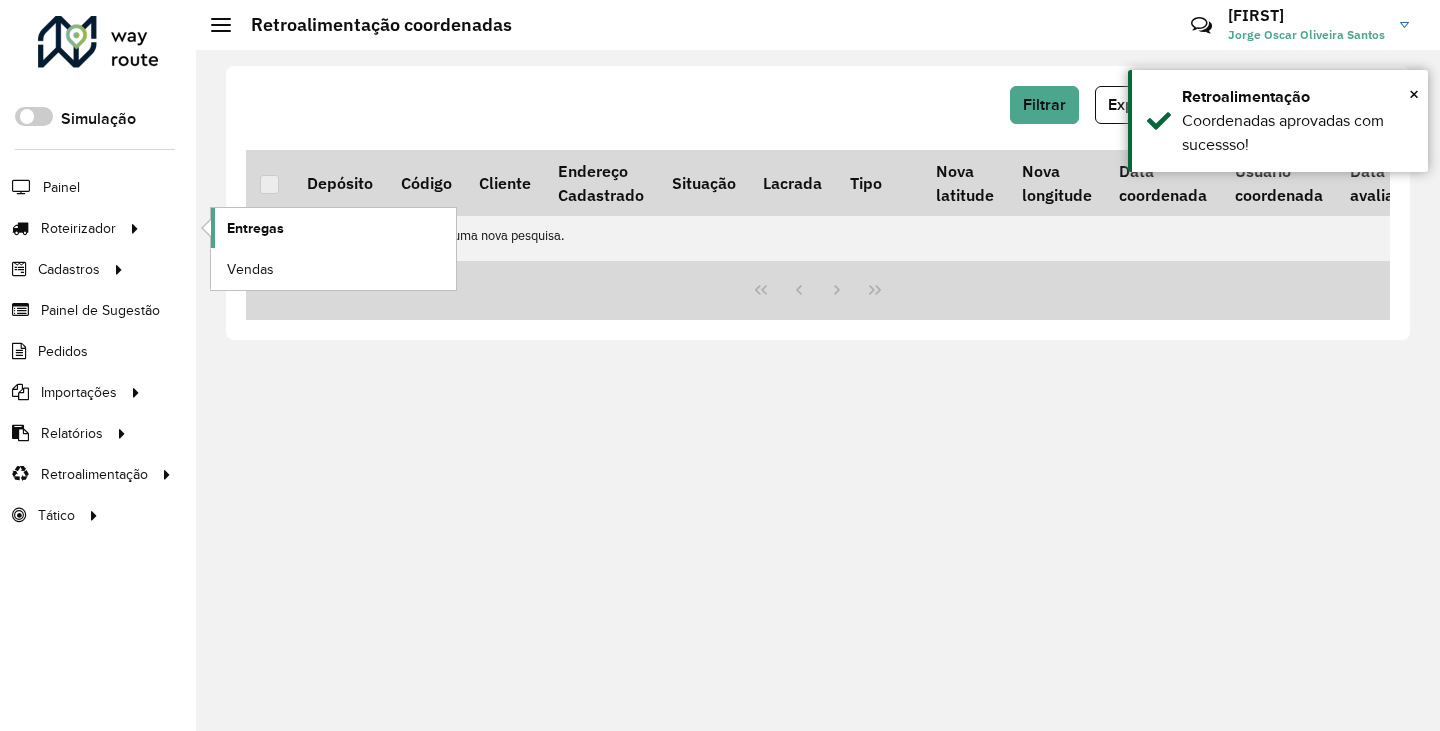 click on "Entregas" 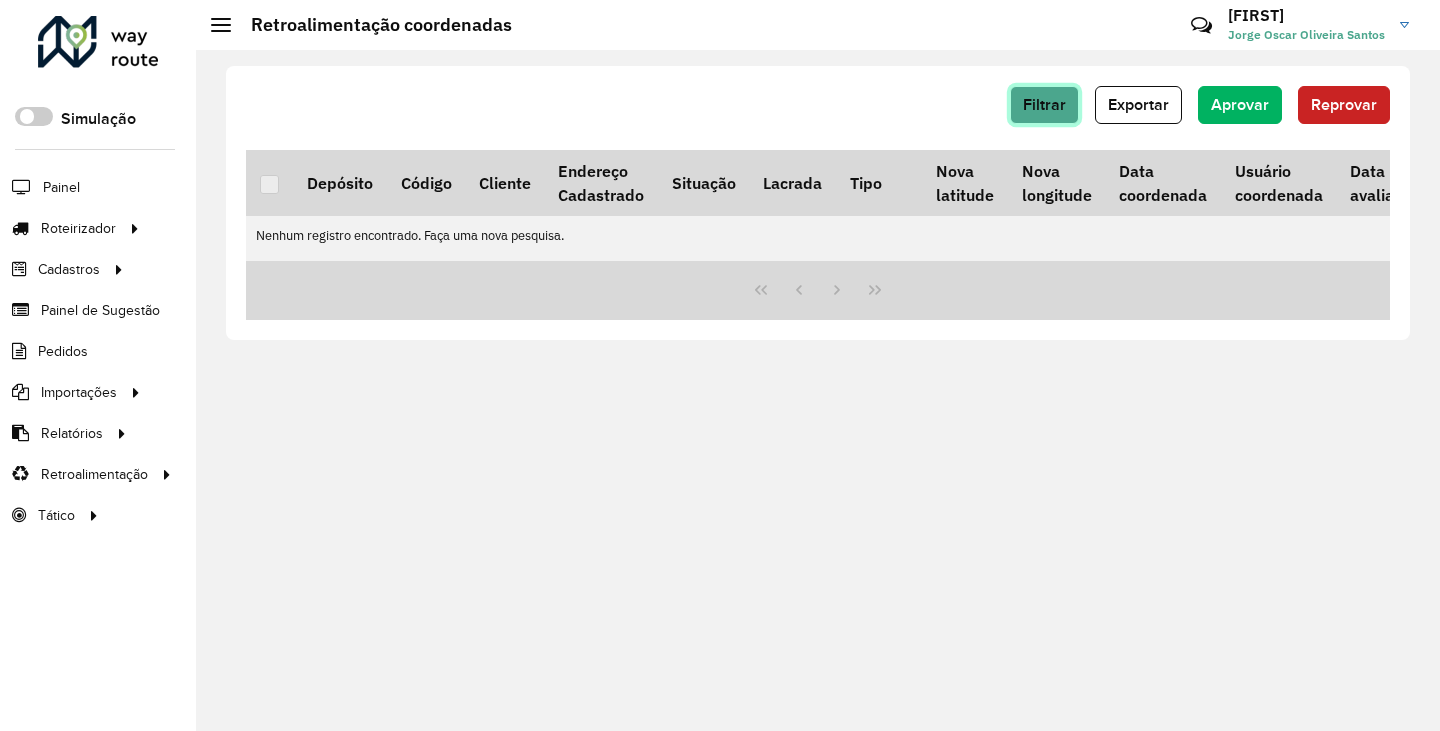 click on "Filtrar" 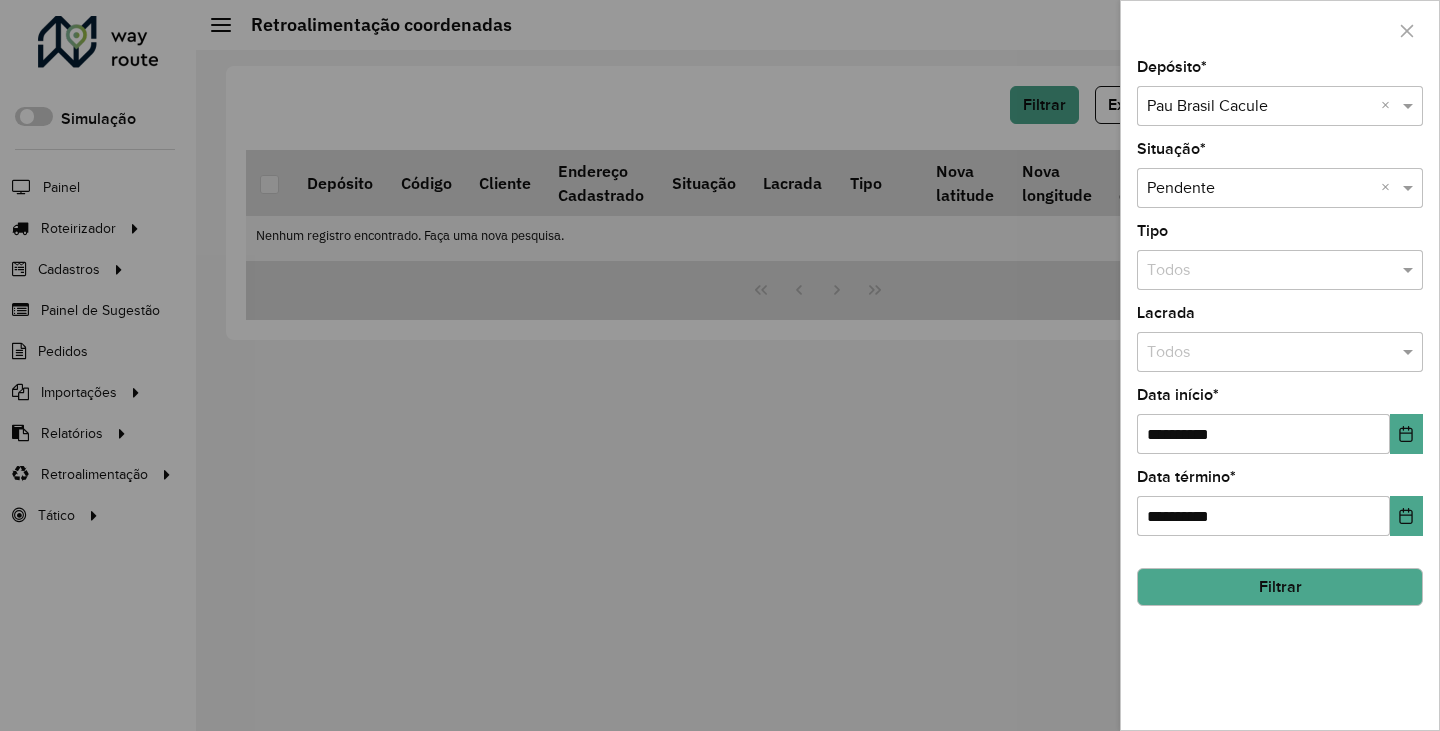 click at bounding box center [1260, 107] 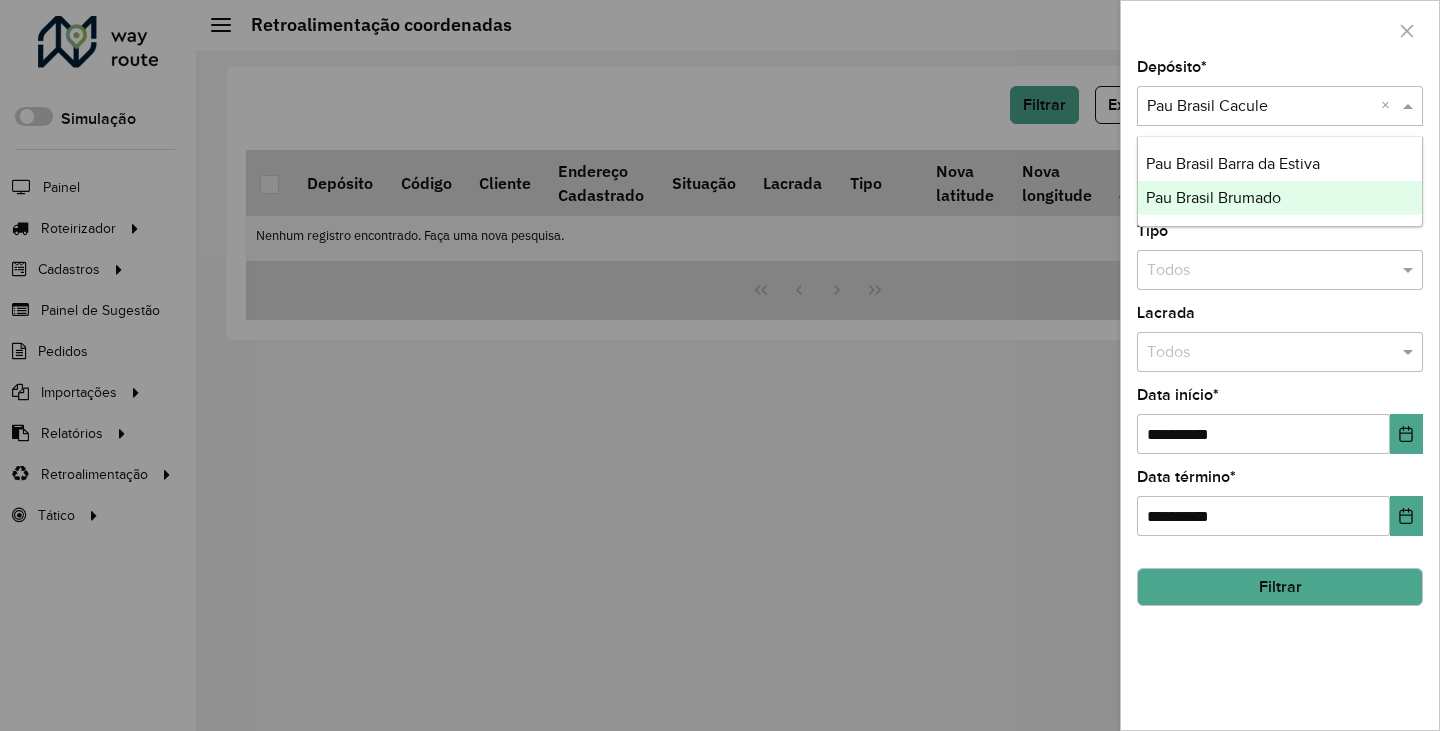 click on "Pau Brasil Brumado" at bounding box center [1213, 197] 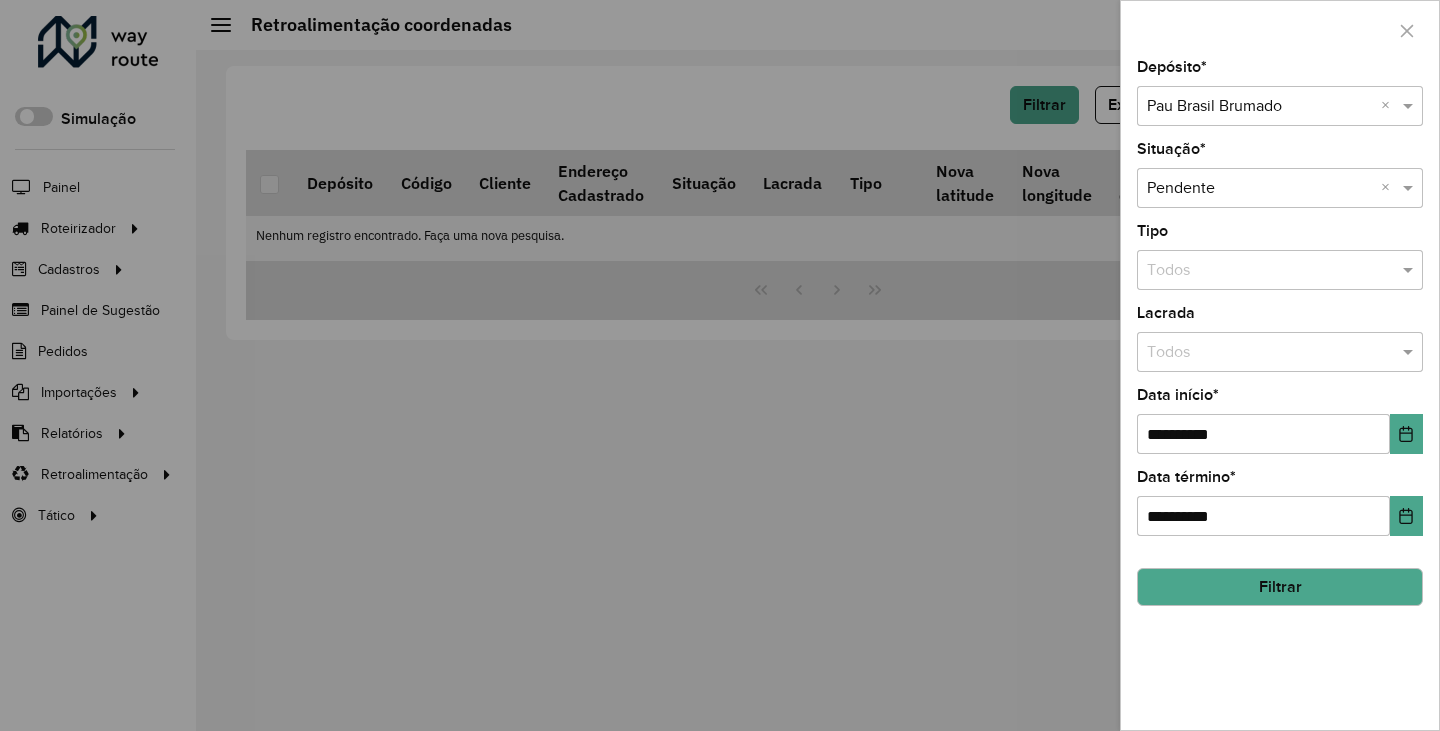 click on "Filtrar" 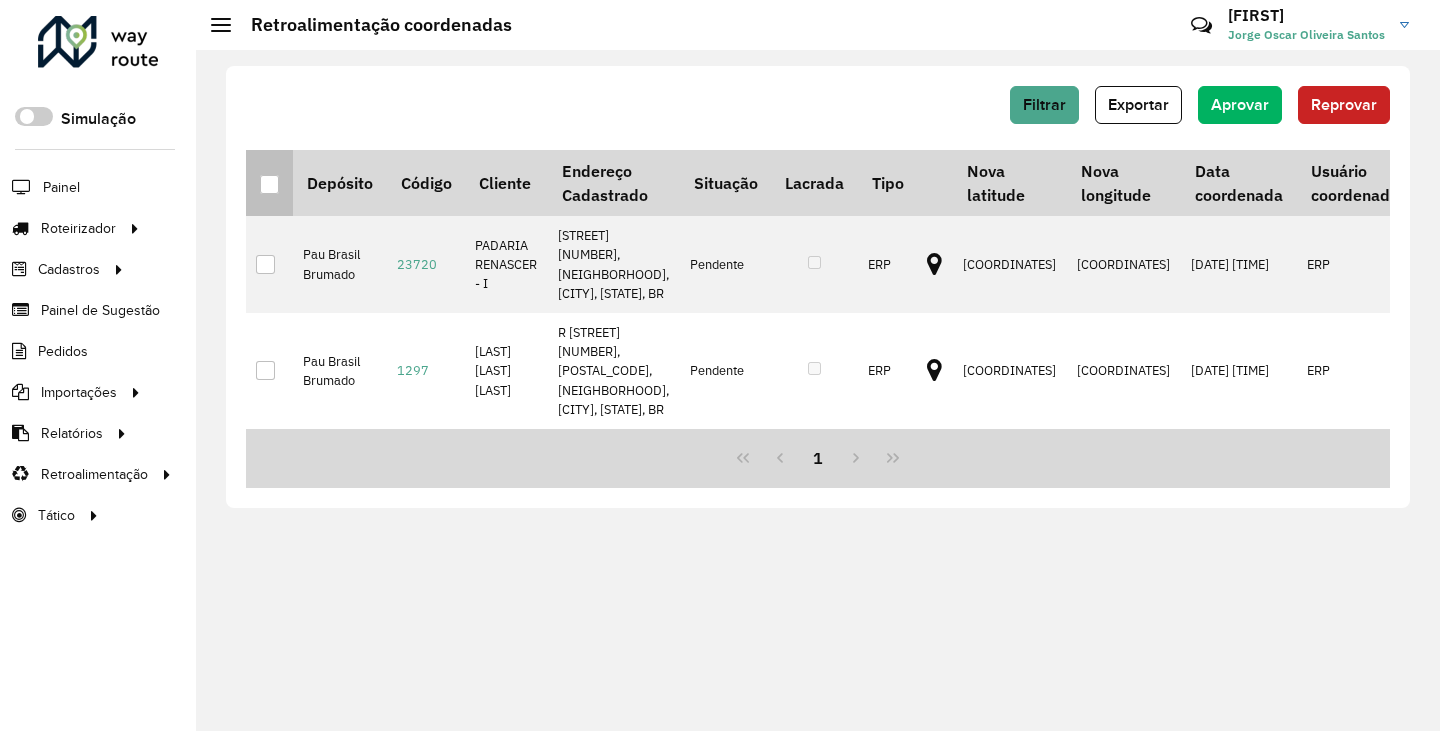 click at bounding box center (269, 184) 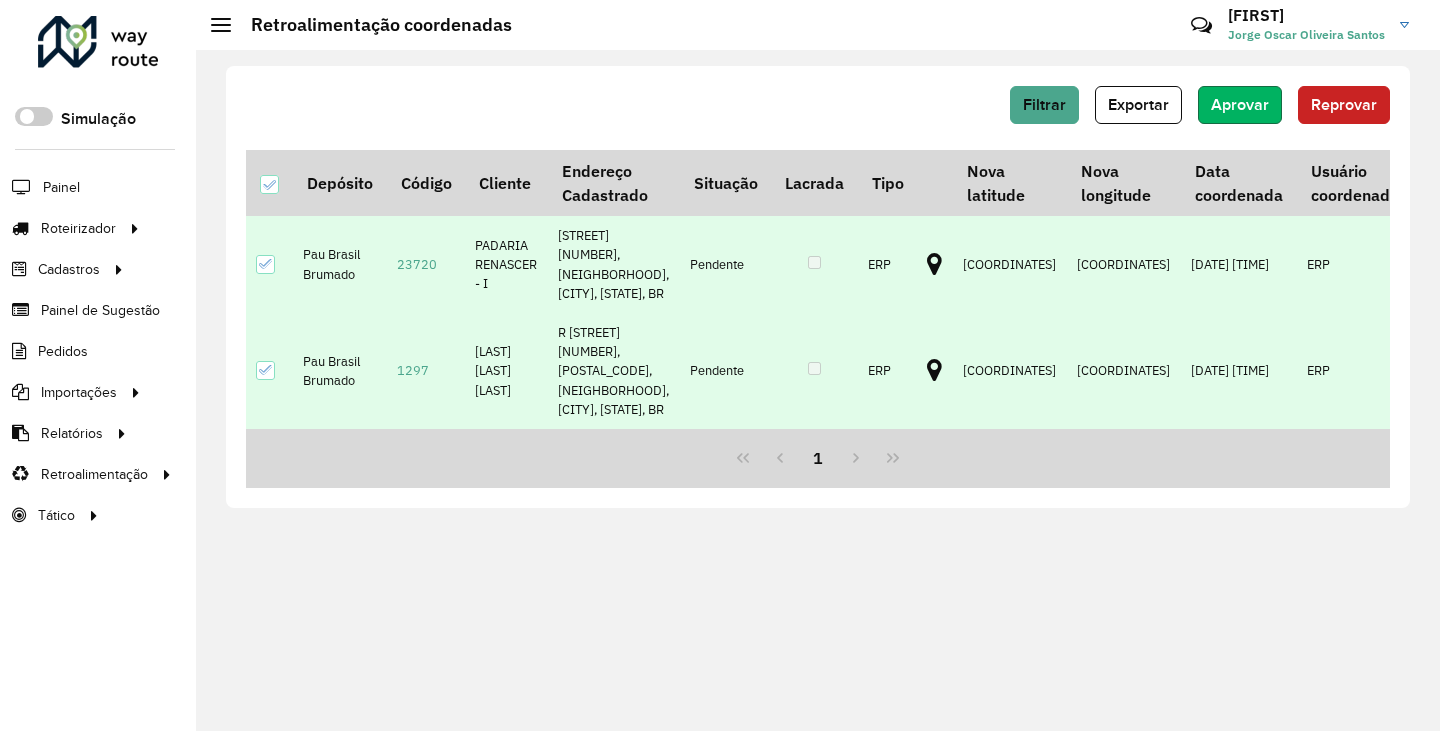 click on "Aprovar" 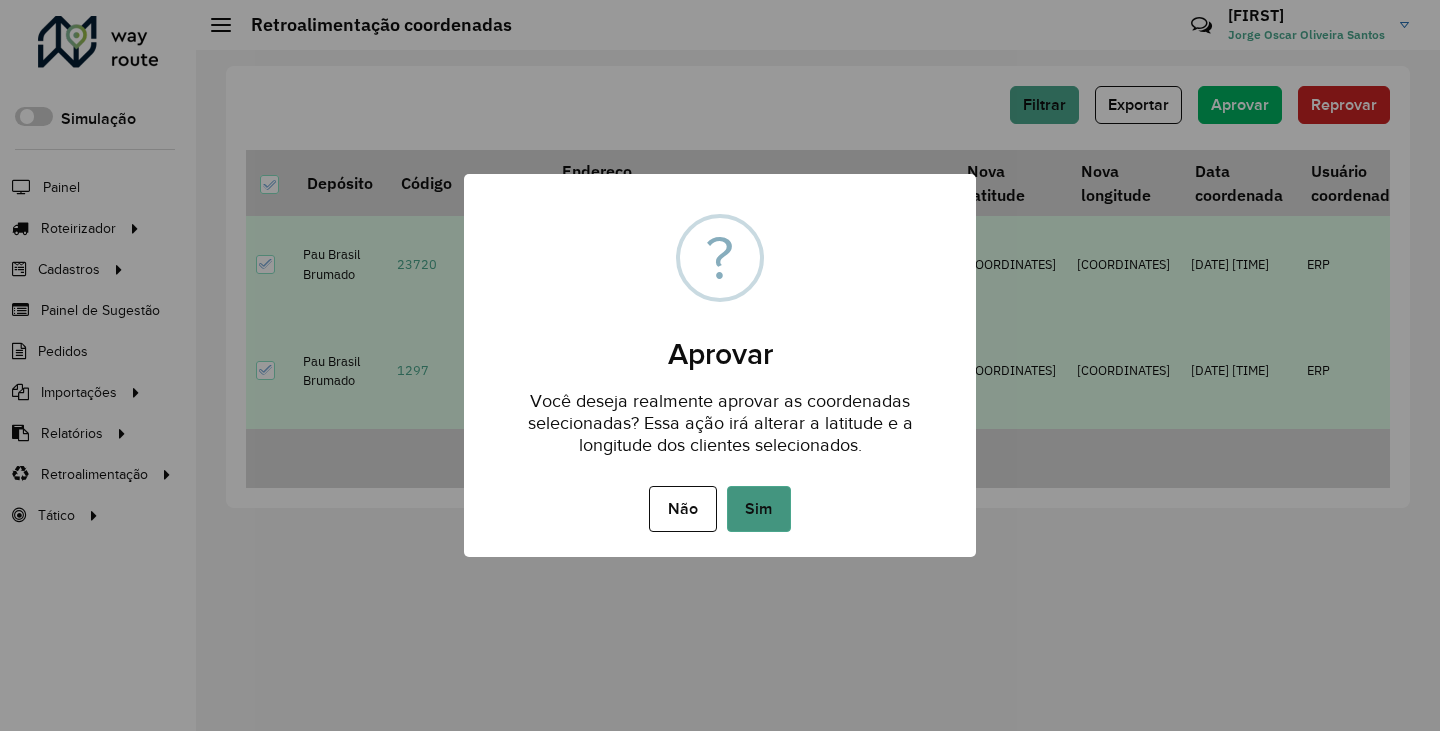 click on "Sim" at bounding box center [759, 509] 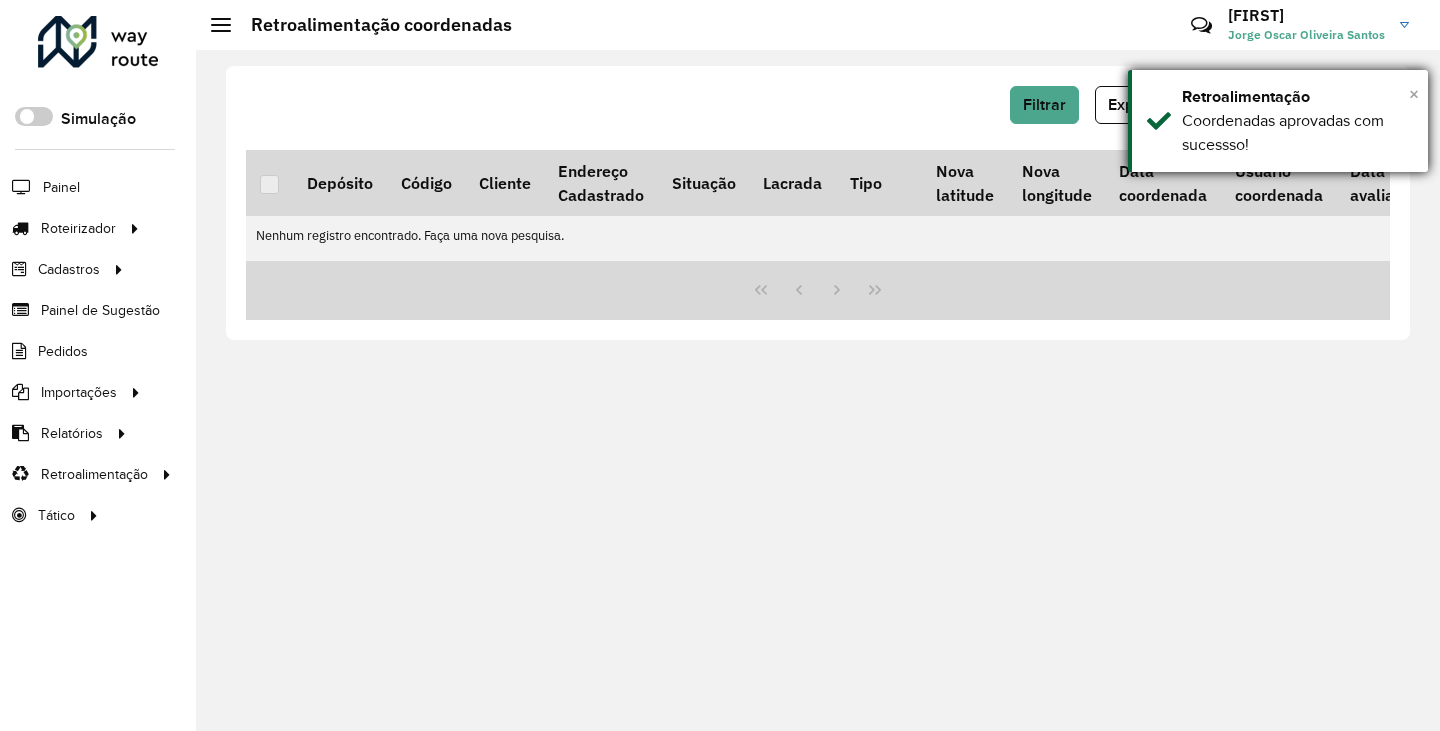click on "×" at bounding box center [1414, 94] 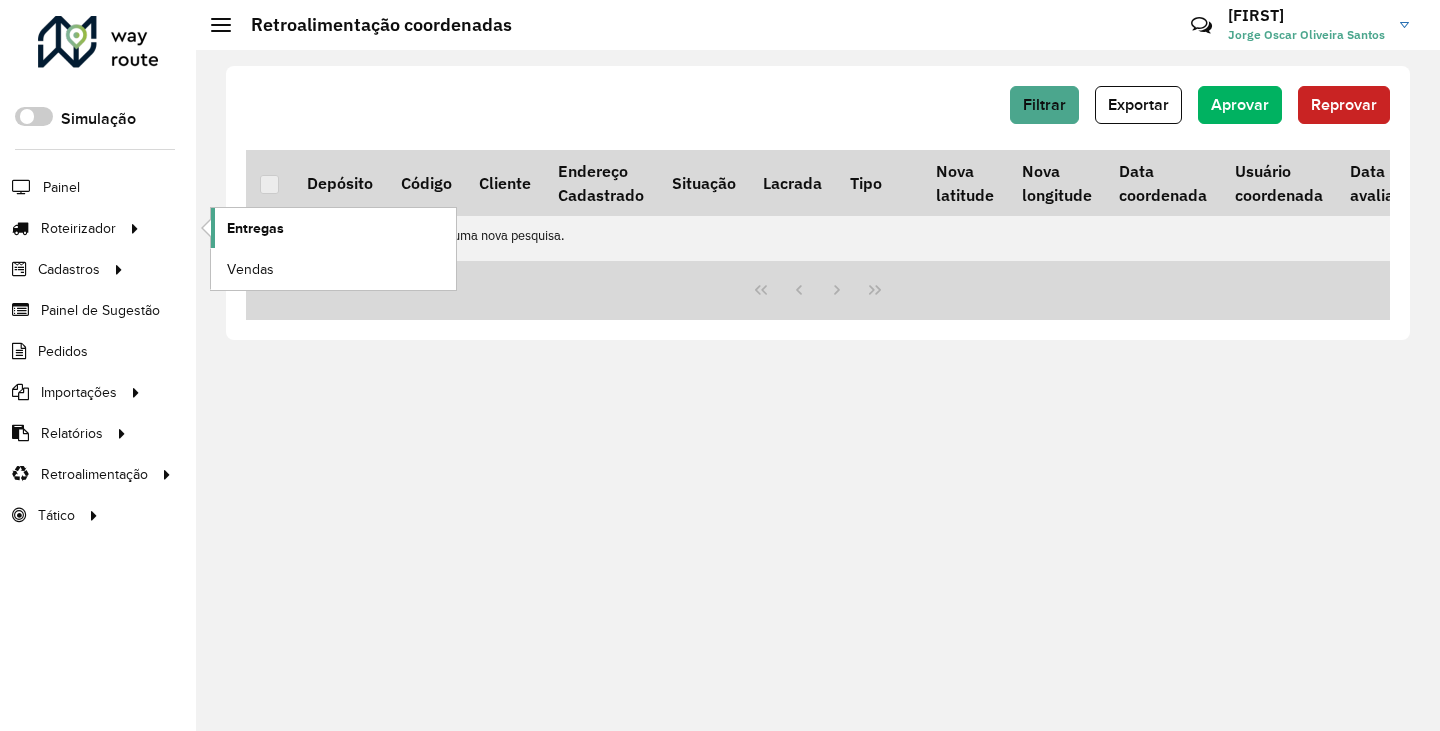 click on "Entregas" 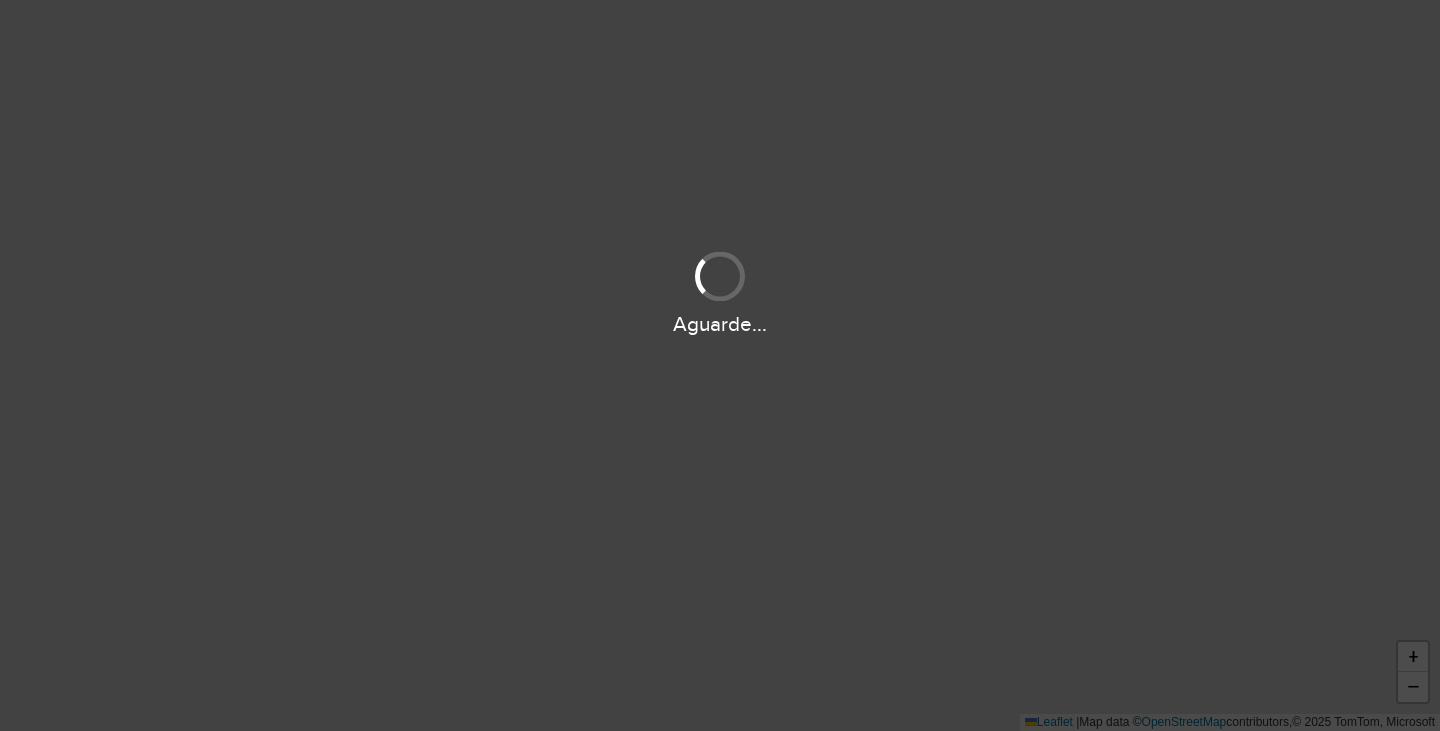 scroll, scrollTop: 0, scrollLeft: 0, axis: both 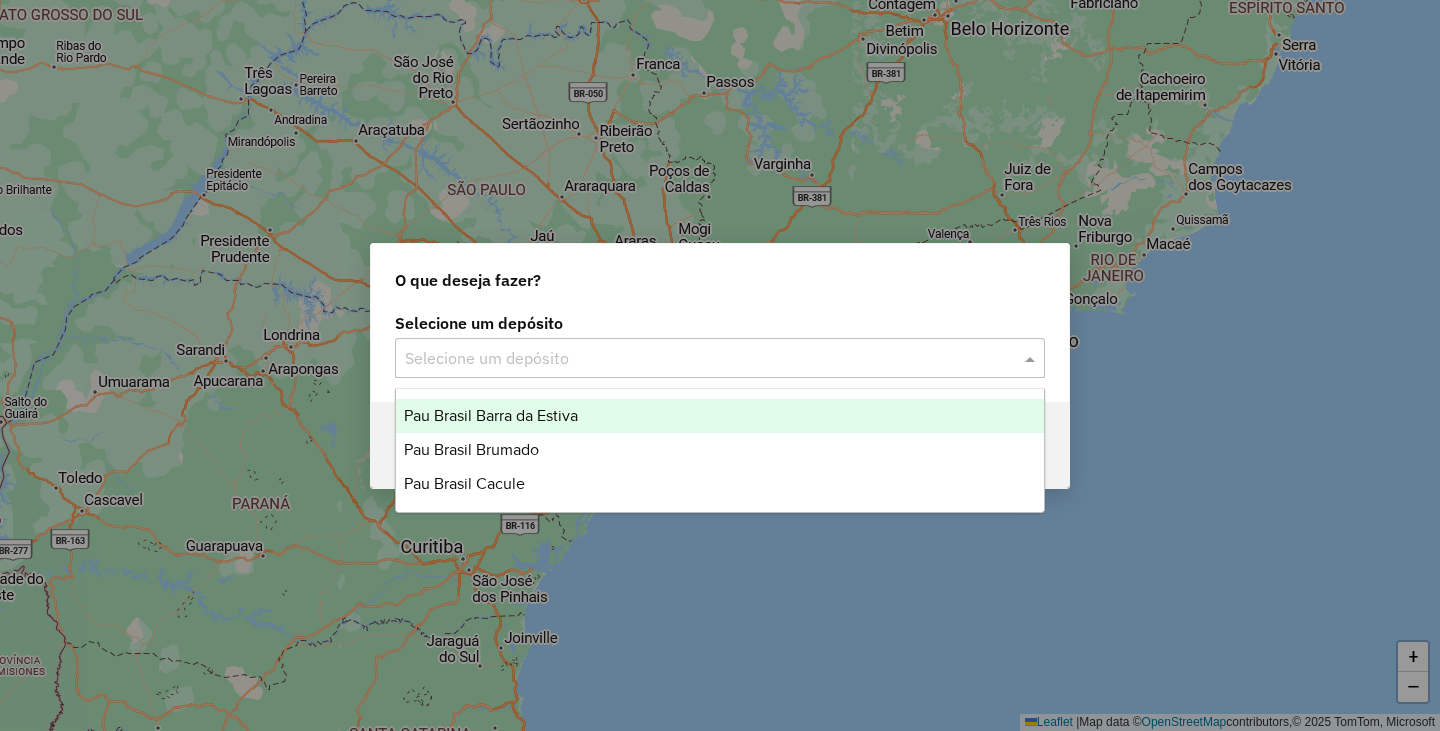 click 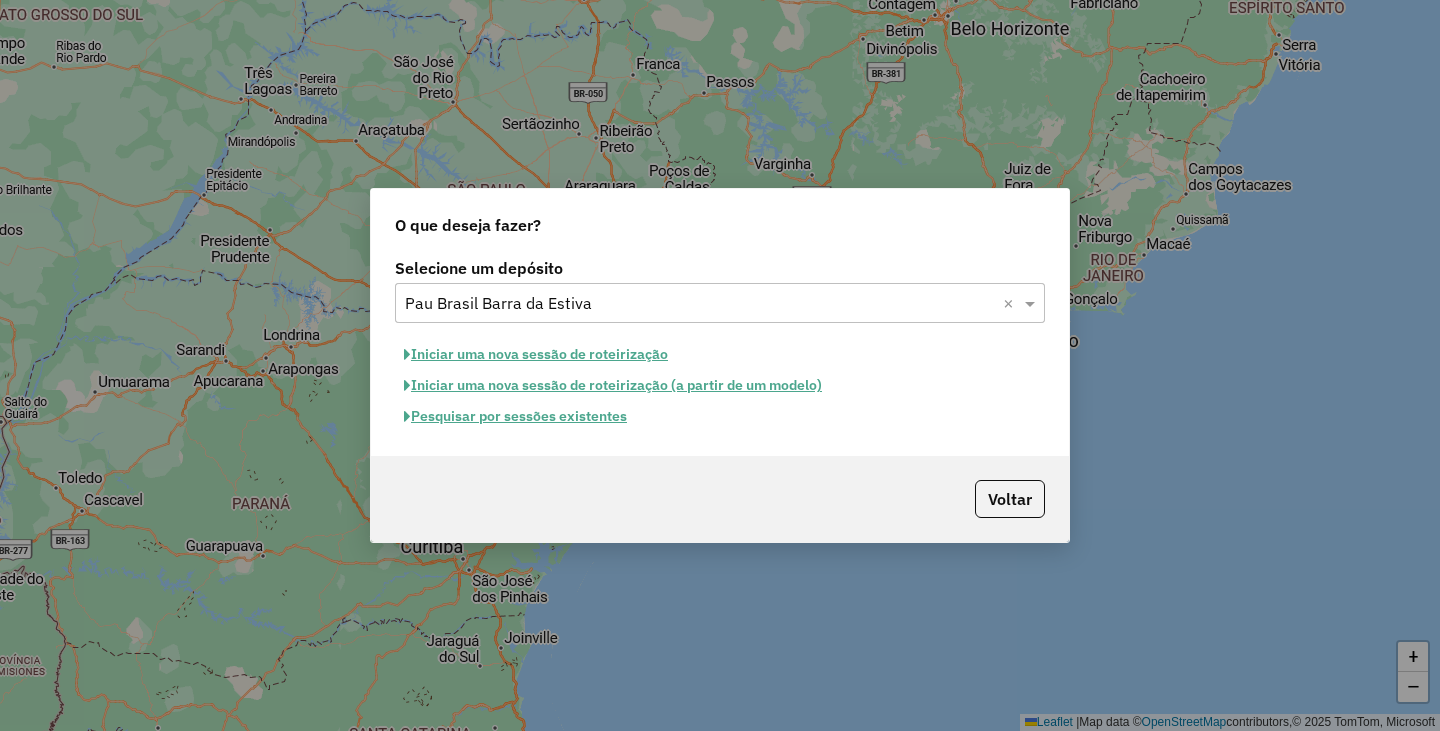 click on "Iniciar uma nova sessão de roteirização" 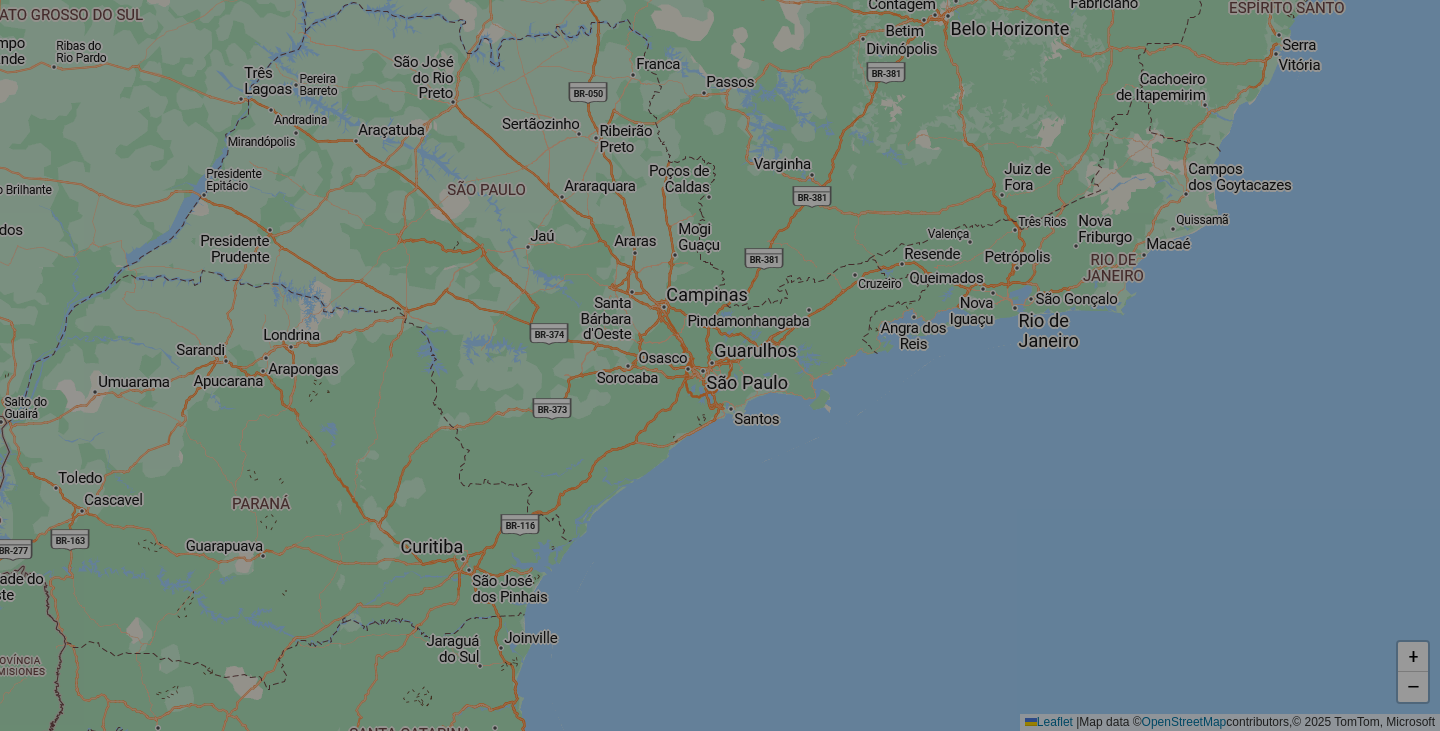 select on "*" 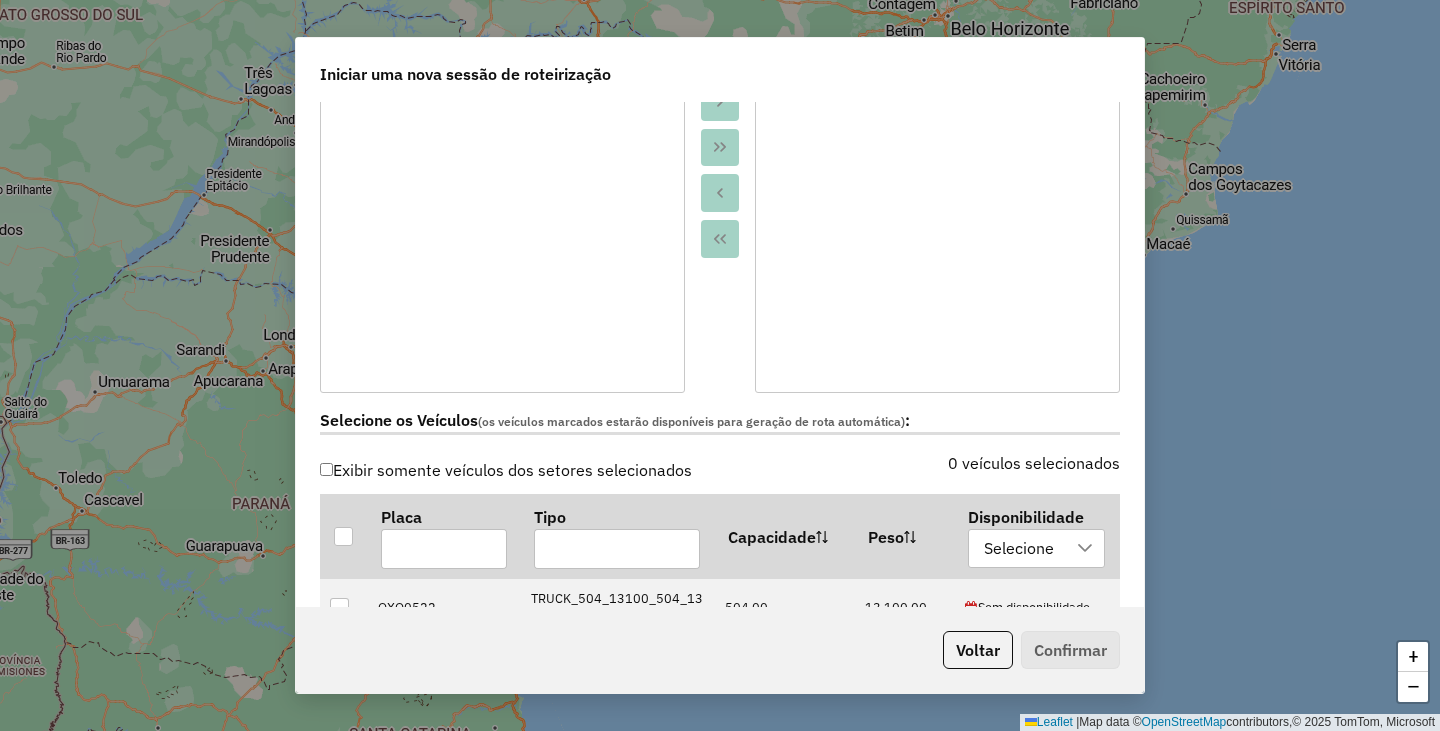 scroll, scrollTop: 600, scrollLeft: 0, axis: vertical 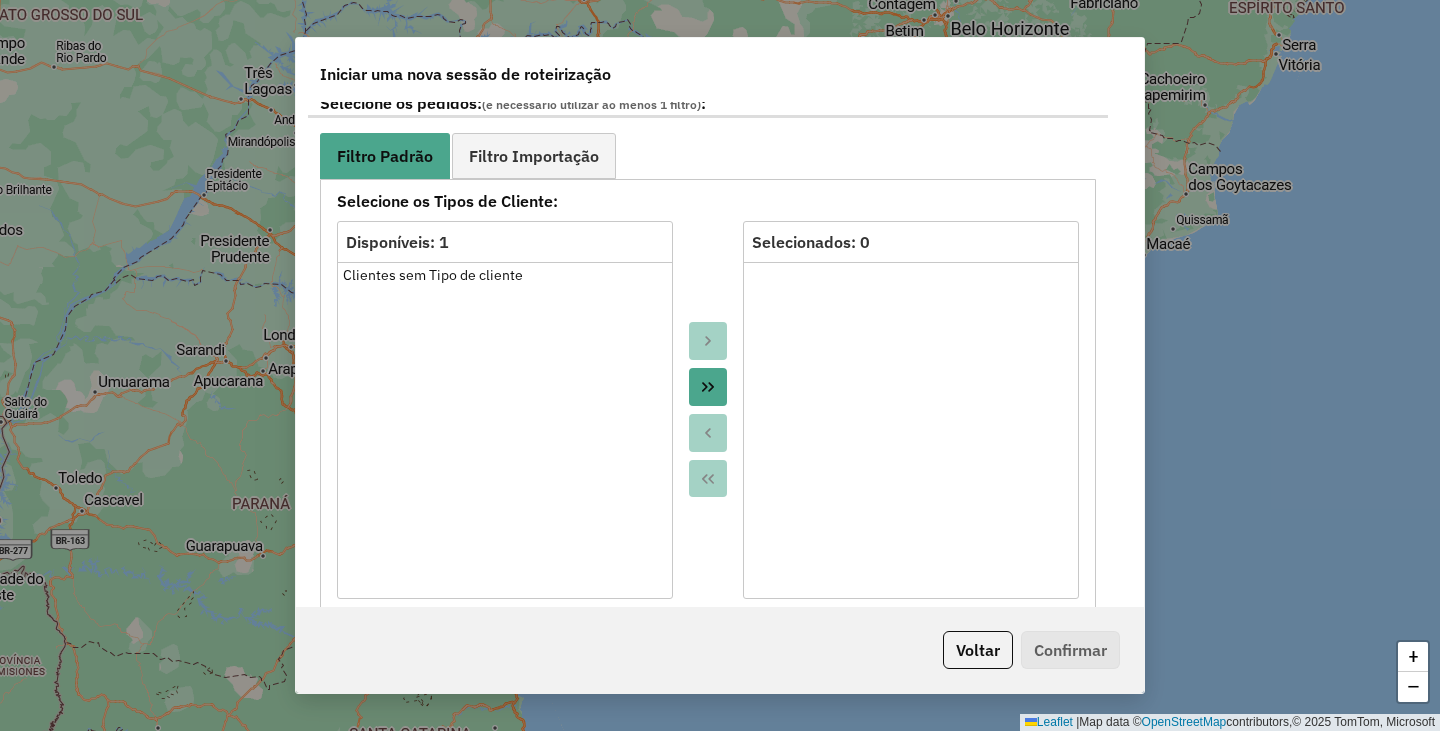 click 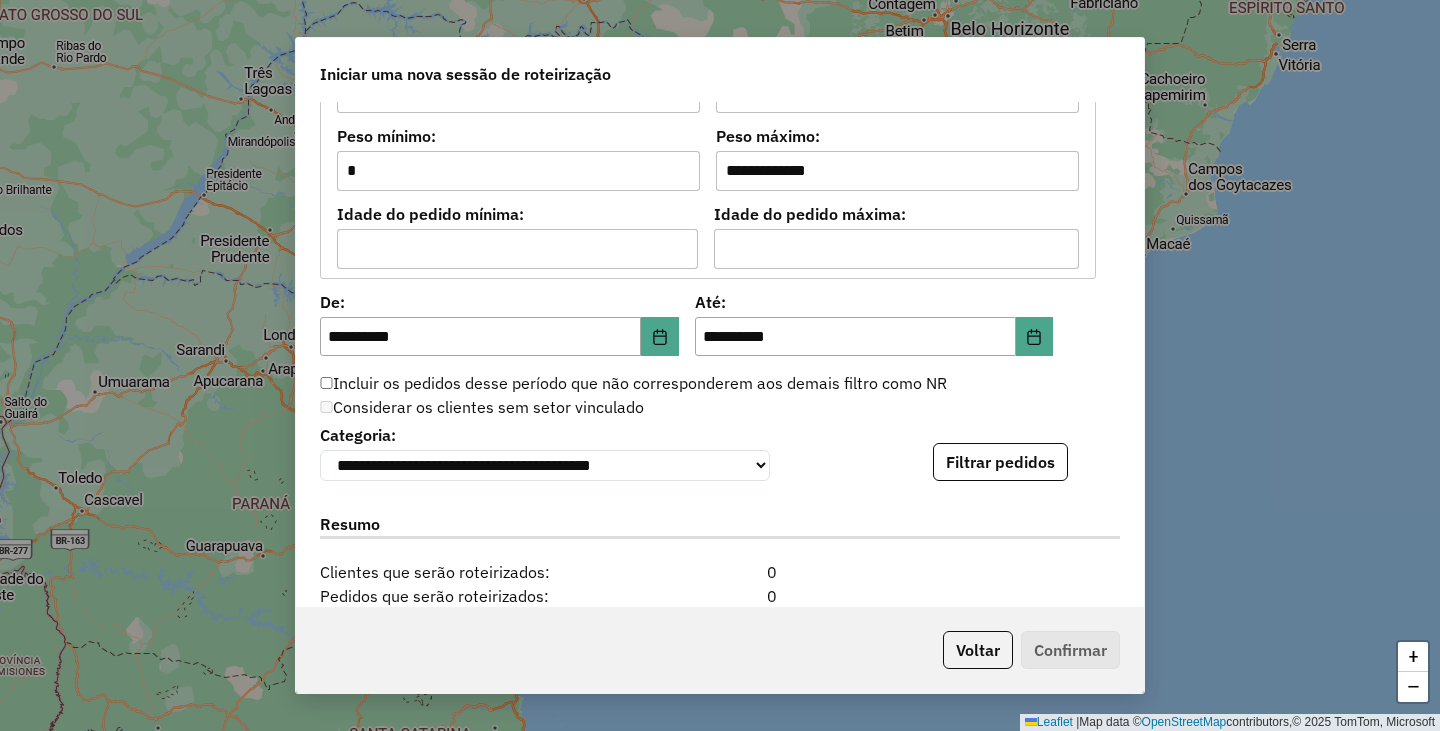 scroll, scrollTop: 1900, scrollLeft: 0, axis: vertical 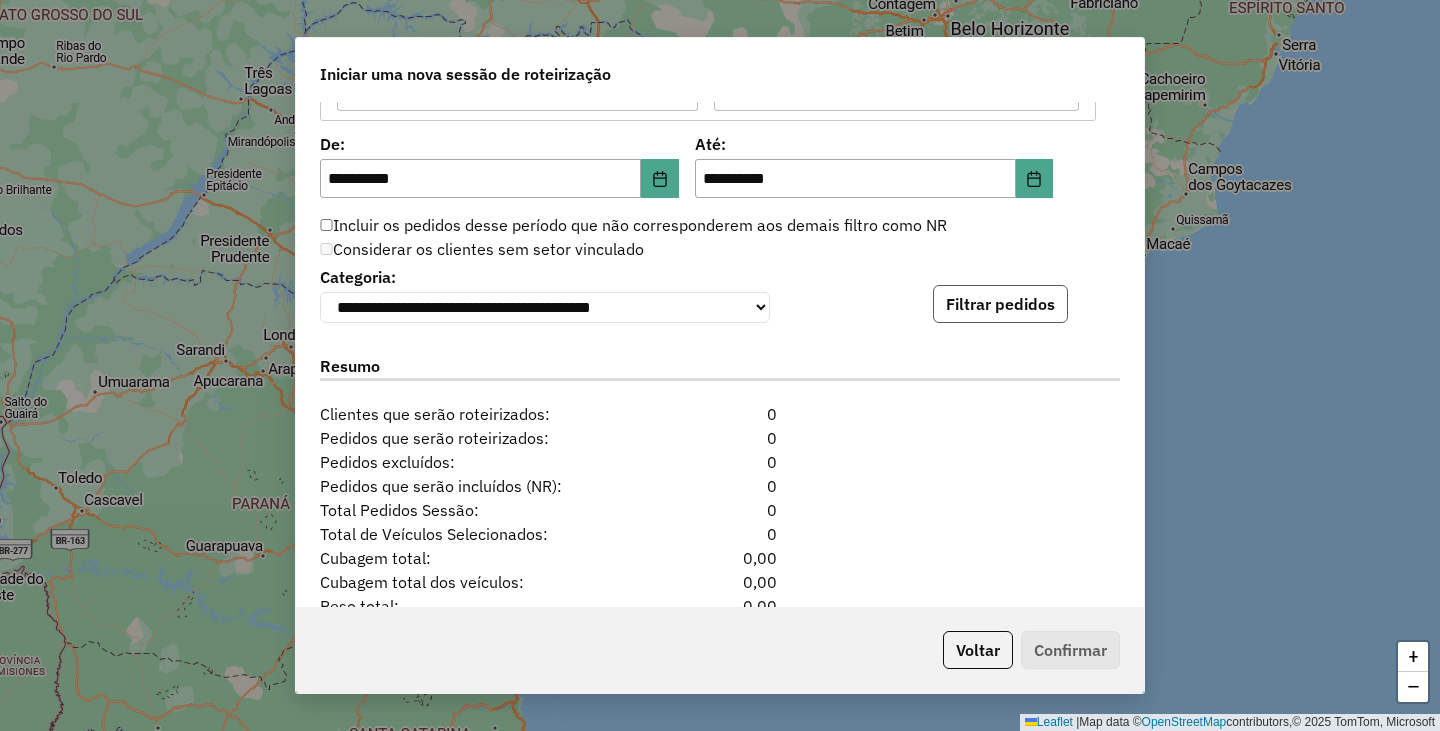 click on "Filtrar pedidos" 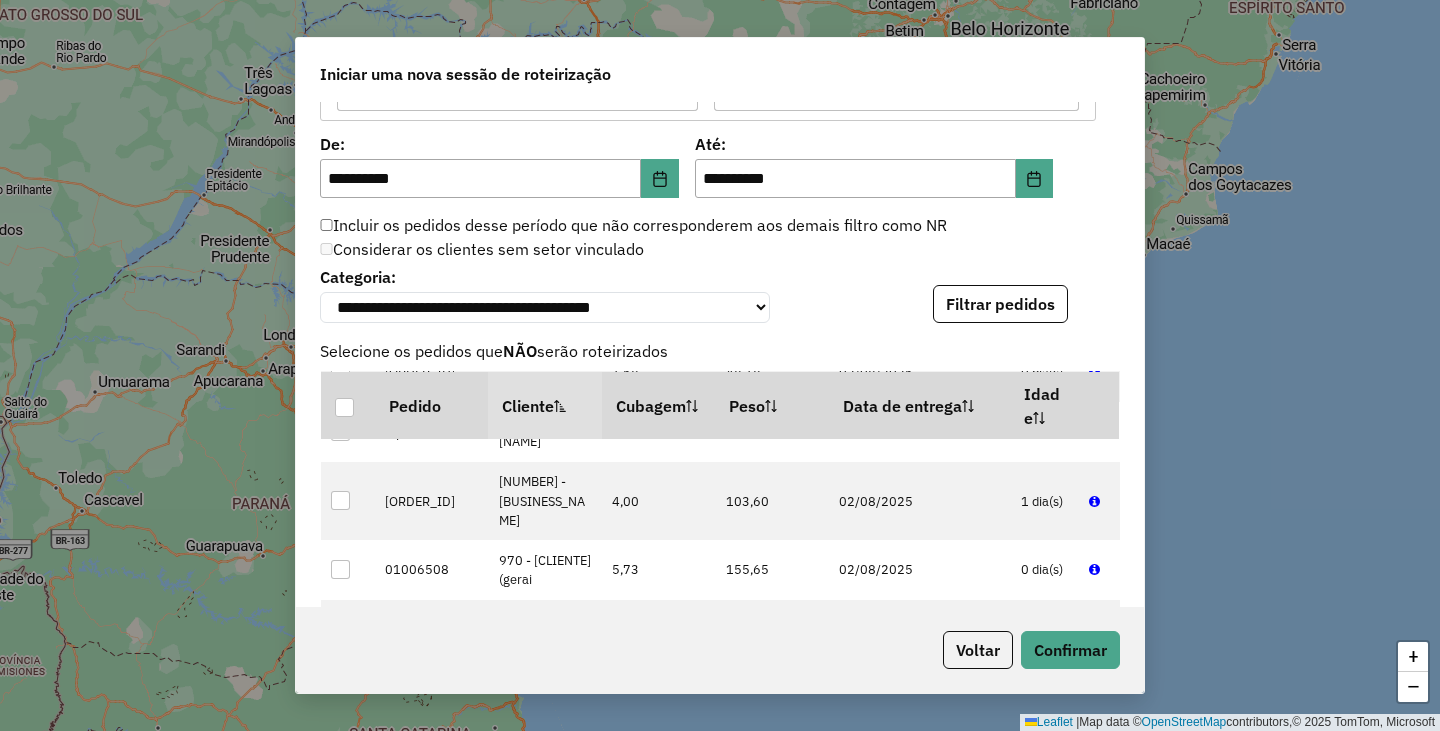 scroll, scrollTop: 3200, scrollLeft: 0, axis: vertical 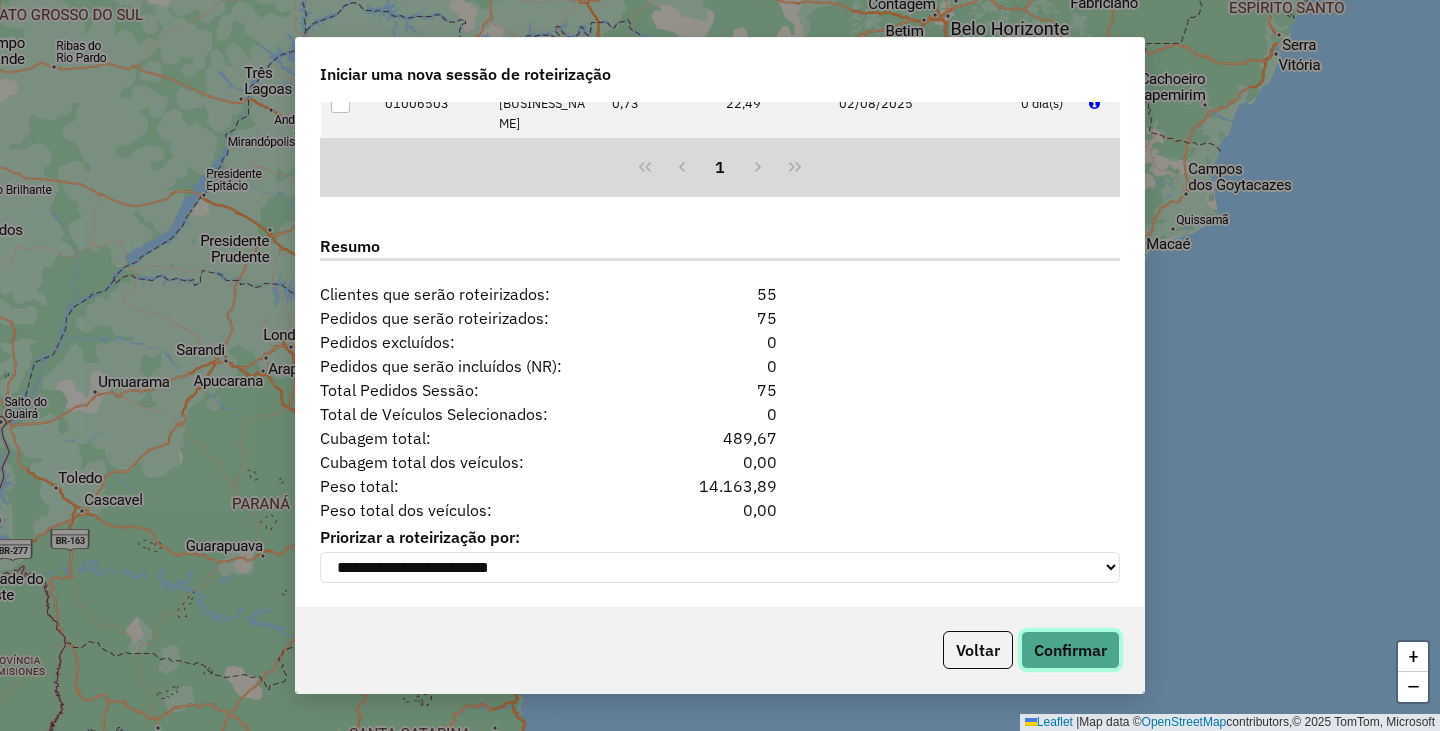 click on "Confirmar" 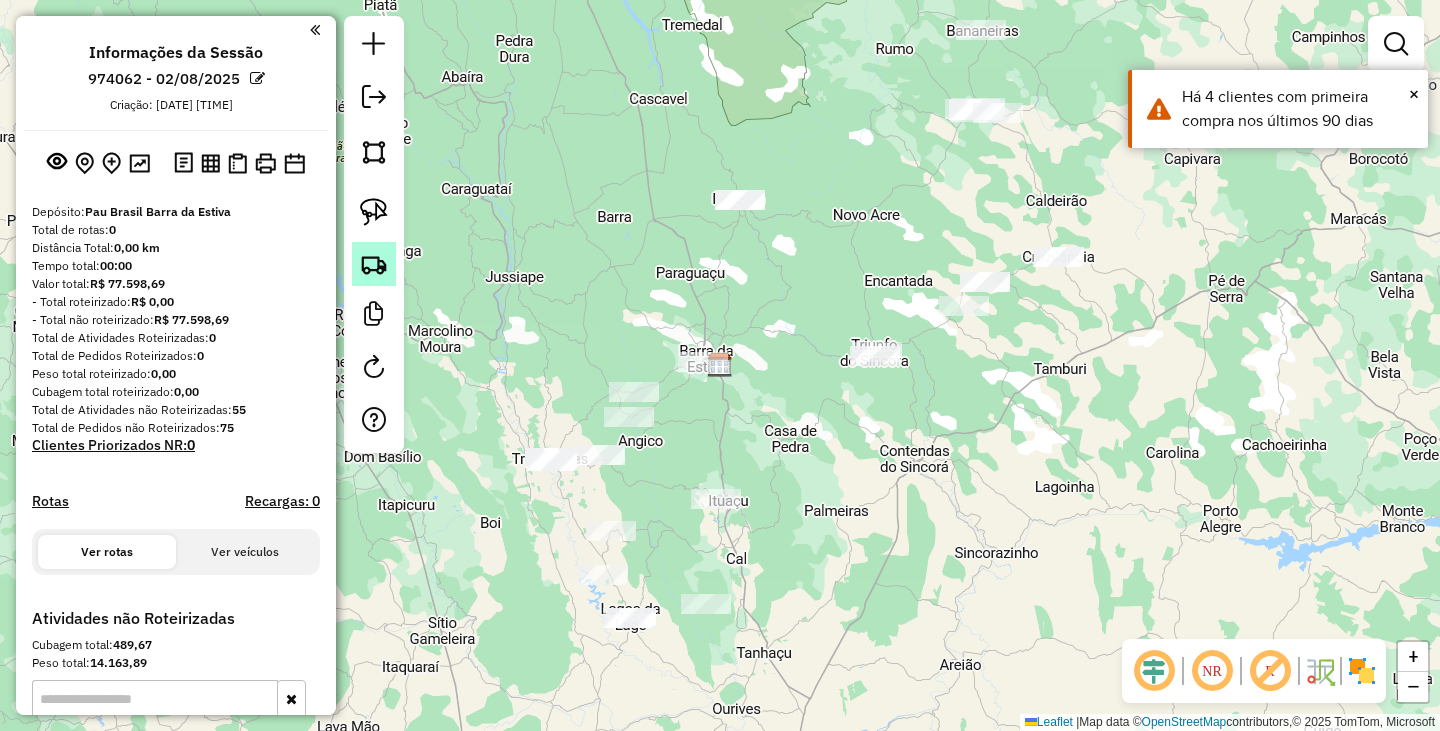 click 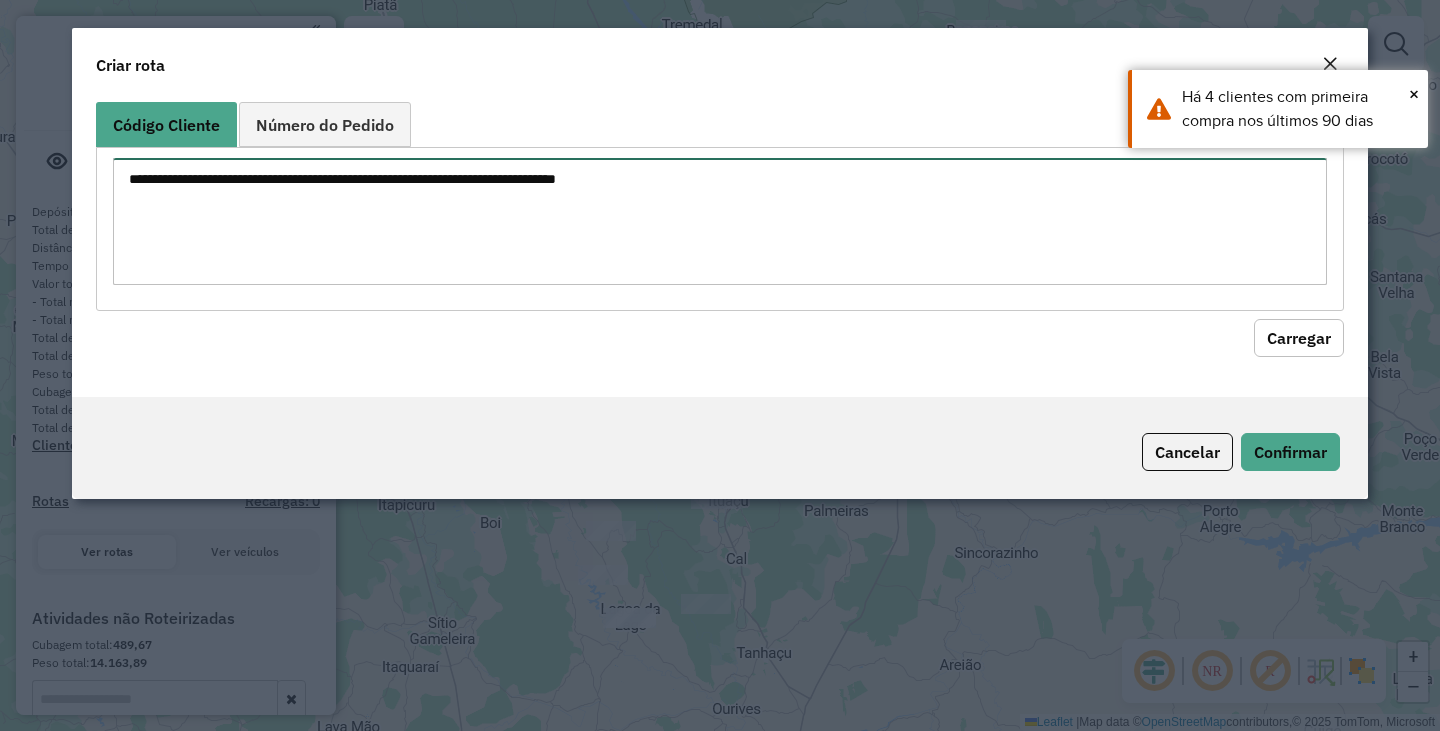 click at bounding box center [720, 221] 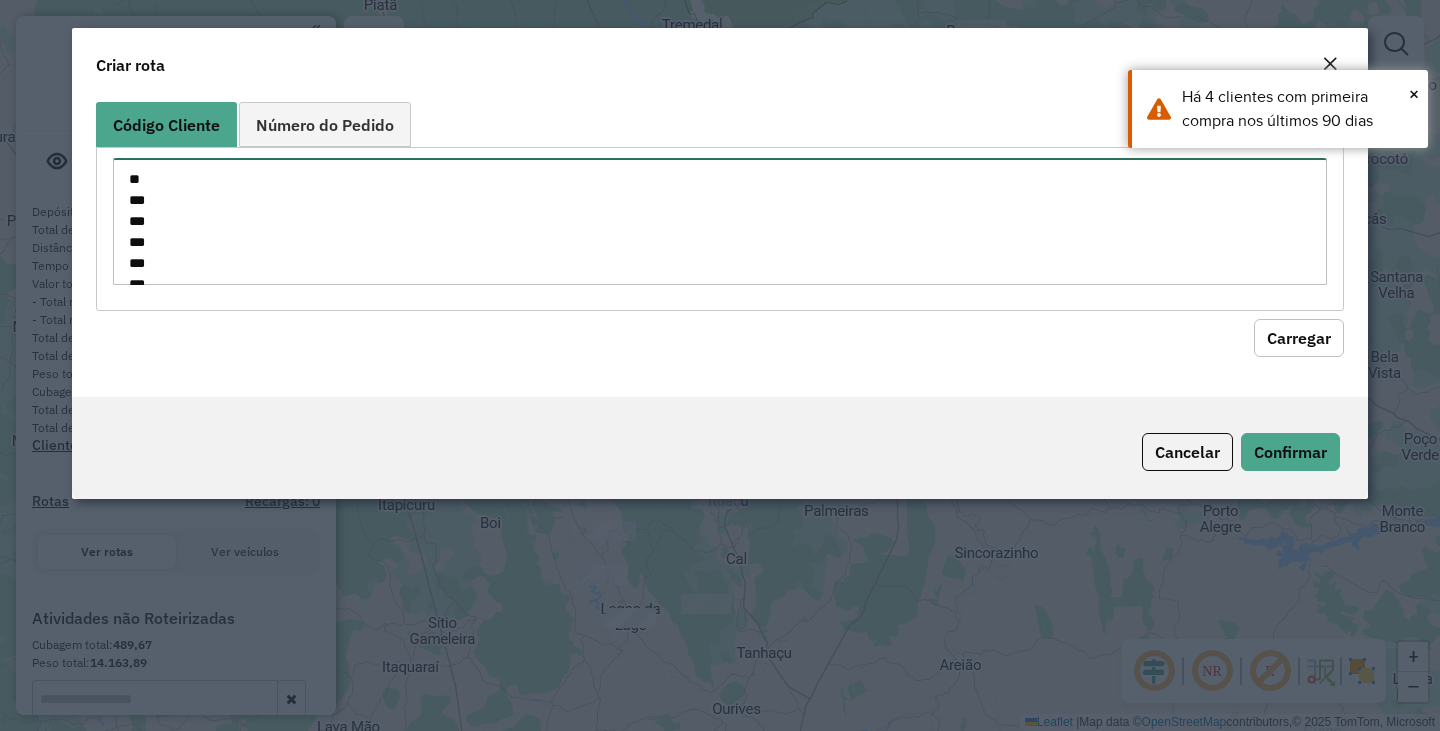 scroll, scrollTop: 449, scrollLeft: 0, axis: vertical 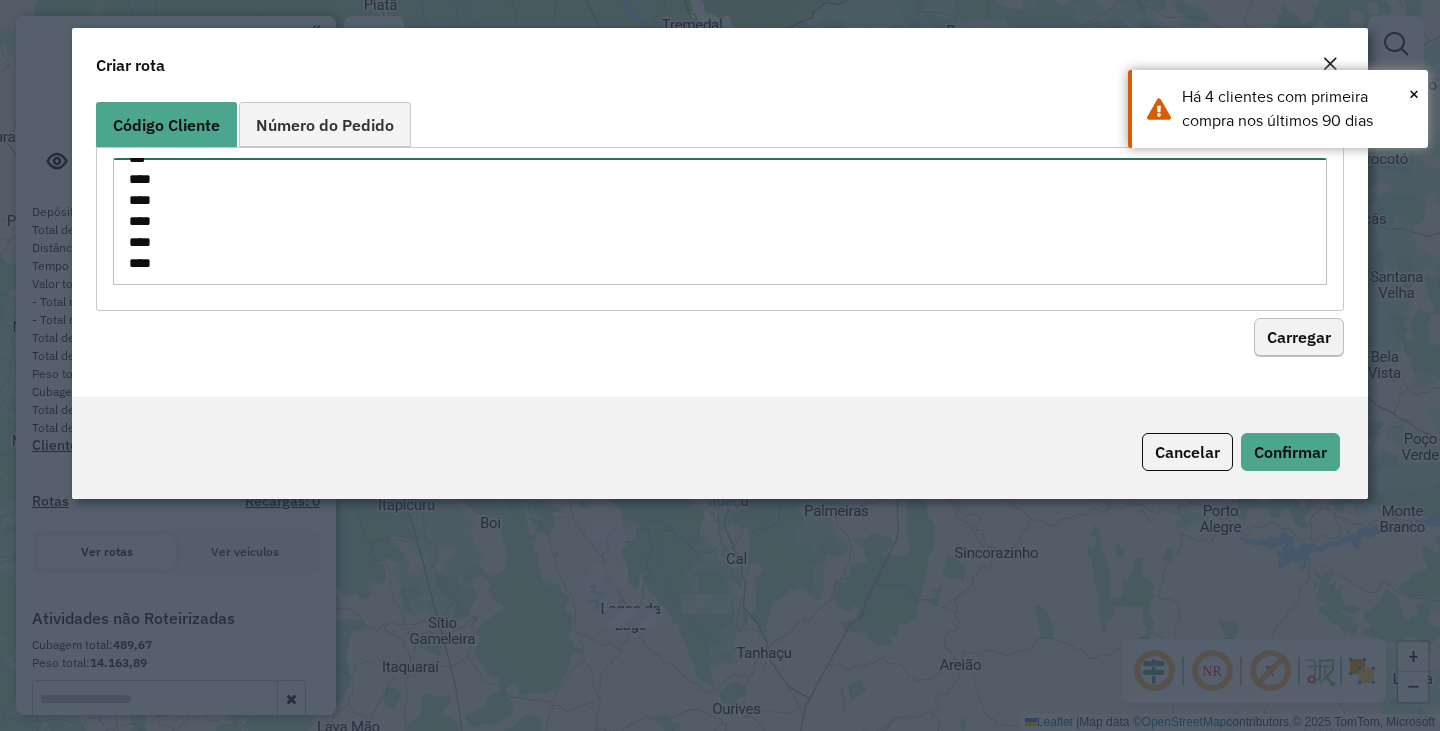 type on "**
***
***
***
***
***
***
****
**
**
***
***
***
***
***
***
***
***
***
***
***
****
****
****
****
***" 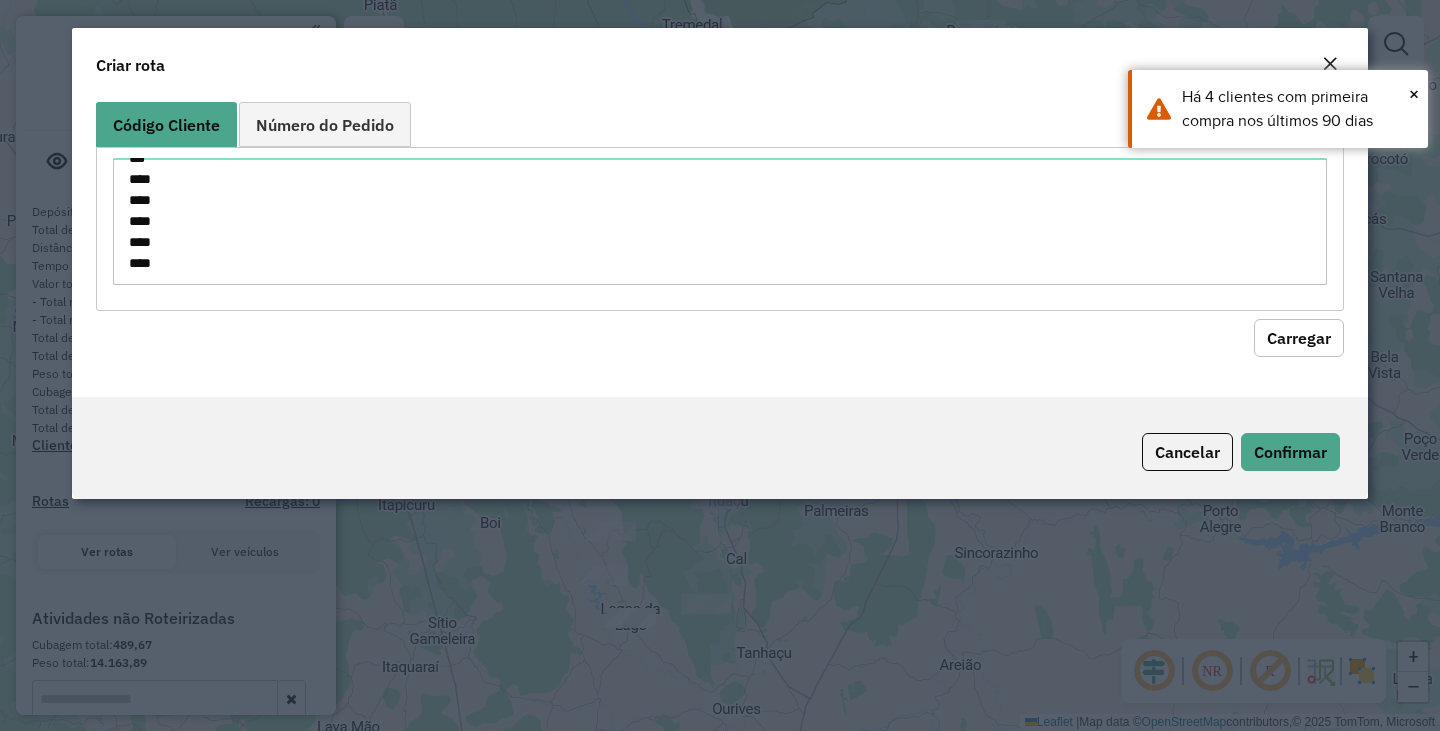 click on "Carregar" 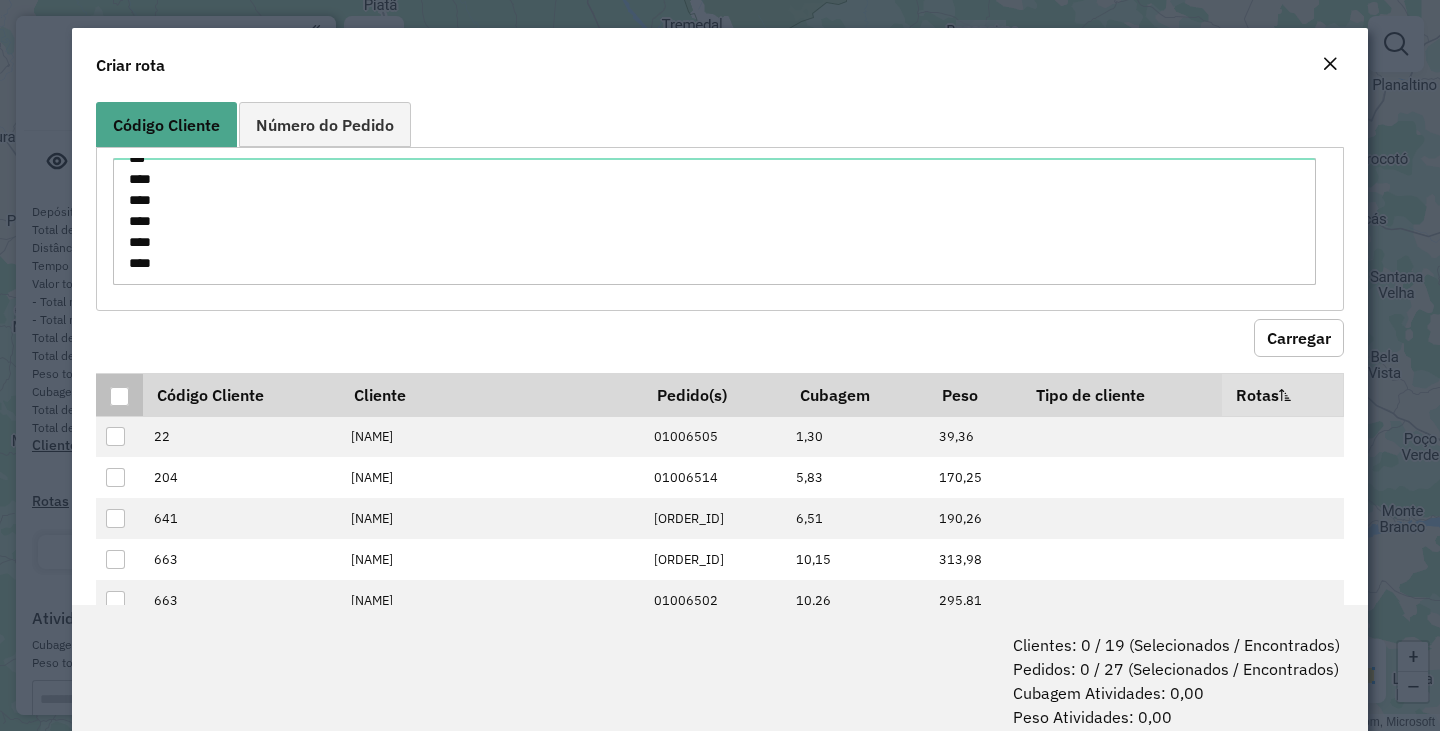 click at bounding box center (119, 396) 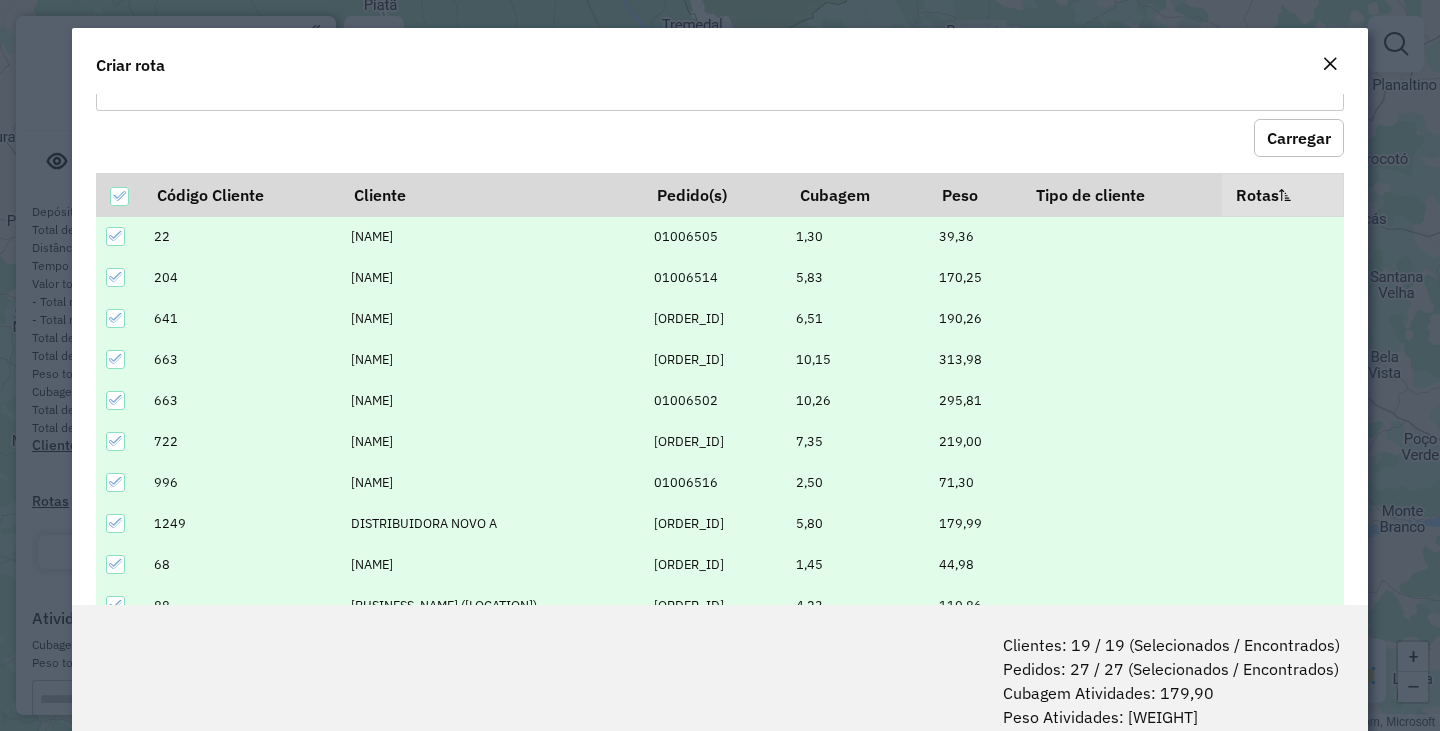 scroll, scrollTop: 319, scrollLeft: 0, axis: vertical 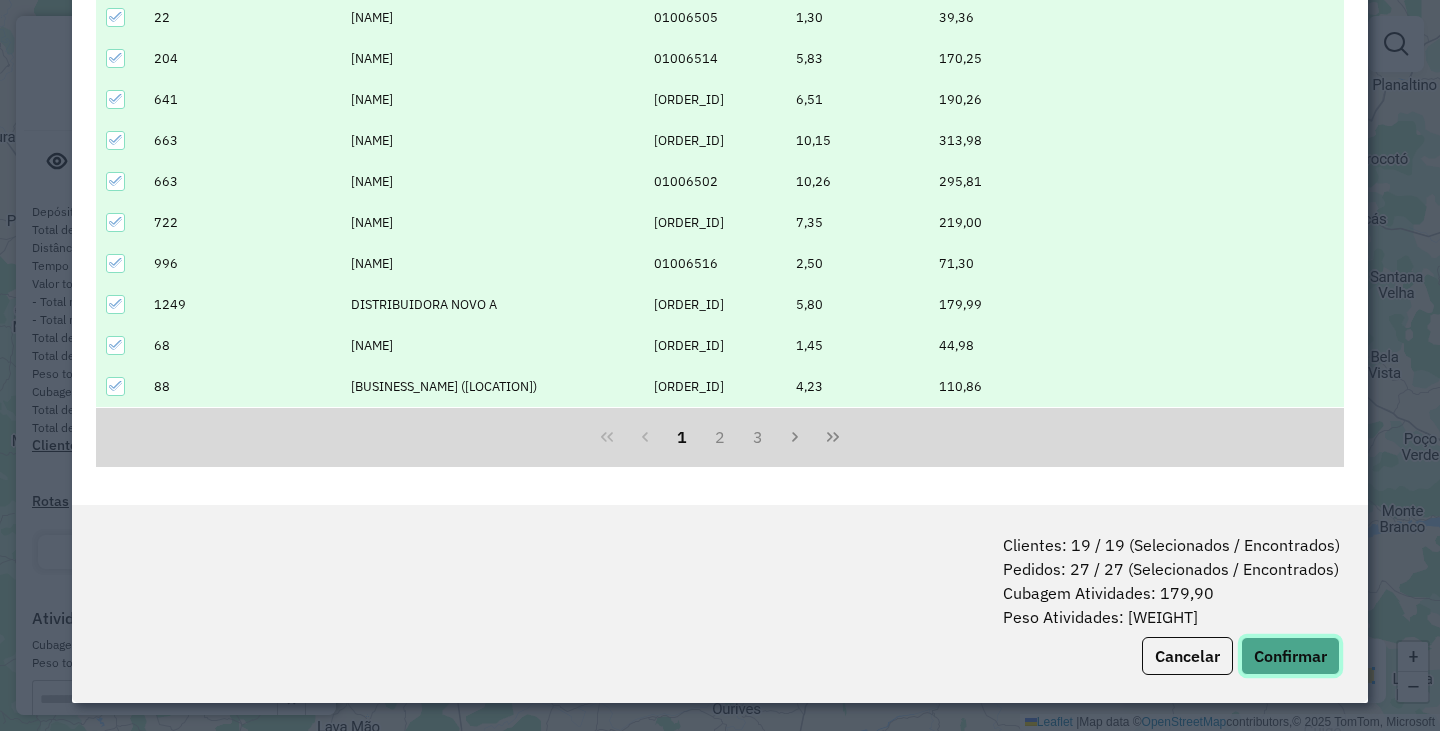 click on "Confirmar" 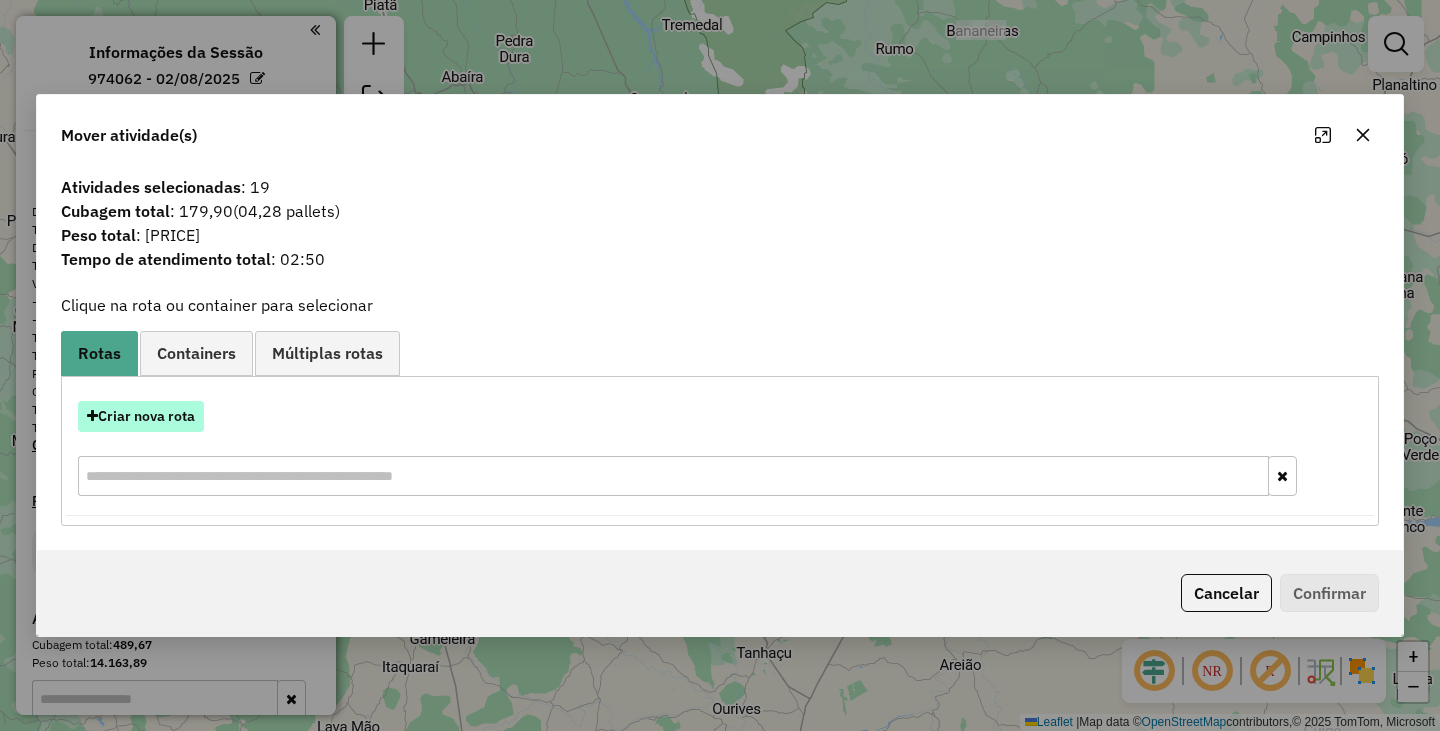 click on "Criar nova rota" at bounding box center [141, 416] 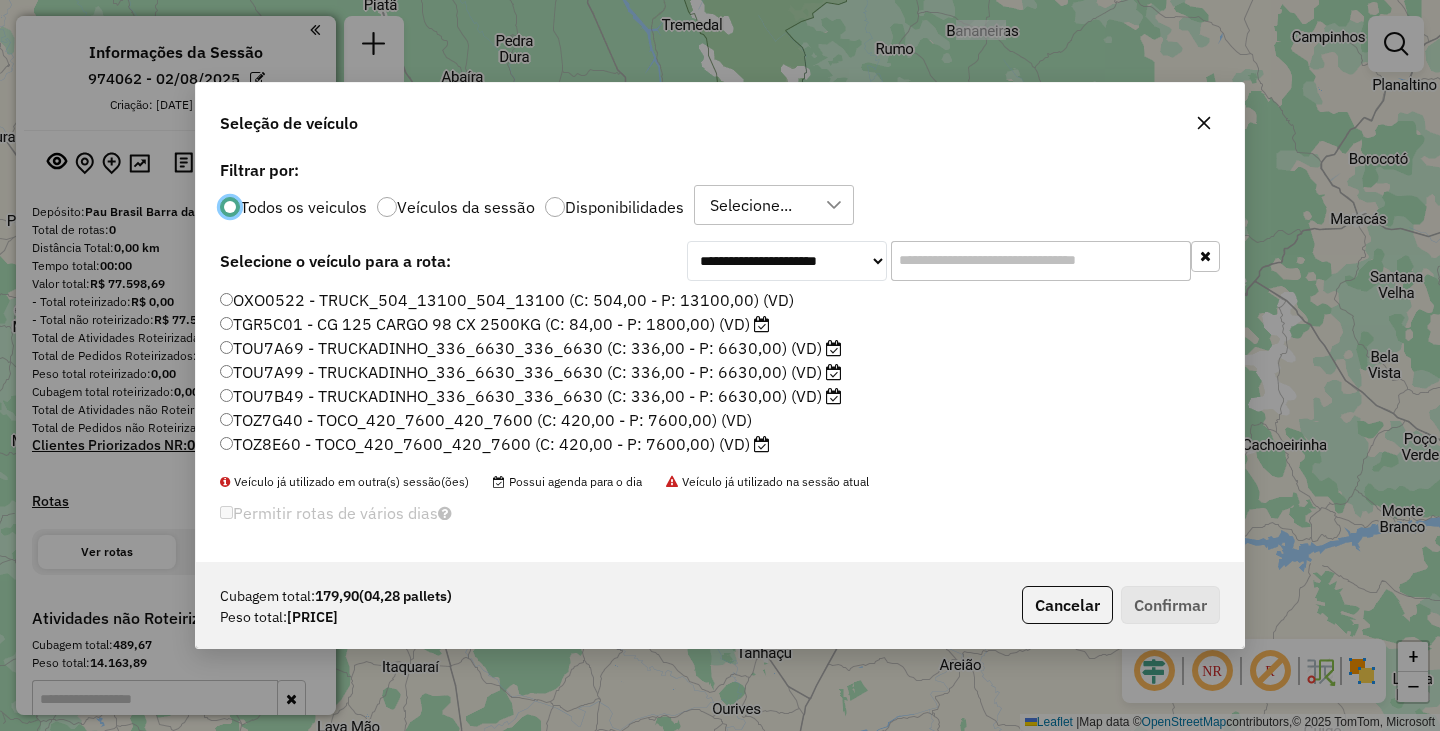 scroll, scrollTop: 12, scrollLeft: 6, axis: both 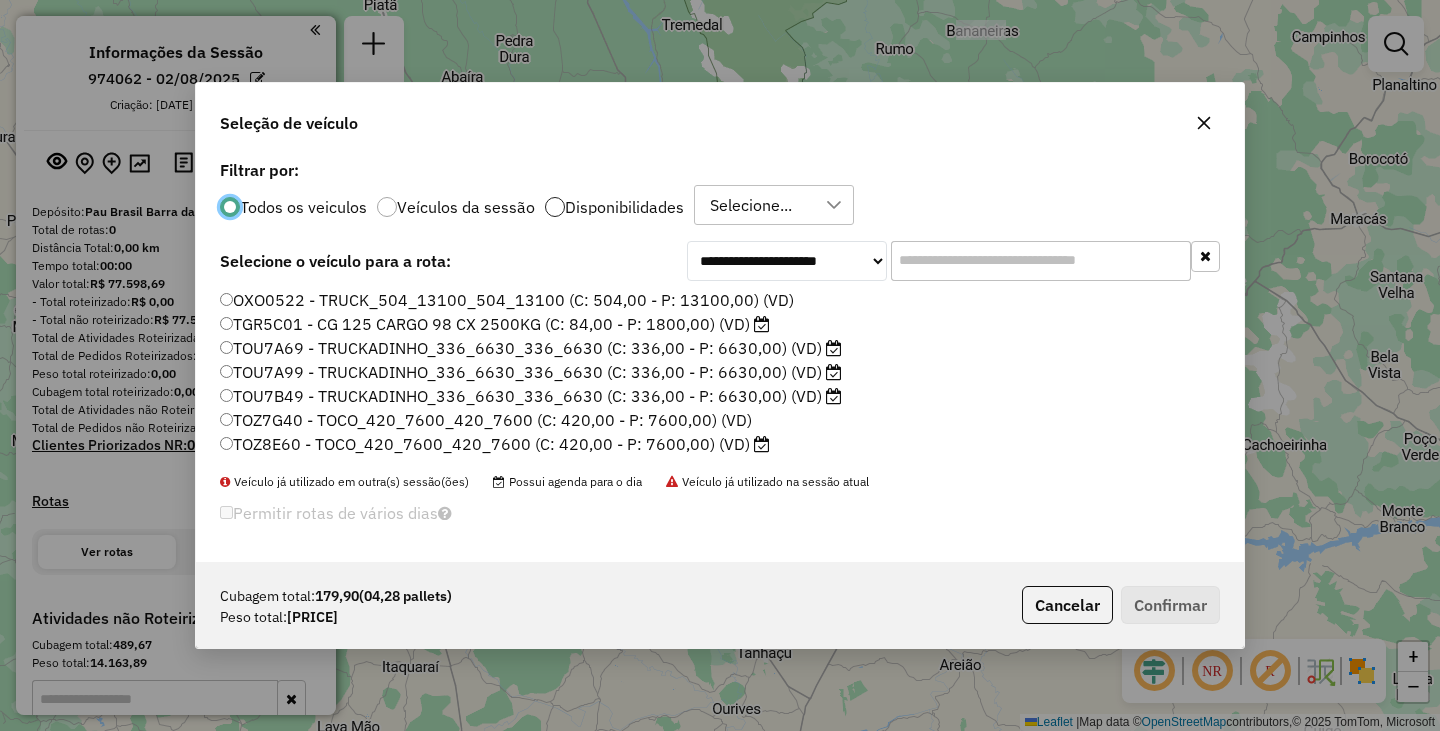click 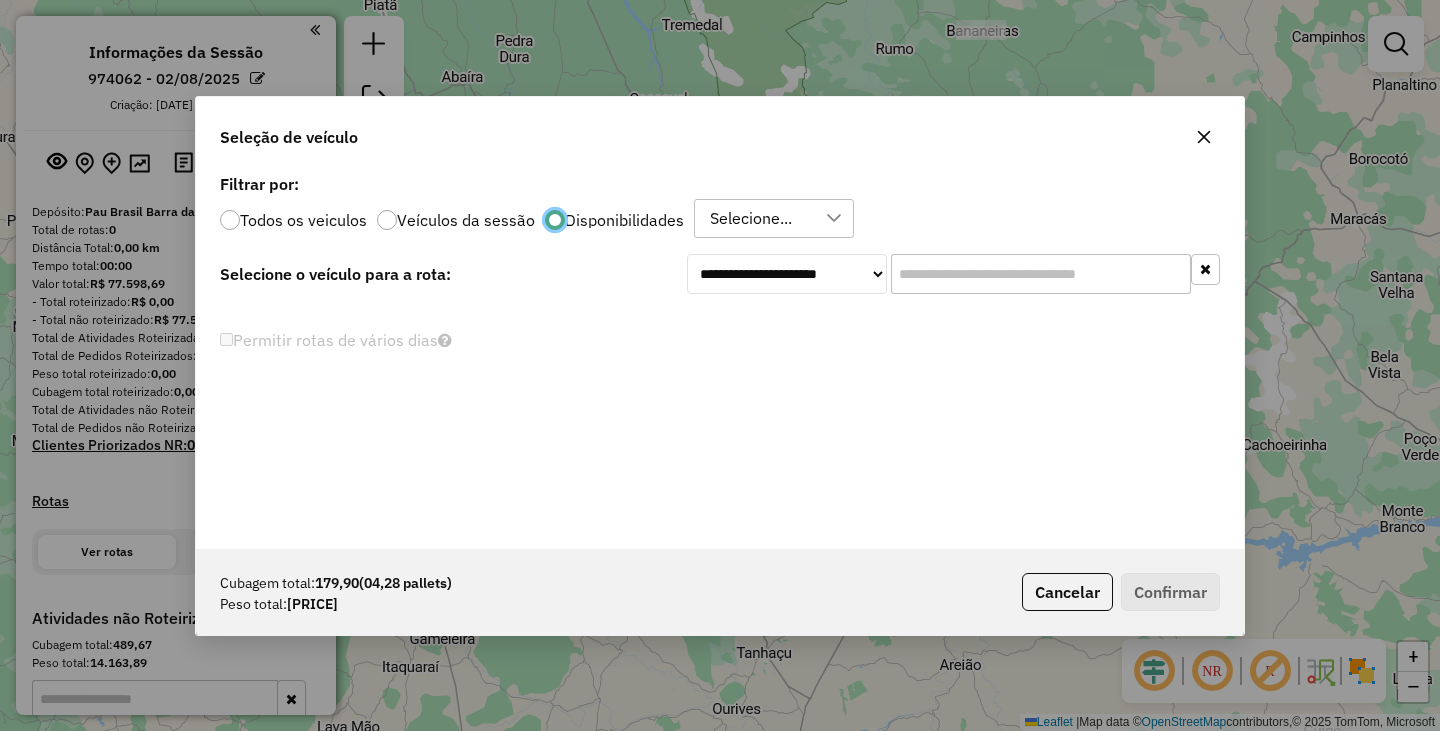 scroll, scrollTop: 12, scrollLeft: 7, axis: both 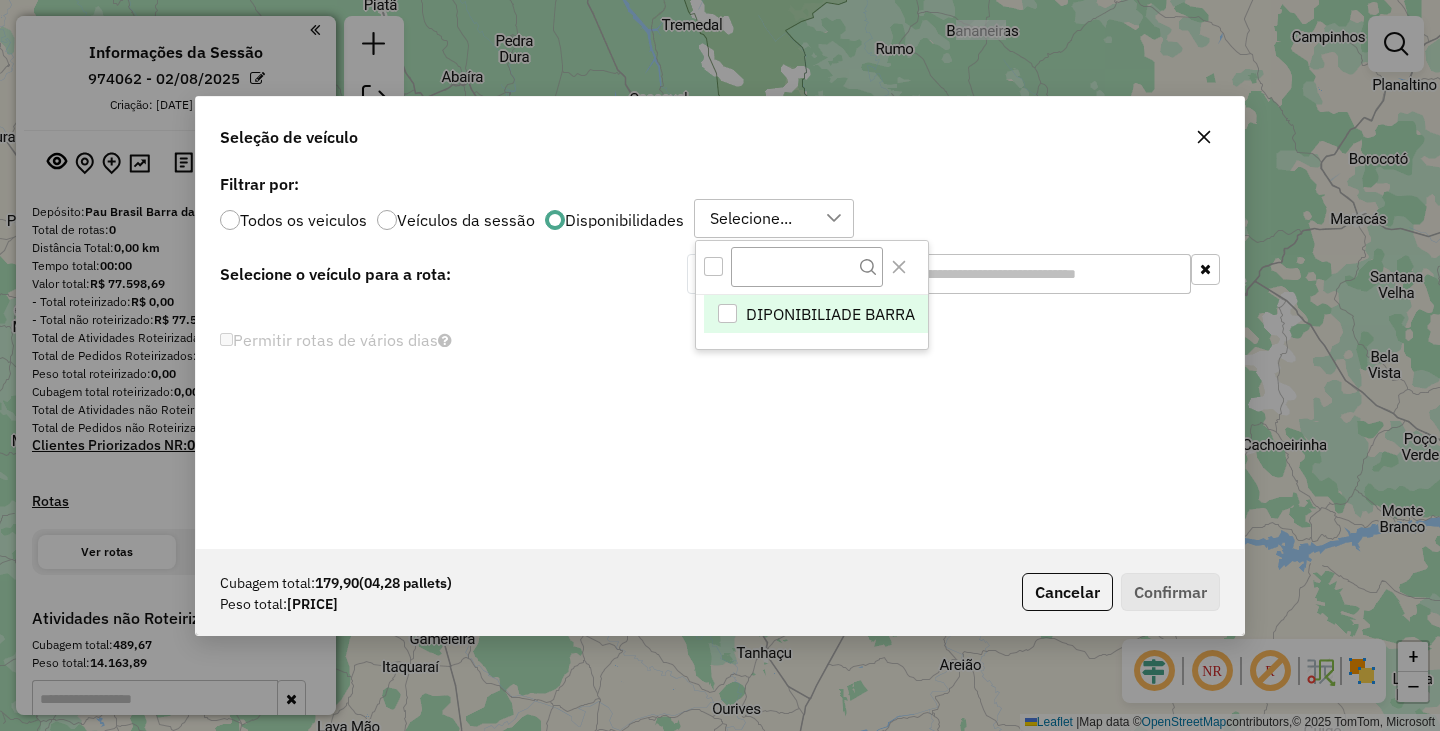 click at bounding box center (713, 266) 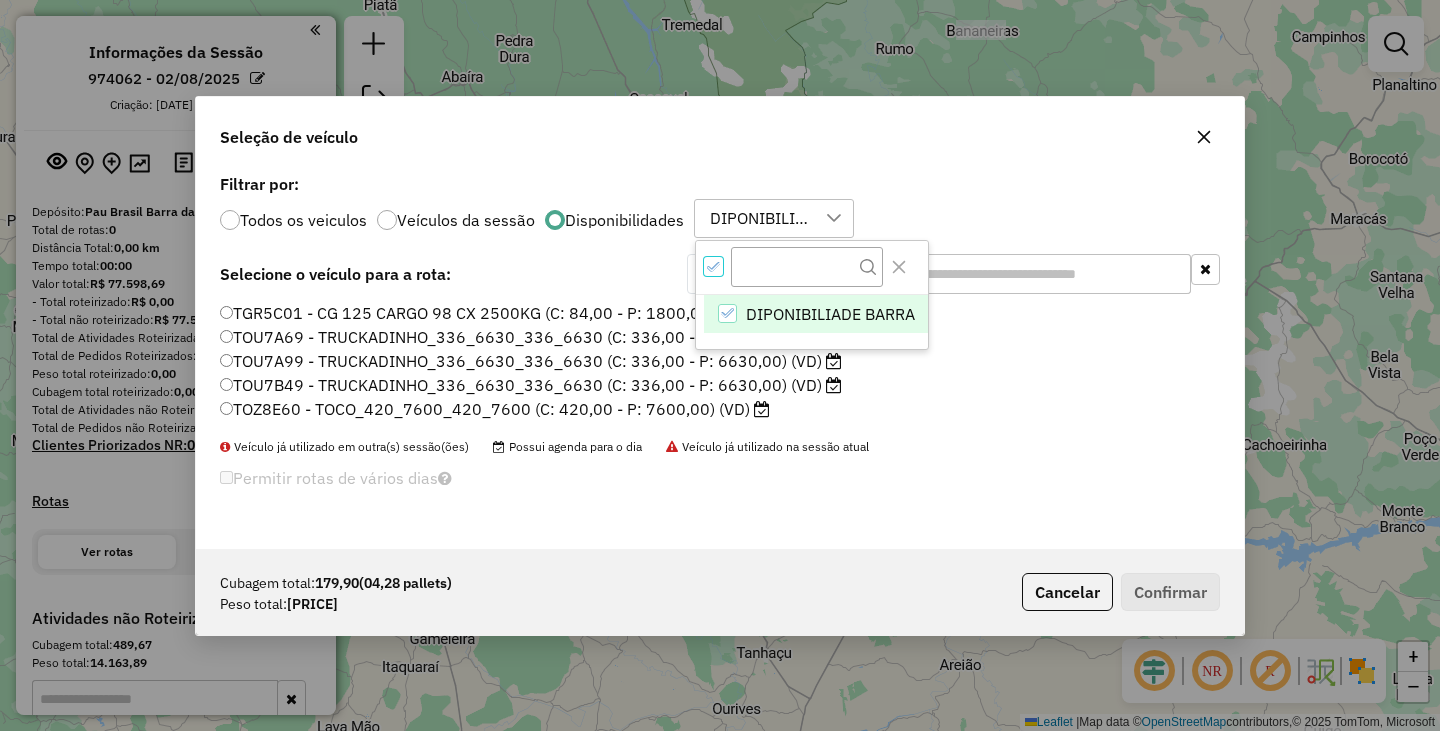 scroll, scrollTop: 12, scrollLeft: 7, axis: both 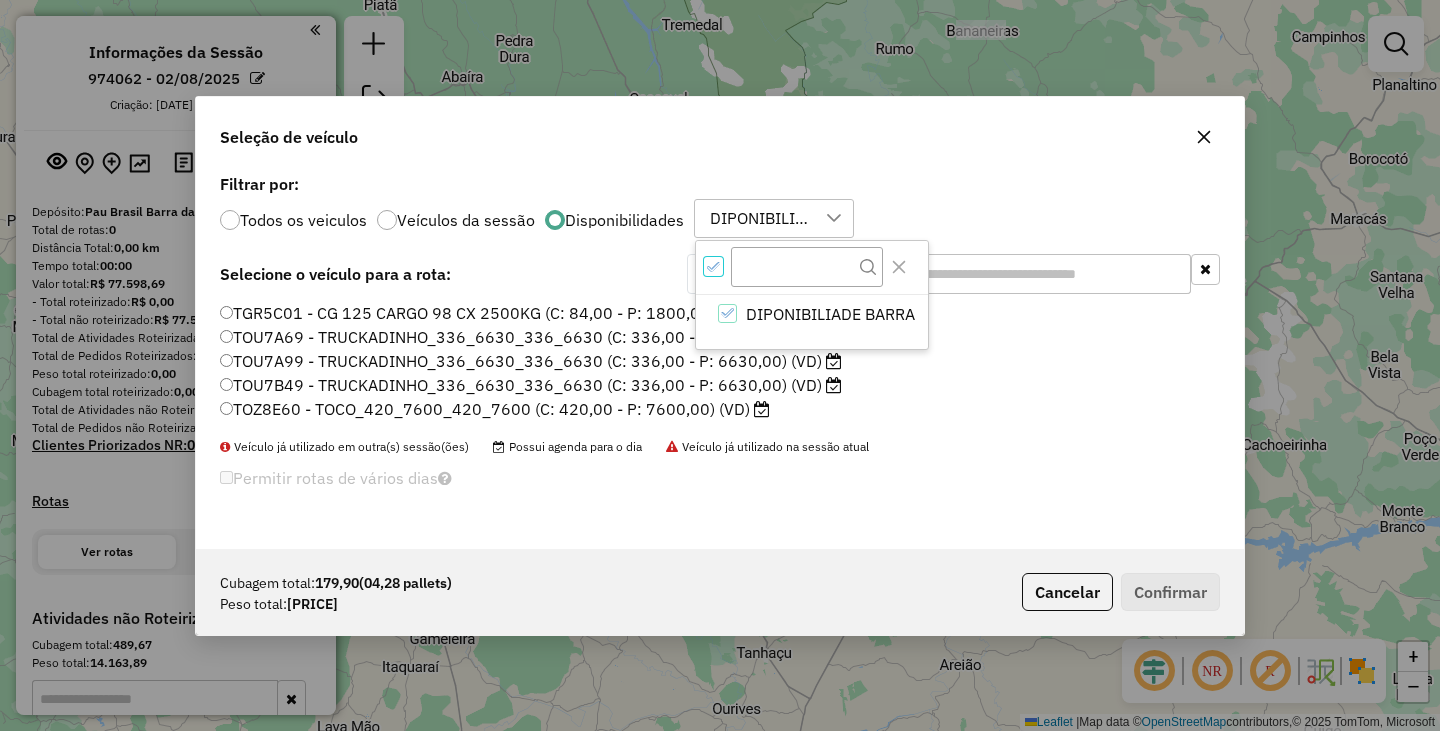 click on "**********" 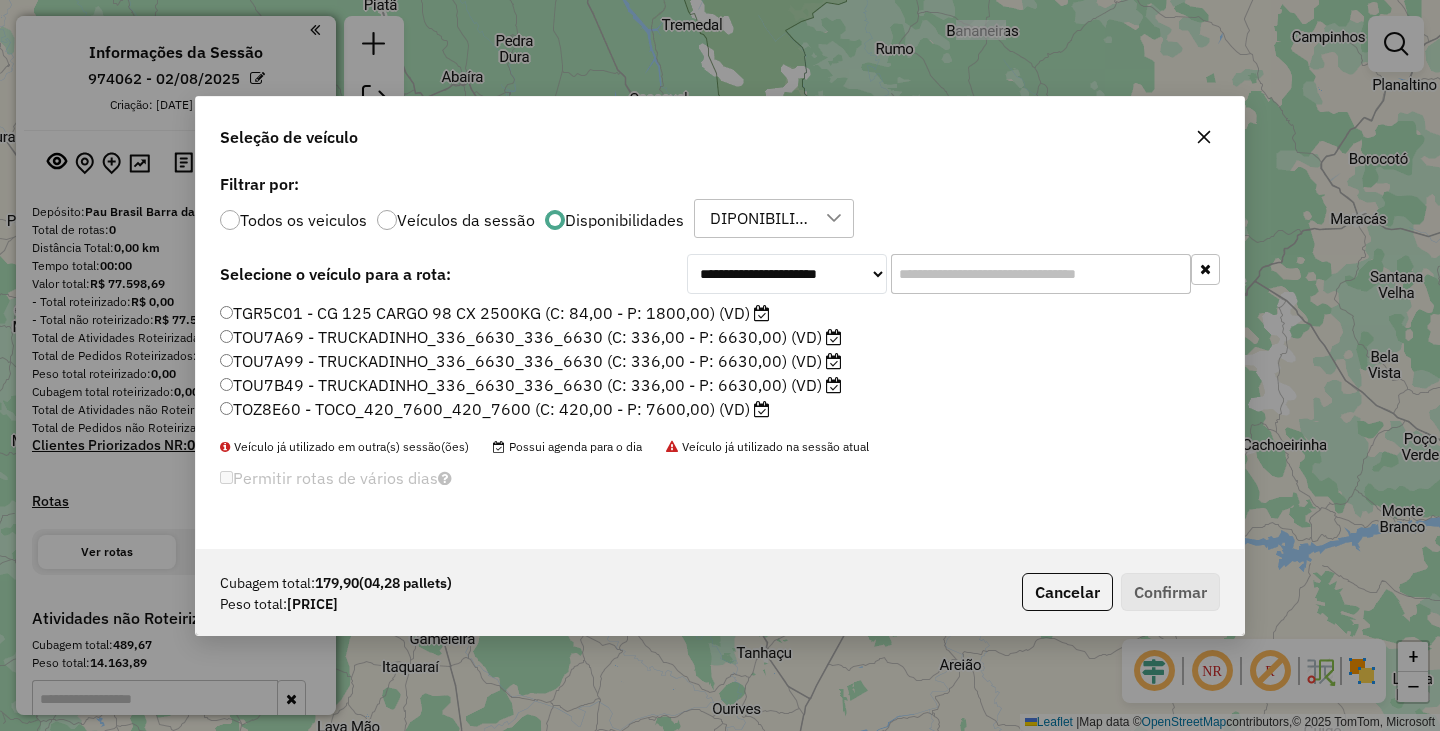 click on "TOU7A69 - TRUCKADINHO_336_6630_336_6630 (C: 336,00 - P: 6630,00) (VD)" 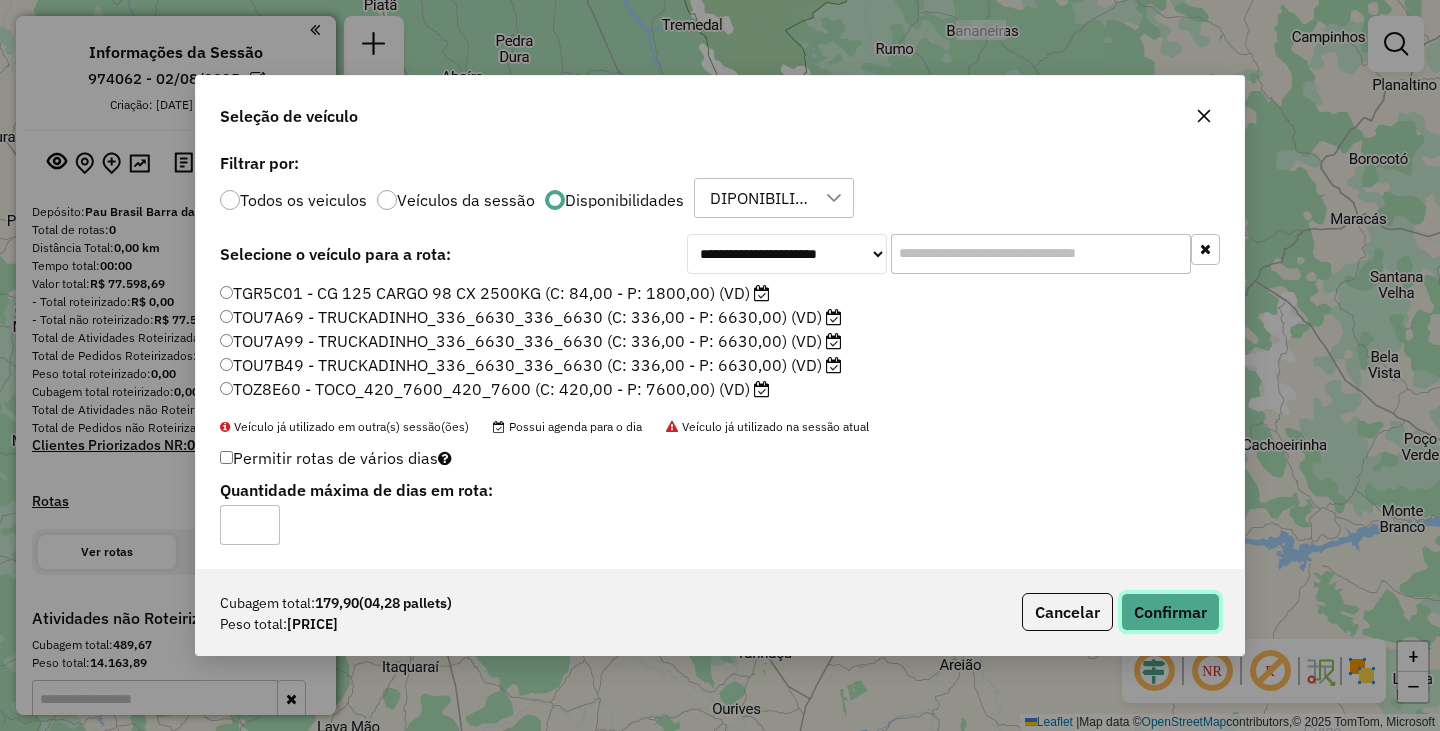 click on "Confirmar" 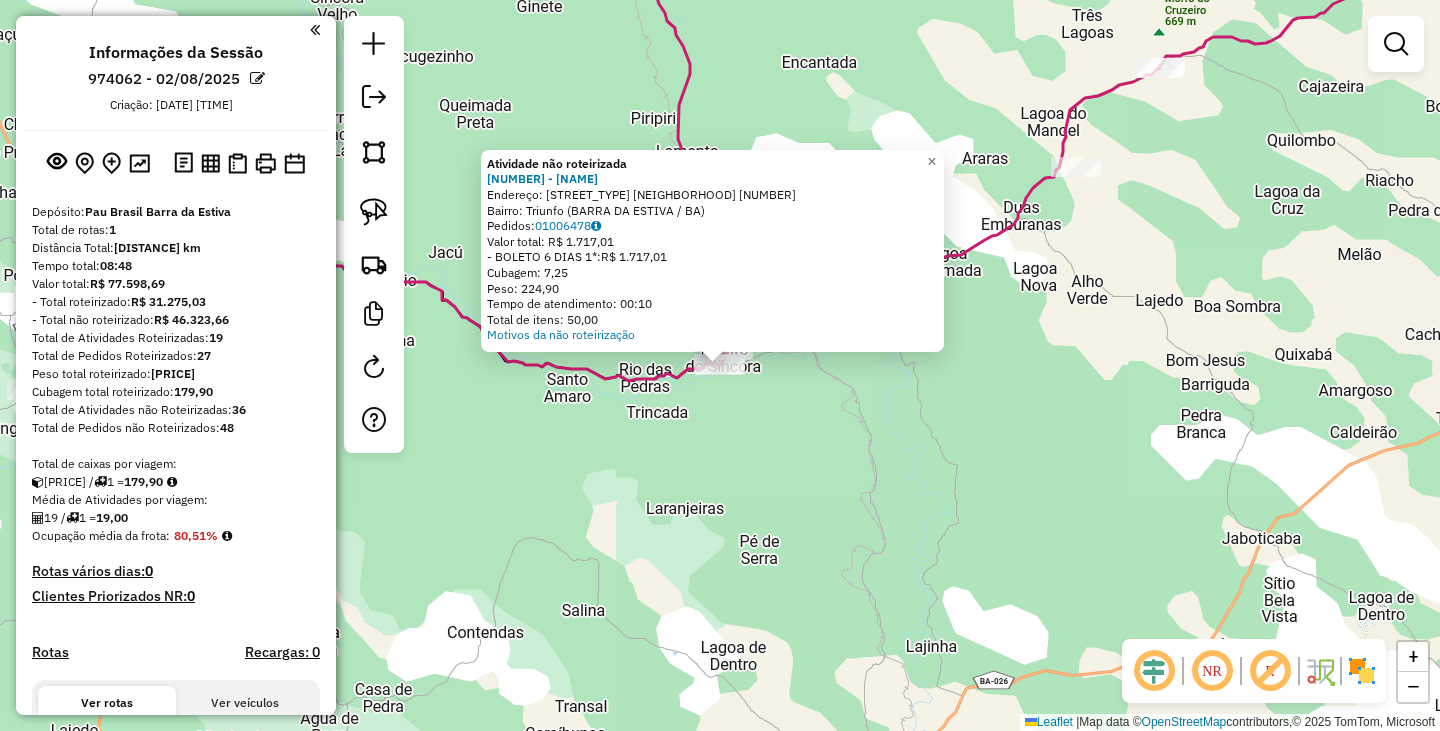 click on "Atividade não roteirizada 857 - MERCADINHO CORDEIRO  Endereço:  POVOADO TRIUNFO 2   Bairro: Triunfo (BARRA DA ESTIVA / BA)   Pedidos:  01006478   Valor total: R$ 1.717,01   - BOLETO 6 DIAS 1*:  R$ 1.717,01   Cubagem: 7,25   Peso: 224,90   Tempo de atendimento: 00:10   Total de itens: 50,00  Motivos da não roteirização × Janela de atendimento Grade de atendimento Capacidade Transportadoras Veículos Cliente Pedidos  Rotas Selecione os dias de semana para filtrar as janelas de atendimento  Seg   Ter   Qua   Qui   Sex   Sáb   Dom  Informe o período da janela de atendimento: De: Até:  Filtrar exatamente a janela do cliente  Considerar janela de atendimento padrão  Selecione os dias de semana para filtrar as grades de atendimento  Seg   Ter   Qua   Qui   Sex   Sáb   Dom   Considerar clientes sem dia de atendimento cadastrado  Clientes fora do dia de atendimento selecionado Filtrar as atividades entre os valores definidos abaixo:  Peso mínimo:   Peso máximo:   Cubagem mínima:   Cubagem máxima:   De:" 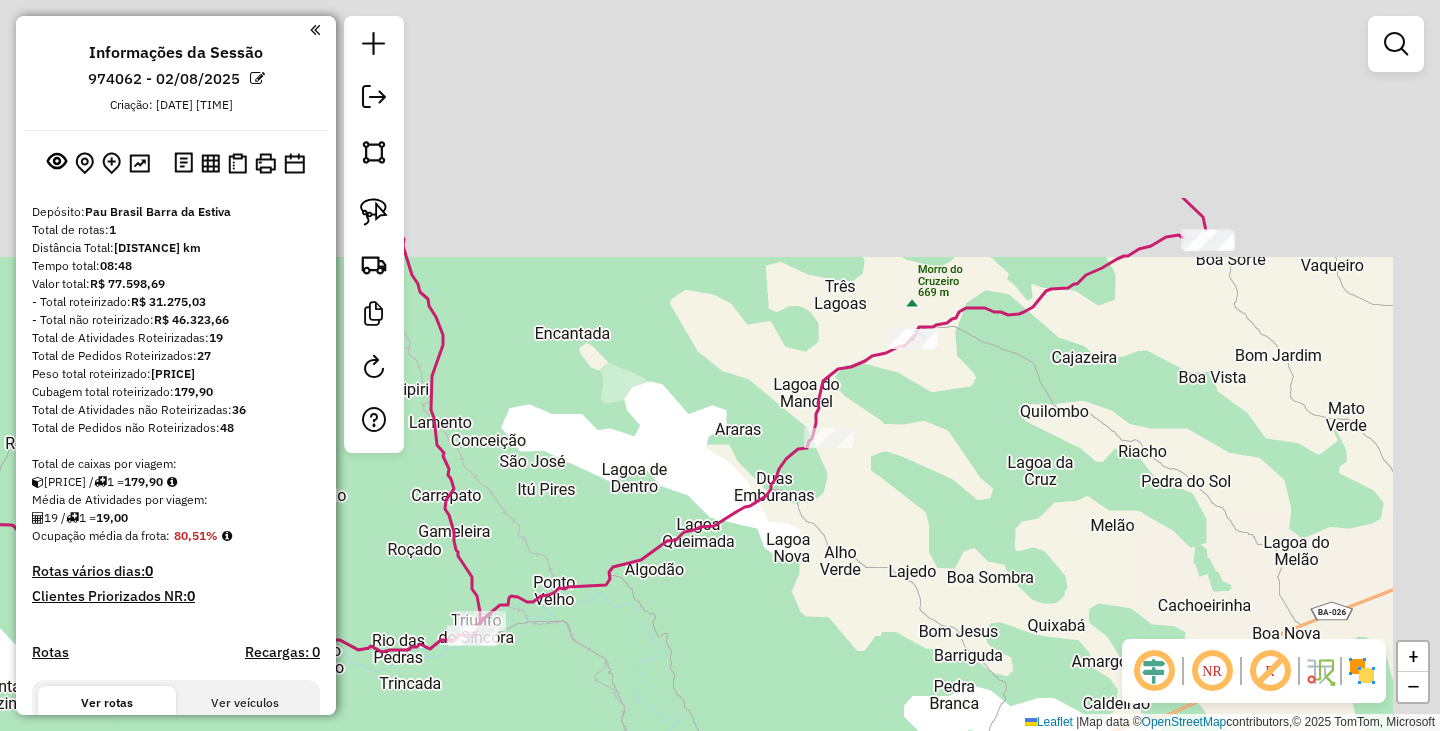 drag, startPoint x: 1114, startPoint y: 195, endPoint x: 861, endPoint y: 473, distance: 375.88962 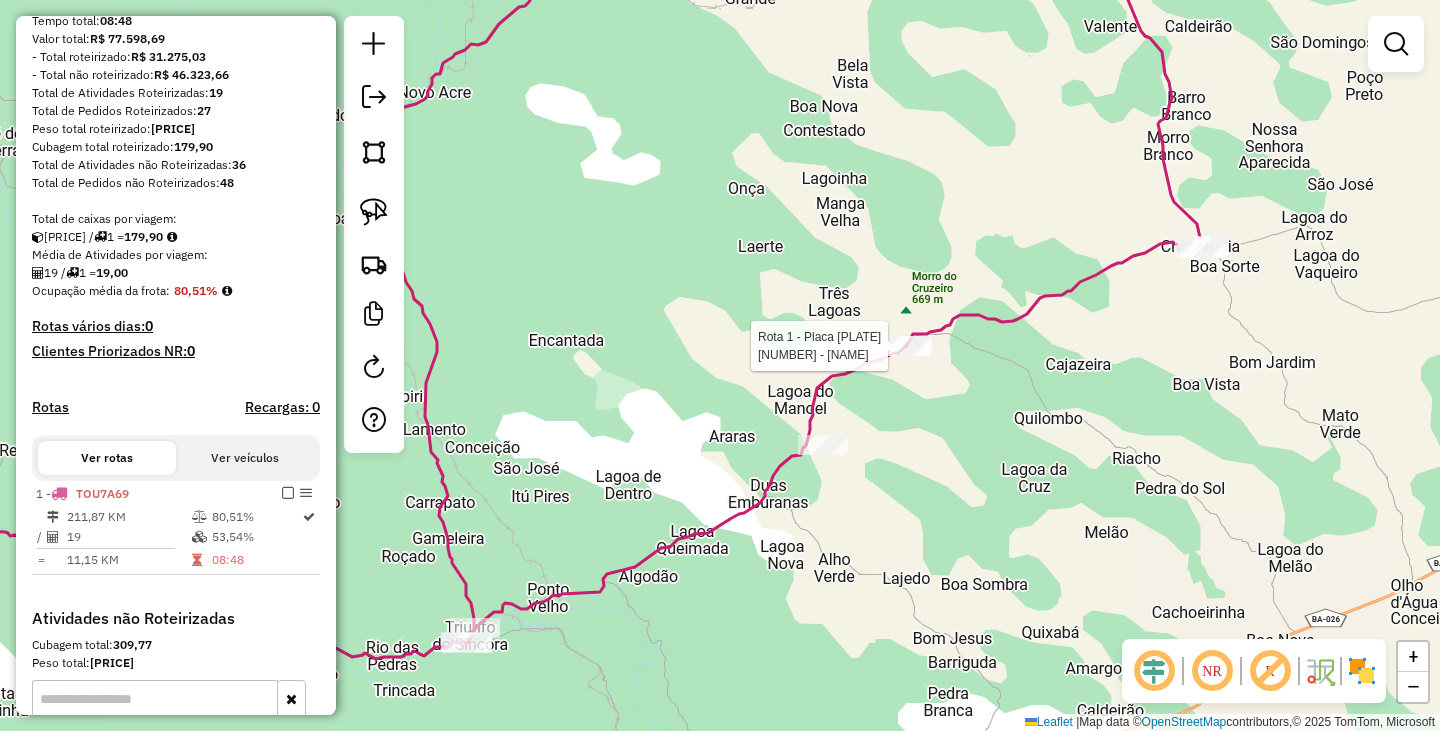 select on "**********" 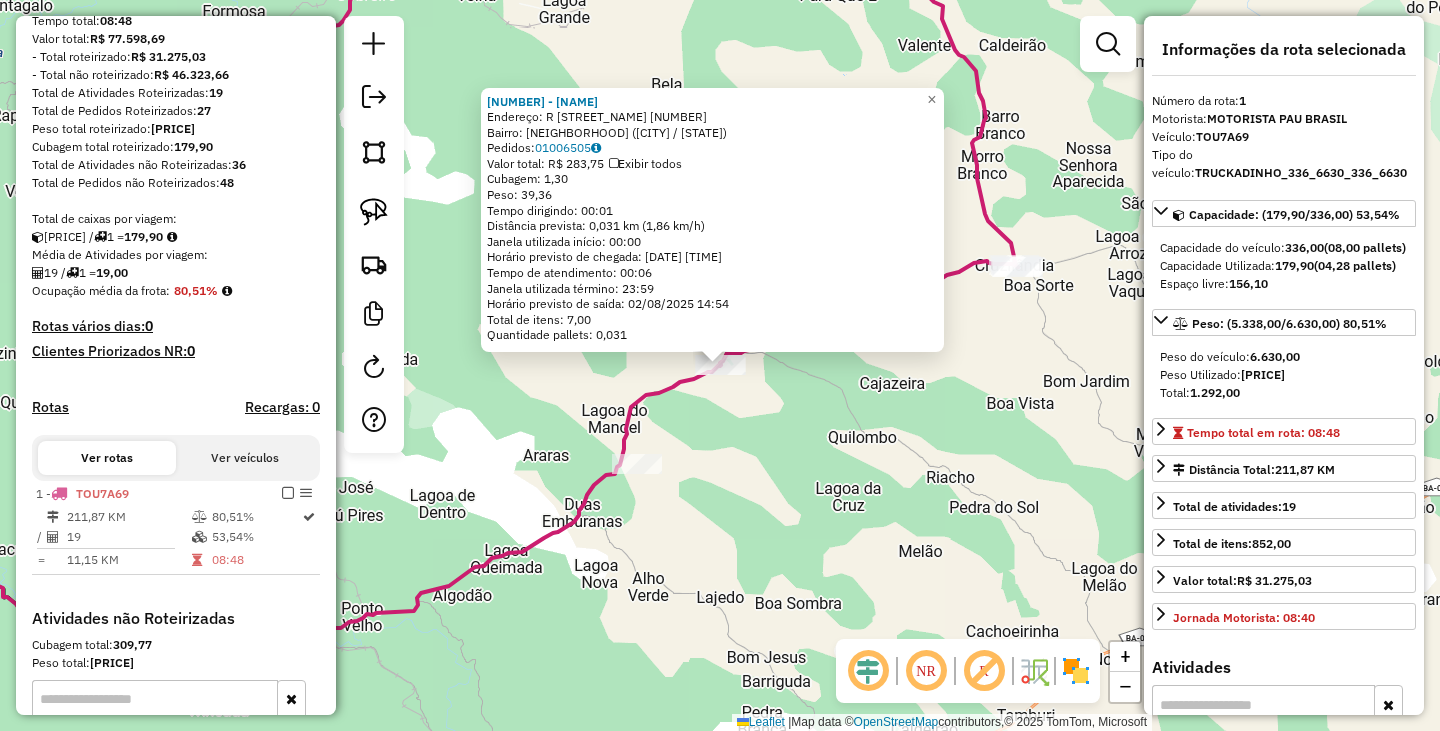 scroll, scrollTop: 498, scrollLeft: 0, axis: vertical 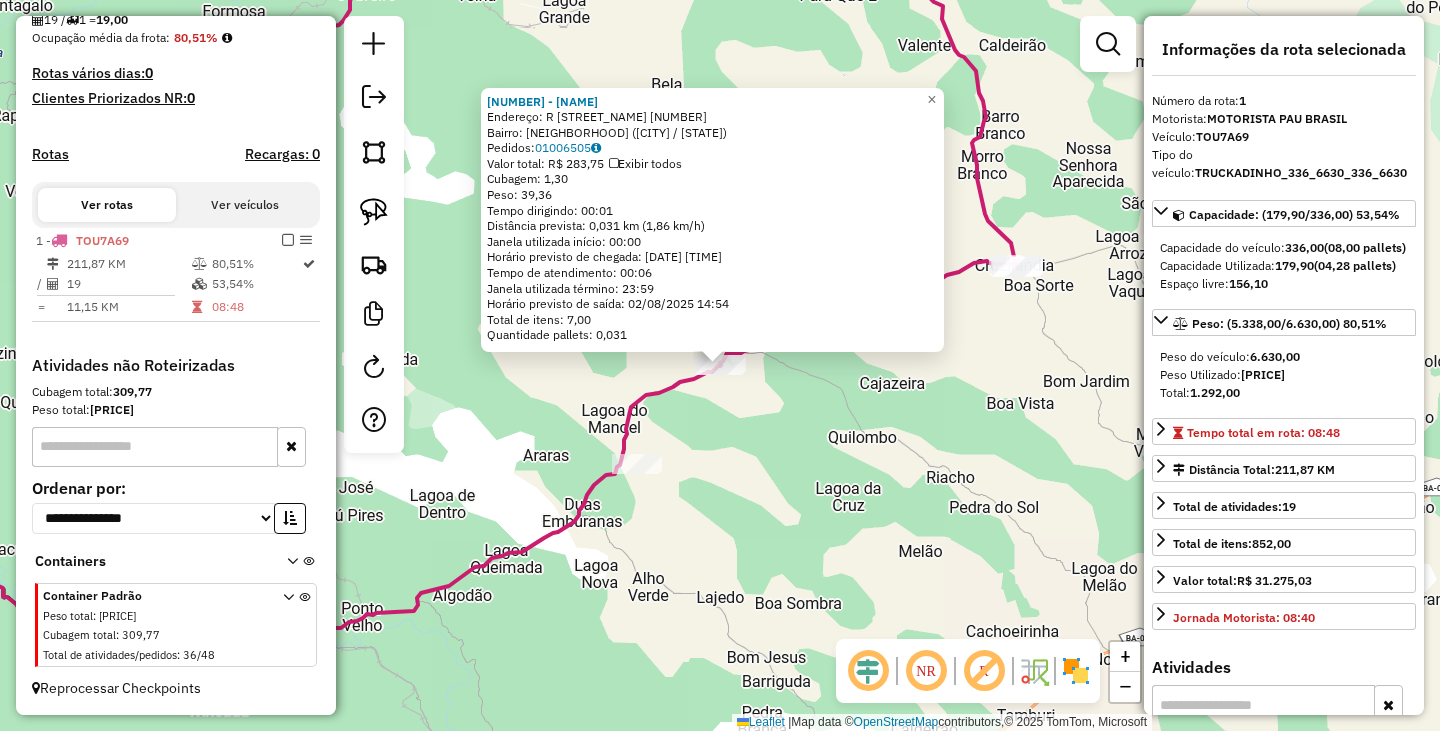 click on "22 - Jose Roberto Novais  Endereço: R   praca da matriz               20   Bairro: Olhos D'agua (IRAMAIA / BA)   Pedidos:  01006505   Valor total: R$ 283,75   Exibir todos   Cubagem: 1,30  Peso: 39,36  Tempo dirigindo: 00:01   Distância prevista: 0,031 km (1,86 km/h)   Janela utilizada início: 00:00   Horário previsto de chegada: 02/08/2025 14:48   Tempo de atendimento: 00:06   Janela utilizada término: 23:59   Horário previsto de saída: 02/08/2025 14:54   Total de itens: 7,00   Quantidade pallets: 0,031  × Janela de atendimento Grade de atendimento Capacidade Transportadoras Veículos Cliente Pedidos  Rotas Selecione os dias de semana para filtrar as janelas de atendimento  Seg   Ter   Qua   Qui   Sex   Sáb   Dom  Informe o período da janela de atendimento: De: Até:  Filtrar exatamente a janela do cliente  Considerar janela de atendimento padrão  Selecione os dias de semana para filtrar as grades de atendimento  Seg   Ter   Qua   Qui   Sex   Sáb   Dom   Peso mínimo:   Peso máximo:   De:   De:" 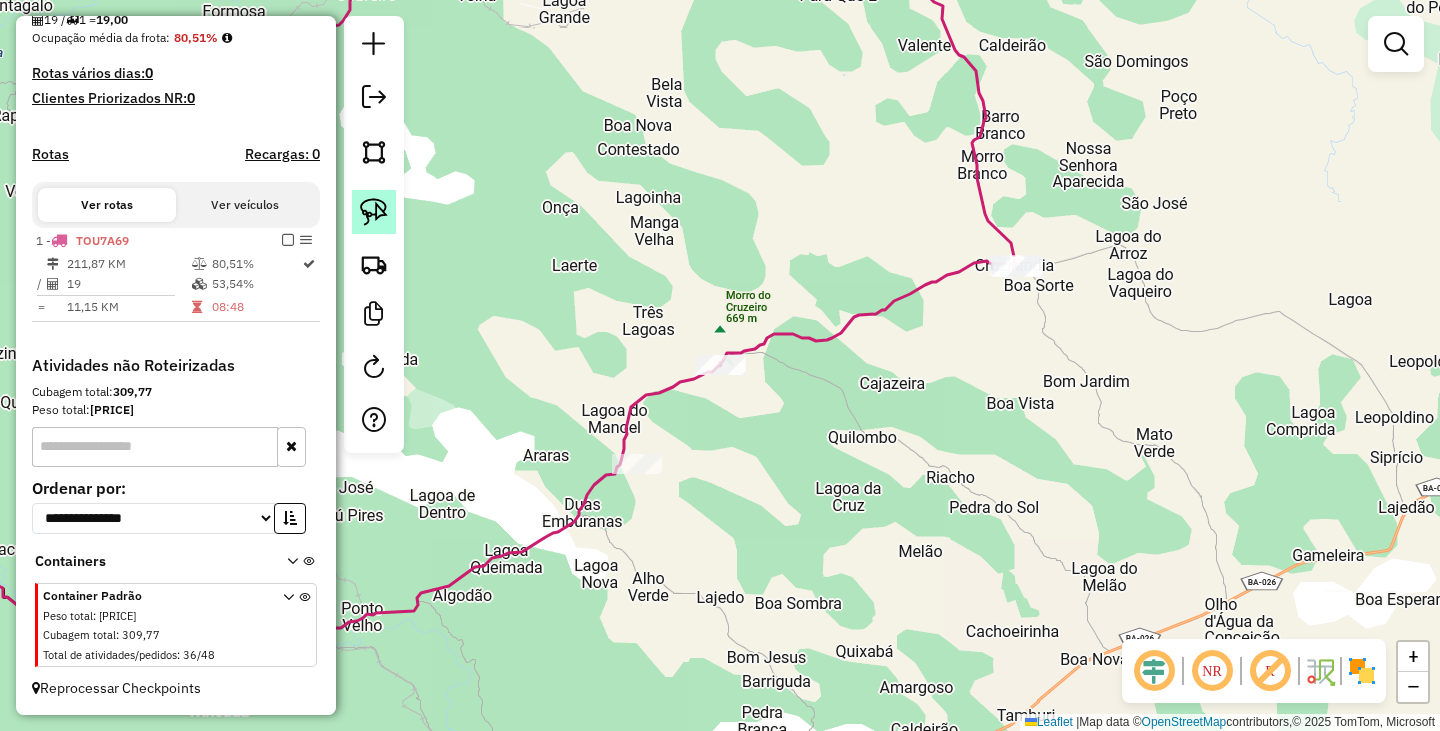 click 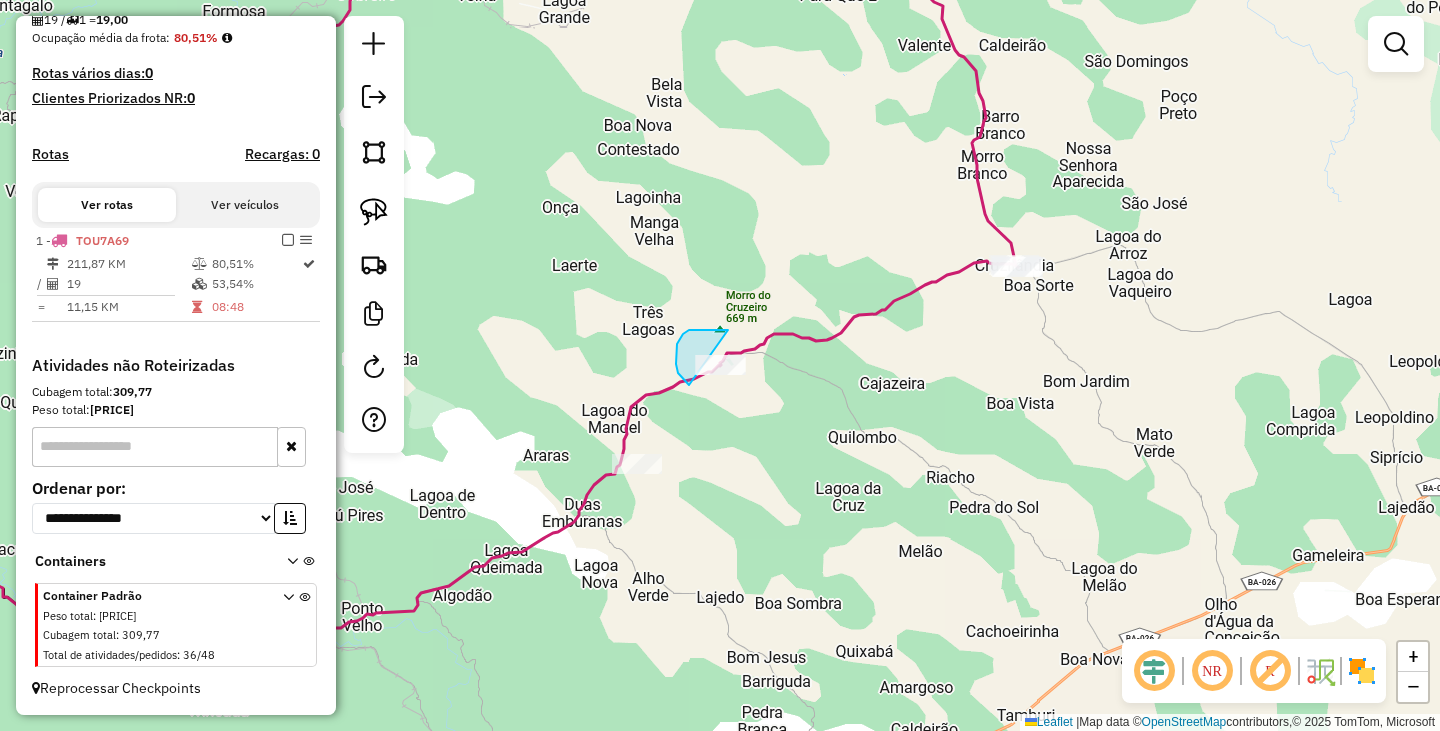 drag, startPoint x: 728, startPoint y: 330, endPoint x: 776, endPoint y: 360, distance: 56.603886 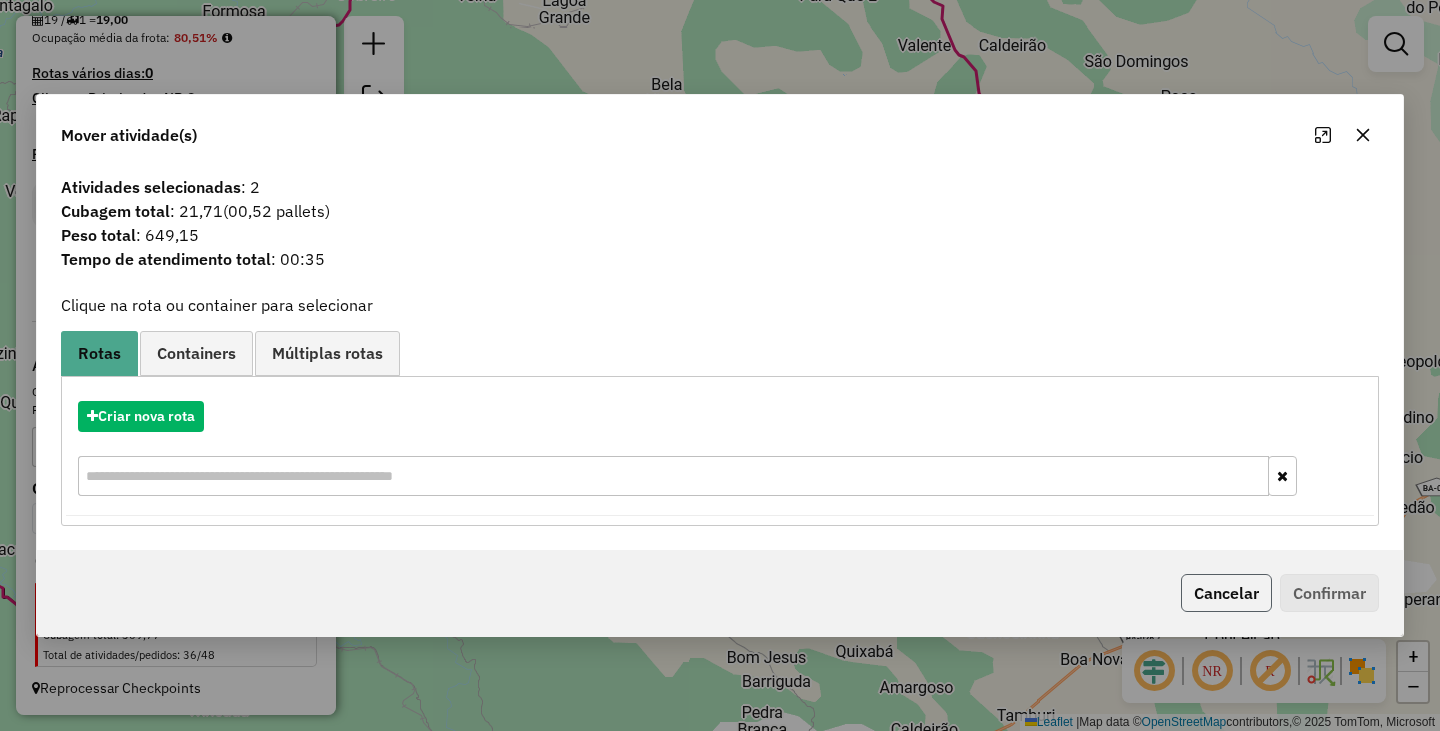 click on "Cancelar" 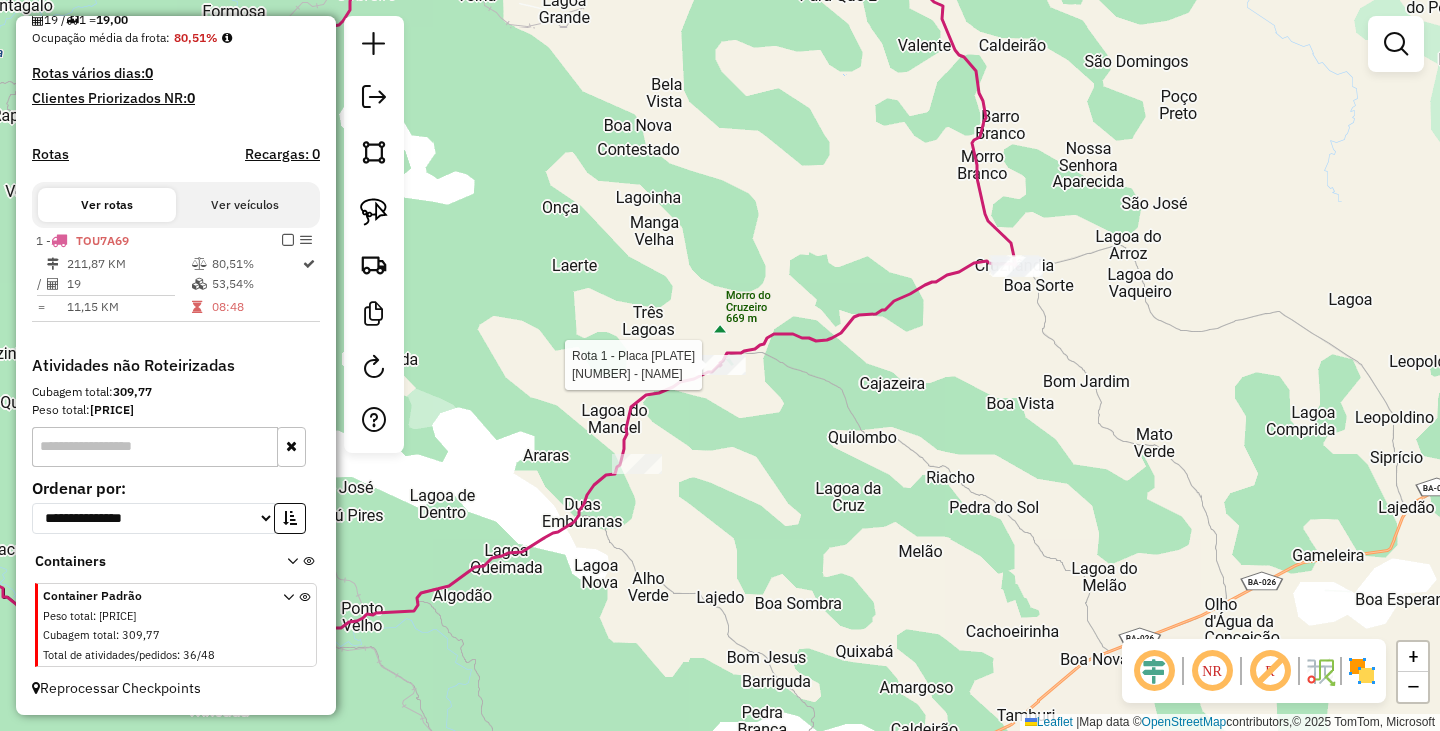 select on "**********" 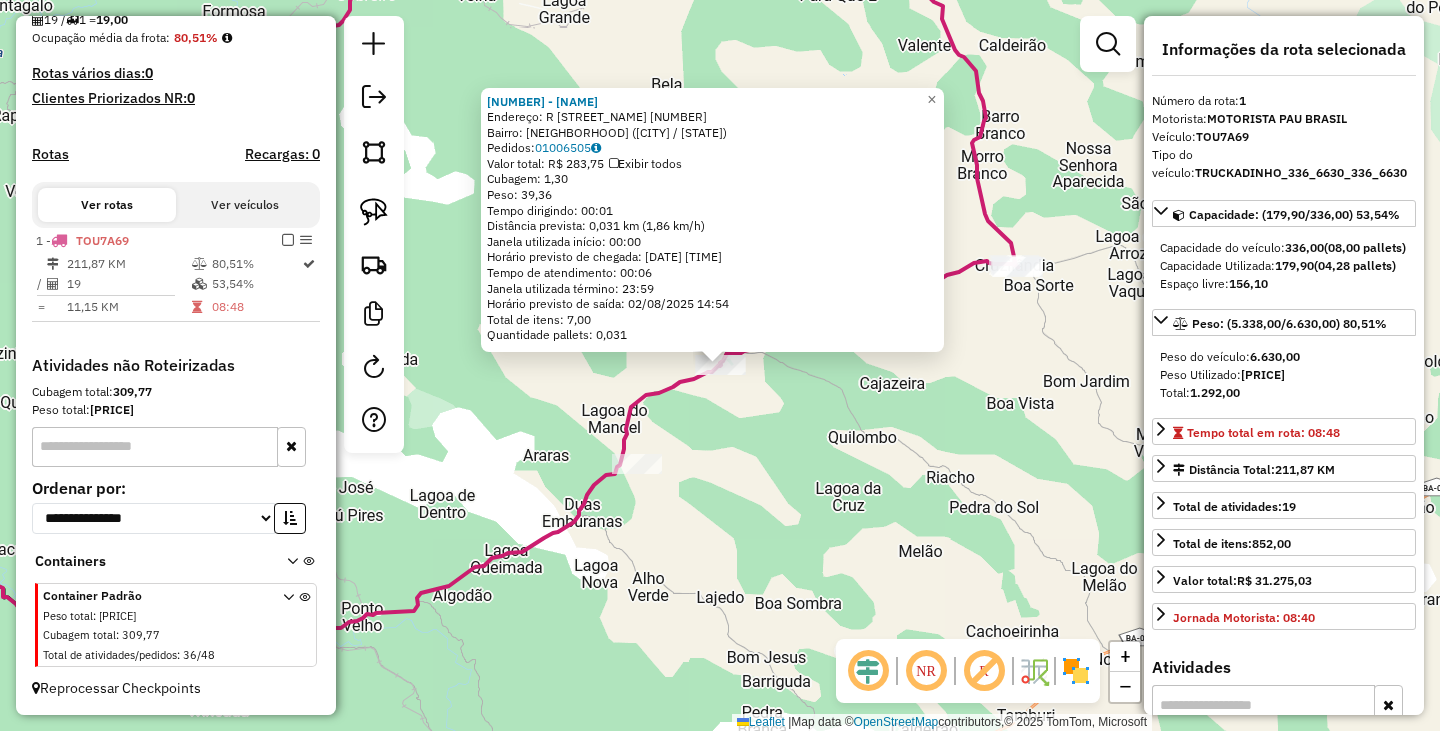 click on "22 - Jose Roberto Novais  Endereço: R   praca da matriz               20   Bairro: Olhos D'agua (IRAMAIA / BA)   Pedidos:  01006505   Valor total: R$ 283,75   Exibir todos   Cubagem: 1,30  Peso: 39,36  Tempo dirigindo: 00:01   Distância prevista: 0,031 km (1,86 km/h)   Janela utilizada início: 00:00   Horário previsto de chegada: 02/08/2025 14:48   Tempo de atendimento: 00:06   Janela utilizada término: 23:59   Horário previsto de saída: 02/08/2025 14:54   Total de itens: 7,00   Quantidade pallets: 0,031  × Janela de atendimento Grade de atendimento Capacidade Transportadoras Veículos Cliente Pedidos  Rotas Selecione os dias de semana para filtrar as janelas de atendimento  Seg   Ter   Qua   Qui   Sex   Sáb   Dom  Informe o período da janela de atendimento: De: Até:  Filtrar exatamente a janela do cliente  Considerar janela de atendimento padrão  Selecione os dias de semana para filtrar as grades de atendimento  Seg   Ter   Qua   Qui   Sex   Sáb   Dom   Peso mínimo:   Peso máximo:   De:   De:" 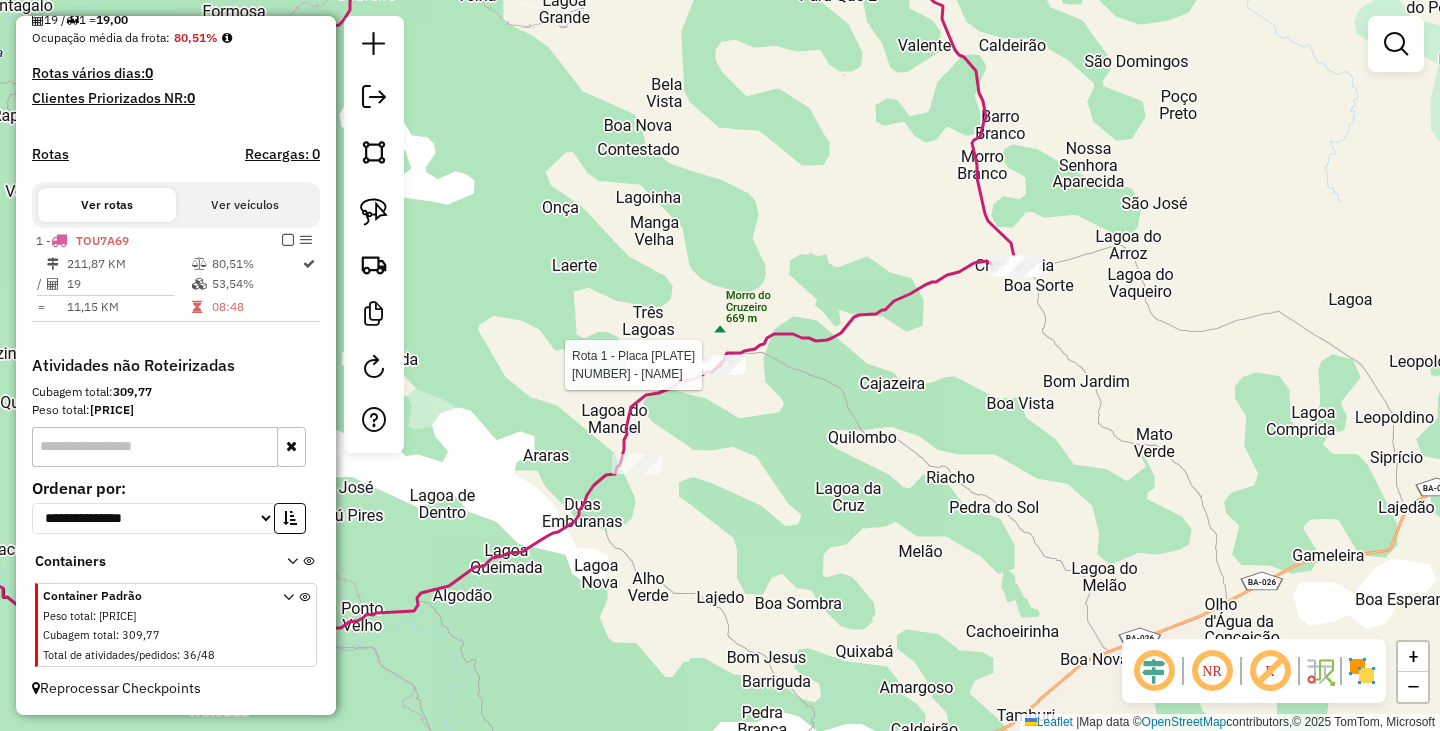 select on "**********" 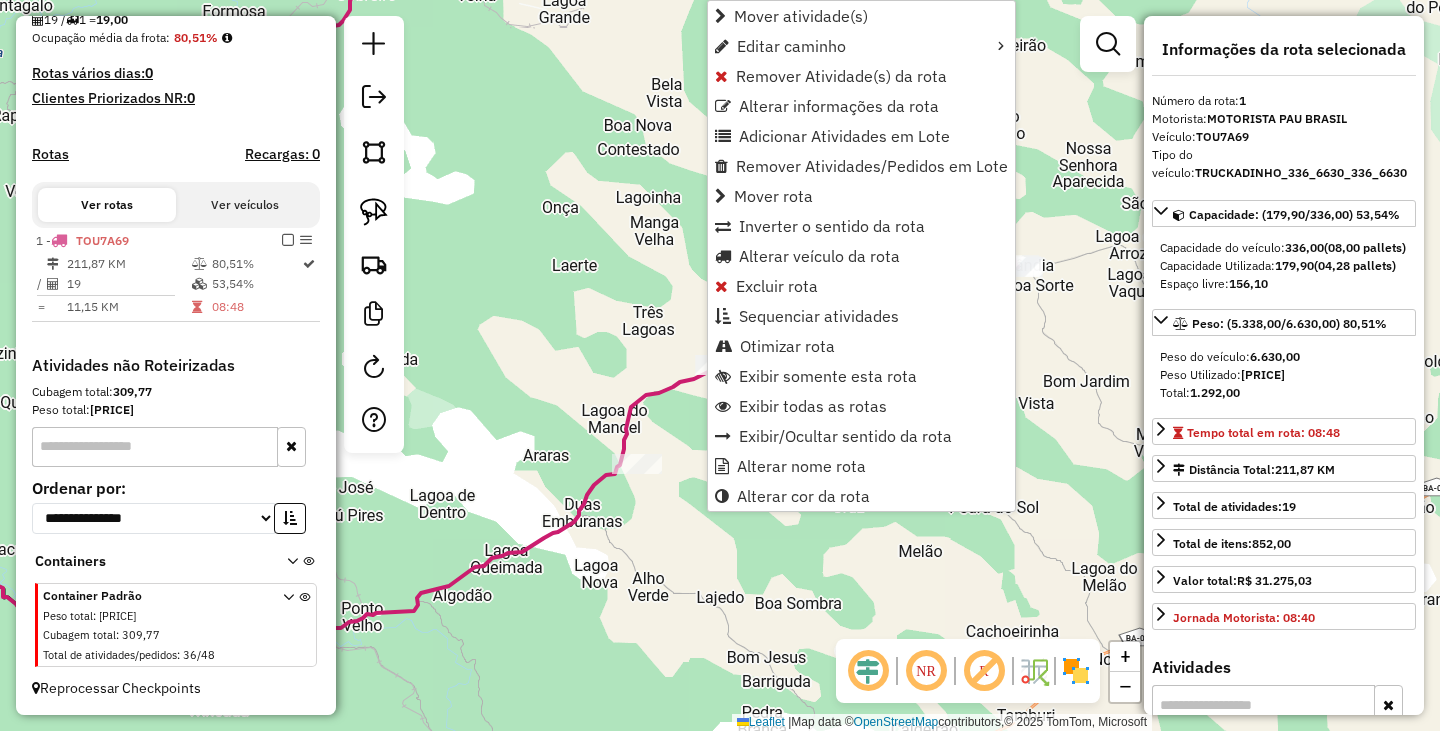 click on "Janela de atendimento Grade de atendimento Capacidade Transportadoras Veículos Cliente Pedidos  Rotas Selecione os dias de semana para filtrar as janelas de atendimento  Seg   Ter   Qua   Qui   Sex   Sáb   Dom  Informe o período da janela de atendimento: De: Até:  Filtrar exatamente a janela do cliente  Considerar janela de atendimento padrão  Selecione os dias de semana para filtrar as grades de atendimento  Seg   Ter   Qua   Qui   Sex   Sáb   Dom   Considerar clientes sem dia de atendimento cadastrado  Clientes fora do dia de atendimento selecionado Filtrar as atividades entre os valores definidos abaixo:  Peso mínimo:   Peso máximo:   Cubagem mínima:   Cubagem máxima:   De:   Até:  Filtrar as atividades entre o tempo de atendimento definido abaixo:  De:   Até:   Considerar capacidade total dos clientes não roteirizados Transportadora: Selecione um ou mais itens Tipo de veículo: Selecione um ou mais itens Veículo: Selecione um ou mais itens Motorista: Selecione um ou mais itens Nome: Rótulo:" 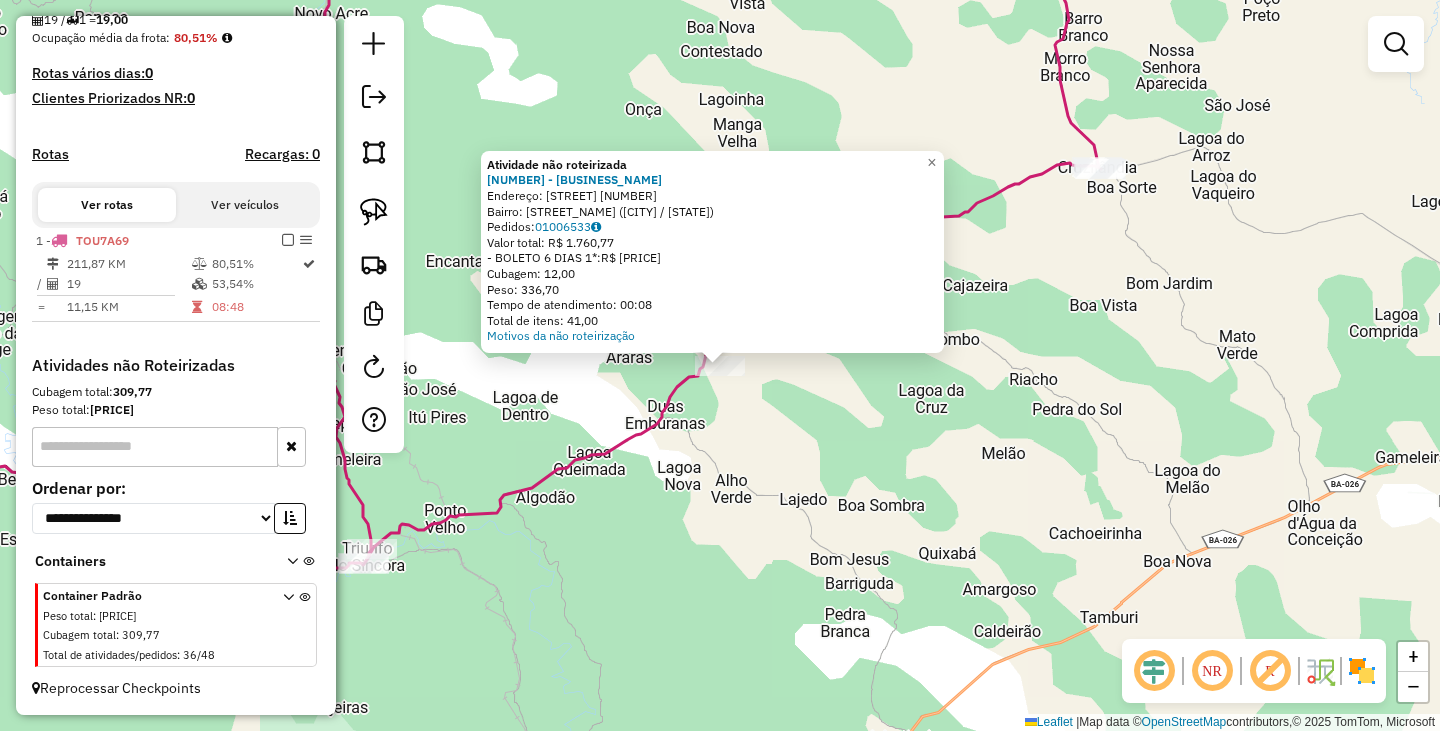 drag, startPoint x: 704, startPoint y: 483, endPoint x: 704, endPoint y: 455, distance: 28 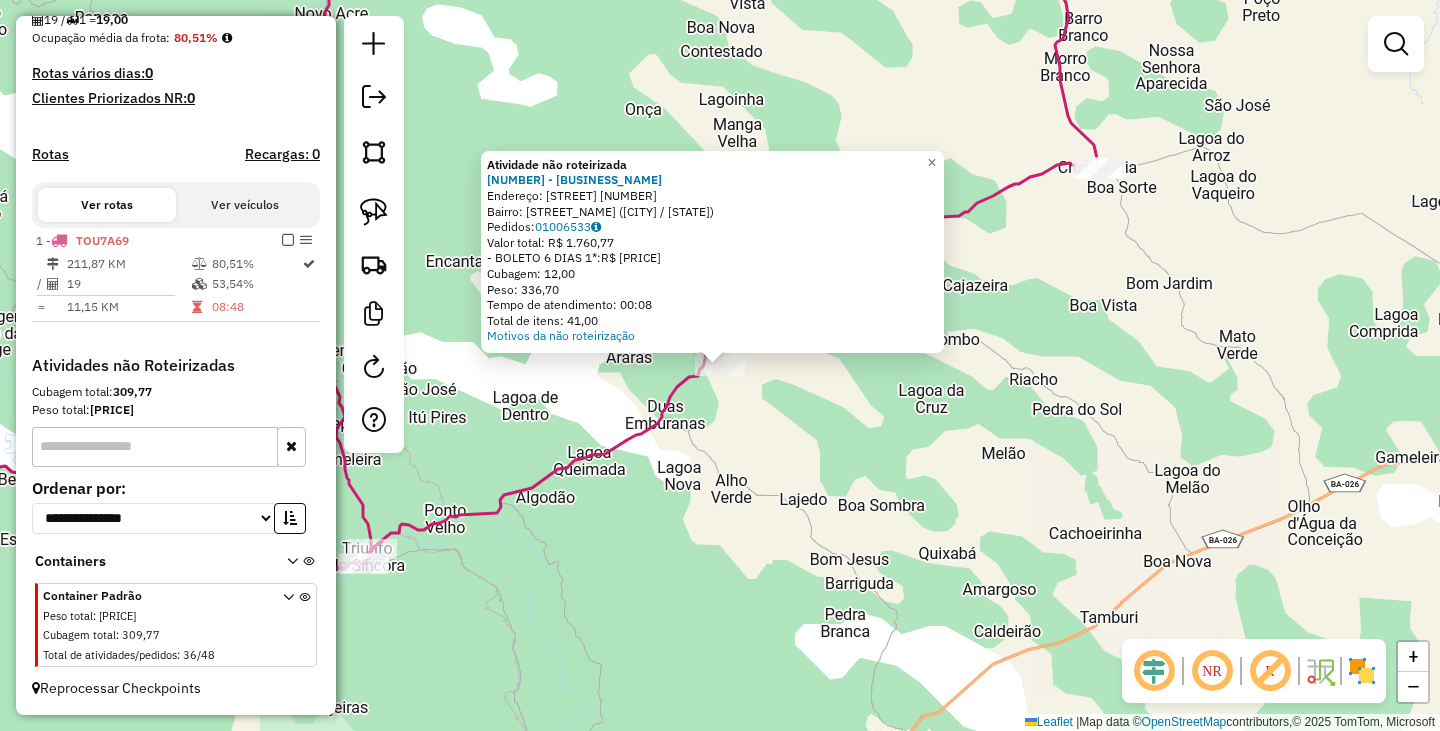 click on "Atividade não roteirizada 422 - BAR SENA  Endereço:  fazenda 5   Bairro: Fazenda Geronimo (BARRA DA ESTIVA / BA)   Pedidos:  01006533   Valor total: R$ 1.760,77   - BOLETO 6 DIAS 1*:  R$ 1.760,77   Cubagem: 12,00   Peso: 336,70   Tempo de atendimento: 00:08   Total de itens: 41,00  Motivos da não roteirização × Janela de atendimento Grade de atendimento Capacidade Transportadoras Veículos Cliente Pedidos  Rotas Selecione os dias de semana para filtrar as janelas de atendimento  Seg   Ter   Qua   Qui   Sex   Sáb   Dom  Informe o período da janela de atendimento: De: Até:  Filtrar exatamente a janela do cliente  Considerar janela de atendimento padrão  Selecione os dias de semana para filtrar as grades de atendimento  Seg   Ter   Qua   Qui   Sex   Sáb   Dom   Considerar clientes sem dia de atendimento cadastrado  Clientes fora do dia de atendimento selecionado Filtrar as atividades entre os valores definidos abaixo:  Peso mínimo:   Peso máximo:   Cubagem mínima:   Cubagem máxima:   De:   Até:" 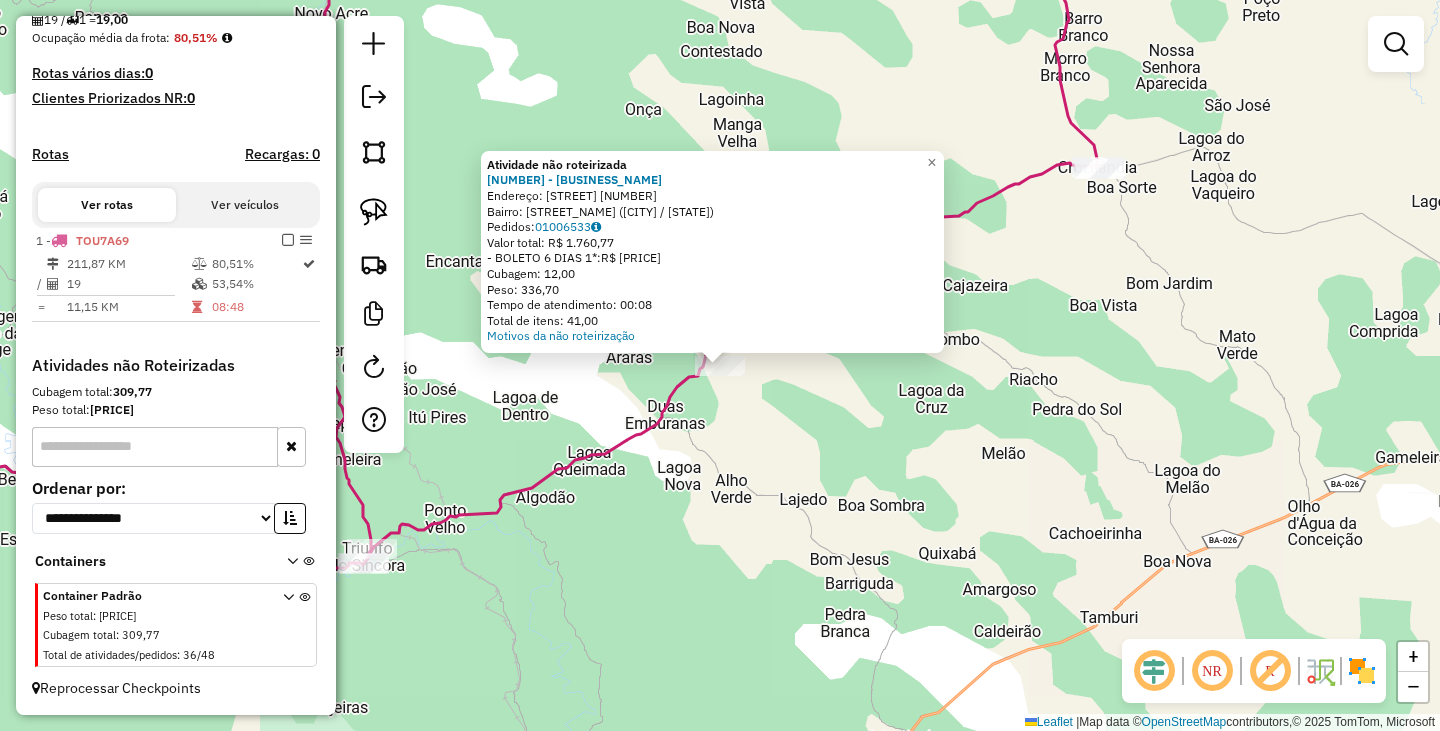 click on "Atividade não roteirizada 422 - BAR SENA  Endereço:  fazenda 5   Bairro: Fazenda Geronimo (BARRA DA ESTIVA / BA)   Pedidos:  01006533   Valor total: R$ 1.760,77   - BOLETO 6 DIAS 1*:  R$ 1.760,77   Cubagem: 12,00   Peso: 336,70   Tempo de atendimento: 00:08   Total de itens: 41,00  Motivos da não roteirização × Janela de atendimento Grade de atendimento Capacidade Transportadoras Veículos Cliente Pedidos  Rotas Selecione os dias de semana para filtrar as janelas de atendimento  Seg   Ter   Qua   Qui   Sex   Sáb   Dom  Informe o período da janela de atendimento: De: Até:  Filtrar exatamente a janela do cliente  Considerar janela de atendimento padrão  Selecione os dias de semana para filtrar as grades de atendimento  Seg   Ter   Qua   Qui   Sex   Sáb   Dom   Considerar clientes sem dia de atendimento cadastrado  Clientes fora do dia de atendimento selecionado Filtrar as atividades entre os valores definidos abaixo:  Peso mínimo:   Peso máximo:   Cubagem mínima:   Cubagem máxima:   De:   Até:" 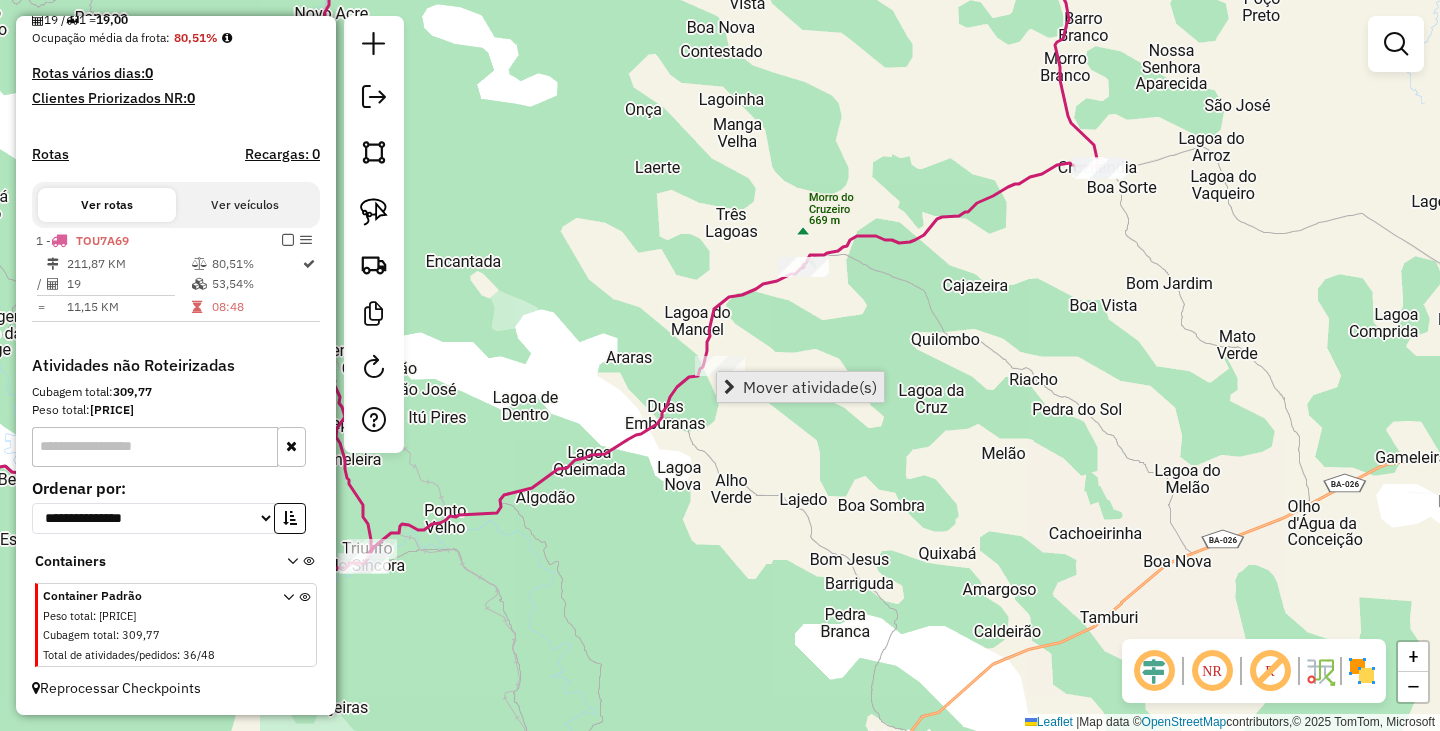 click on "Mover atividade(s)" at bounding box center (810, 387) 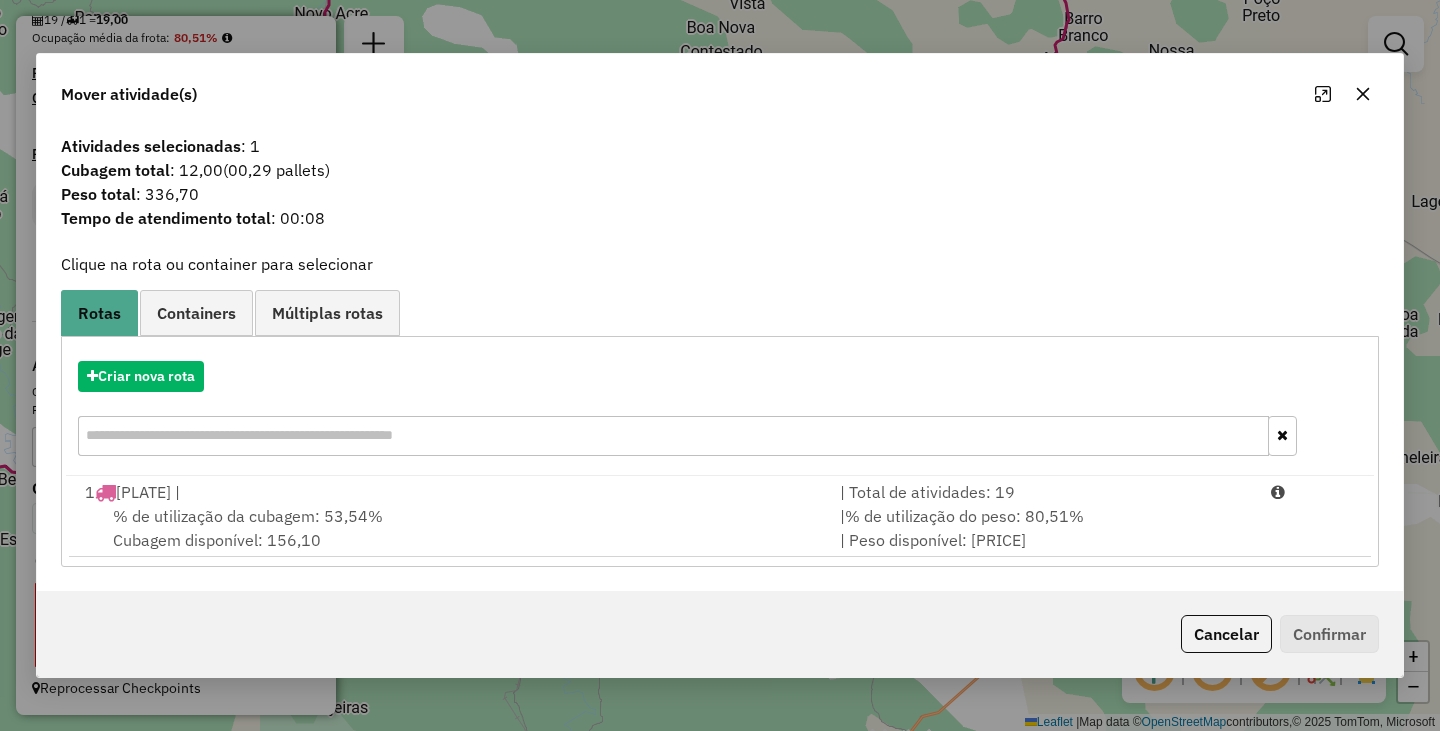 click on "% de utilização da cubagem: 53,54%" at bounding box center (248, 516) 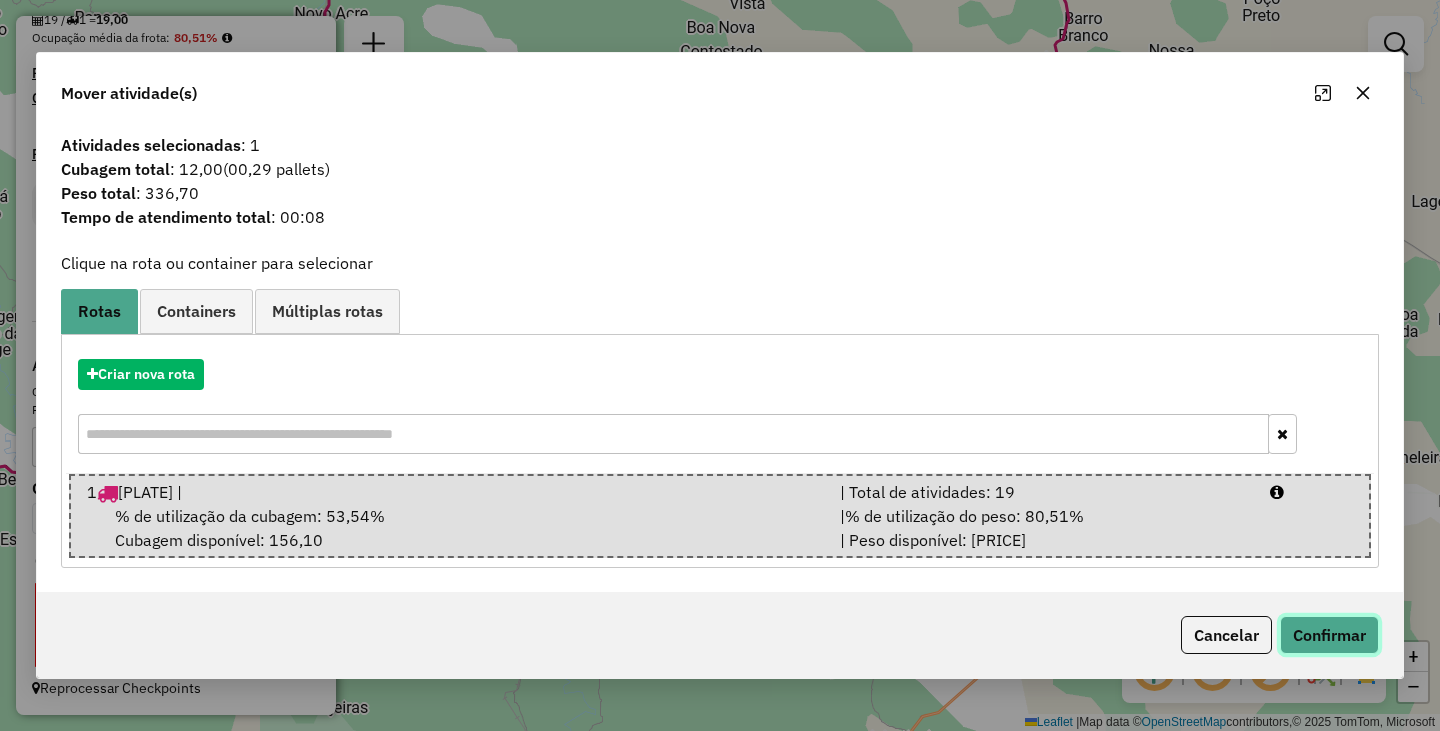 click on "Confirmar" 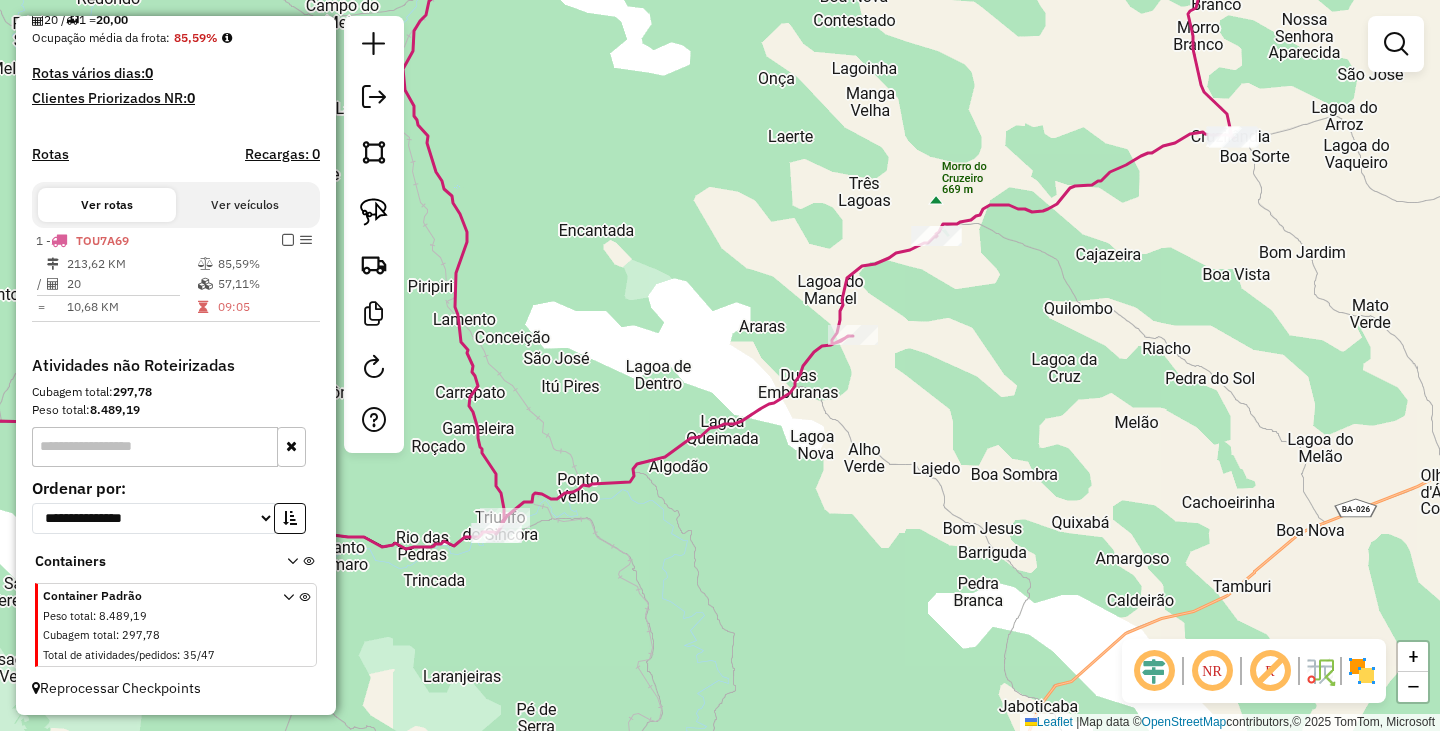 drag, startPoint x: 974, startPoint y: 370, endPoint x: 1168, endPoint y: 343, distance: 195.86986 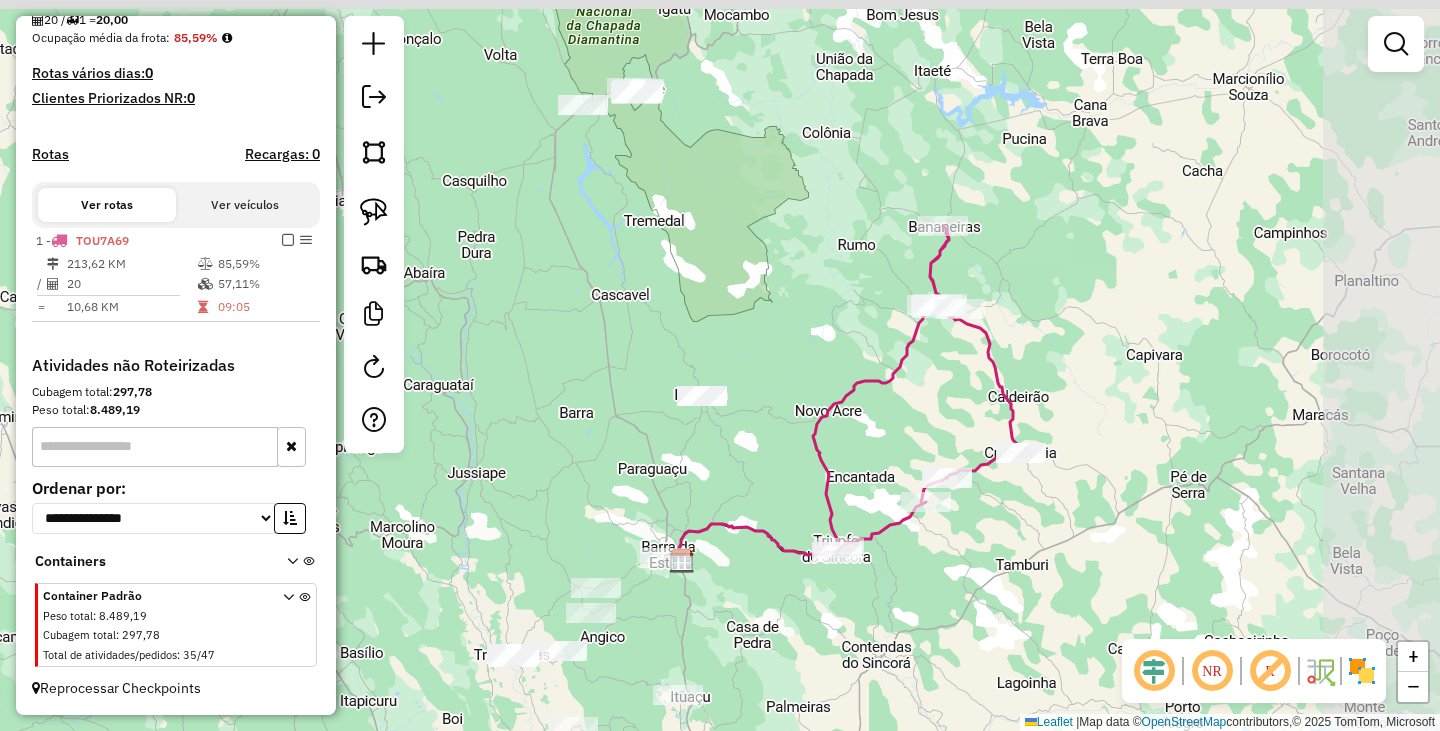 drag, startPoint x: 1135, startPoint y: 390, endPoint x: 959, endPoint y: 485, distance: 200.0025 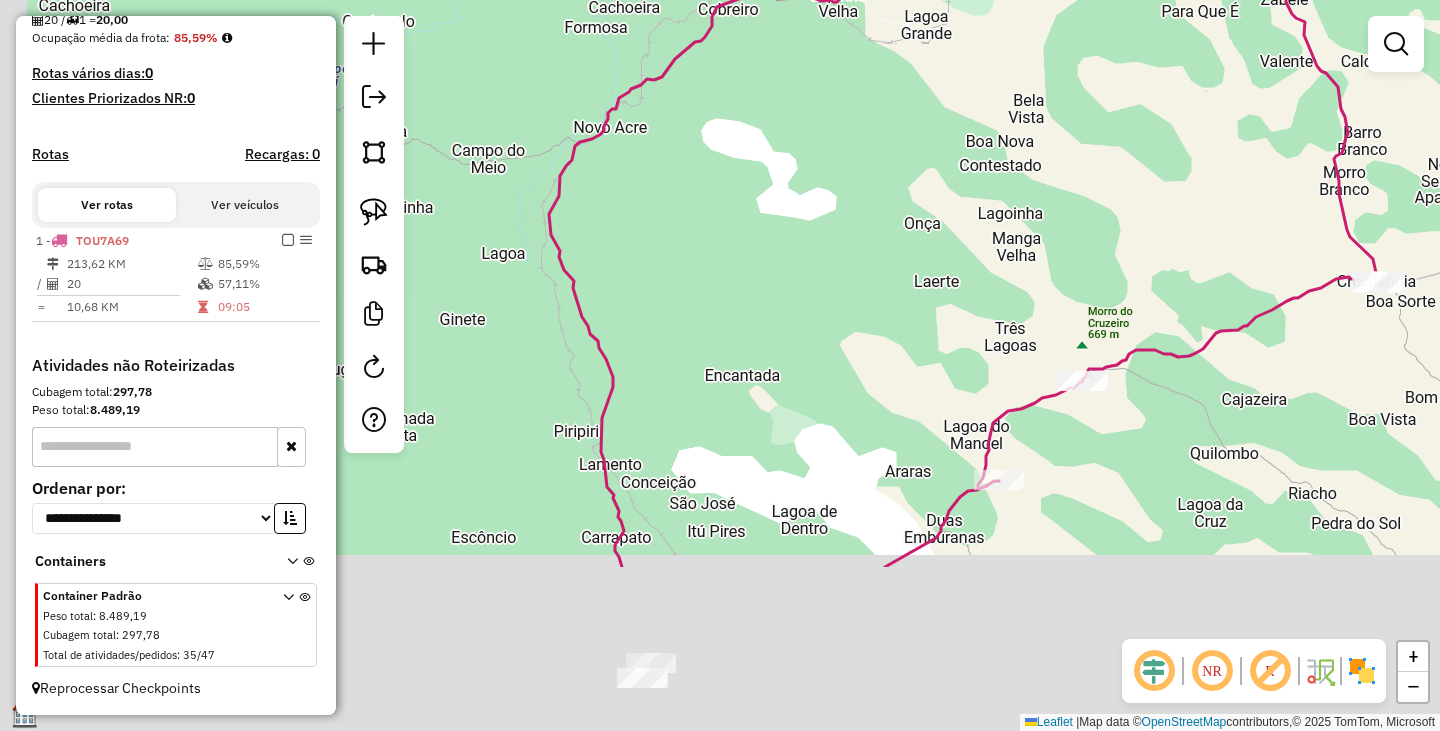 drag, startPoint x: 739, startPoint y: 598, endPoint x: 1095, endPoint y: 273, distance: 482.0384 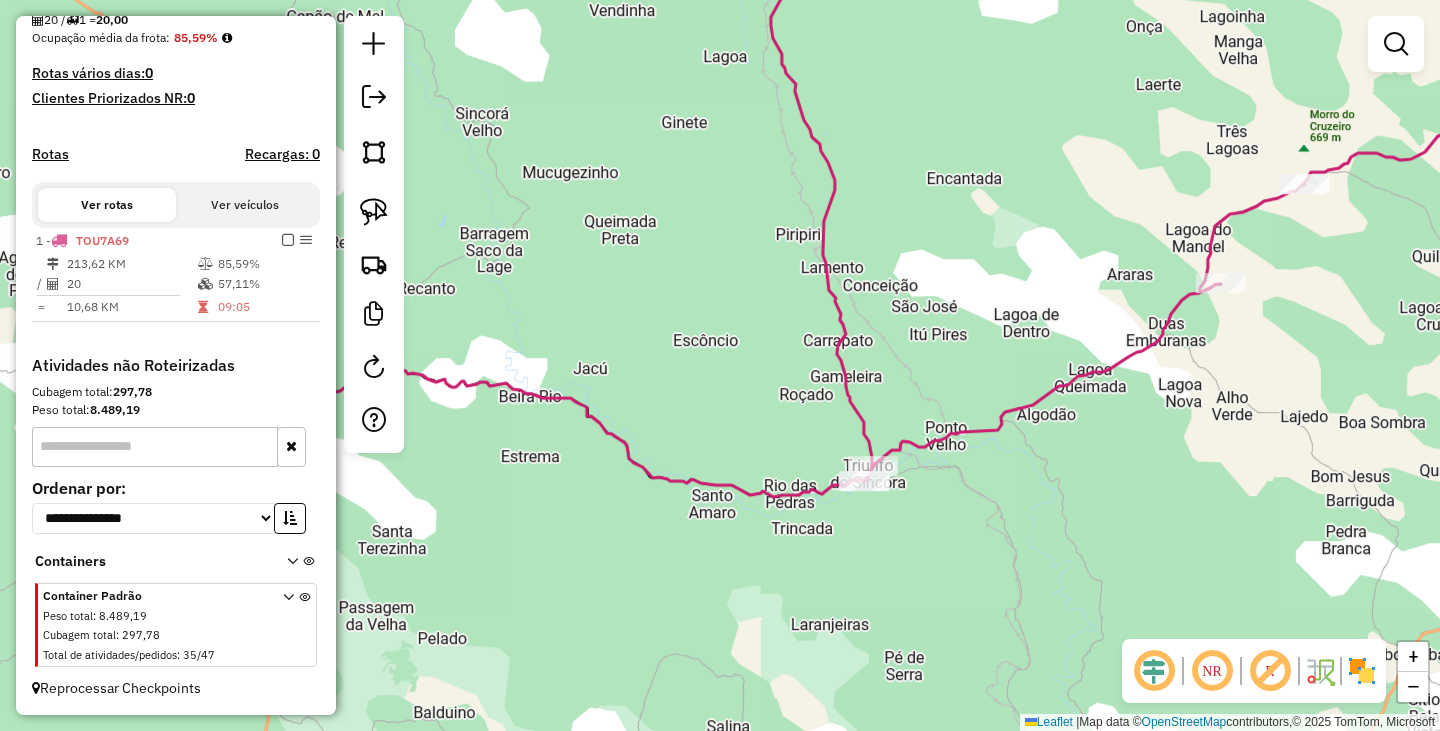 drag, startPoint x: 974, startPoint y: 515, endPoint x: 971, endPoint y: 394, distance: 121.037186 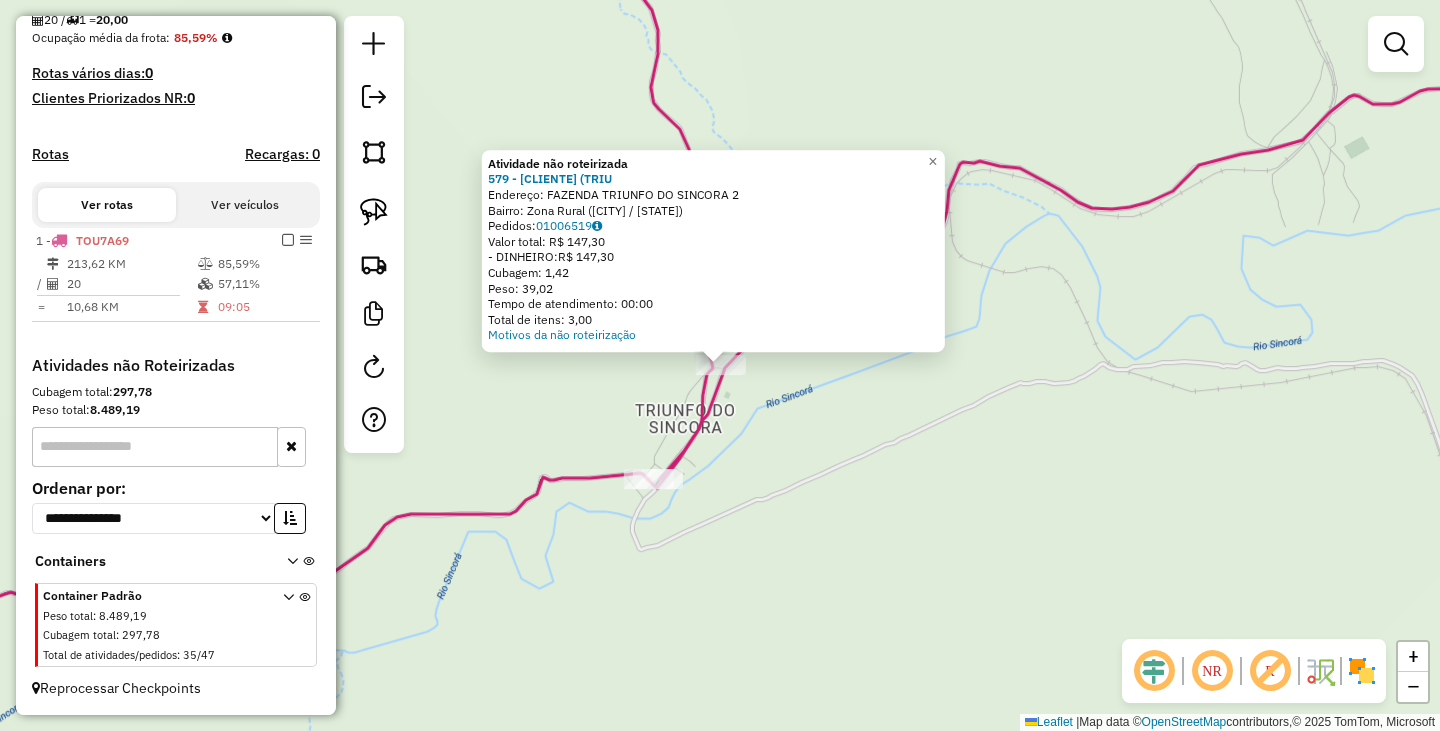 click on "Atividade não roteirizada 579 - BAR  DE MARIA  (TRIU  Endereço:  FAZENDA TRIUNFO DO SINCORA 2   Bairro: Zona Rural (BARRA DA ESTIVA / BA)   Pedidos:  01006519   Valor total: R$ 147,30   - DINHEIRO:  R$ 147,30   Cubagem: 1,42   Peso: 39,02   Tempo de atendimento: 00:00   Total de itens: 3,00  Motivos da não roteirização × Janela de atendimento Grade de atendimento Capacidade Transportadoras Veículos Cliente Pedidos  Rotas Selecione os dias de semana para filtrar as janelas de atendimento  Seg   Ter   Qua   Qui   Sex   Sáb   Dom  Informe o período da janela de atendimento: De: Até:  Filtrar exatamente a janela do cliente  Considerar janela de atendimento padrão  Selecione os dias de semana para filtrar as grades de atendimento  Seg   Ter   Qua   Qui   Sex   Sáb   Dom   Considerar clientes sem dia de atendimento cadastrado  Clientes fora do dia de atendimento selecionado Filtrar as atividades entre os valores definidos abaixo:  Peso mínimo:   Peso máximo:   Cubagem mínima:   Cubagem máxima:  De:" 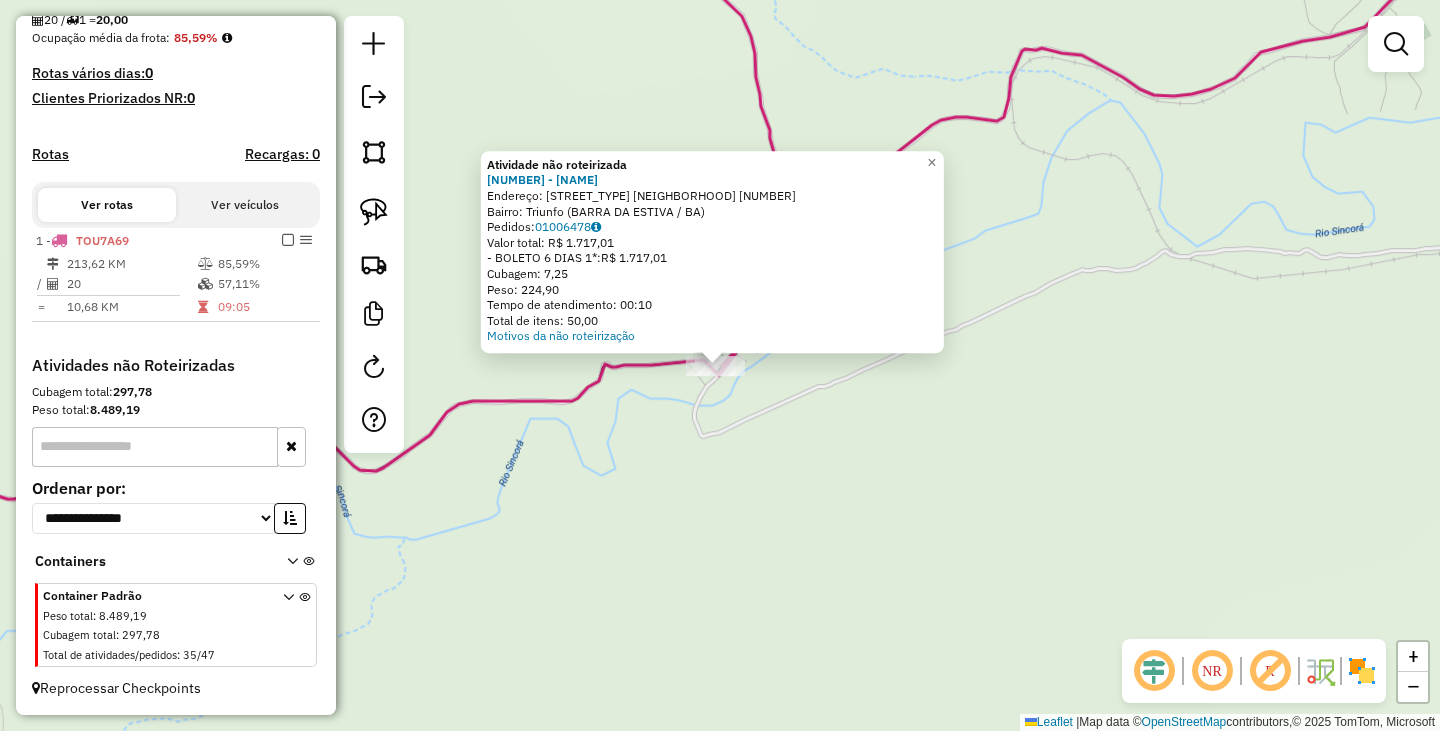 click on "Atividade não roteirizada 857 - MERCADINHO CORDEIRO  Endereço:  POVOADO TRIUNFO 2   Bairro: Triunfo (BARRA DA ESTIVA / BA)   Pedidos:  01006478   Valor total: R$ 1.717,01   - BOLETO 6 DIAS 1*:  R$ 1.717,01   Cubagem: 7,25   Peso: 224,90   Tempo de atendimento: 00:10   Total de itens: 50,00  Motivos da não roteirização × Janela de atendimento Grade de atendimento Capacidade Transportadoras Veículos Cliente Pedidos  Rotas Selecione os dias de semana para filtrar as janelas de atendimento  Seg   Ter   Qua   Qui   Sex   Sáb   Dom  Informe o período da janela de atendimento: De: Até:  Filtrar exatamente a janela do cliente  Considerar janela de atendimento padrão  Selecione os dias de semana para filtrar as grades de atendimento  Seg   Ter   Qua   Qui   Sex   Sáb   Dom   Considerar clientes sem dia de atendimento cadastrado  Clientes fora do dia de atendimento selecionado Filtrar as atividades entre os valores definidos abaixo:  Peso mínimo:   Peso máximo:   Cubagem mínima:   Cubagem máxima:   De:" 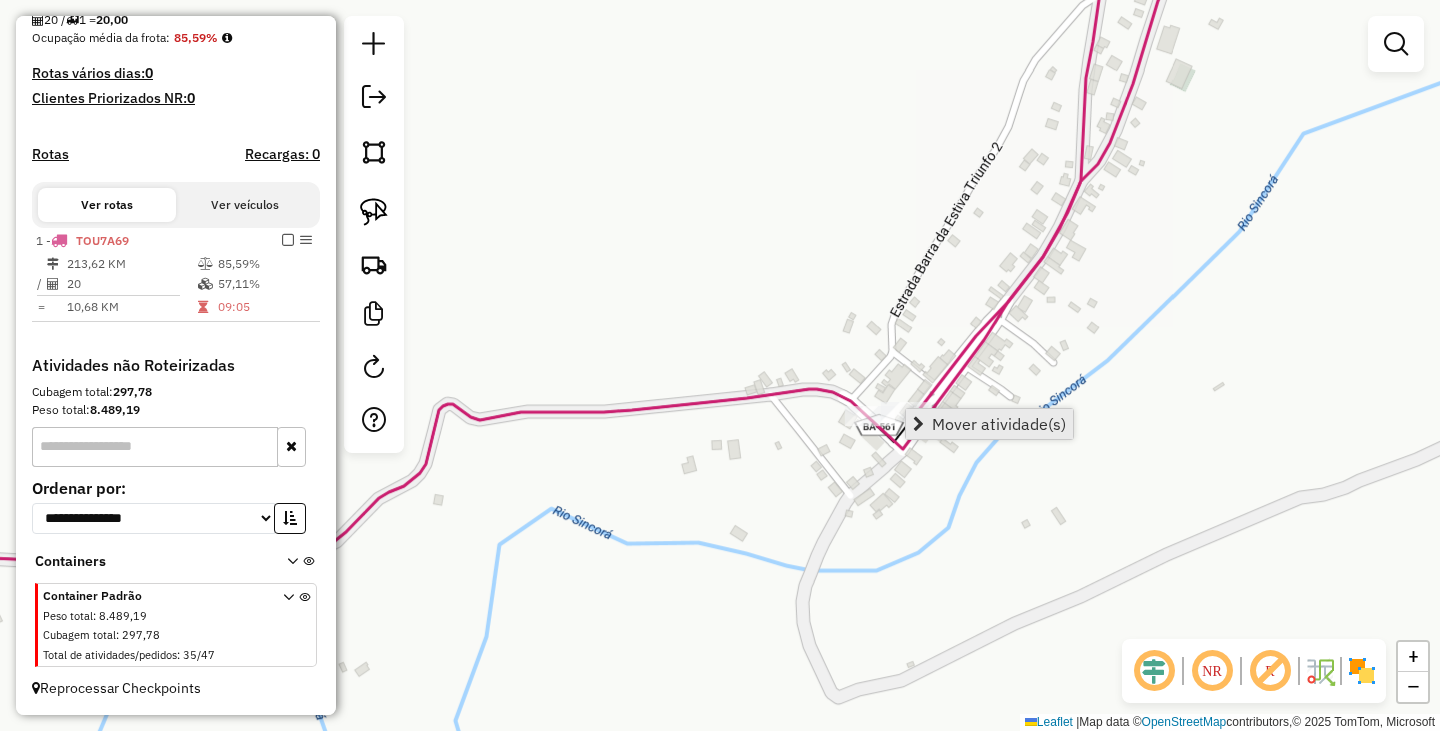 click on "Mover atividade(s)" at bounding box center [999, 424] 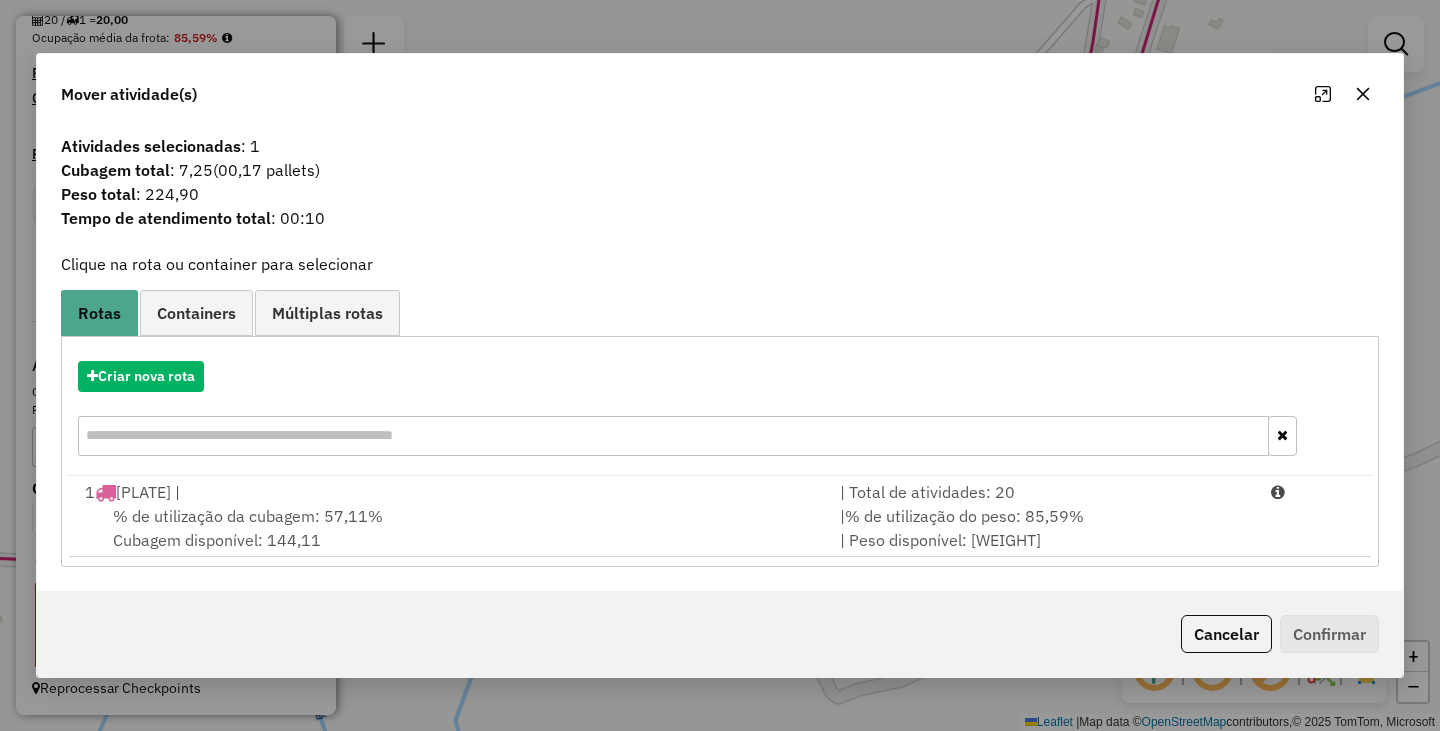 click on "% de utilização da cubagem: 57,11%  Cubagem disponível: 144,11" at bounding box center (450, 528) 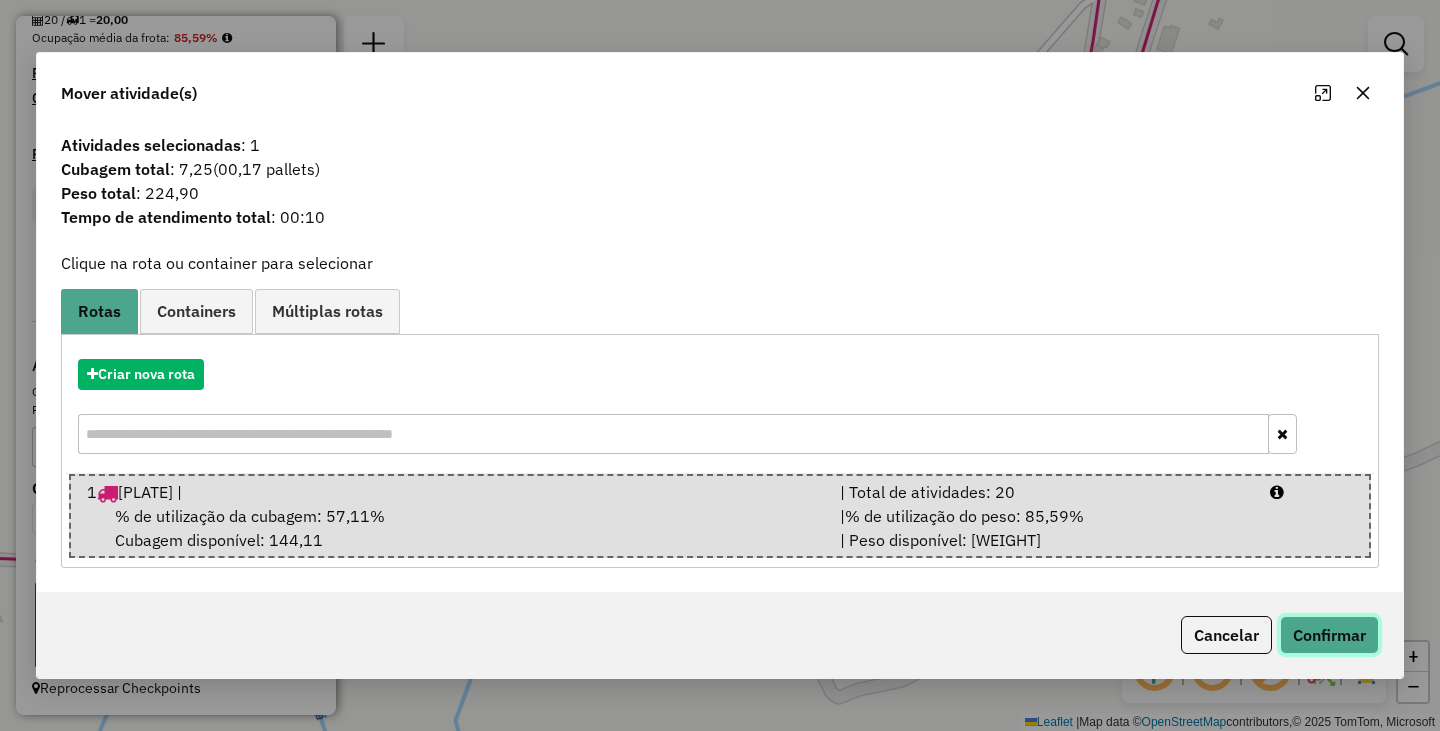 click on "Confirmar" 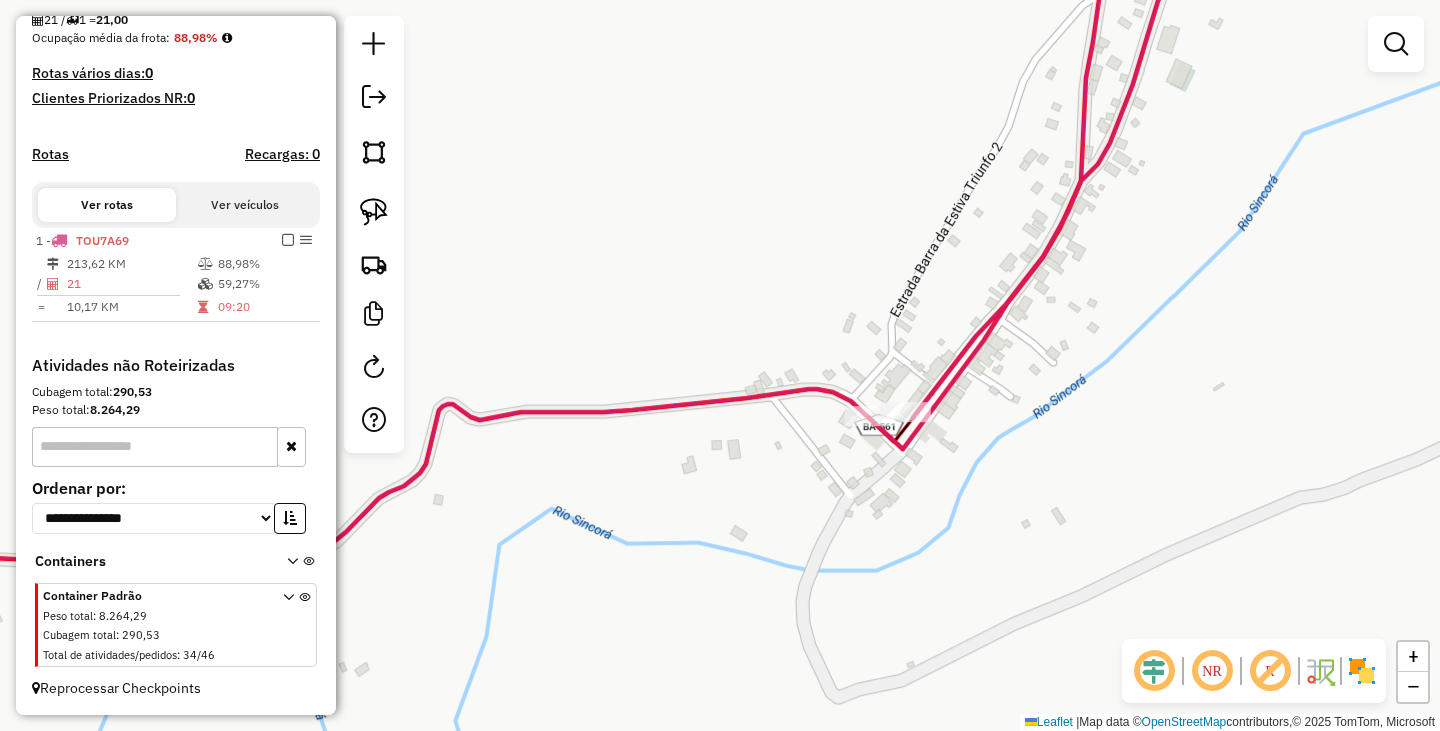 drag, startPoint x: 1041, startPoint y: 508, endPoint x: 1021, endPoint y: 527, distance: 27.58623 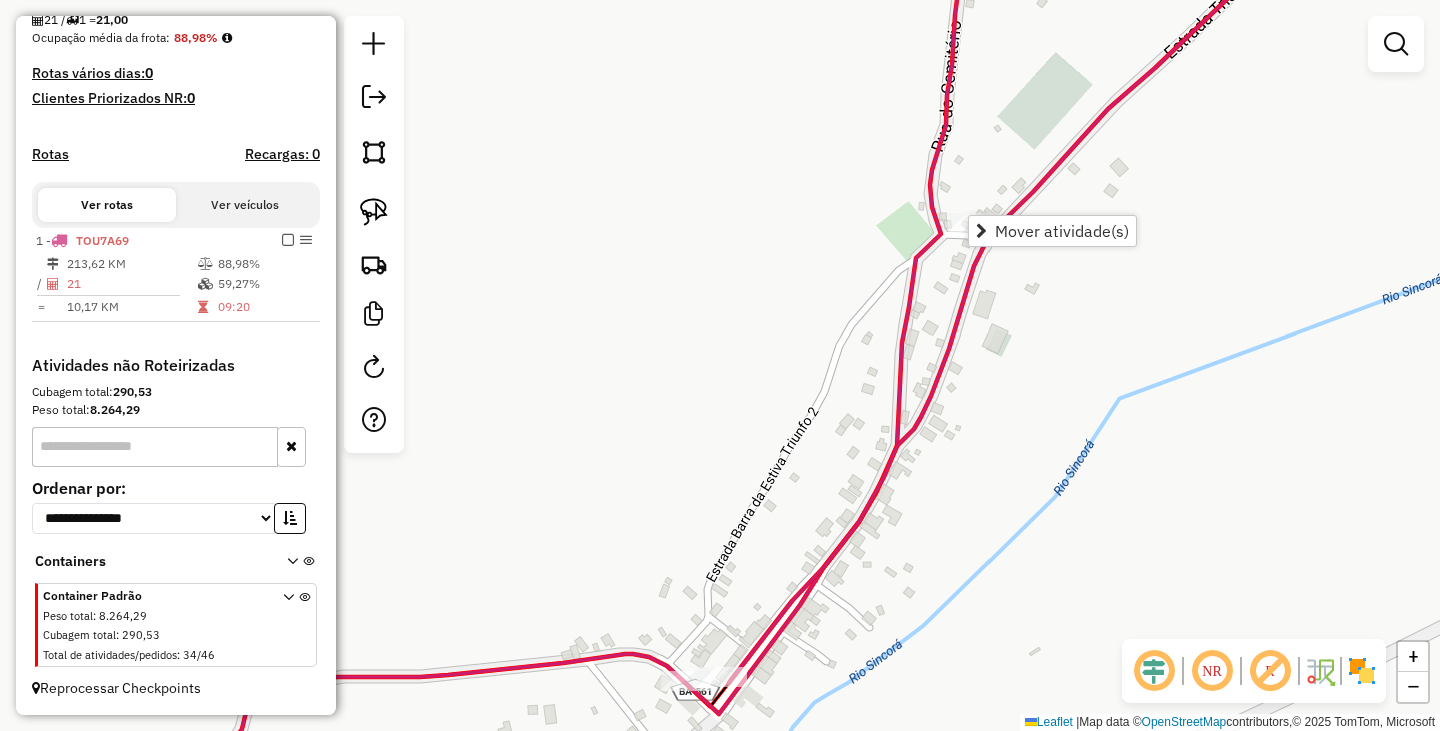 click on "Janela de atendimento Grade de atendimento Capacidade Transportadoras Veículos Cliente Pedidos  Rotas Selecione os dias de semana para filtrar as janelas de atendimento  Seg   Ter   Qua   Qui   Sex   Sáb   Dom  Informe o período da janela de atendimento: De: Até:  Filtrar exatamente a janela do cliente  Considerar janela de atendimento padrão  Selecione os dias de semana para filtrar as grades de atendimento  Seg   Ter   Qua   Qui   Sex   Sáb   Dom   Considerar clientes sem dia de atendimento cadastrado  Clientes fora do dia de atendimento selecionado Filtrar as atividades entre os valores definidos abaixo:  Peso mínimo:   Peso máximo:   Cubagem mínima:   Cubagem máxima:   De:   Até:  Filtrar as atividades entre o tempo de atendimento definido abaixo:  De:   Até:   Considerar capacidade total dos clientes não roteirizados Transportadora: Selecione um ou mais itens Tipo de veículo: Selecione um ou mais itens Veículo: Selecione um ou mais itens Motorista: Selecione um ou mais itens Nome: Rótulo:" 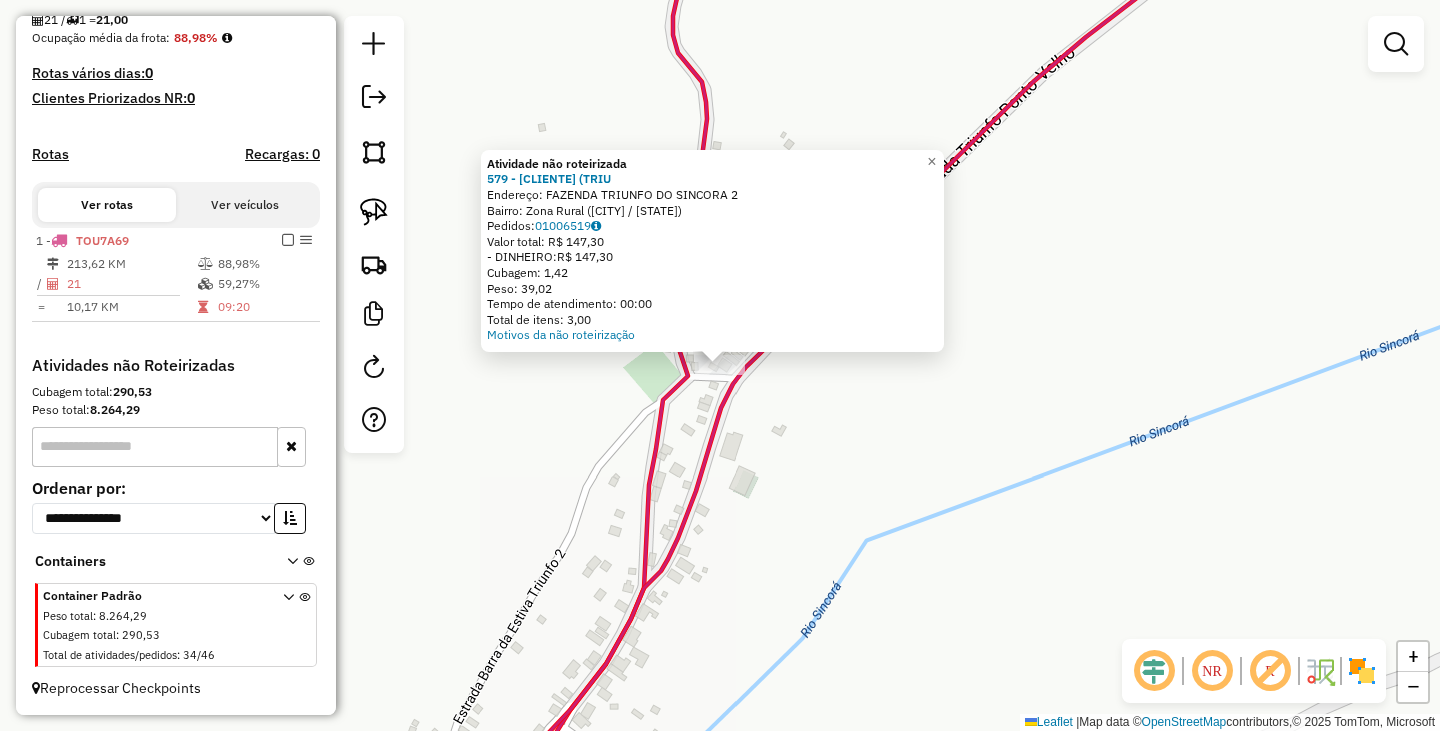 click on "Atividade não roteirizada 579 - BAR  DE MARIA  (TRIU  Endereço:  FAZENDA TRIUNFO DO SINCORA 2   Bairro: Zona Rural (BARRA DA ESTIVA / BA)   Pedidos:  01006519   Valor total: R$ 147,30   - DINHEIRO:  R$ 147,30   Cubagem: 1,42   Peso: 39,02   Tempo de atendimento: 00:00   Total de itens: 3,00  Motivos da não roteirização × Janela de atendimento Grade de atendimento Capacidade Transportadoras Veículos Cliente Pedidos  Rotas Selecione os dias de semana para filtrar as janelas de atendimento  Seg   Ter   Qua   Qui   Sex   Sáb   Dom  Informe o período da janela de atendimento: De: Até:  Filtrar exatamente a janela do cliente  Considerar janela de atendimento padrão  Selecione os dias de semana para filtrar as grades de atendimento  Seg   Ter   Qua   Qui   Sex   Sáb   Dom   Considerar clientes sem dia de atendimento cadastrado  Clientes fora do dia de atendimento selecionado Filtrar as atividades entre os valores definidos abaixo:  Peso mínimo:   Peso máximo:   Cubagem mínima:   Cubagem máxima:  De:" 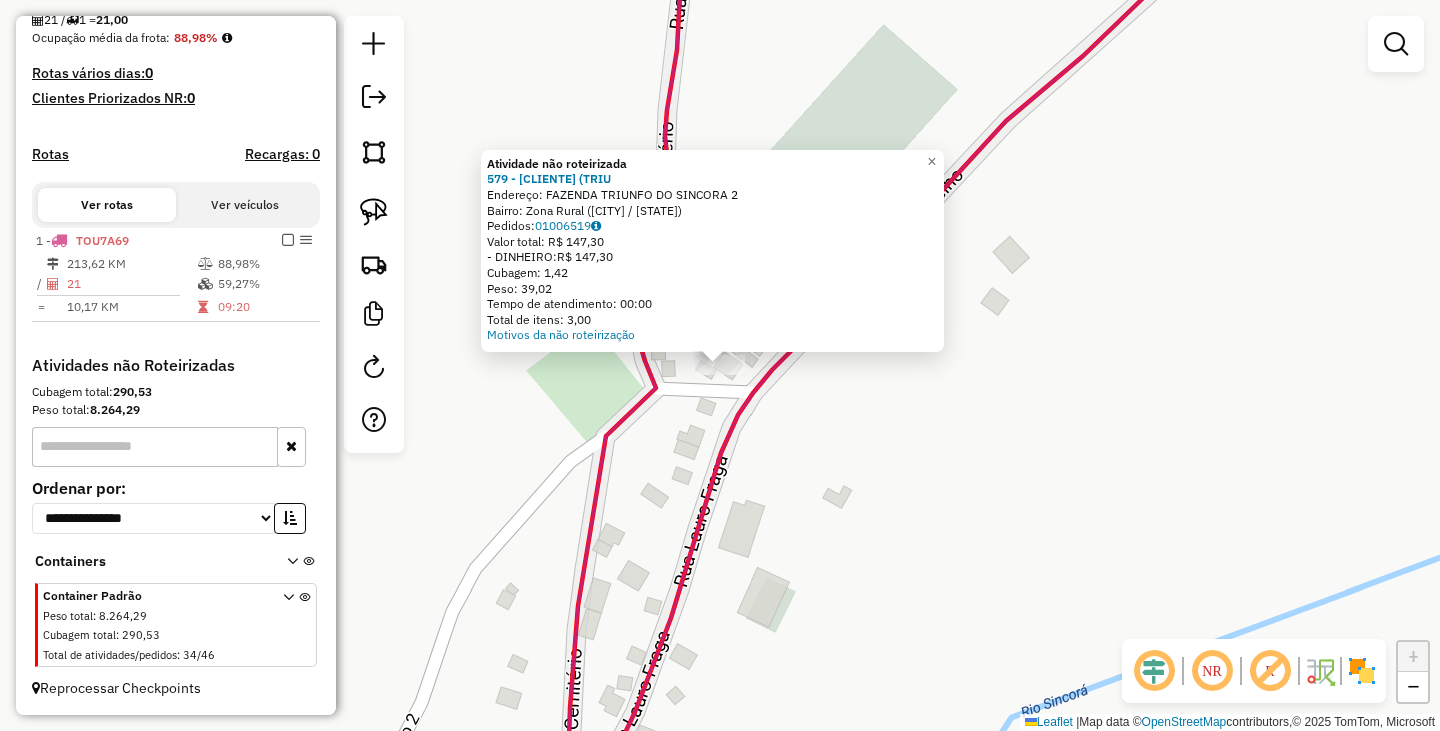 click on "Atividade não roteirizada 579 - BAR  DE MARIA  (TRIU  Endereço:  FAZENDA TRIUNFO DO SINCORA 2   Bairro: Zona Rural (BARRA DA ESTIVA / BA)   Pedidos:  01006519   Valor total: R$ 147,30   - DINHEIRO:  R$ 147,30   Cubagem: 1,42   Peso: 39,02   Tempo de atendimento: 00:00   Total de itens: 3,00  Motivos da não roteirização × Janela de atendimento Grade de atendimento Capacidade Transportadoras Veículos Cliente Pedidos  Rotas Selecione os dias de semana para filtrar as janelas de atendimento  Seg   Ter   Qua   Qui   Sex   Sáb   Dom  Informe o período da janela de atendimento: De: Até:  Filtrar exatamente a janela do cliente  Considerar janela de atendimento padrão  Selecione os dias de semana para filtrar as grades de atendimento  Seg   Ter   Qua   Qui   Sex   Sáb   Dom   Considerar clientes sem dia de atendimento cadastrado  Clientes fora do dia de atendimento selecionado Filtrar as atividades entre os valores definidos abaixo:  Peso mínimo:   Peso máximo:   Cubagem mínima:   Cubagem máxima:  De:" 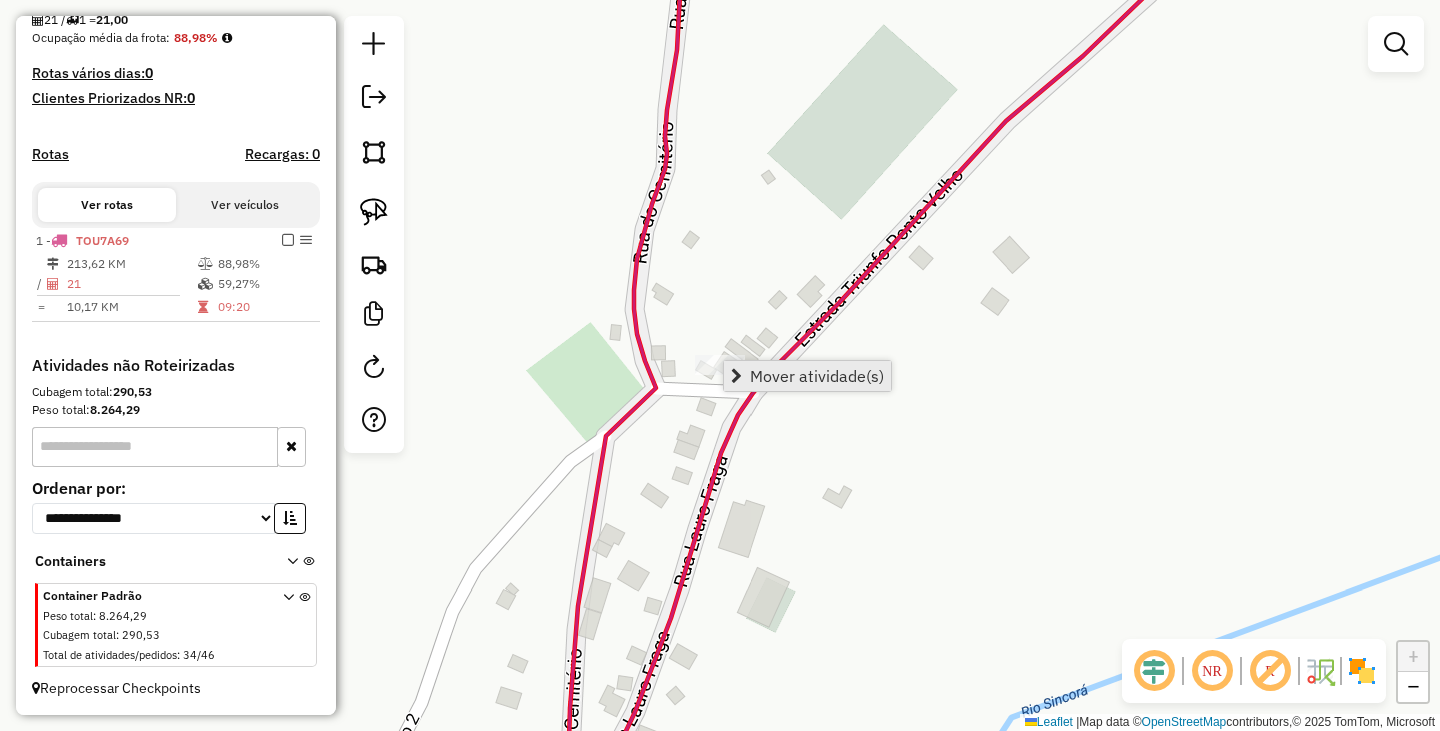 click on "Mover atividade(s)" at bounding box center (817, 376) 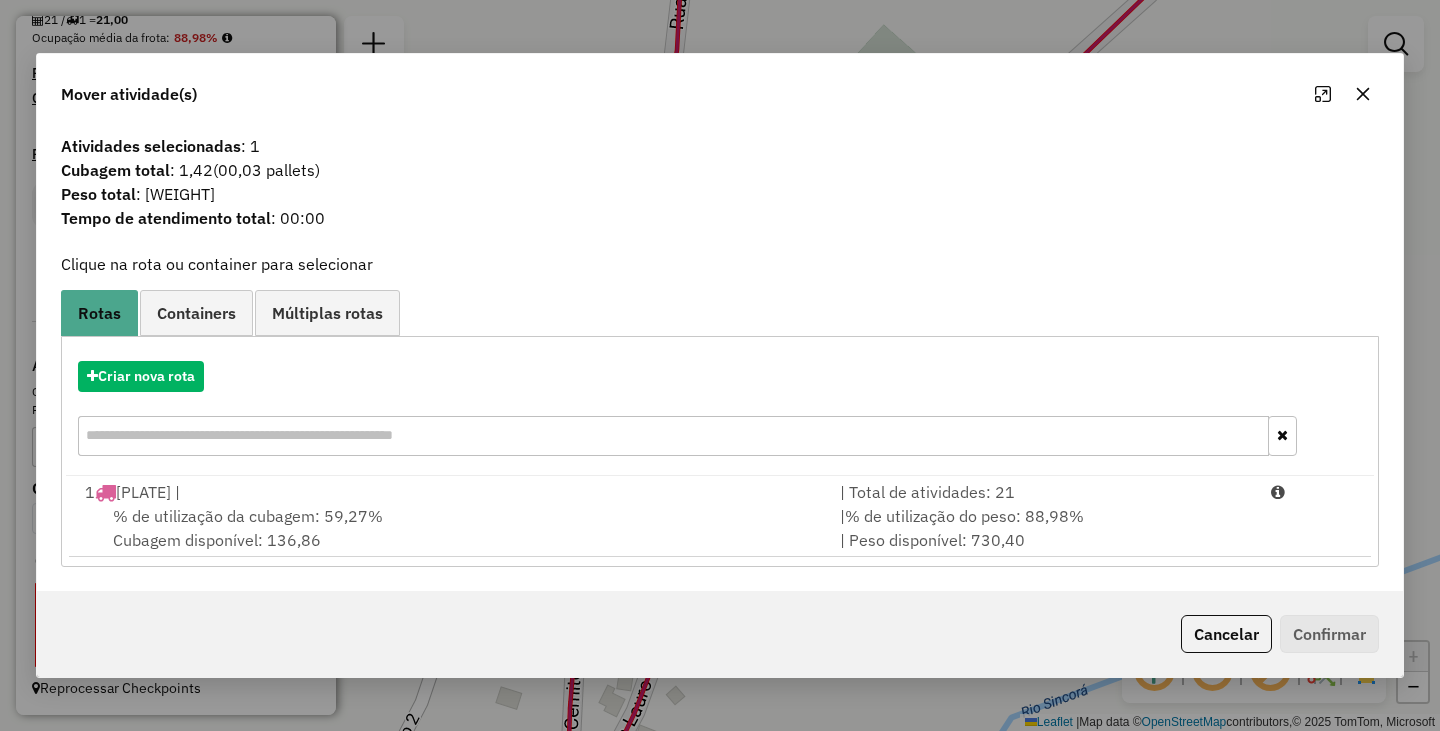 click on "% de utilização da cubagem: 59,27%  Cubagem disponível: 136,86" at bounding box center [450, 528] 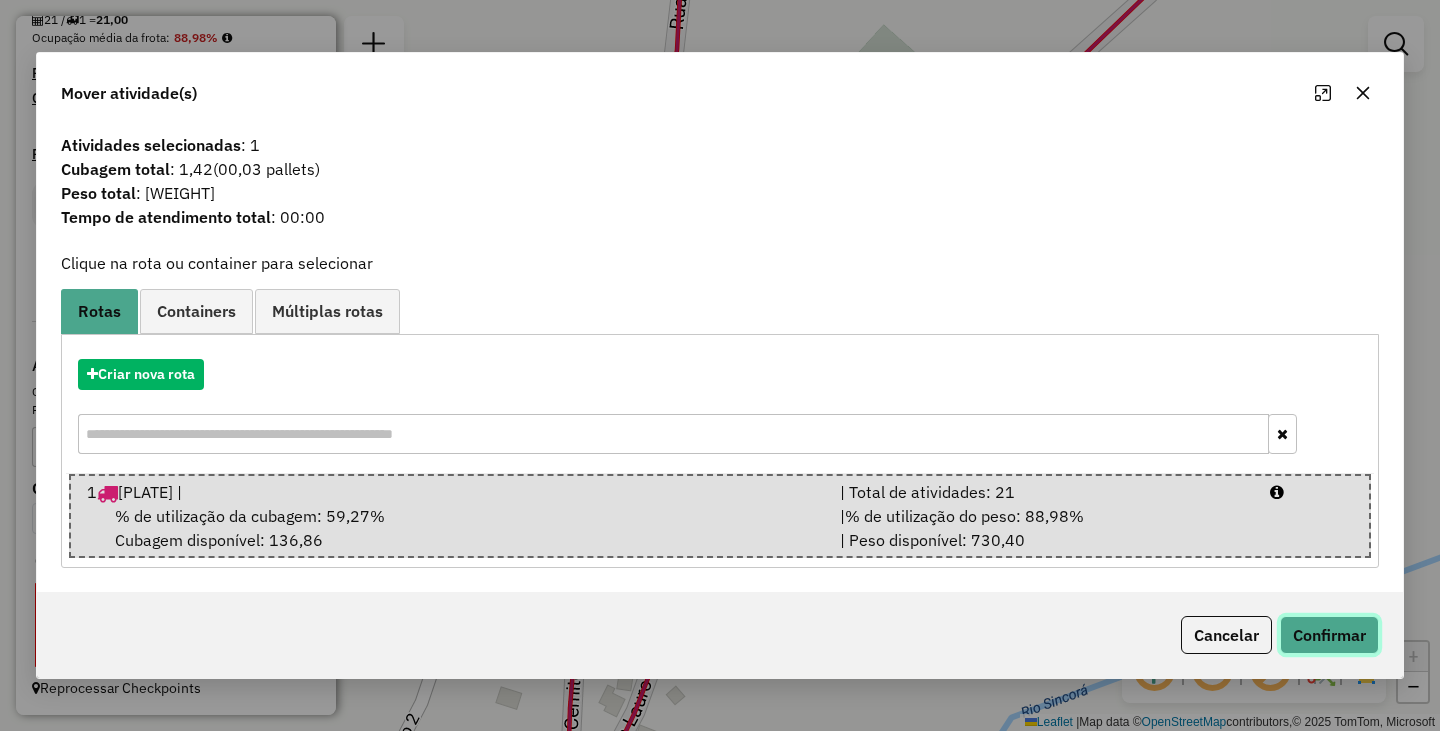 click on "Confirmar" 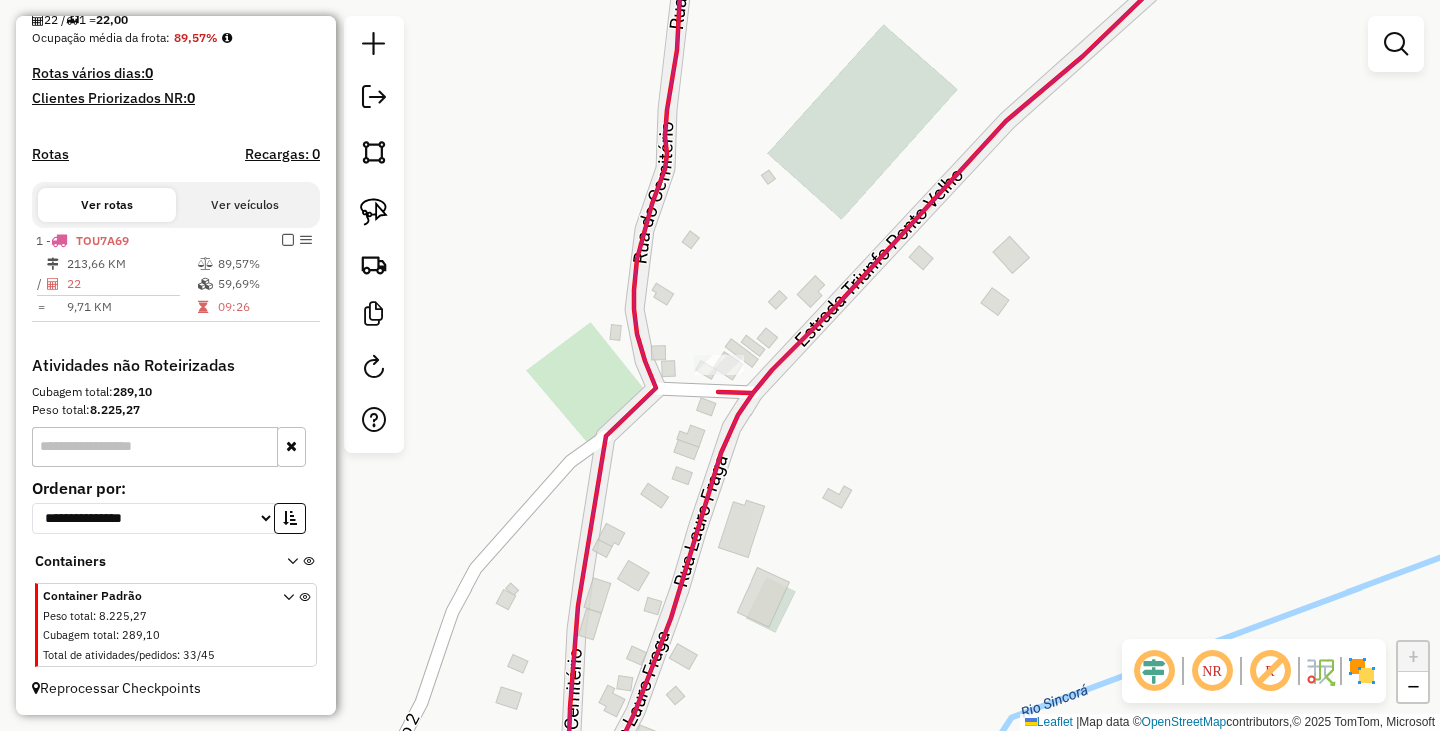 click on "Janela de atendimento Grade de atendimento Capacidade Transportadoras Veículos Cliente Pedidos  Rotas Selecione os dias de semana para filtrar as janelas de atendimento  Seg   Ter   Qua   Qui   Sex   Sáb   Dom  Informe o período da janela de atendimento: De: Até:  Filtrar exatamente a janela do cliente  Considerar janela de atendimento padrão  Selecione os dias de semana para filtrar as grades de atendimento  Seg   Ter   Qua   Qui   Sex   Sáb   Dom   Considerar clientes sem dia de atendimento cadastrado  Clientes fora do dia de atendimento selecionado Filtrar as atividades entre os valores definidos abaixo:  Peso mínimo:   Peso máximo:   Cubagem mínima:   Cubagem máxima:   De:   Até:  Filtrar as atividades entre o tempo de atendimento definido abaixo:  De:   Até:   Considerar capacidade total dos clientes não roteirizados Transportadora: Selecione um ou mais itens Tipo de veículo: Selecione um ou mais itens Veículo: Selecione um ou mais itens Motorista: Selecione um ou mais itens Nome: Rótulo:" 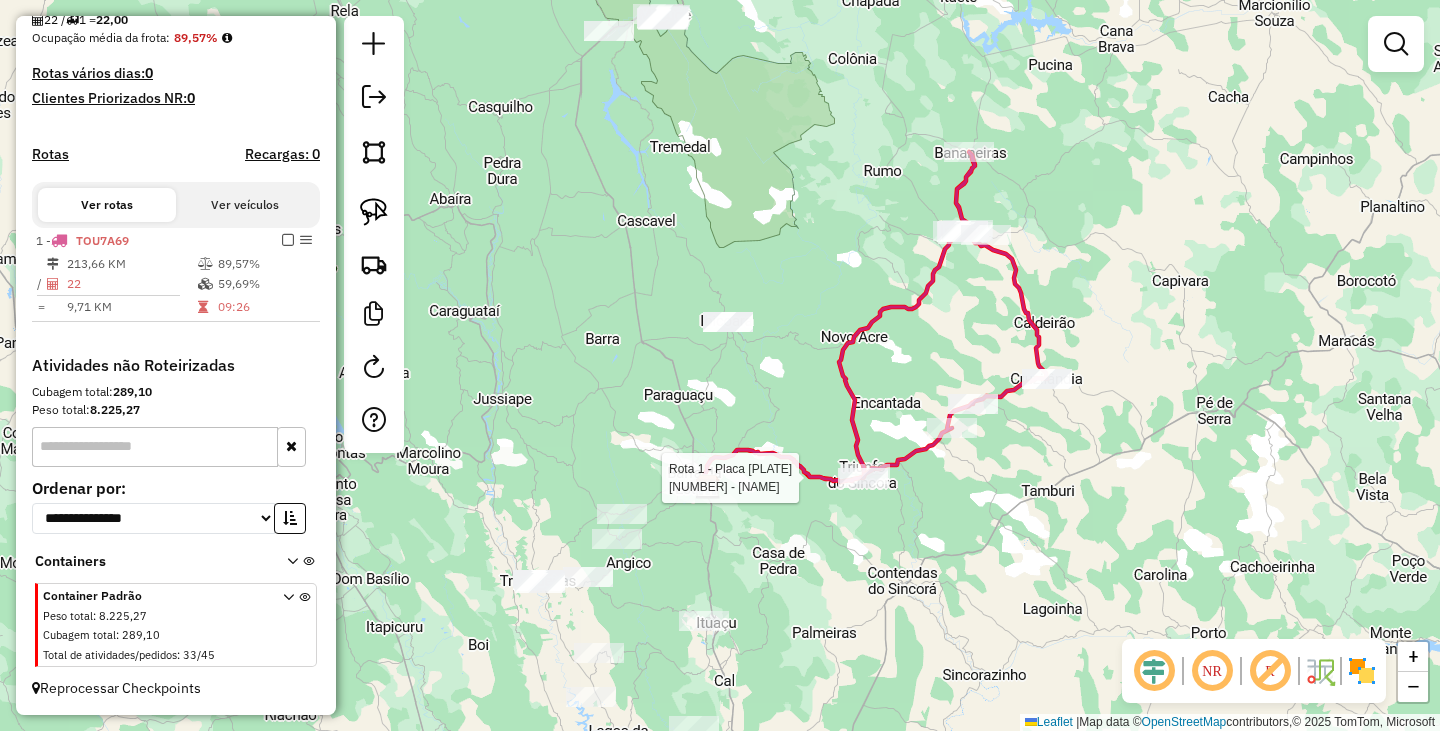 select on "**********" 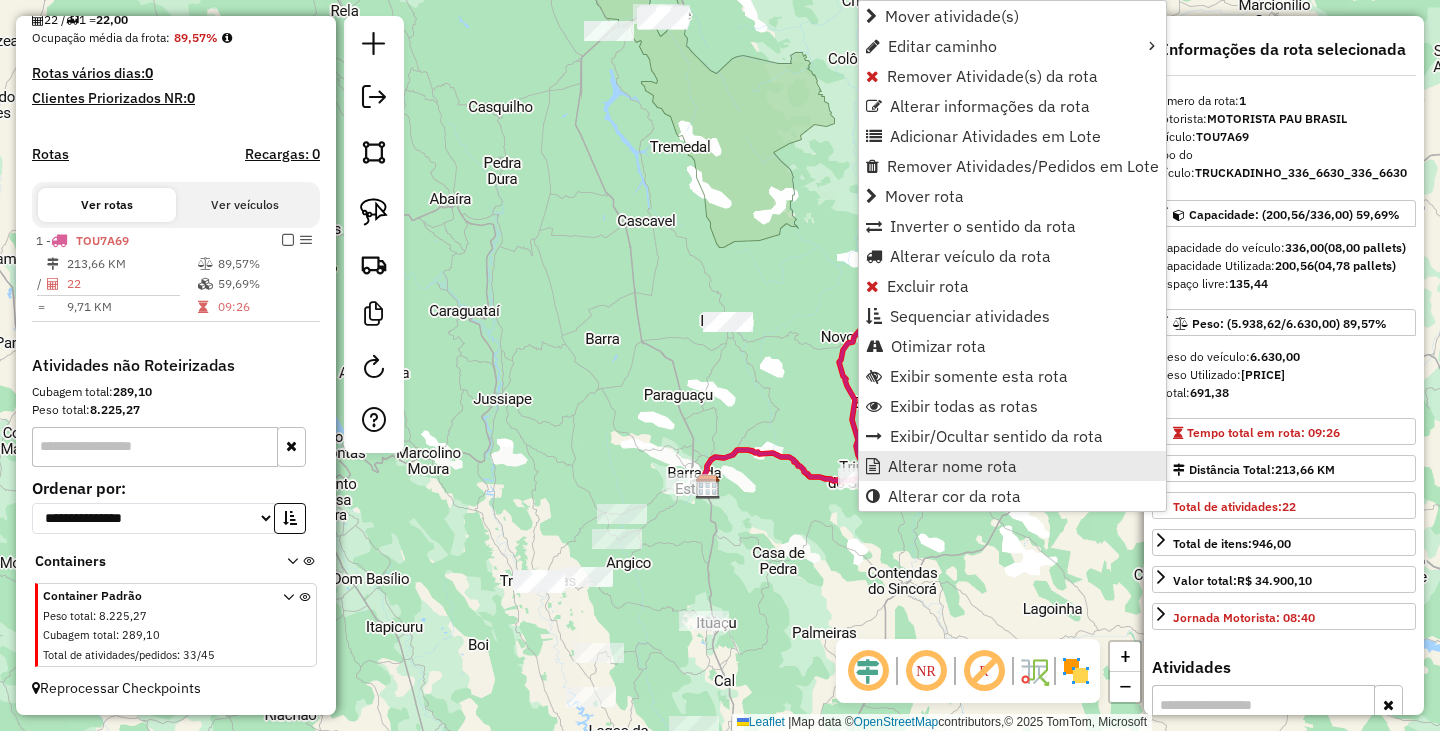 click on "Alterar nome rota" at bounding box center [952, 466] 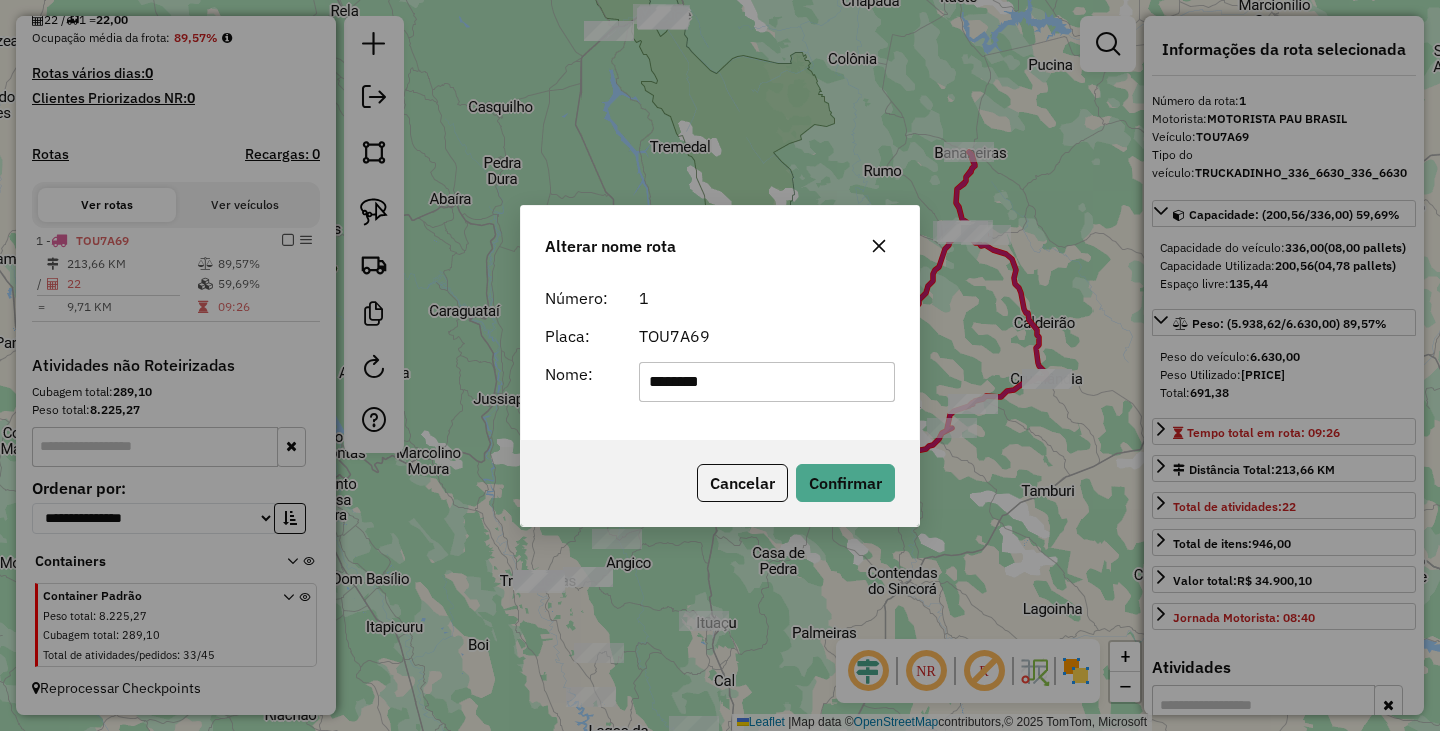 type on "*******" 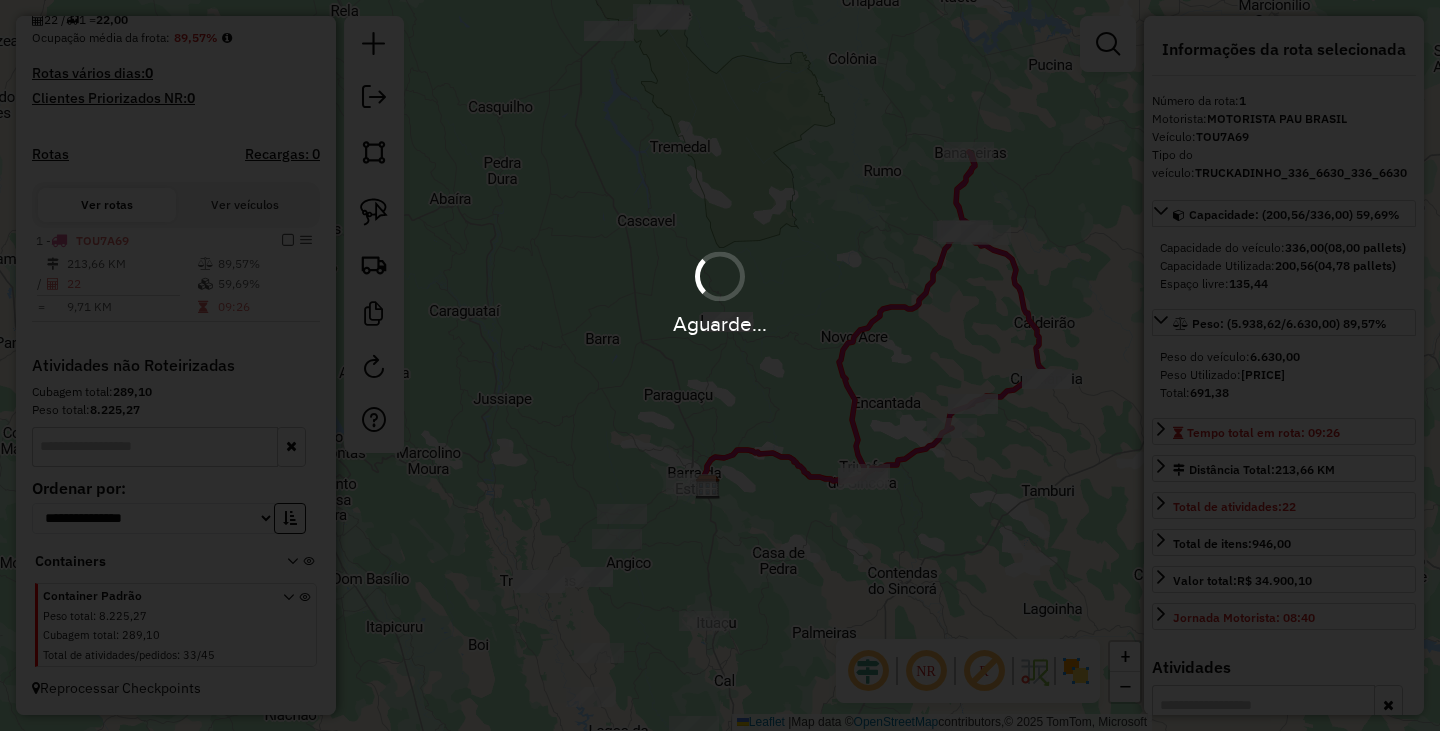 type 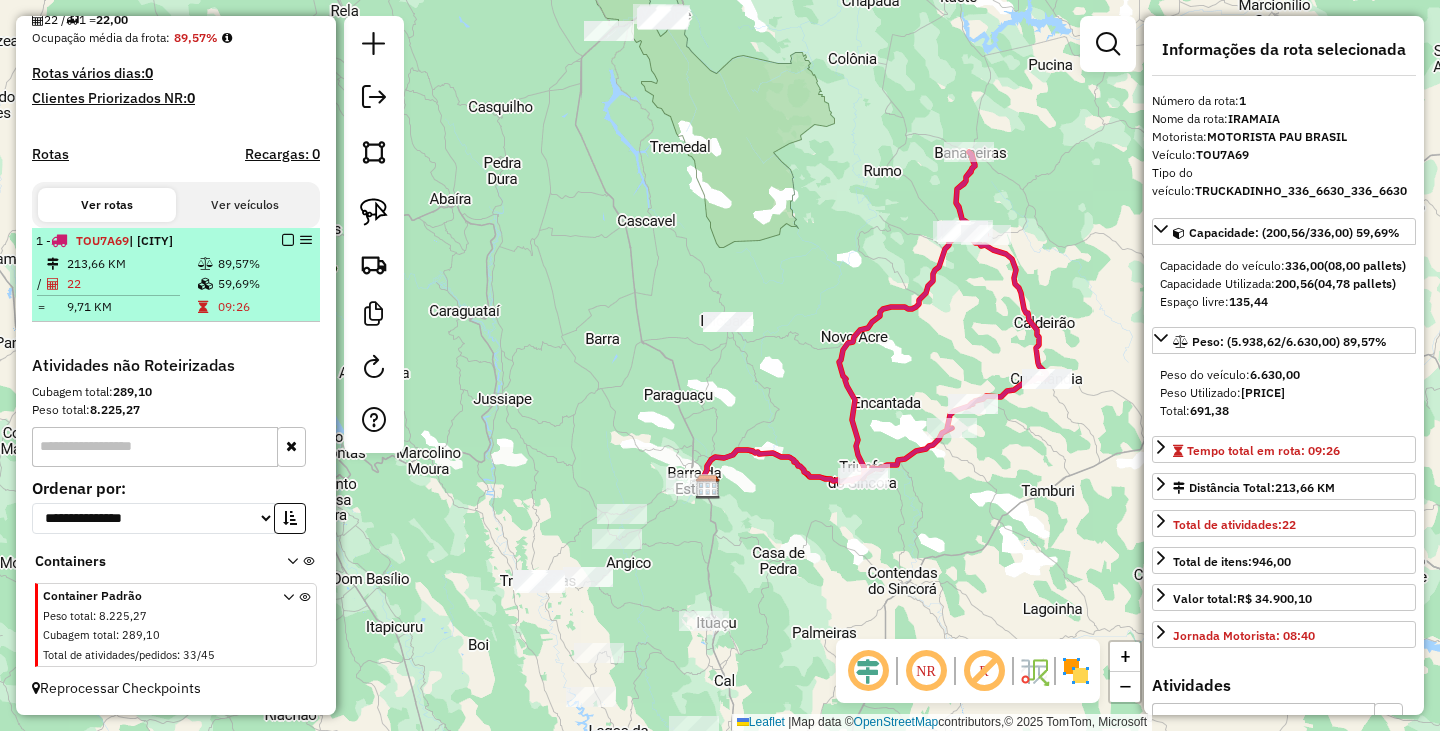 click at bounding box center [288, 240] 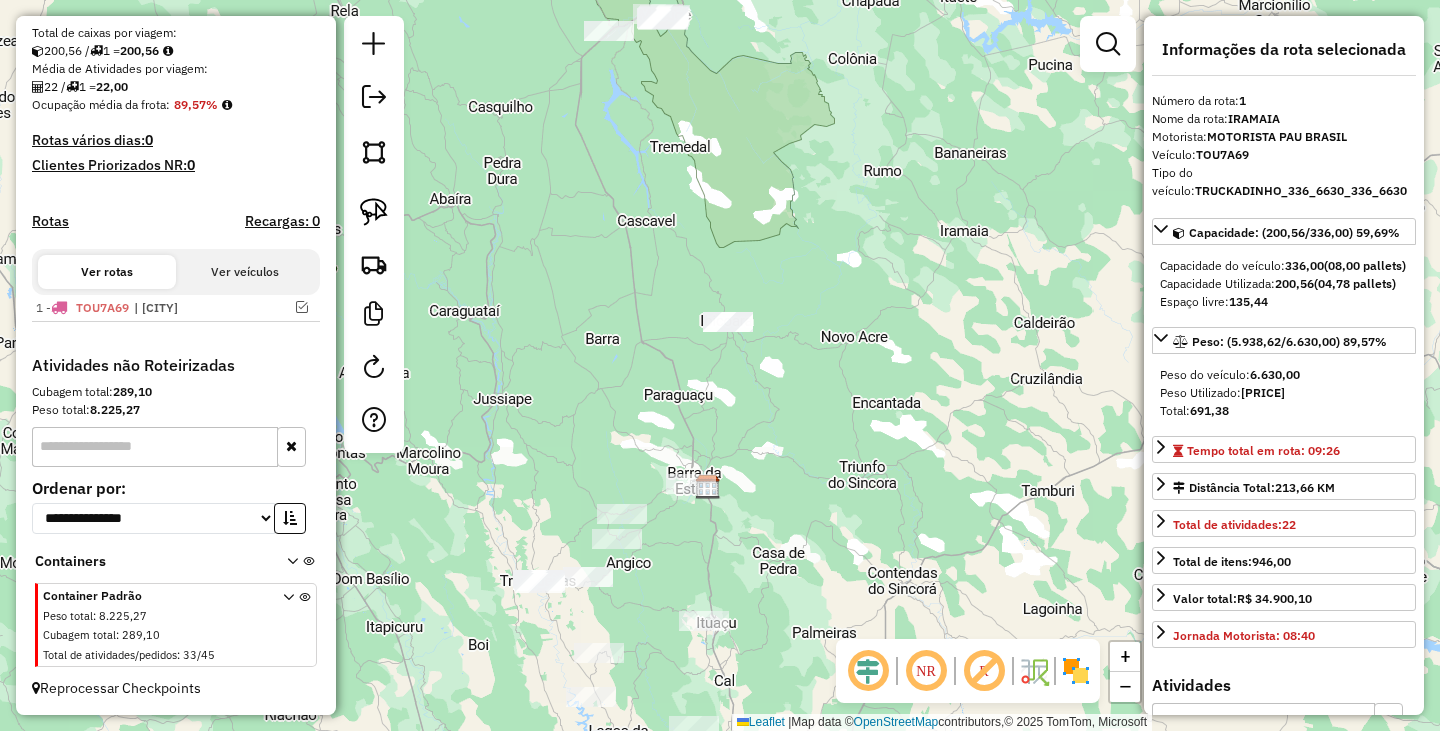 click on "Janela de atendimento Grade de atendimento Capacidade Transportadoras Veículos Cliente Pedidos  Rotas Selecione os dias de semana para filtrar as janelas de atendimento  Seg   Ter   Qua   Qui   Sex   Sáb   Dom  Informe o período da janela de atendimento: De: Até:  Filtrar exatamente a janela do cliente  Considerar janela de atendimento padrão  Selecione os dias de semana para filtrar as grades de atendimento  Seg   Ter   Qua   Qui   Sex   Sáb   Dom   Considerar clientes sem dia de atendimento cadastrado  Clientes fora do dia de atendimento selecionado Filtrar as atividades entre os valores definidos abaixo:  Peso mínimo:   Peso máximo:   Cubagem mínima:   Cubagem máxima:   De:   Até:  Filtrar as atividades entre o tempo de atendimento definido abaixo:  De:   Até:   Considerar capacidade total dos clientes não roteirizados Transportadora: Selecione um ou mais itens Tipo de veículo: Selecione um ou mais itens Veículo: Selecione um ou mais itens Motorista: Selecione um ou mais itens Nome: Rótulo:" 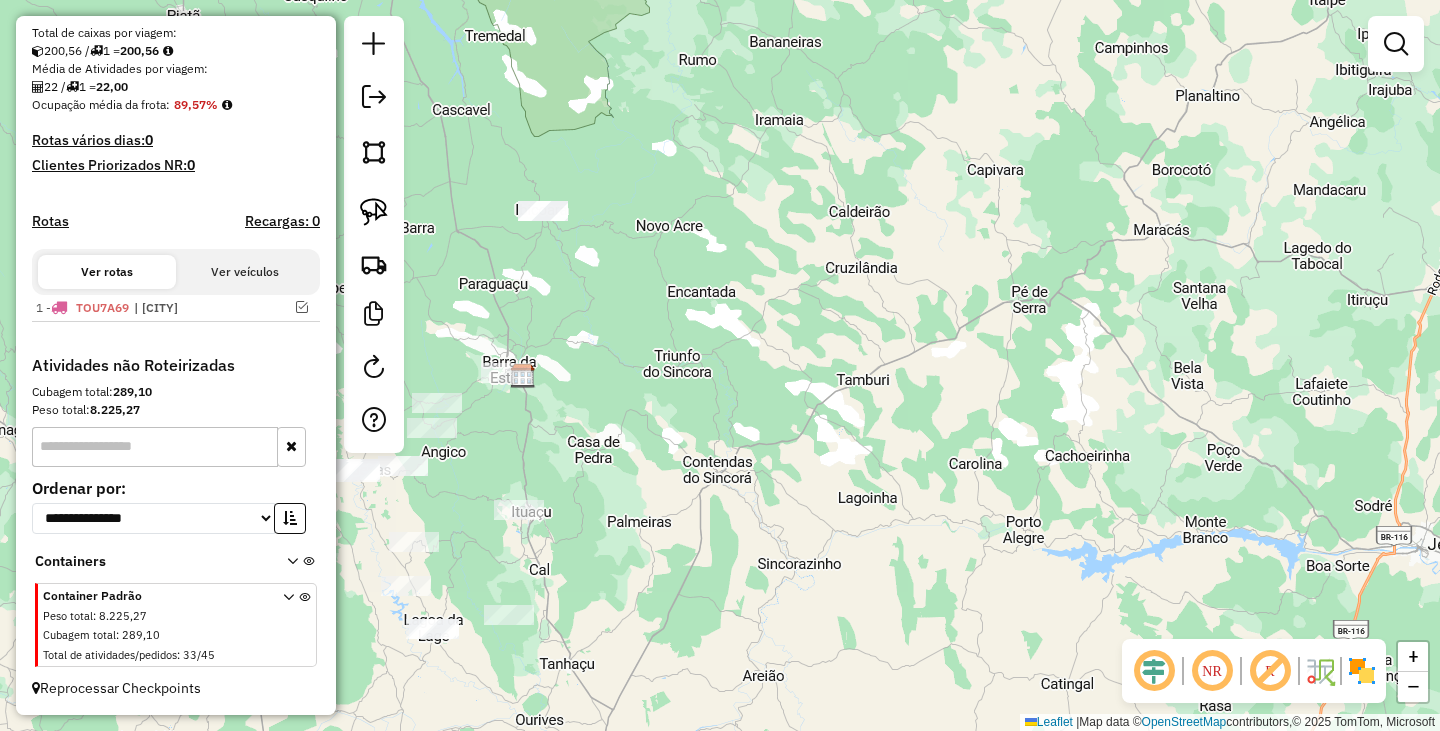 click 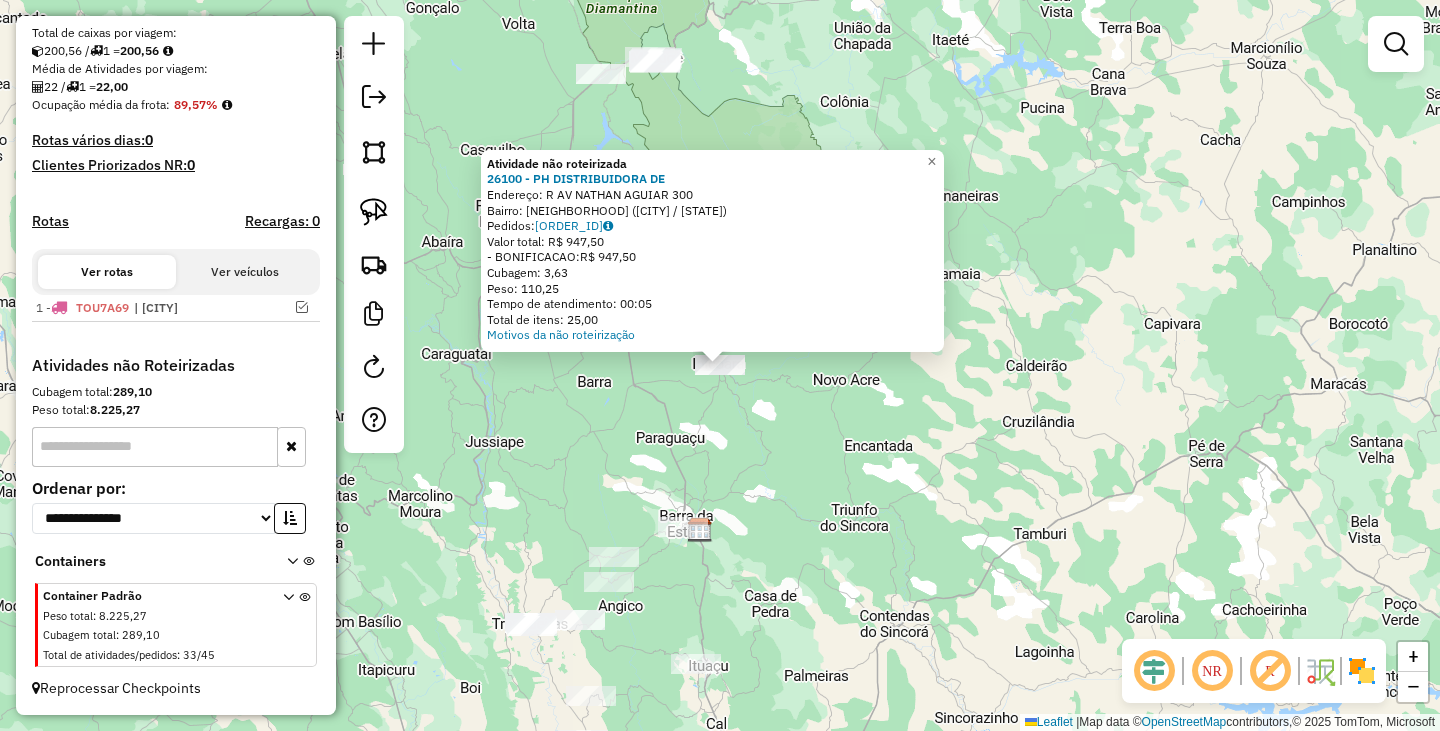 click on "Atividade não roteirizada 26100 - PH DISTRIBUIDORA DE  Endereço: R   AV NATHAN AGUIAR              300   Bairro: Centro (IBICOARA / BA)   Pedidos:  01006495   Valor total: R$ 947,50   - BONIFICACAO:  R$ 947,50   Cubagem: 3,63   Peso: 110,25   Tempo de atendimento: 00:05   Total de itens: 25,00  Motivos da não roteirização × Janela de atendimento Grade de atendimento Capacidade Transportadoras Veículos Cliente Pedidos  Rotas Selecione os dias de semana para filtrar as janelas de atendimento  Seg   Ter   Qua   Qui   Sex   Sáb   Dom  Informe o período da janela de atendimento: De: Até:  Filtrar exatamente a janela do cliente  Considerar janela de atendimento padrão  Selecione os dias de semana para filtrar as grades de atendimento  Seg   Ter   Qua   Qui   Sex   Sáb   Dom   Considerar clientes sem dia de atendimento cadastrado  Clientes fora do dia de atendimento selecionado Filtrar as atividades entre os valores definidos abaixo:  Peso mínimo:   Peso máximo:   Cubagem mínima:   Cubagem máxima:  +" 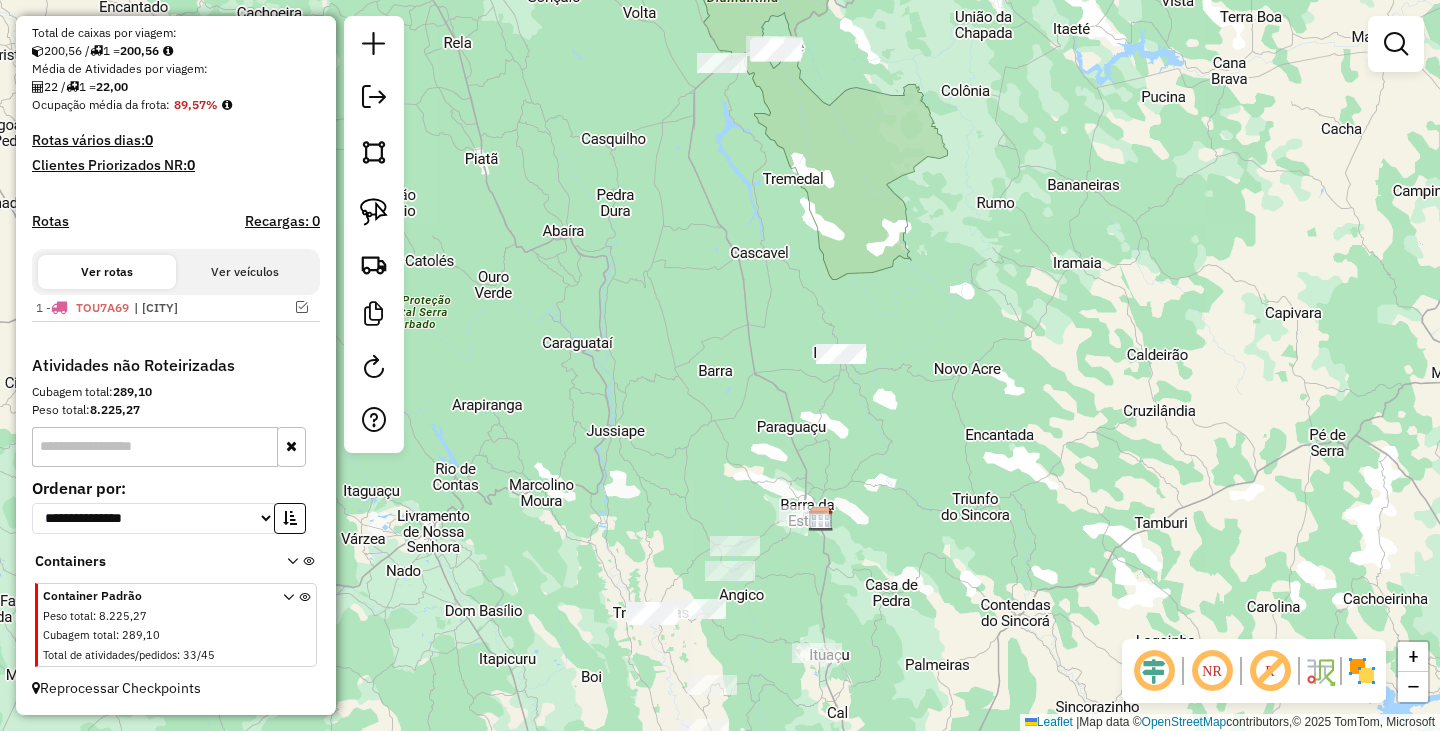 click on "Janela de atendimento Grade de atendimento Capacidade Transportadoras Veículos Cliente Pedidos  Rotas Selecione os dias de semana para filtrar as janelas de atendimento  Seg   Ter   Qua   Qui   Sex   Sáb   Dom  Informe o período da janela de atendimento: De: Até:  Filtrar exatamente a janela do cliente  Considerar janela de atendimento padrão  Selecione os dias de semana para filtrar as grades de atendimento  Seg   Ter   Qua   Qui   Sex   Sáb   Dom   Considerar clientes sem dia de atendimento cadastrado  Clientes fora do dia de atendimento selecionado Filtrar as atividades entre os valores definidos abaixo:  Peso mínimo:   Peso máximo:   Cubagem mínima:   Cubagem máxima:   De:   Até:  Filtrar as atividades entre o tempo de atendimento definido abaixo:  De:   Até:   Considerar capacidade total dos clientes não roteirizados Transportadora: Selecione um ou mais itens Tipo de veículo: Selecione um ou mais itens Veículo: Selecione um ou mais itens Motorista: Selecione um ou mais itens Nome: Rótulo:" 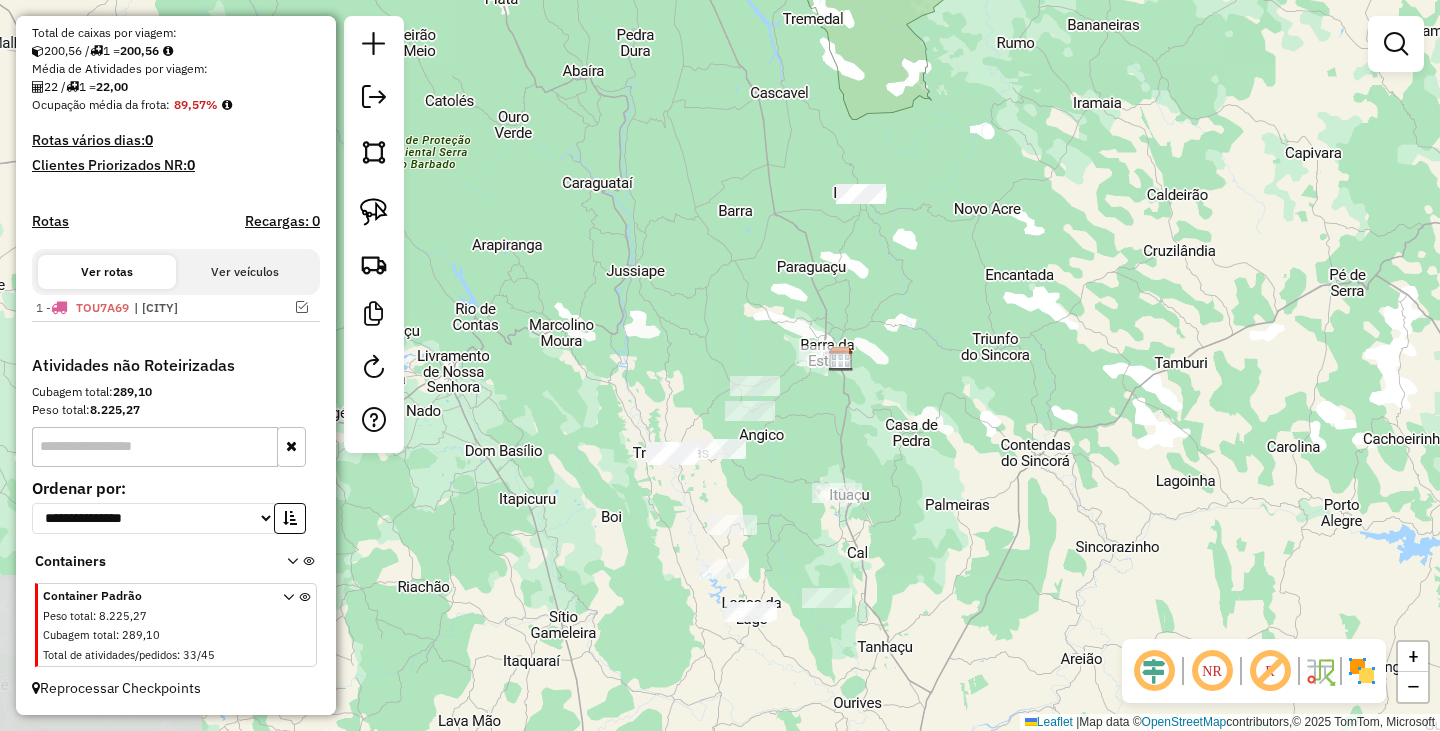 drag, startPoint x: 906, startPoint y: 477, endPoint x: 926, endPoint y: 311, distance: 167.20049 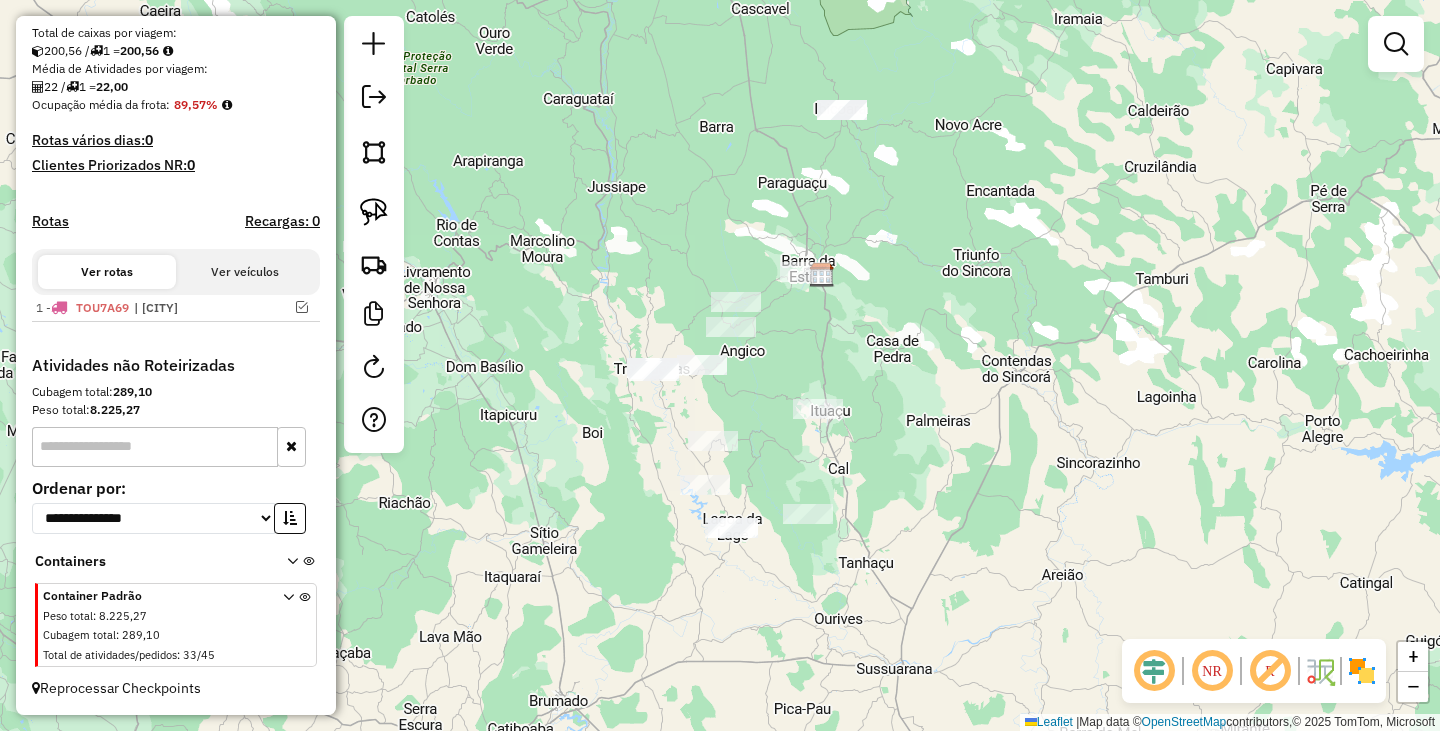 drag, startPoint x: 943, startPoint y: 460, endPoint x: 897, endPoint y: 312, distance: 154.98387 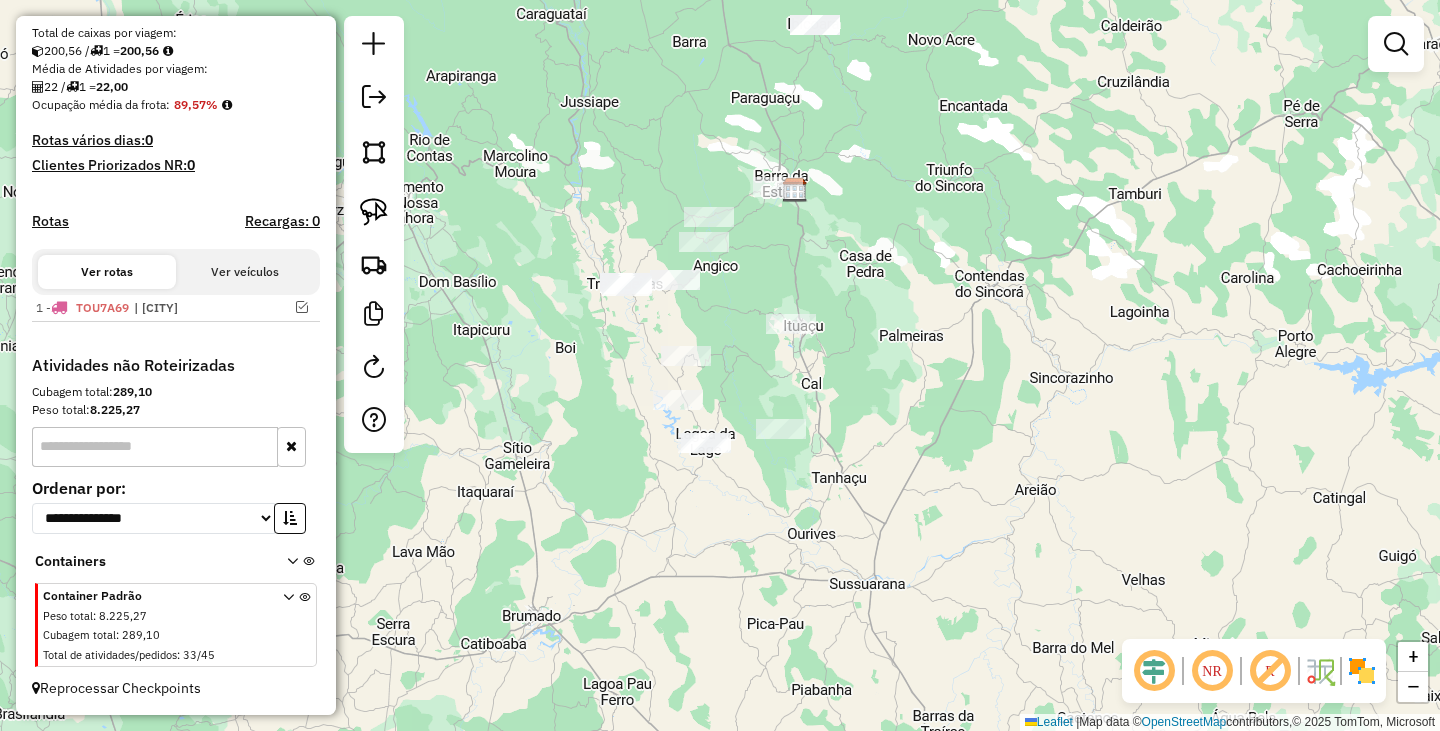 drag, startPoint x: 919, startPoint y: 256, endPoint x: 915, endPoint y: 287, distance: 31.257 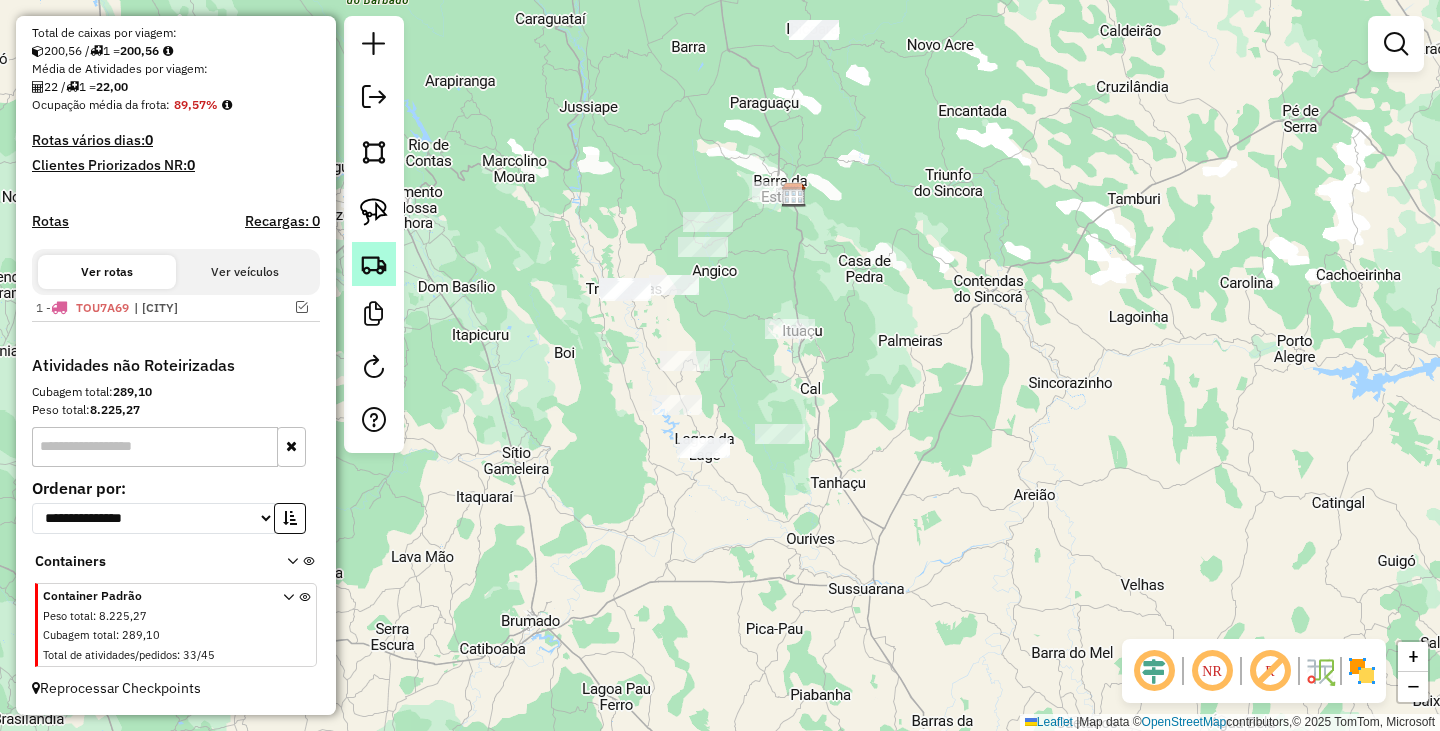click 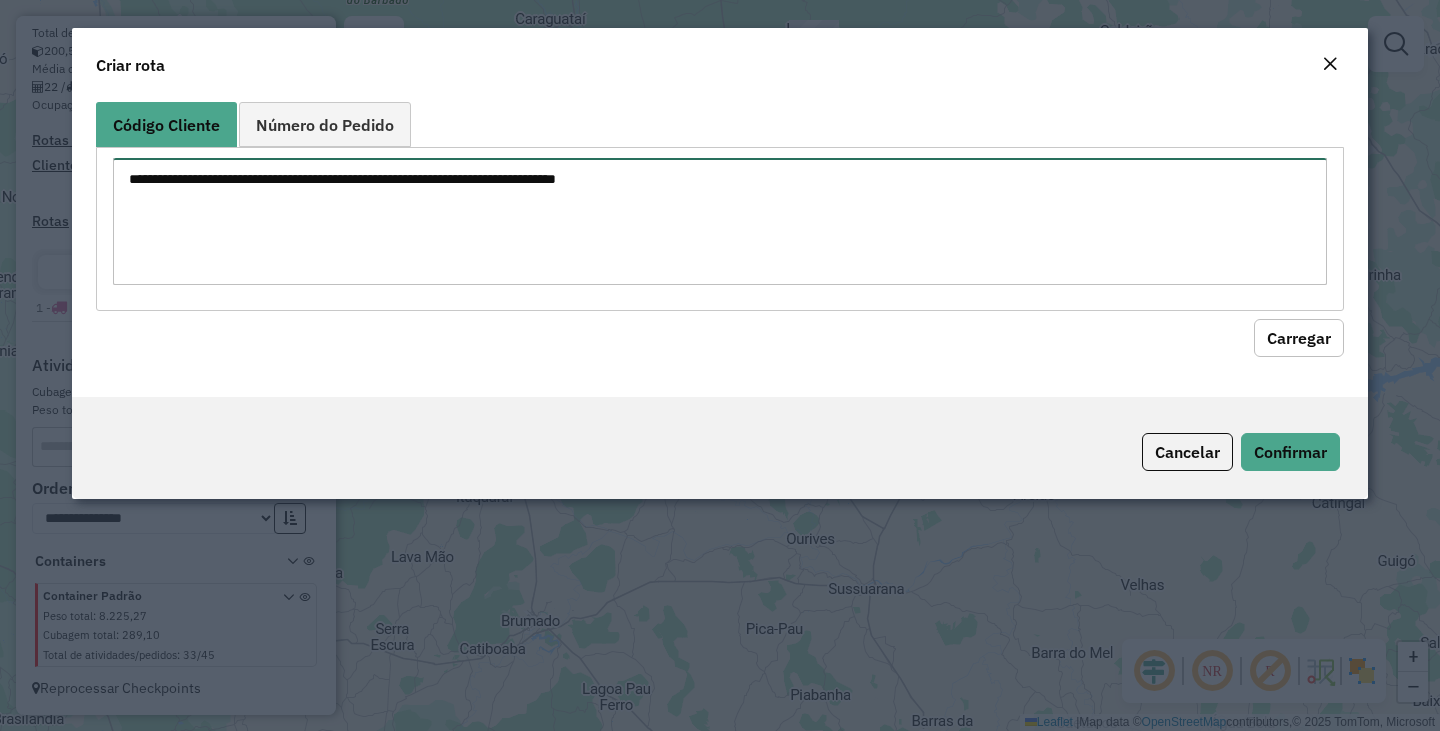 click at bounding box center (720, 221) 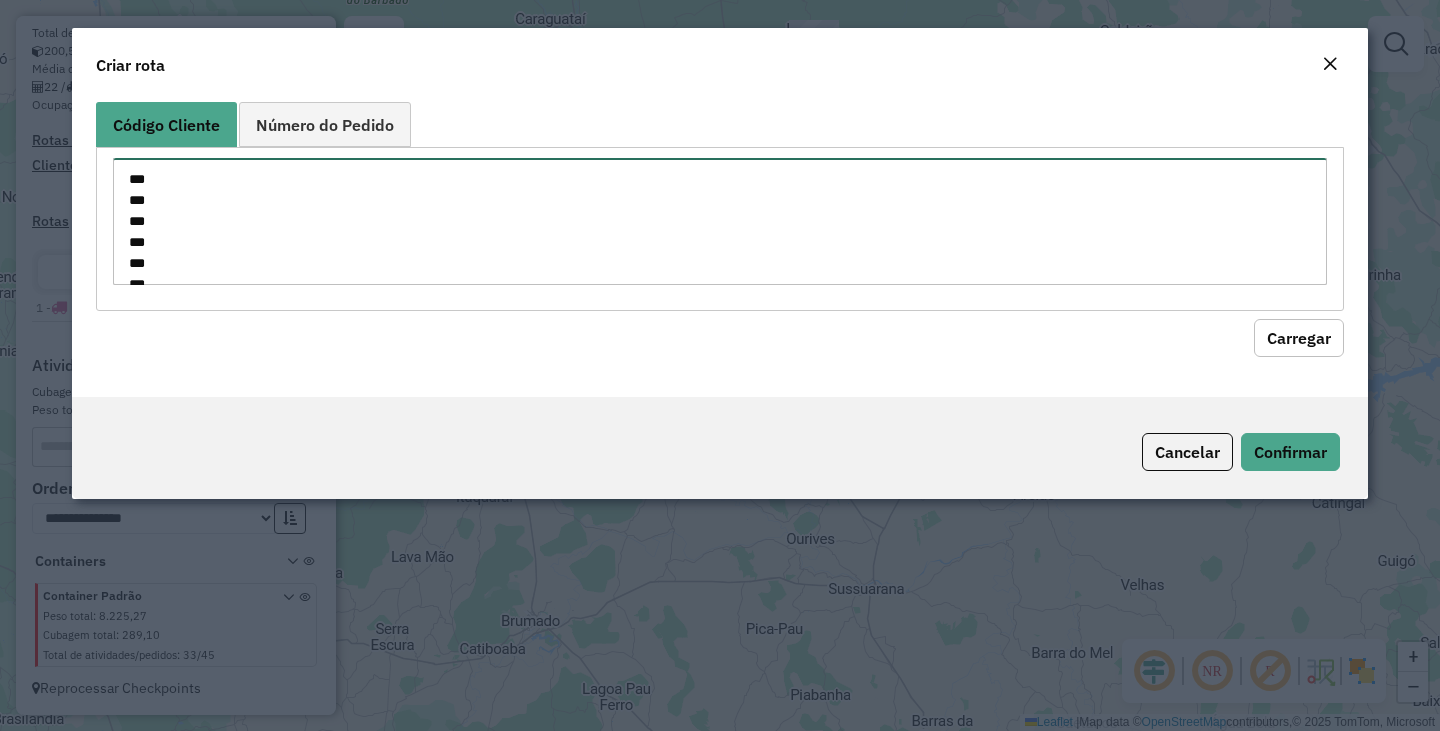scroll, scrollTop: 407, scrollLeft: 0, axis: vertical 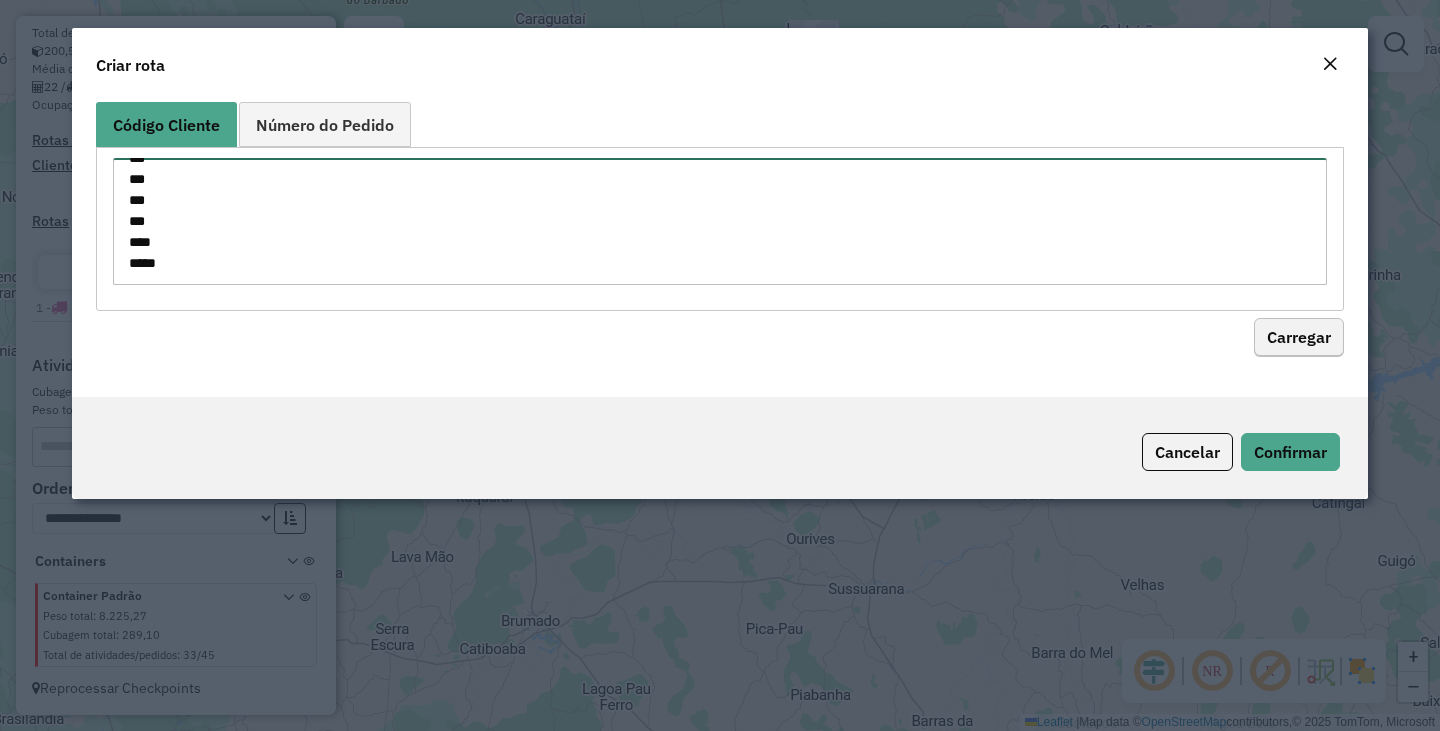 type on "***
***
***
***
***
***
***
***
***
***
***
****
****
****
****
****
**
***
***
***
***
***
****
****" 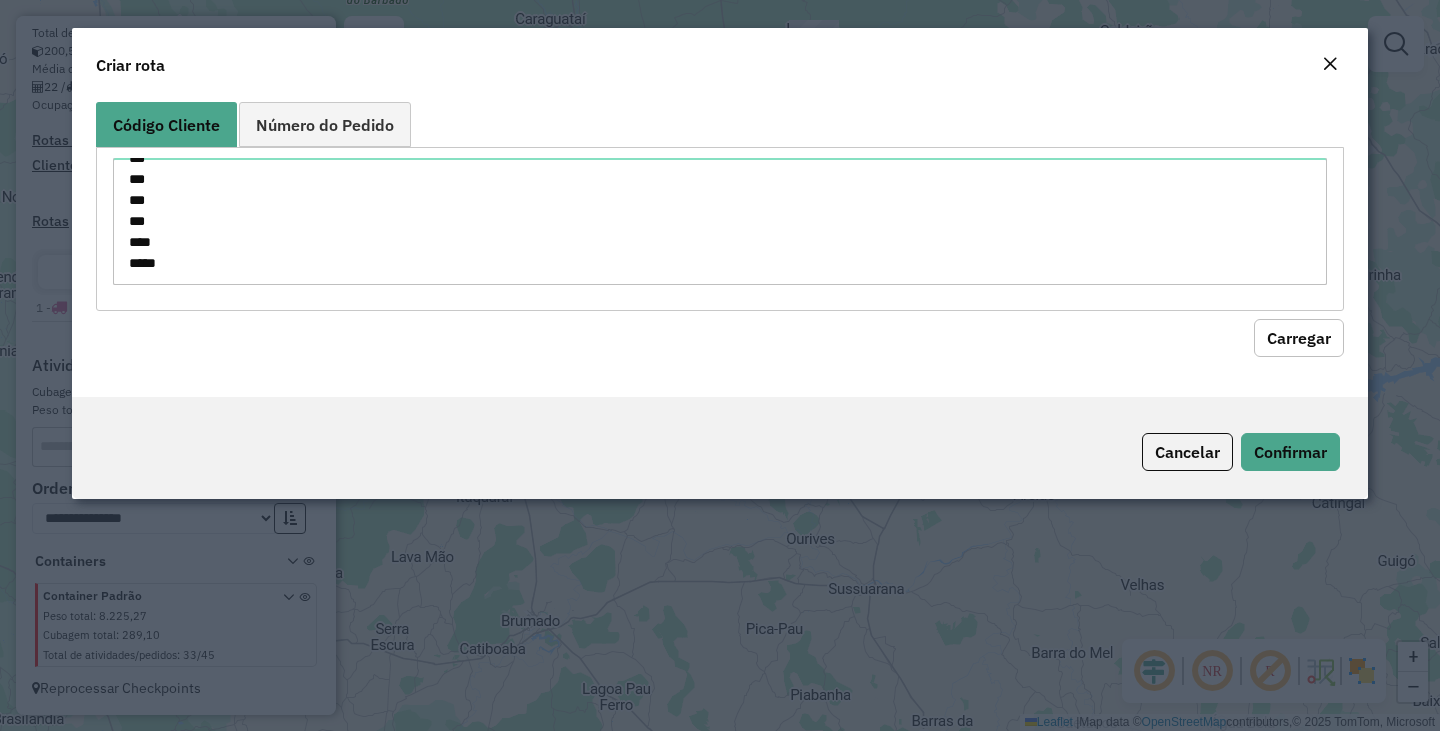 click on "Carregar" 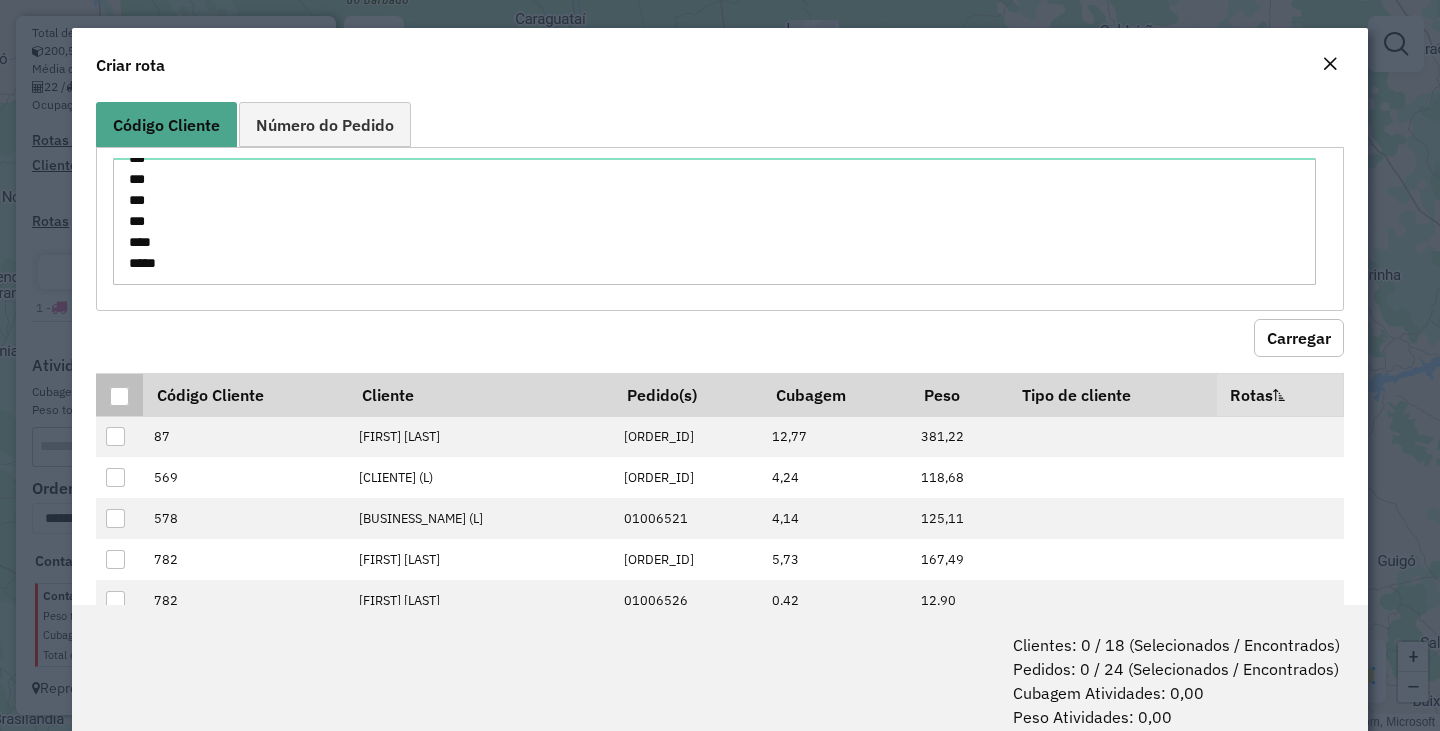 click at bounding box center [119, 396] 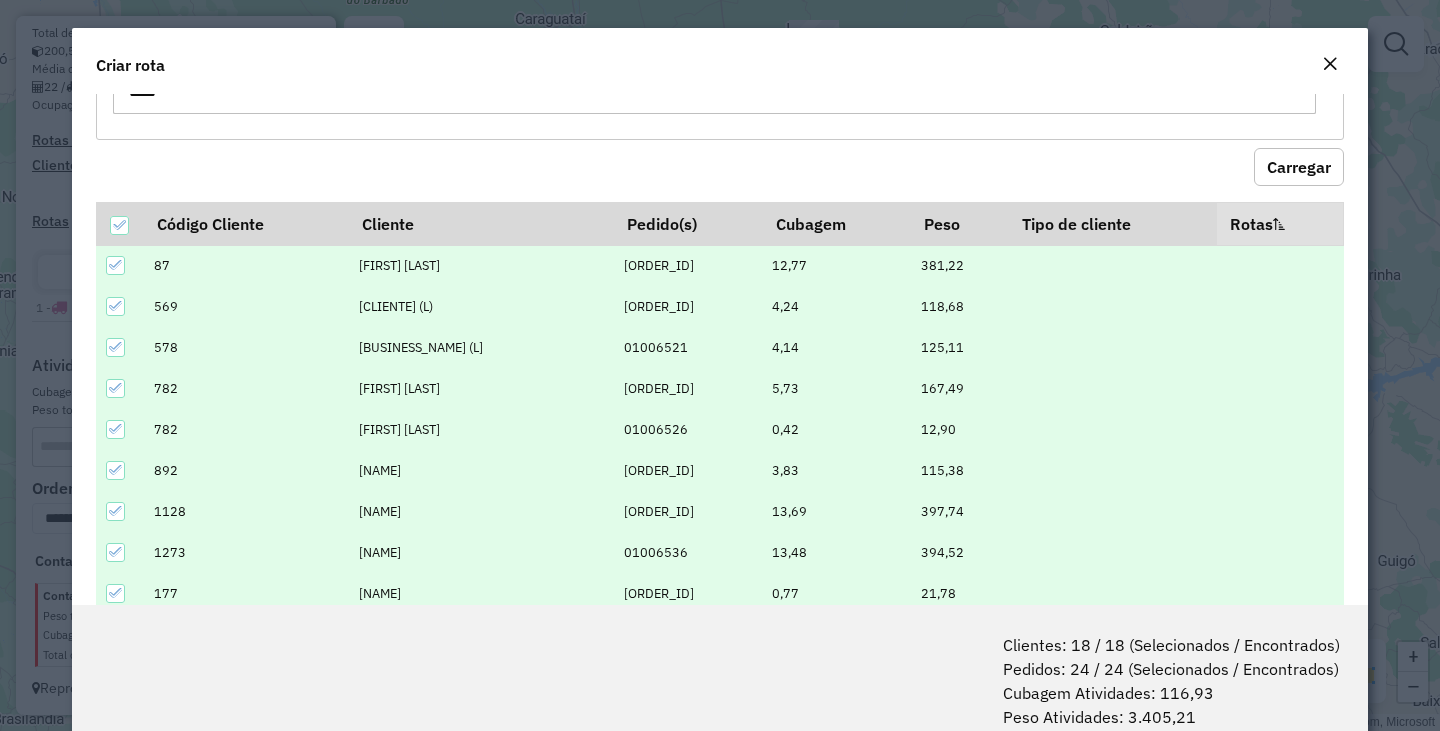 scroll, scrollTop: 319, scrollLeft: 0, axis: vertical 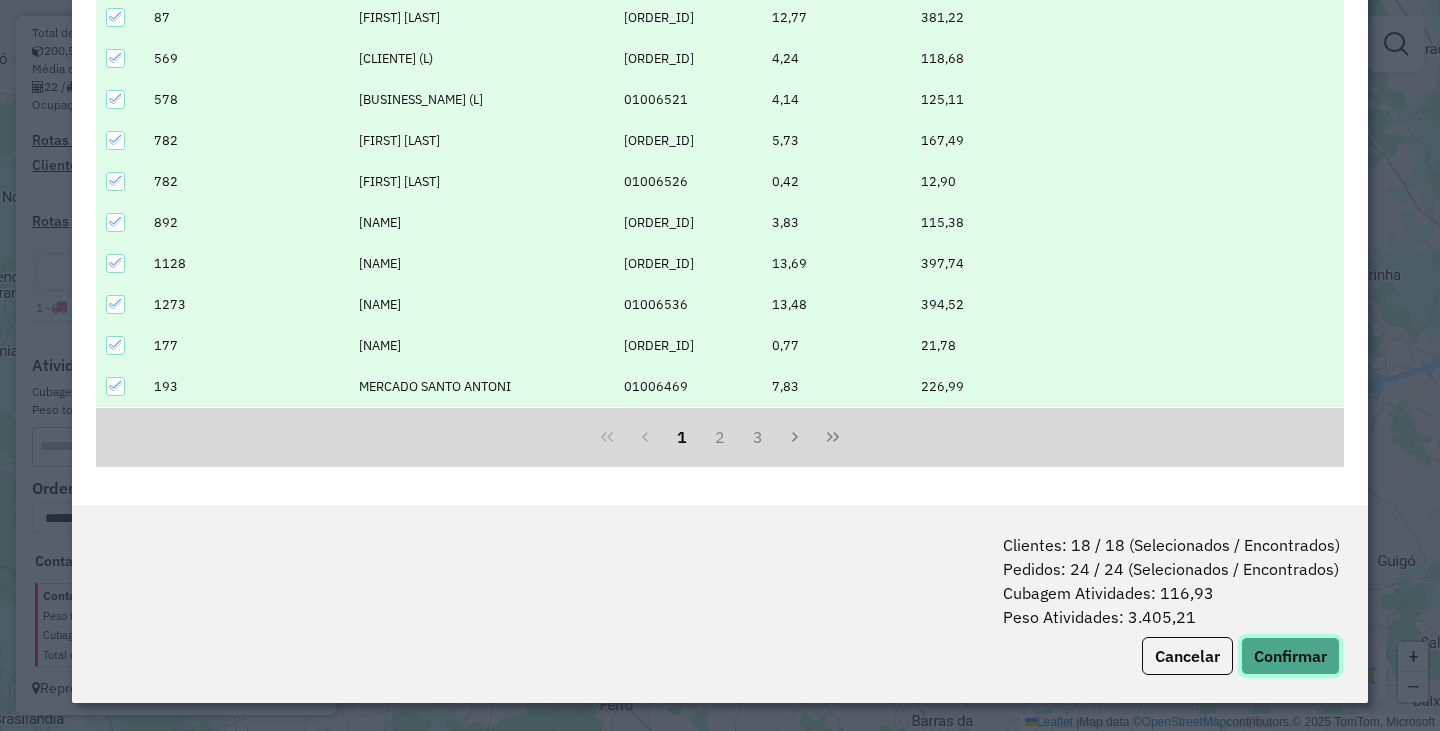 click on "Confirmar" 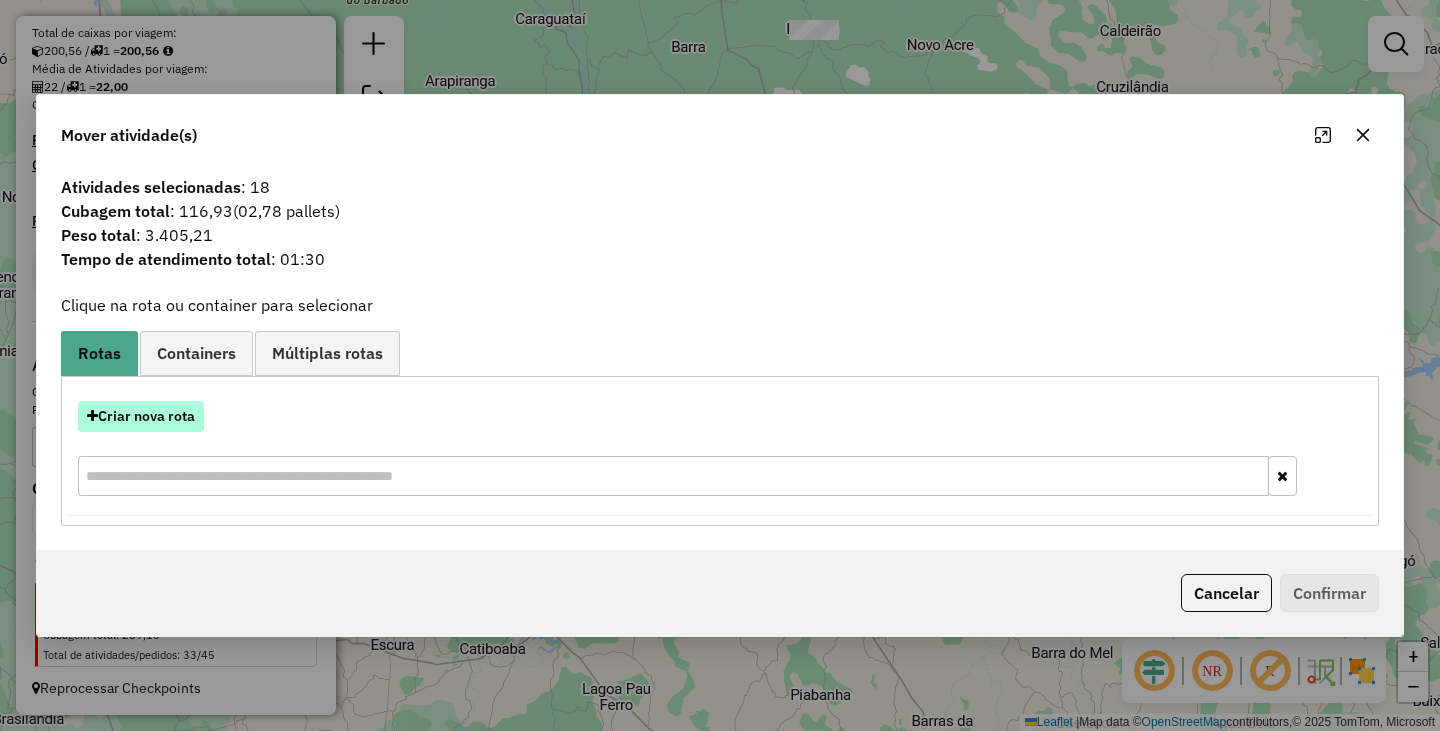click on "Criar nova rota" at bounding box center (141, 416) 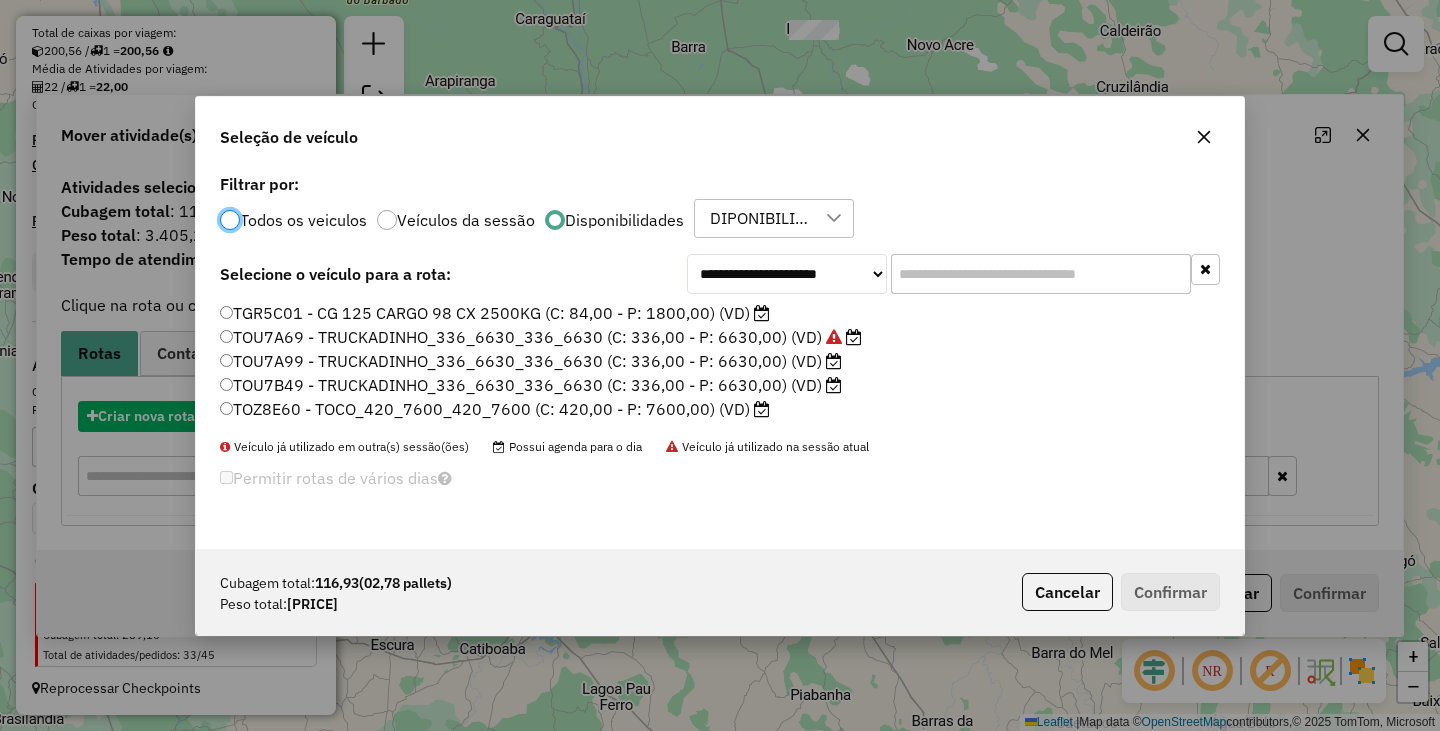 scroll, scrollTop: 11, scrollLeft: 6, axis: both 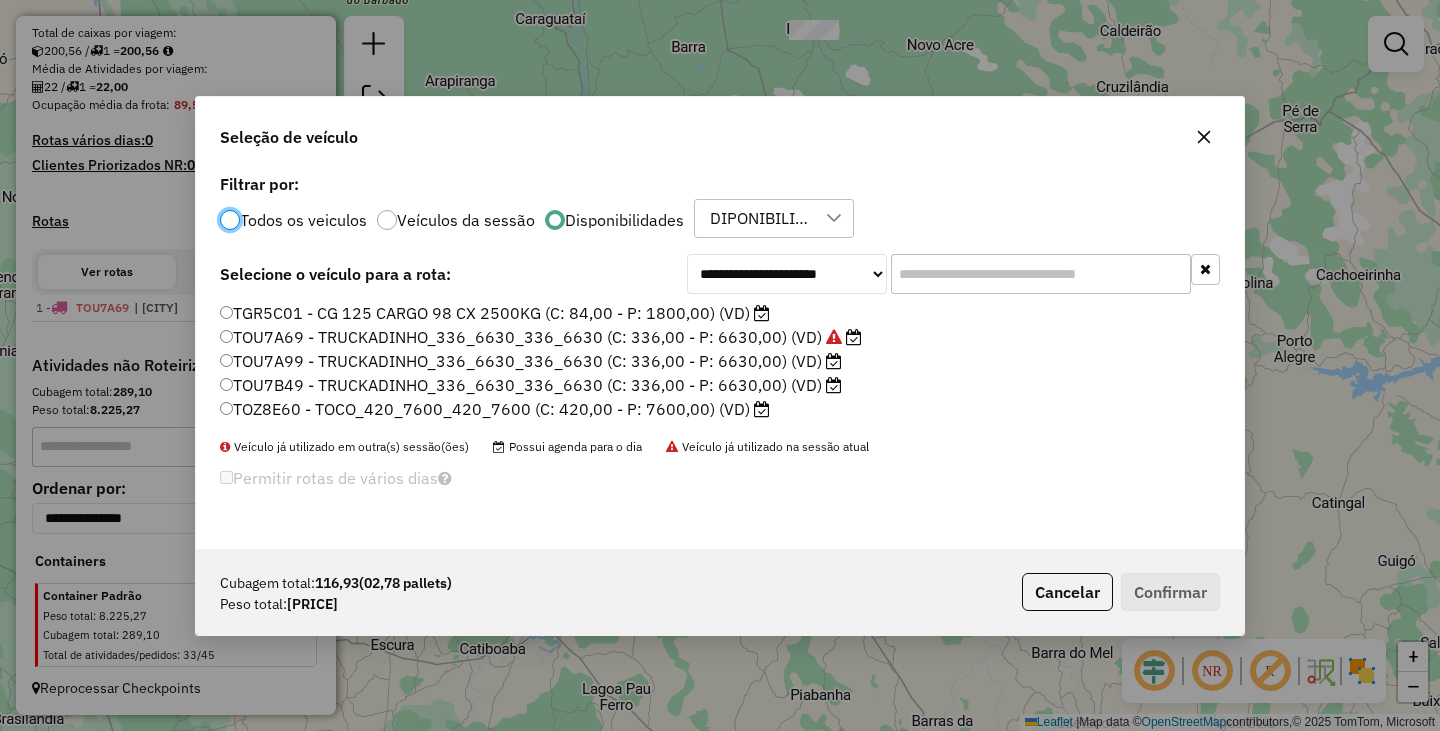 click on "TOZ8E60 - TOCO_420_7600_420_7600 (C: 420,00 - P: 7600,00) (VD)" 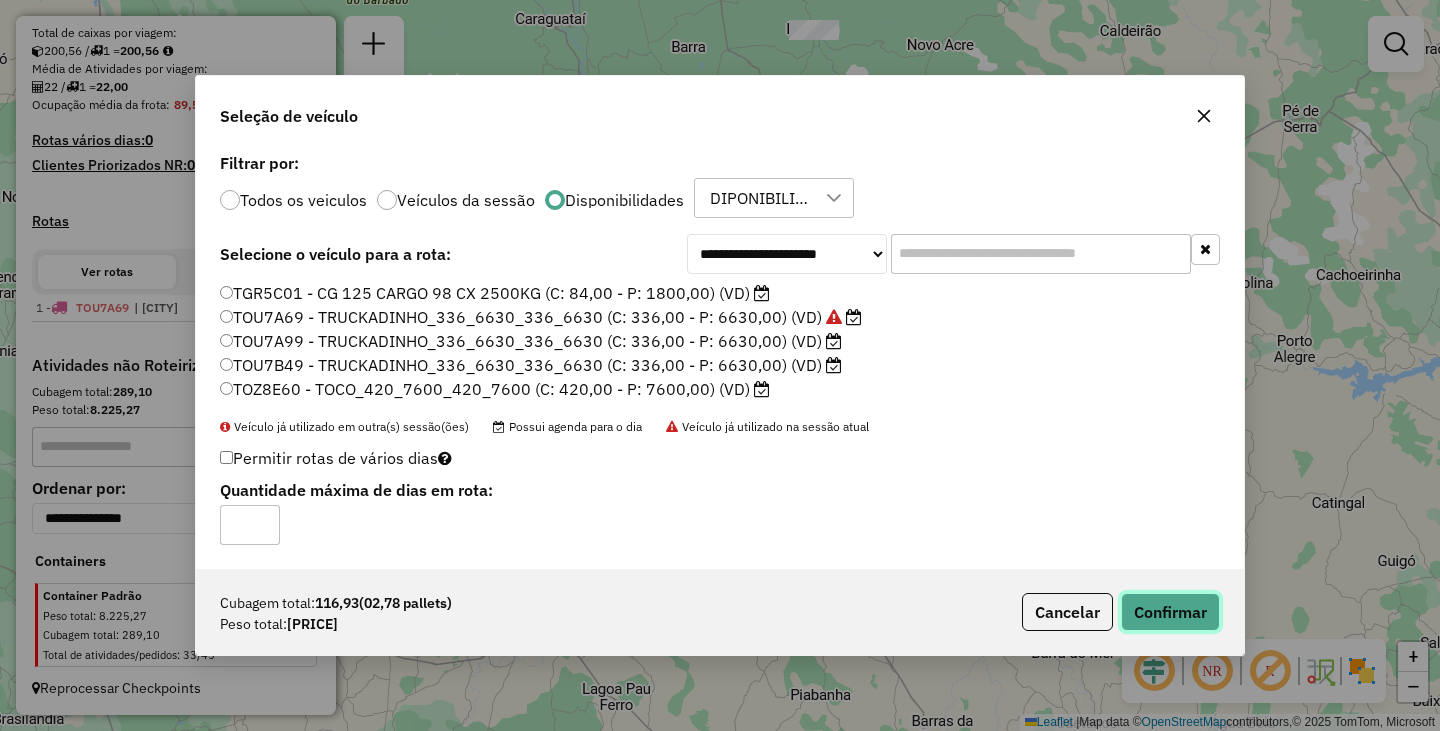 click on "Confirmar" 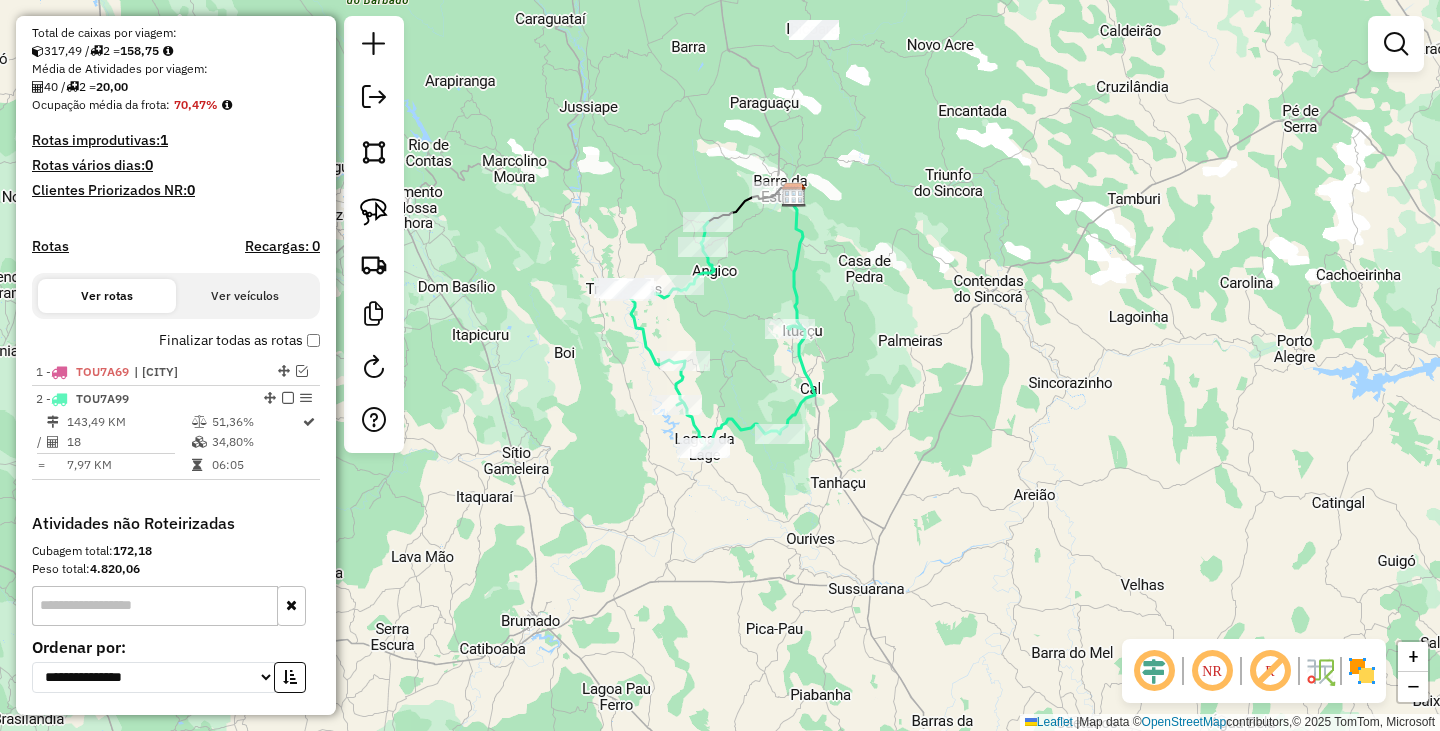 scroll, scrollTop: 498, scrollLeft: 0, axis: vertical 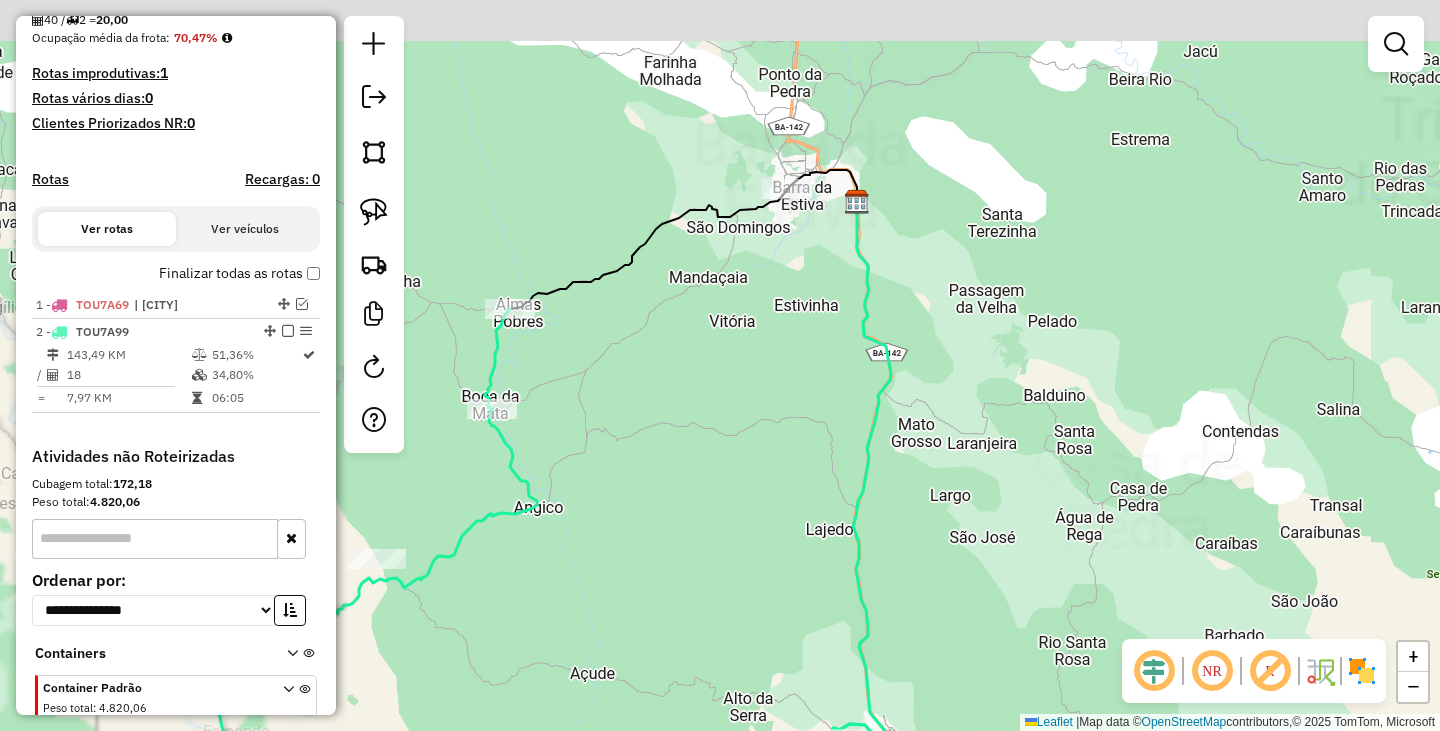 drag, startPoint x: 785, startPoint y: 173, endPoint x: 728, endPoint y: 365, distance: 200.2823 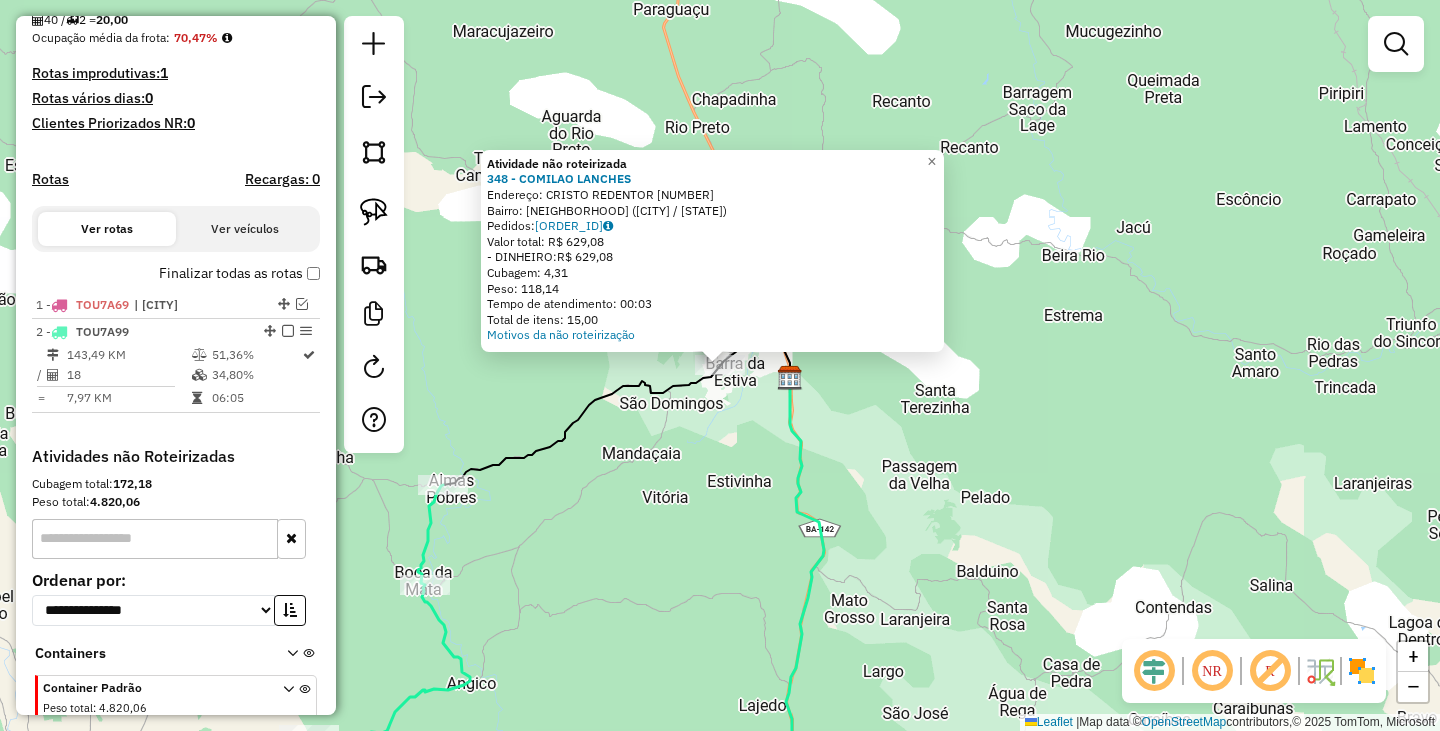 click on "Atividade não roteirizada 348 - COMILAO LANCHES  Endereço:  CRISTO REDENTOR 259   Bairro: Centro (BARRA DA ESTIVA / BA)   Pedidos:  01006531   Valor total: R$ 629,08   - DINHEIRO:  R$ 629,08   Cubagem: 4,31   Peso: 118,14   Tempo de atendimento: 00:03   Total de itens: 15,00  Motivos da não roteirização × Janela de atendimento Grade de atendimento Capacidade Transportadoras Veículos Cliente Pedidos  Rotas Selecione os dias de semana para filtrar as janelas de atendimento  Seg   Ter   Qua   Qui   Sex   Sáb   Dom  Informe o período da janela de atendimento: De: Até:  Filtrar exatamente a janela do cliente  Considerar janela de atendimento padrão  Selecione os dias de semana para filtrar as grades de atendimento  Seg   Ter   Qua   Qui   Sex   Sáb   Dom   Considerar clientes sem dia de atendimento cadastrado  Clientes fora do dia de atendimento selecionado Filtrar as atividades entre os valores definidos abaixo:  Peso mínimo:   Peso máximo:   Cubagem mínima:   Cubagem máxima:   De:   Até:   De:" 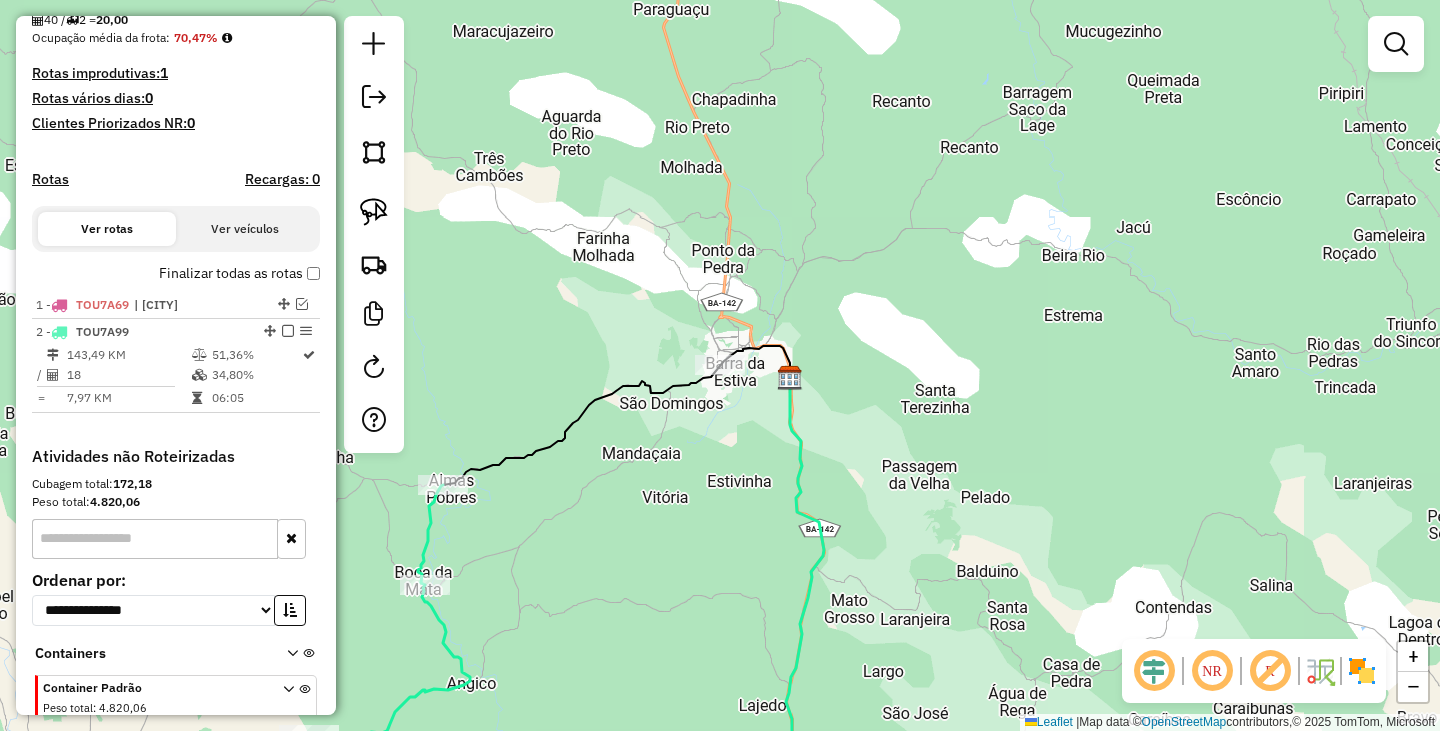 drag, startPoint x: 810, startPoint y: 366, endPoint x: 827, endPoint y: 329, distance: 40.718548 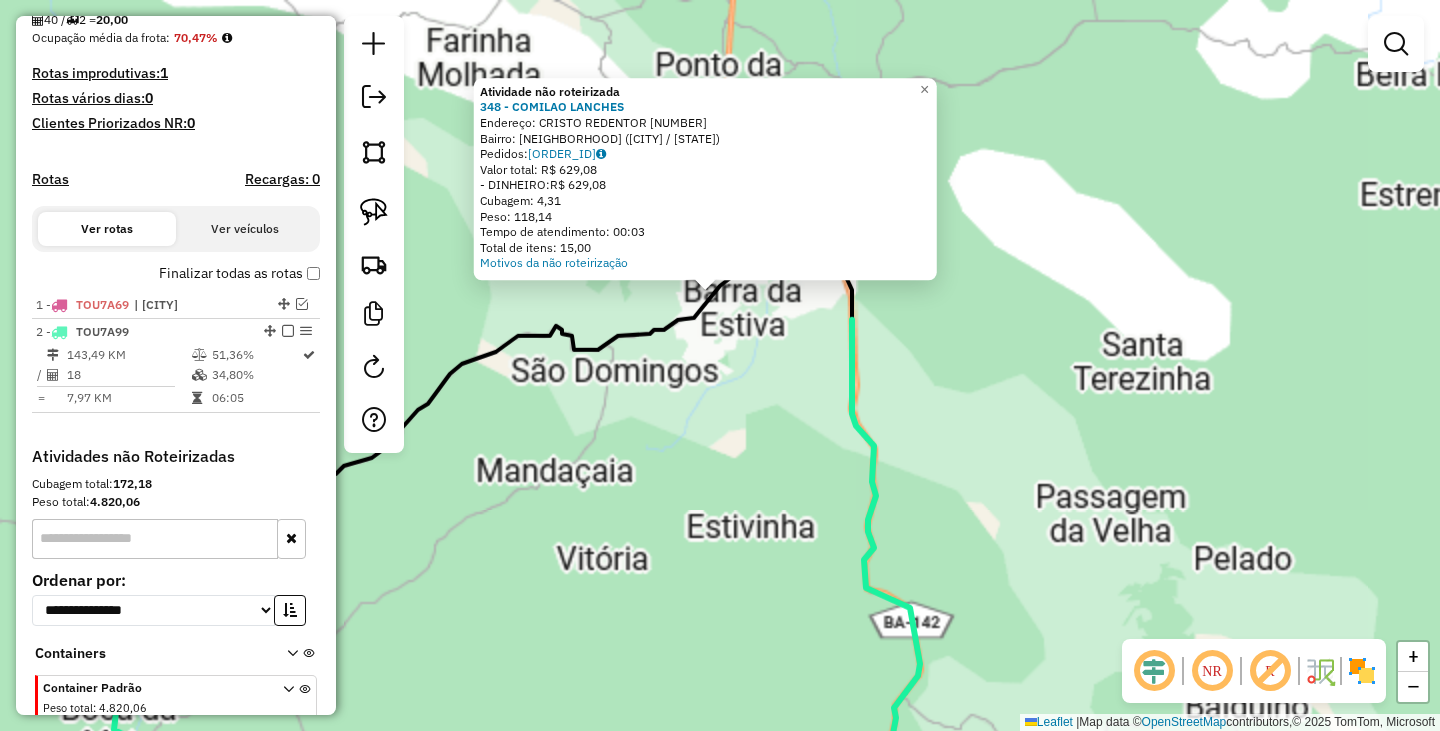 click on "Atividade não roteirizada 348 - COMILAO LANCHES  Endereço:  CRISTO REDENTOR 259   Bairro: Centro (BARRA DA ESTIVA / BA)   Pedidos:  01006531   Valor total: R$ 629,08   - DINHEIRO:  R$ 629,08   Cubagem: 4,31   Peso: 118,14   Tempo de atendimento: 00:03   Total de itens: 15,00  Motivos da não roteirização × Janela de atendimento Grade de atendimento Capacidade Transportadoras Veículos Cliente Pedidos  Rotas Selecione os dias de semana para filtrar as janelas de atendimento  Seg   Ter   Qua   Qui   Sex   Sáb   Dom  Informe o período da janela de atendimento: De: Até:  Filtrar exatamente a janela do cliente  Considerar janela de atendimento padrão  Selecione os dias de semana para filtrar as grades de atendimento  Seg   Ter   Qua   Qui   Sex   Sáb   Dom   Considerar clientes sem dia de atendimento cadastrado  Clientes fora do dia de atendimento selecionado Filtrar as atividades entre os valores definidos abaixo:  Peso mínimo:   Peso máximo:   Cubagem mínima:   Cubagem máxima:   De:   Até:   De:" 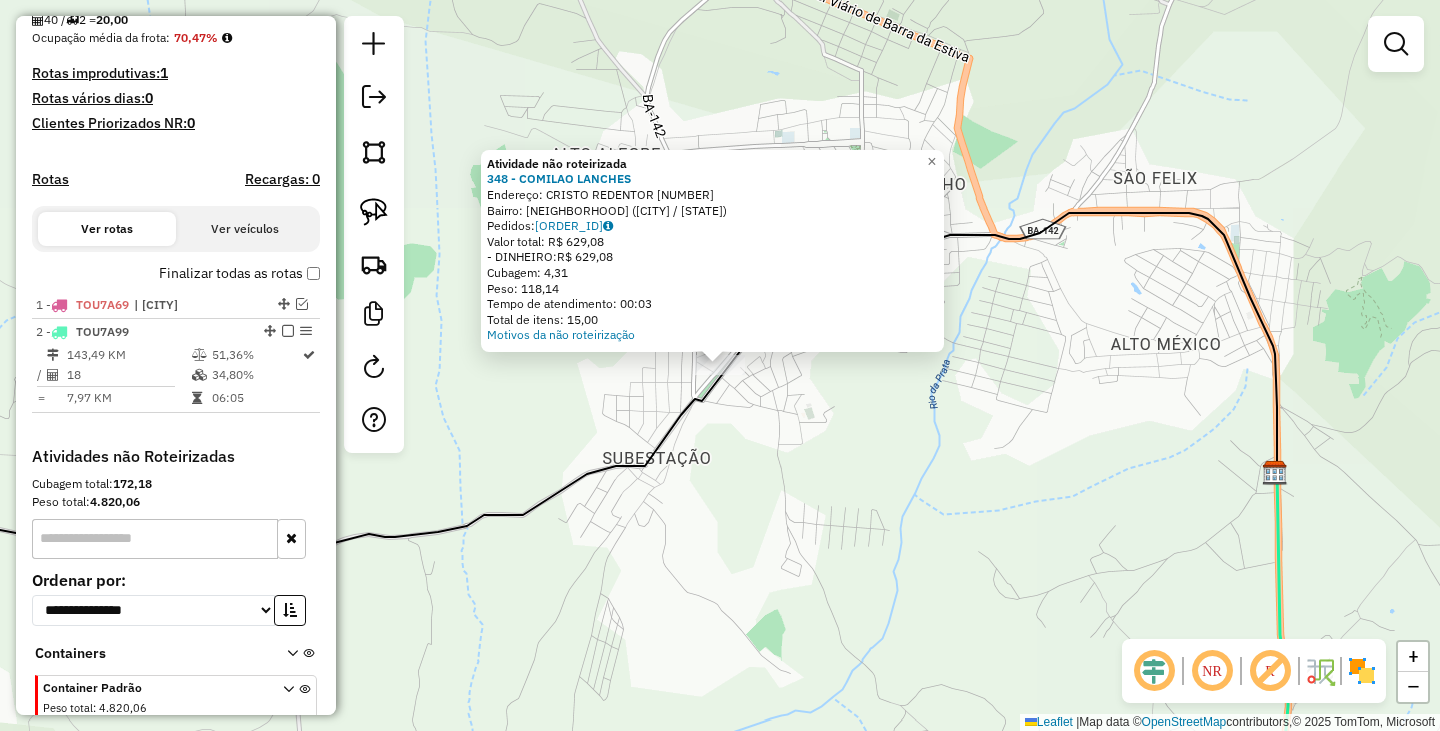click on "Atividade não roteirizada 348 - COMILAO LANCHES  Endereço:  CRISTO REDENTOR 259   Bairro: Centro (BARRA DA ESTIVA / BA)   Pedidos:  01006531   Valor total: R$ 629,08   - DINHEIRO:  R$ 629,08   Cubagem: 4,31   Peso: 118,14   Tempo de atendimento: 00:03   Total de itens: 15,00  Motivos da não roteirização × Janela de atendimento Grade de atendimento Capacidade Transportadoras Veículos Cliente Pedidos  Rotas Selecione os dias de semana para filtrar as janelas de atendimento  Seg   Ter   Qua   Qui   Sex   Sáb   Dom  Informe o período da janela de atendimento: De: Até:  Filtrar exatamente a janela do cliente  Considerar janela de atendimento padrão  Selecione os dias de semana para filtrar as grades de atendimento  Seg   Ter   Qua   Qui   Sex   Sáb   Dom   Considerar clientes sem dia de atendimento cadastrado  Clientes fora do dia de atendimento selecionado Filtrar as atividades entre os valores definidos abaixo:  Peso mínimo:   Peso máximo:   Cubagem mínima:   Cubagem máxima:   De:   Até:   De:" 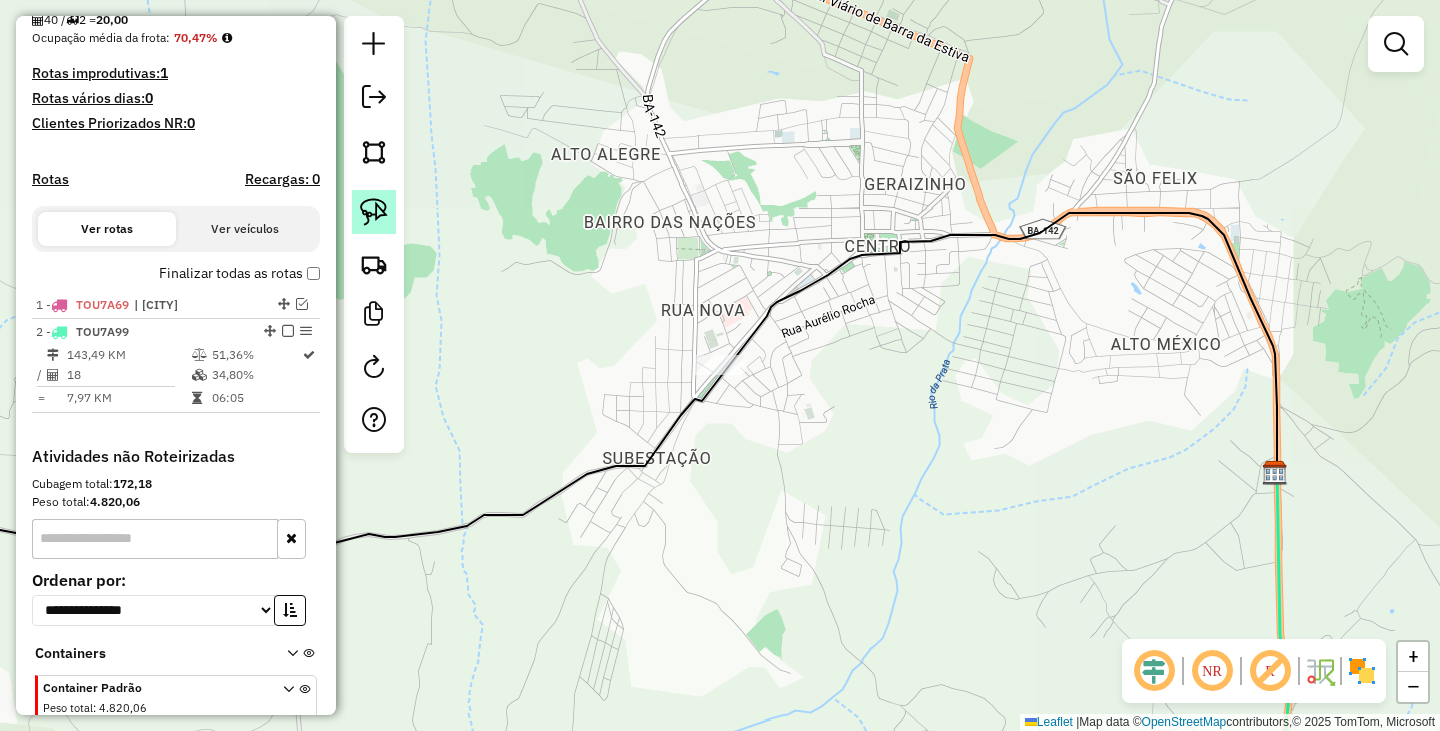 click 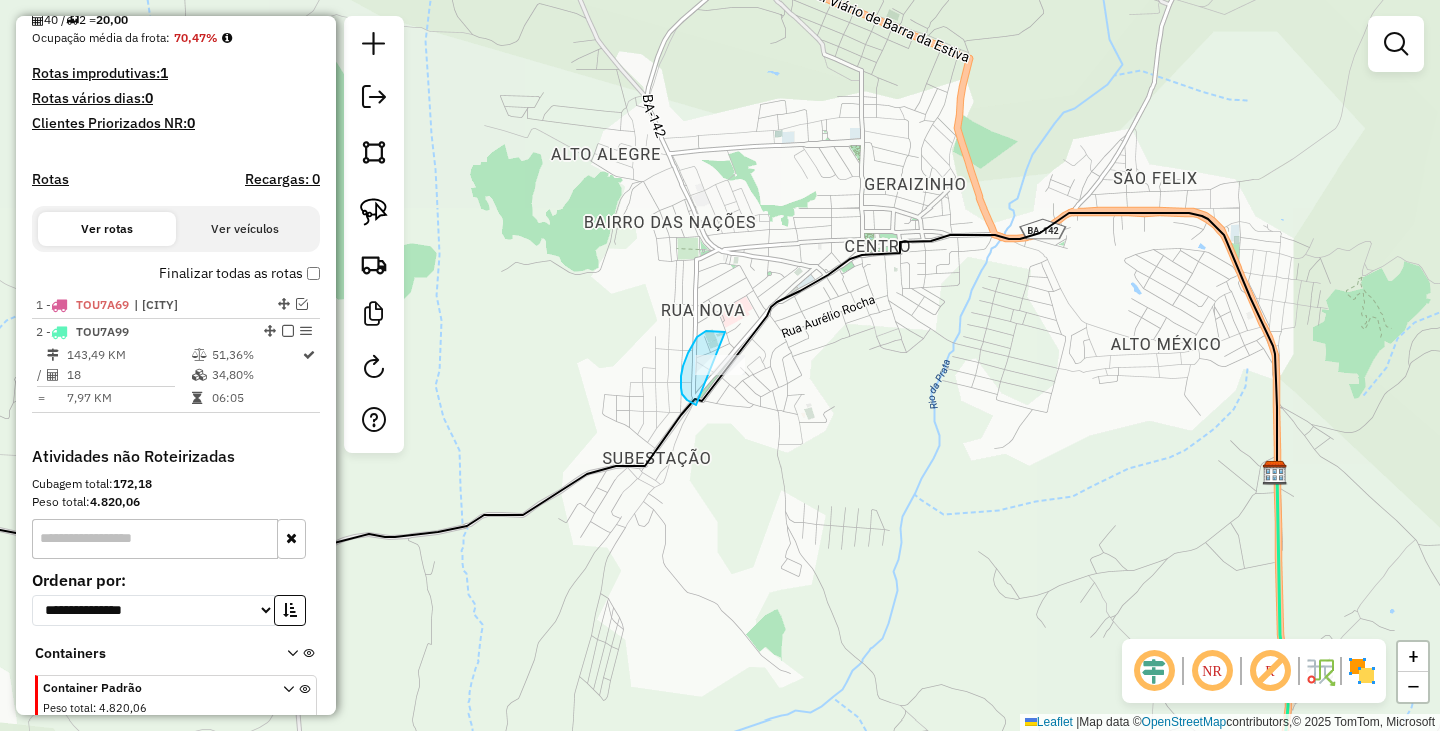 drag, startPoint x: 694, startPoint y: 342, endPoint x: 769, endPoint y: 364, distance: 78.160095 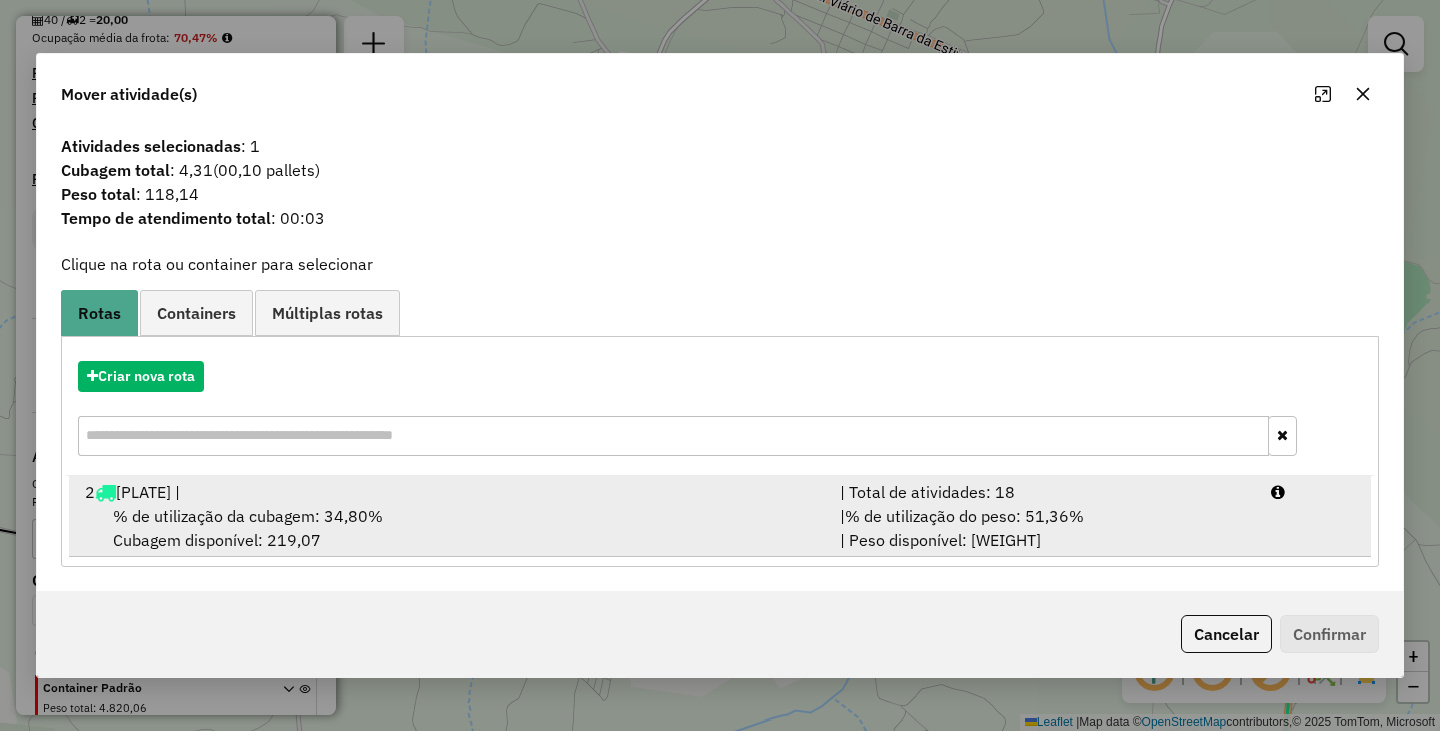 click on "2  TOU7A99 |" at bounding box center [450, 492] 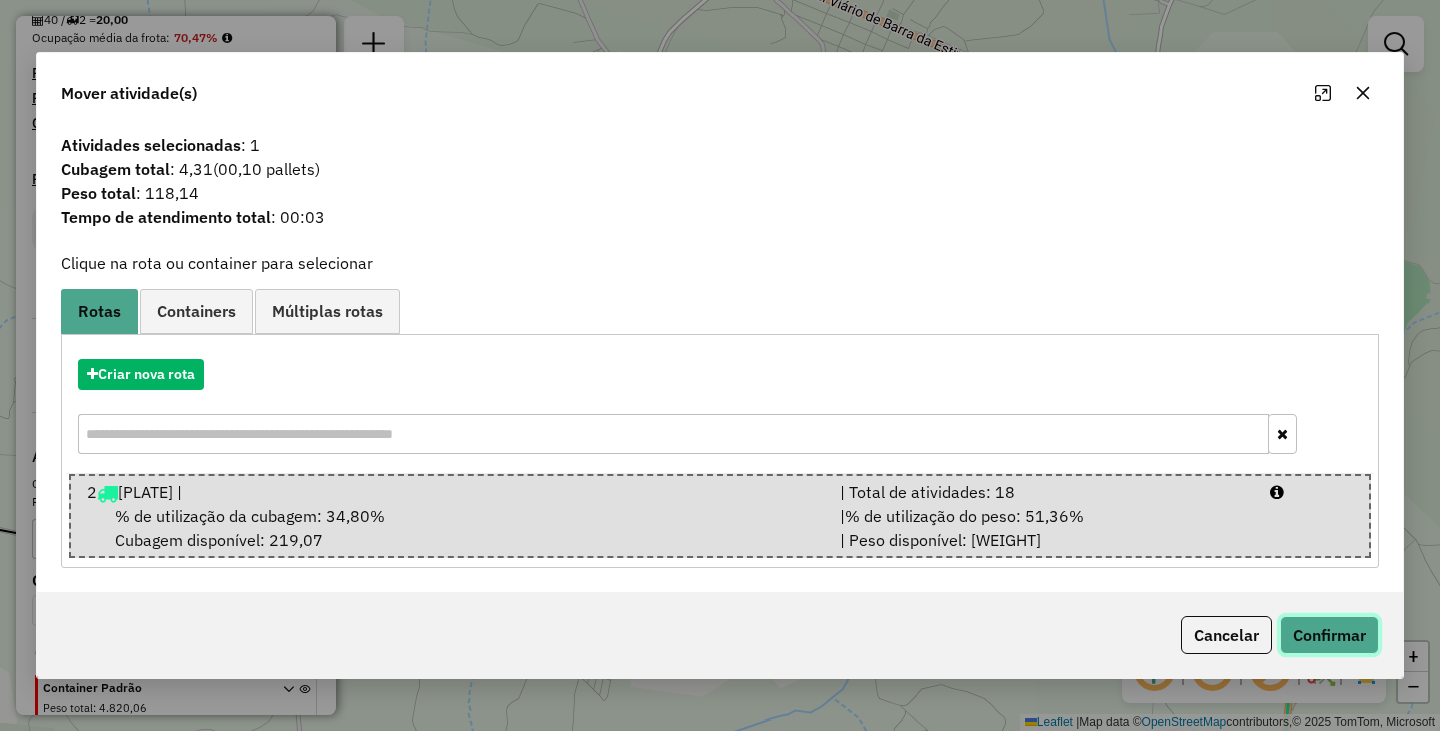 drag, startPoint x: 1343, startPoint y: 639, endPoint x: 702, endPoint y: 703, distance: 644.1871 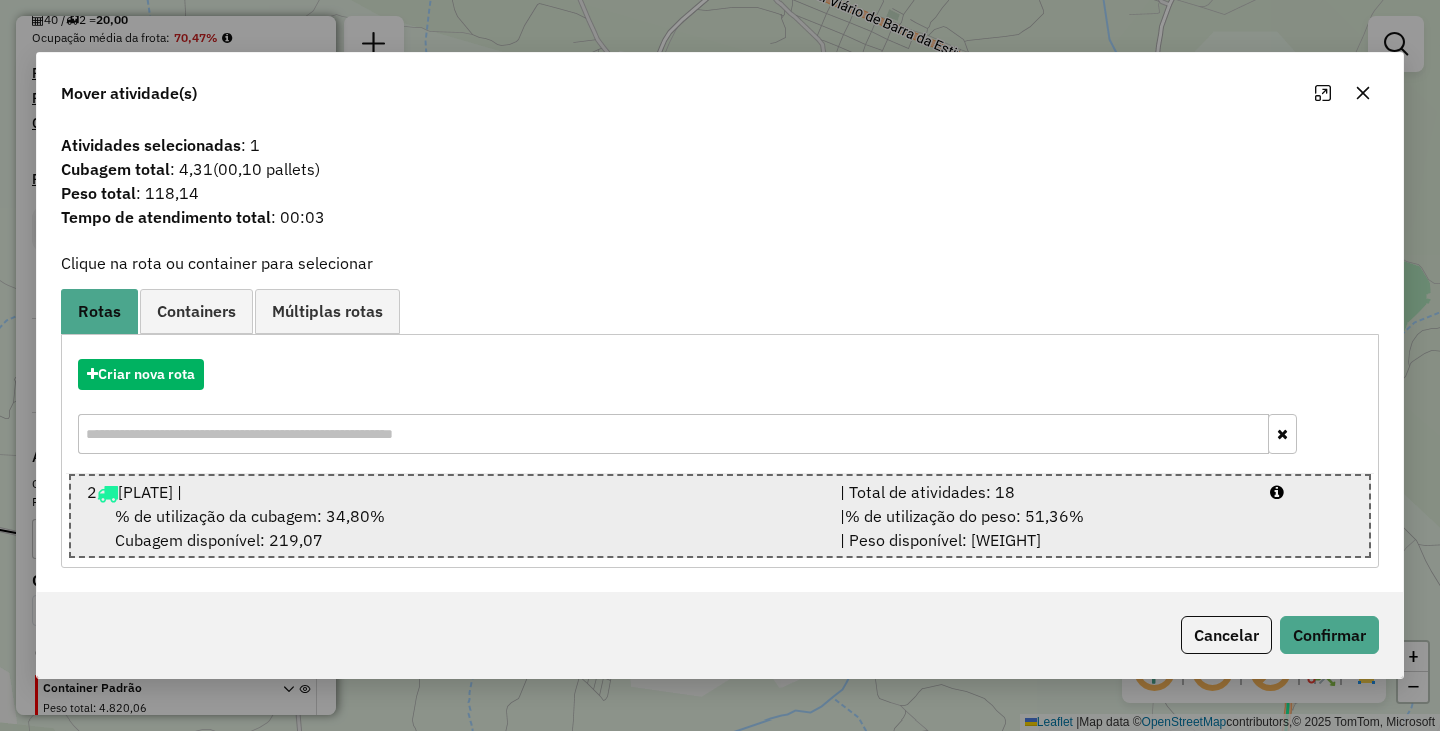 click on "% de utilização da cubagem: 34,80%  Cubagem disponível: 219,07" at bounding box center (451, 528) 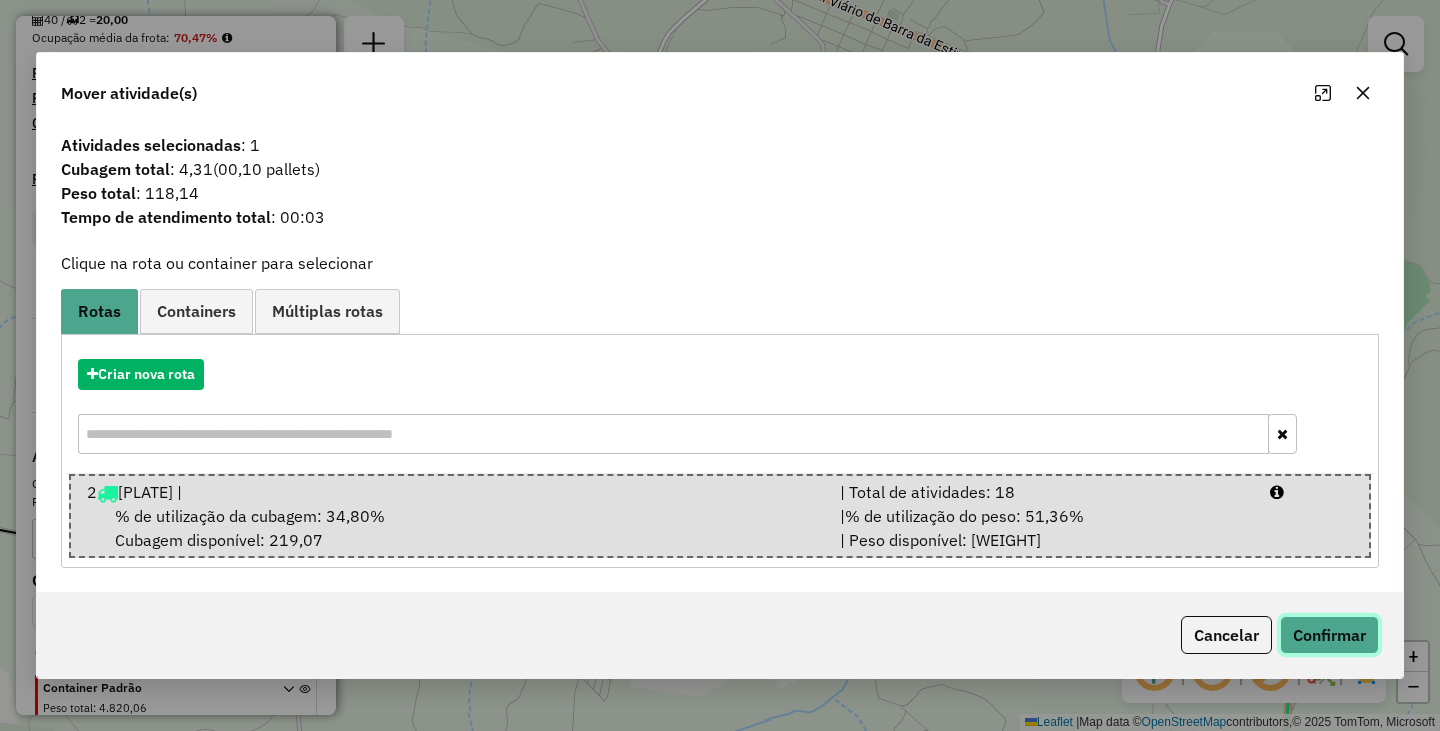 click on "Confirmar" 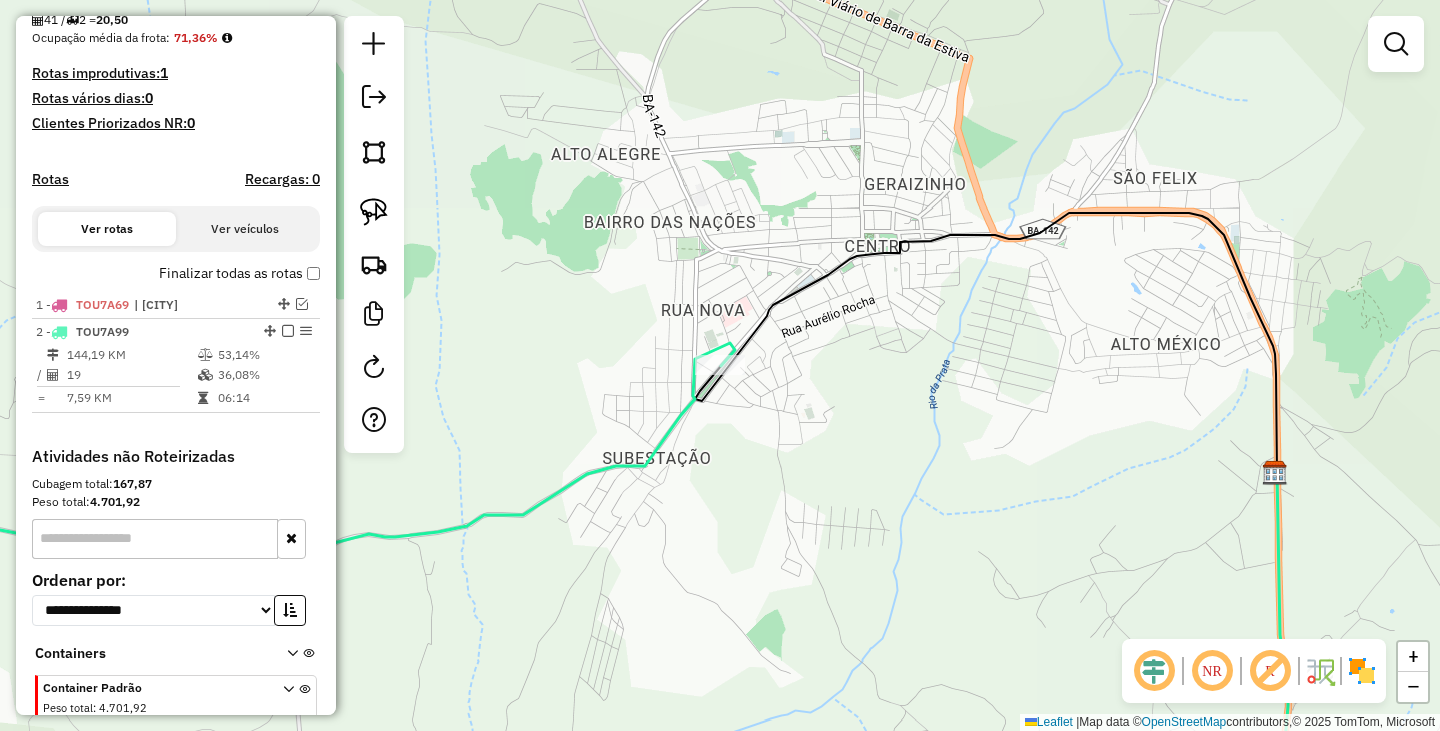 click on "Janela de atendimento Grade de atendimento Capacidade Transportadoras Veículos Cliente Pedidos  Rotas Selecione os dias de semana para filtrar as janelas de atendimento  Seg   Ter   Qua   Qui   Sex   Sáb   Dom  Informe o período da janela de atendimento: De: Até:  Filtrar exatamente a janela do cliente  Considerar janela de atendimento padrão  Selecione os dias de semana para filtrar as grades de atendimento  Seg   Ter   Qua   Qui   Sex   Sáb   Dom   Considerar clientes sem dia de atendimento cadastrado  Clientes fora do dia de atendimento selecionado Filtrar as atividades entre os valores definidos abaixo:  Peso mínimo:   Peso máximo:   Cubagem mínima:   Cubagem máxima:   De:   Até:  Filtrar as atividades entre o tempo de atendimento definido abaixo:  De:   Até:   Considerar capacidade total dos clientes não roteirizados Transportadora: Selecione um ou mais itens Tipo de veículo: Selecione um ou mais itens Veículo: Selecione um ou mais itens Motorista: Selecione um ou mais itens Nome: Rótulo:" 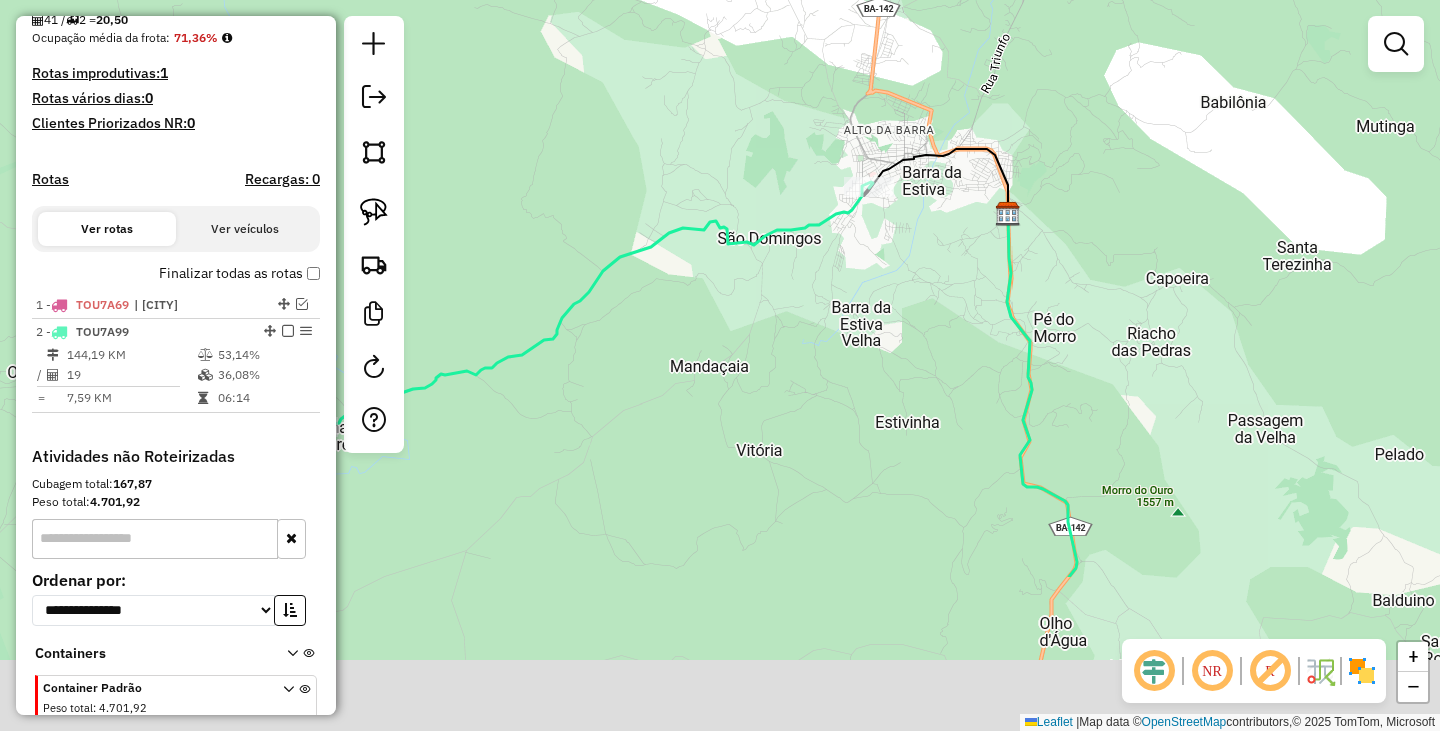 drag, startPoint x: 927, startPoint y: 480, endPoint x: 939, endPoint y: 159, distance: 321.2242 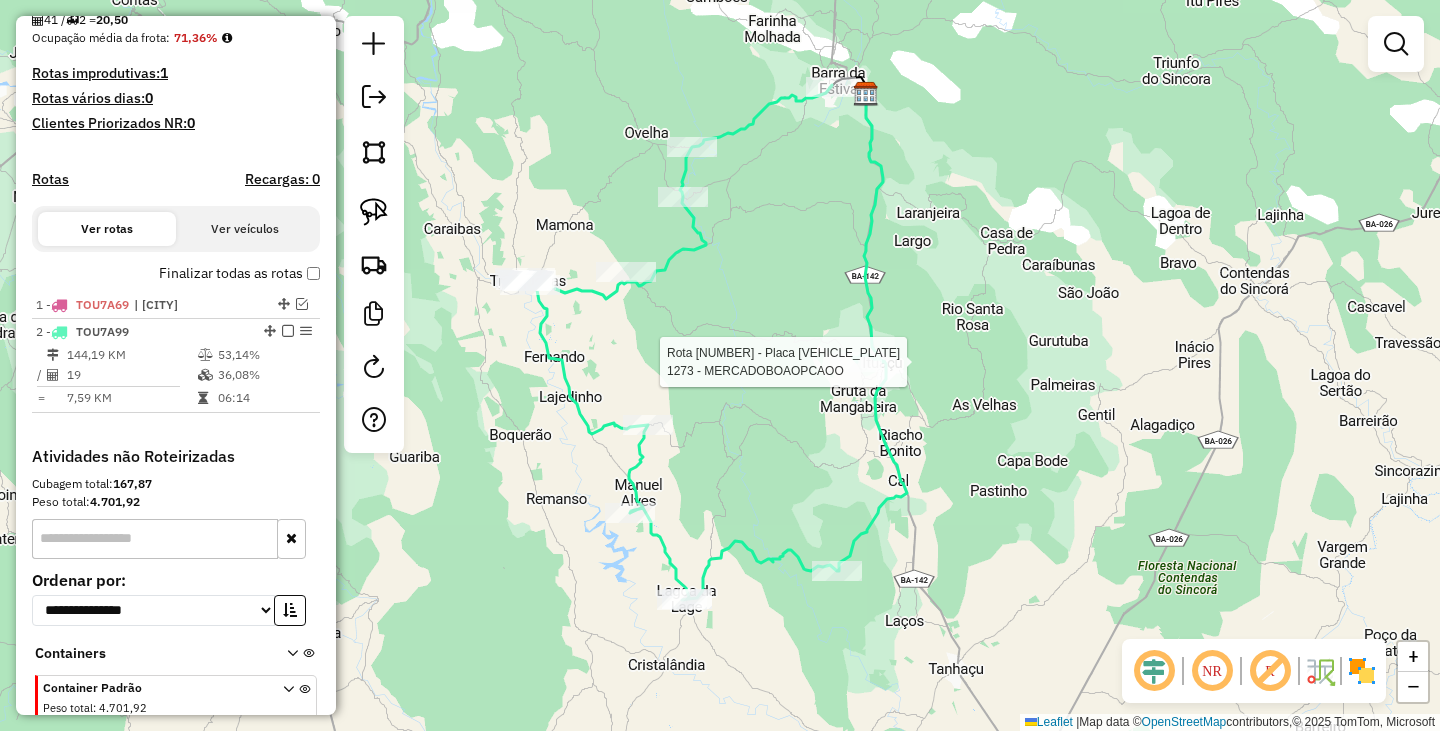 select on "**********" 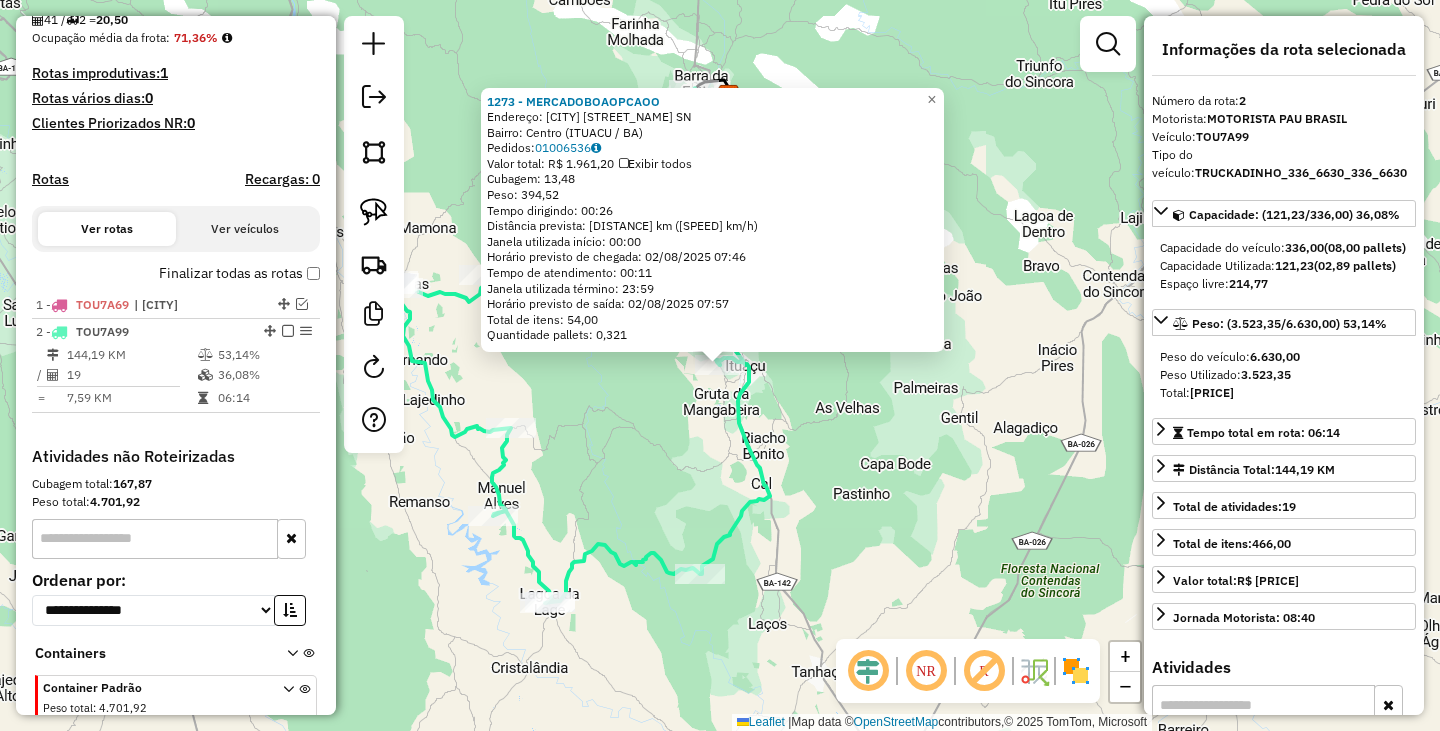 scroll, scrollTop: 590, scrollLeft: 0, axis: vertical 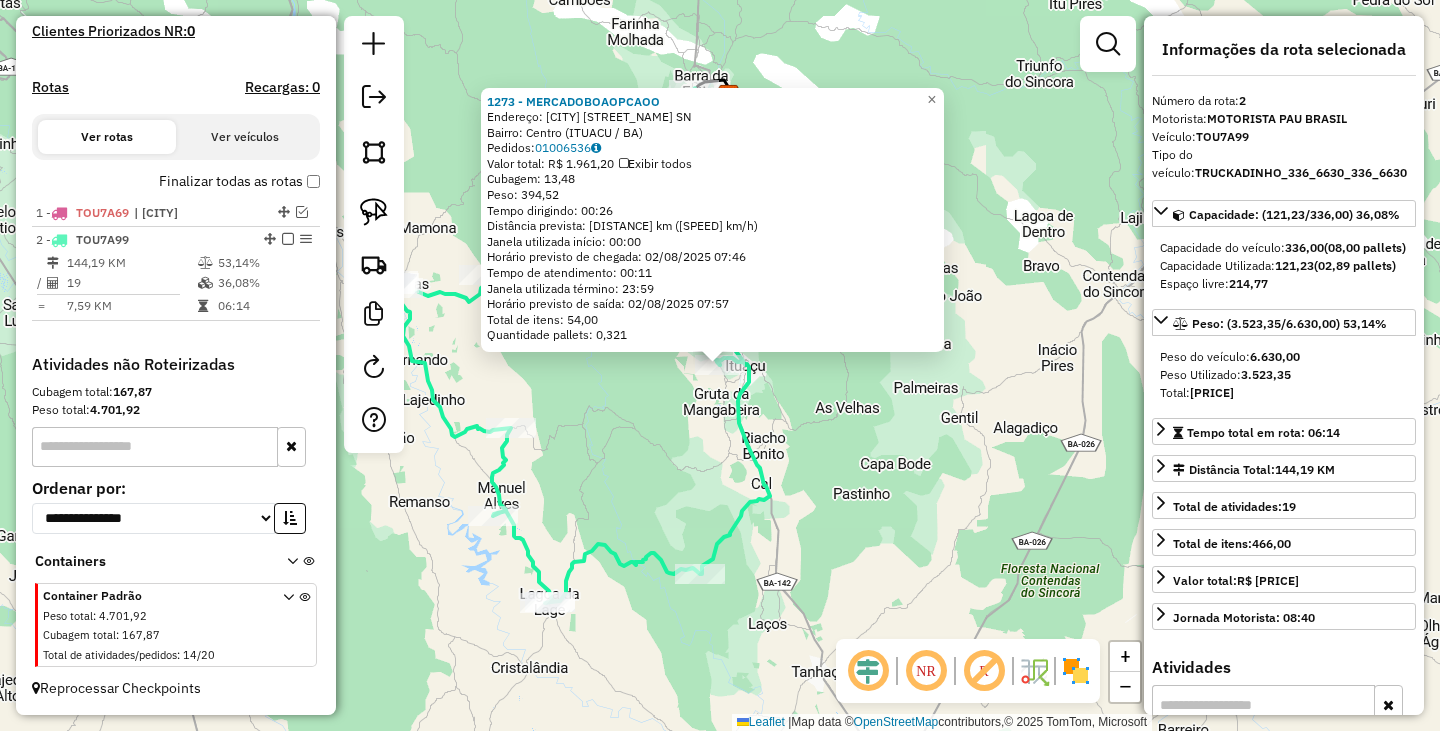 click on "1273 - MERCADOBOAOPCAOO  Endereço:  ituacu povoado da varzea SN   Bairro: Centro (ITUACU / BA)   Pedidos:  01006536   Valor total: R$ 1.961,20   Exibir todos   Cubagem: 13,48  Peso: 394,52  Tempo dirigindo: 00:26   Distância prevista: 23,926 km (55,21 km/h)   Janela utilizada início: 00:00   Horário previsto de chegada: 02/08/2025 07:46   Tempo de atendimento: 00:11   Janela utilizada término: 23:59   Horário previsto de saída: 02/08/2025 07:57   Total de itens: 54,00   Quantidade pallets: 0,321  × Janela de atendimento Grade de atendimento Capacidade Transportadoras Veículos Cliente Pedidos  Rotas Selecione os dias de semana para filtrar as janelas de atendimento  Seg   Ter   Qua   Qui   Sex   Sáb   Dom  Informe o período da janela de atendimento: De: Até:  Filtrar exatamente a janela do cliente  Considerar janela de atendimento padrão  Selecione os dias de semana para filtrar as grades de atendimento  Seg   Ter   Qua   Qui   Sex   Sáb   Dom   Clientes fora do dia de atendimento selecionado De:" 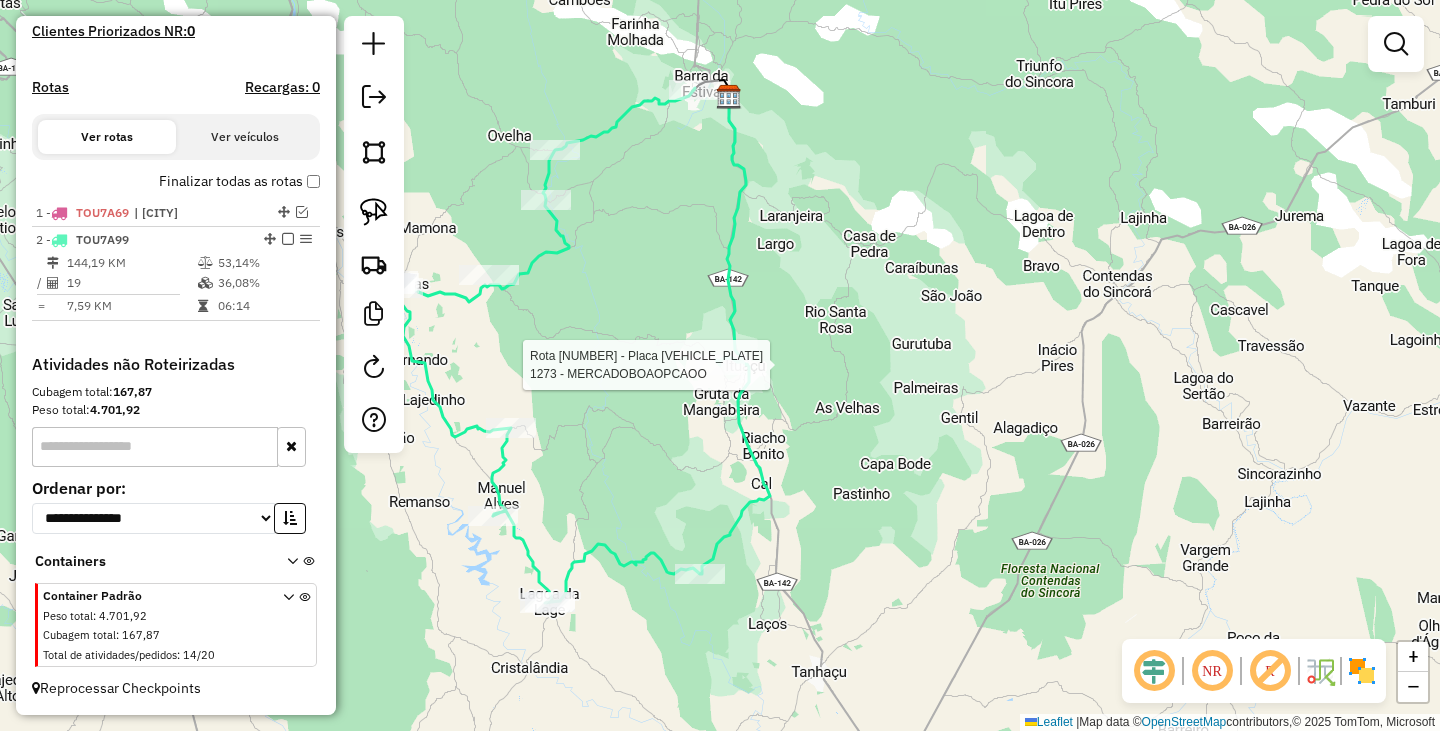 select on "**********" 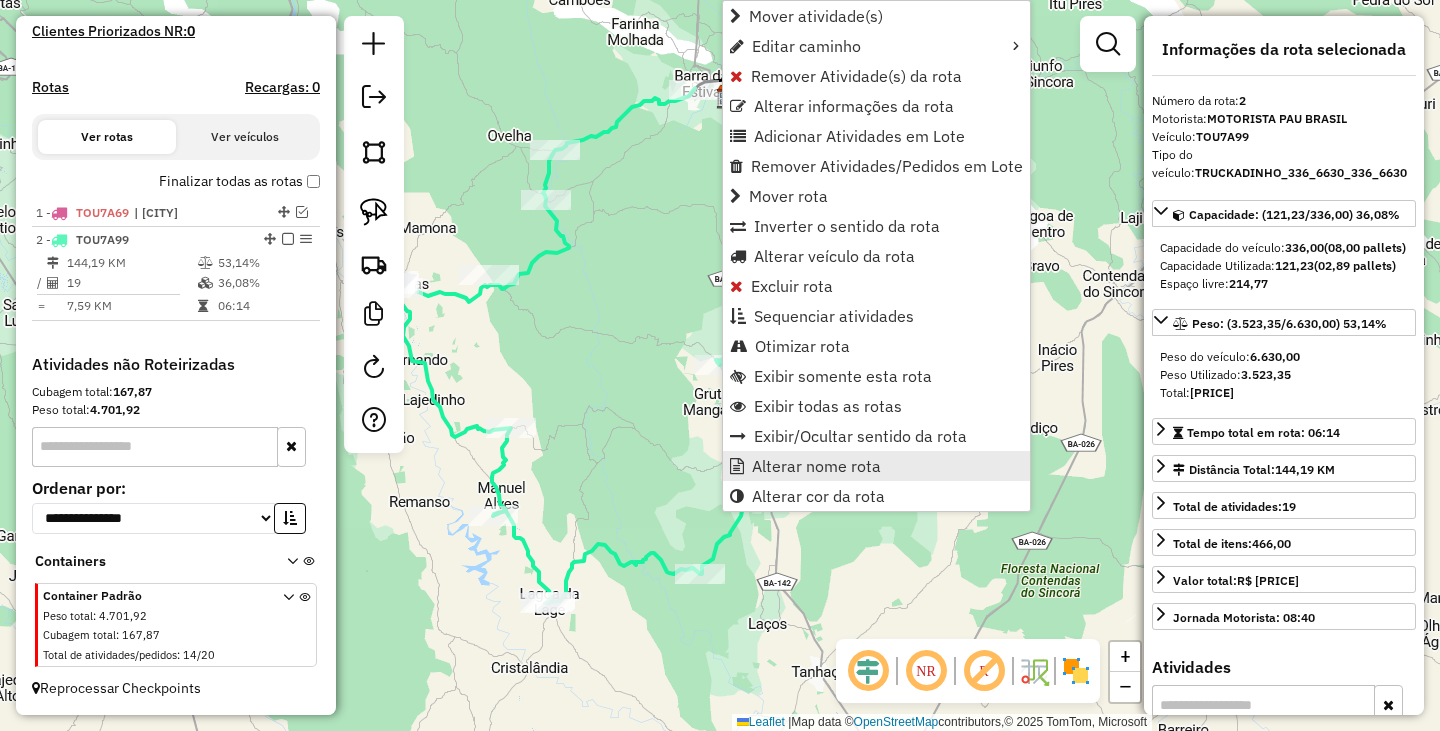 click on "Alterar nome rota" at bounding box center [816, 466] 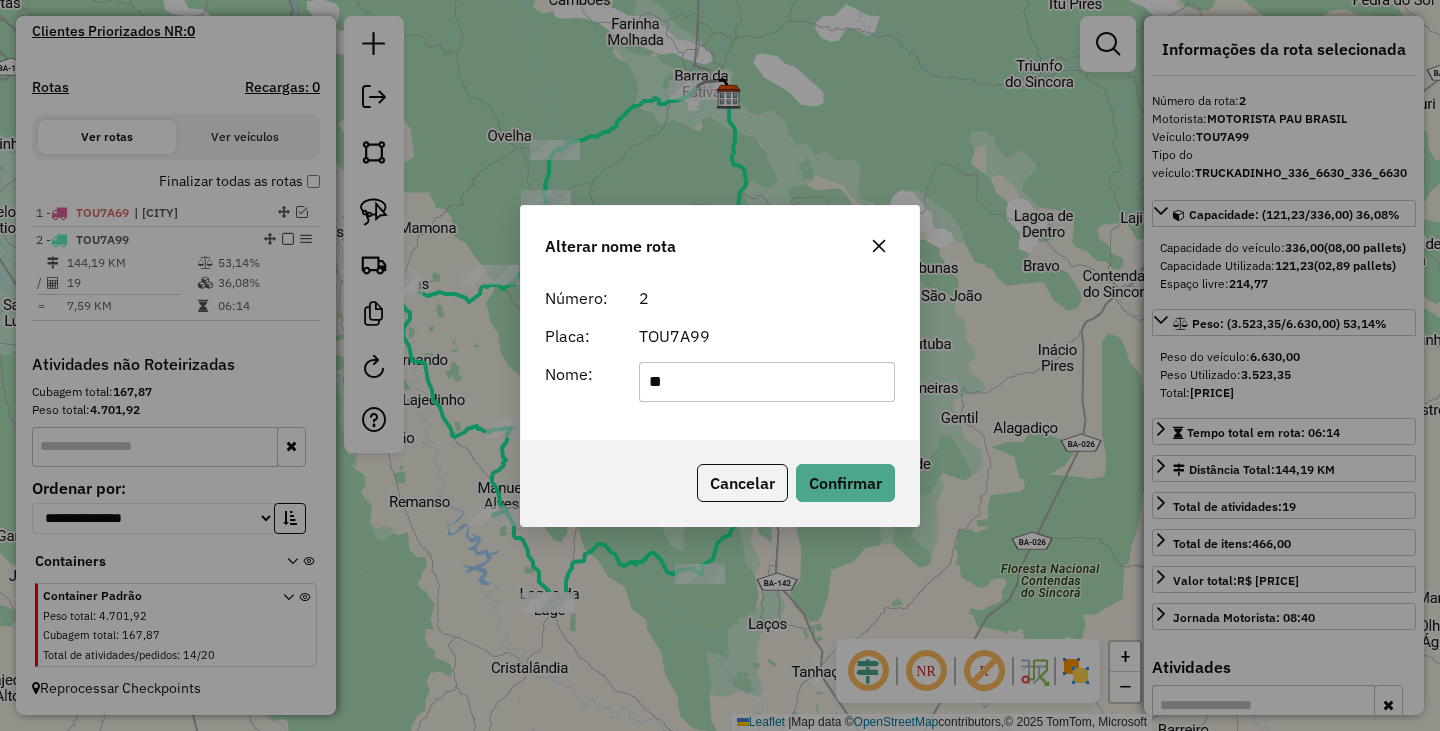 type on "******" 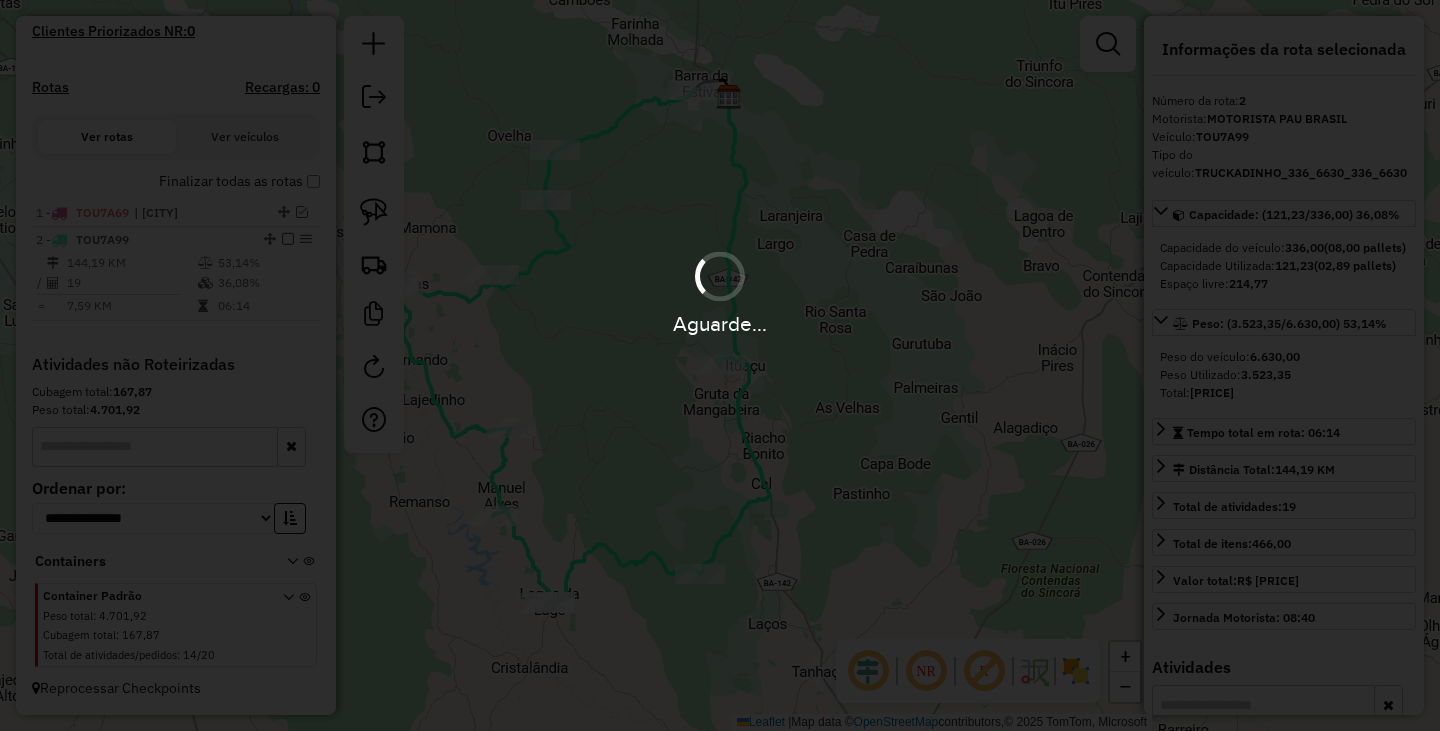 type 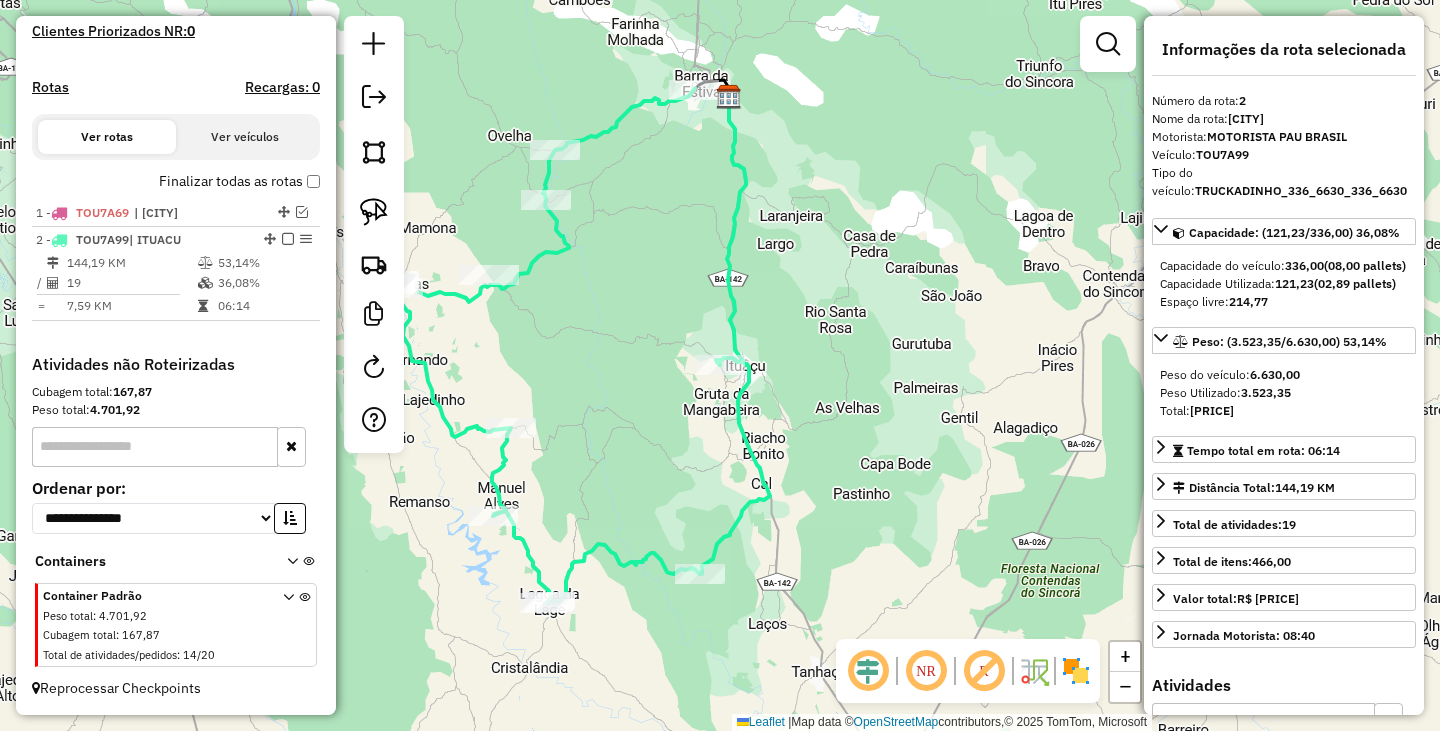 click at bounding box center (288, 239) 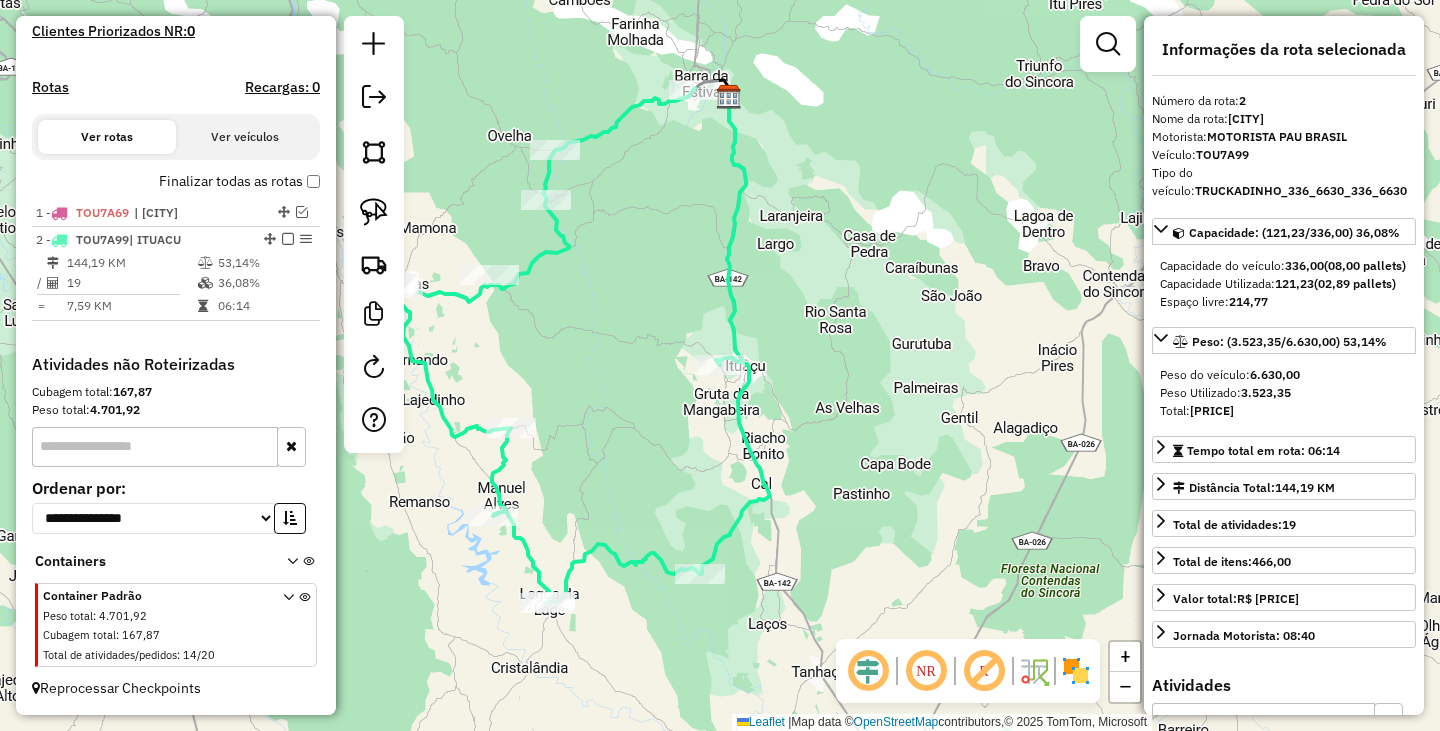 scroll, scrollTop: 523, scrollLeft: 0, axis: vertical 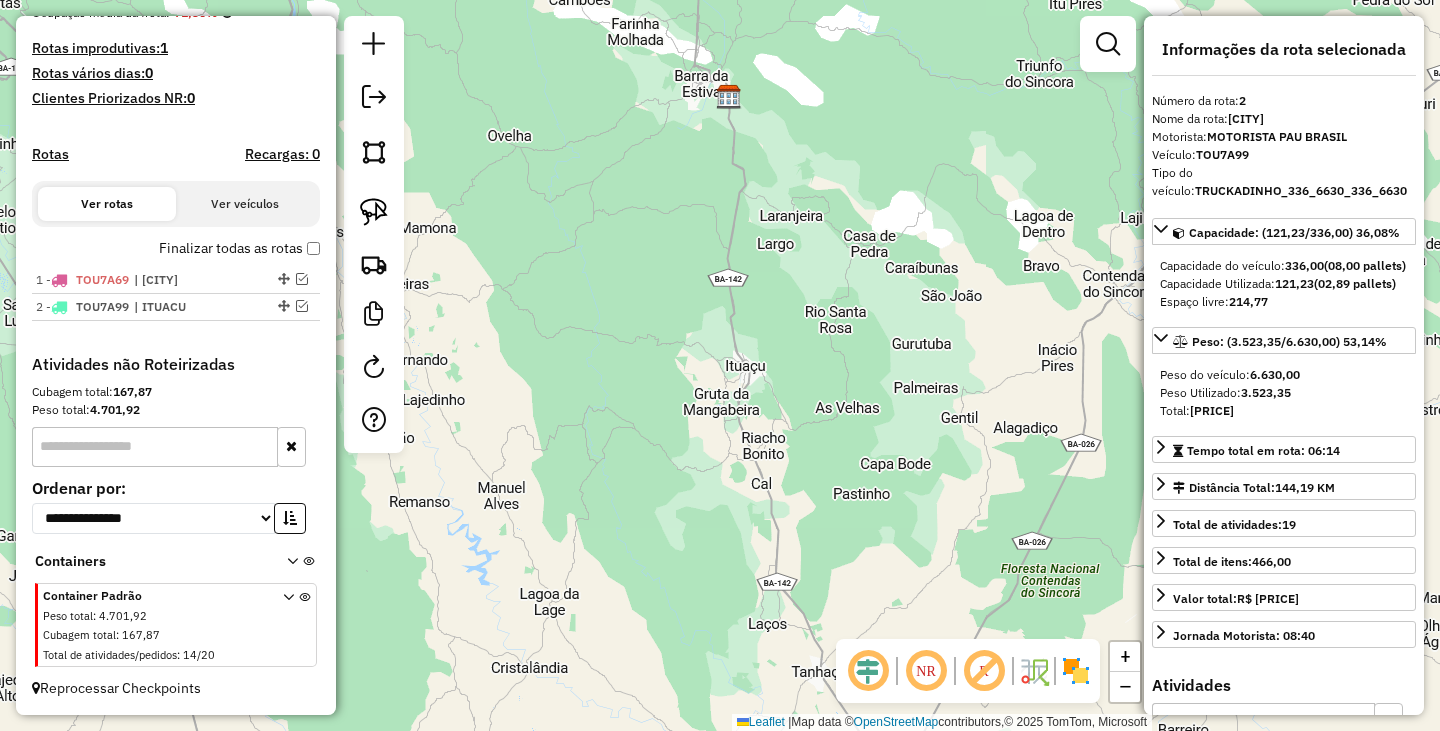click on "Janela de atendimento Grade de atendimento Capacidade Transportadoras Veículos Cliente Pedidos  Rotas Selecione os dias de semana para filtrar as janelas de atendimento  Seg   Ter   Qua   Qui   Sex   Sáb   Dom  Informe o período da janela de atendimento: De: Até:  Filtrar exatamente a janela do cliente  Considerar janela de atendimento padrão  Selecione os dias de semana para filtrar as grades de atendimento  Seg   Ter   Qua   Qui   Sex   Sáb   Dom   Considerar clientes sem dia de atendimento cadastrado  Clientes fora do dia de atendimento selecionado Filtrar as atividades entre os valores definidos abaixo:  Peso mínimo:   Peso máximo:   Cubagem mínima:   Cubagem máxima:   De:   Até:  Filtrar as atividades entre o tempo de atendimento definido abaixo:  De:   Até:   Considerar capacidade total dos clientes não roteirizados Transportadora: Selecione um ou mais itens Tipo de veículo: Selecione um ou mais itens Veículo: Selecione um ou mais itens Motorista: Selecione um ou mais itens Nome: Rótulo:" 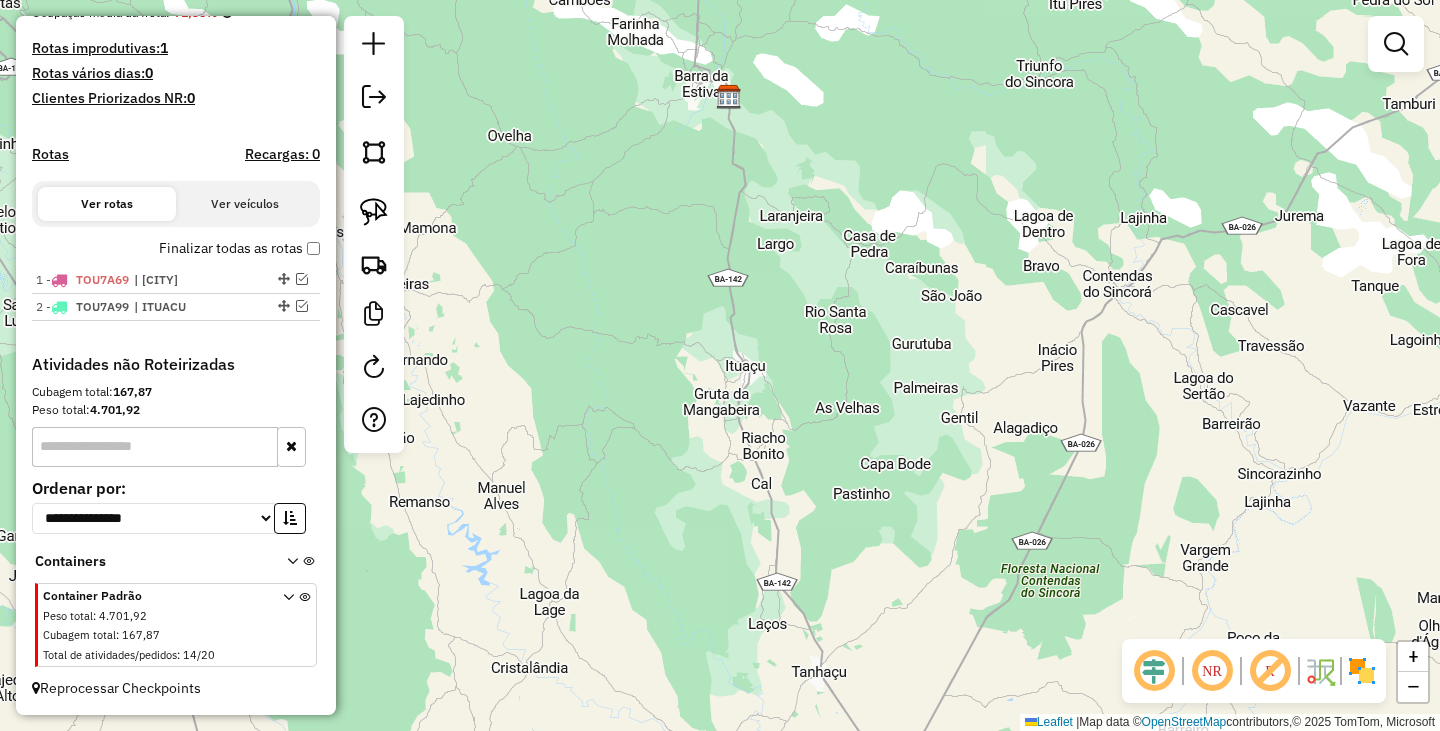 drag, startPoint x: 847, startPoint y: 190, endPoint x: 810, endPoint y: 586, distance: 397.7248 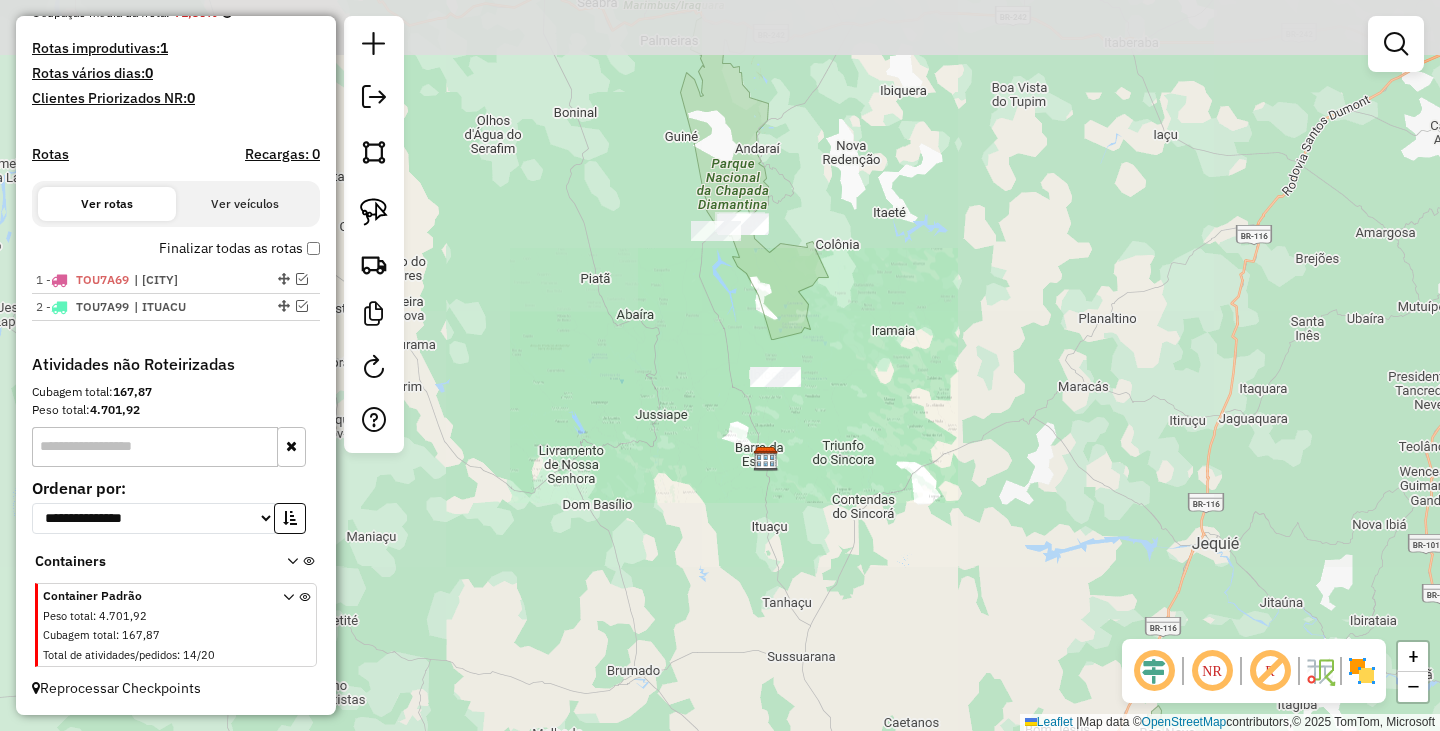 drag, startPoint x: 840, startPoint y: 518, endPoint x: 829, endPoint y: 531, distance: 17.029387 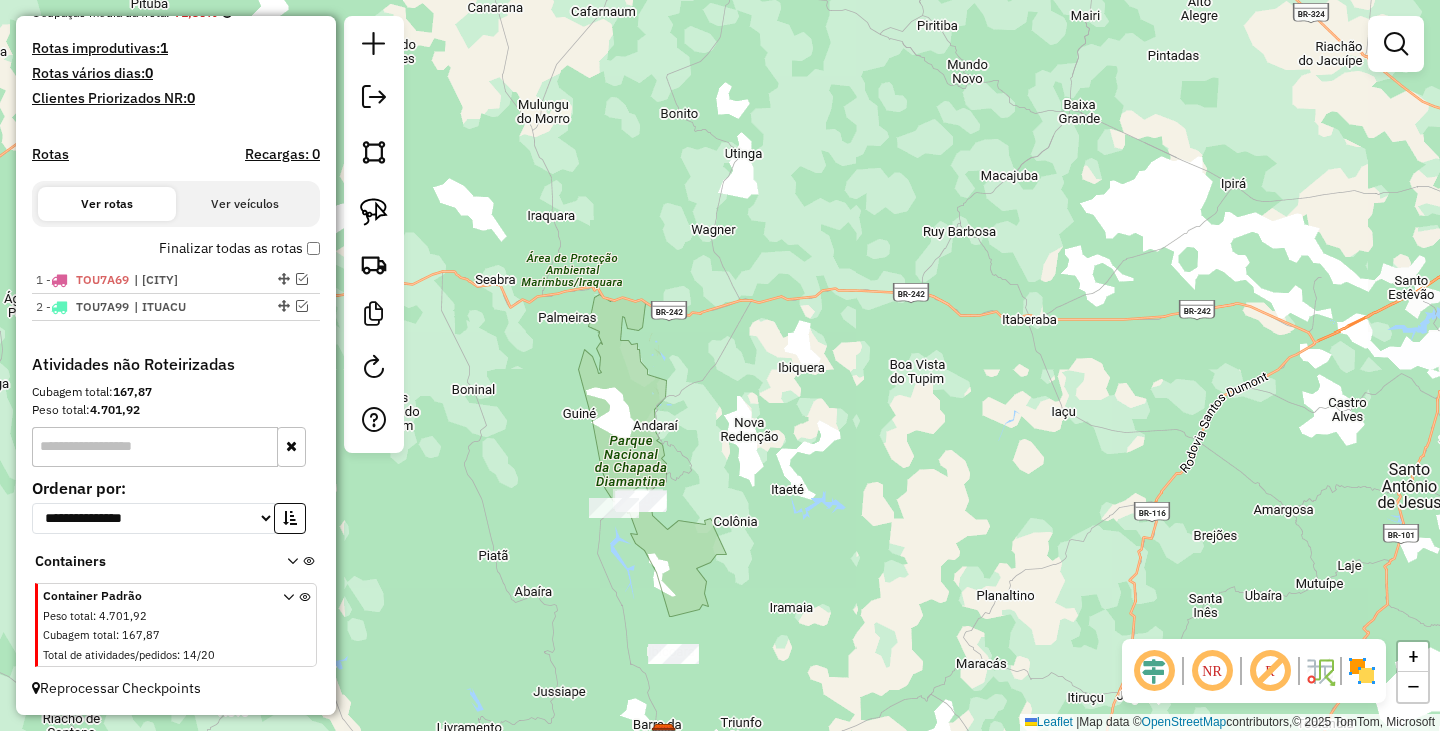 drag, startPoint x: 775, startPoint y: 494, endPoint x: 922, endPoint y: 282, distance: 257.97867 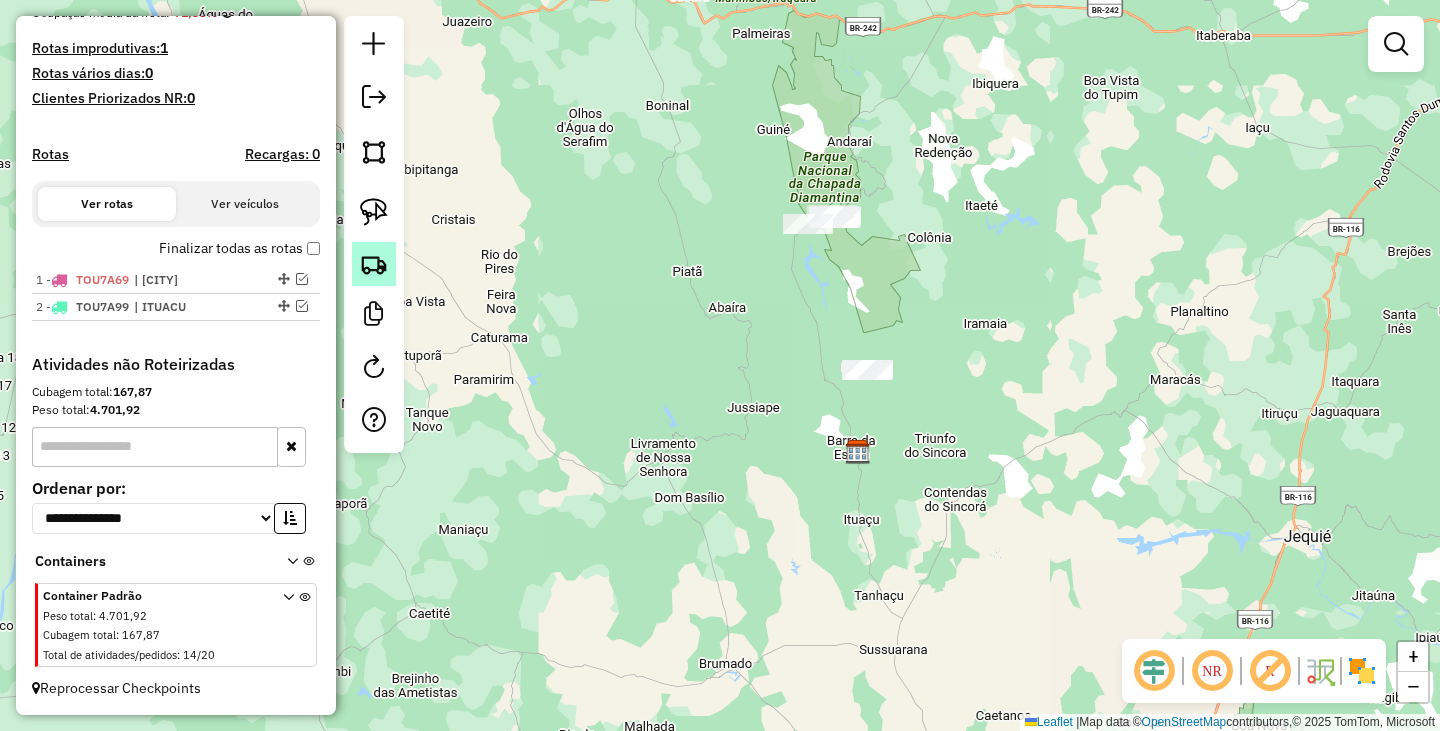click 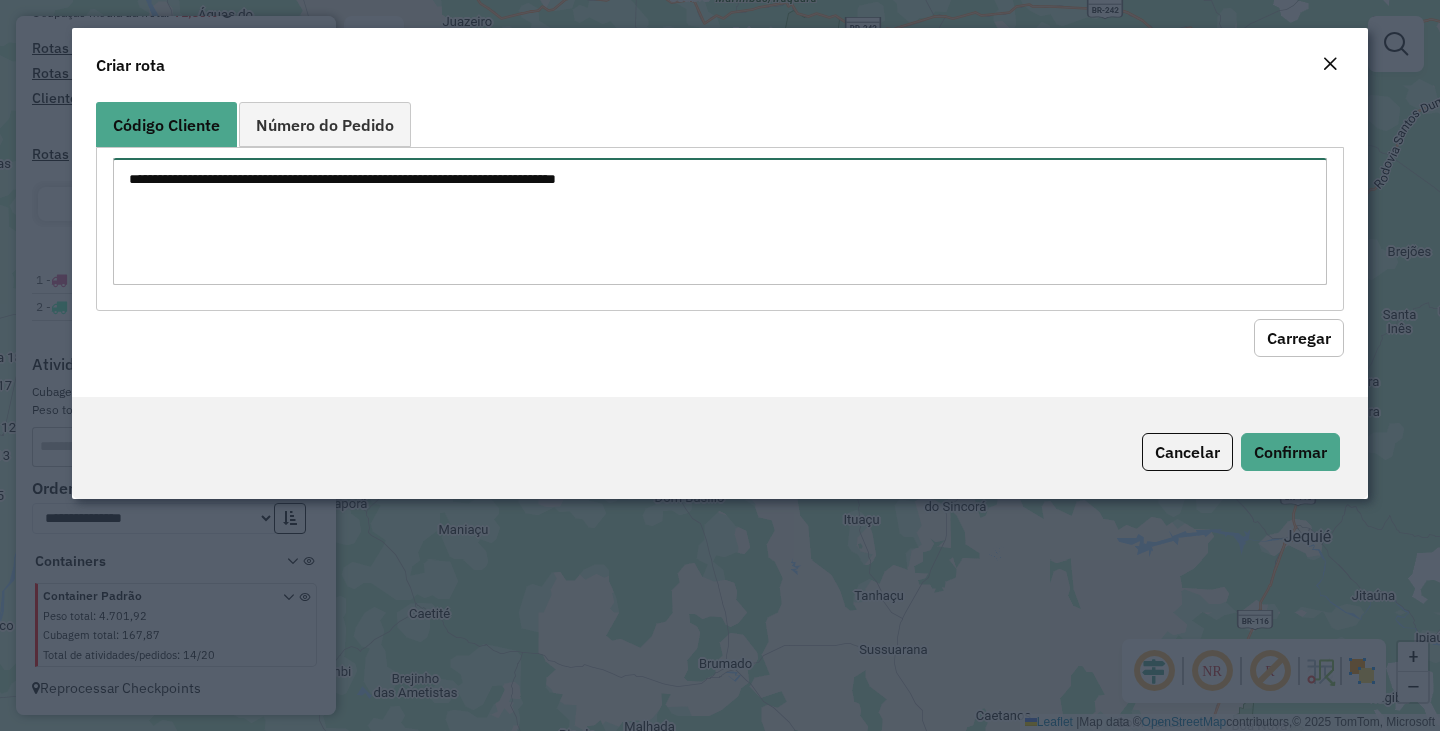 click at bounding box center [720, 221] 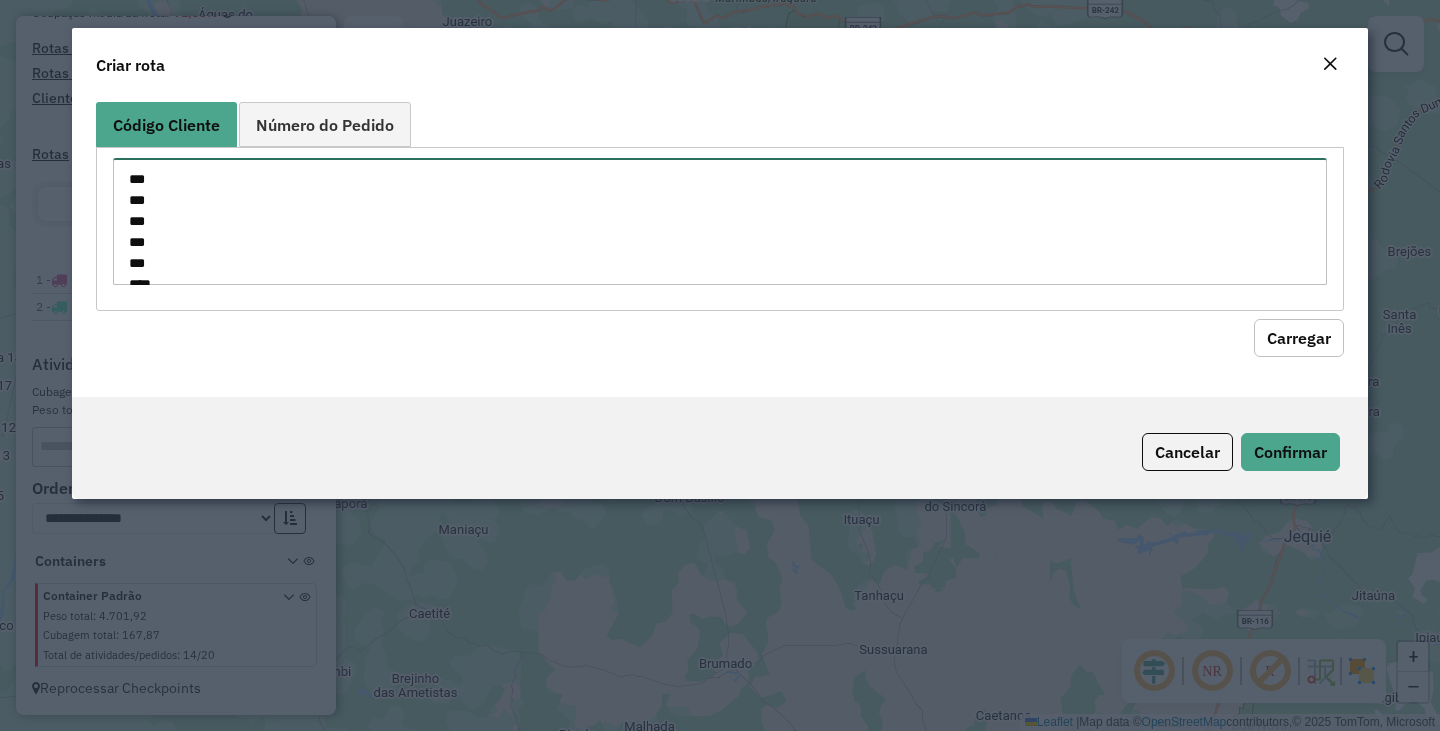 scroll, scrollTop: 323, scrollLeft: 0, axis: vertical 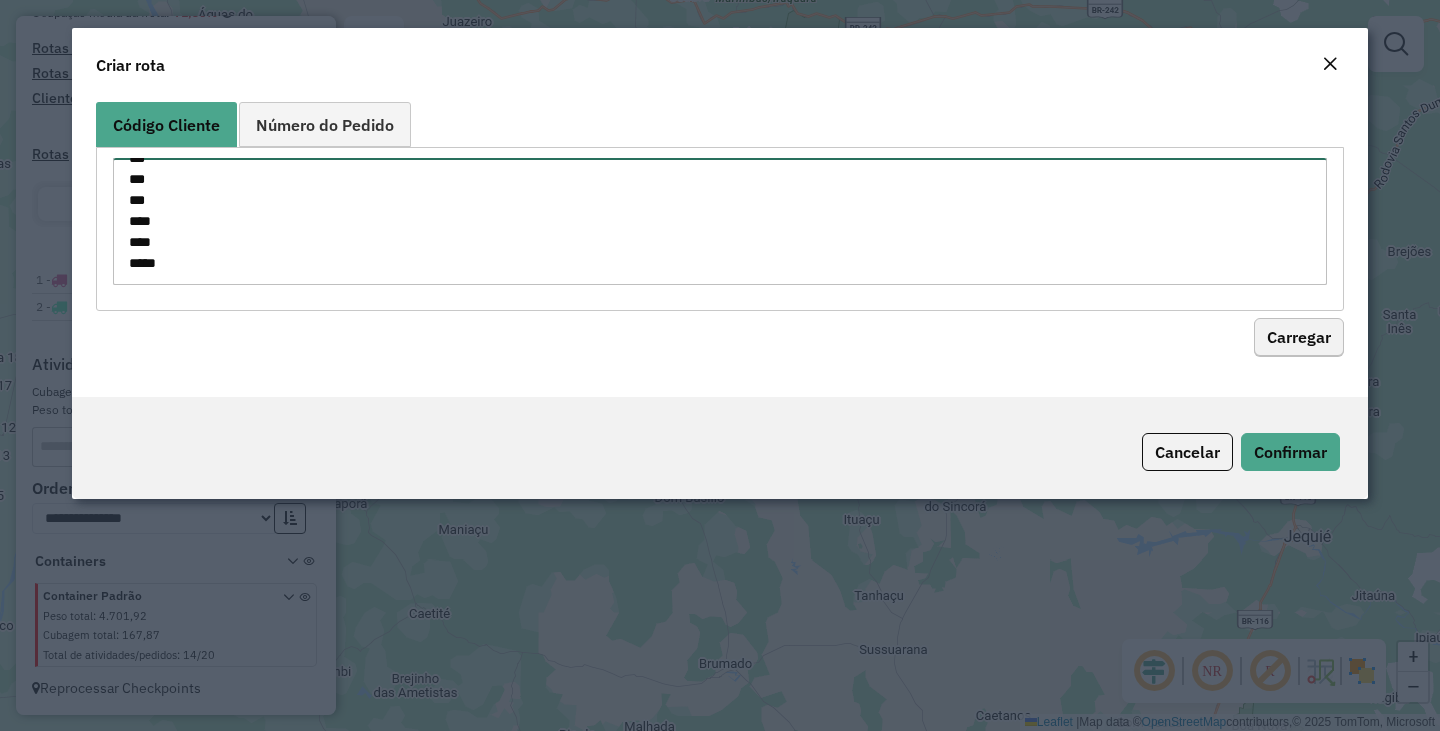 type on "***
***
***
***
***
****
*****
*****
*****
*****
*****
***
***
***
***
***
***
****
****
****" 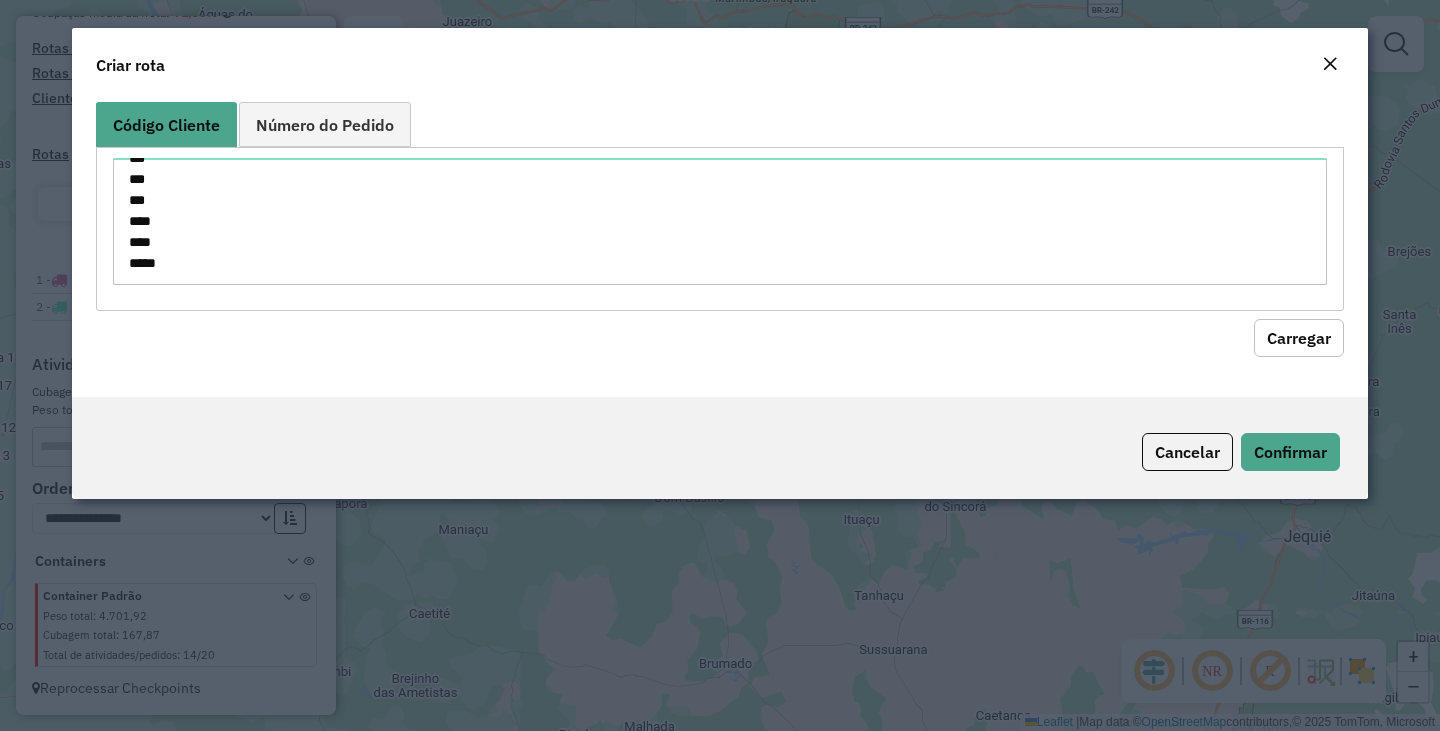 click on "Carregar" 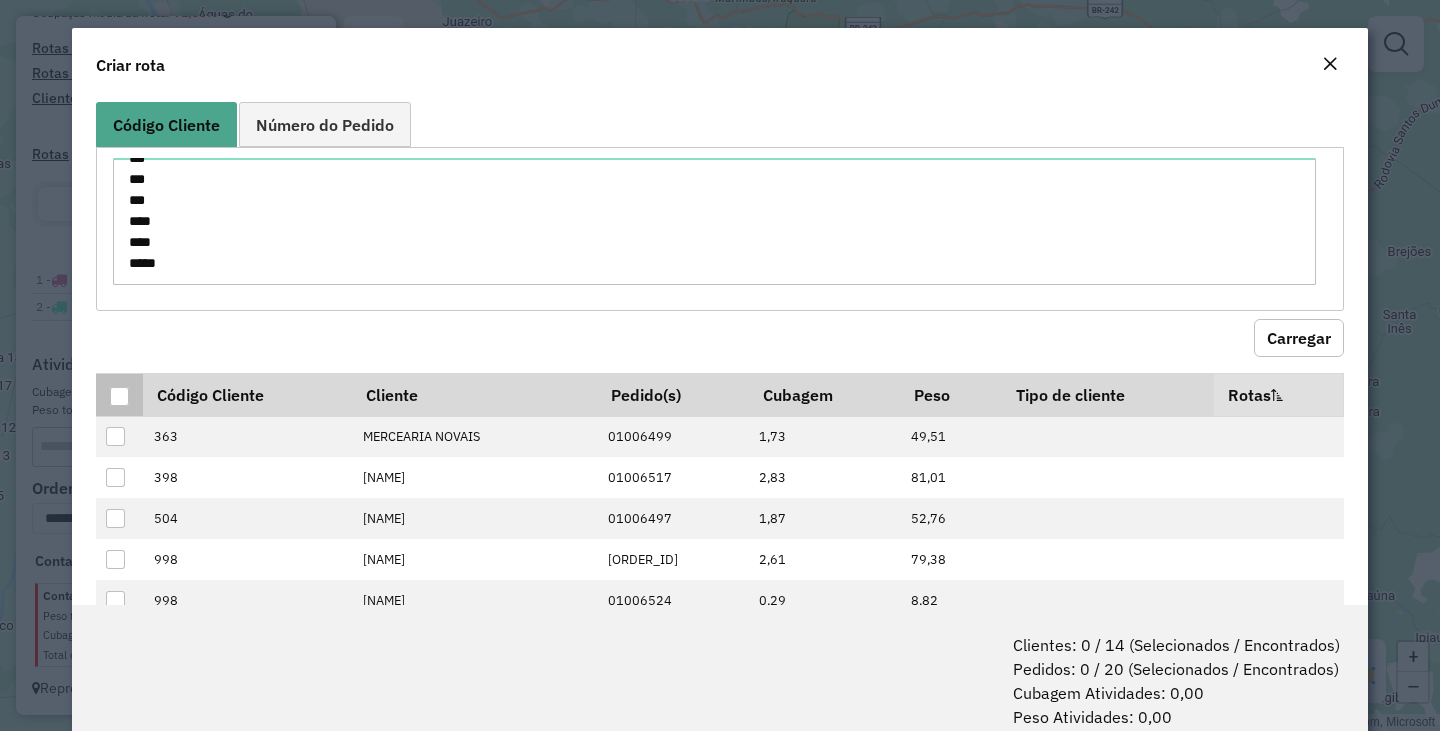 click at bounding box center (119, 396) 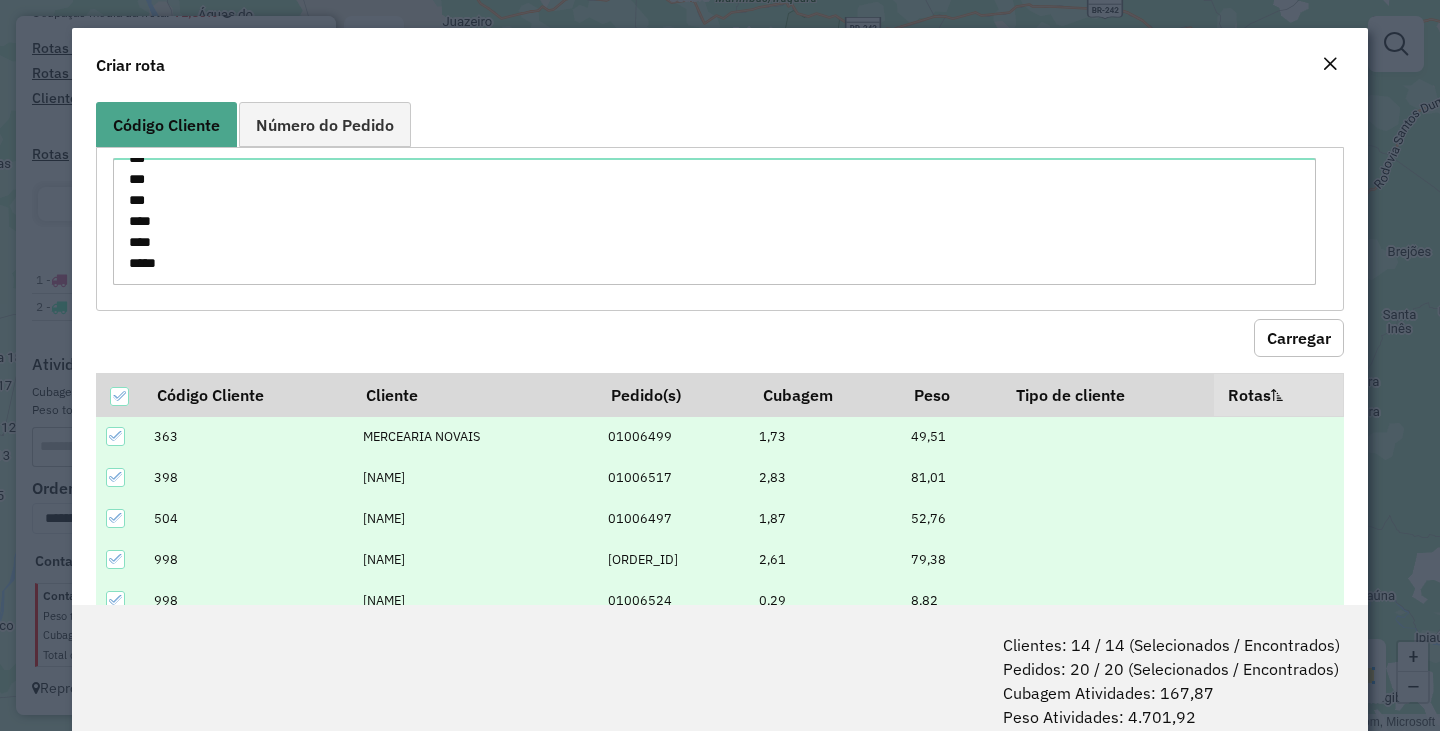 scroll, scrollTop: 336, scrollLeft: 0, axis: vertical 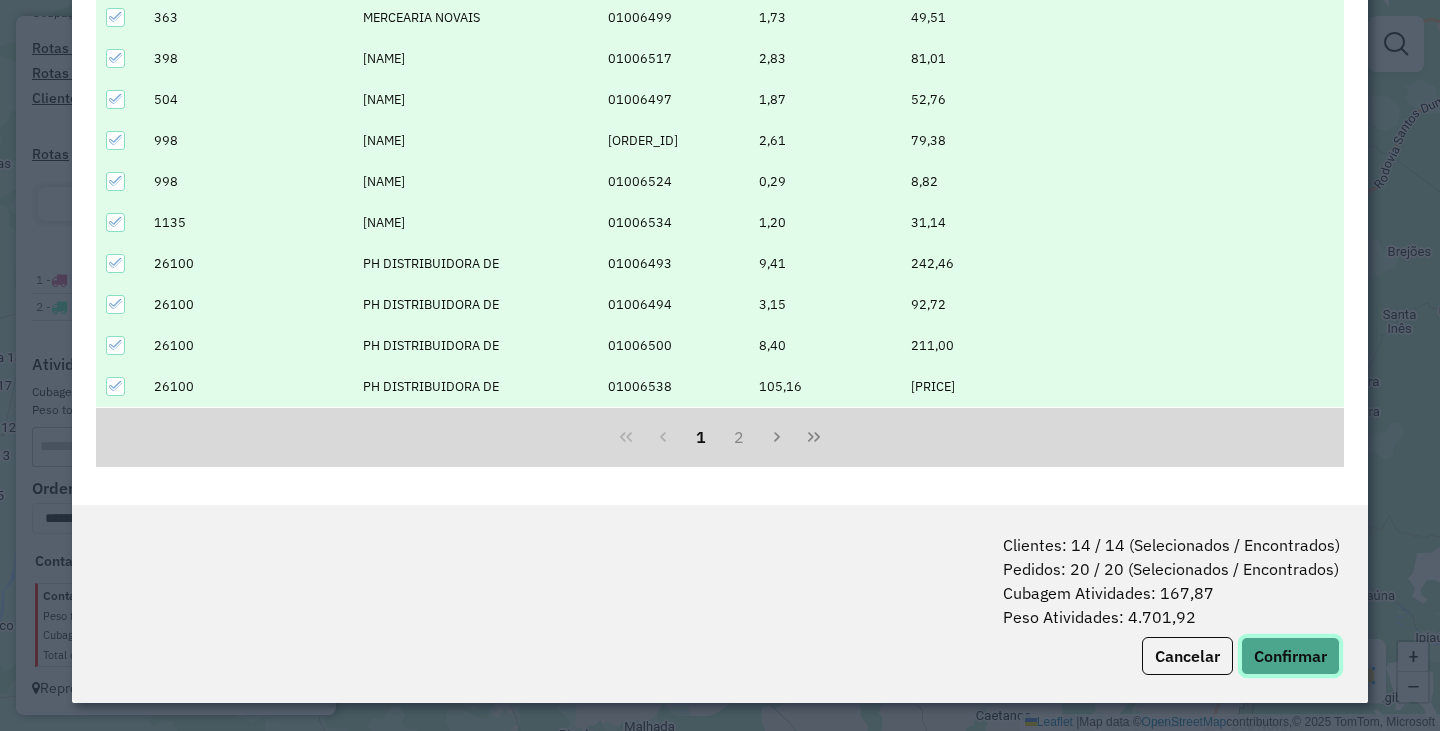 click on "Confirmar" 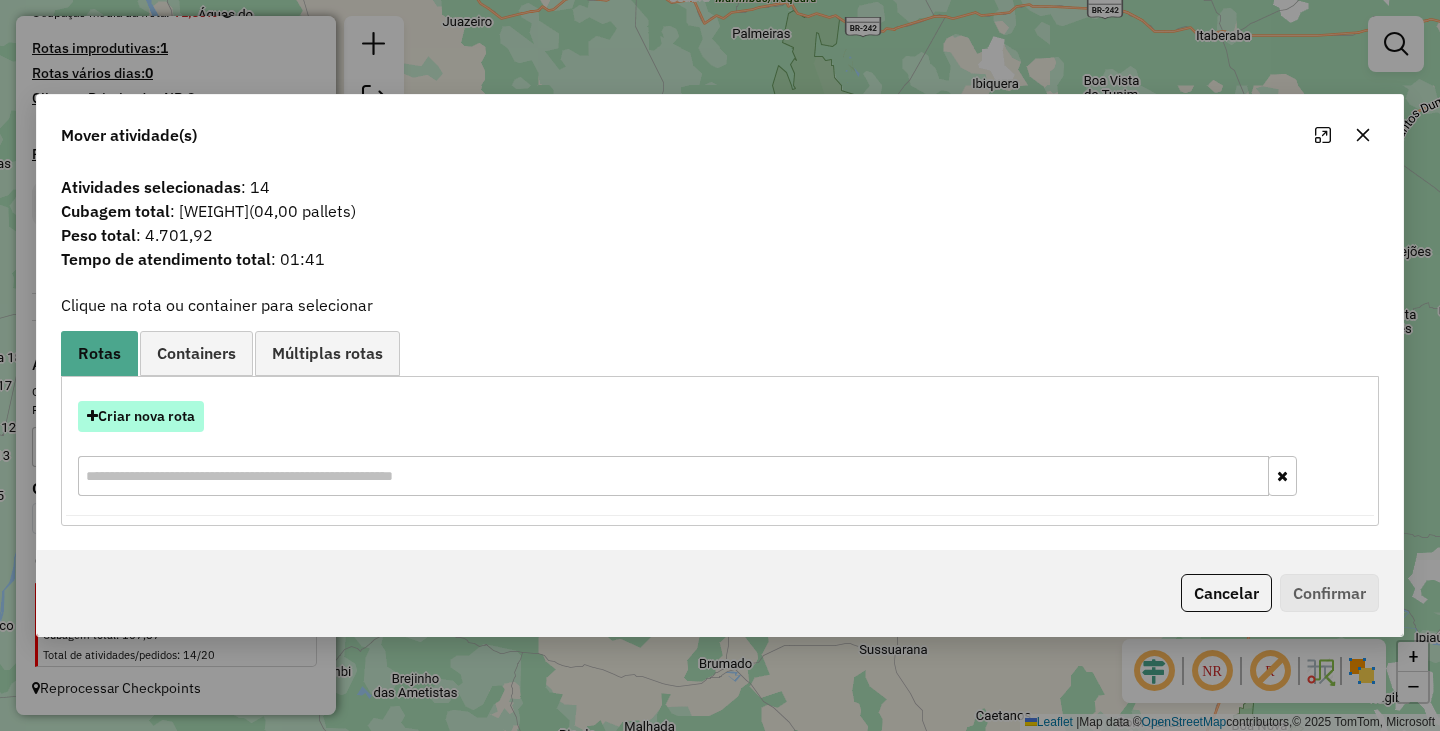 click on "Criar nova rota" at bounding box center (141, 416) 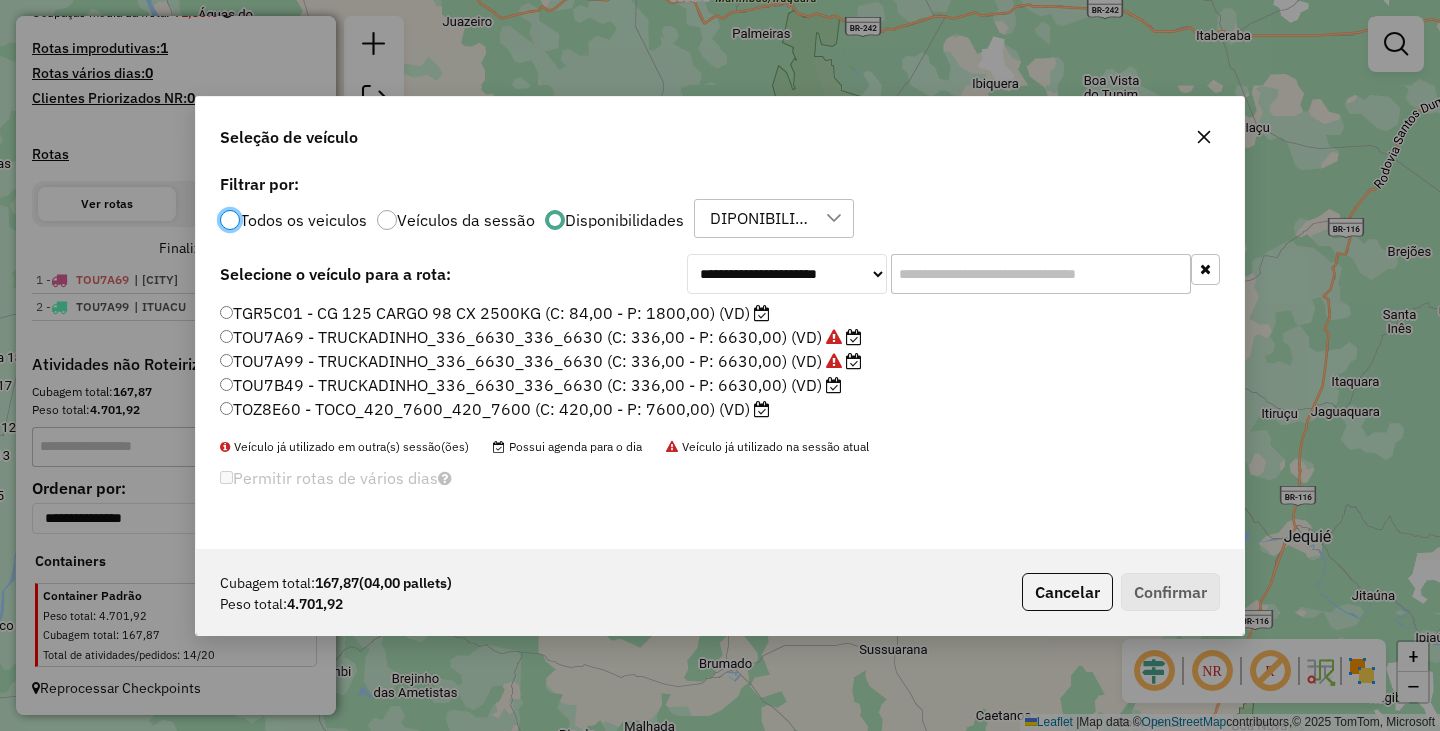 scroll, scrollTop: 11, scrollLeft: 6, axis: both 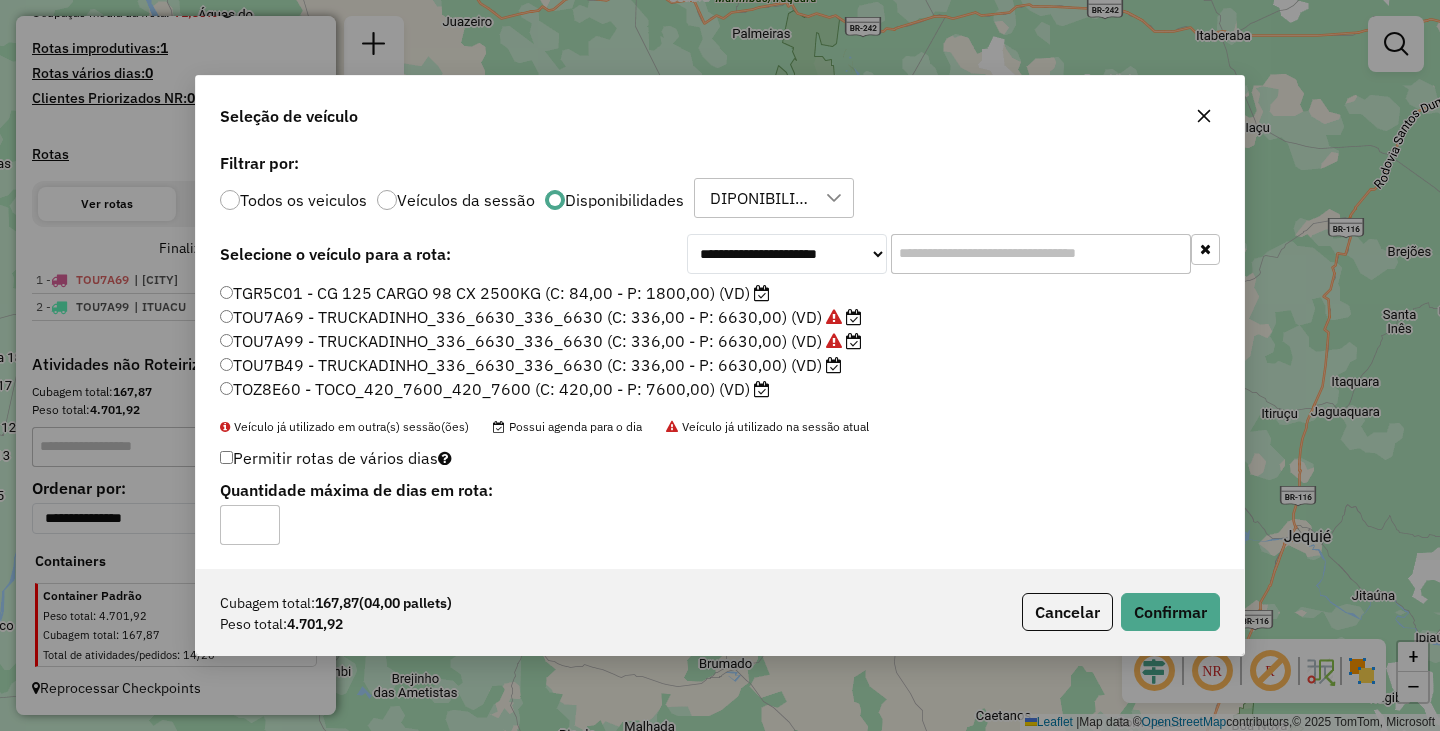 click on "Cubagem total:  167,87   (04,00 pallets)  Peso total: 4.701,92  Cancelar   Confirmar" 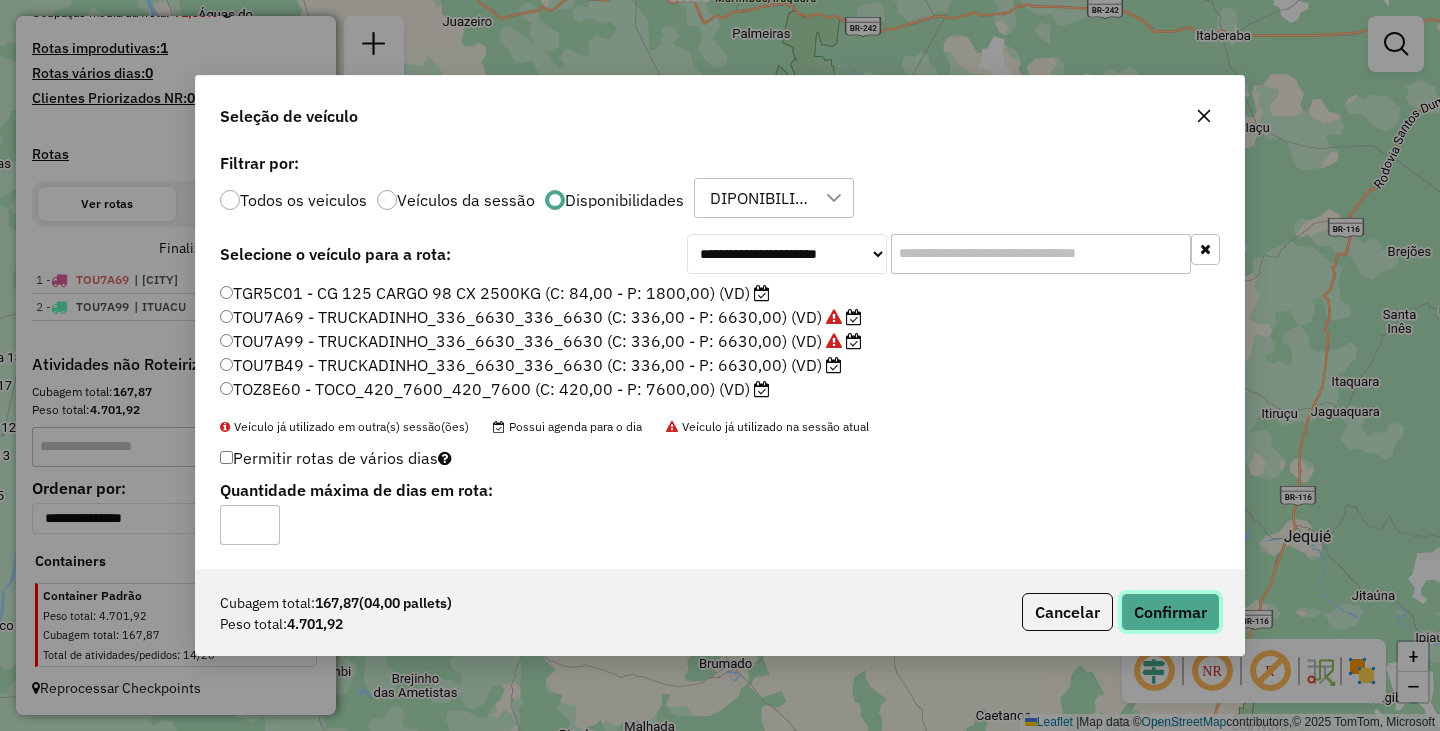 click on "Confirmar" 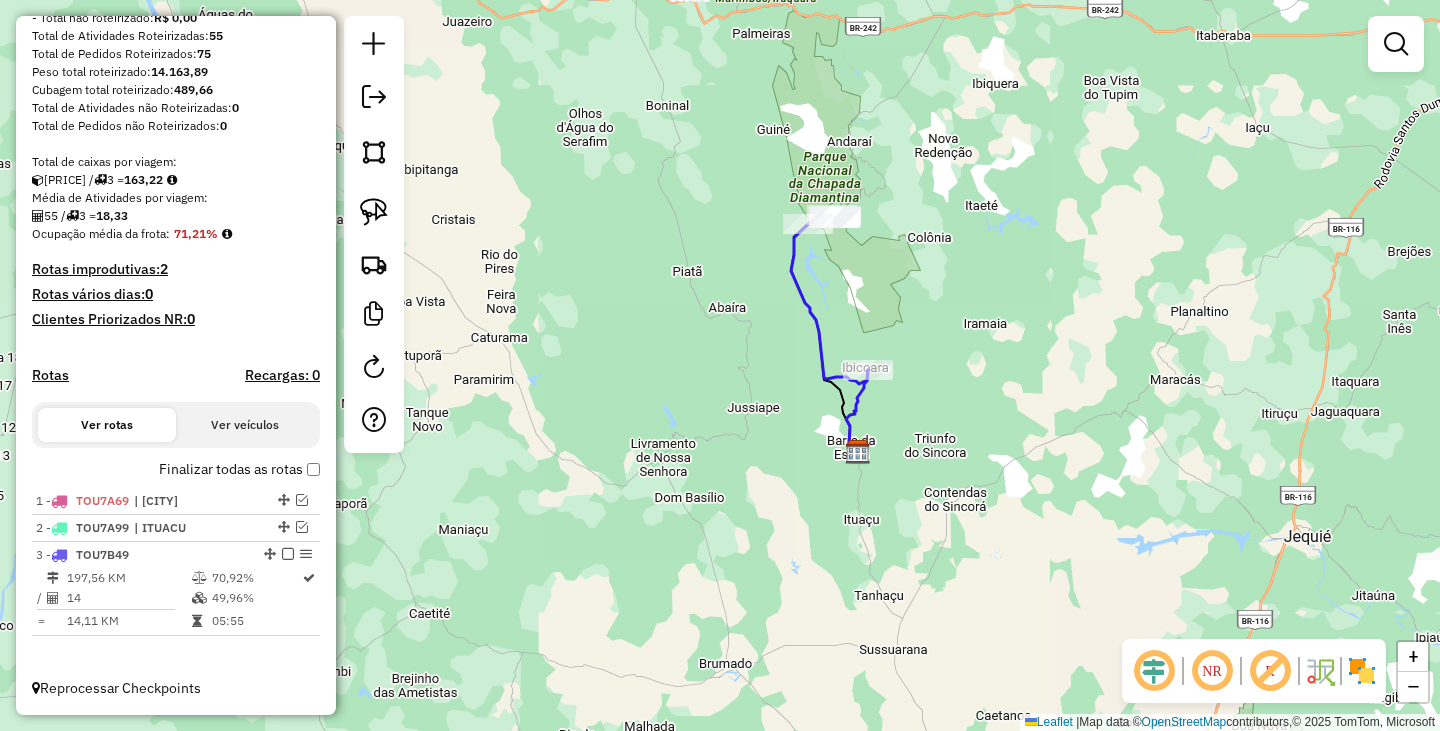 scroll, scrollTop: 302, scrollLeft: 0, axis: vertical 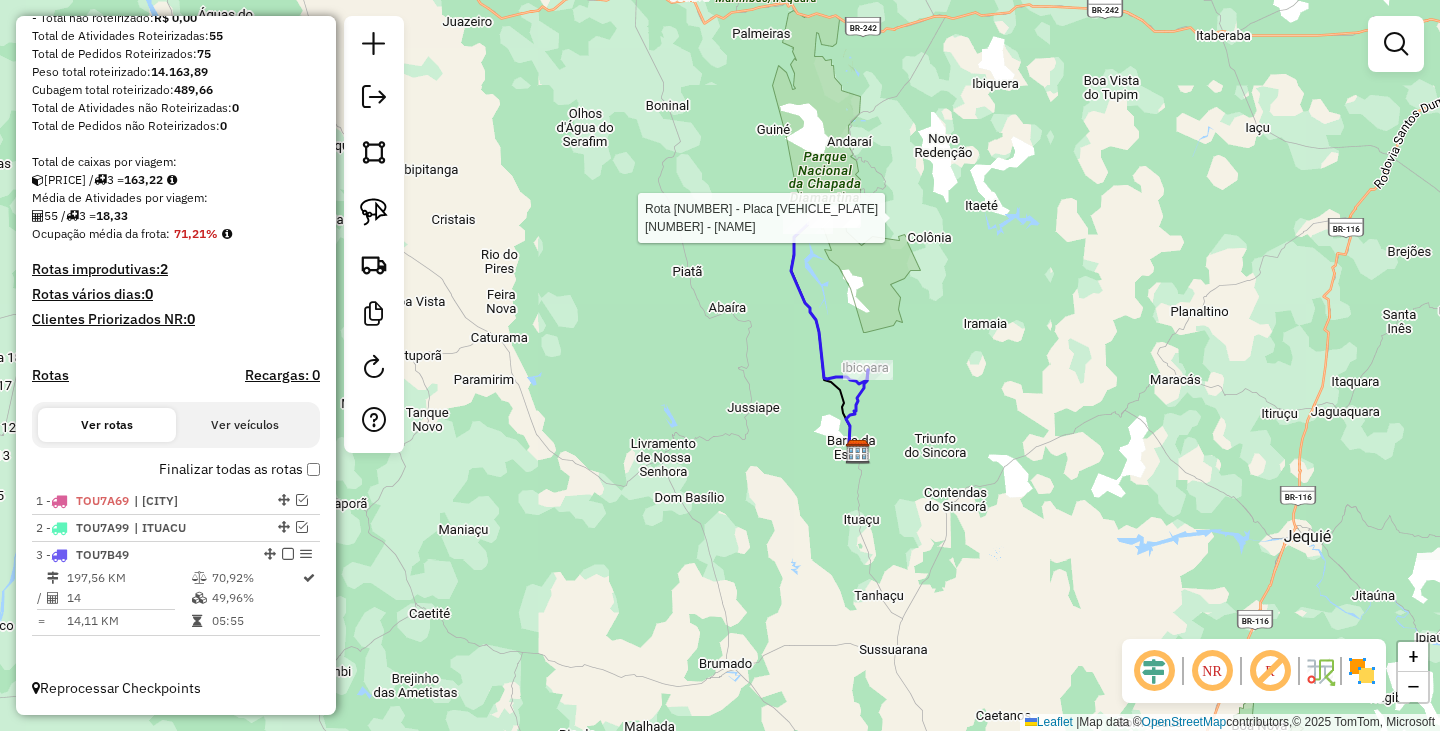 select on "**********" 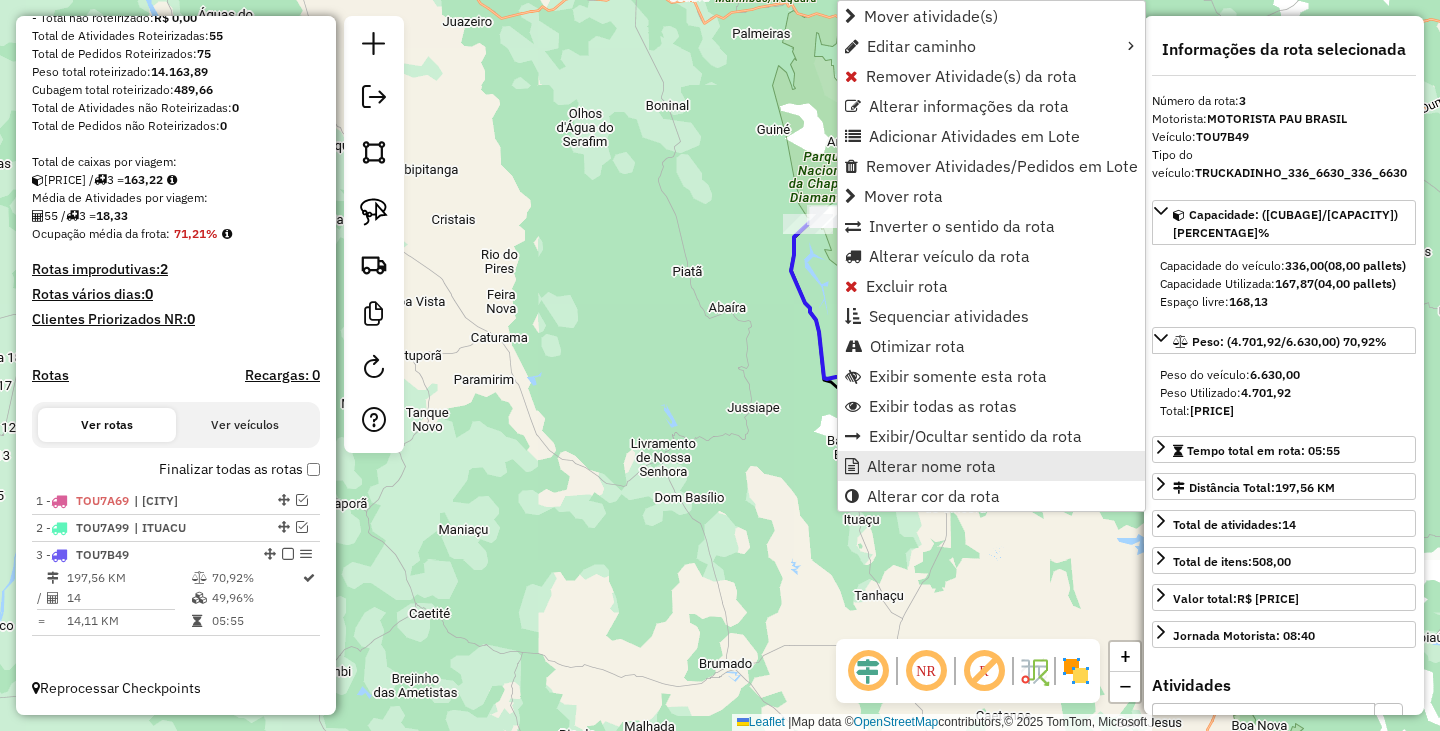 click on "Alterar nome rota" at bounding box center [931, 466] 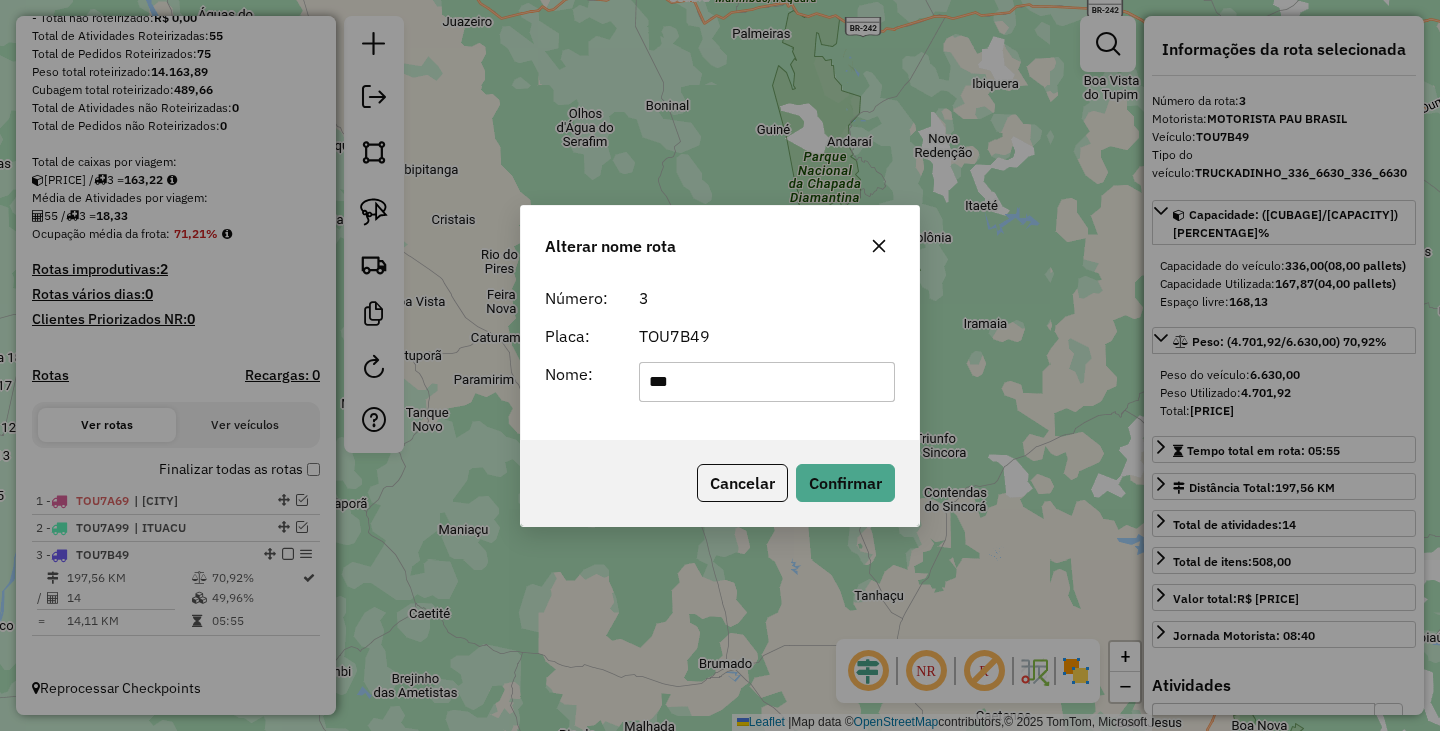 type on "**********" 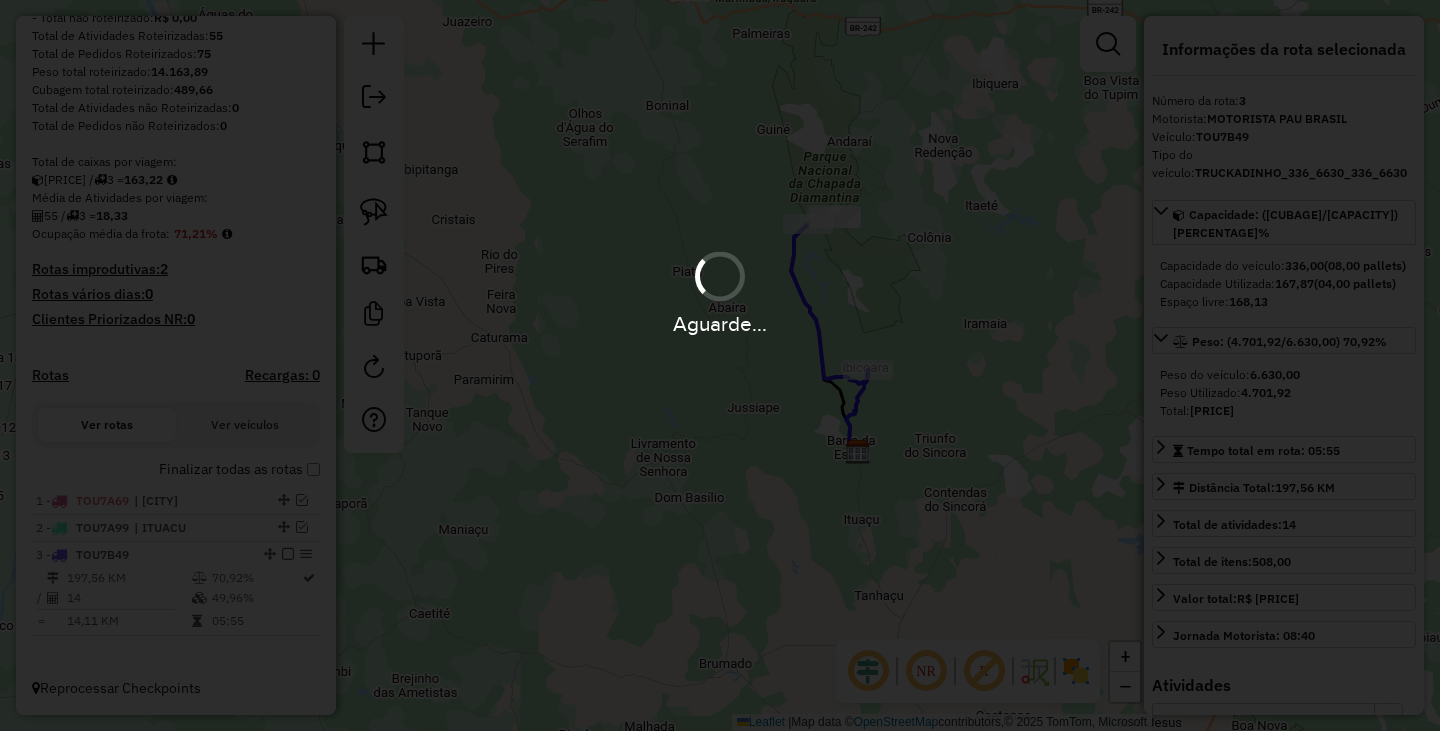 type 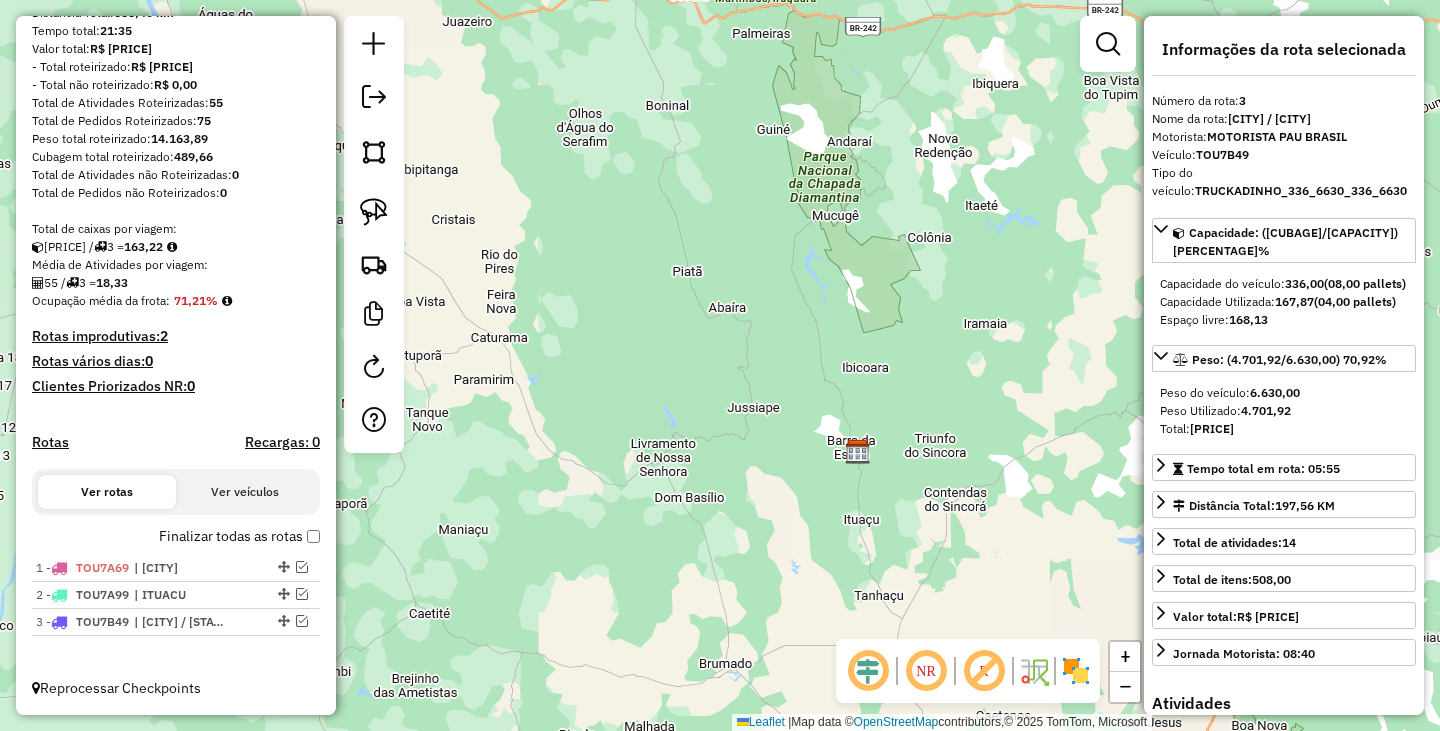 scroll, scrollTop: 235, scrollLeft: 0, axis: vertical 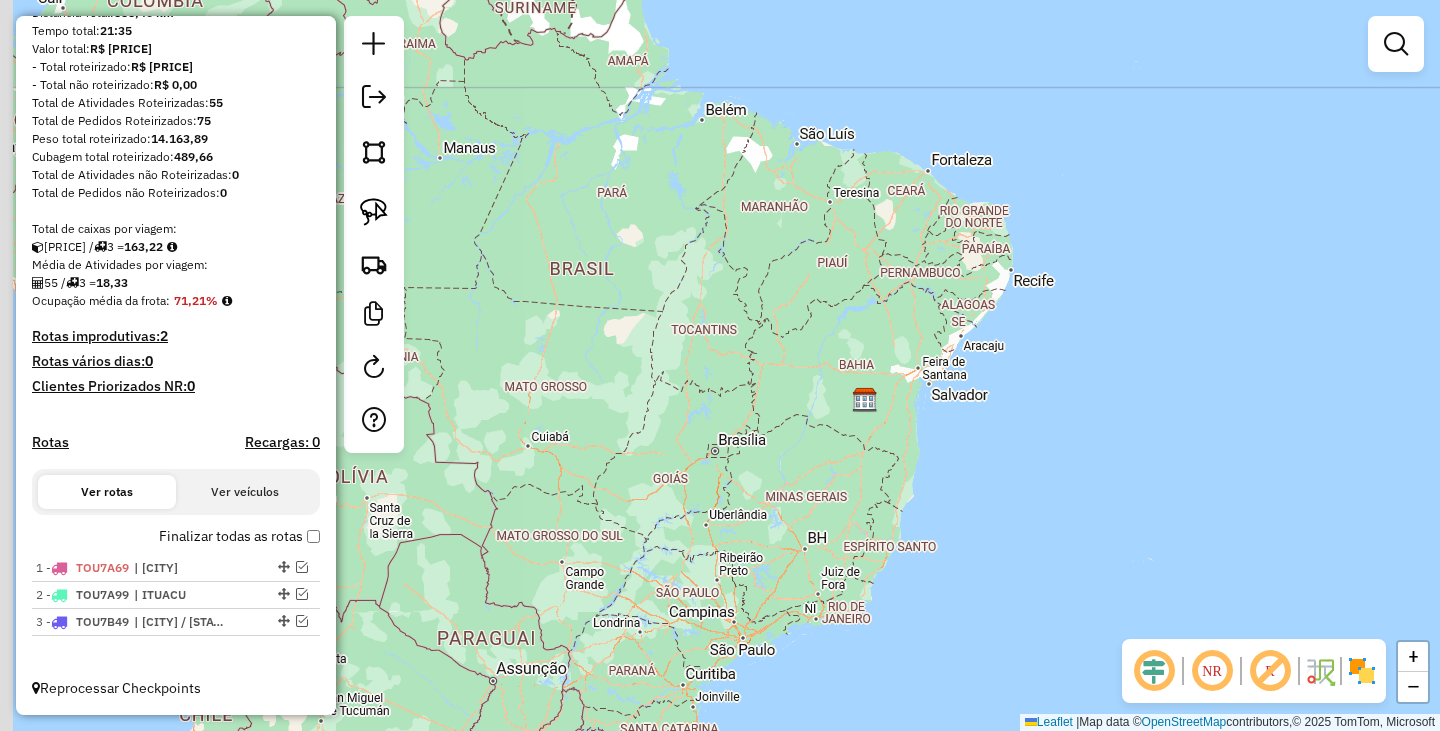 drag, startPoint x: 743, startPoint y: 354, endPoint x: 845, endPoint y: 635, distance: 298.9398 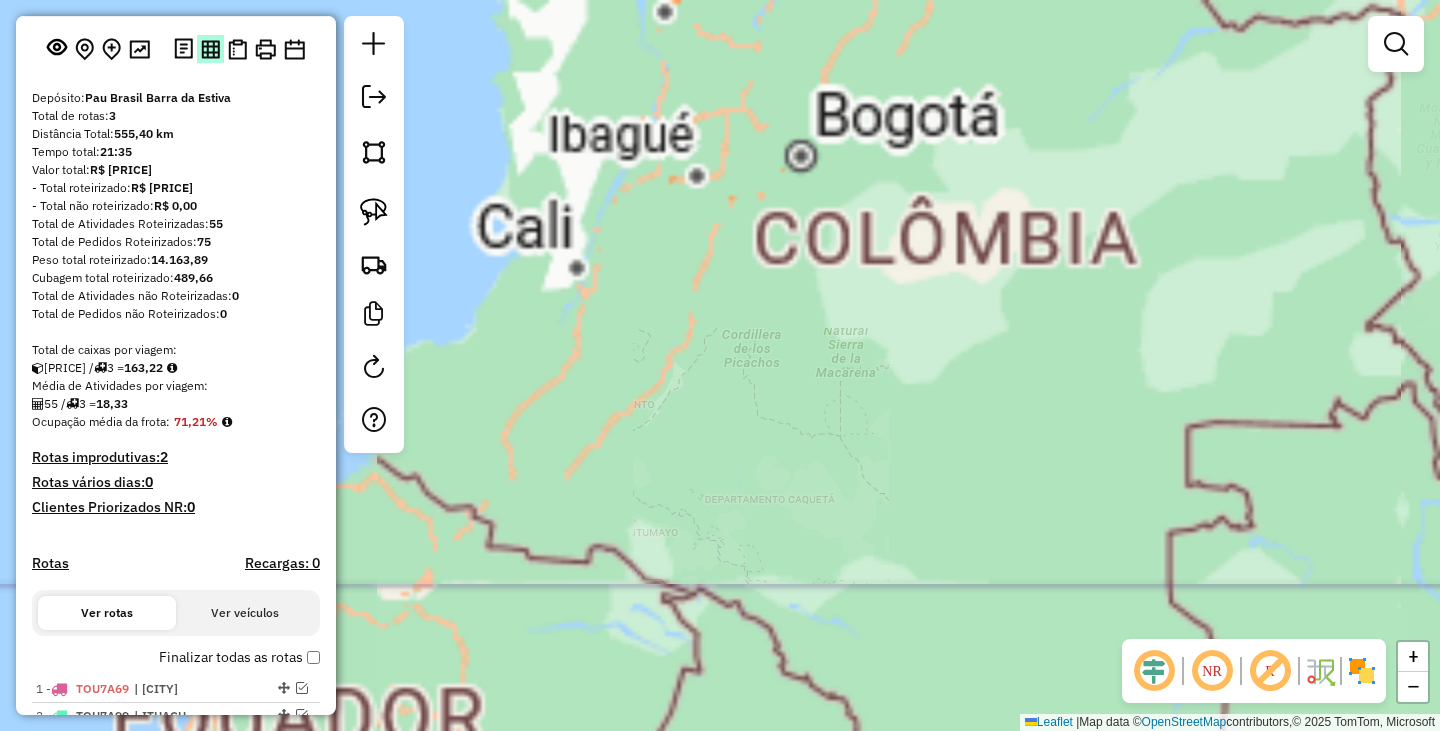 scroll, scrollTop: 0, scrollLeft: 0, axis: both 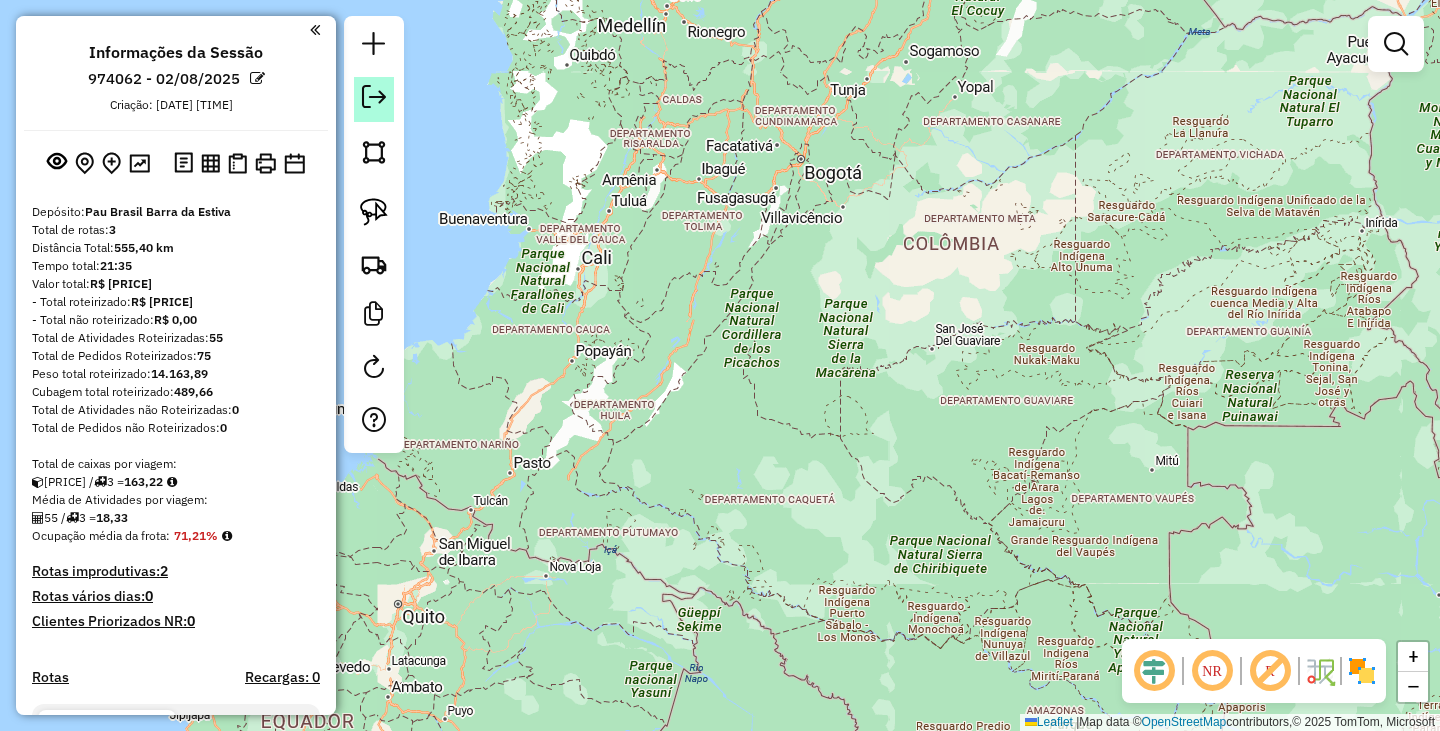 click 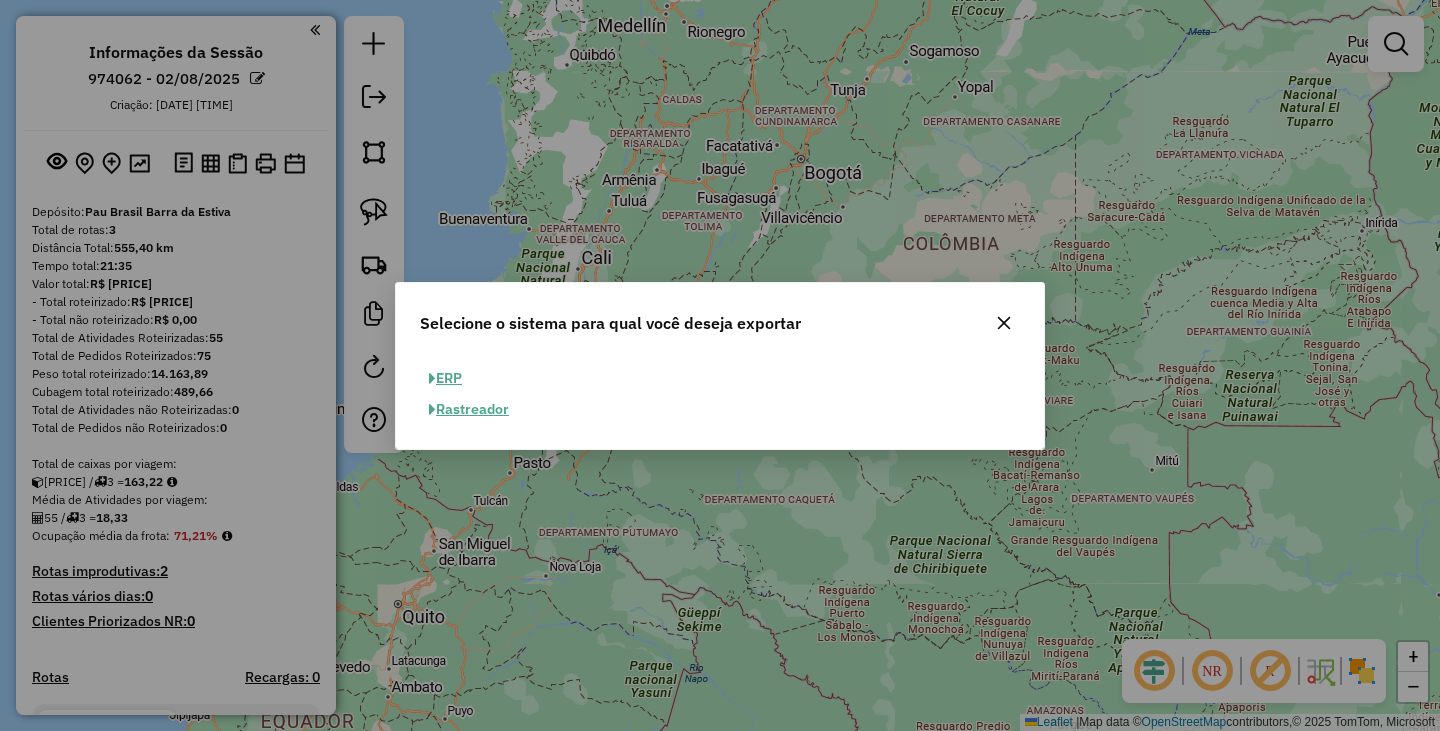 click on "ERP" 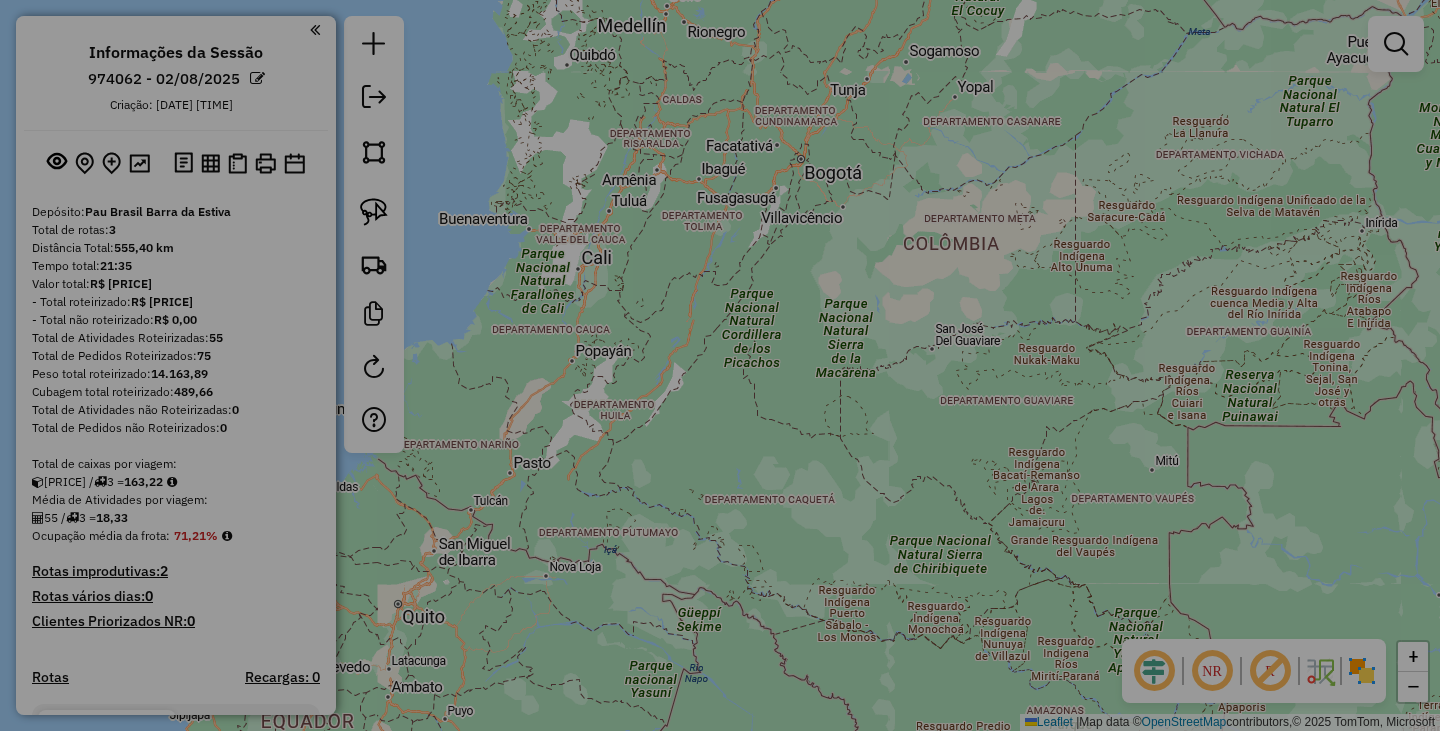 select on "**" 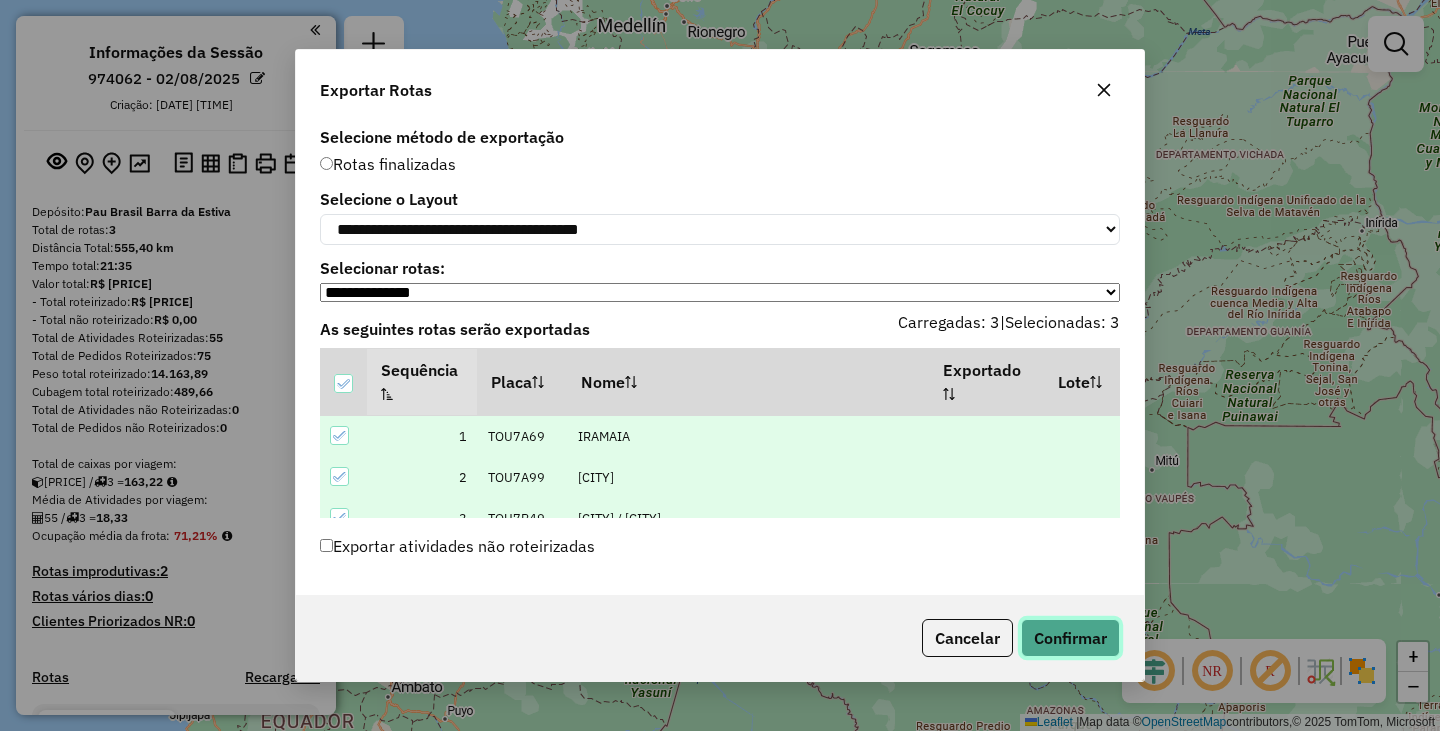 click on "Confirmar" 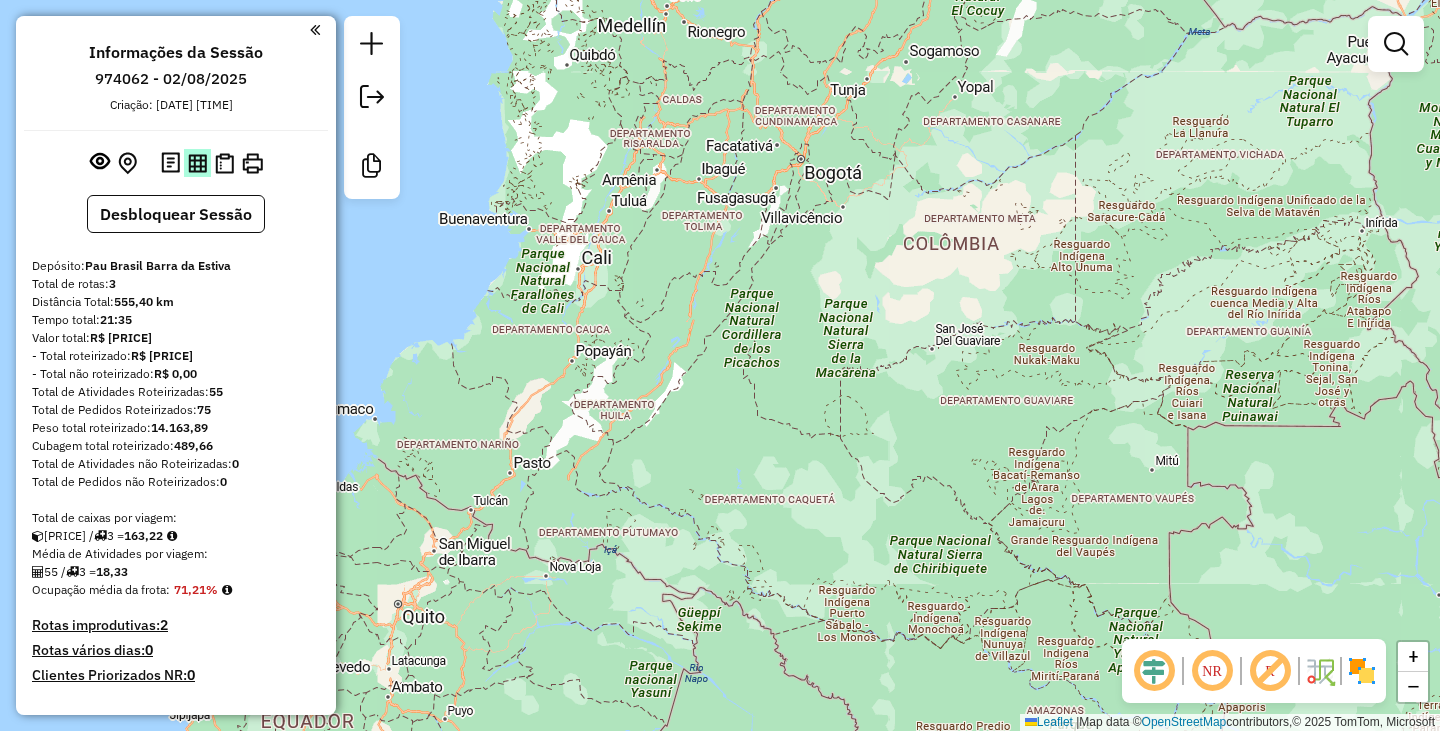 click at bounding box center [197, 163] 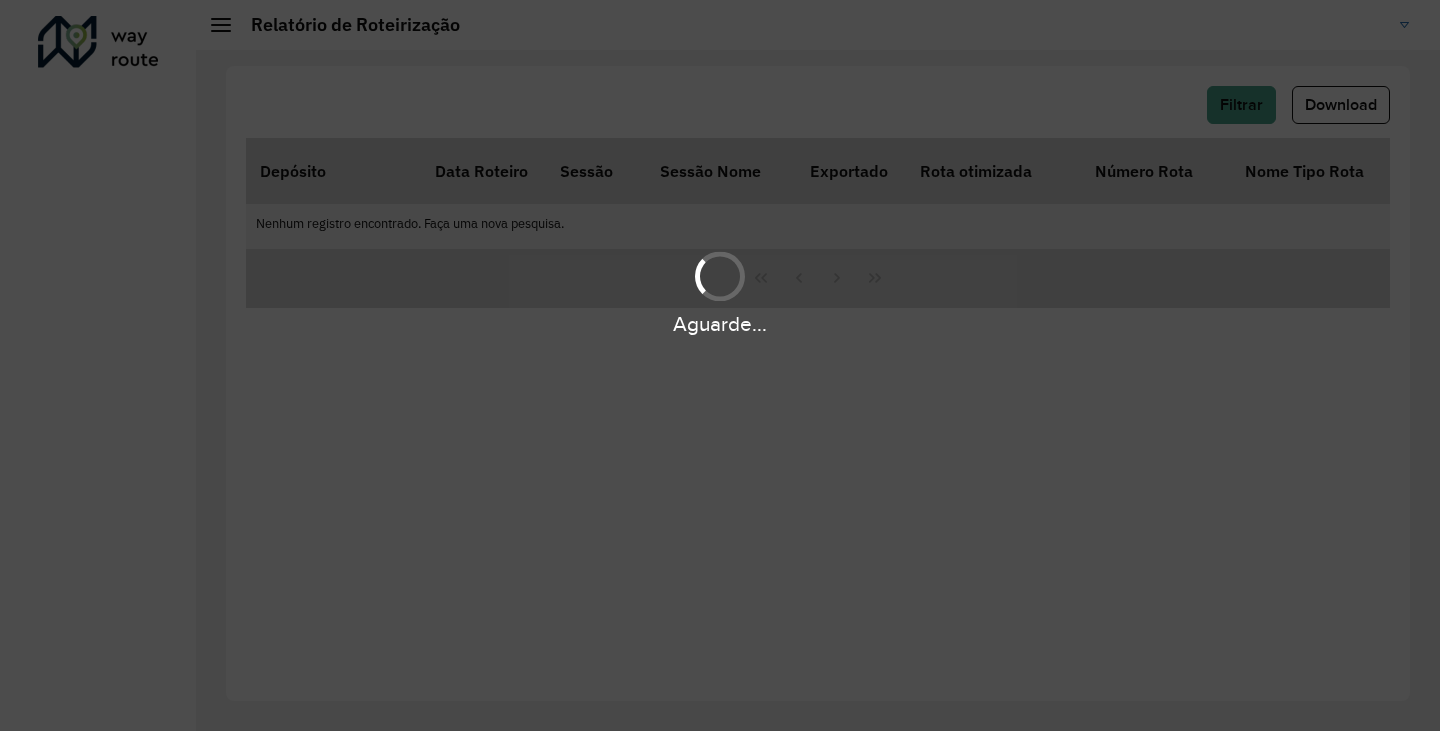 scroll, scrollTop: 0, scrollLeft: 0, axis: both 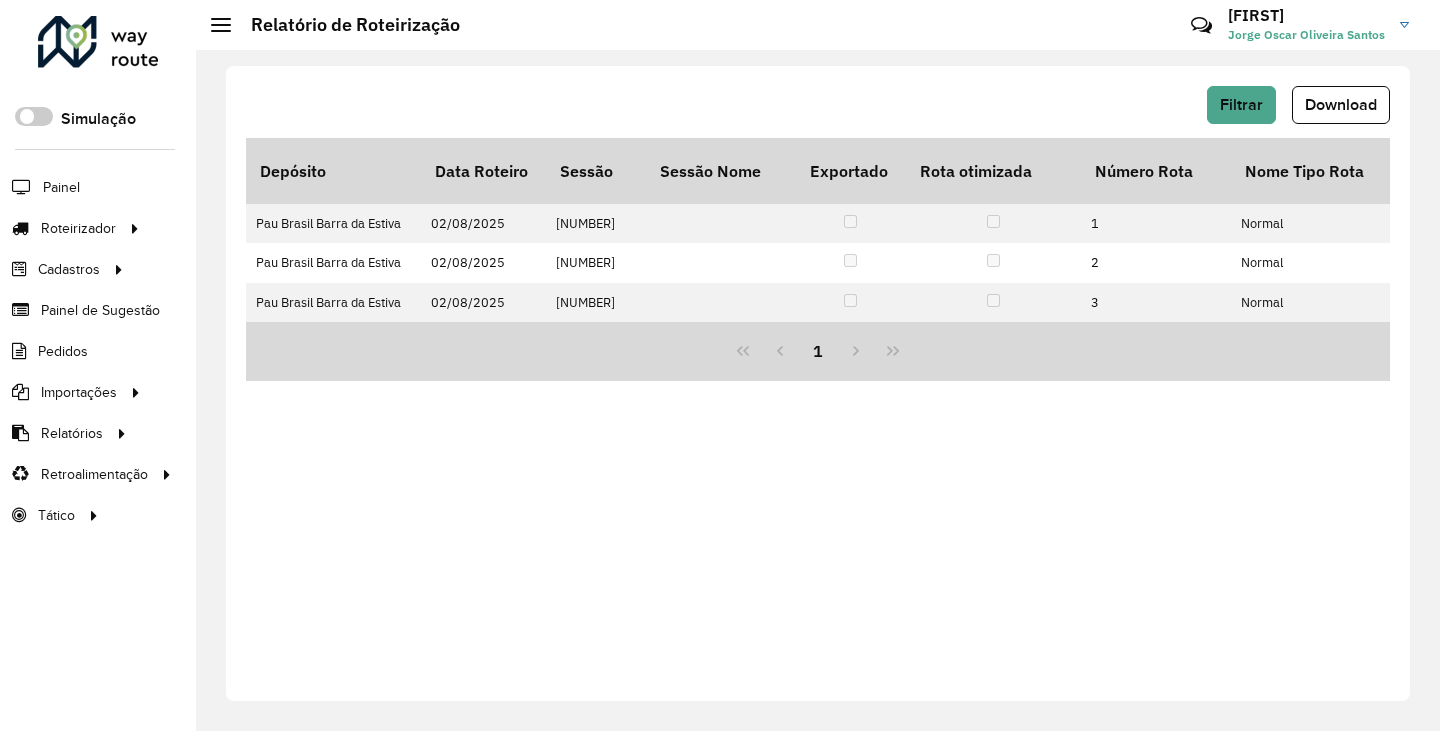 click on "Download" 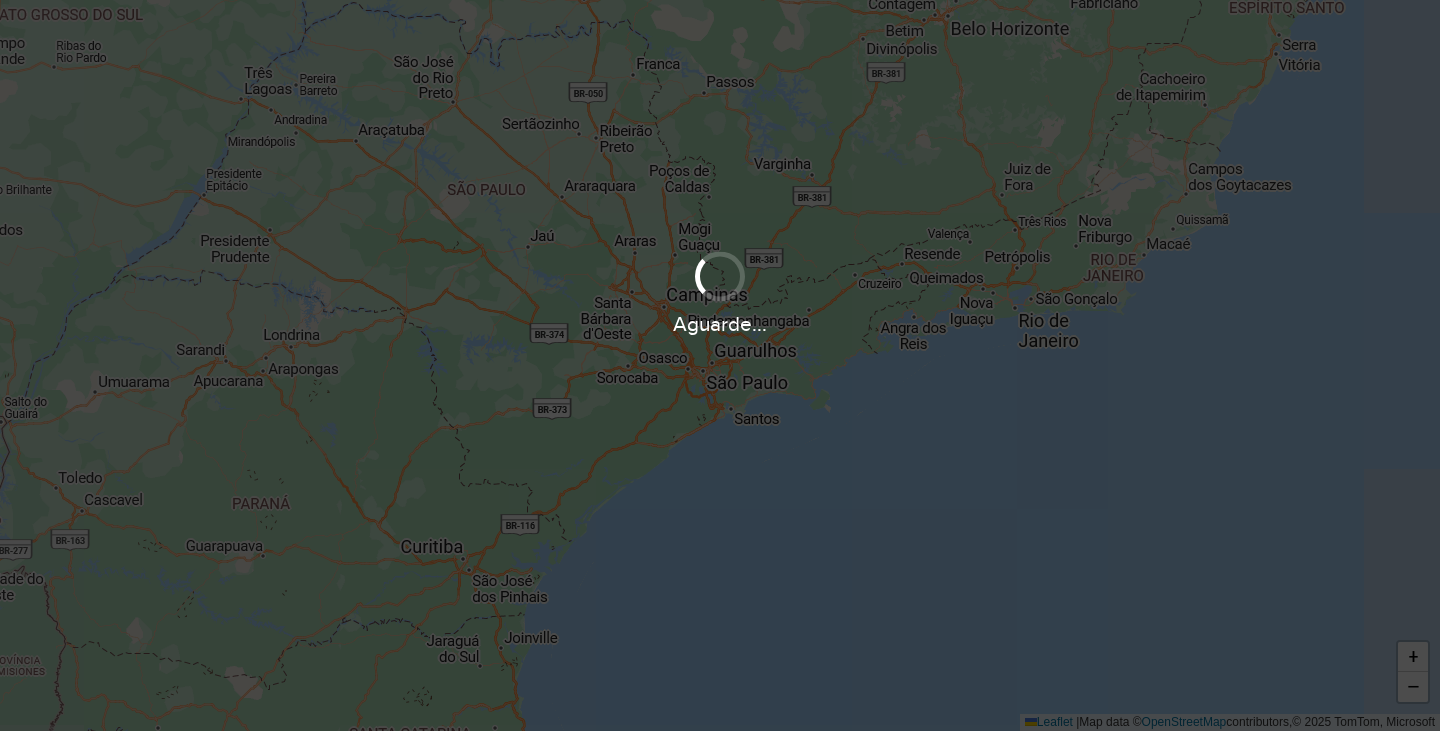 scroll, scrollTop: 0, scrollLeft: 0, axis: both 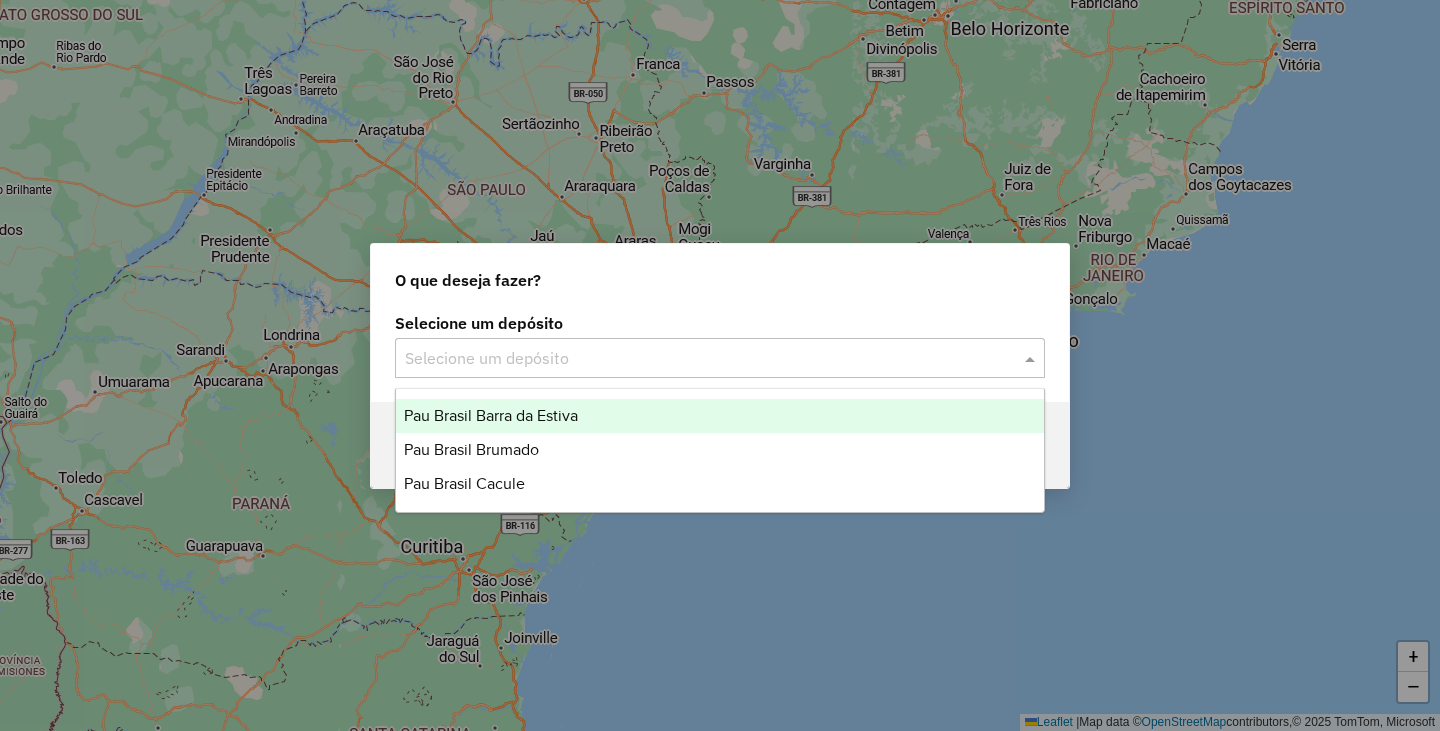 click 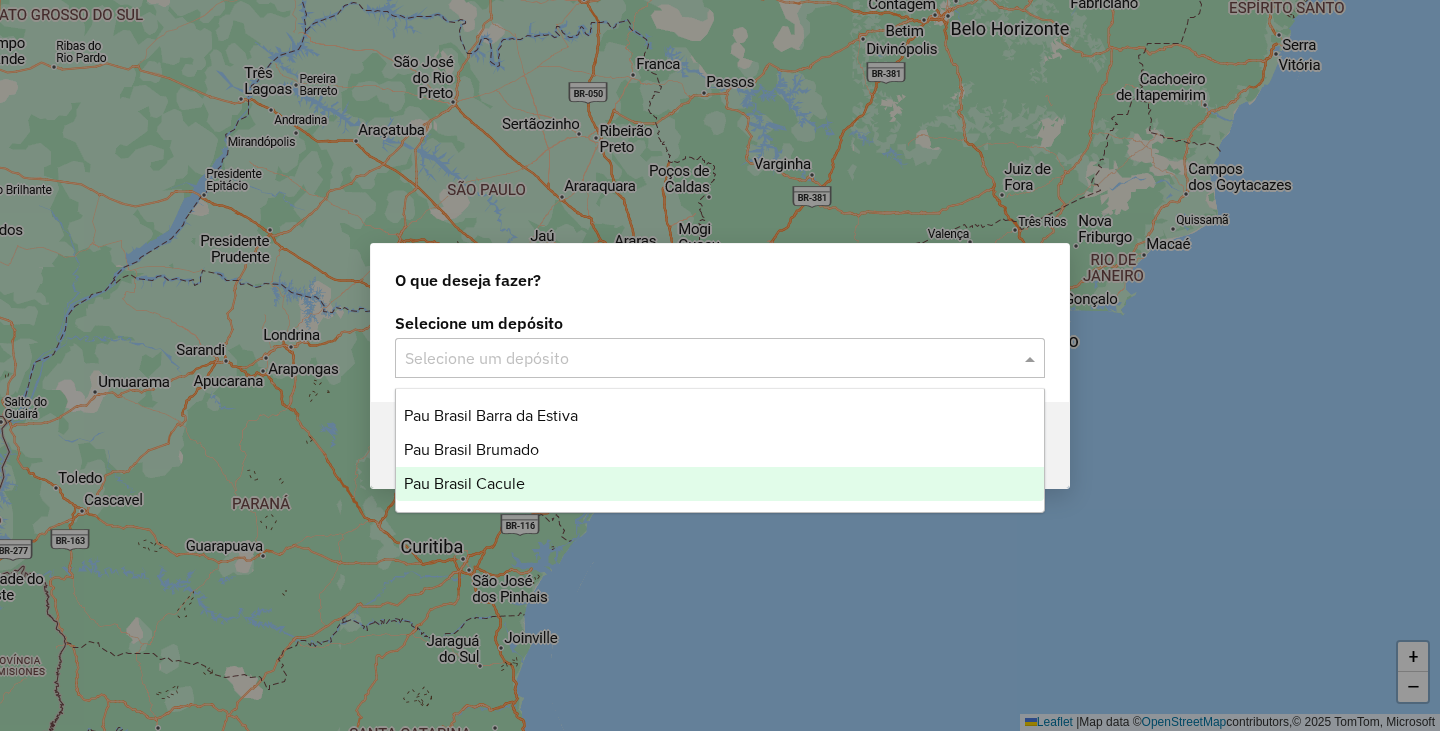 click on "Pau Brasil Cacule" at bounding box center [720, 484] 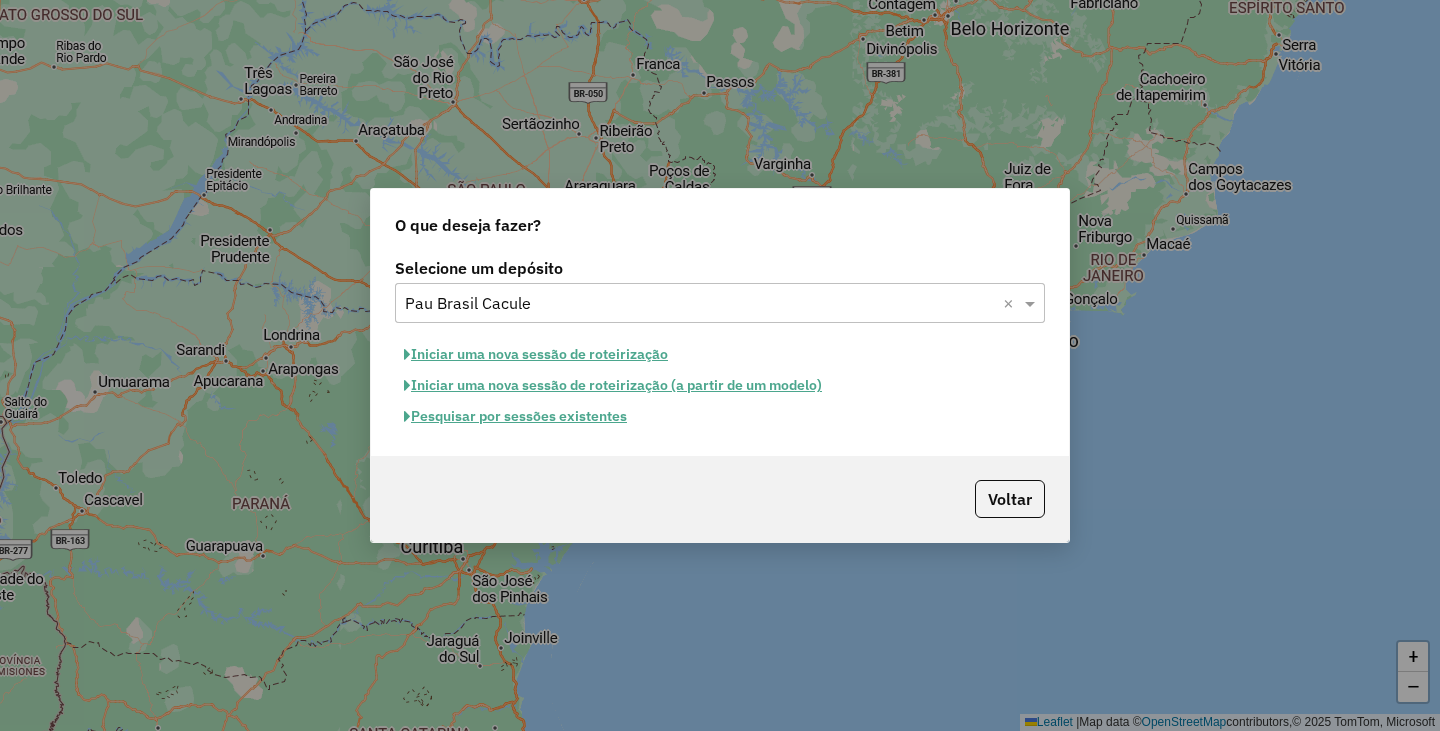 click on "Iniciar uma nova sessão de roteirização" 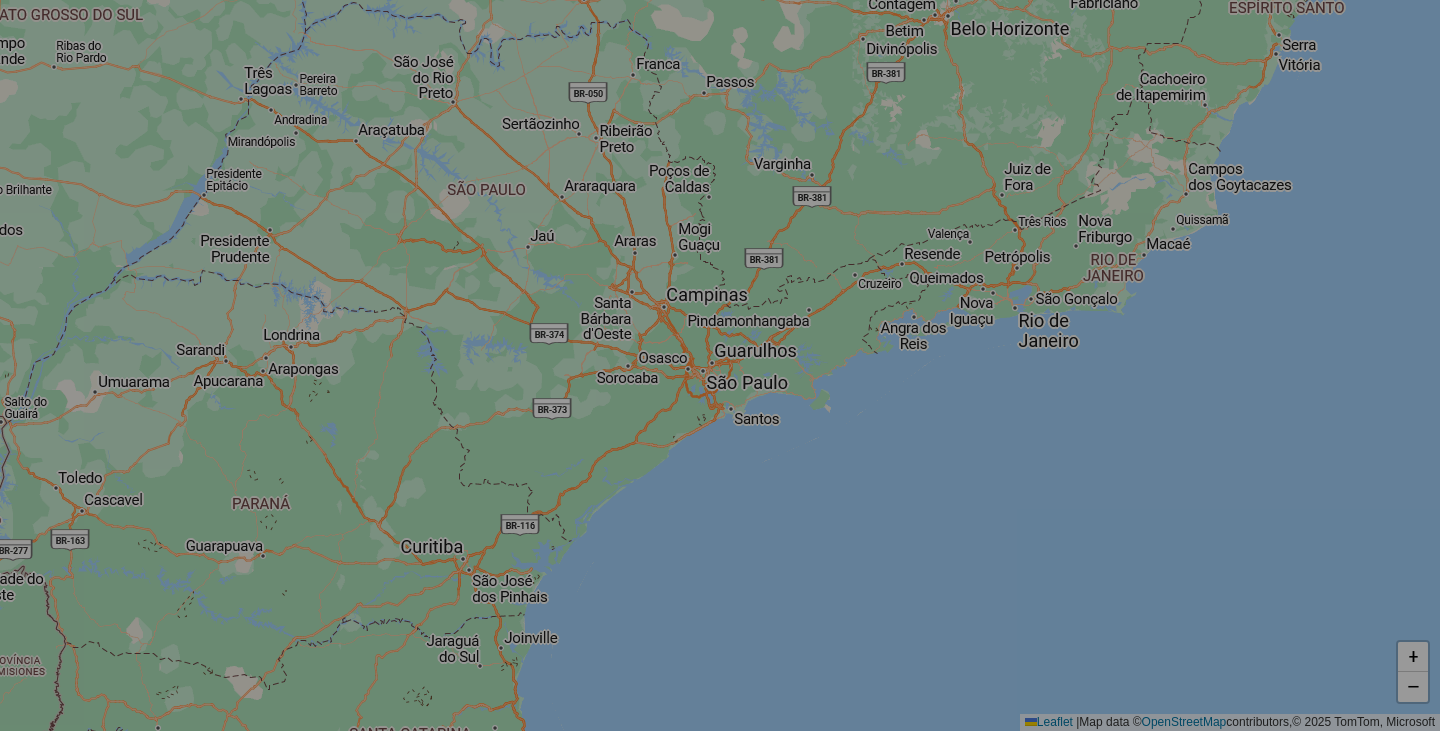 select on "*" 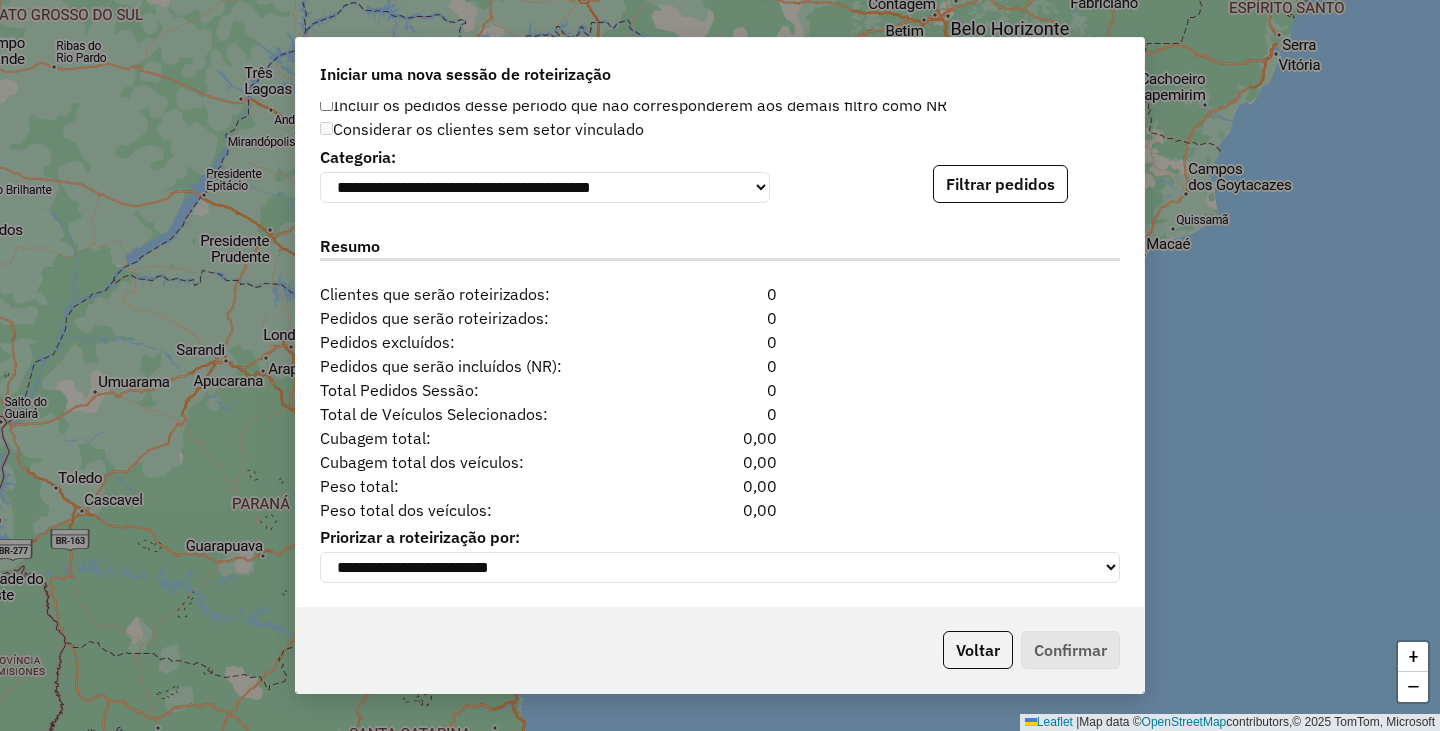 scroll, scrollTop: 2030, scrollLeft: 0, axis: vertical 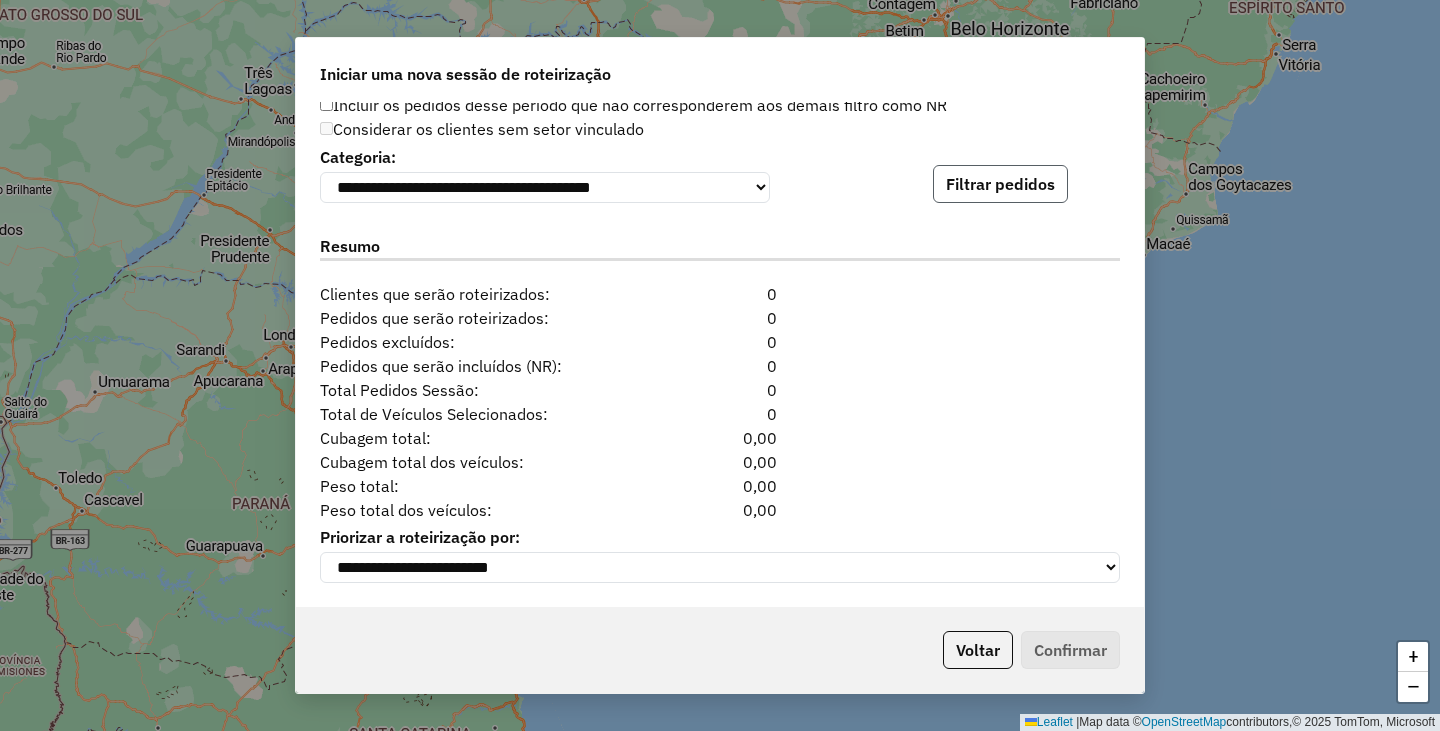 click on "Filtrar pedidos" 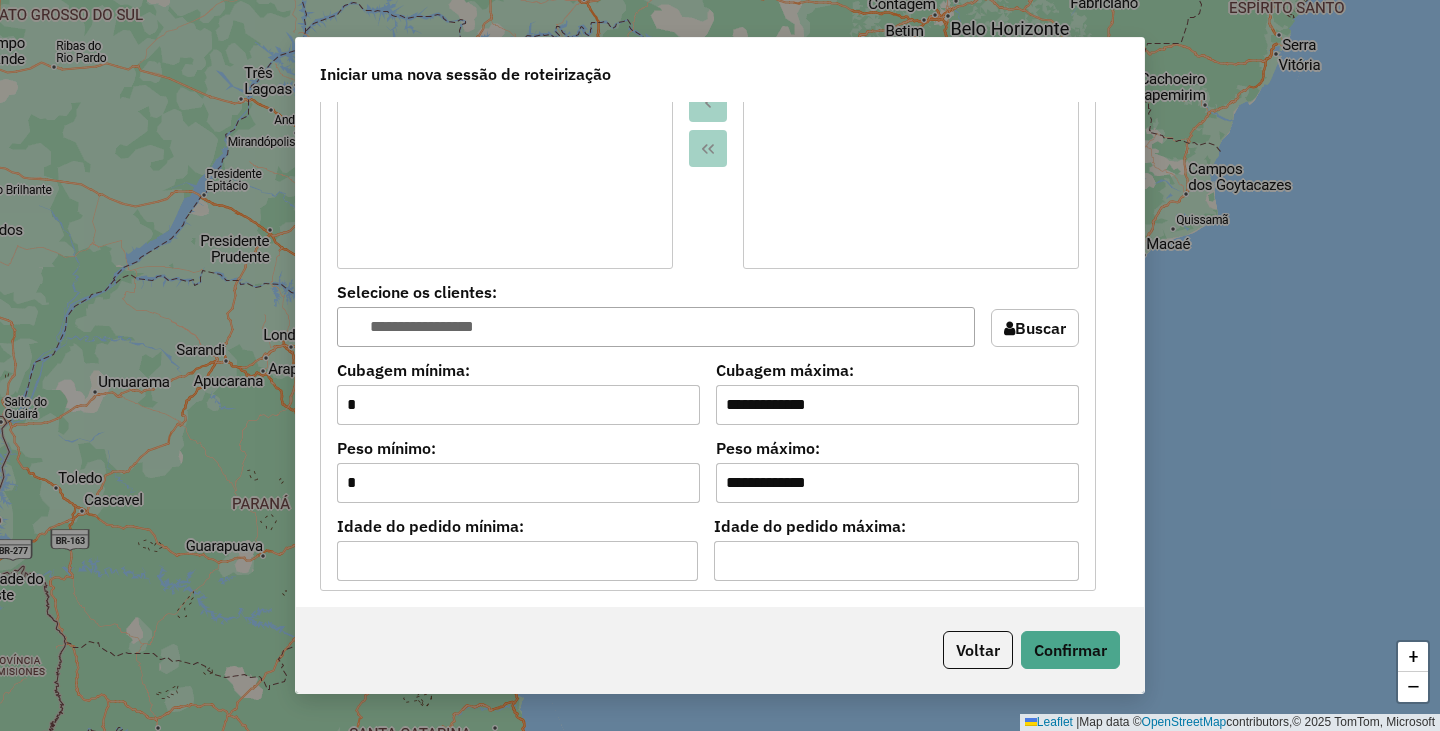 scroll, scrollTop: 1030, scrollLeft: 0, axis: vertical 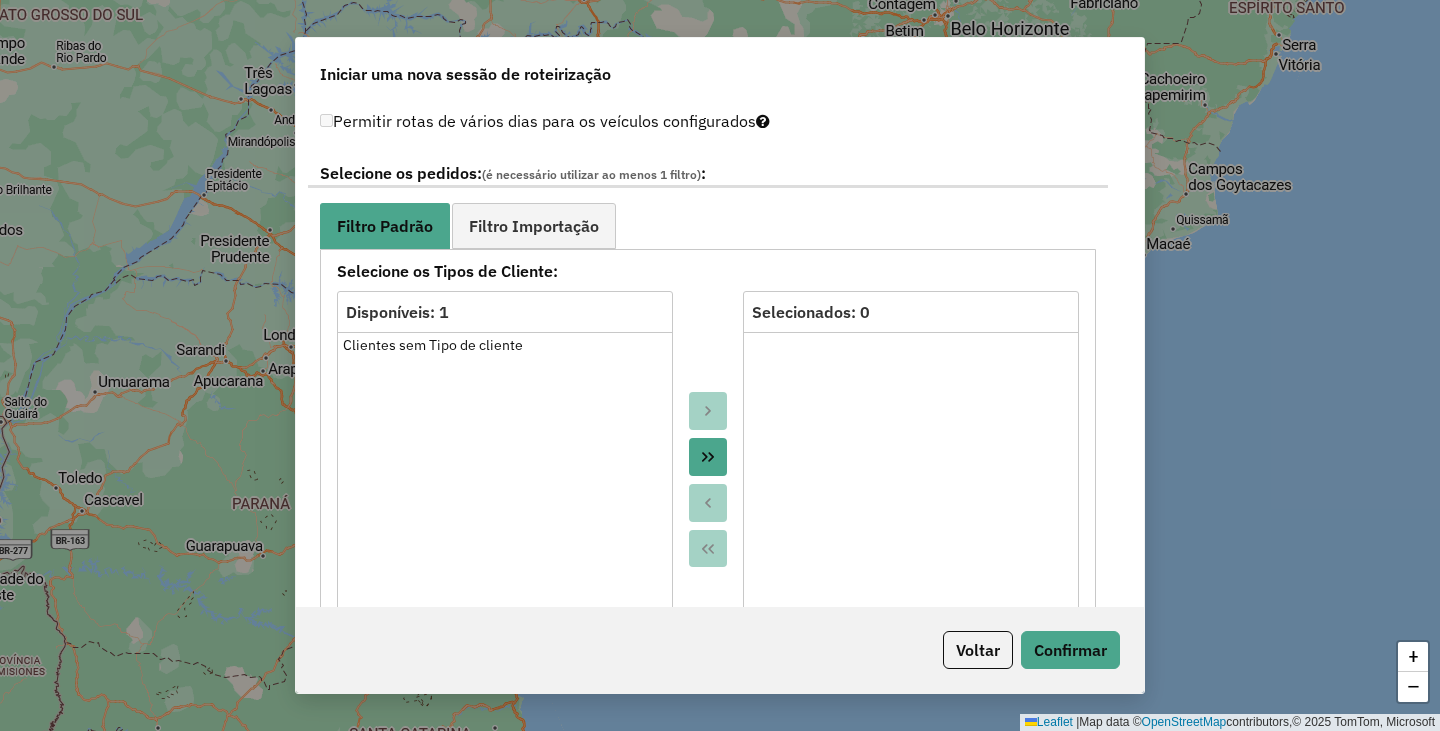 click 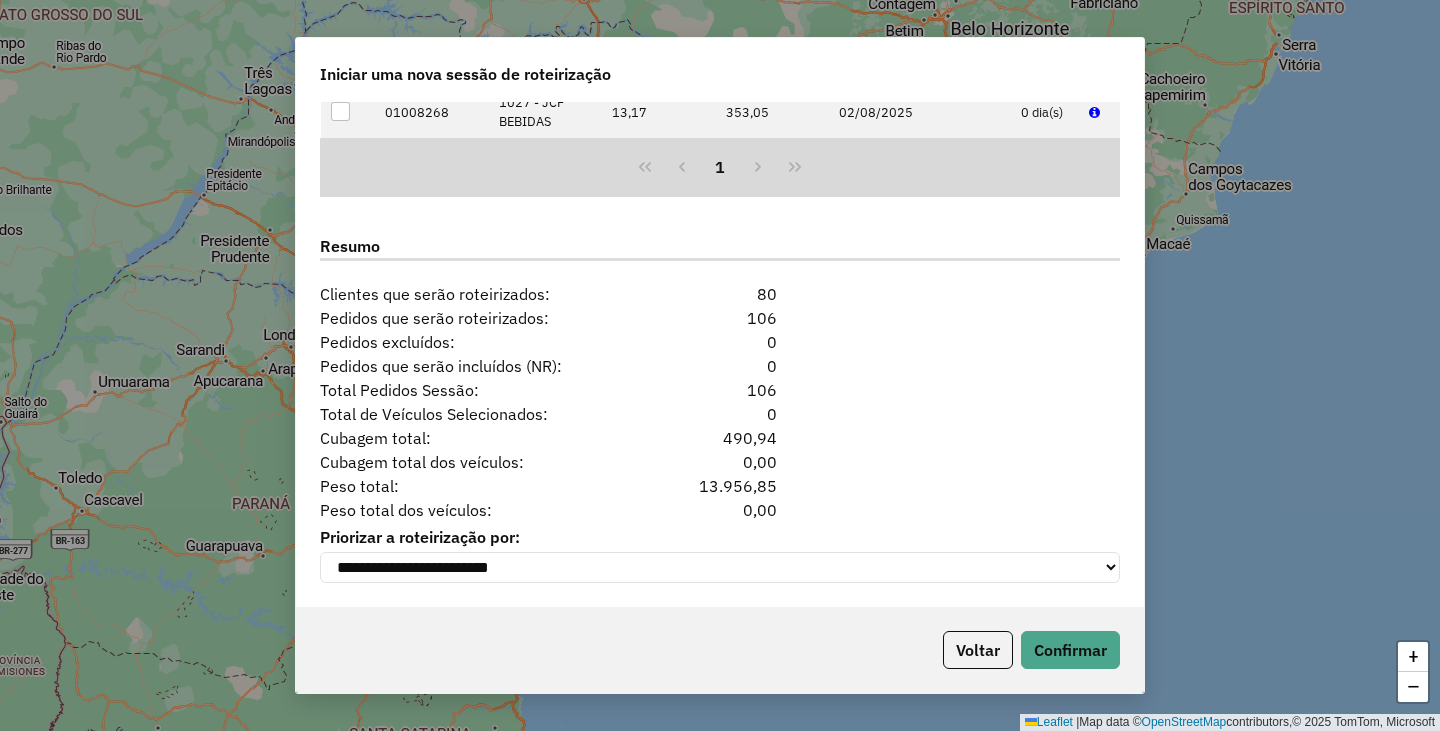 scroll, scrollTop: 2443, scrollLeft: 0, axis: vertical 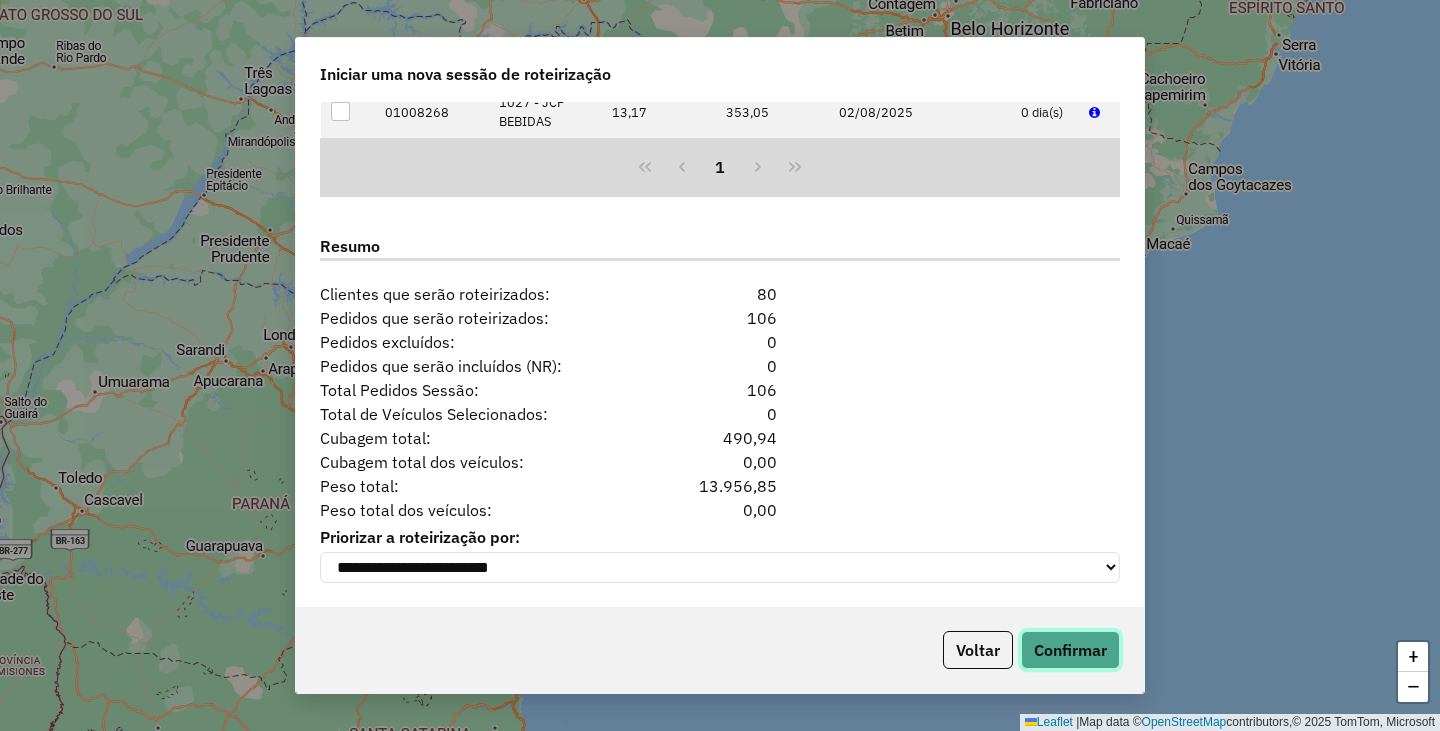 click on "Confirmar" 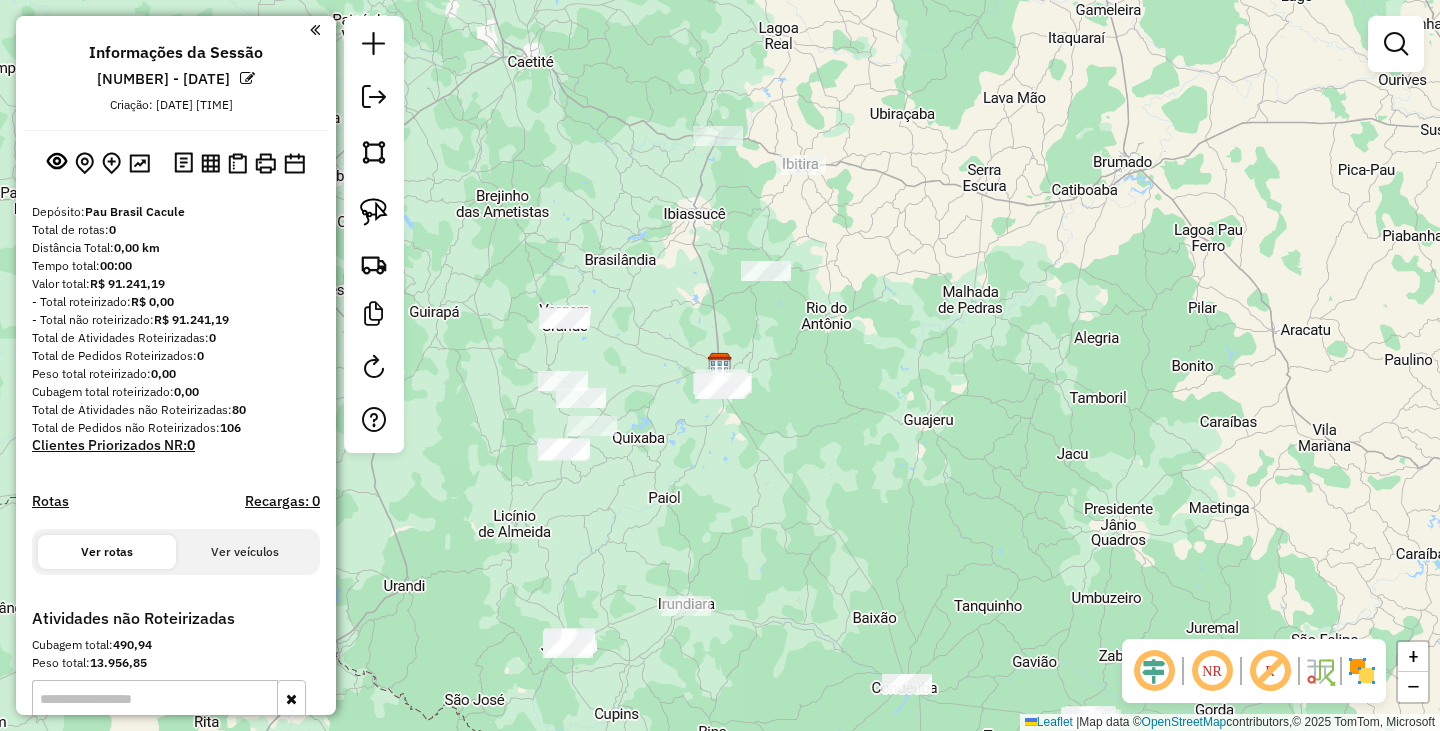 click on "Janela de atendimento Grade de atendimento Capacidade Transportadoras Veículos Cliente Pedidos  Rotas Selecione os dias de semana para filtrar as janelas de atendimento  Seg   Ter   Qua   Qui   Sex   Sáb   Dom  Informe o período da janela de atendimento: De: Até:  Filtrar exatamente a janela do cliente  Considerar janela de atendimento padrão  Selecione os dias de semana para filtrar as grades de atendimento  Seg   Ter   Qua   Qui   Sex   Sáb   Dom   Considerar clientes sem dia de atendimento cadastrado  Clientes fora do dia de atendimento selecionado Filtrar as atividades entre os valores definidos abaixo:  Peso mínimo:   Peso máximo:   Cubagem mínima:   Cubagem máxima:   De:   Até:  Filtrar as atividades entre o tempo de atendimento definido abaixo:  De:   Até:   Considerar capacidade total dos clientes não roteirizados Transportadora: Selecione um ou mais itens Tipo de veículo: Selecione um ou mais itens Veículo: Selecione um ou mais itens Motorista: Selecione um ou mais itens Nome: Rótulo:" 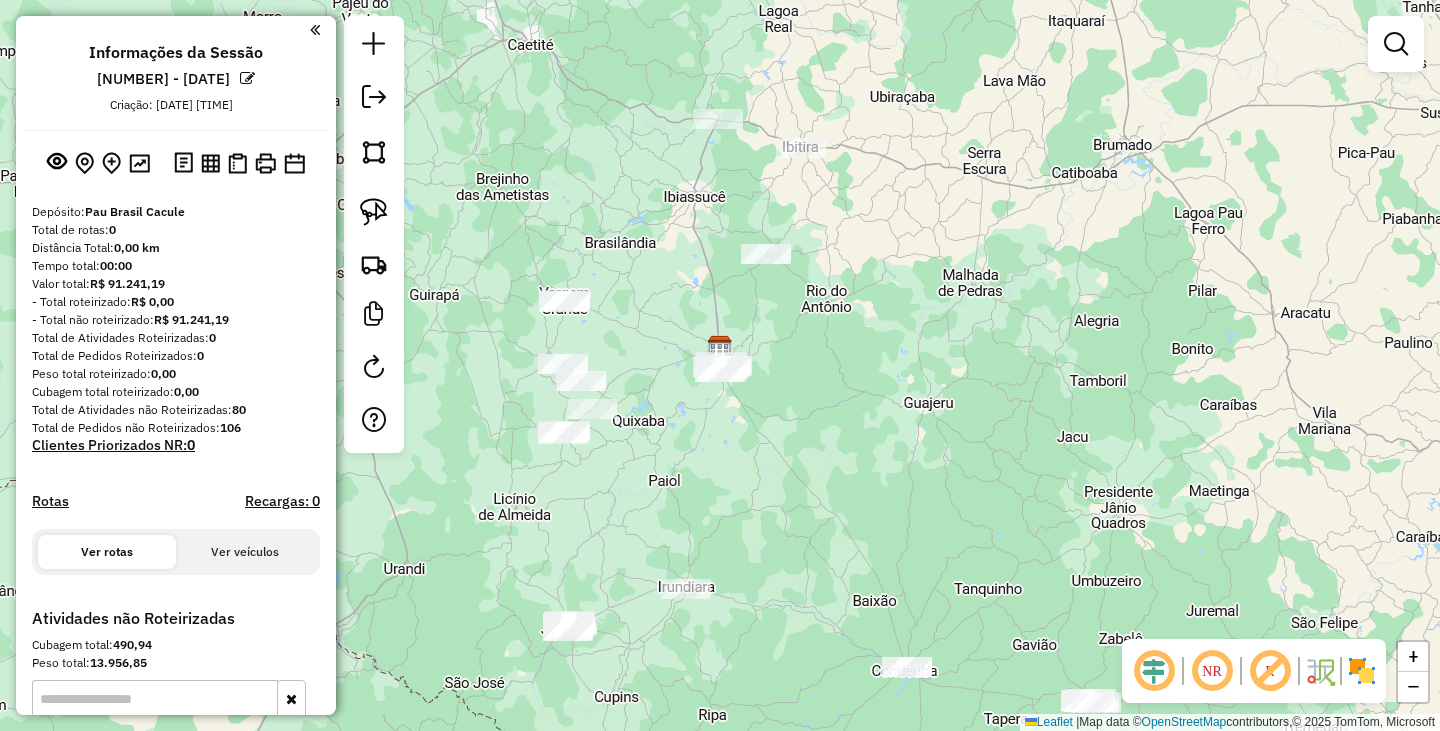 drag, startPoint x: 933, startPoint y: 475, endPoint x: 941, endPoint y: 152, distance: 323.09906 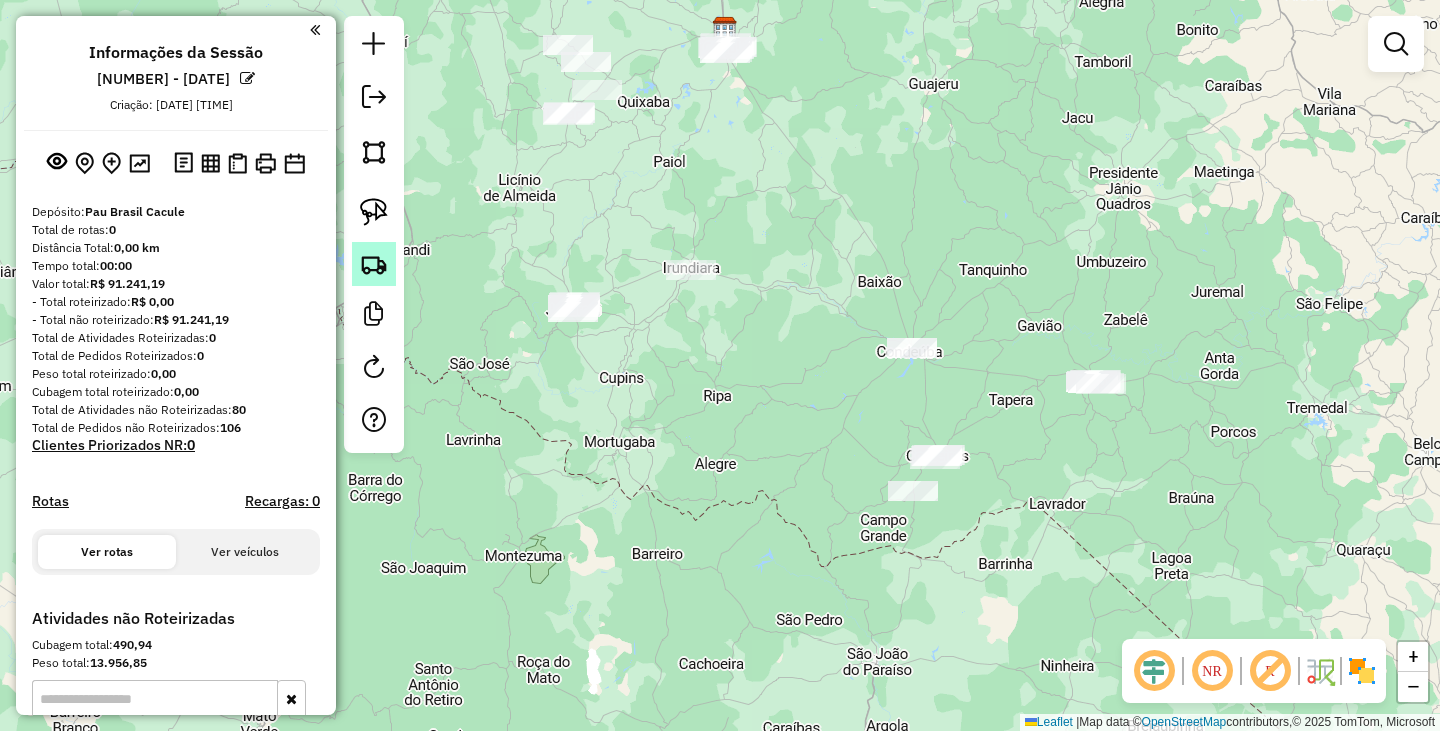 click 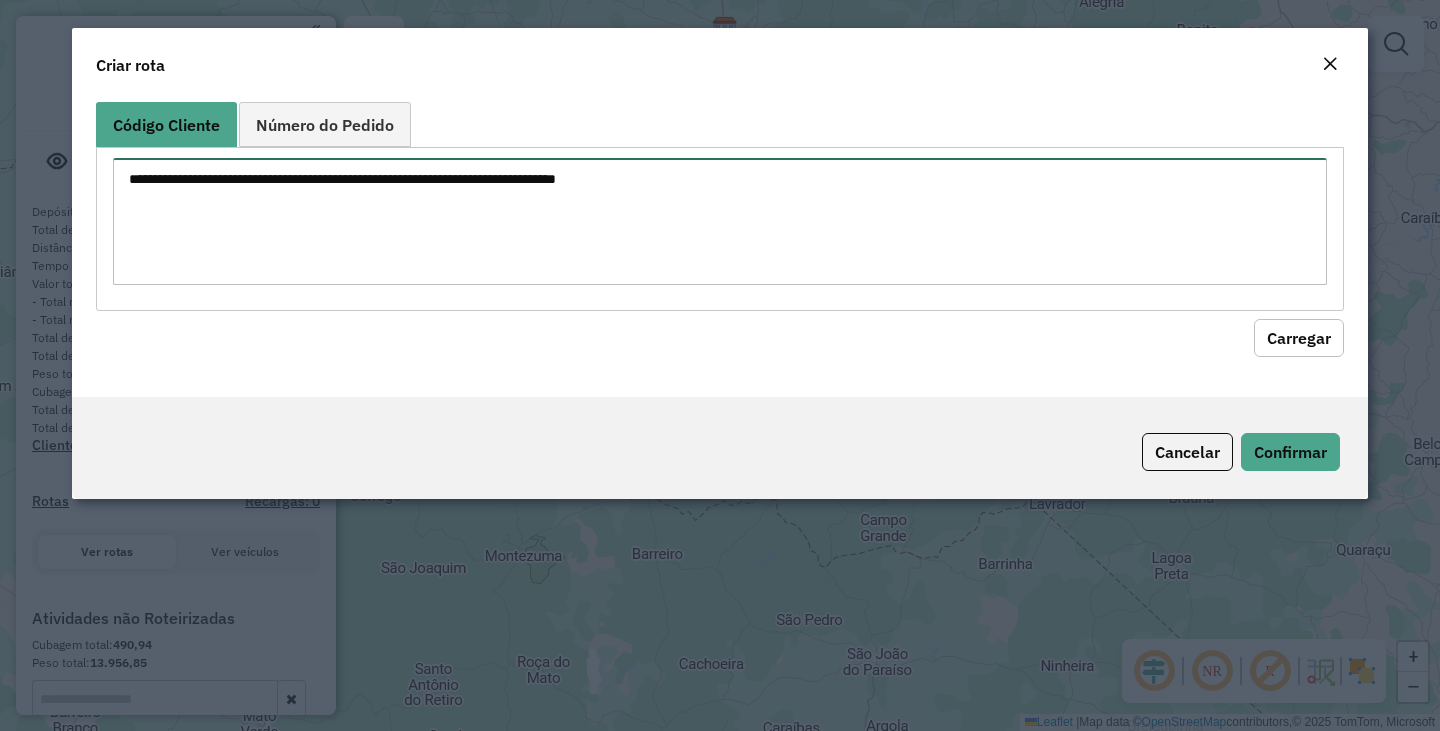 click at bounding box center (720, 221) 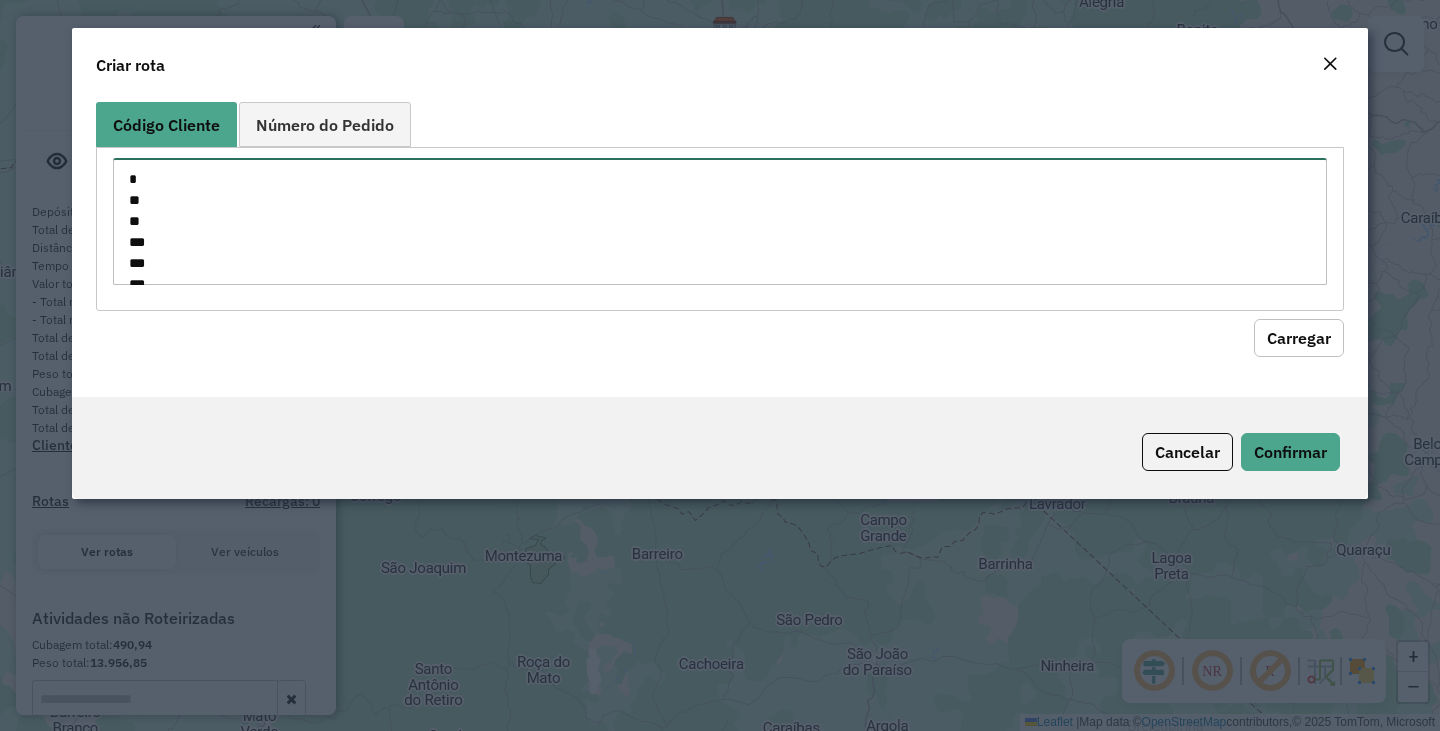 scroll, scrollTop: 596, scrollLeft: 0, axis: vertical 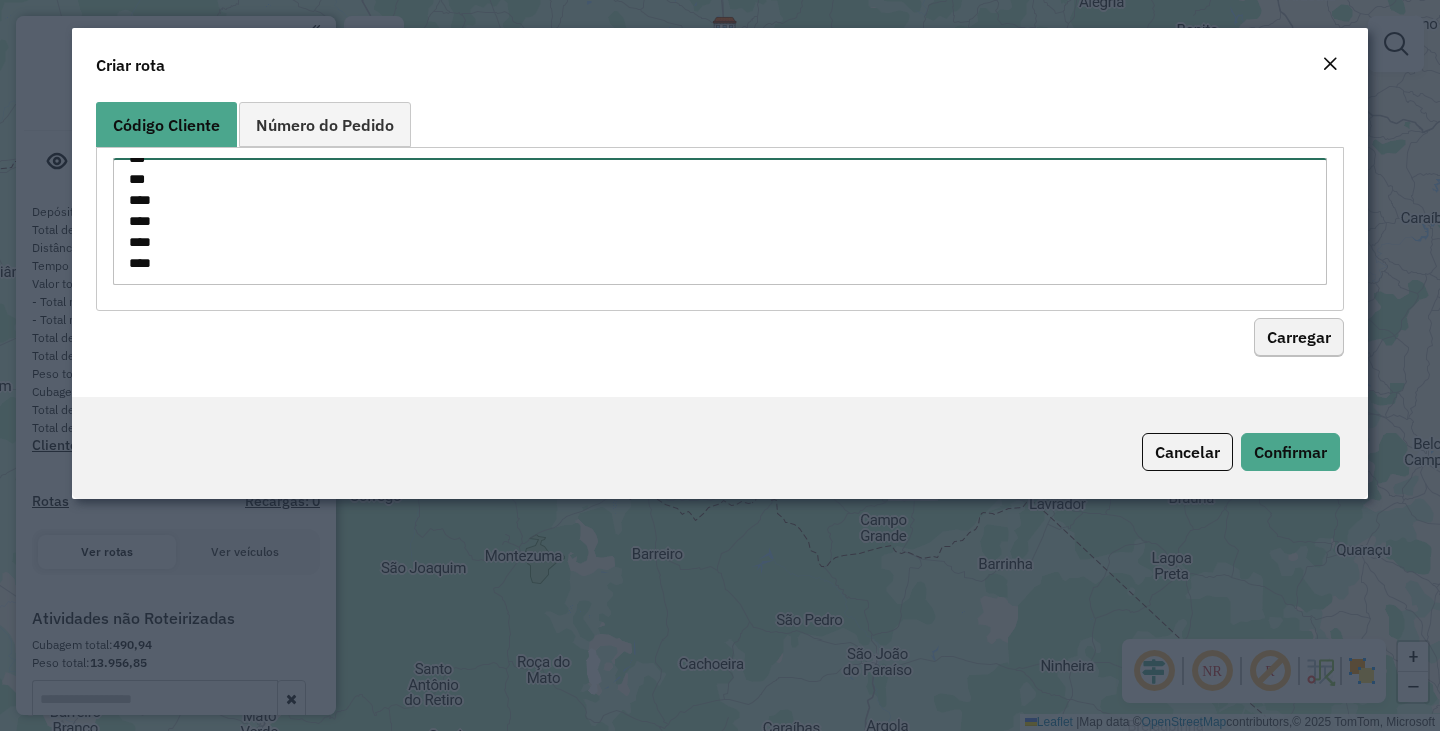type on "*
**
**
***
***
***
***
***
***
***
***
***
***
***
***
***
***
***
***
***
***
***
***
***
***
***
***
***
***
****
****
****
***" 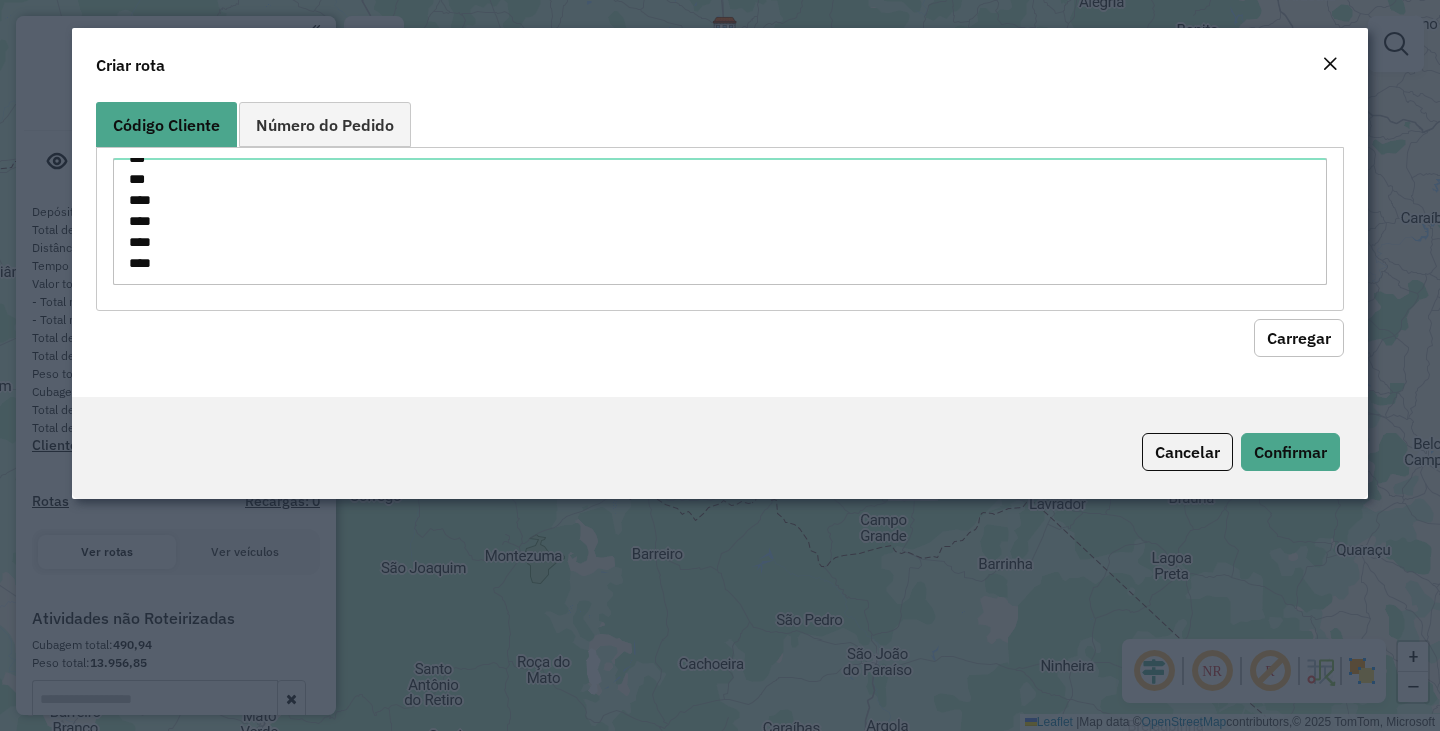 click on "Carregar" 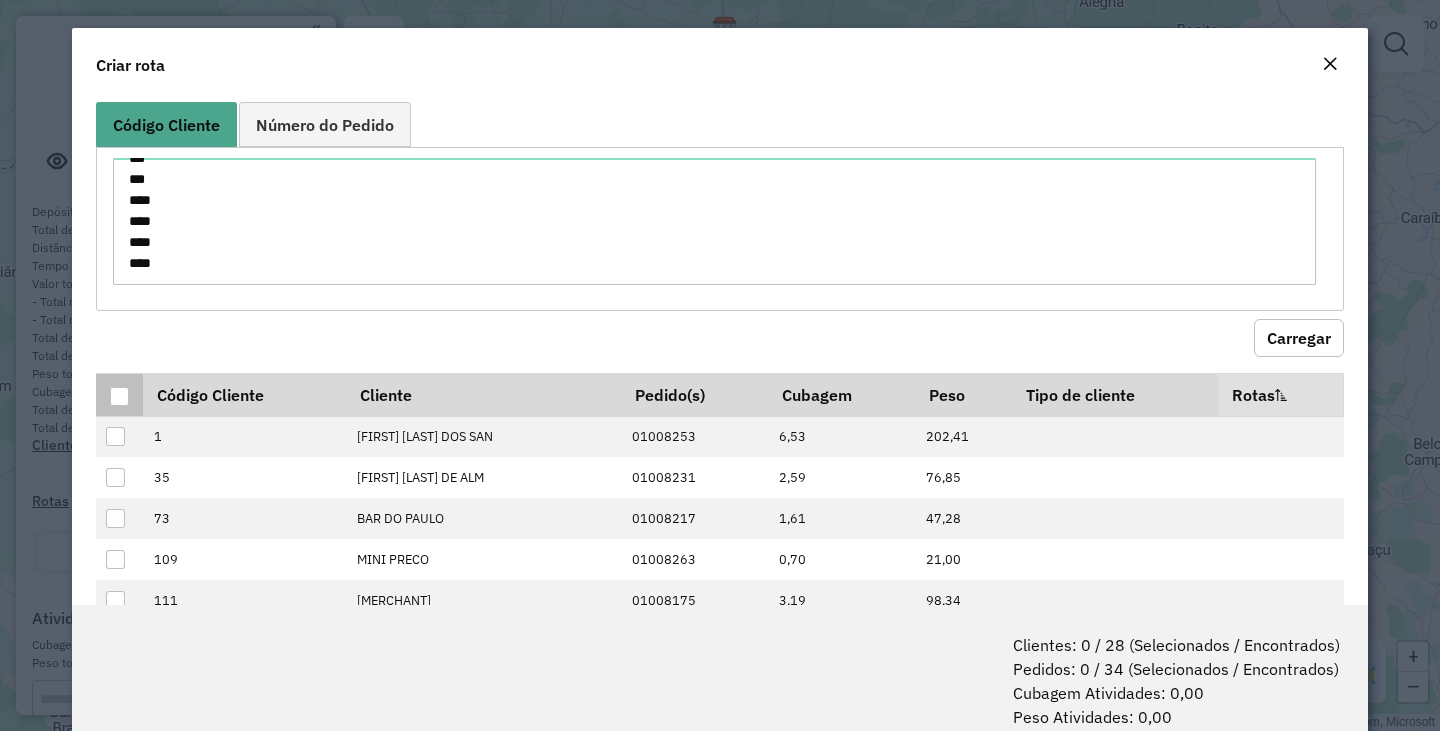 click at bounding box center [119, 396] 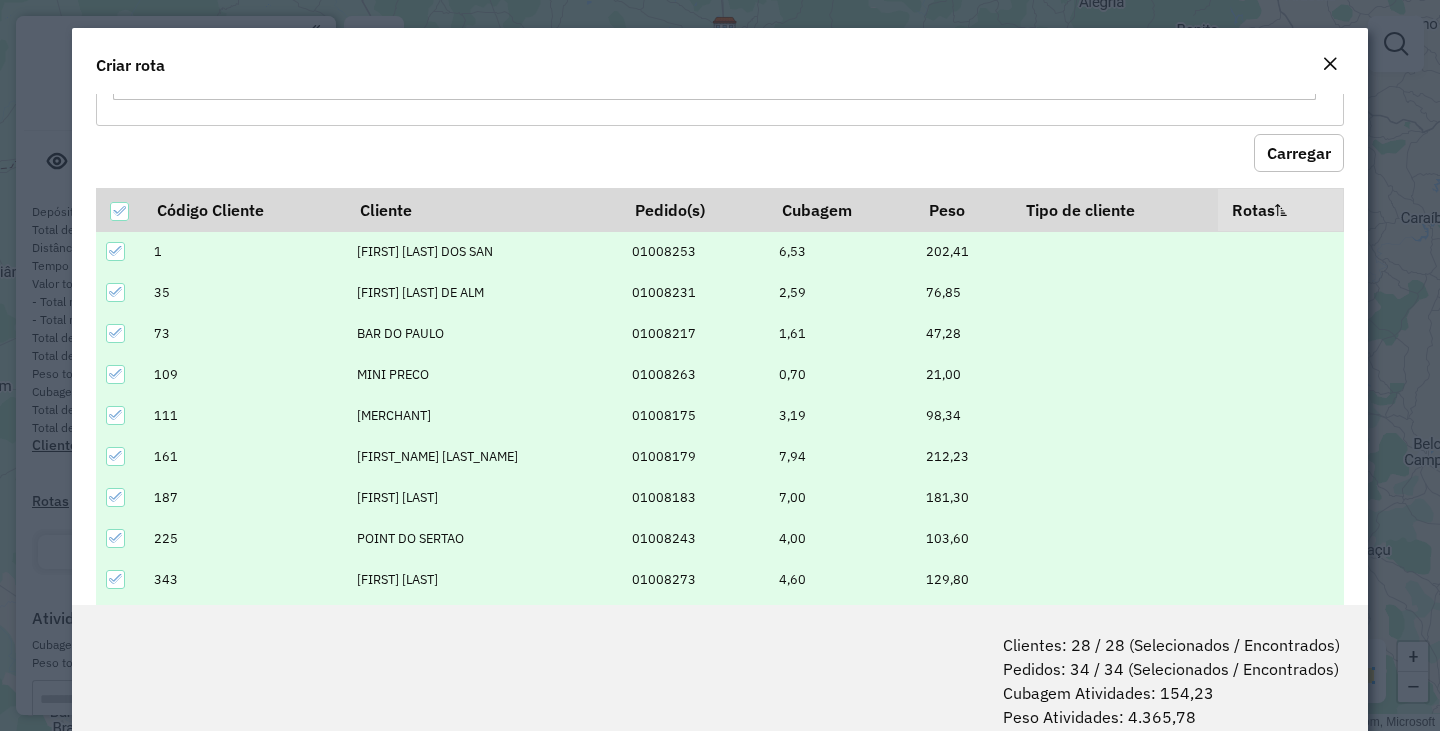 scroll, scrollTop: 319, scrollLeft: 0, axis: vertical 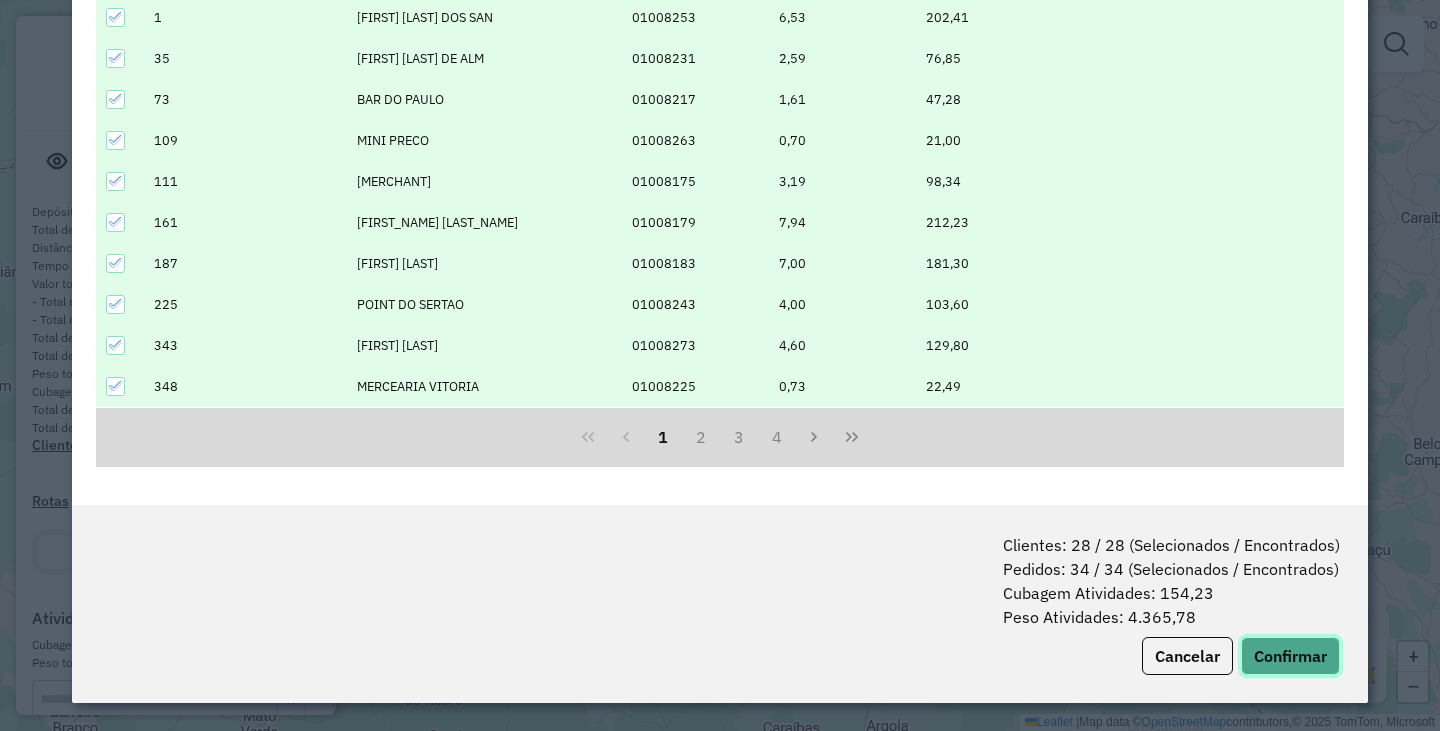 click on "Confirmar" 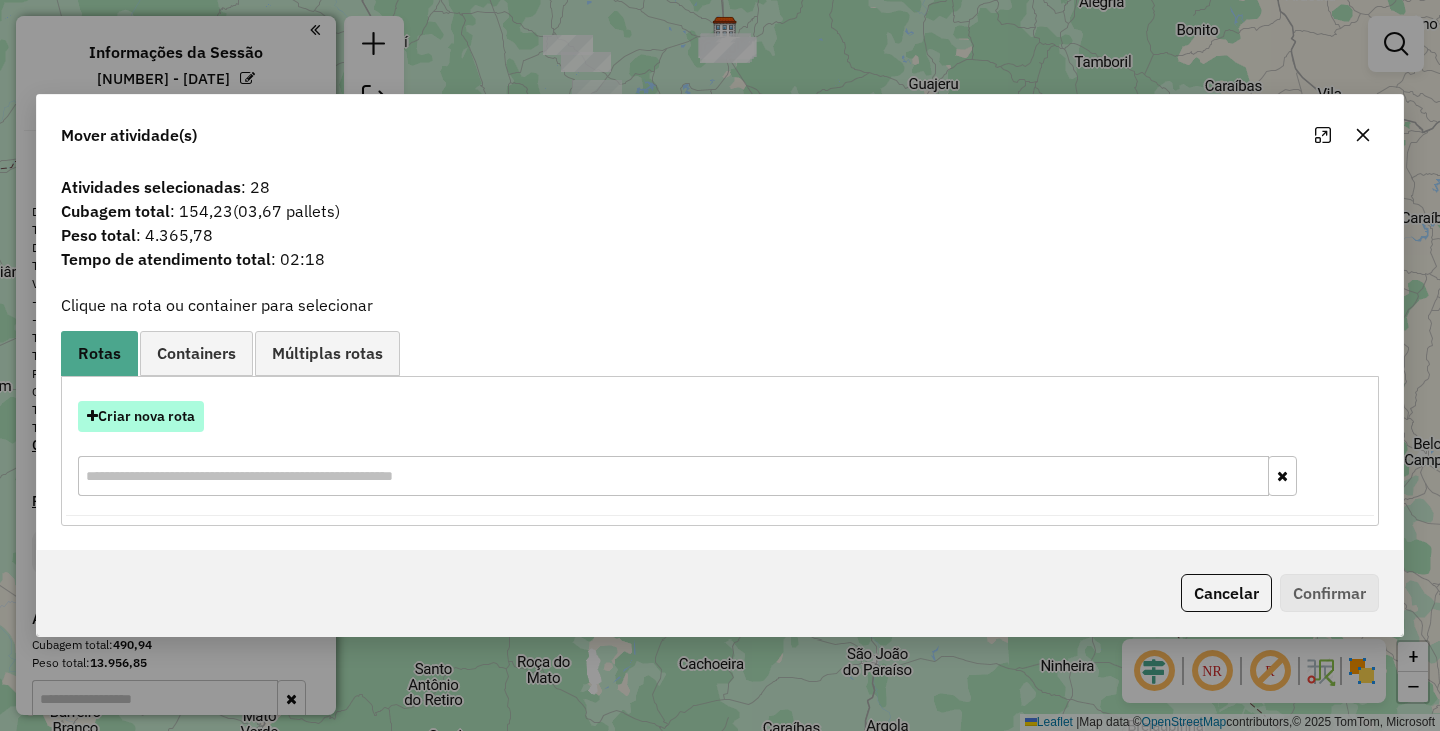 click on "Criar nova rota" at bounding box center (141, 416) 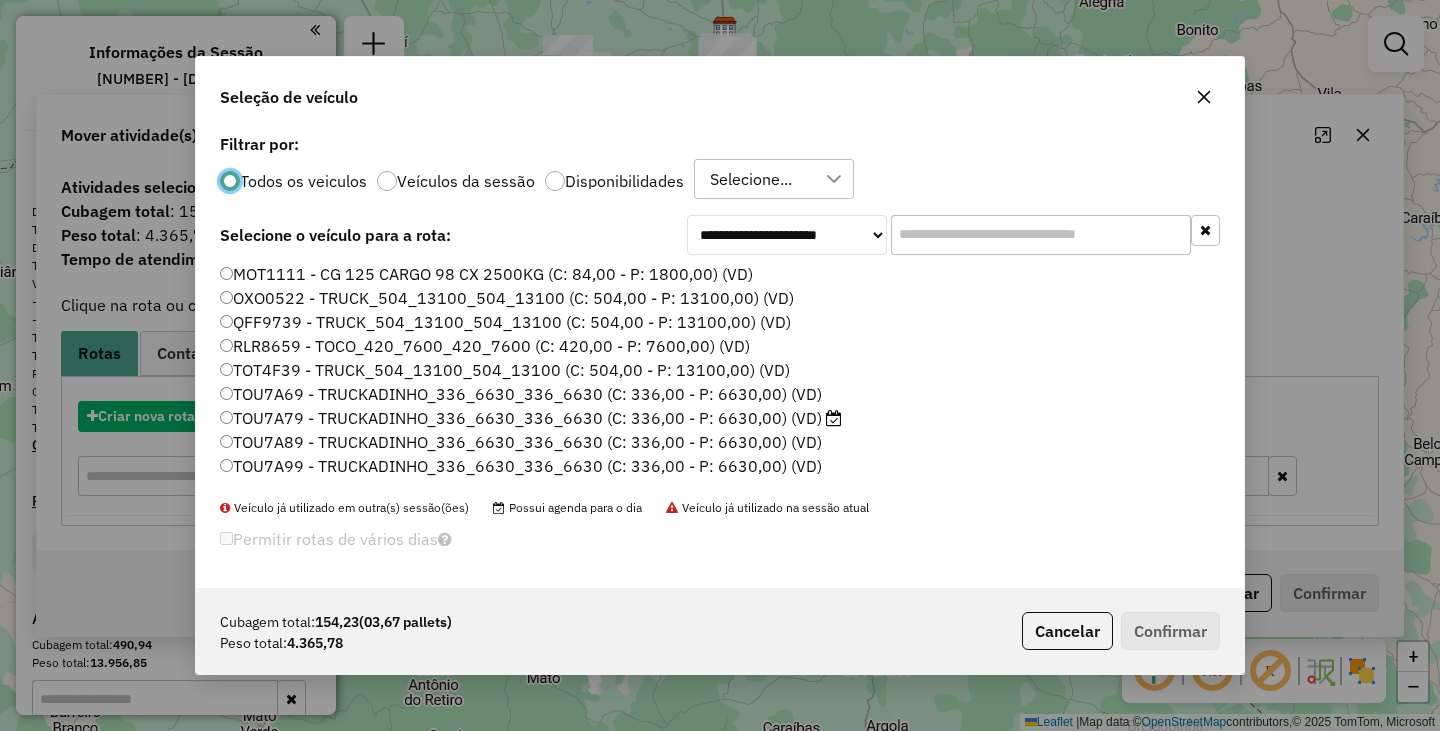 scroll, scrollTop: 11, scrollLeft: 6, axis: both 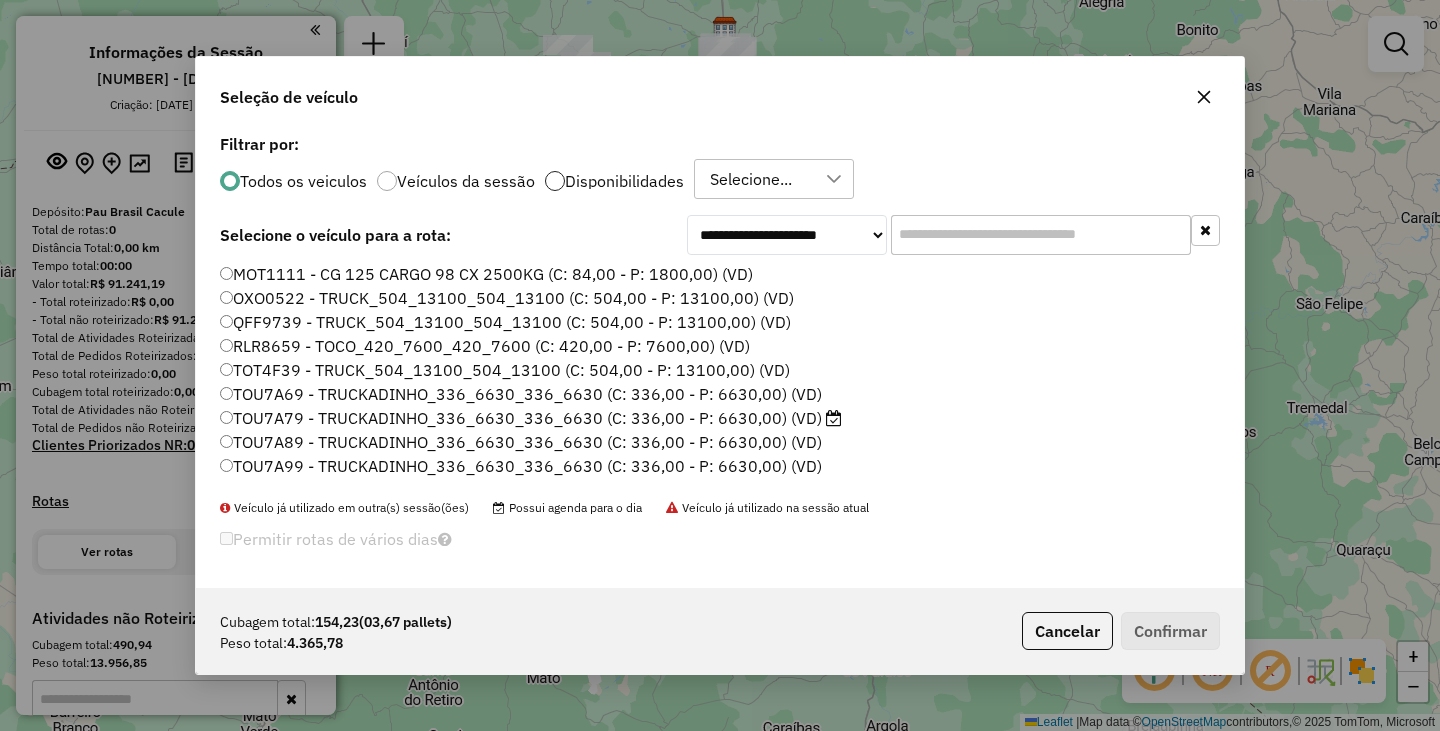 click 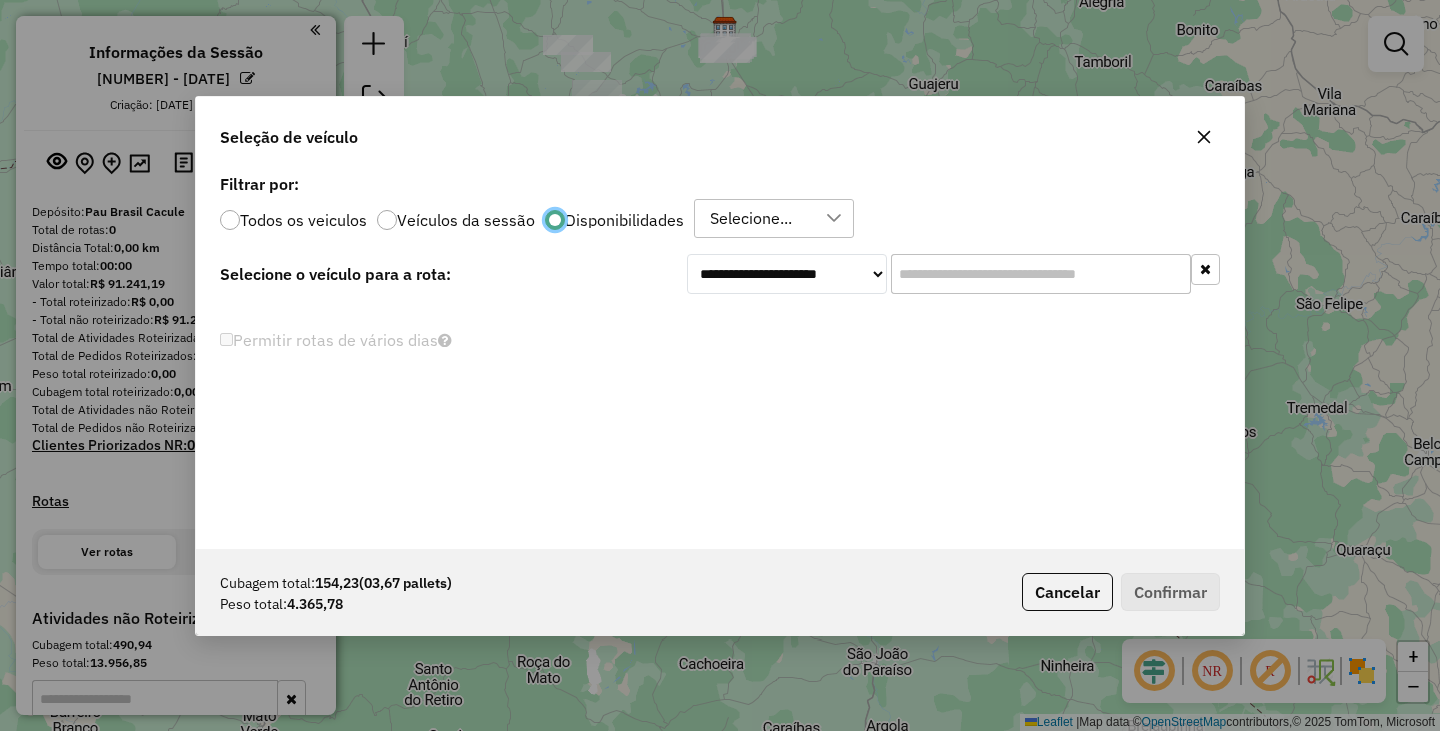 click on "Selecione..." at bounding box center (751, 219) 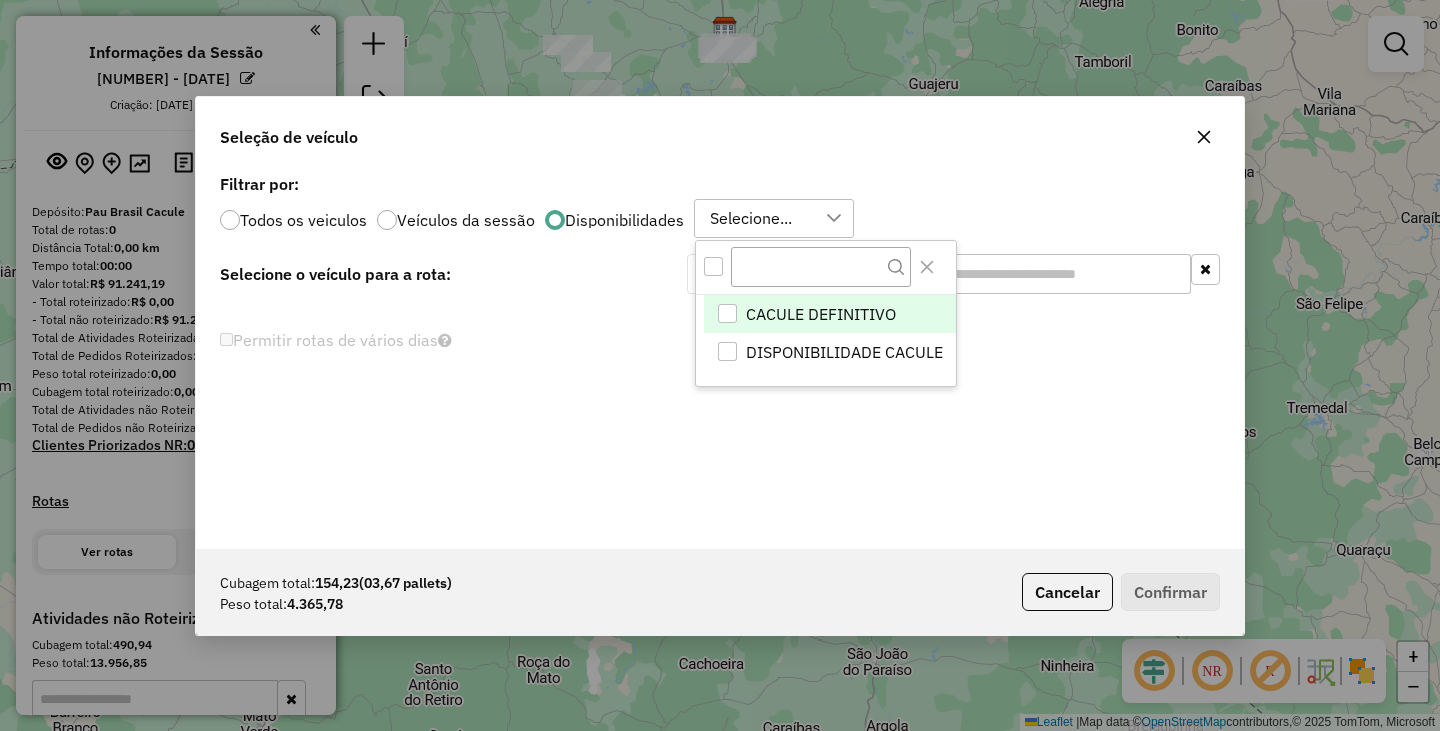 click at bounding box center [713, 266] 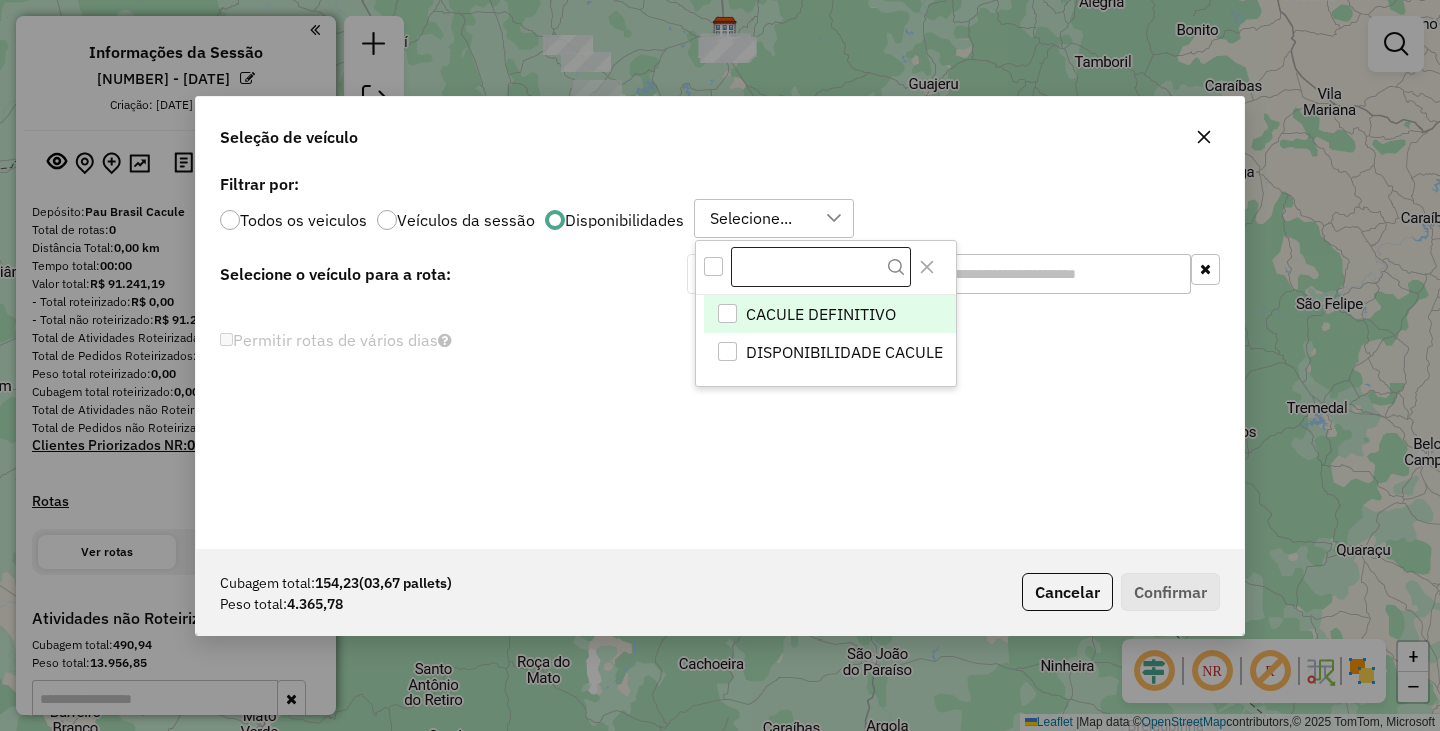 scroll, scrollTop: 12, scrollLeft: 7, axis: both 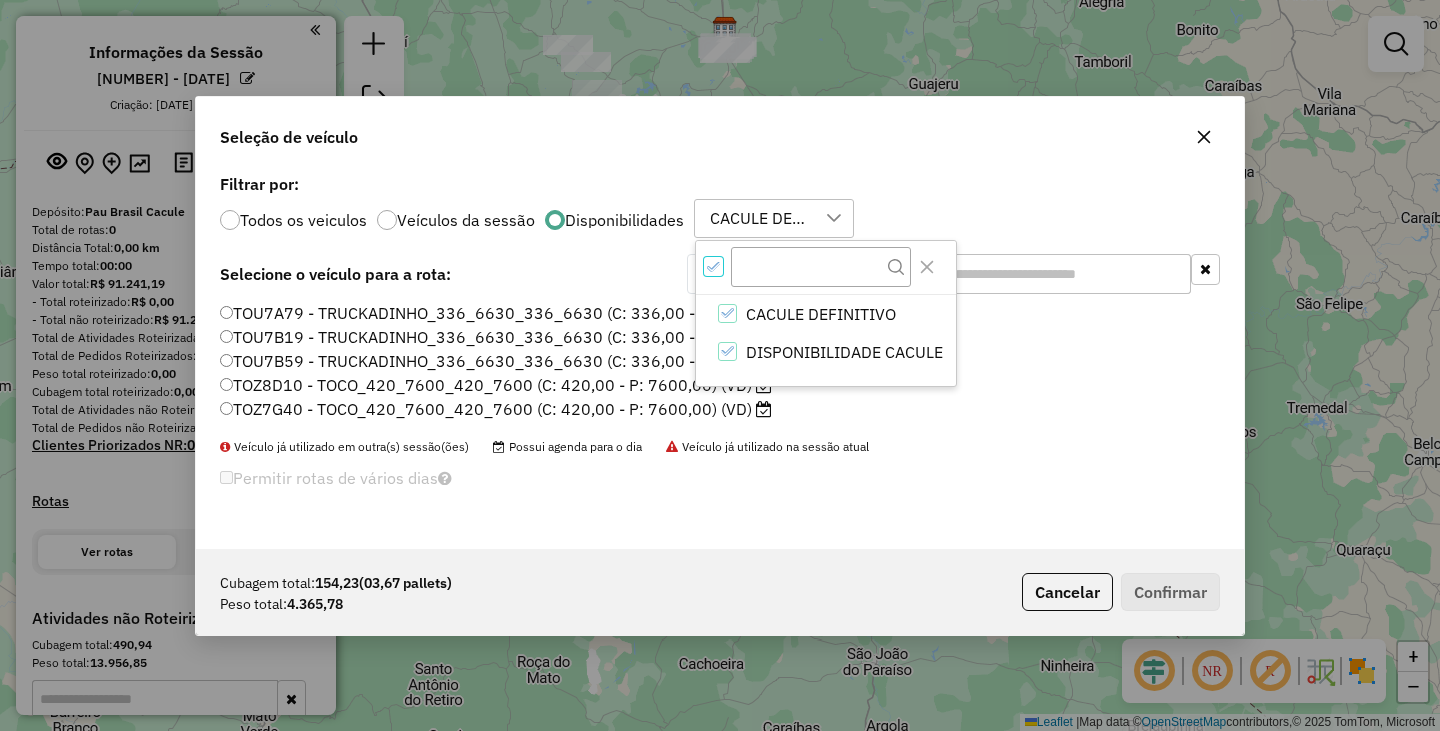 click on "Permitir rotas de vários dias" 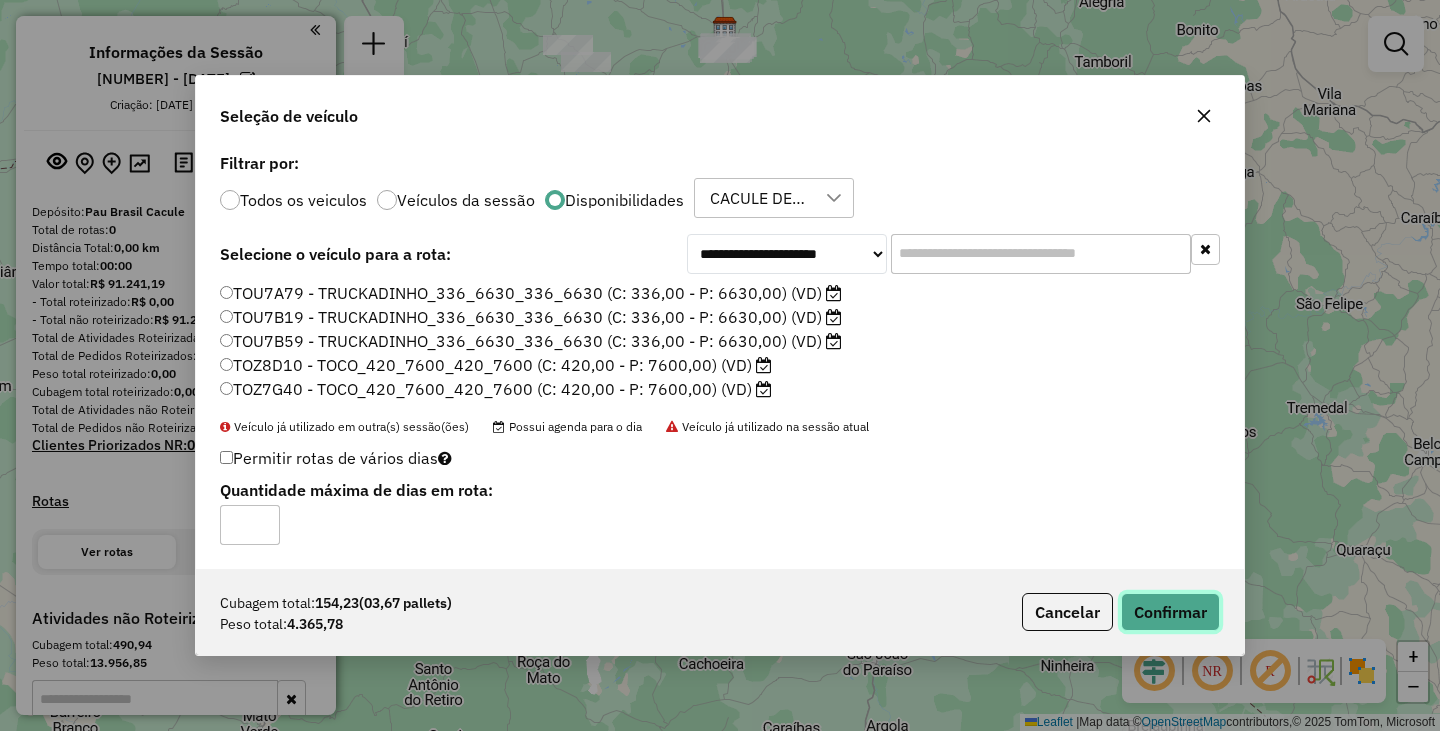 click on "Confirmar" 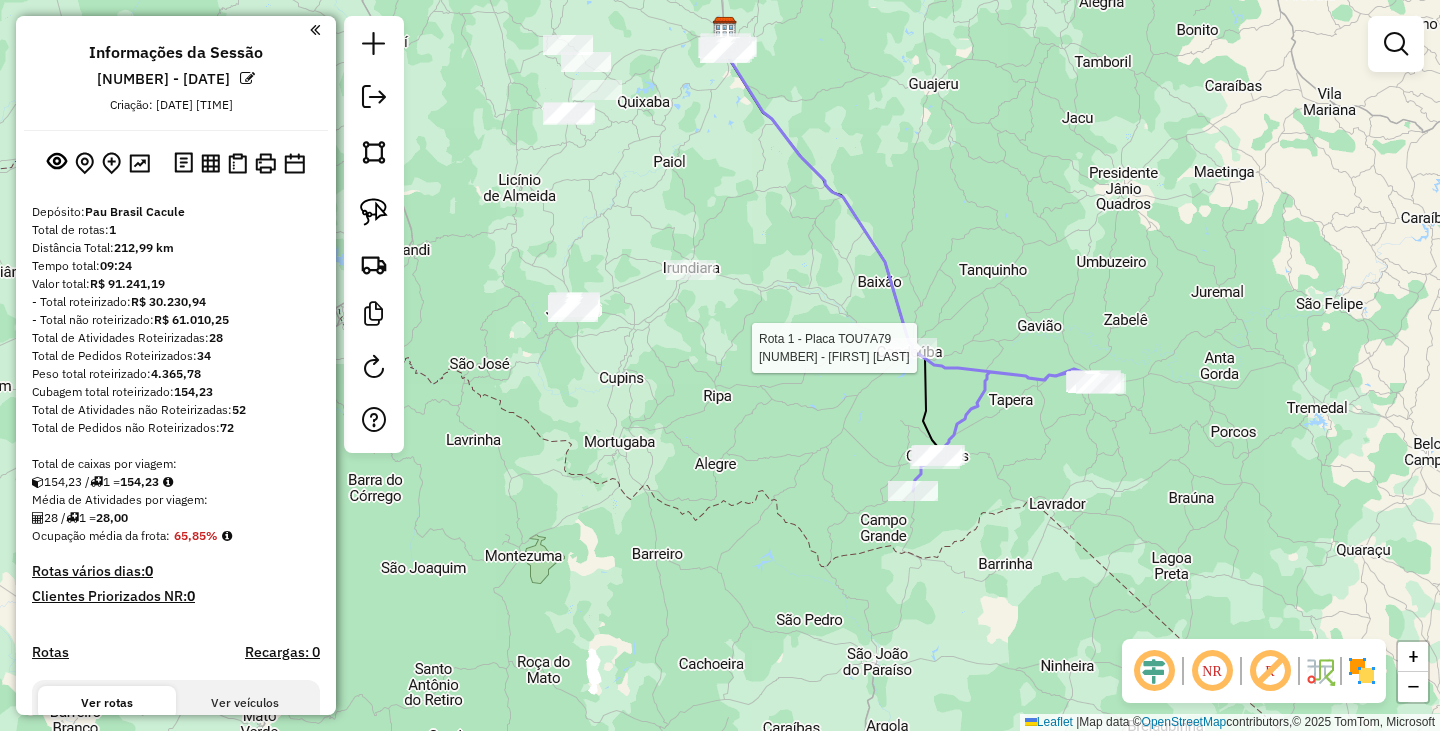 select on "**********" 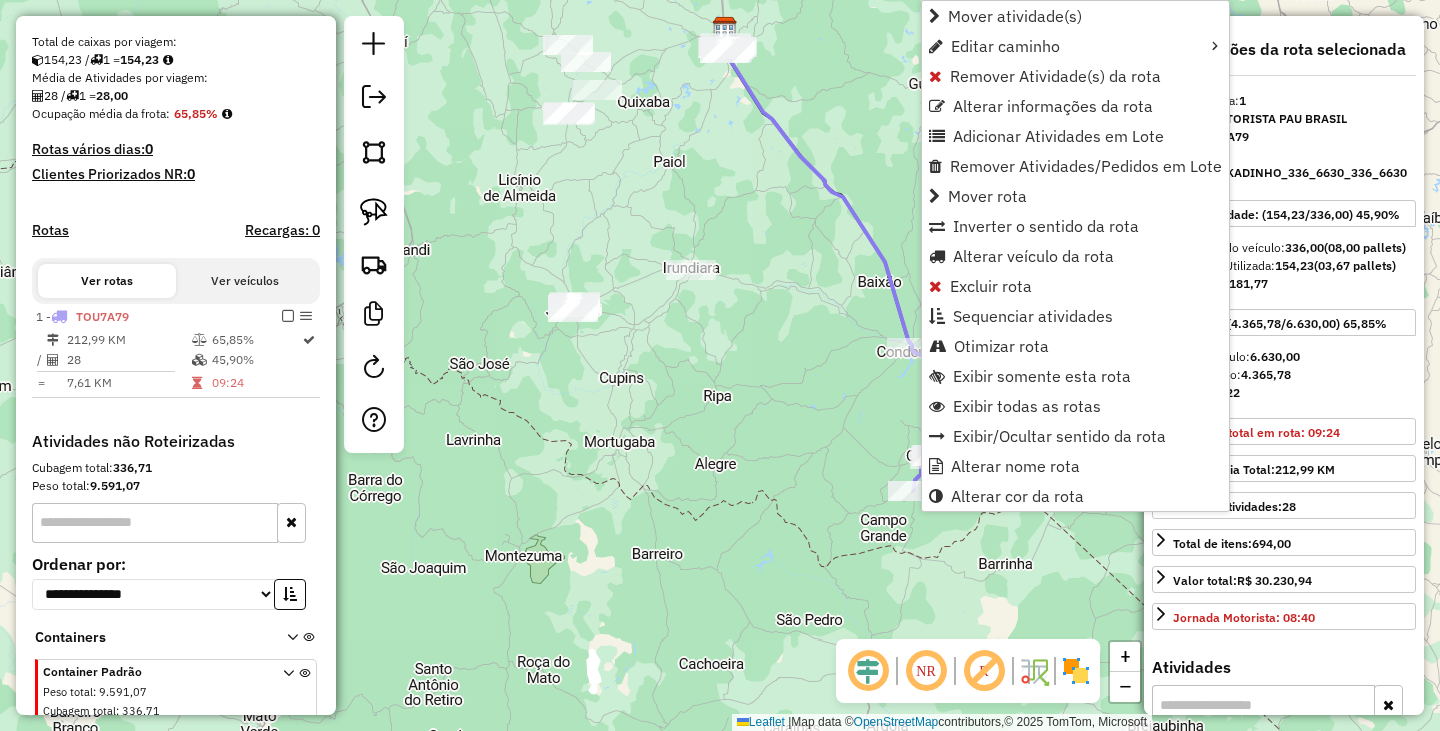 scroll, scrollTop: 498, scrollLeft: 0, axis: vertical 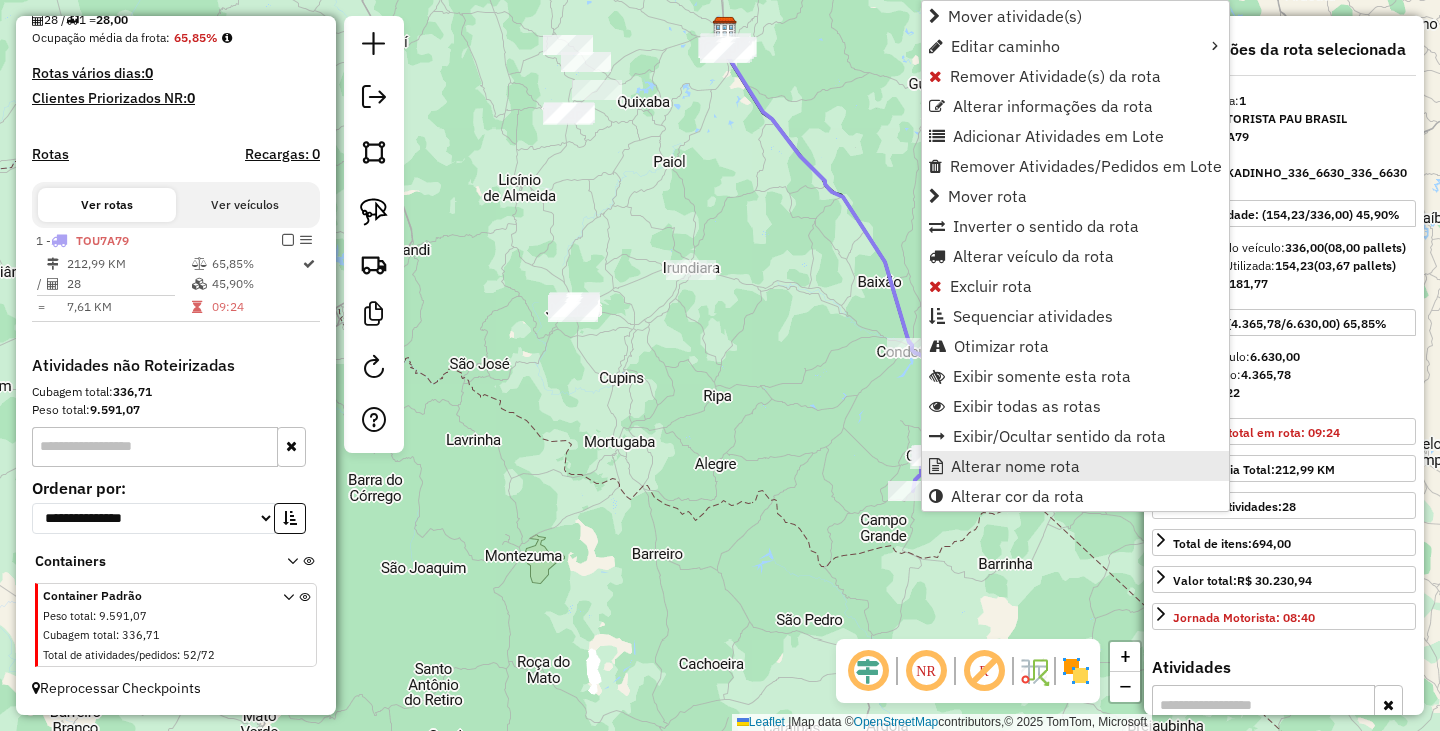click on "Alterar nome rota" at bounding box center (1015, 466) 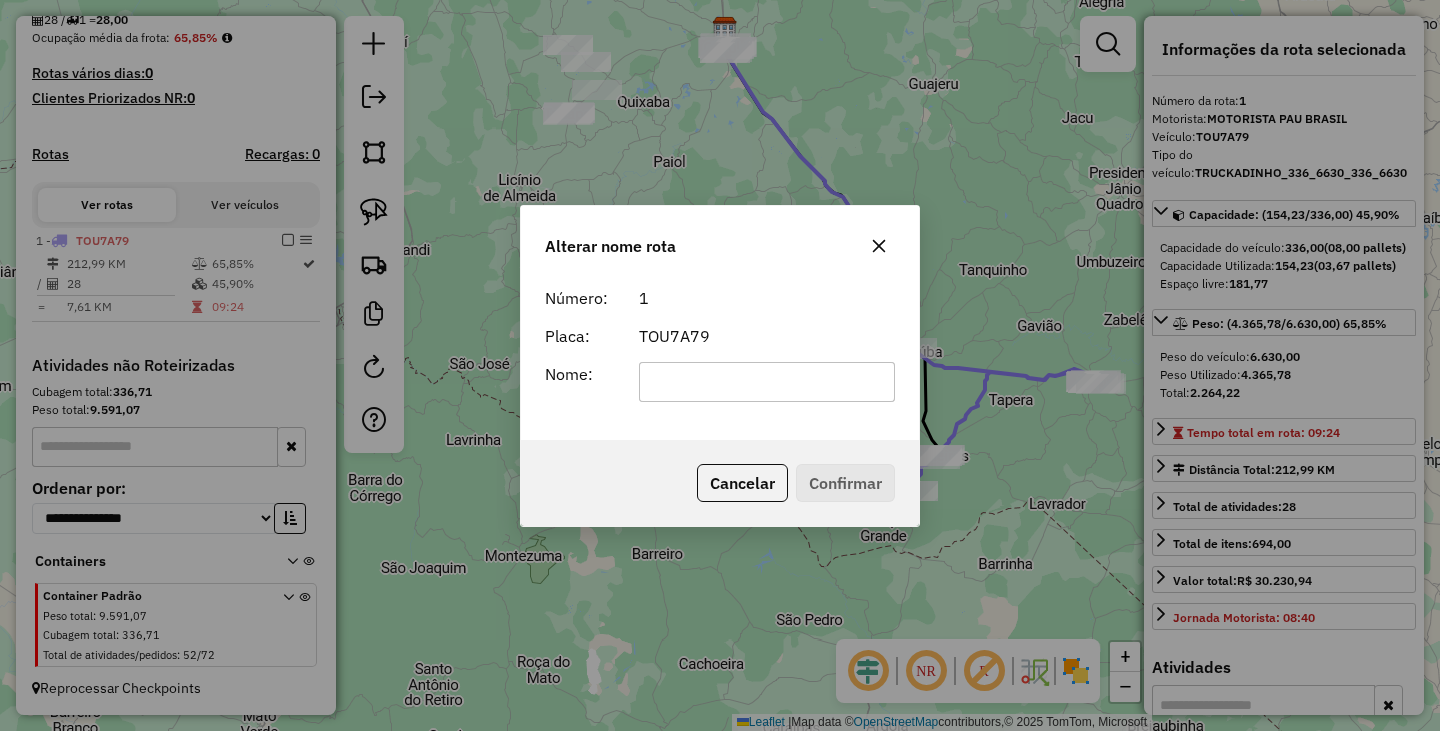 click 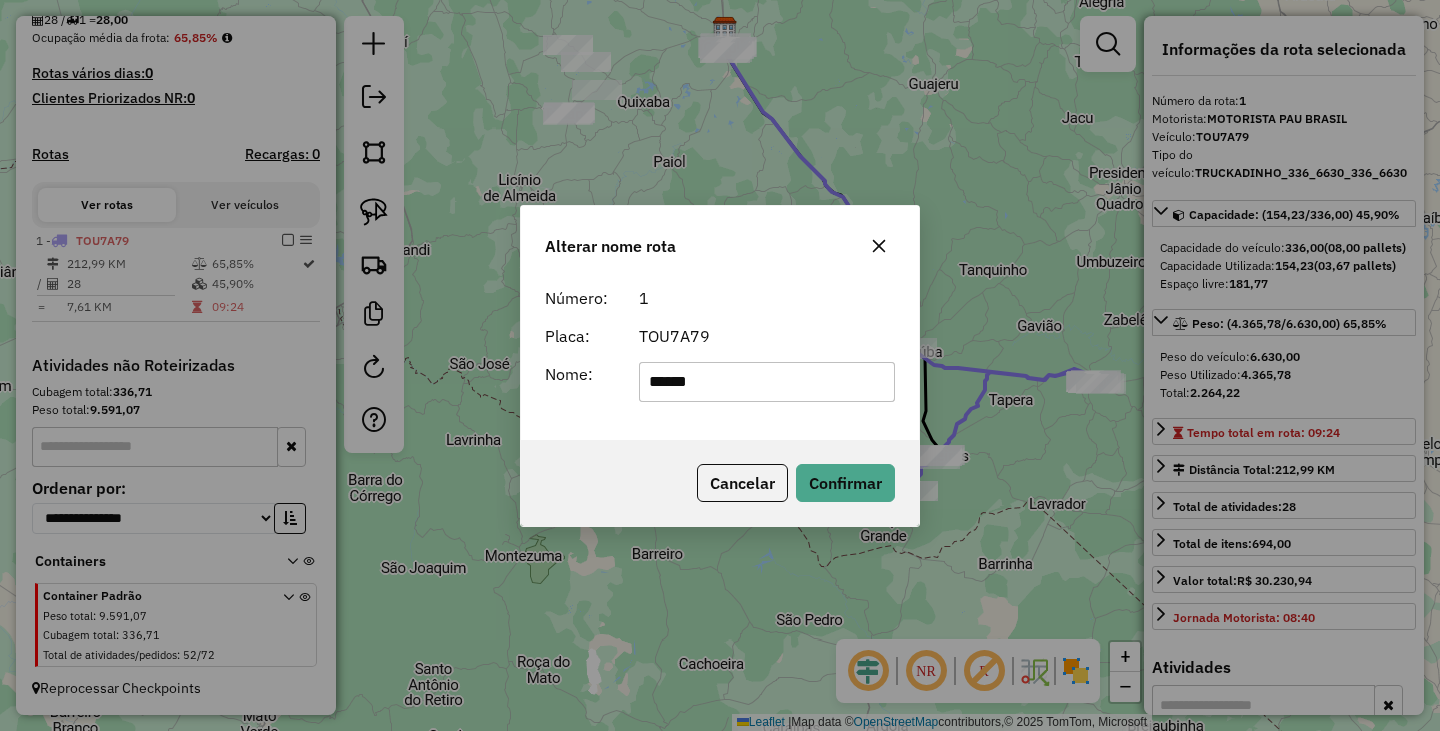 type on "**********" 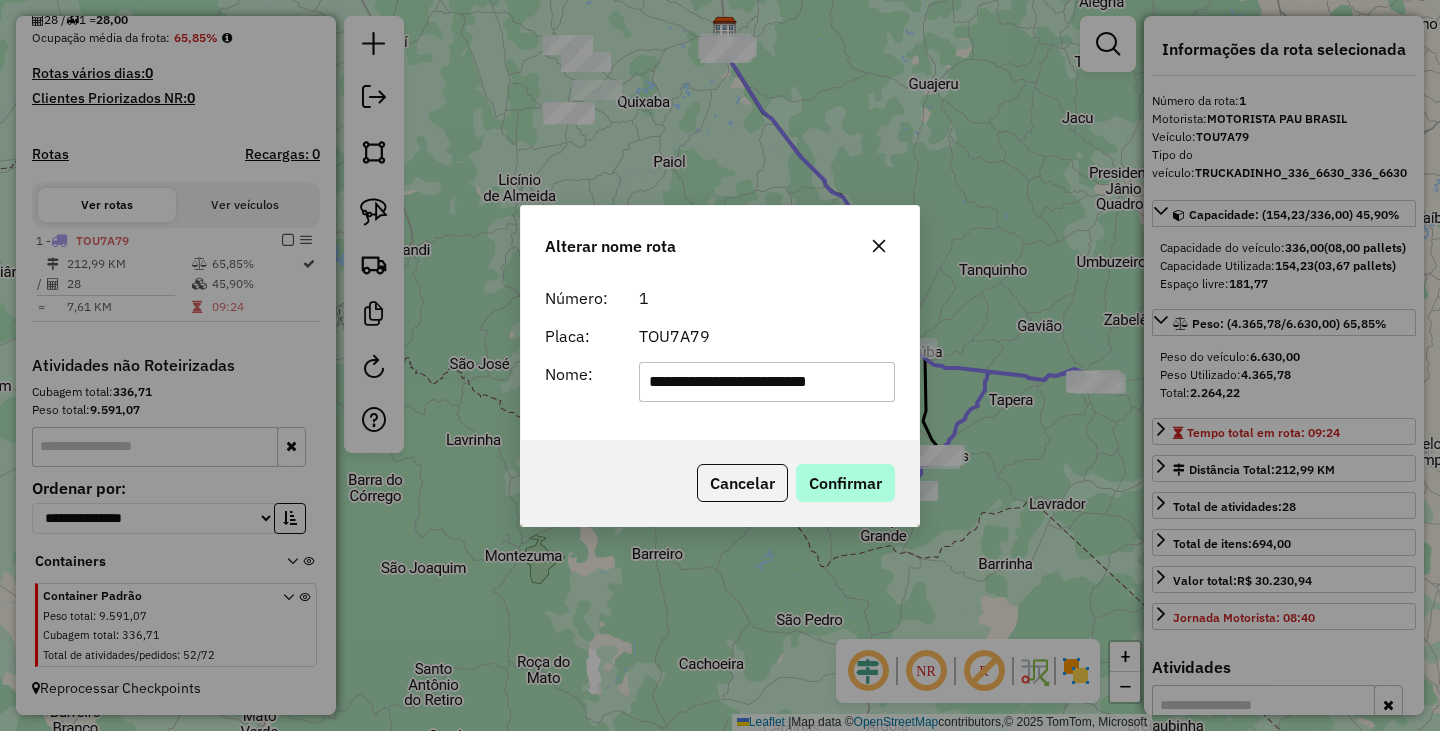 click on "Cancelar   Confirmar" 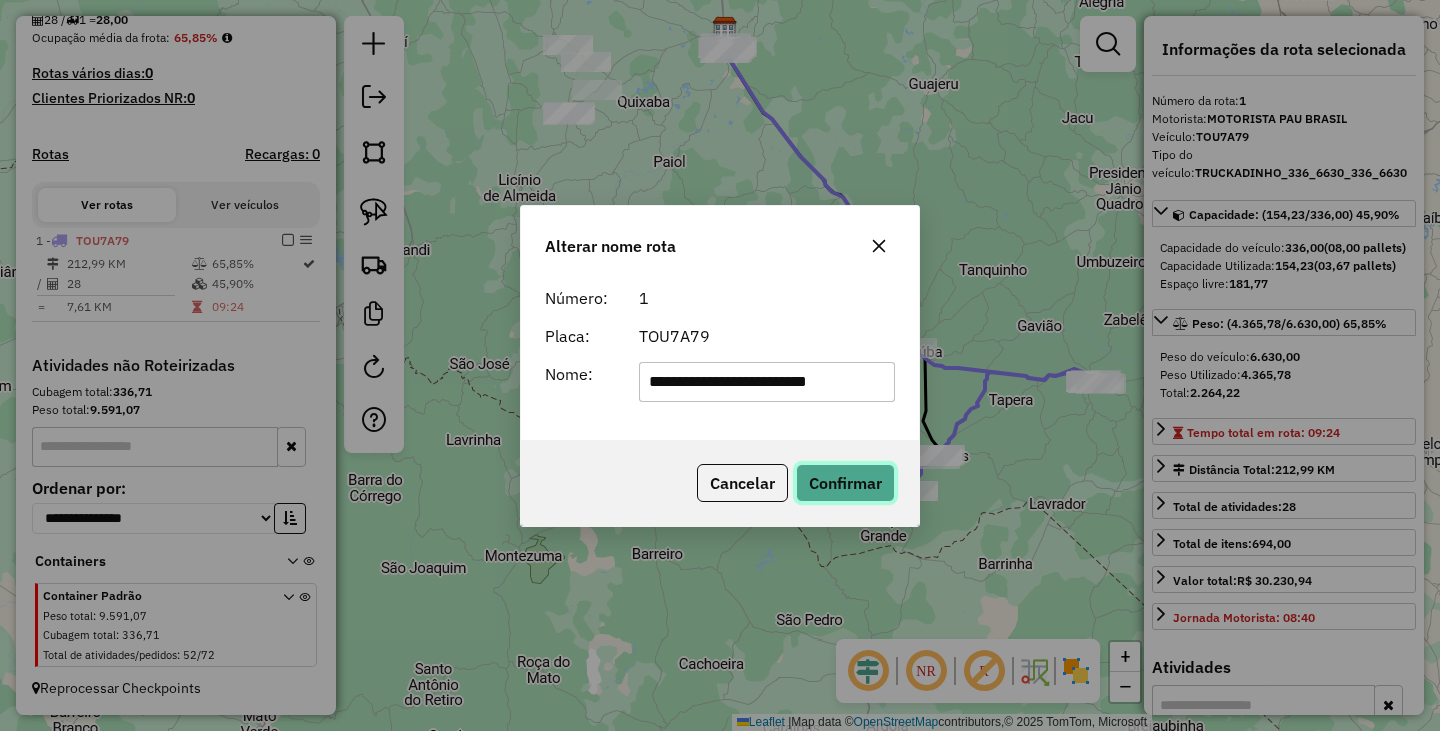 click on "Confirmar" 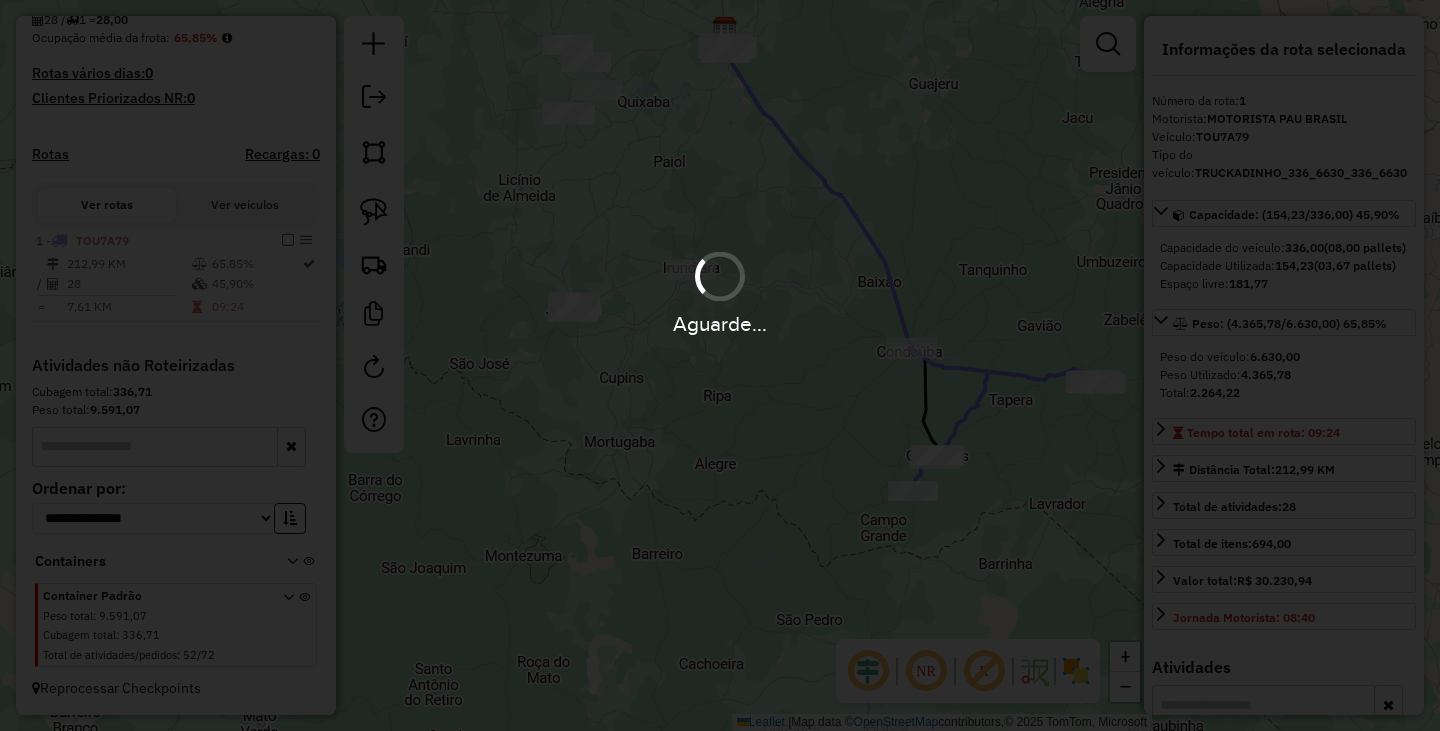 type 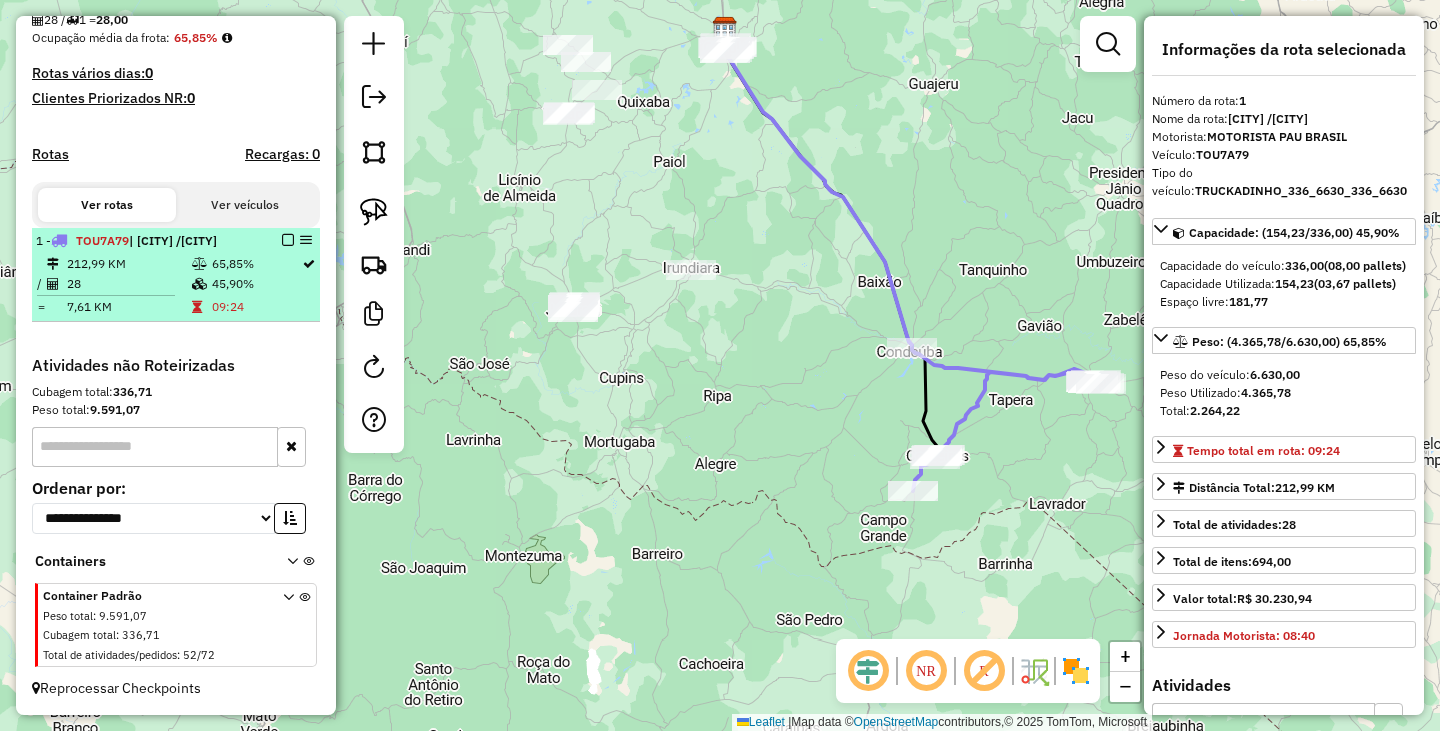 click at bounding box center (288, 240) 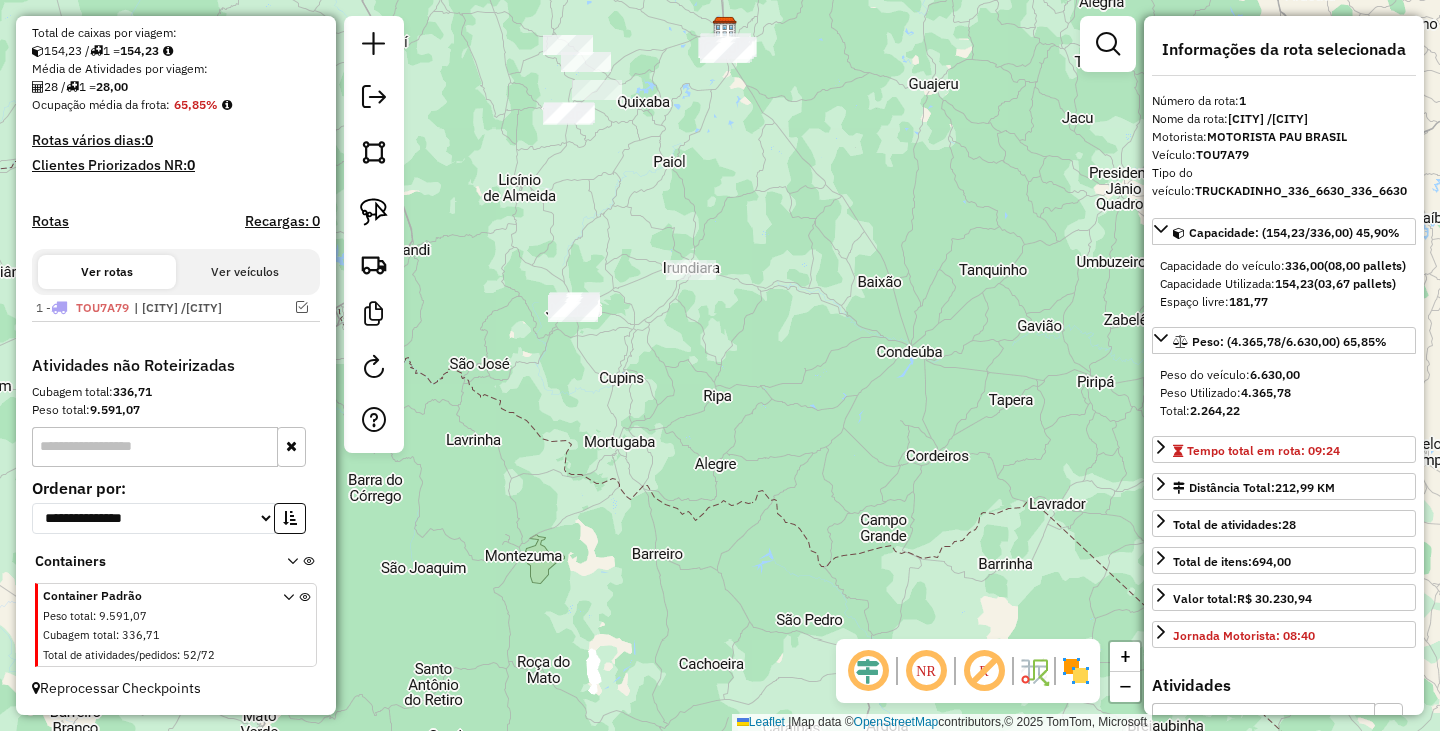 scroll, scrollTop: 431, scrollLeft: 0, axis: vertical 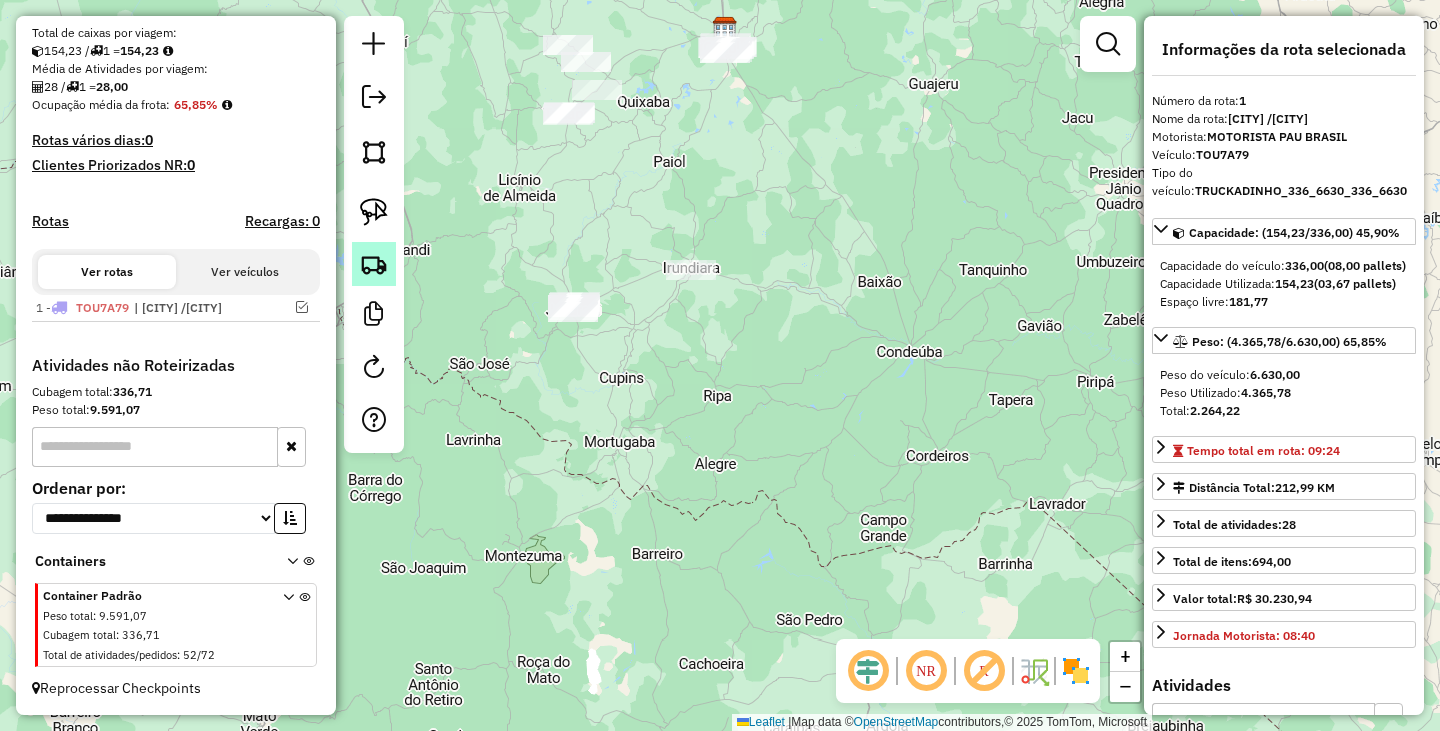 click 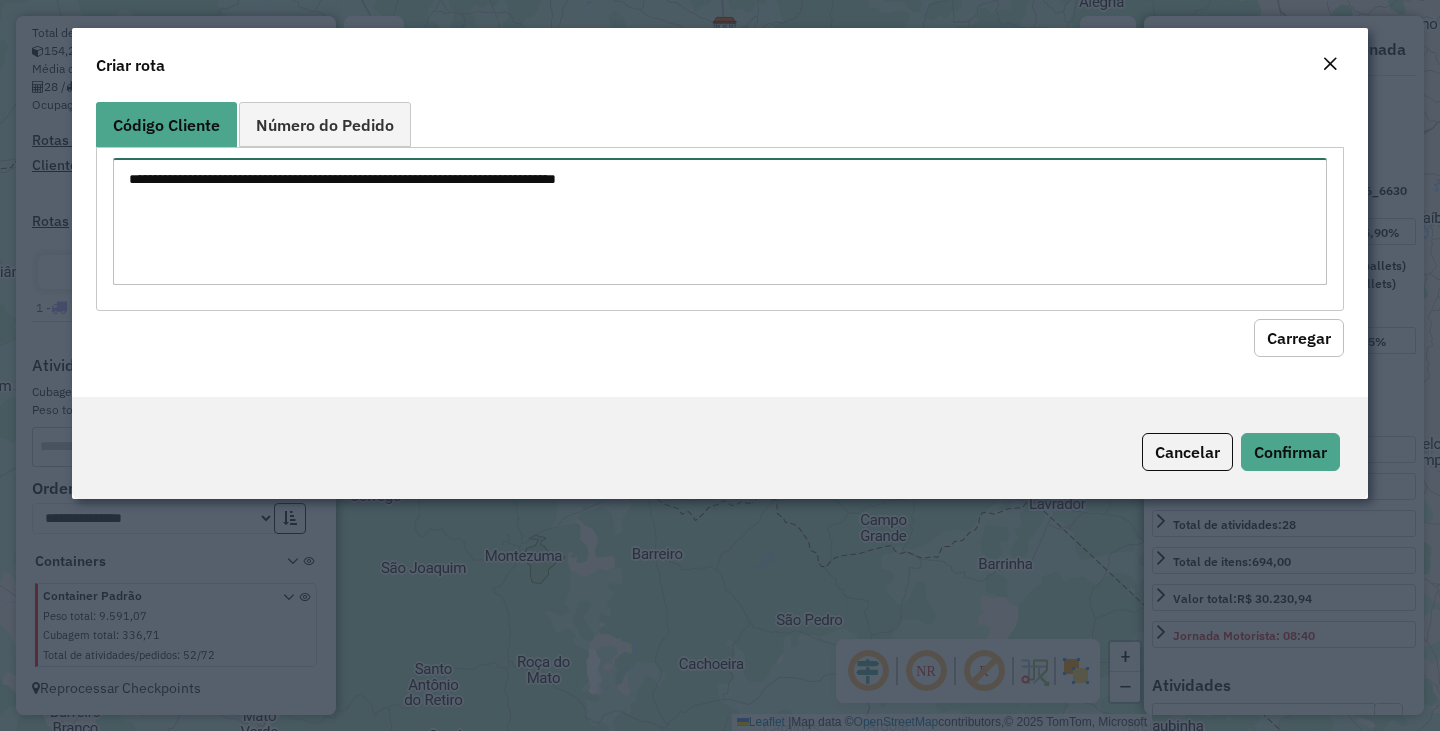 click at bounding box center (720, 221) 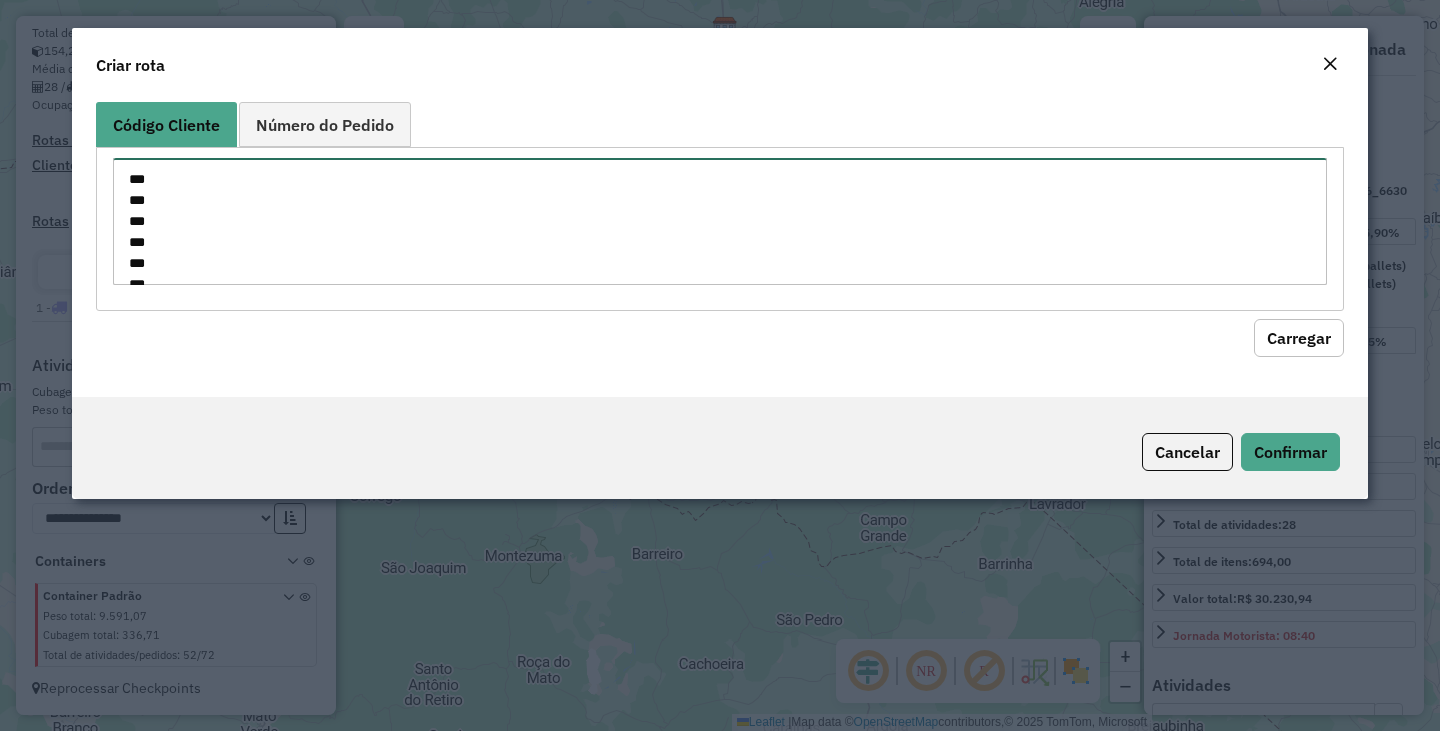 scroll, scrollTop: 659, scrollLeft: 0, axis: vertical 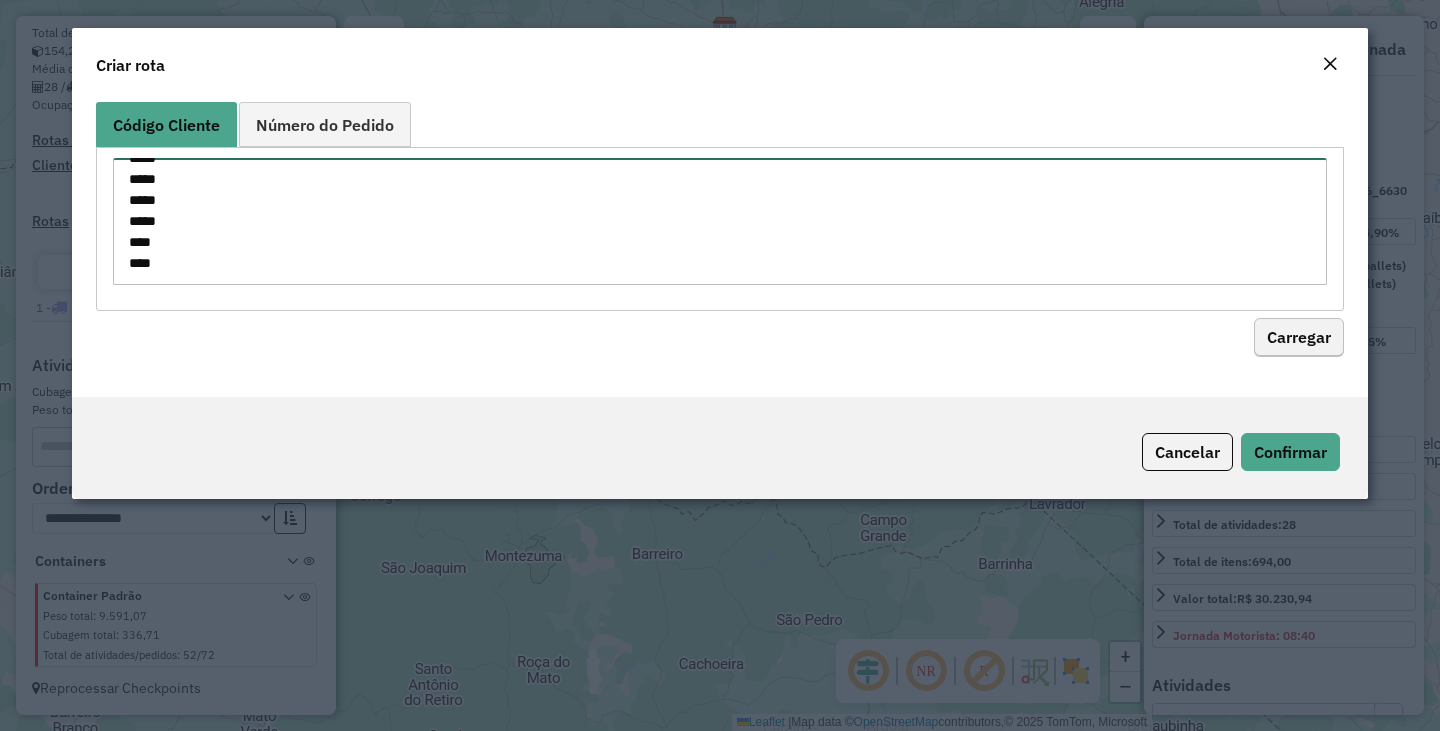 type on "***
***
***
***
***
***
****
****
****
****
*****
*****
*****
*****
**
**
**
***
***
***
***
***
***
****
****
****
*****
*****
*****
*****
*****
*****
*****
*****
****
***" 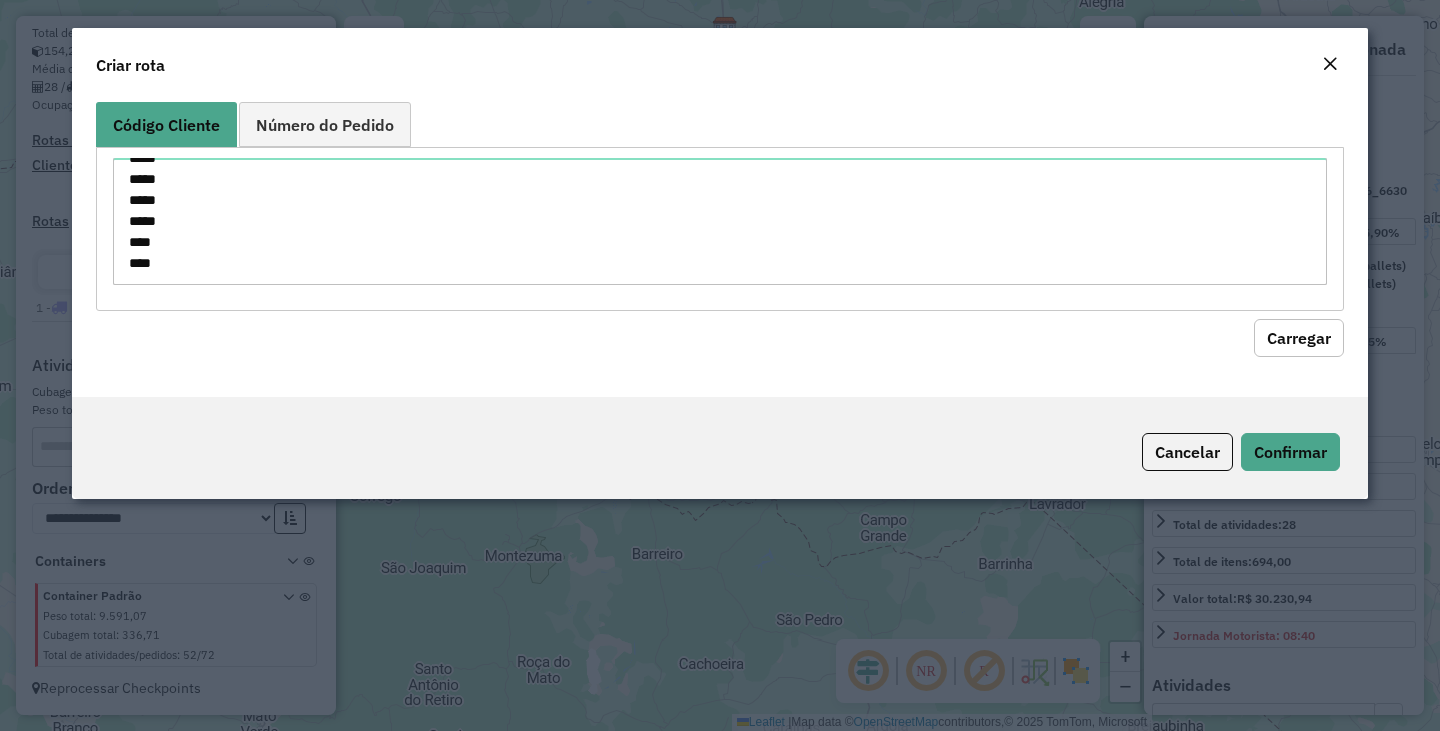 click on "Carregar" 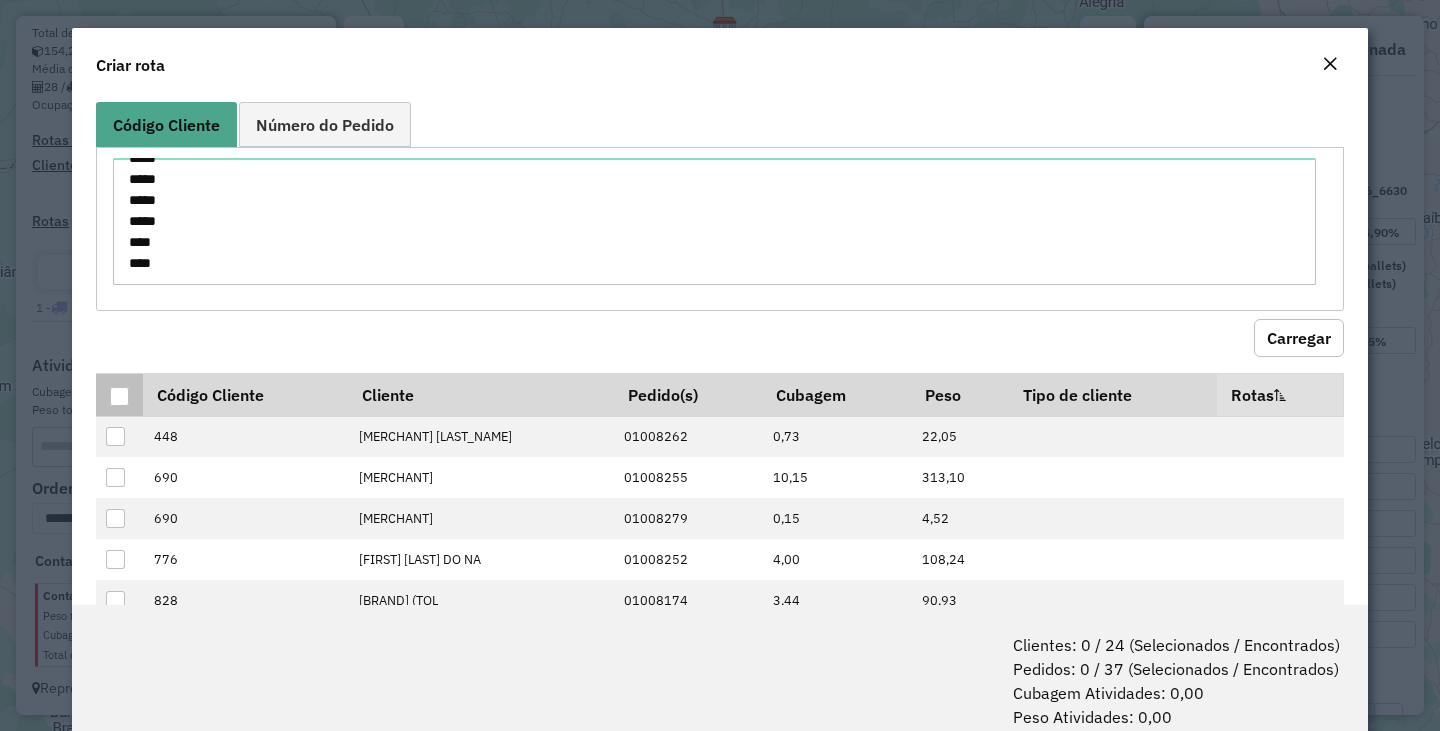click at bounding box center (119, 396) 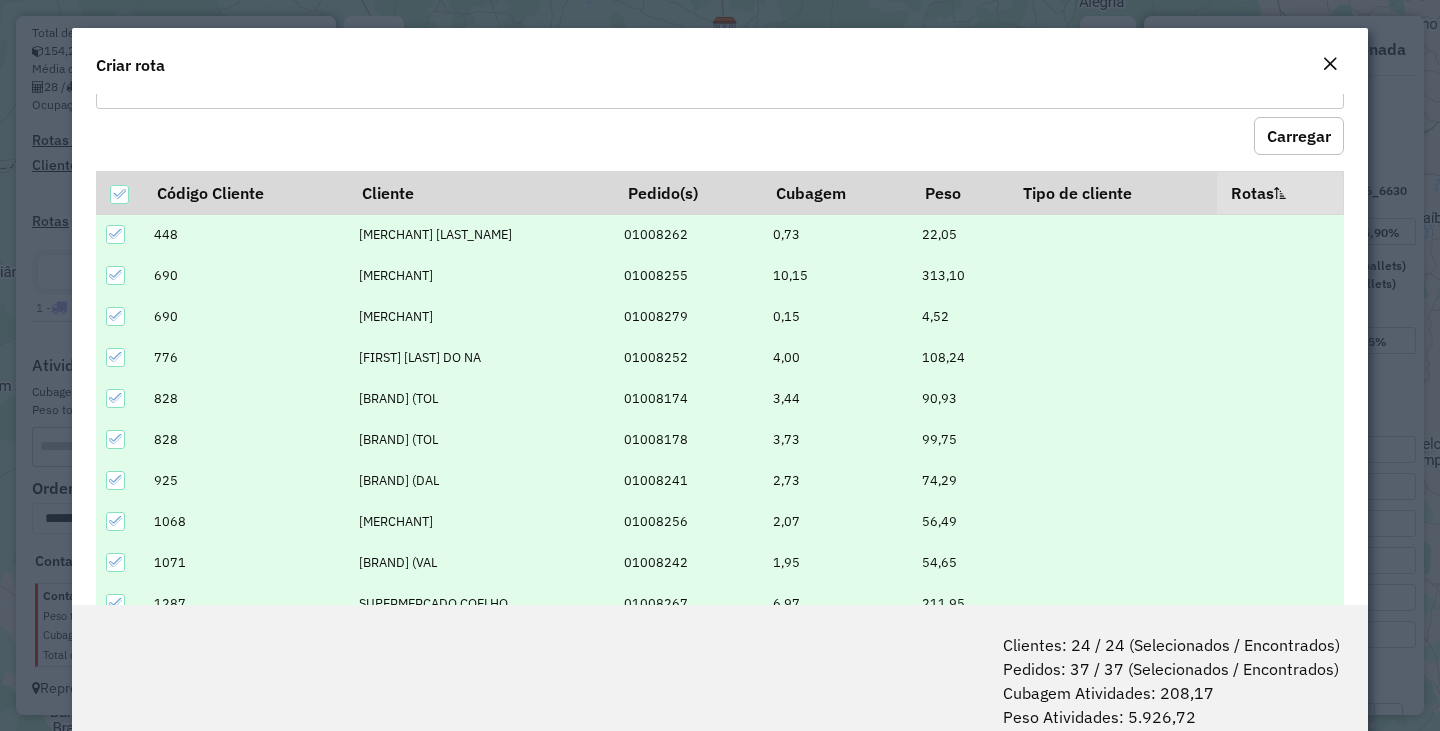scroll, scrollTop: 319, scrollLeft: 0, axis: vertical 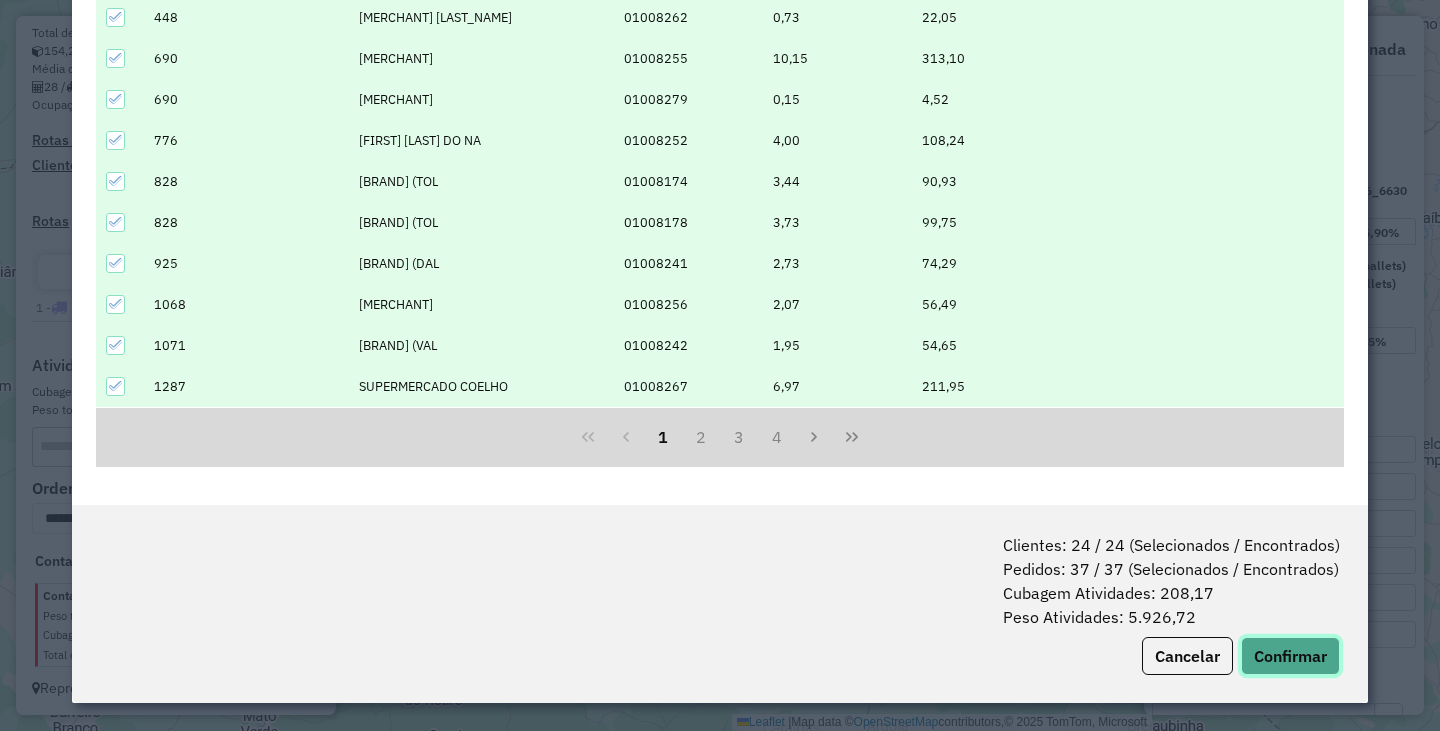 click on "Confirmar" 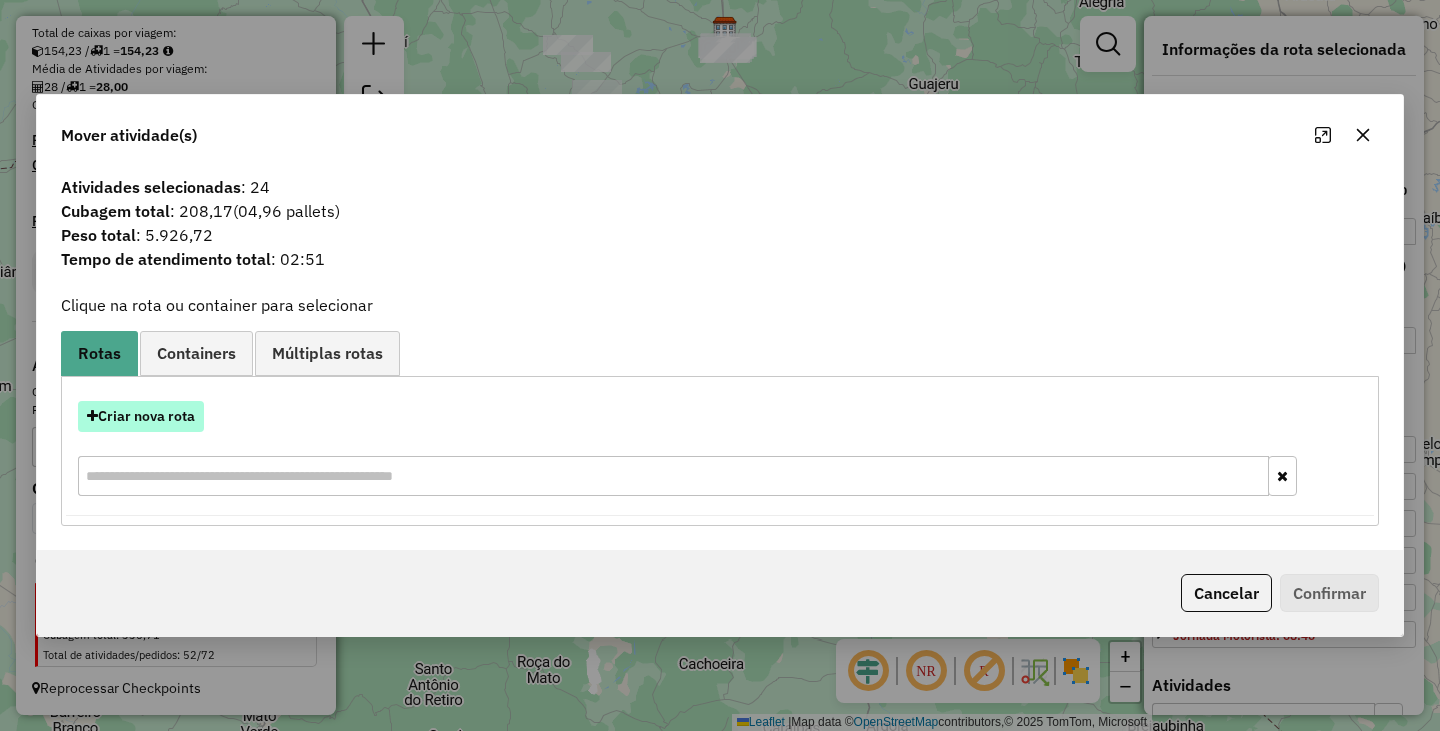 click on "Criar nova rota" at bounding box center (141, 416) 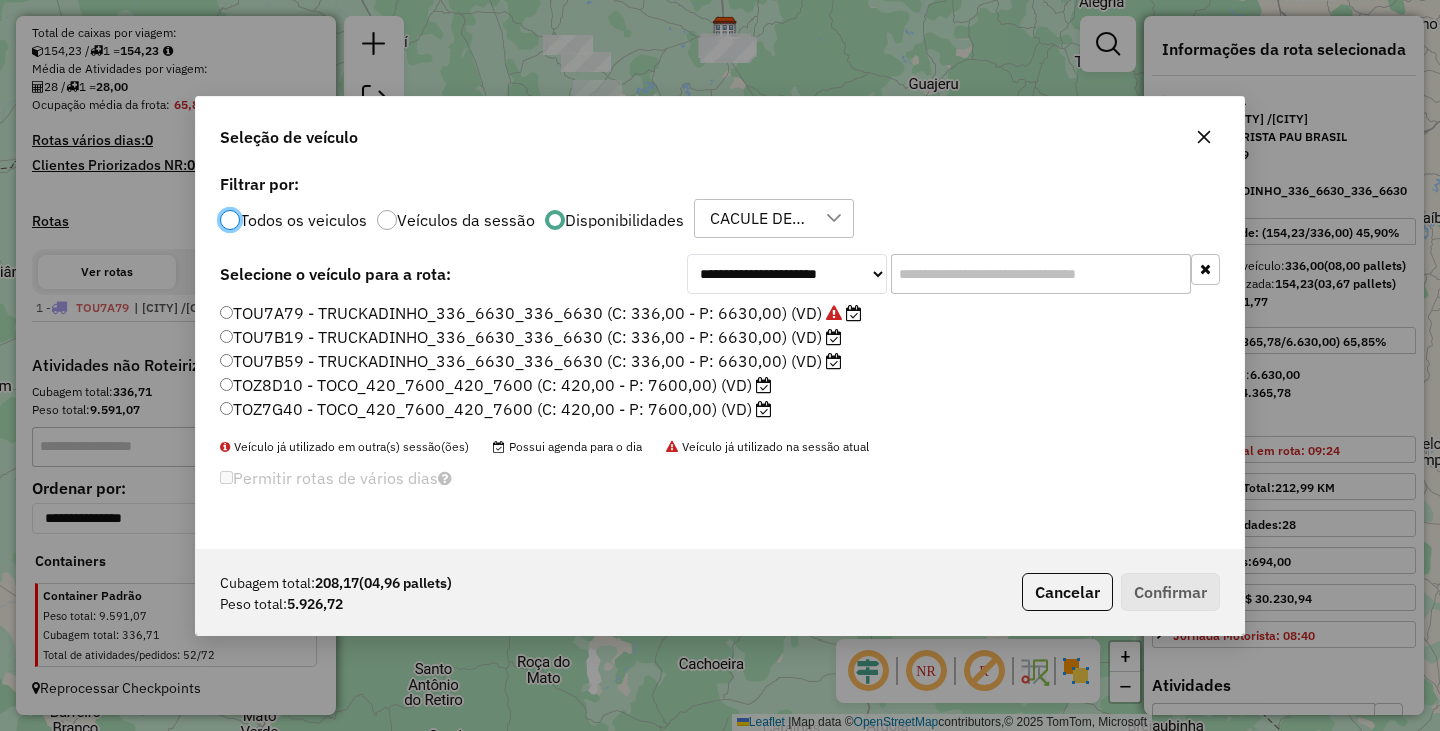 scroll, scrollTop: 11, scrollLeft: 6, axis: both 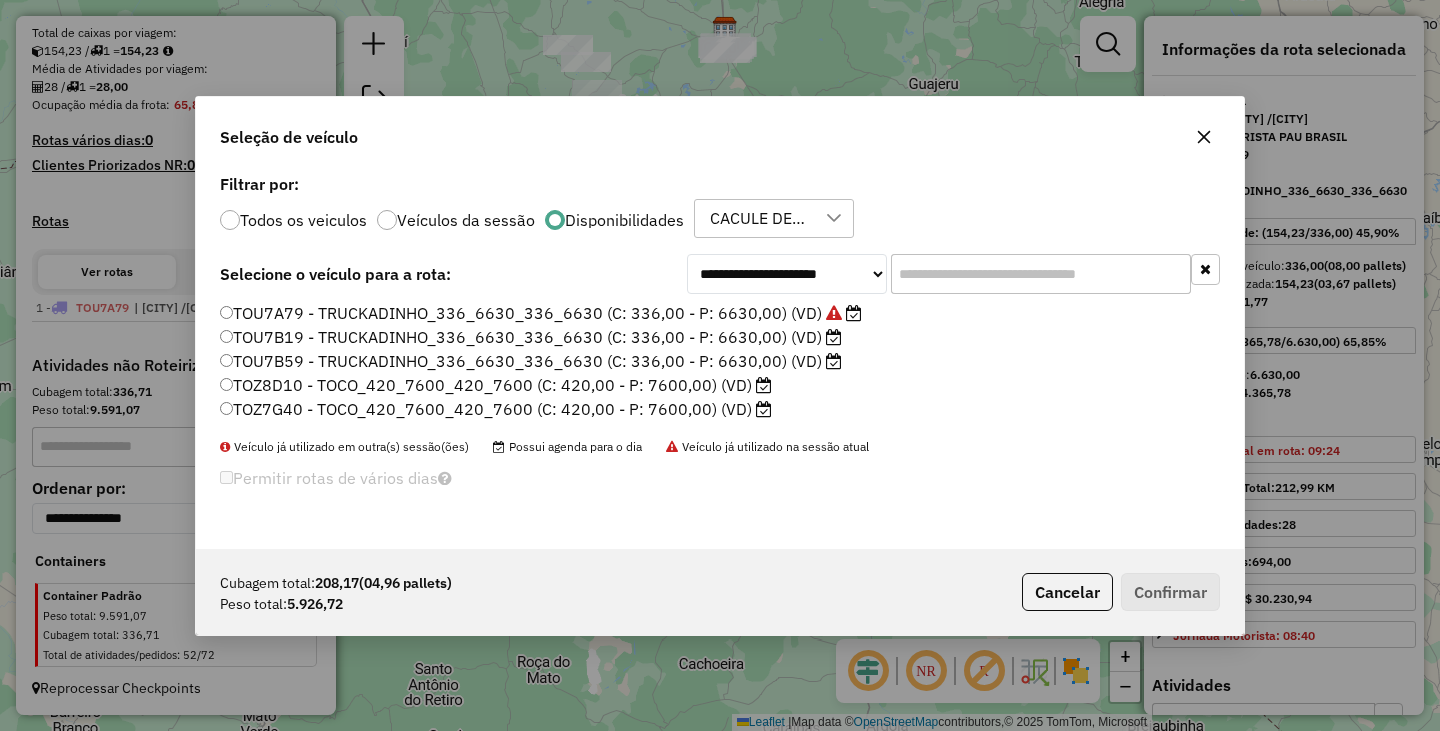 click on "TOU7B19 - TRUCKADINHO_336_6630_336_6630 (C: 336,00 - P: 6630,00) (VD)" 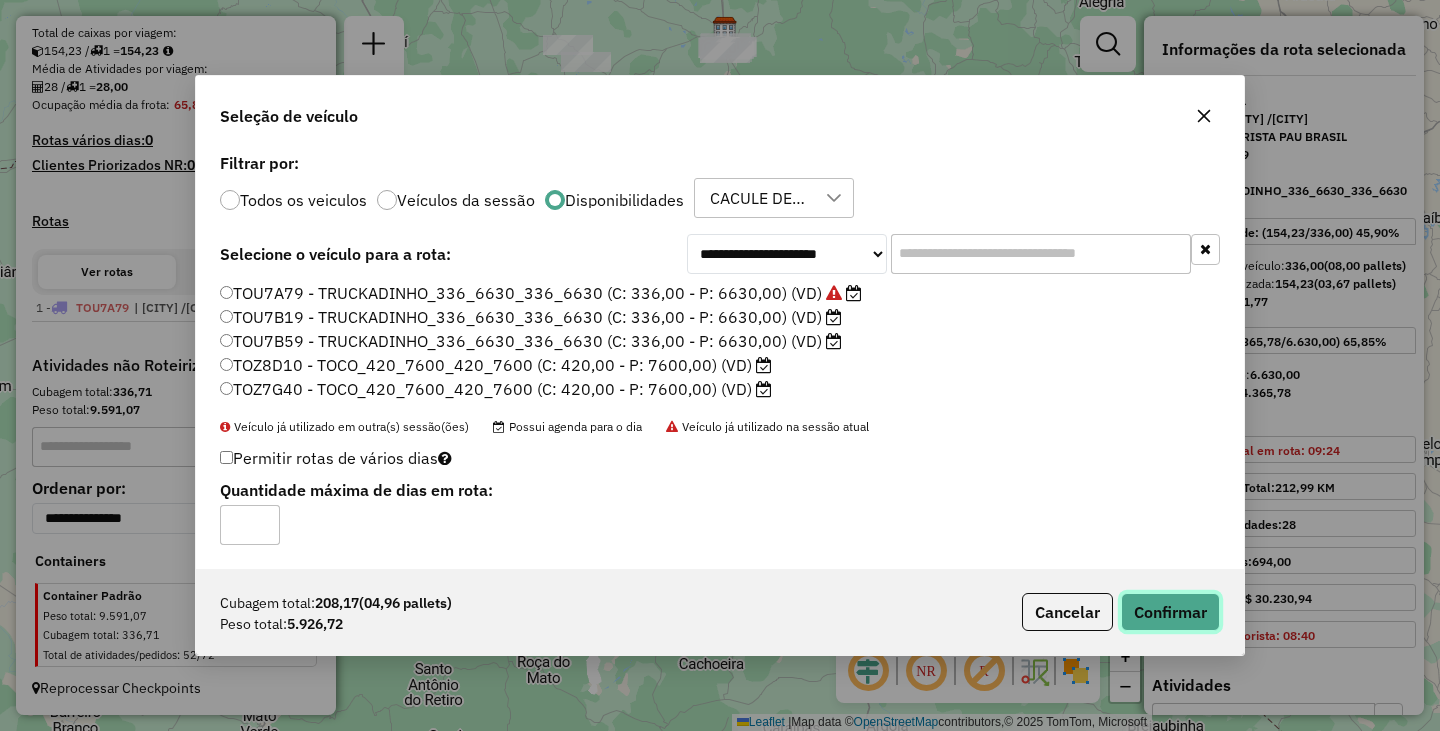 click on "Confirmar" 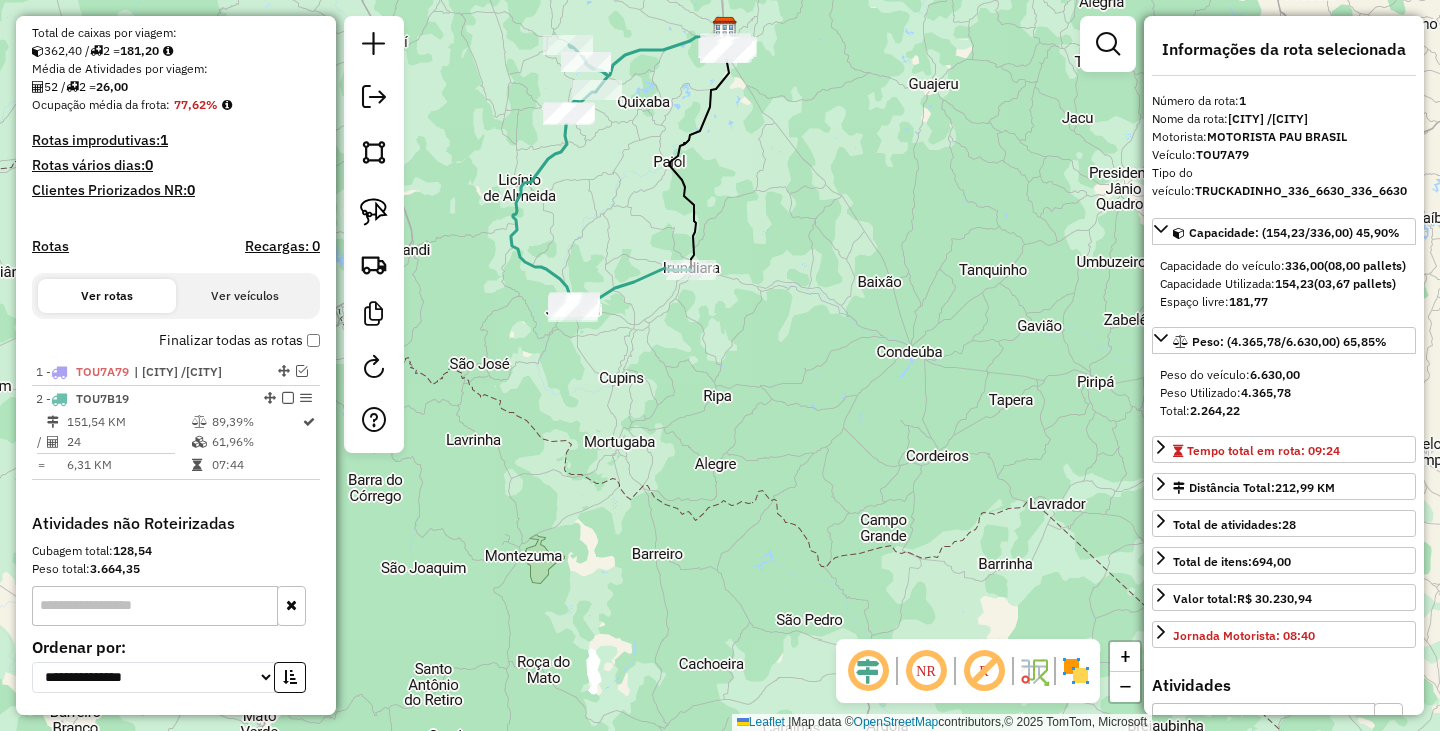 scroll, scrollTop: 590, scrollLeft: 0, axis: vertical 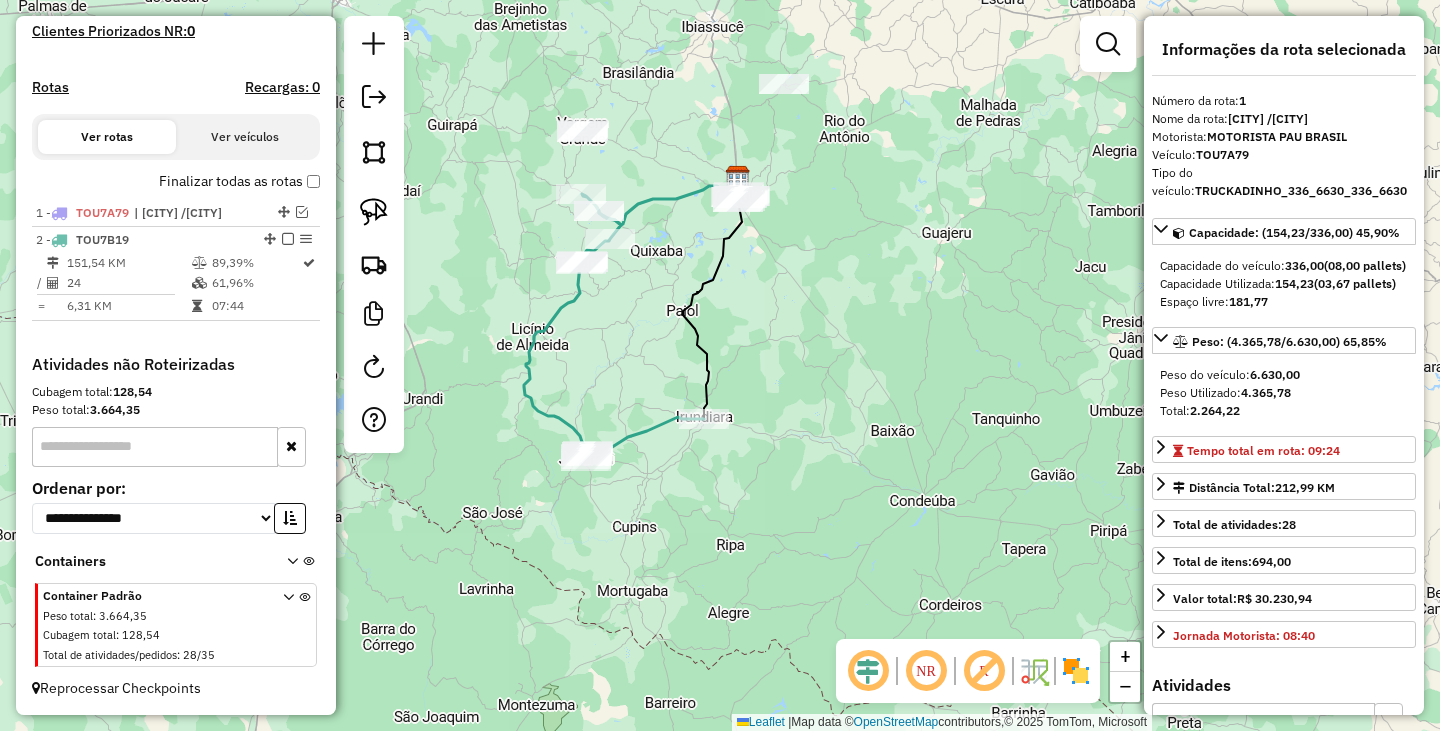drag, startPoint x: 593, startPoint y: 201, endPoint x: 606, endPoint y: 350, distance: 149.56604 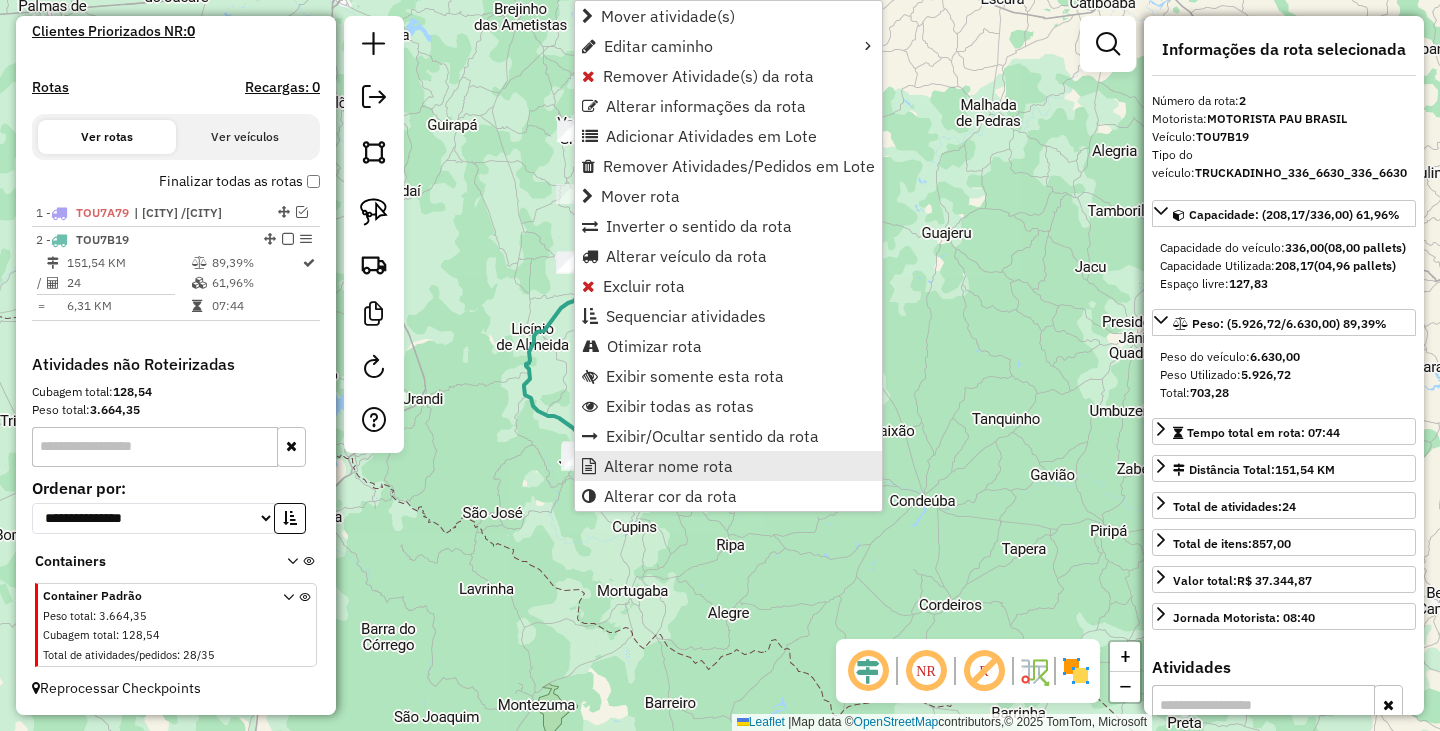 click on "Alterar nome rota" at bounding box center [668, 466] 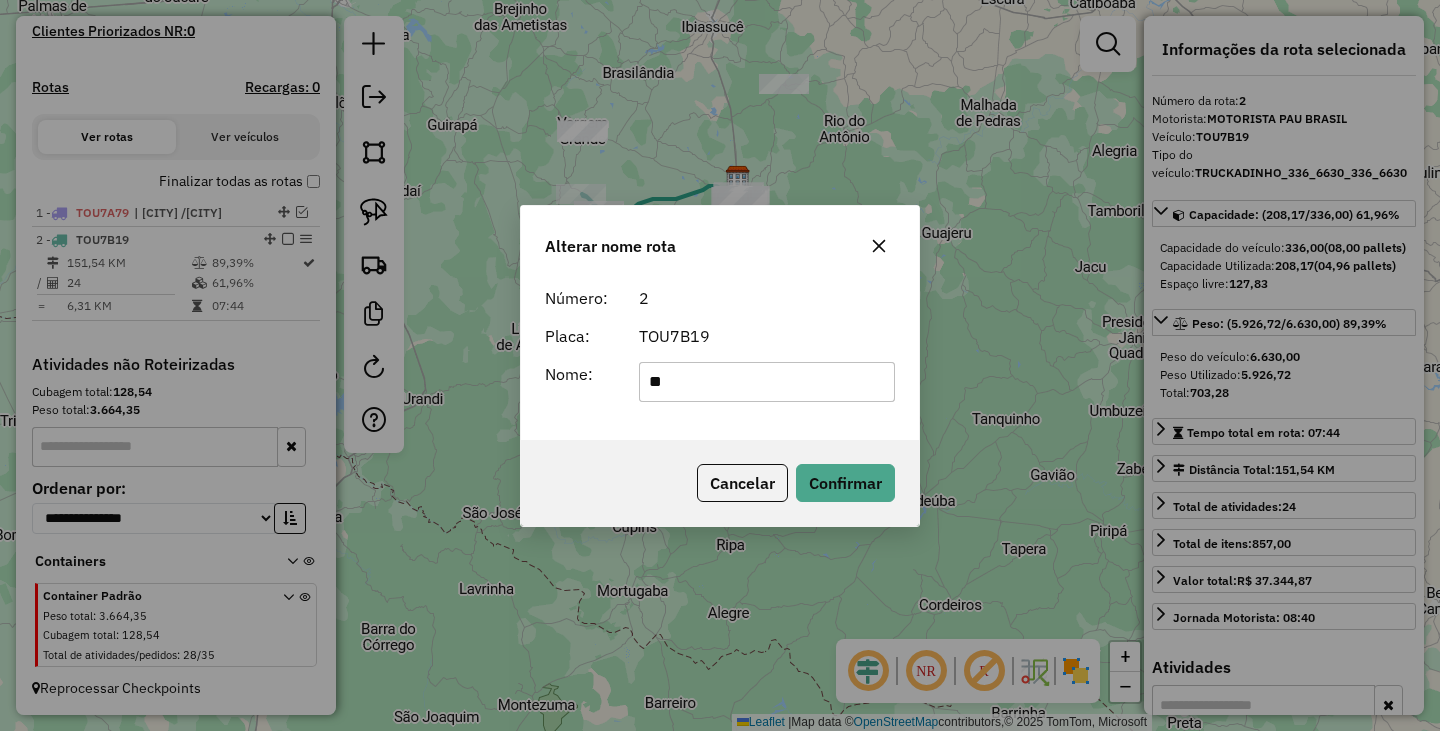 type on "**********" 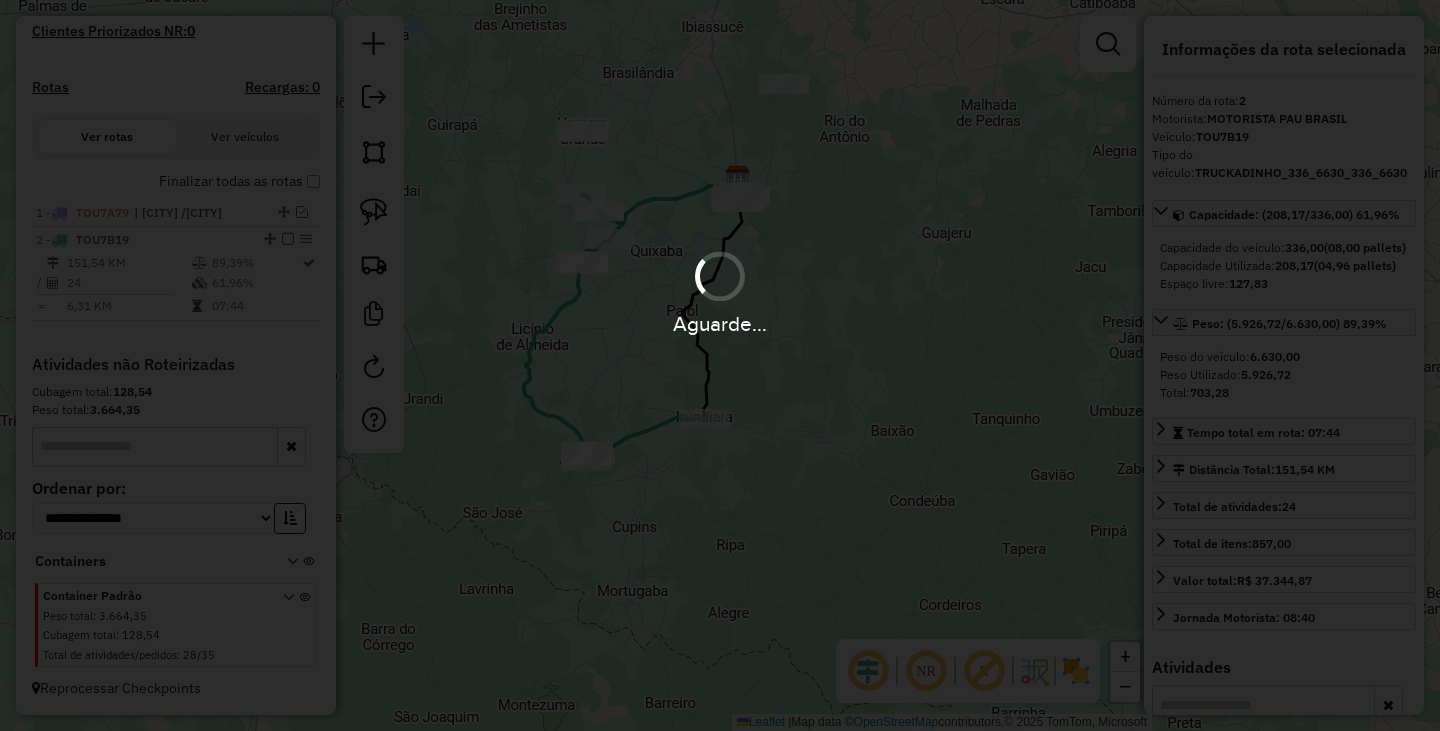 type 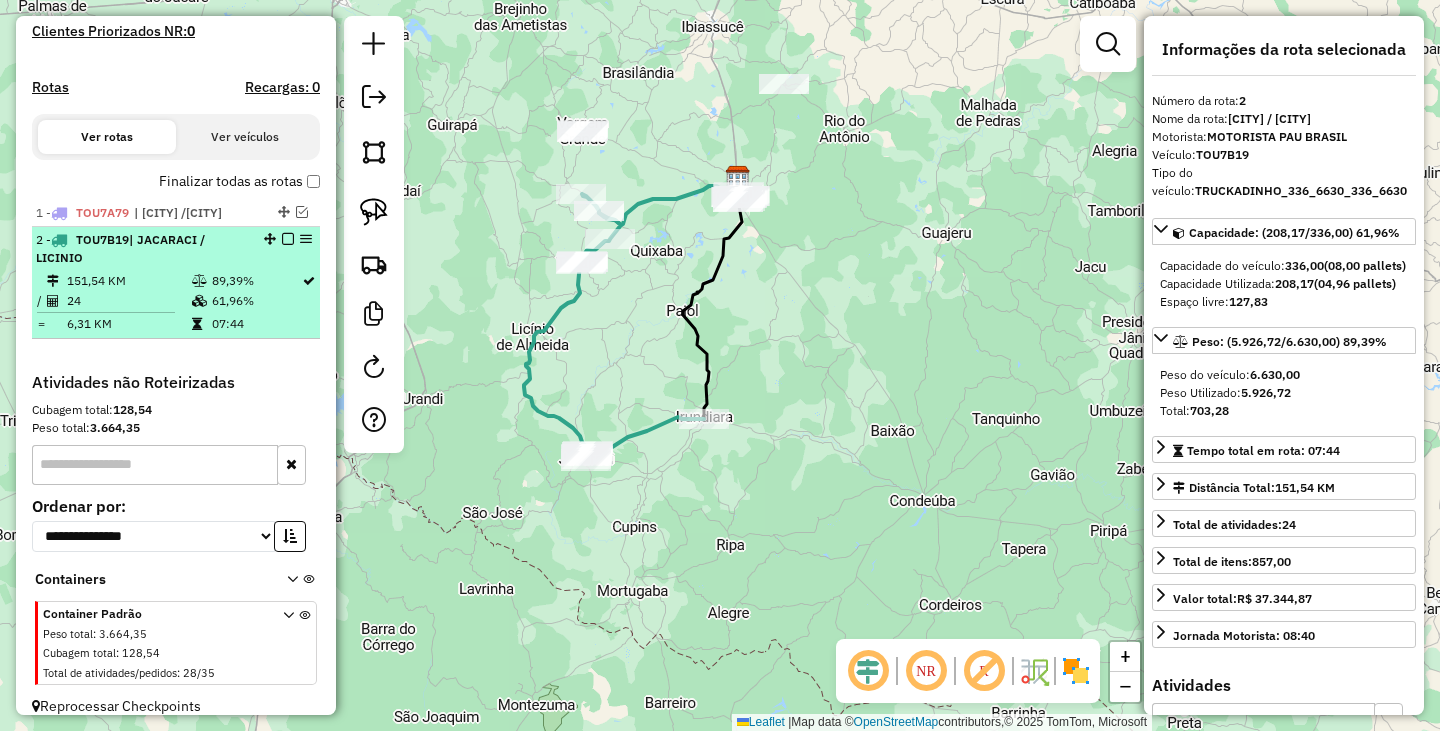 click at bounding box center (288, 239) 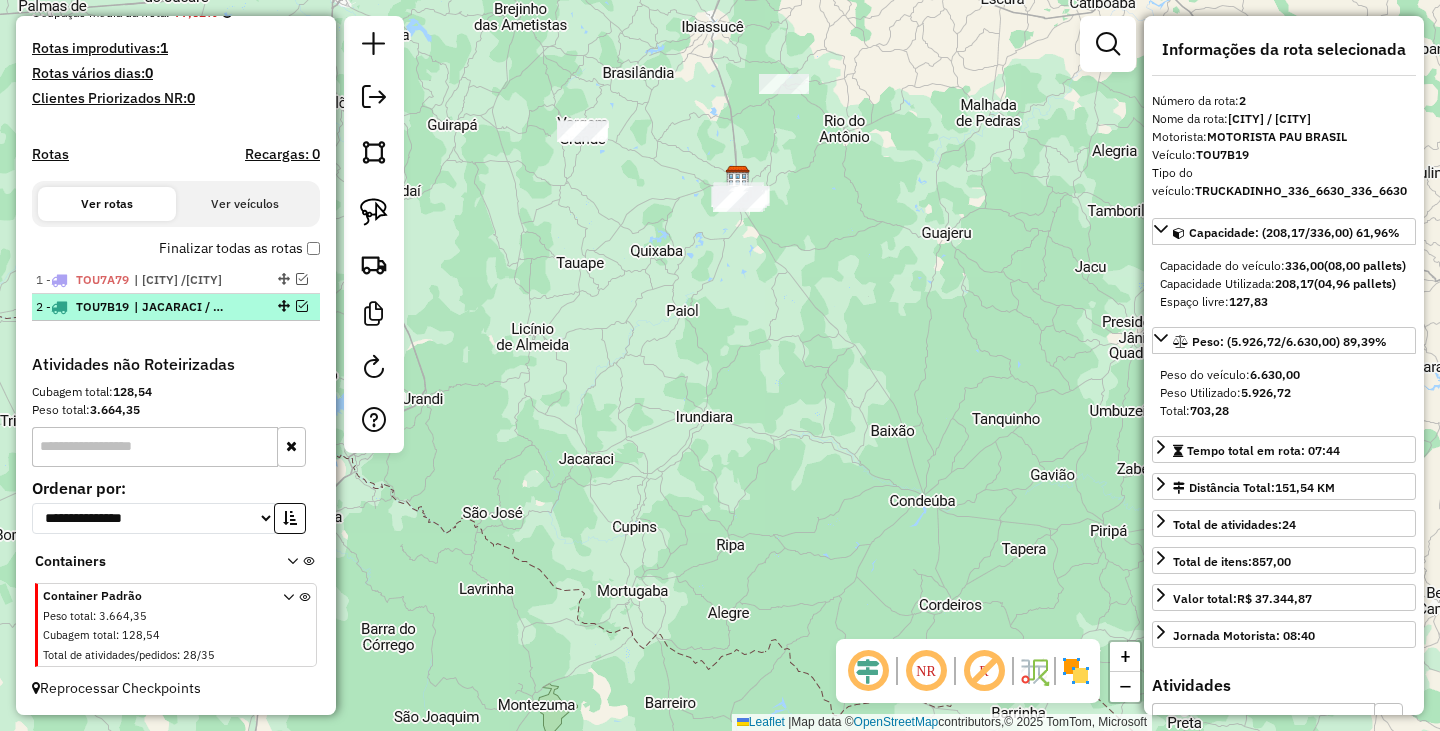 scroll, scrollTop: 523, scrollLeft: 0, axis: vertical 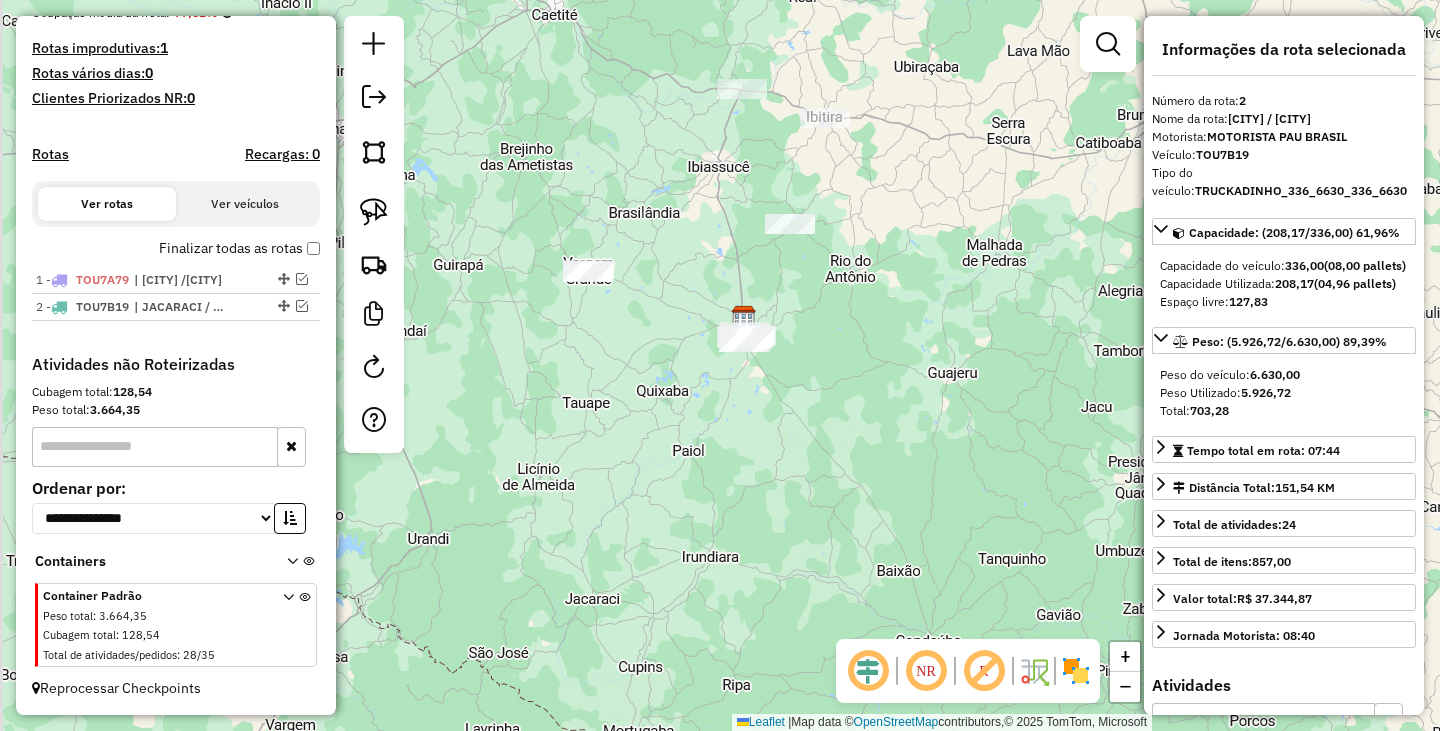 drag, startPoint x: 900, startPoint y: 195, endPoint x: 900, endPoint y: 378, distance: 183 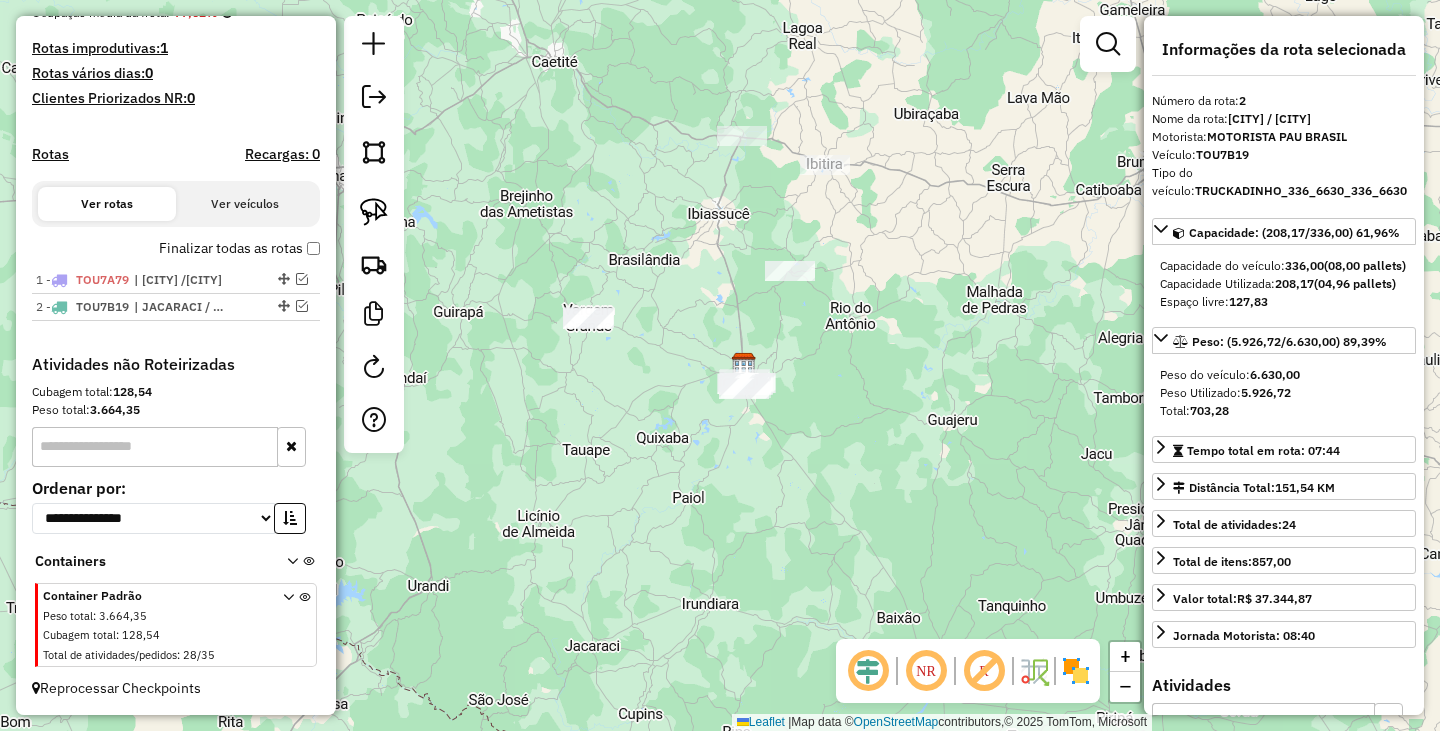 click on "Janela de atendimento Grade de atendimento Capacidade Transportadoras Veículos Cliente Pedidos  Rotas Selecione os dias de semana para filtrar as janelas de atendimento  Seg   Ter   Qua   Qui   Sex   Sáb   Dom  Informe o período da janela de atendimento: De: Até:  Filtrar exatamente a janela do cliente  Considerar janela de atendimento padrão  Selecione os dias de semana para filtrar as grades de atendimento  Seg   Ter   Qua   Qui   Sex   Sáb   Dom   Considerar clientes sem dia de atendimento cadastrado  Clientes fora do dia de atendimento selecionado Filtrar as atividades entre os valores definidos abaixo:  Peso mínimo:   Peso máximo:   Cubagem mínima:   Cubagem máxima:   De:   Até:  Filtrar as atividades entre o tempo de atendimento definido abaixo:  De:   Até:   Considerar capacidade total dos clientes não roteirizados Transportadora: Selecione um ou mais itens Tipo de veículo: Selecione um ou mais itens Veículo: Selecione um ou mais itens Motorista: Selecione um ou mais itens Nome: Rótulo:" 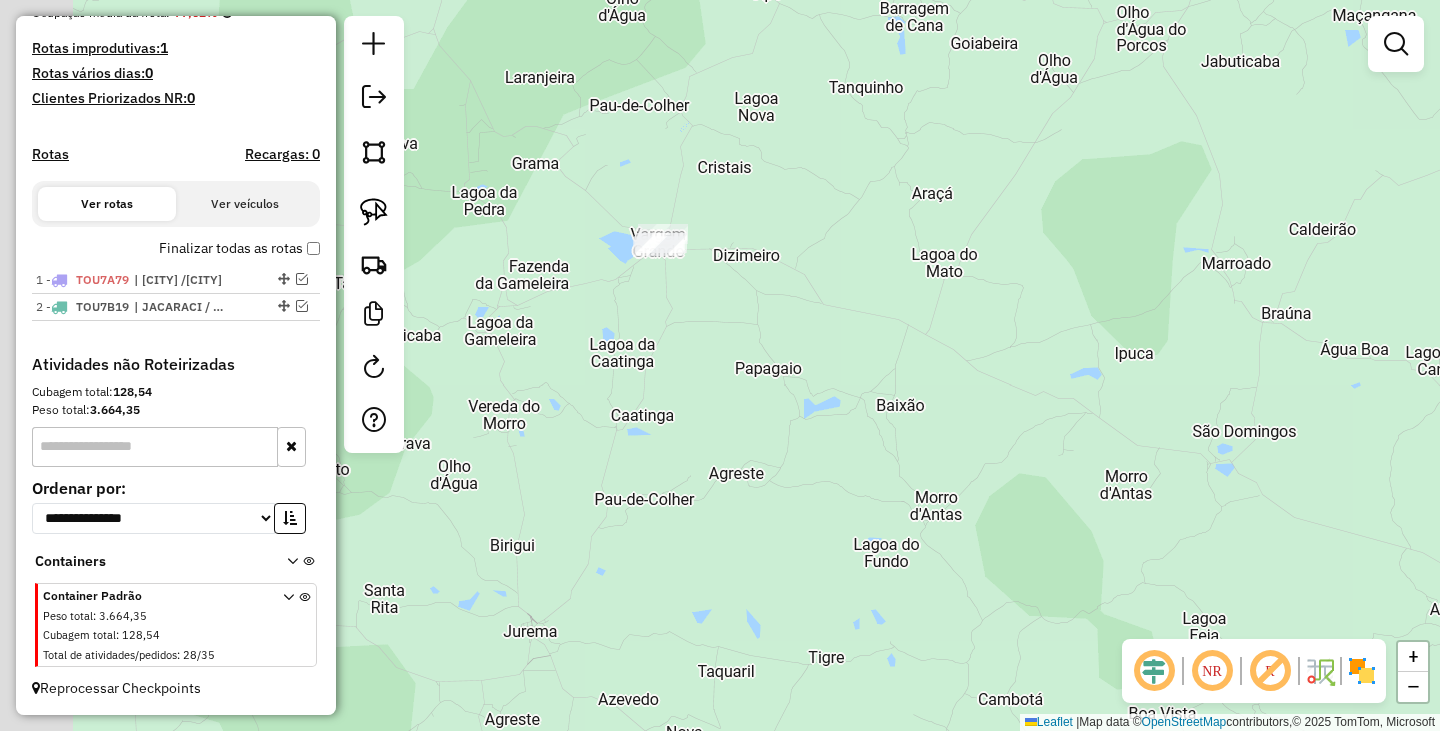 drag, startPoint x: 621, startPoint y: 284, endPoint x: 761, endPoint y: 283, distance: 140.00357 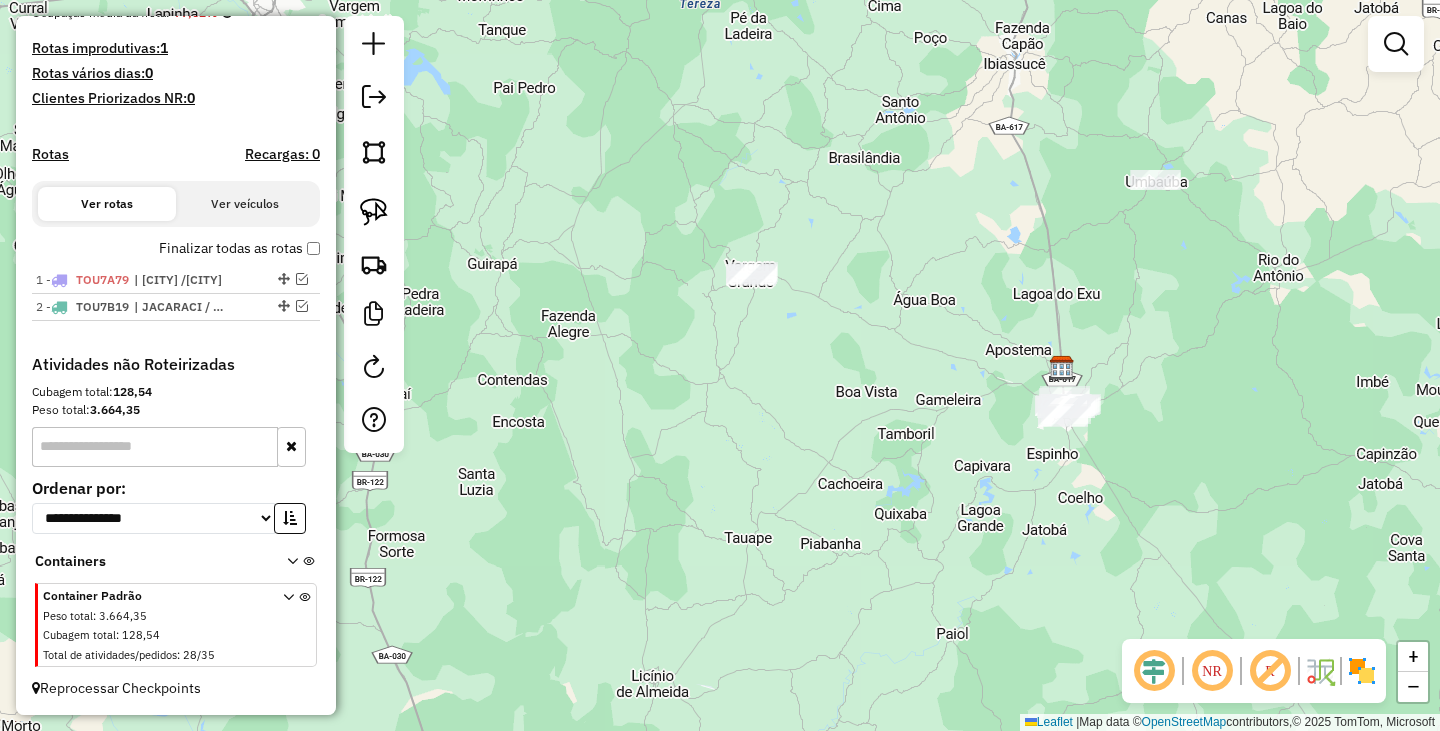 drag, startPoint x: 989, startPoint y: 321, endPoint x: 757, endPoint y: 361, distance: 235.42302 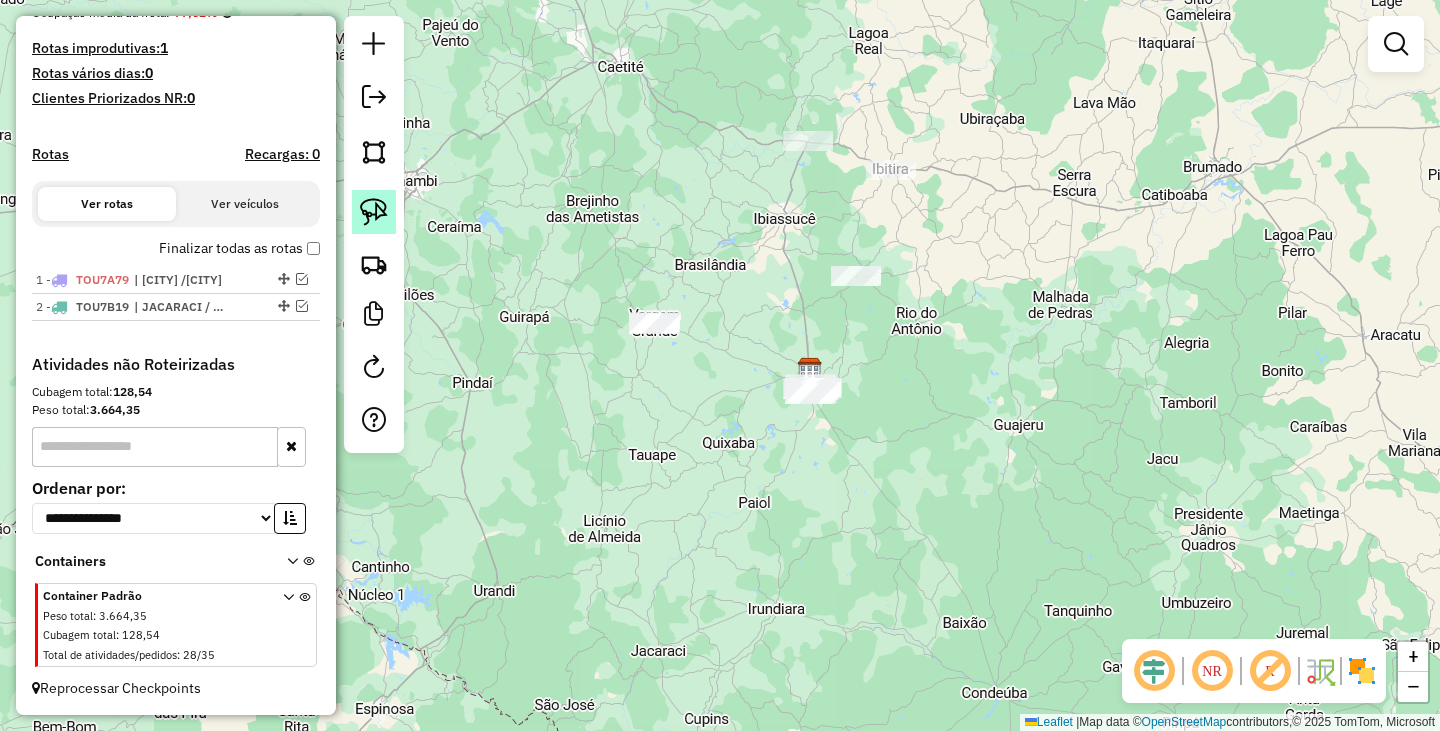 click 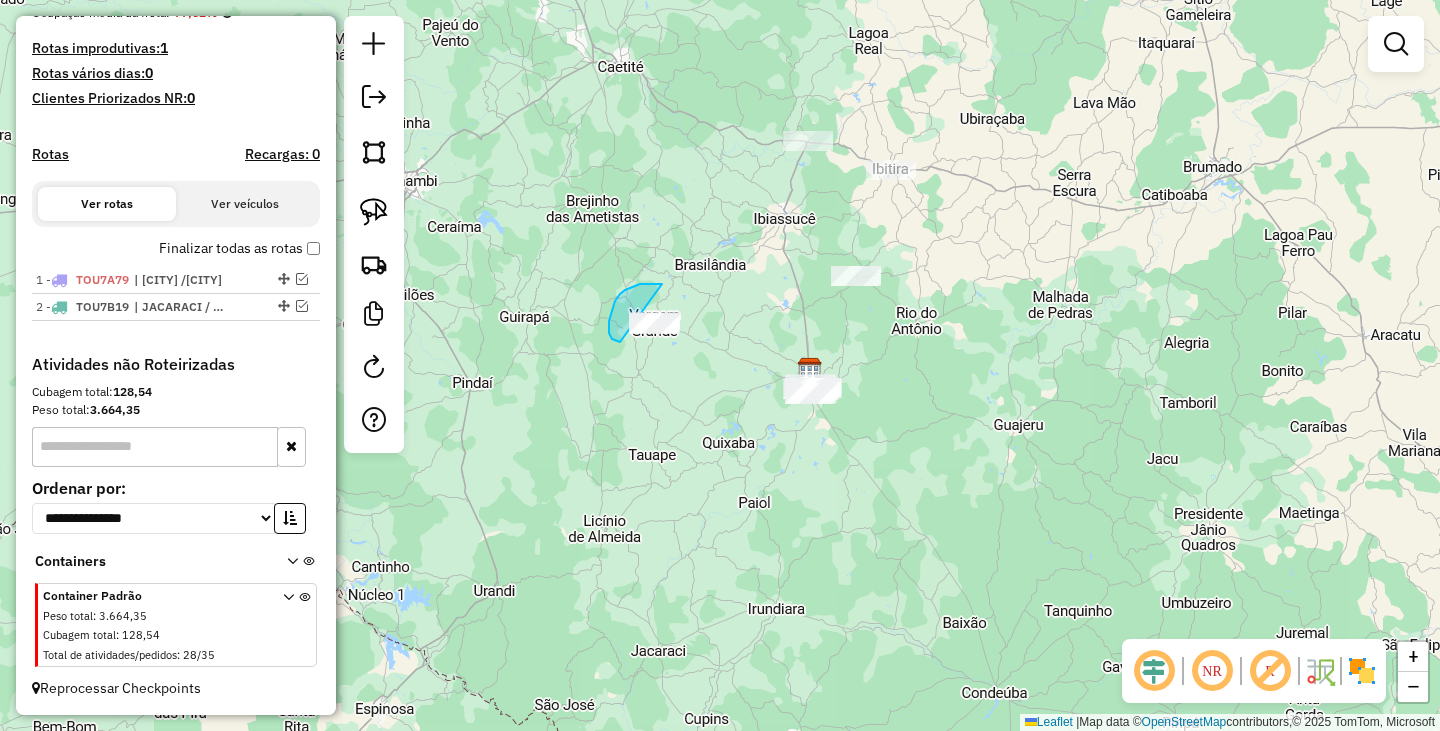 drag, startPoint x: 662, startPoint y: 284, endPoint x: 734, endPoint y: 324, distance: 82.36504 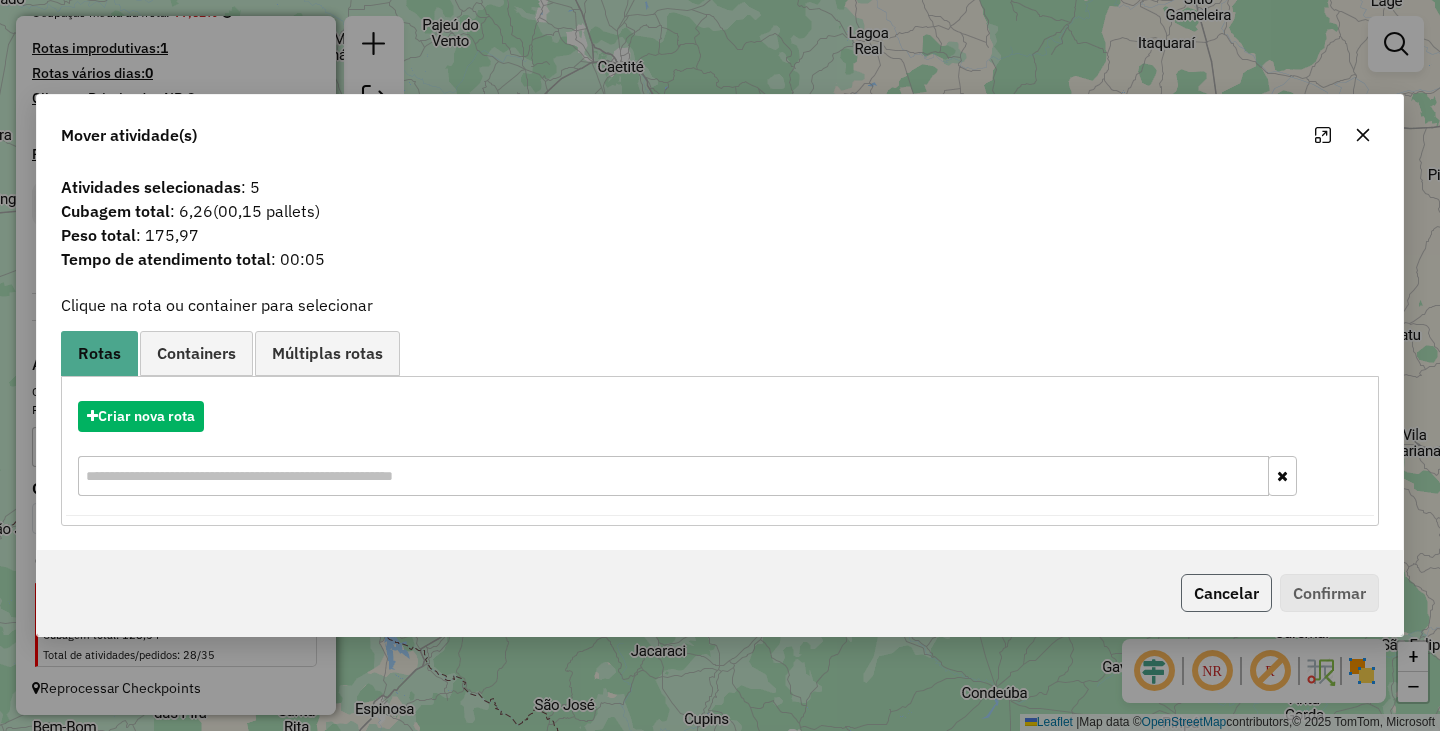click on "Cancelar" 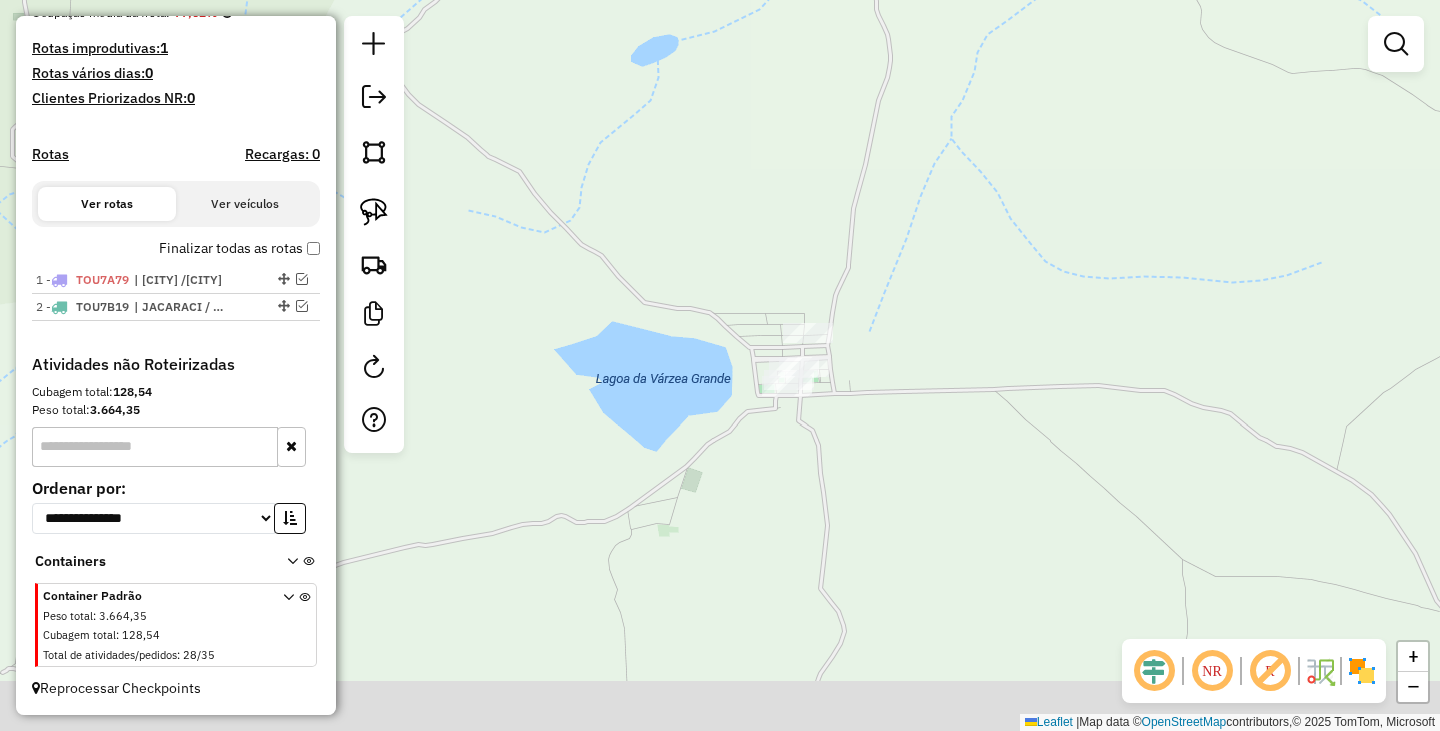 drag, startPoint x: 828, startPoint y: 469, endPoint x: 816, endPoint y: 374, distance: 95.7549 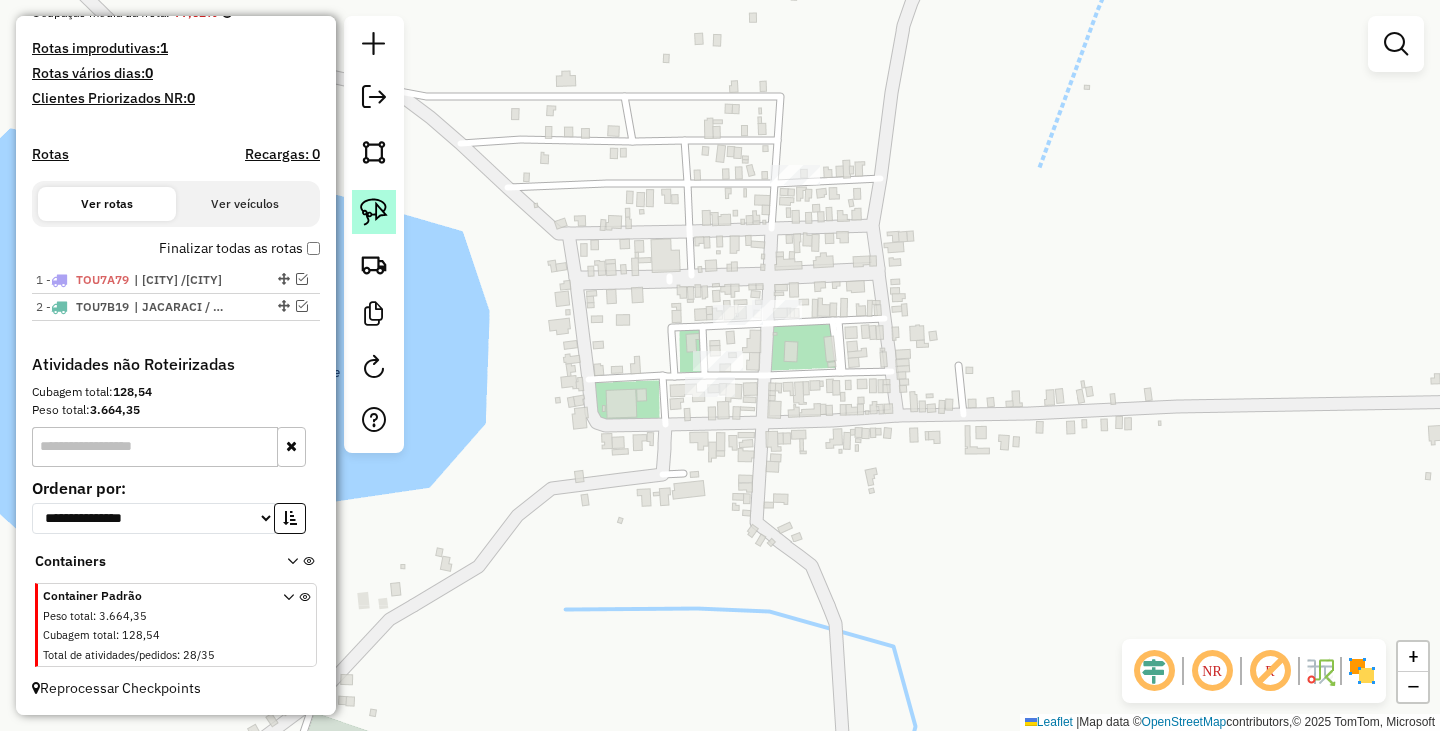 click 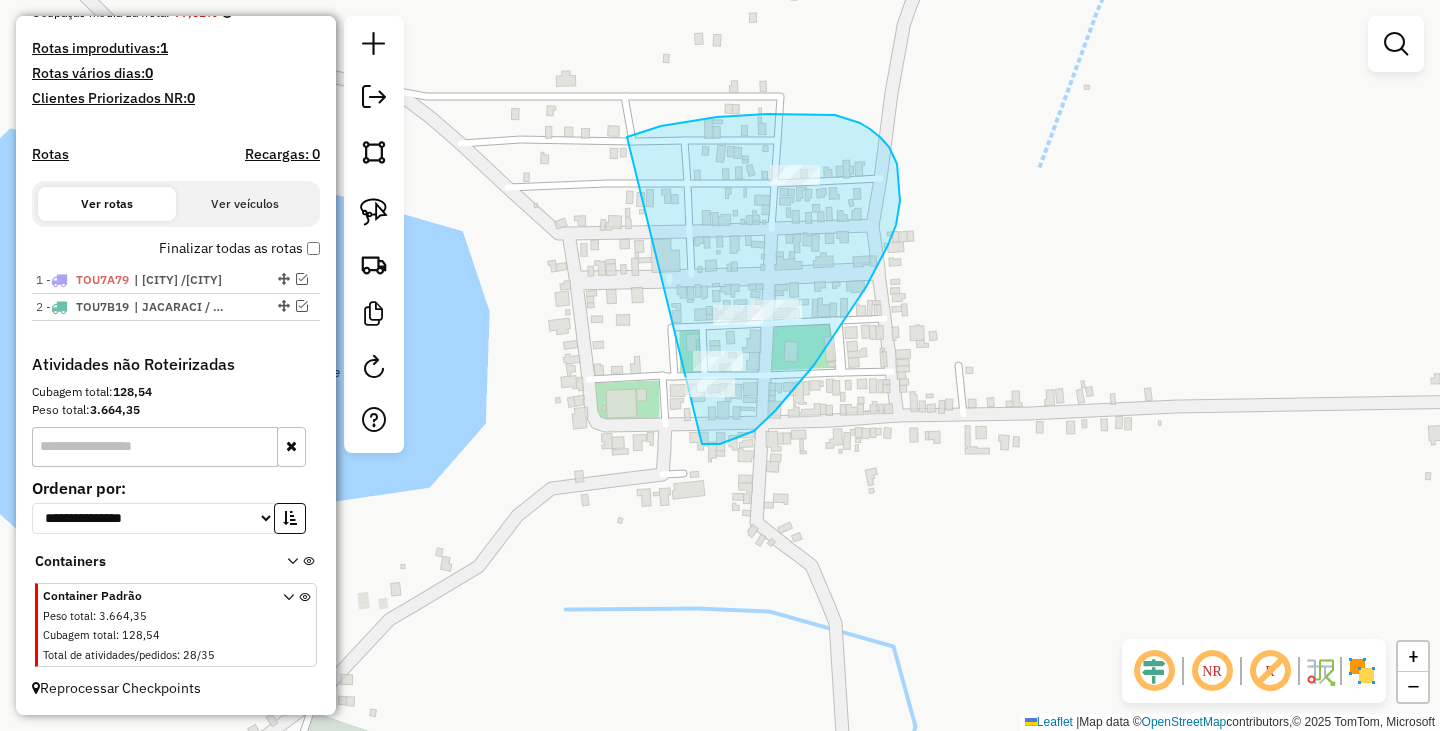 drag, startPoint x: 730, startPoint y: 116, endPoint x: 694, endPoint y: 442, distance: 327.98172 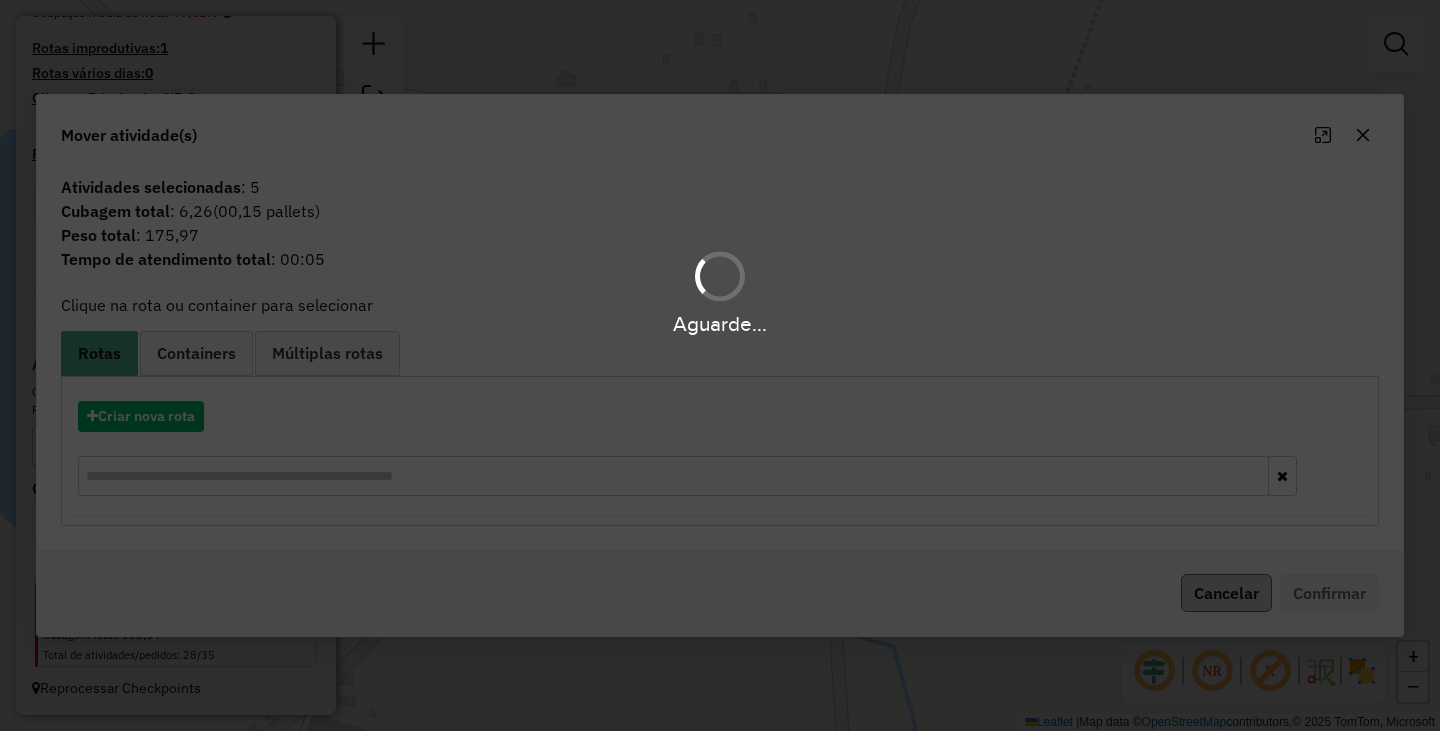 click on "Aguarde..." at bounding box center [720, 365] 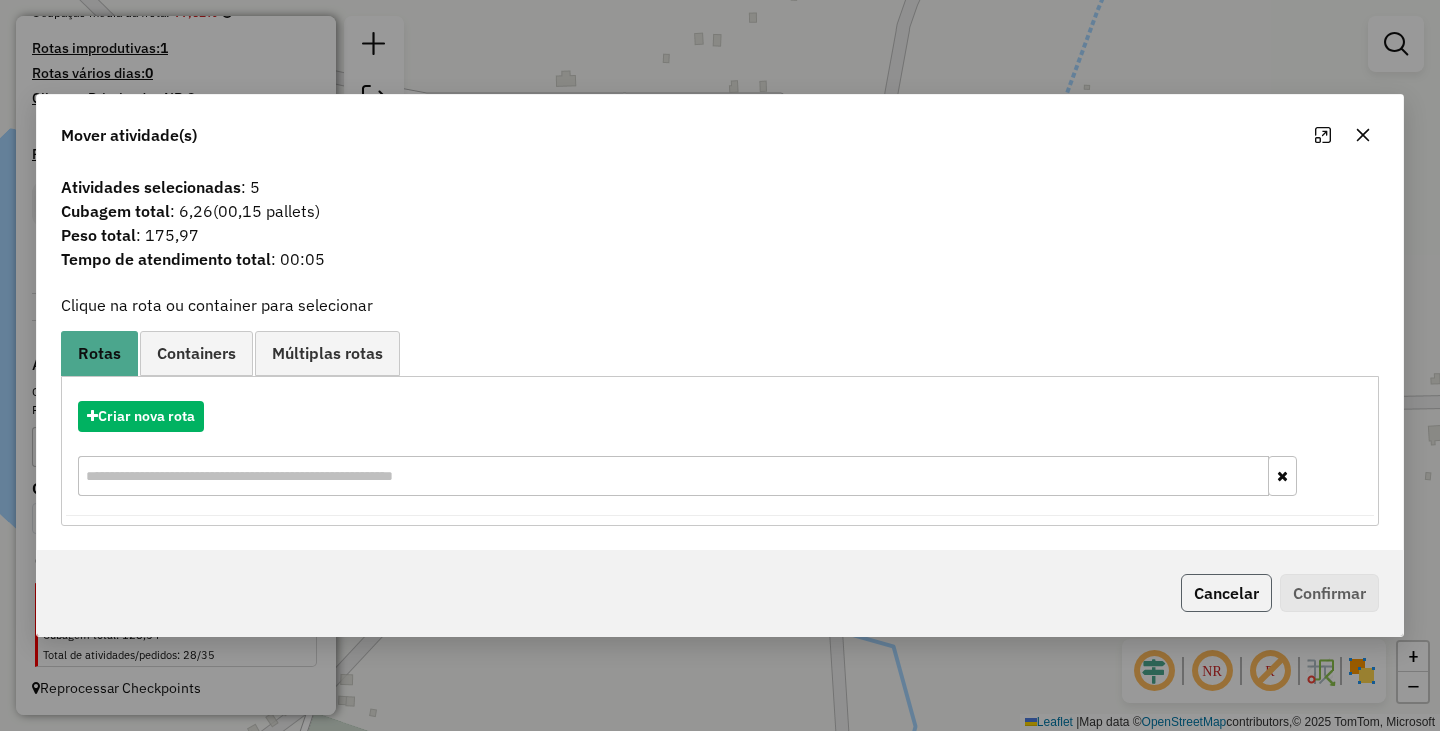 click on "Cancelar" 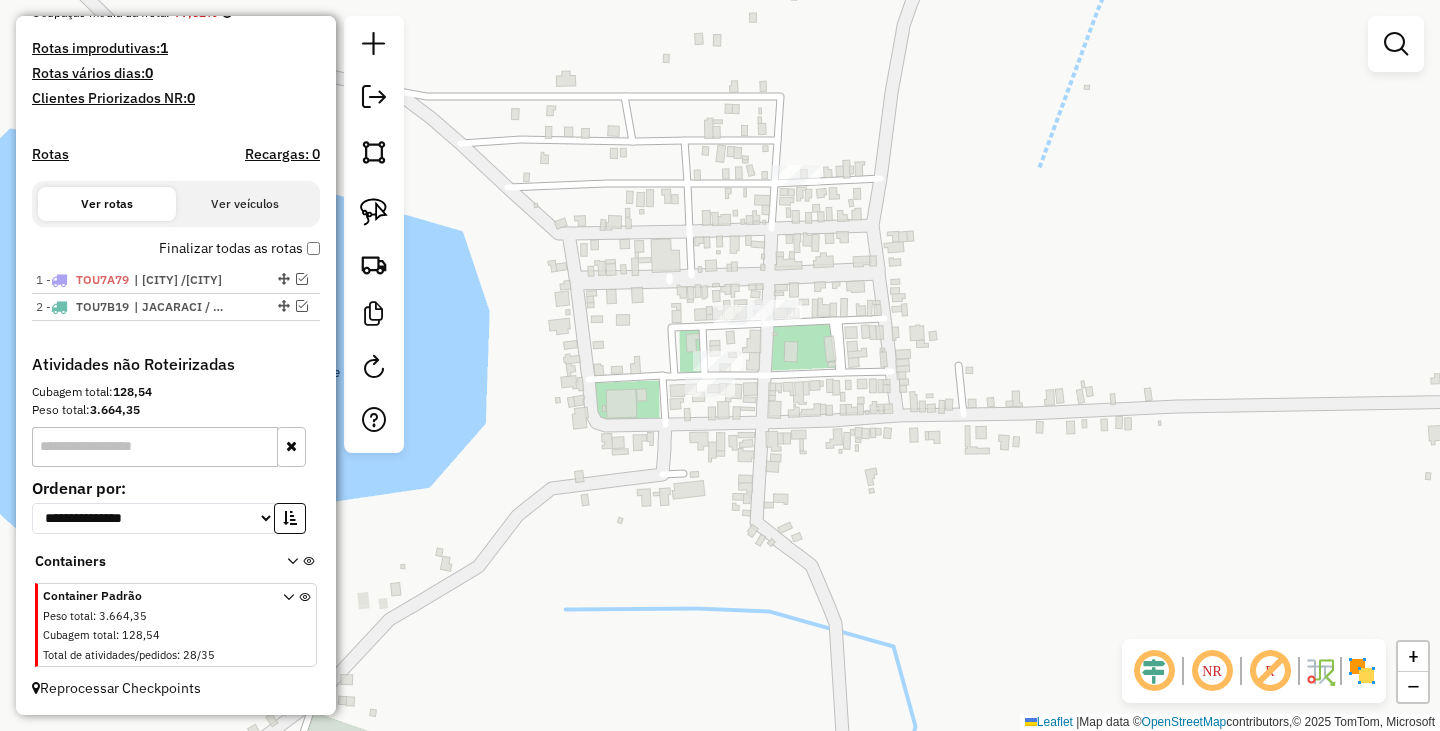 click on "Janela de atendimento Grade de atendimento Capacidade Transportadoras Veículos Cliente Pedidos  Rotas Selecione os dias de semana para filtrar as janelas de atendimento  Seg   Ter   Qua   Qui   Sex   Sáb   Dom  Informe o período da janela de atendimento: De: Até:  Filtrar exatamente a janela do cliente  Considerar janela de atendimento padrão  Selecione os dias de semana para filtrar as grades de atendimento  Seg   Ter   Qua   Qui   Sex   Sáb   Dom   Considerar clientes sem dia de atendimento cadastrado  Clientes fora do dia de atendimento selecionado Filtrar as atividades entre os valores definidos abaixo:  Peso mínimo:   Peso máximo:   Cubagem mínima:   Cubagem máxima:   De:   Até:  Filtrar as atividades entre o tempo de atendimento definido abaixo:  De:   Até:   Considerar capacidade total dos clientes não roteirizados Transportadora: Selecione um ou mais itens Tipo de veículo: Selecione um ou mais itens Veículo: Selecione um ou mais itens Motorista: Selecione um ou mais itens Nome: Rótulo:" 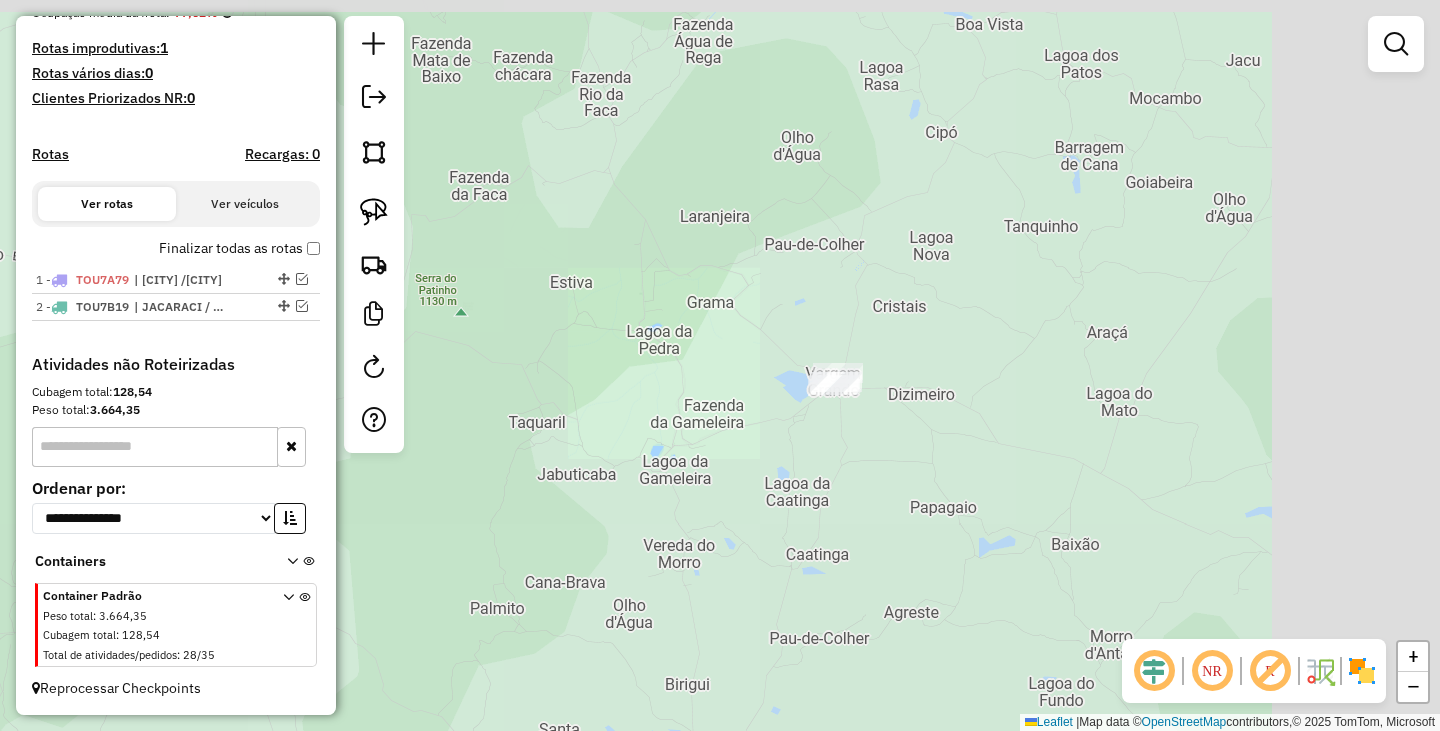 drag, startPoint x: 1075, startPoint y: 411, endPoint x: 408, endPoint y: 301, distance: 676.00964 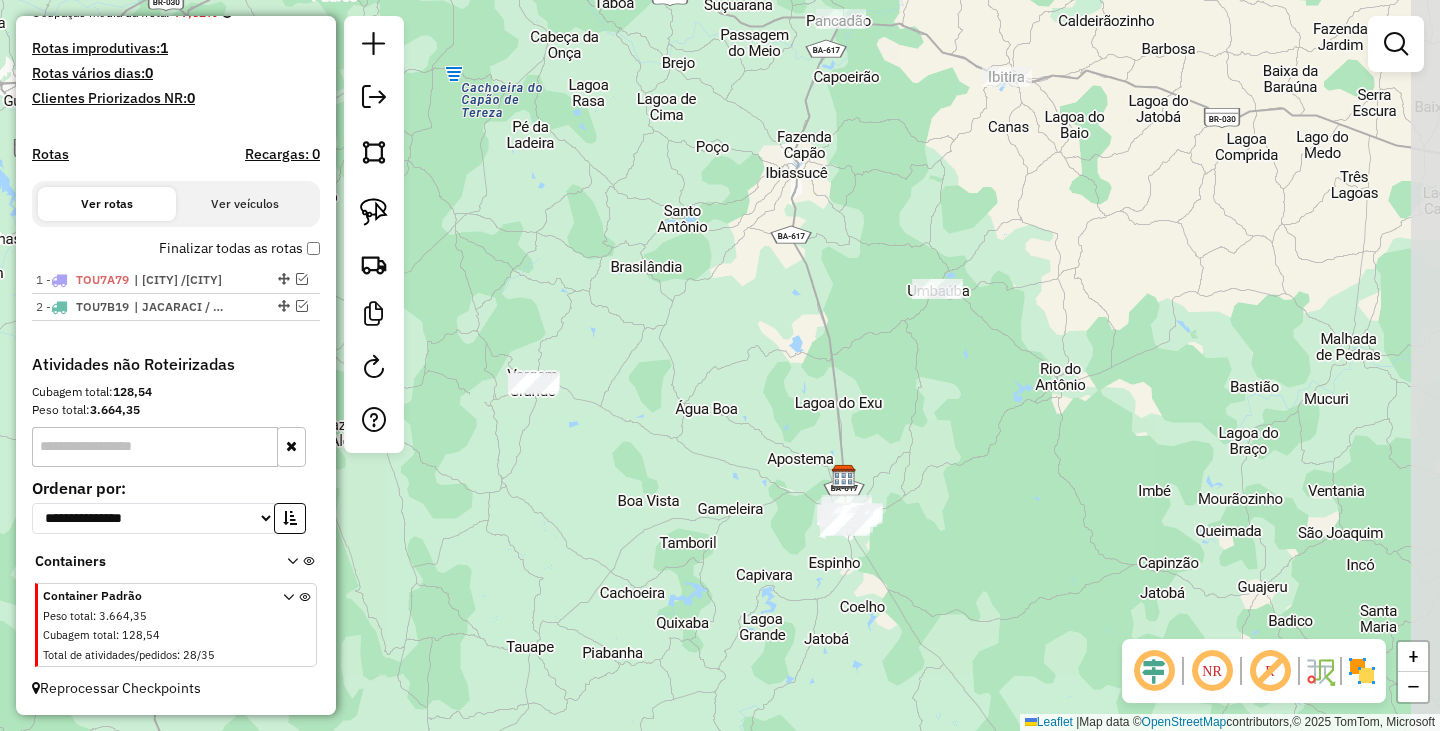 drag, startPoint x: 921, startPoint y: 384, endPoint x: 856, endPoint y: 440, distance: 85.79627 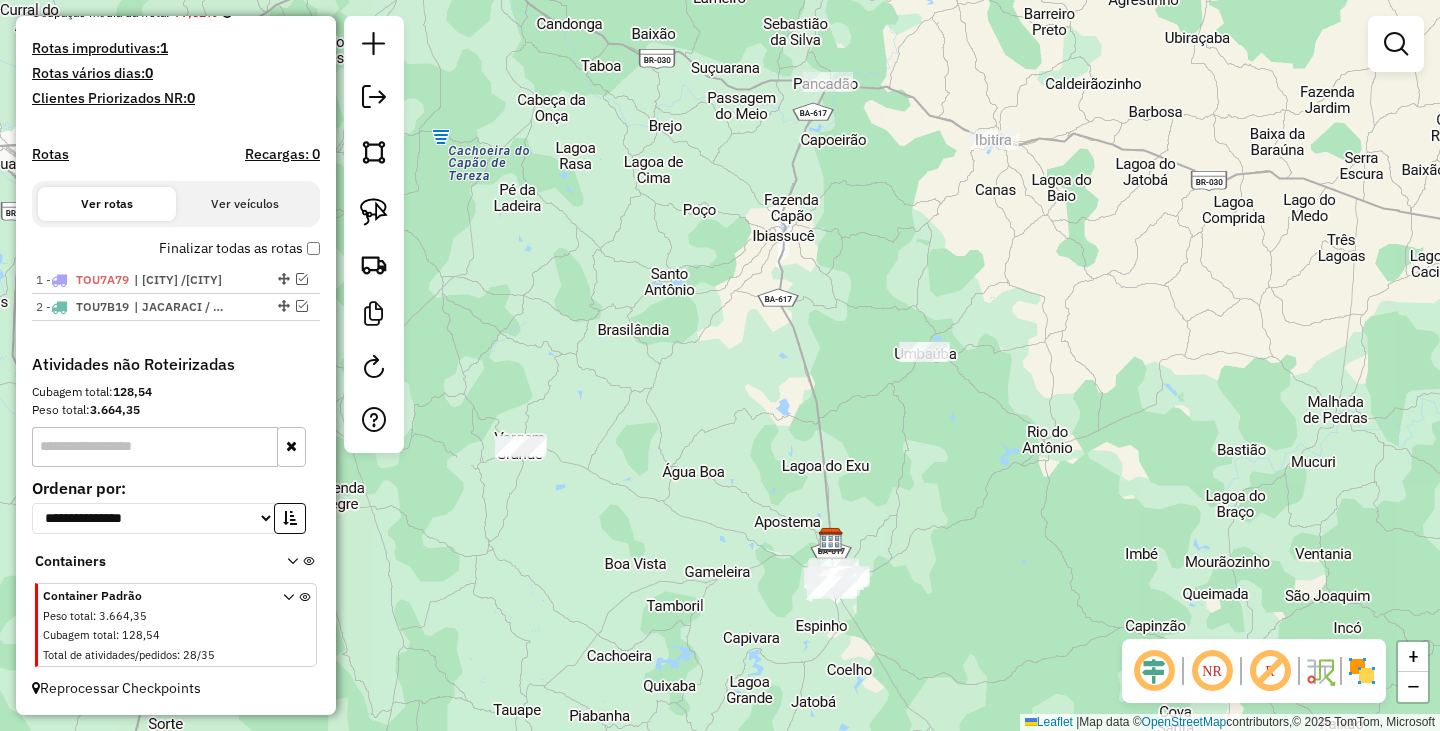 drag, startPoint x: 885, startPoint y: 378, endPoint x: 871, endPoint y: 447, distance: 70.40597 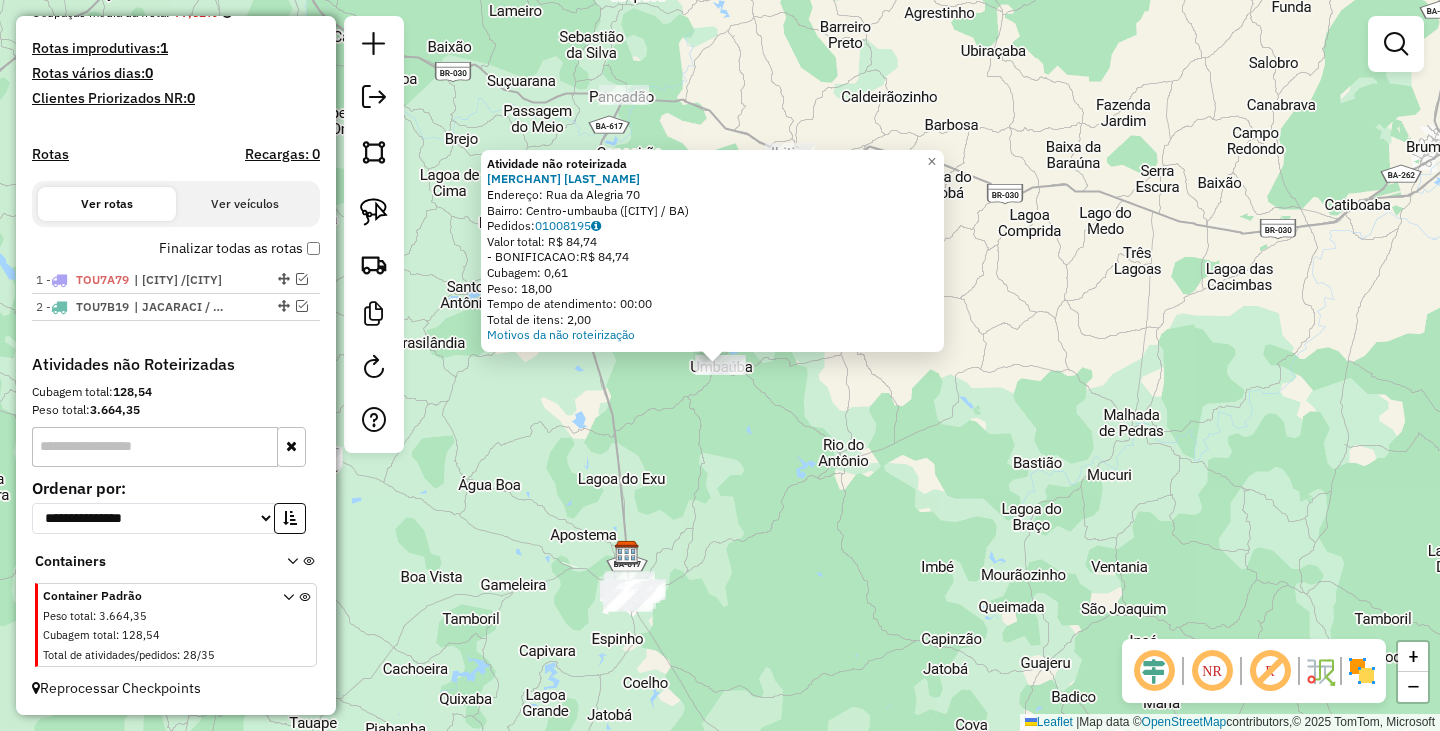 click on "Atividade não roteirizada 906 - MERCADINHO SAMARA  U  Endereço:  Rua da Alegria 70   Bairro: Centro-umbauba (RIO DO ANTONIO / BA)   Pedidos:  01008195   Valor total: R$ 84,74   - BONIFICACAO:  R$ 84,74   Cubagem: 0,61   Peso: 18,00   Tempo de atendimento: 00:00   Total de itens: 2,00  Motivos da não roteirização × Janela de atendimento Grade de atendimento Capacidade Transportadoras Veículos Cliente Pedidos  Rotas Selecione os dias de semana para filtrar as janelas de atendimento  Seg   Ter   Qua   Qui   Sex   Sáb   Dom  Informe o período da janela de atendimento: De: Até:  Filtrar exatamente a janela do cliente  Considerar janela de atendimento padrão  Selecione os dias de semana para filtrar as grades de atendimento  Seg   Ter   Qua   Qui   Sex   Sáb   Dom   Considerar clientes sem dia de atendimento cadastrado  Clientes fora do dia de atendimento selecionado Filtrar as atividades entre os valores definidos abaixo:  Peso mínimo:   Peso máximo:   Cubagem mínima:   Cubagem máxima:   De:   De:" 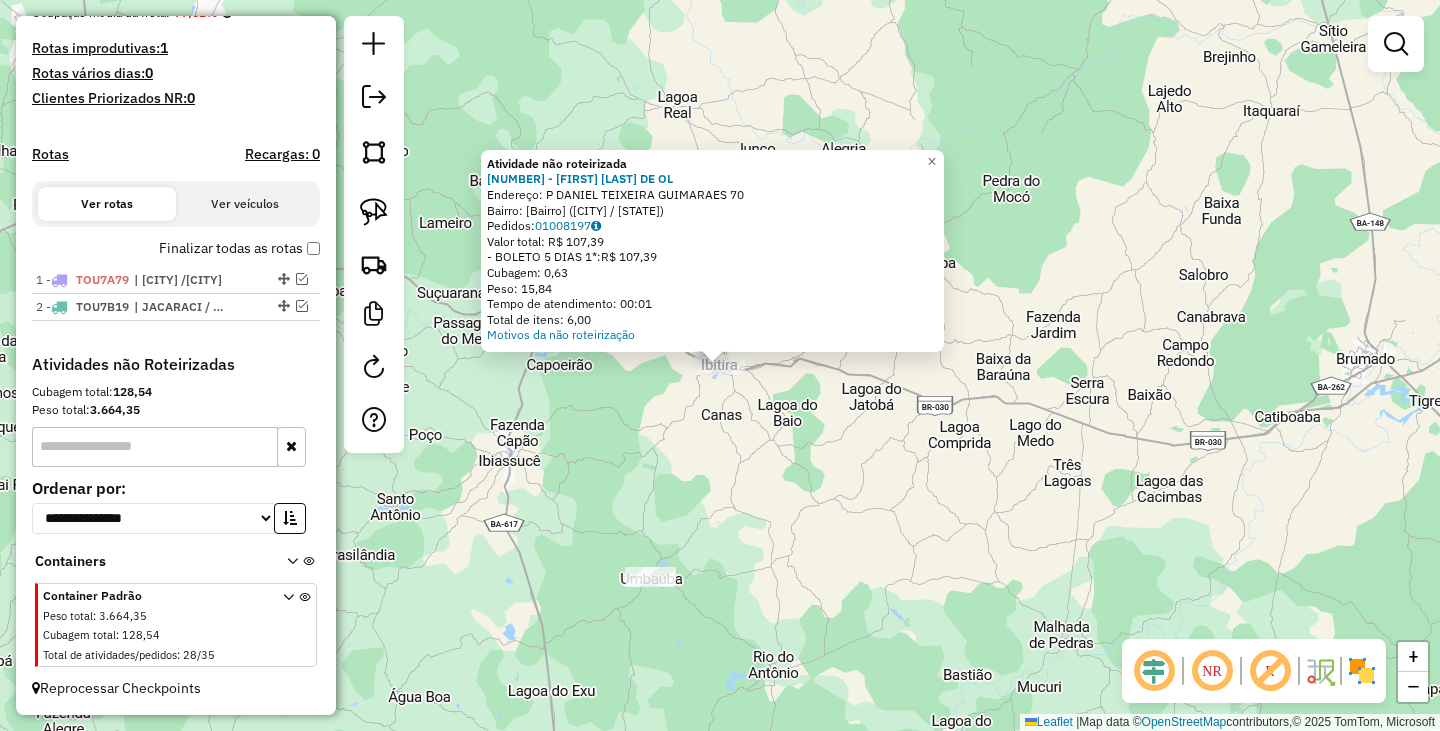 click on "Atividade não roteirizada 1306 - GILDASIO ALVES DE OL  Endereço: P�  DANIEL TEIXEIRA GUIMARAES     70   Bairro: ZONA RURAL (RIO DO ANTONIO / BA)   Pedidos:  01008197   Valor total: R$ 107,39   - BOLETO 5 DIAS 1*:  R$ 107,39   Cubagem: 0,63   Peso: 15,84   Tempo de atendimento: 00:01   Total de itens: 6,00  Motivos da não roteirização × Janela de atendimento Grade de atendimento Capacidade Transportadoras Veículos Cliente Pedidos  Rotas Selecione os dias de semana para filtrar as janelas de atendimento  Seg   Ter   Qua   Qui   Sex   Sáb   Dom  Informe o período da janela de atendimento: De: Até:  Filtrar exatamente a janela do cliente  Considerar janela de atendimento padrão  Selecione os dias de semana para filtrar as grades de atendimento  Seg   Ter   Qua   Qui   Sex   Sáb   Dom   Considerar clientes sem dia de atendimento cadastrado  Clientes fora do dia de atendimento selecionado Filtrar as atividades entre os valores definidos abaixo:  Peso mínimo:   Peso máximo:   Cubagem mínima:   De:" 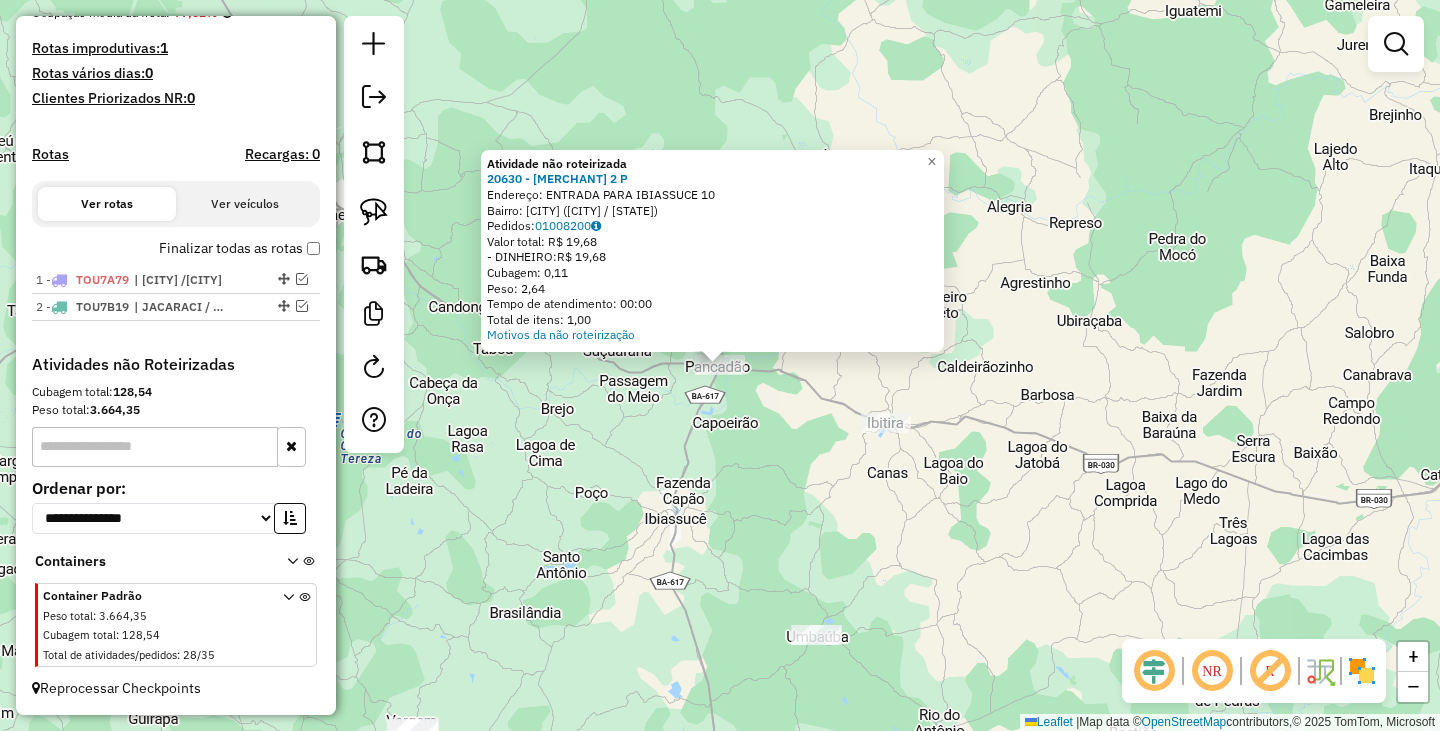 click on "Atividade não roteirizada 20630 - ZE DO ESPETINHO 2  P  Endereço:  ENTRADA PARA IBIASSUCE 10   Bairro: Pancadao (IBIASSUCE / BA)   Pedidos:  01008200   Valor total: R$ 19,68   - DINHEIRO:  R$ 19,68   Cubagem: 0,11   Peso: 2,64   Tempo de atendimento: 00:00   Total de itens: 1,00  Motivos da não roteirização × Janela de atendimento Grade de atendimento Capacidade Transportadoras Veículos Cliente Pedidos  Rotas Selecione os dias de semana para filtrar as janelas de atendimento  Seg   Ter   Qua   Qui   Sex   Sáb   Dom  Informe o período da janela de atendimento: De: Até:  Filtrar exatamente a janela do cliente  Considerar janela de atendimento padrão  Selecione os dias de semana para filtrar as grades de atendimento  Seg   Ter   Qua   Qui   Sex   Sáb   Dom   Considerar clientes sem dia de atendimento cadastrado  Clientes fora do dia de atendimento selecionado Filtrar as atividades entre os valores definidos abaixo:  Peso mínimo:   Peso máximo:   Cubagem mínima:   Cubagem máxima:   De:   Até:  +" 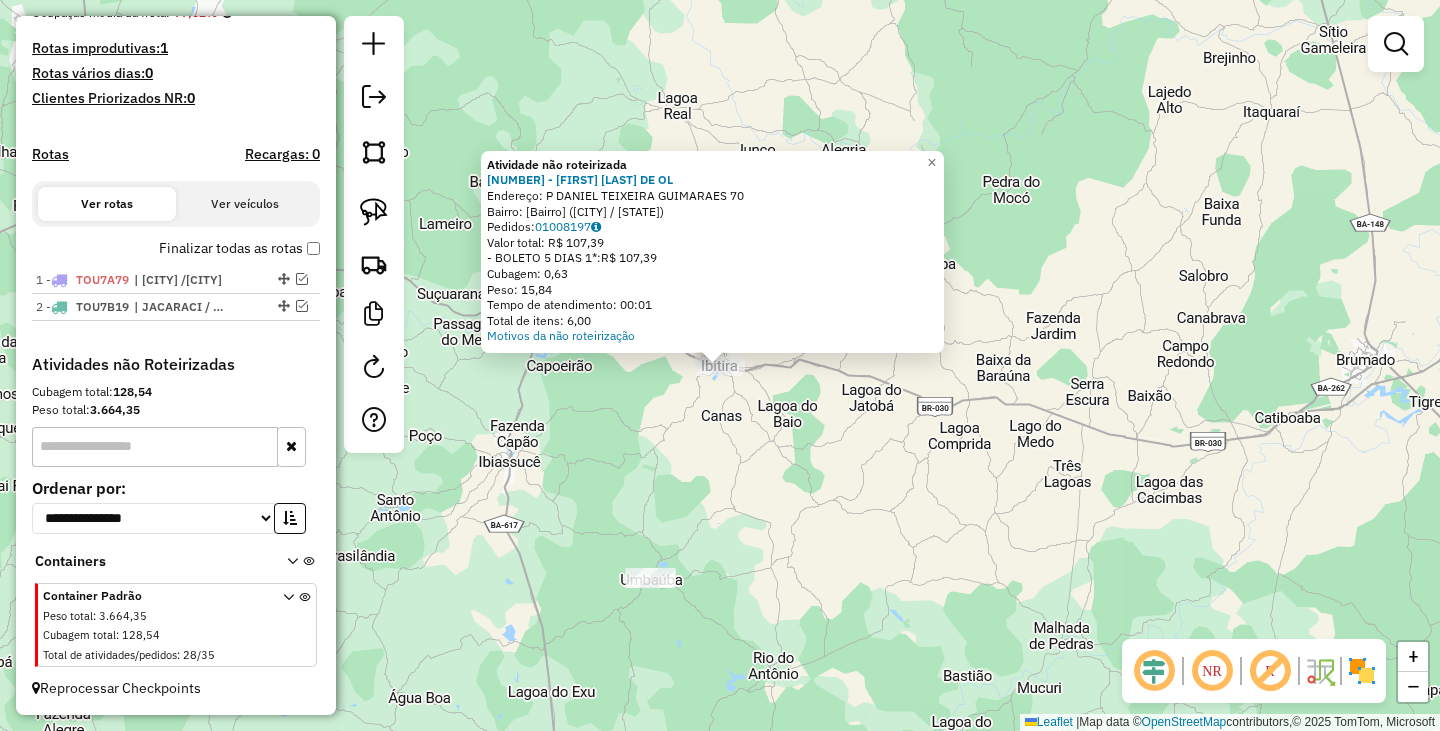 click on "Atividade não roteirizada 1306 - GILDASIO ALVES DE OL  Endereço: P�  DANIEL TEIXEIRA GUIMARAES     70   Bairro: ZONA RURAL (RIO DO ANTONIO / BA)   Pedidos:  01008197   Valor total: R$ 107,39   - BOLETO 5 DIAS 1*:  R$ 107,39   Cubagem: 0,63   Peso: 15,84   Tempo de atendimento: 00:01   Total de itens: 6,00  Motivos da não roteirização × Janela de atendimento Grade de atendimento Capacidade Transportadoras Veículos Cliente Pedidos  Rotas Selecione os dias de semana para filtrar as janelas de atendimento  Seg   Ter   Qua   Qui   Sex   Sáb   Dom  Informe o período da janela de atendimento: De: Até:  Filtrar exatamente a janela do cliente  Considerar janela de atendimento padrão  Selecione os dias de semana para filtrar as grades de atendimento  Seg   Ter   Qua   Qui   Sex   Sáb   Dom   Considerar clientes sem dia de atendimento cadastrado  Clientes fora do dia de atendimento selecionado Filtrar as atividades entre os valores definidos abaixo:  Peso mínimo:   Peso máximo:   Cubagem mínima:   De:" 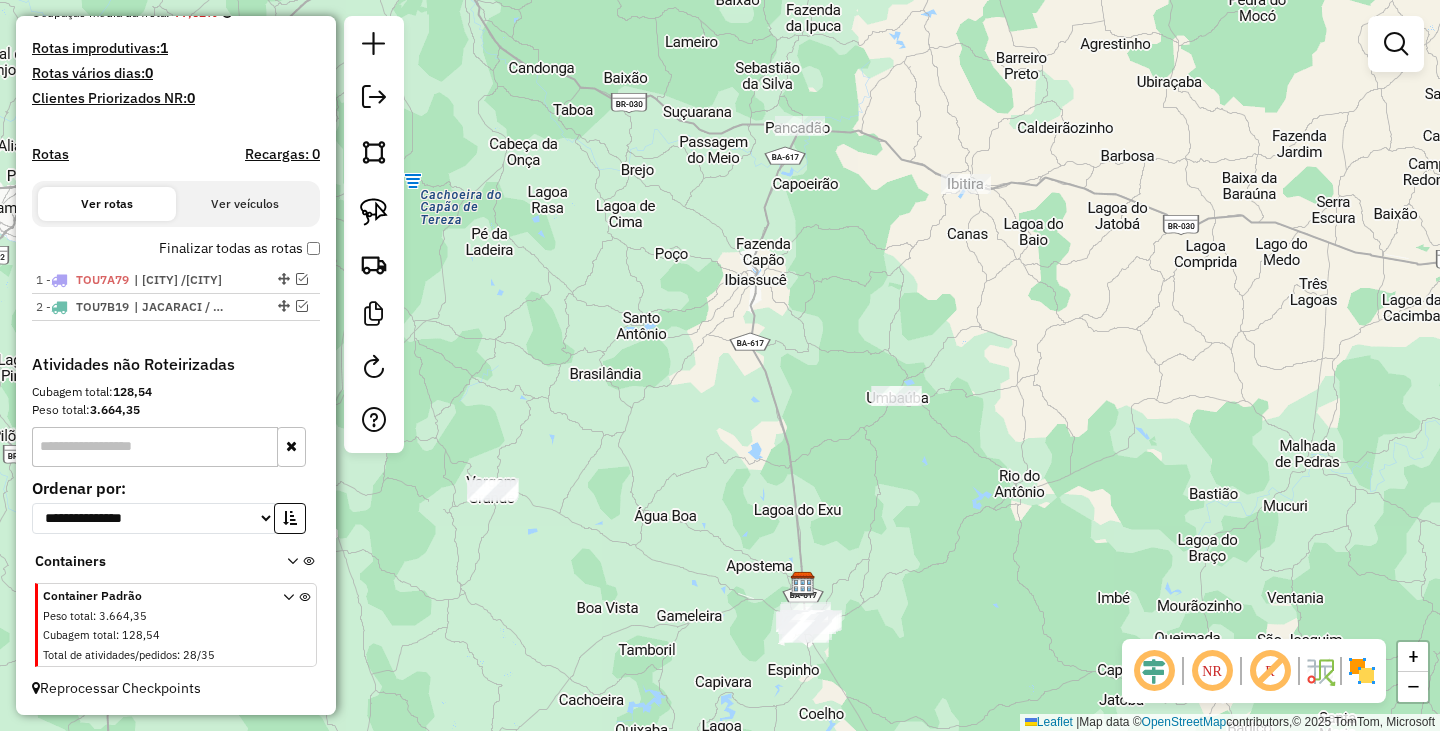 drag, startPoint x: 785, startPoint y: 537, endPoint x: 1061, endPoint y: 297, distance: 365.75403 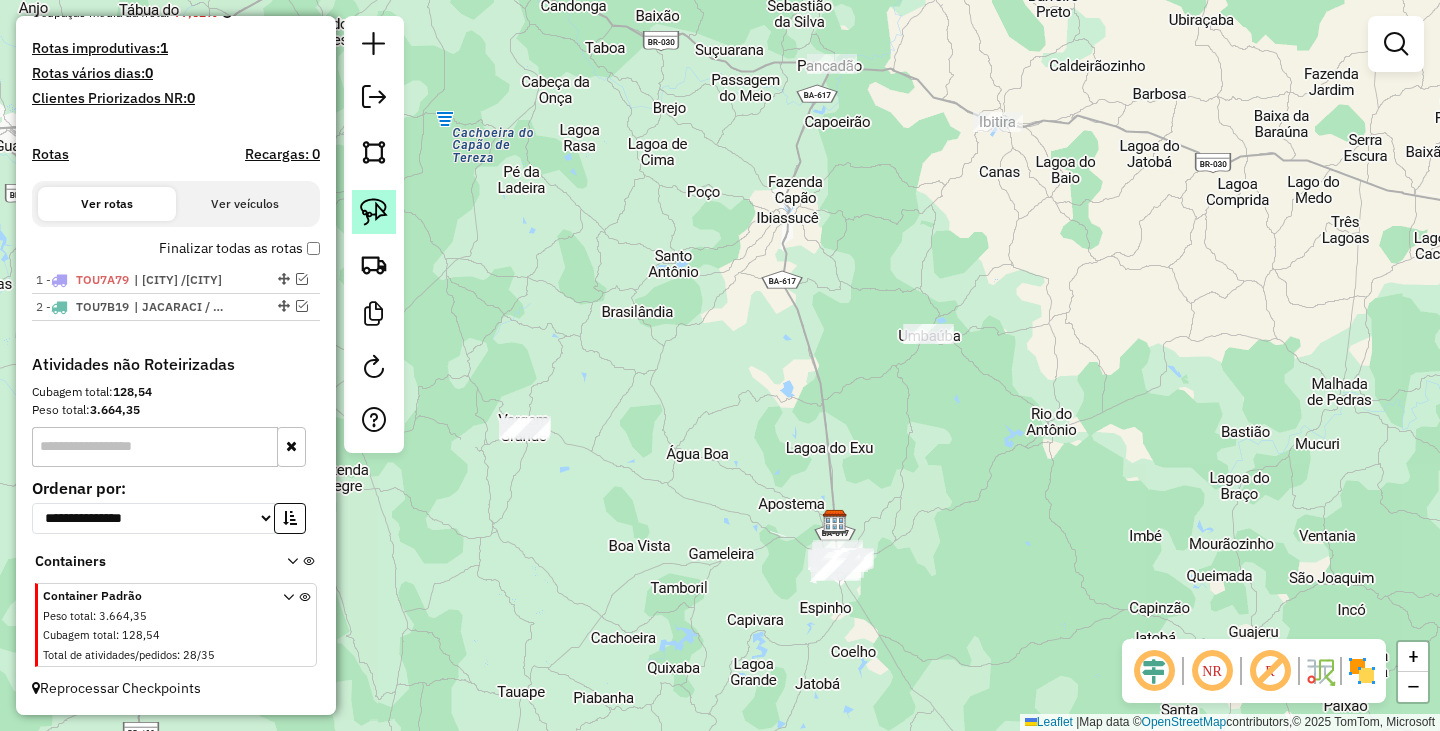 click 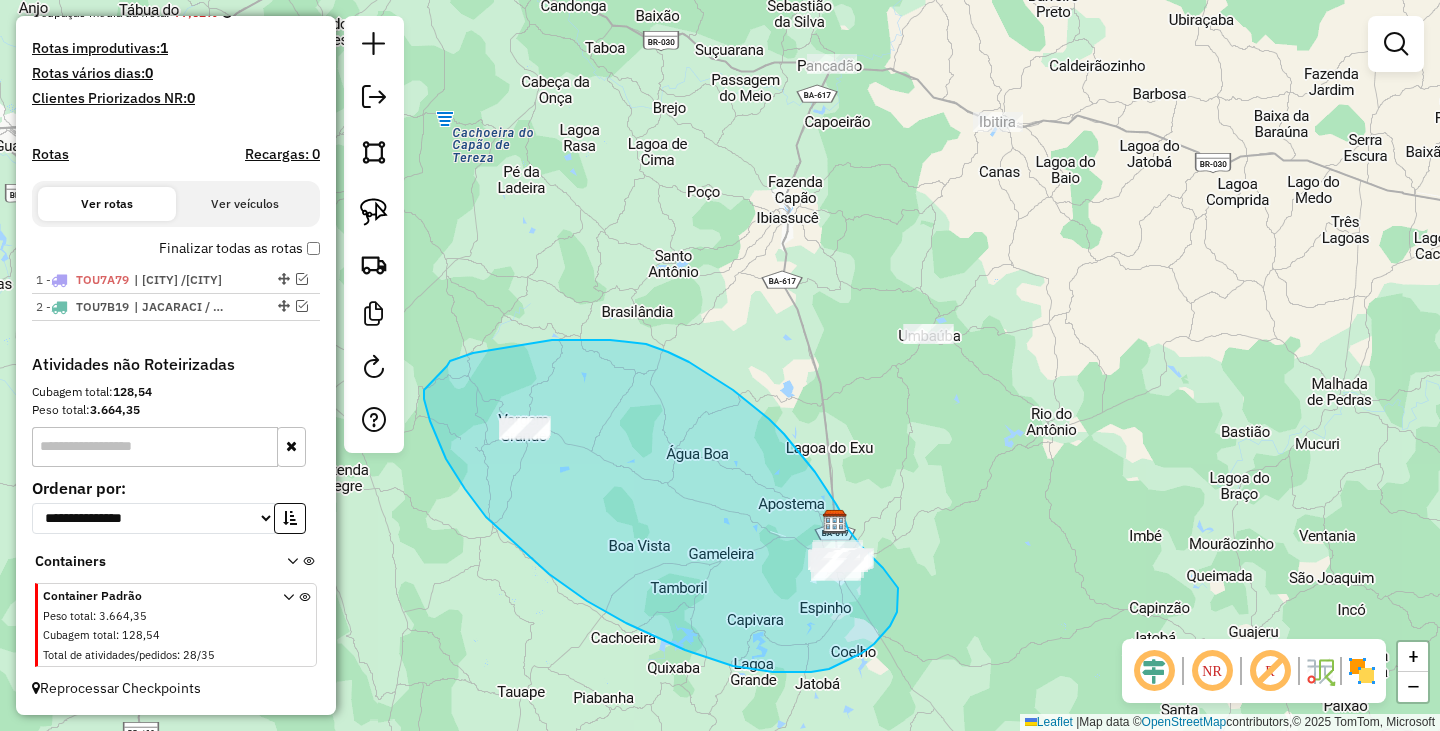 drag, startPoint x: 450, startPoint y: 361, endPoint x: 429, endPoint y: 381, distance: 29 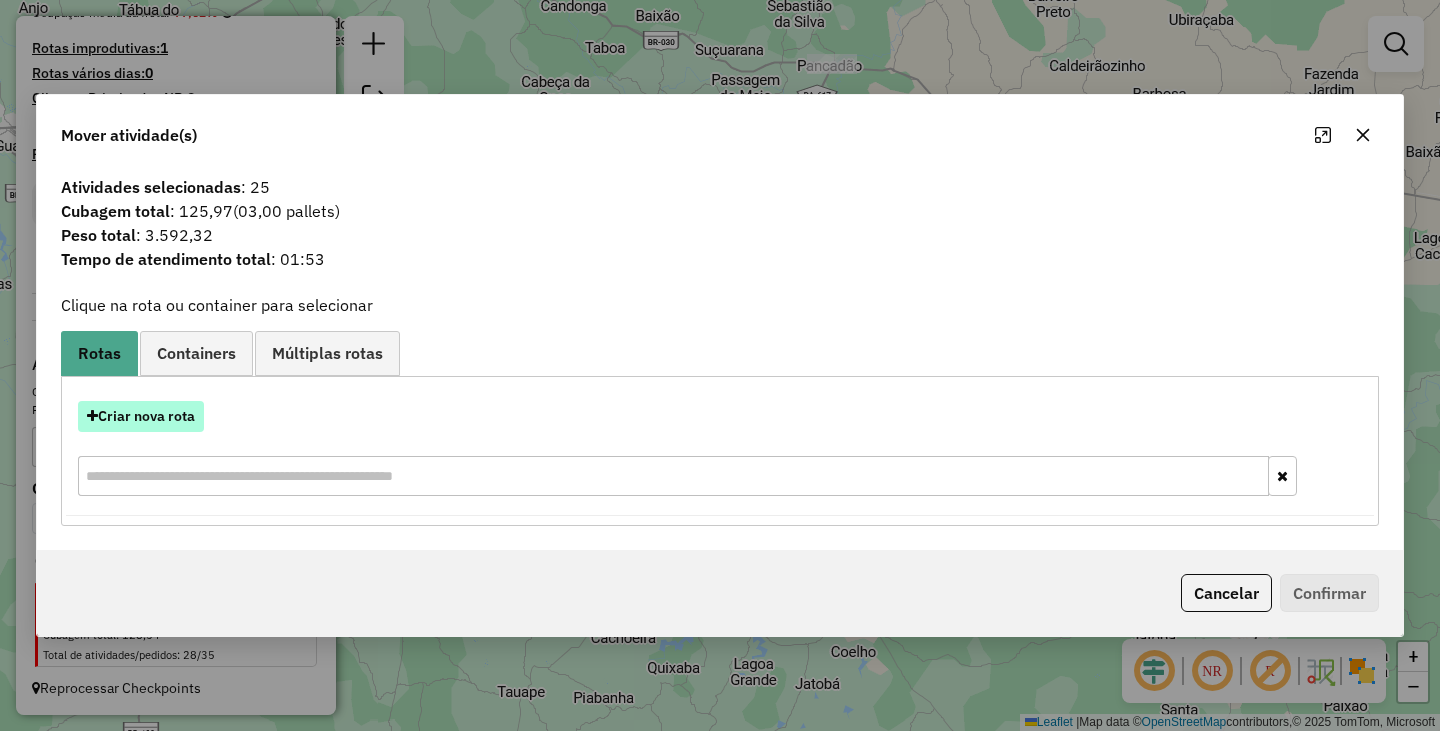 click on "Criar nova rota" at bounding box center [141, 416] 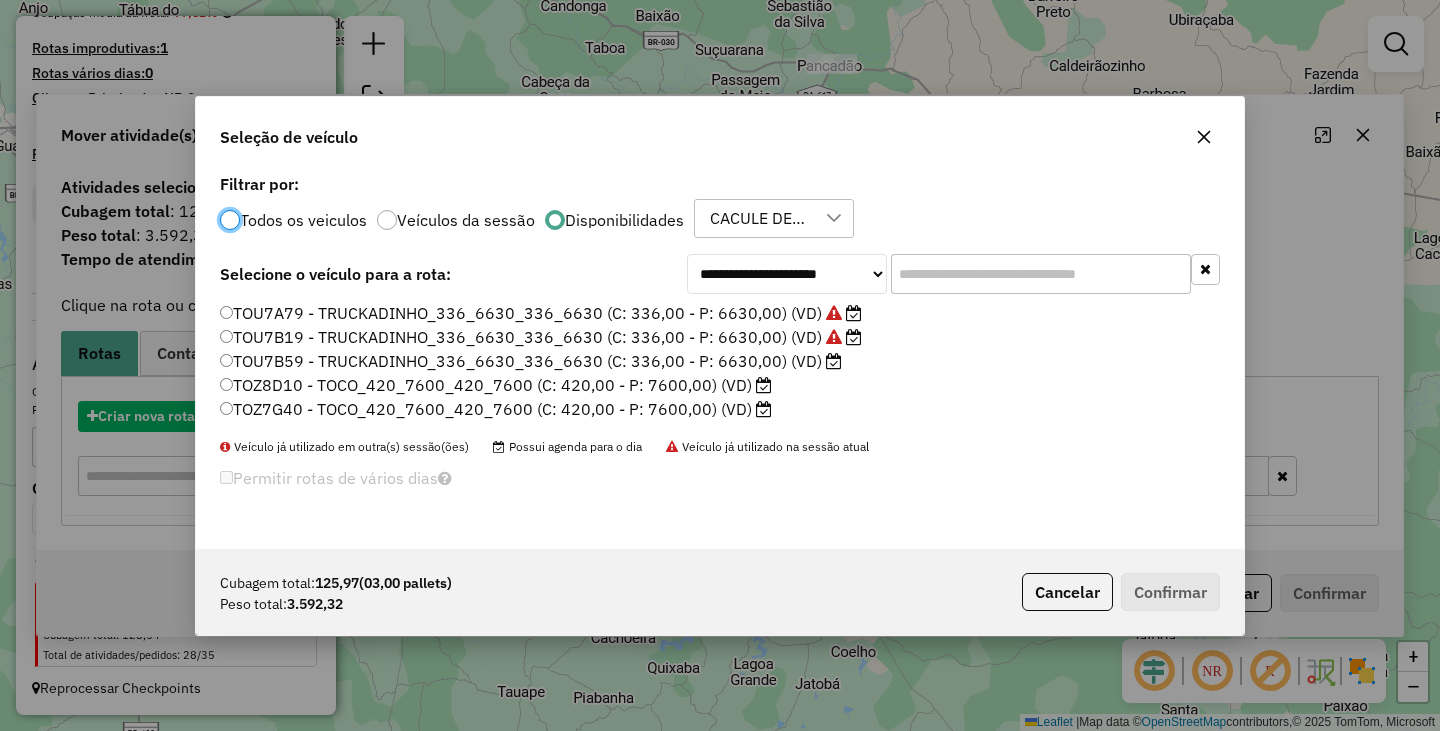 scroll, scrollTop: 11, scrollLeft: 6, axis: both 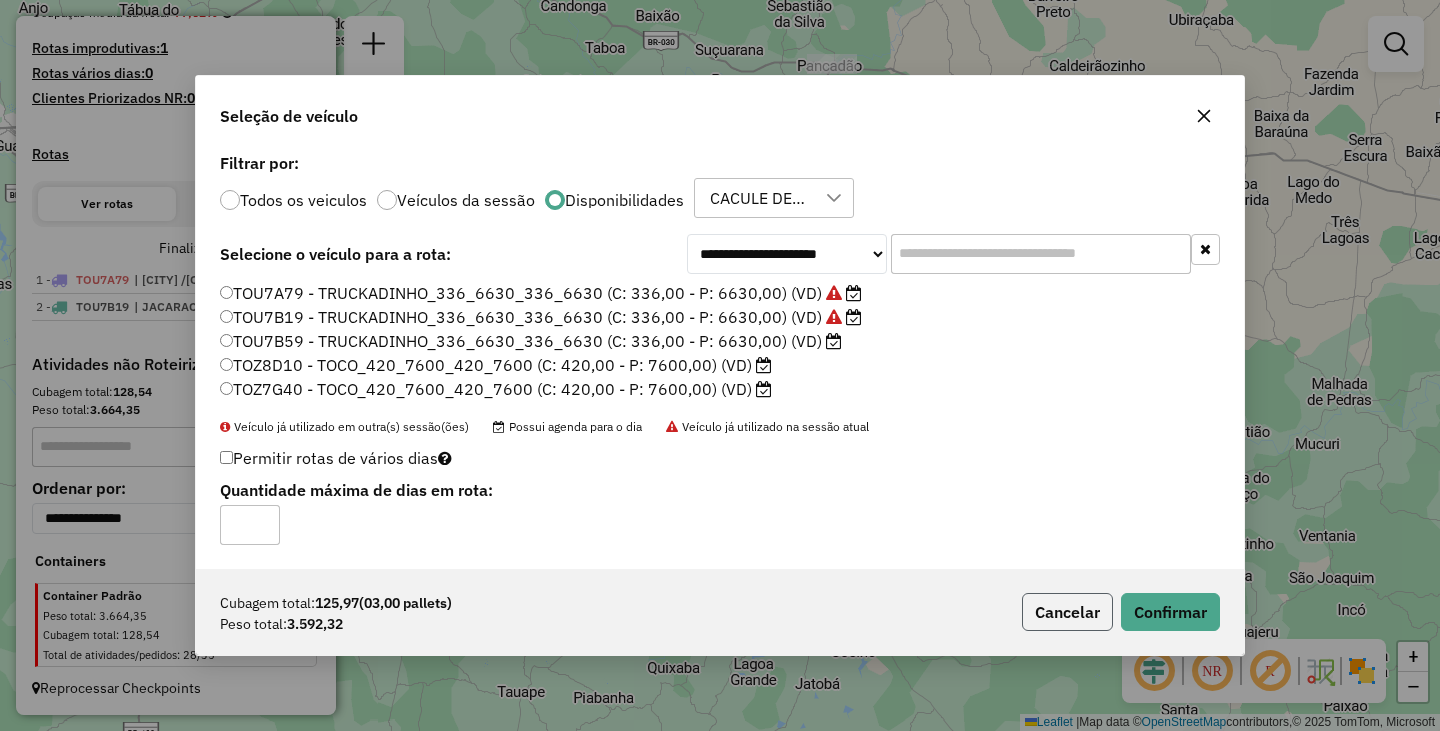 click on "Cancelar" 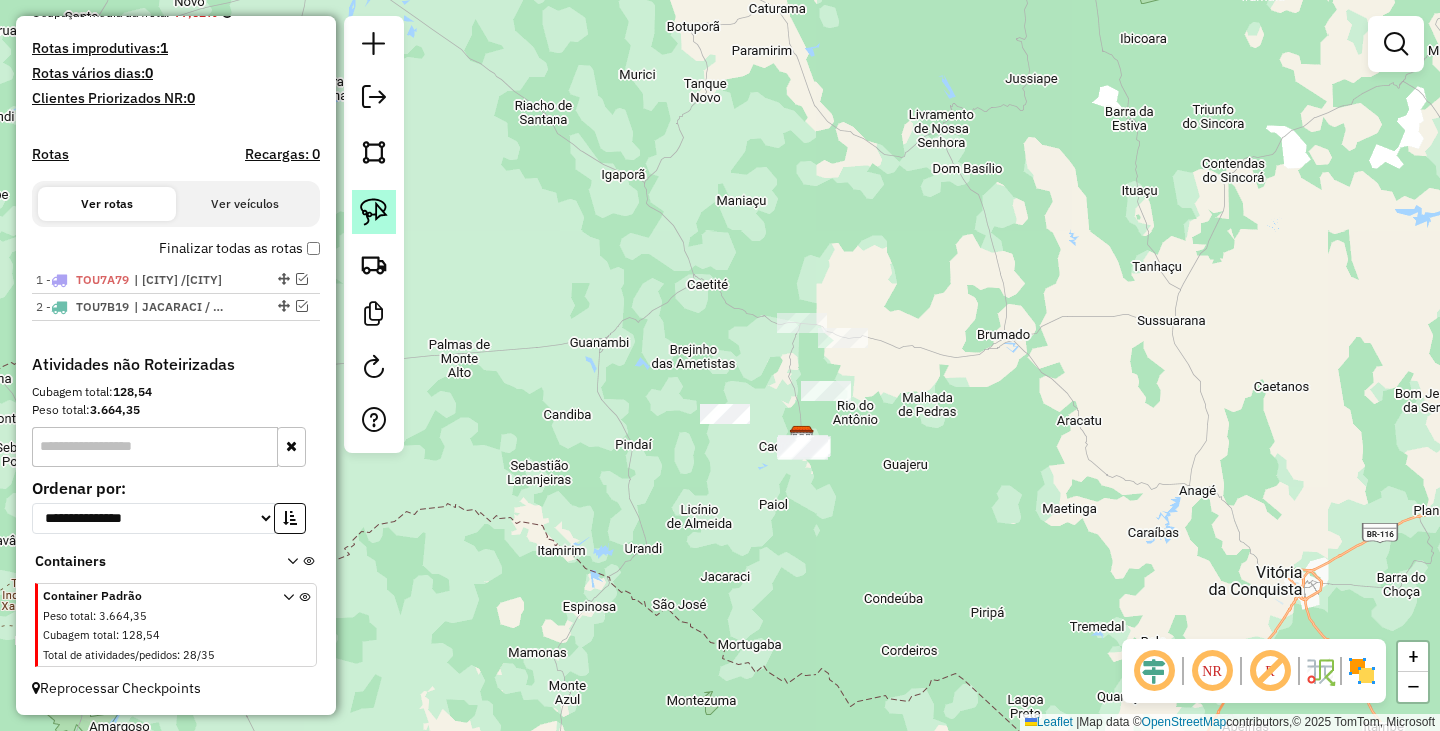 click 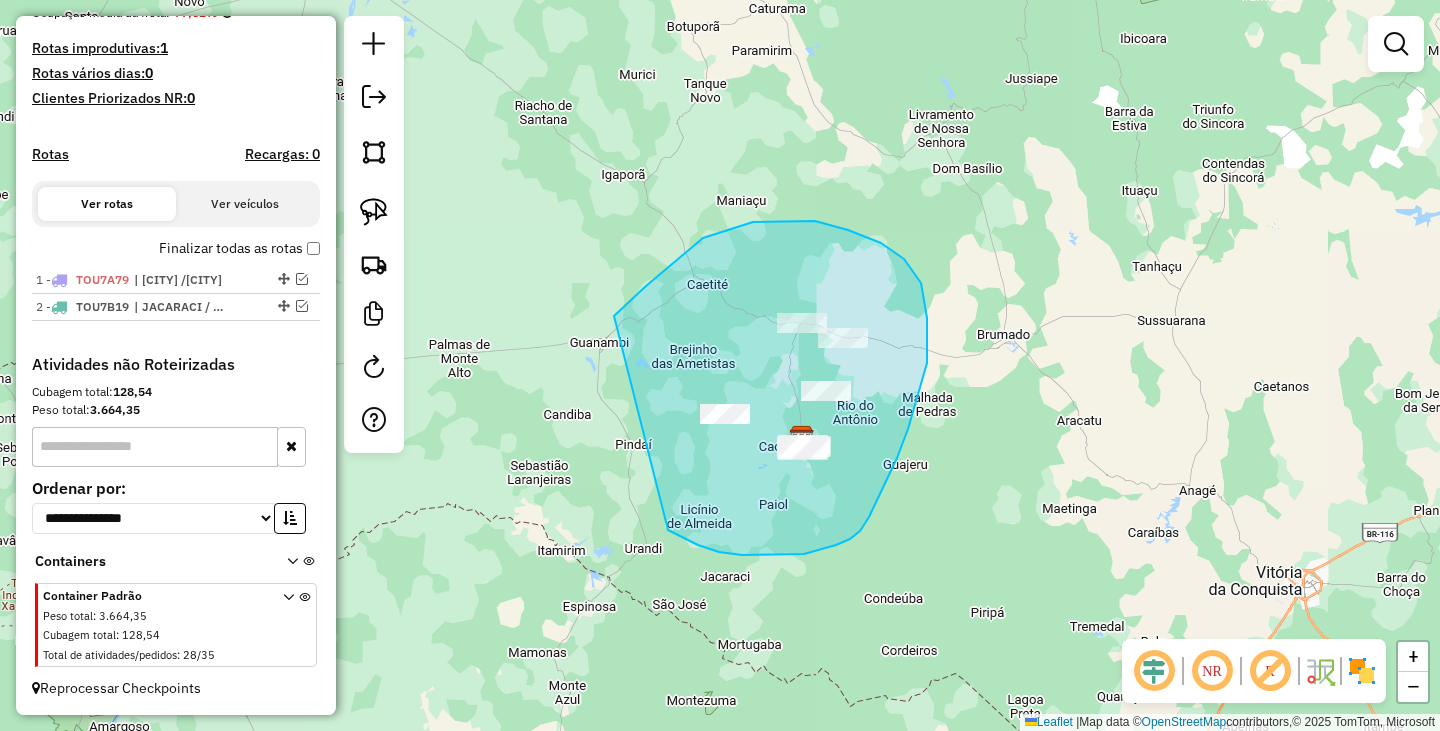 drag, startPoint x: 646, startPoint y: 286, endPoint x: 649, endPoint y: 514, distance: 228.01973 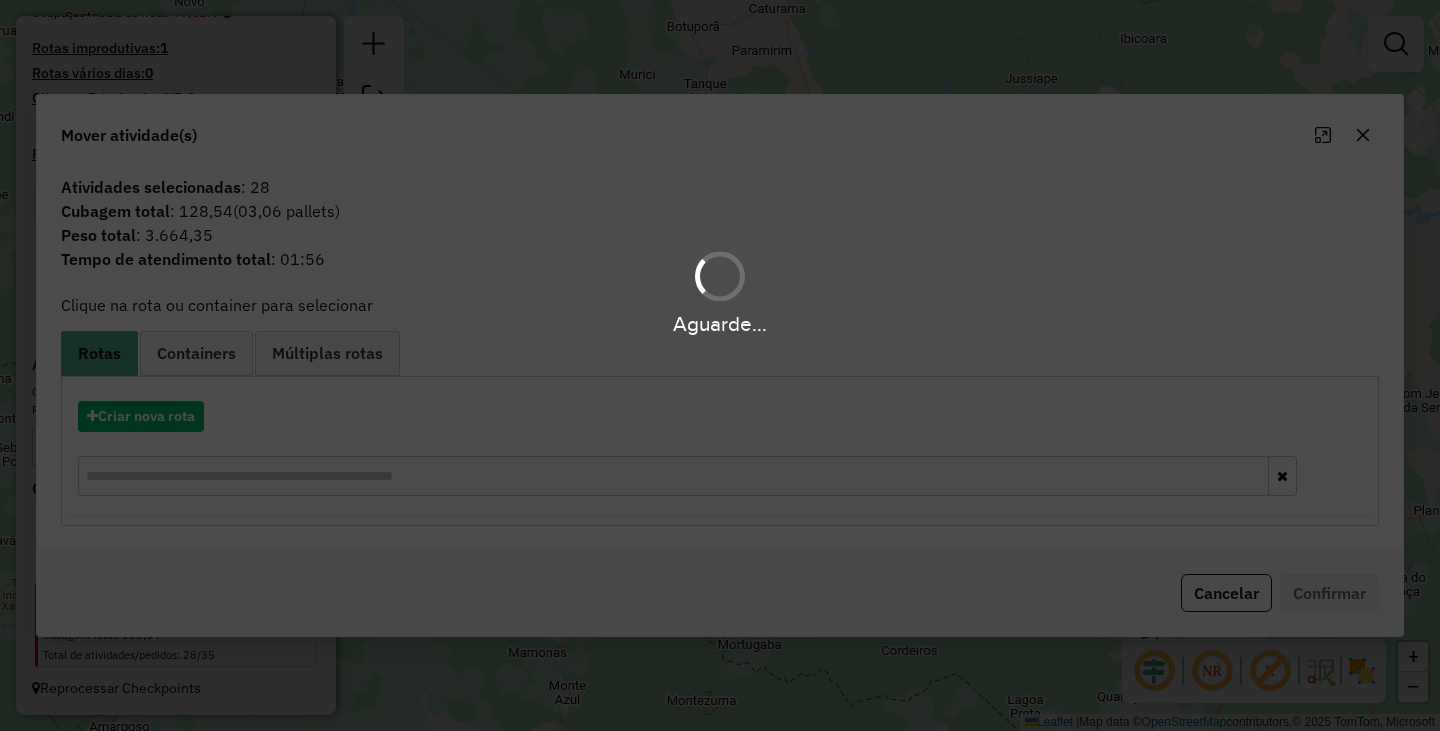 click on "Aguarde..." at bounding box center [720, 365] 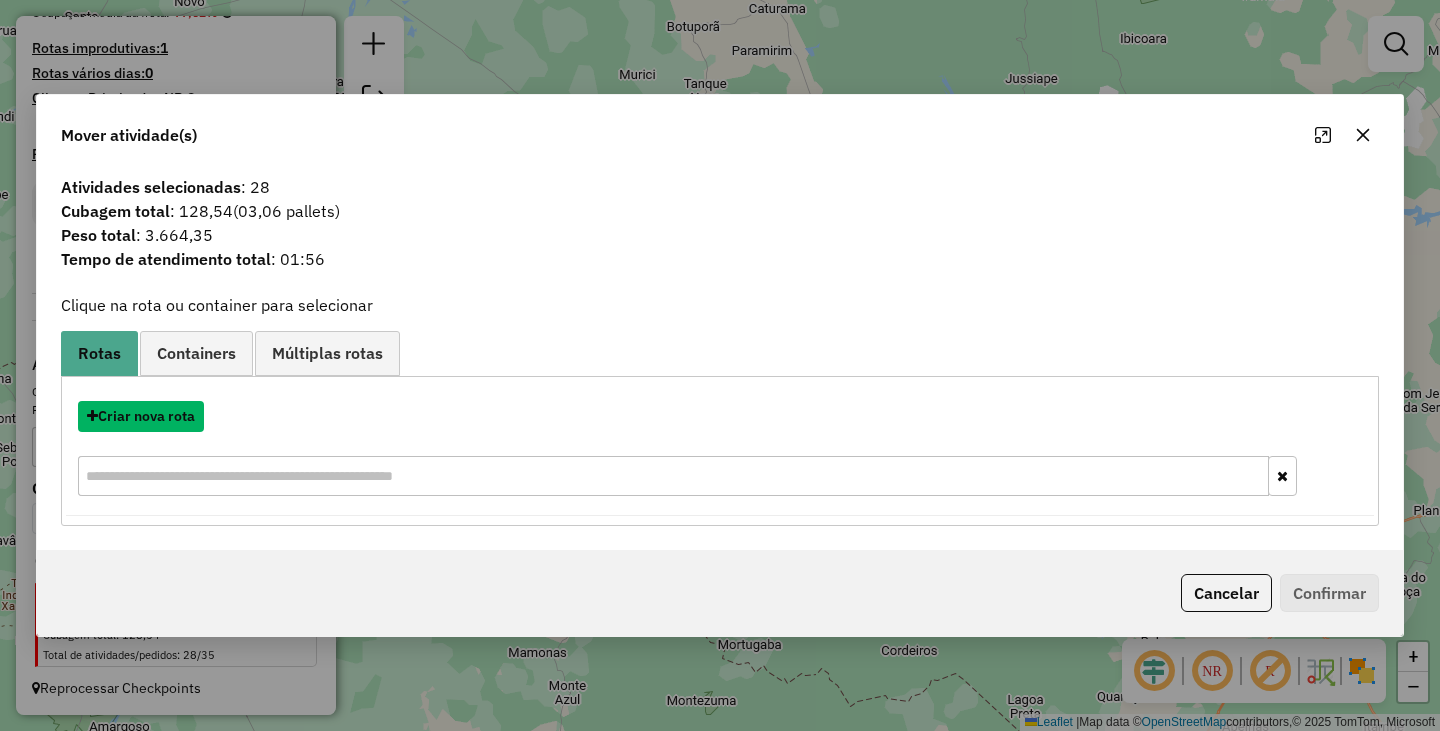 click on "Criar nova rota" at bounding box center (141, 416) 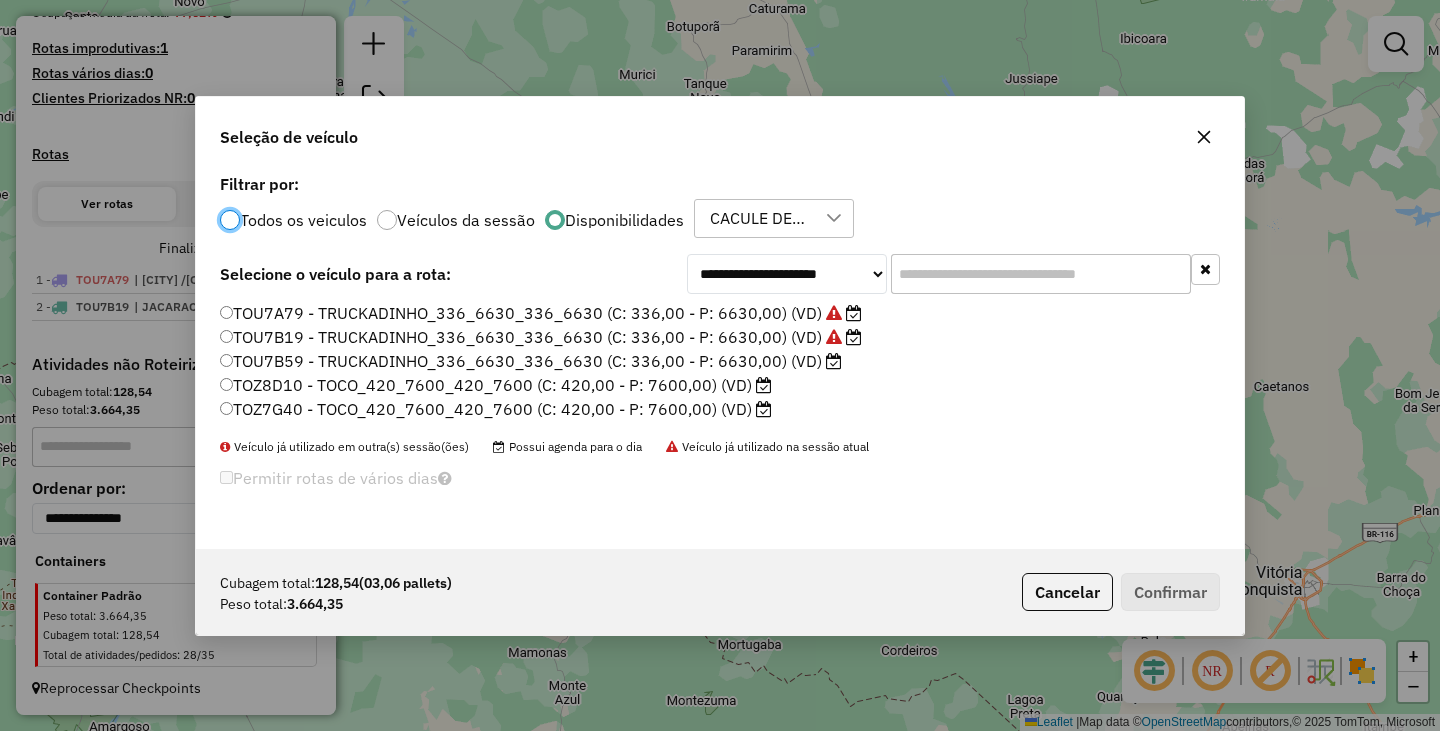 scroll, scrollTop: 11, scrollLeft: 6, axis: both 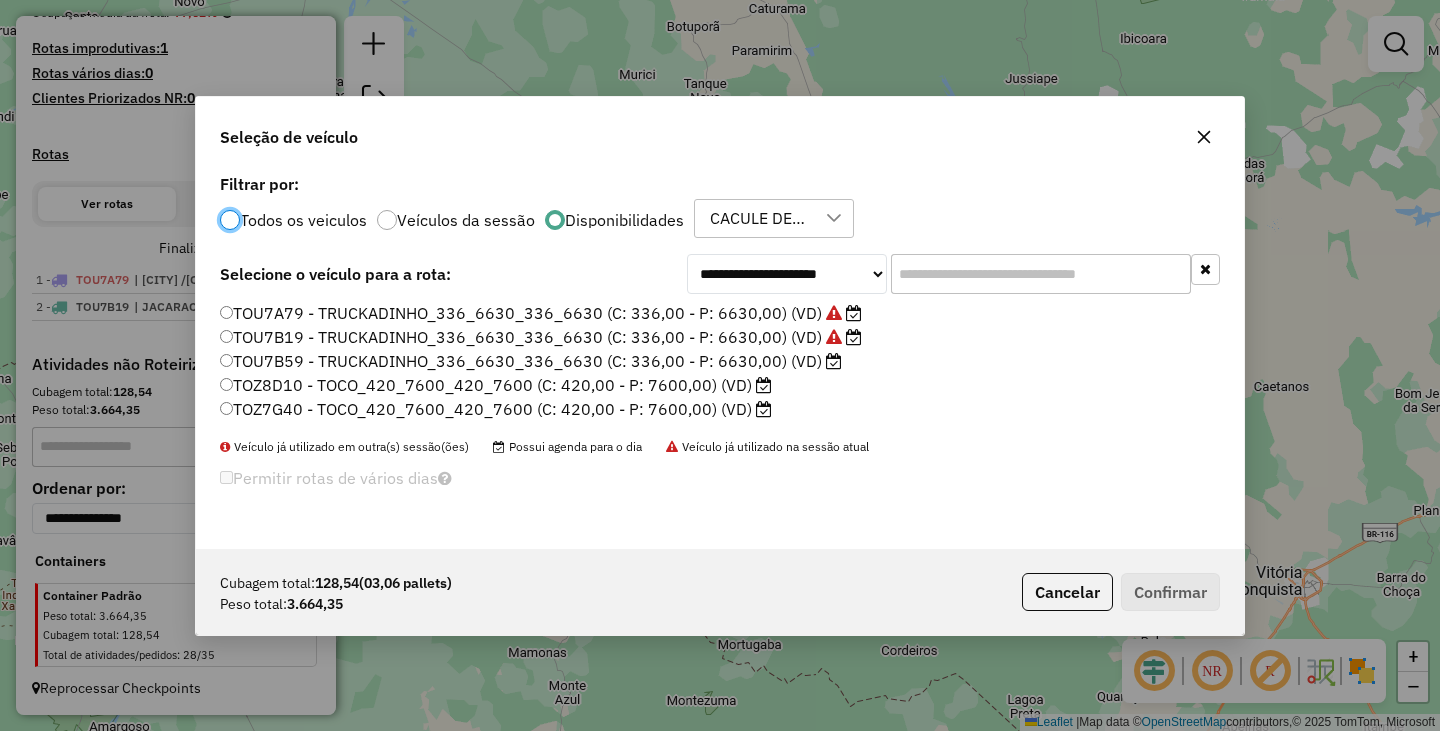 click on "TOU7B59 - TRUCKADINHO_336_6630_336_6630 (C: 336,00 - P: 6630,00) (VD)" 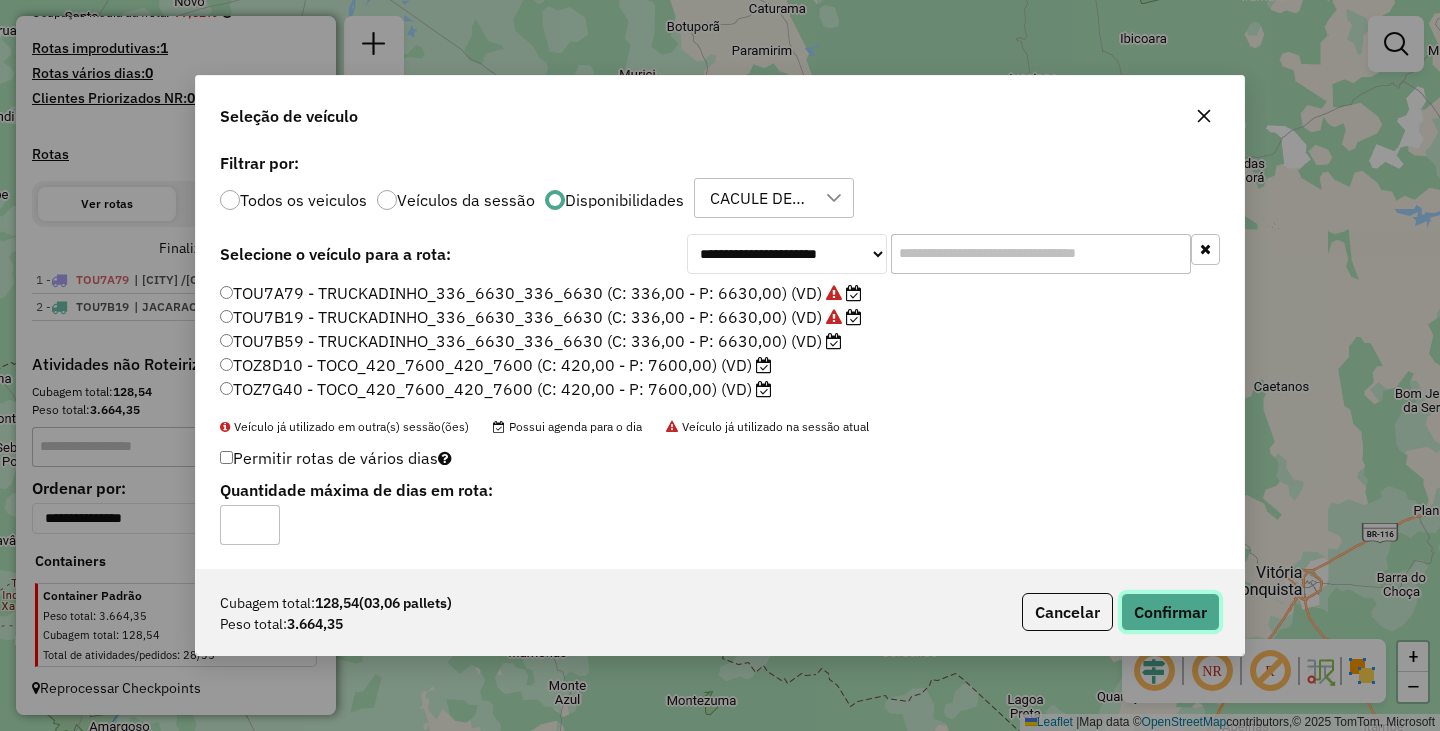 click on "Confirmar" 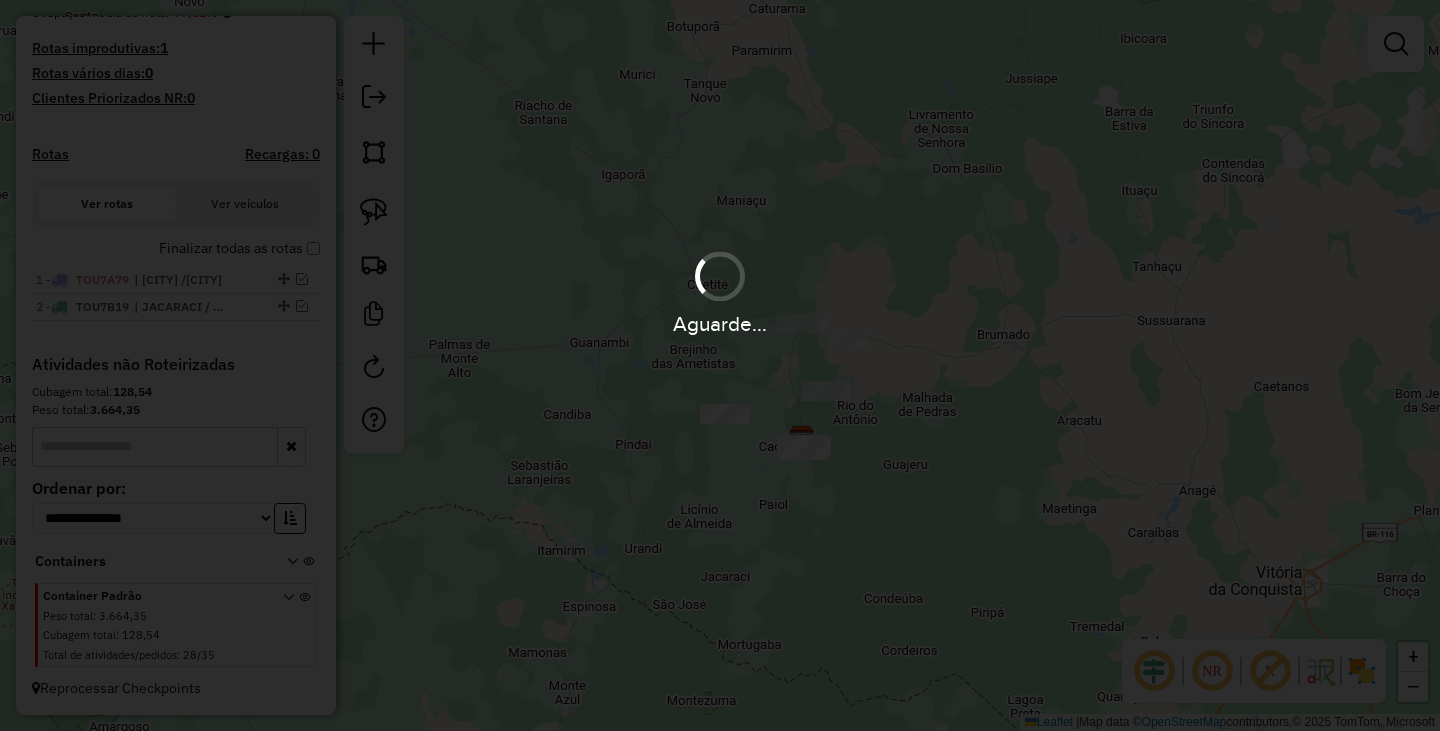scroll, scrollTop: 302, scrollLeft: 0, axis: vertical 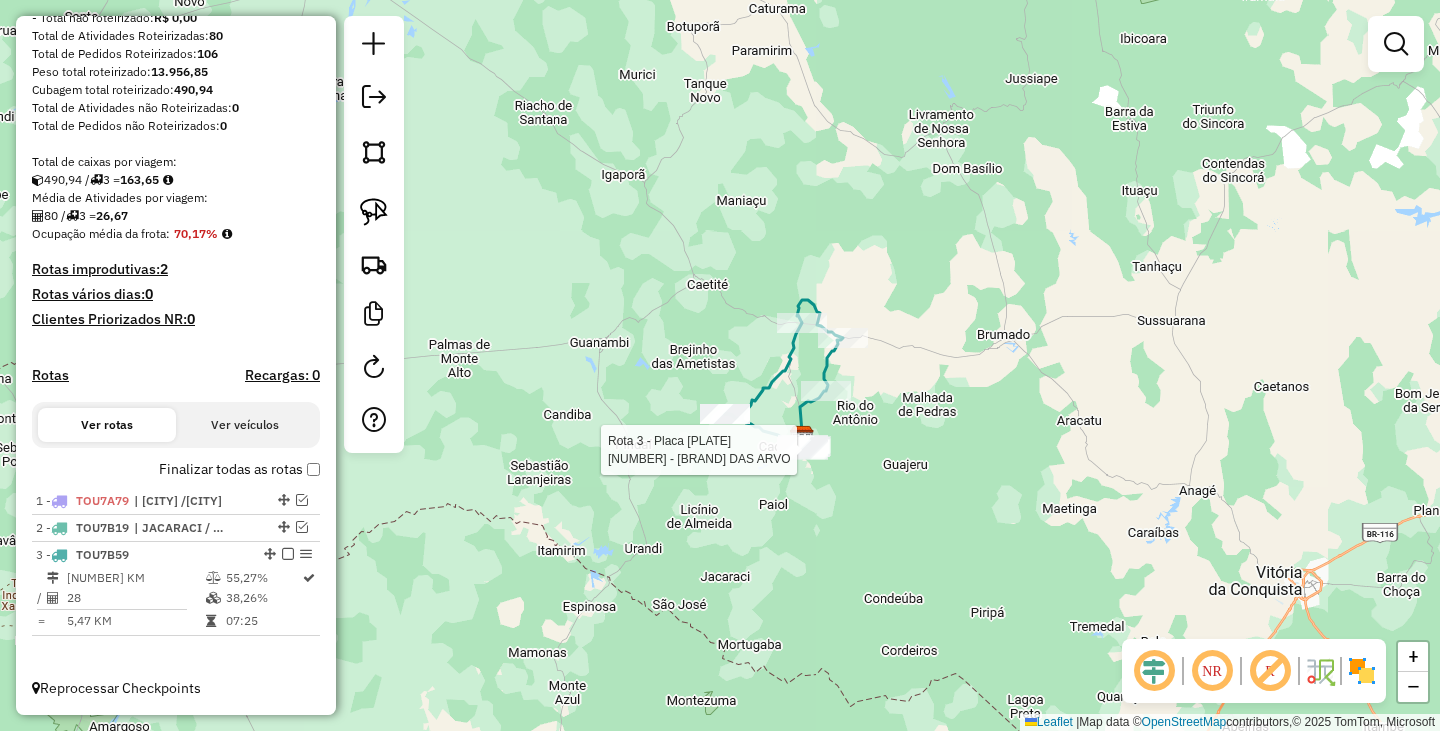 select on "**********" 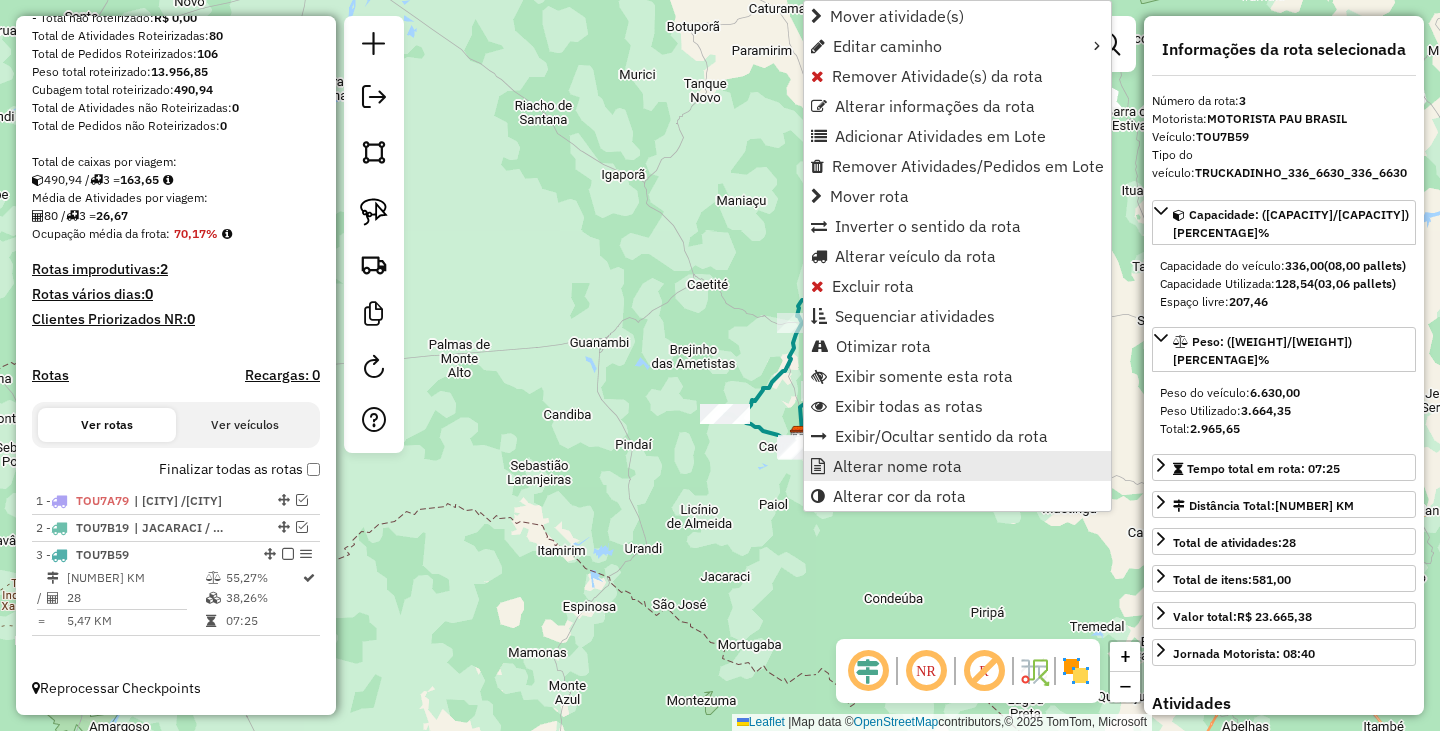 click on "Alterar nome rota" at bounding box center [897, 466] 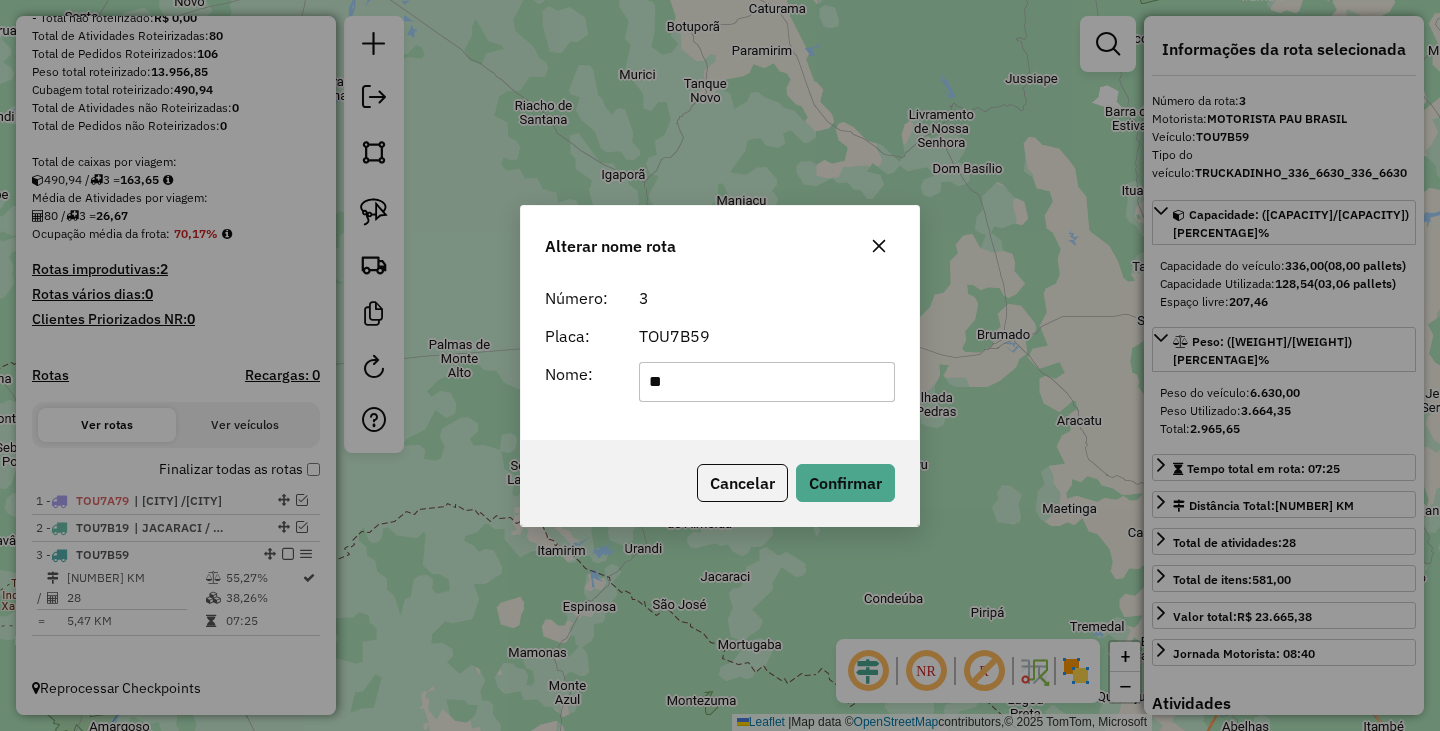 type on "******" 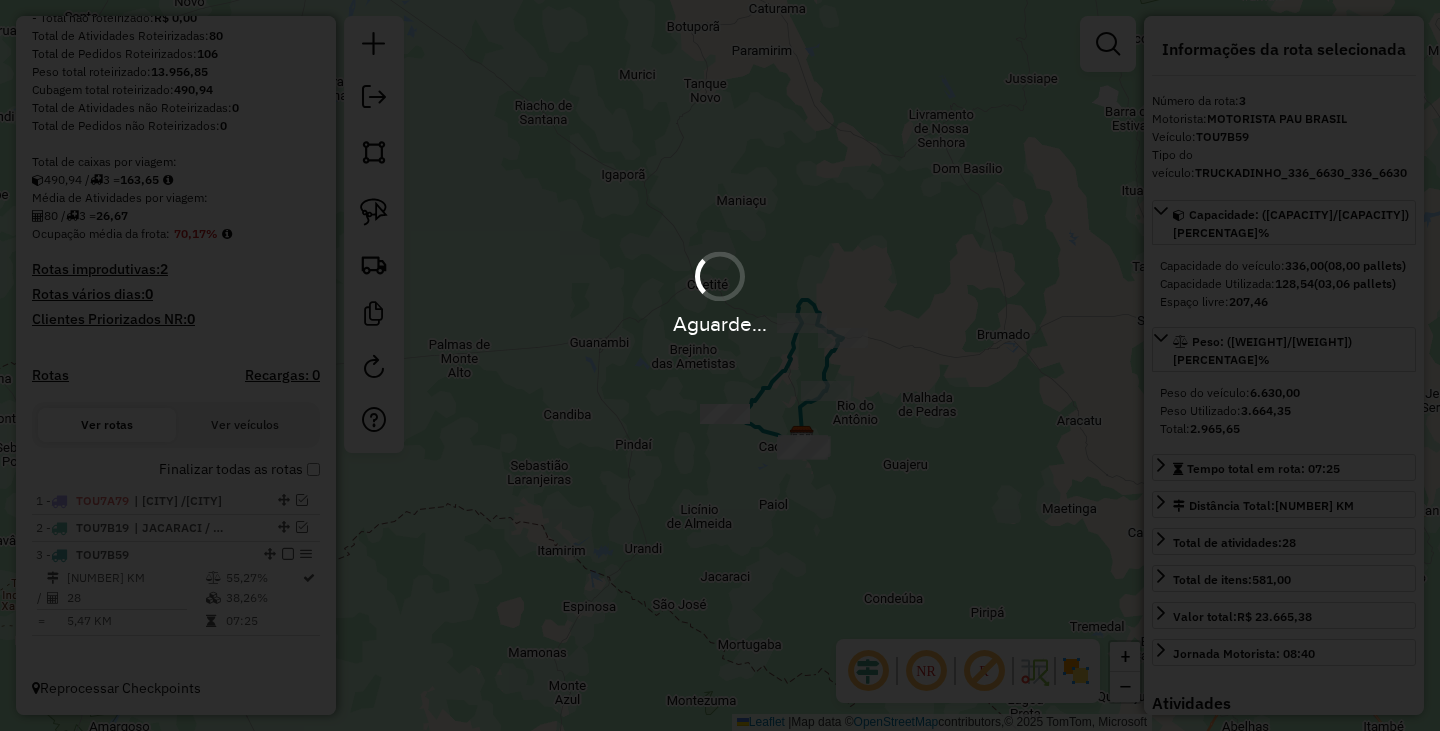 type 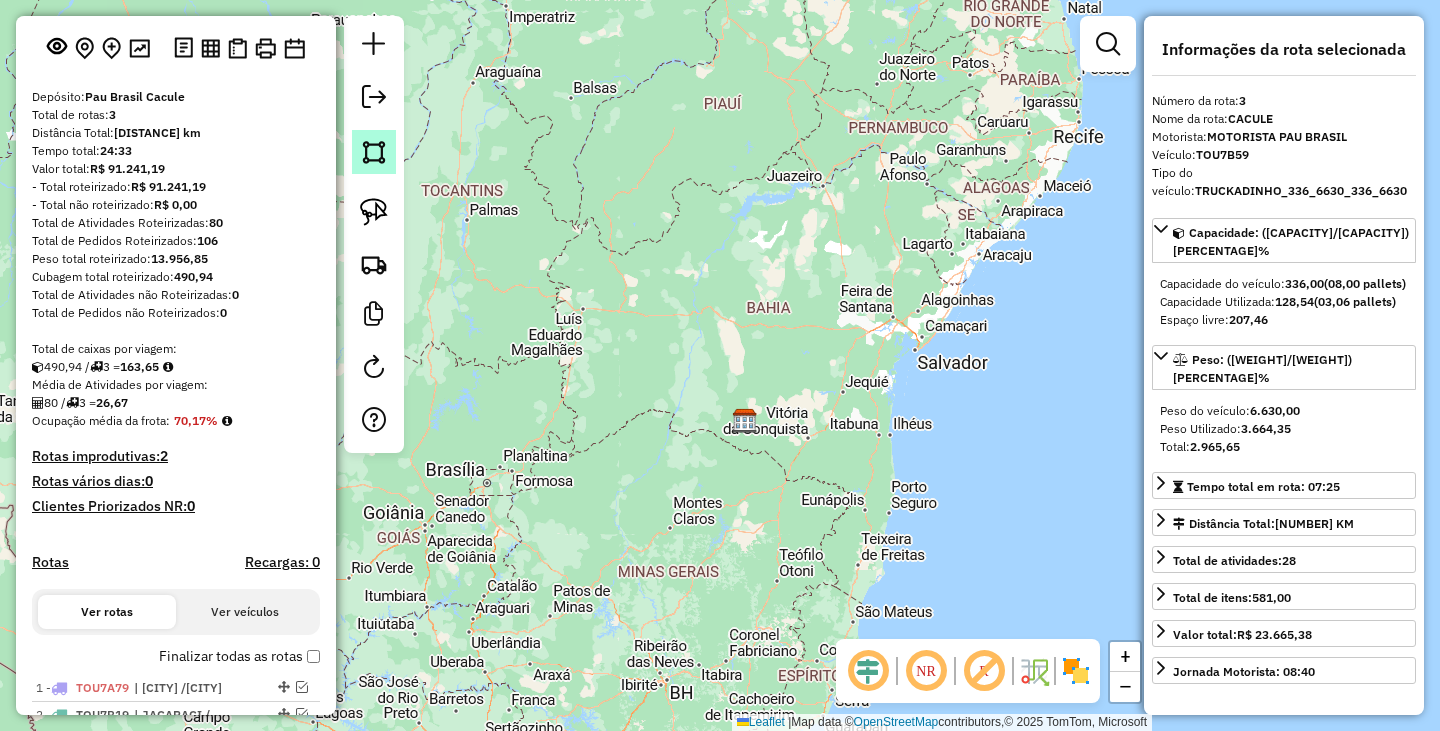 scroll, scrollTop: 0, scrollLeft: 0, axis: both 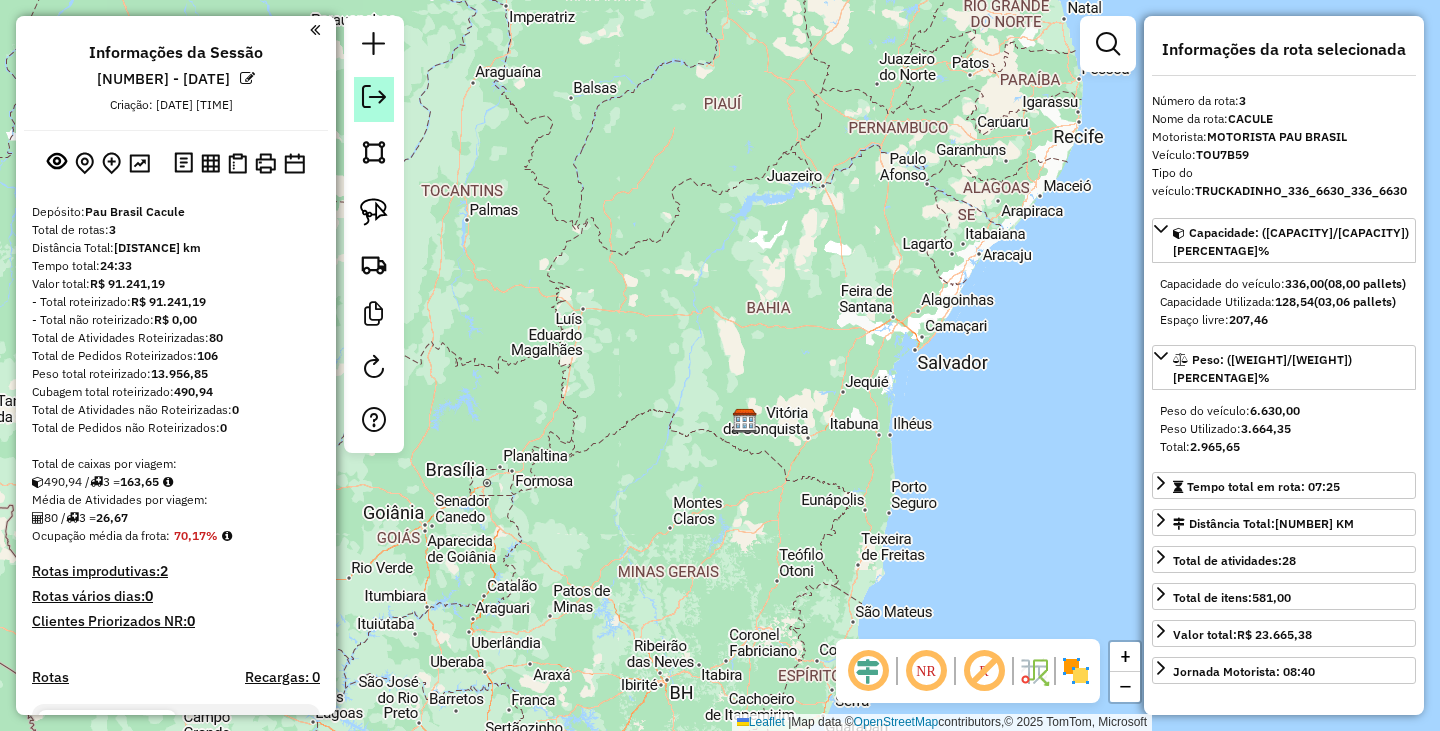 click 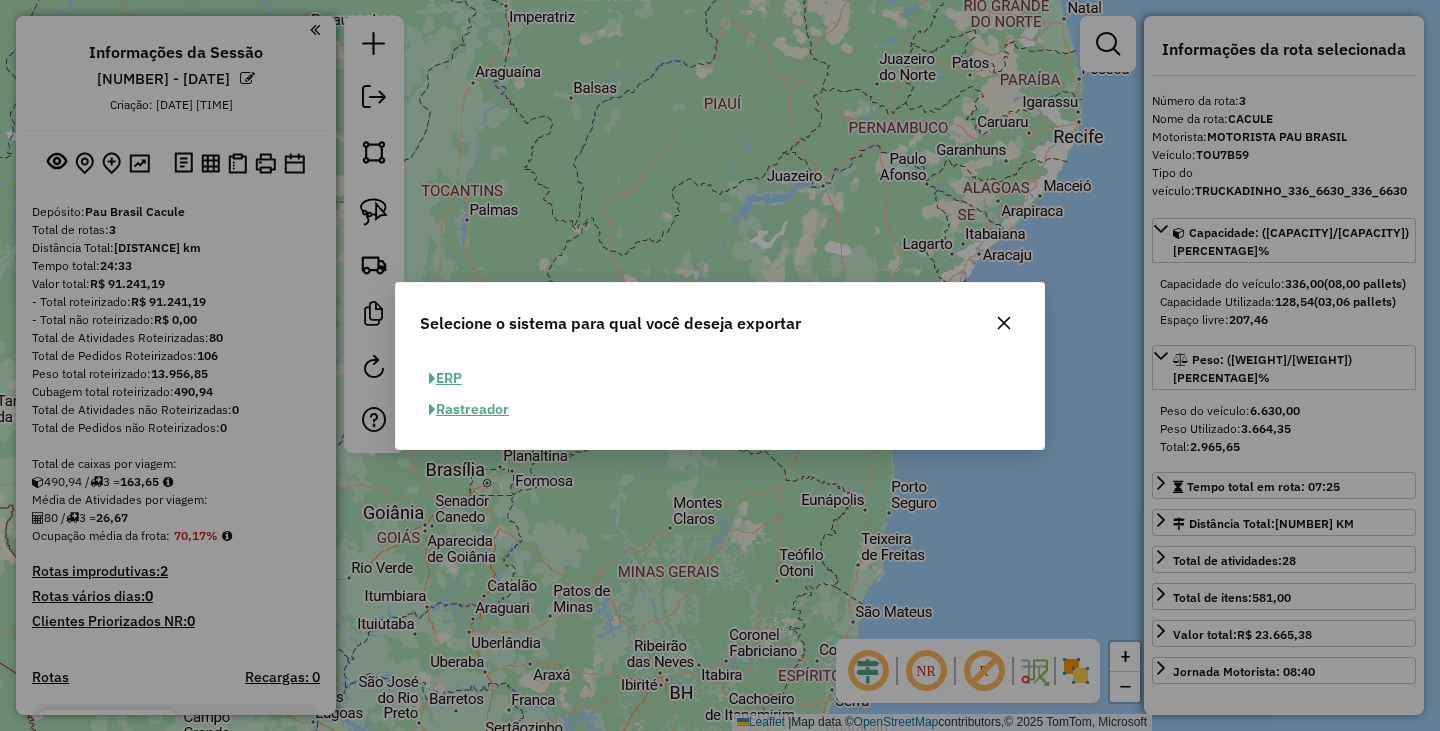 click on "ERP" 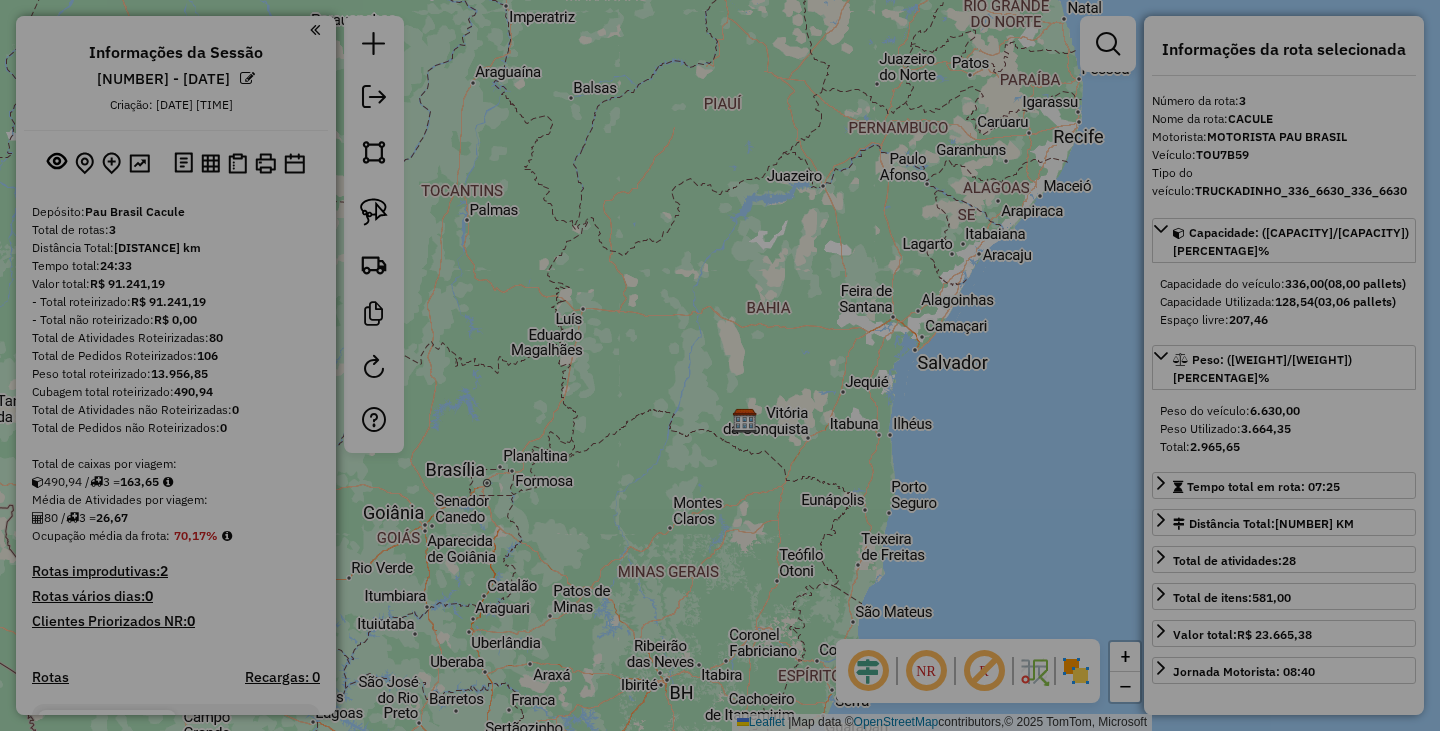 select on "**" 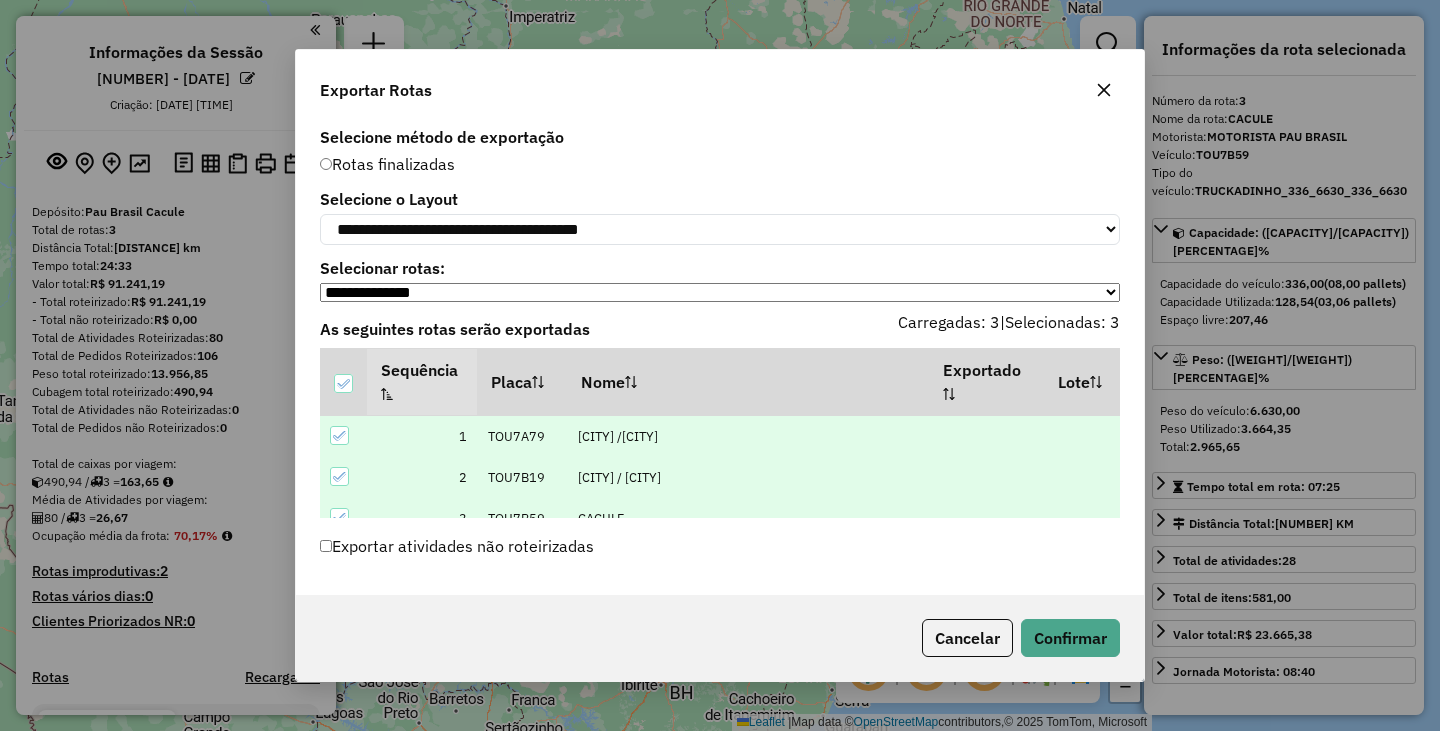click on "Cancelar   Confirmar" 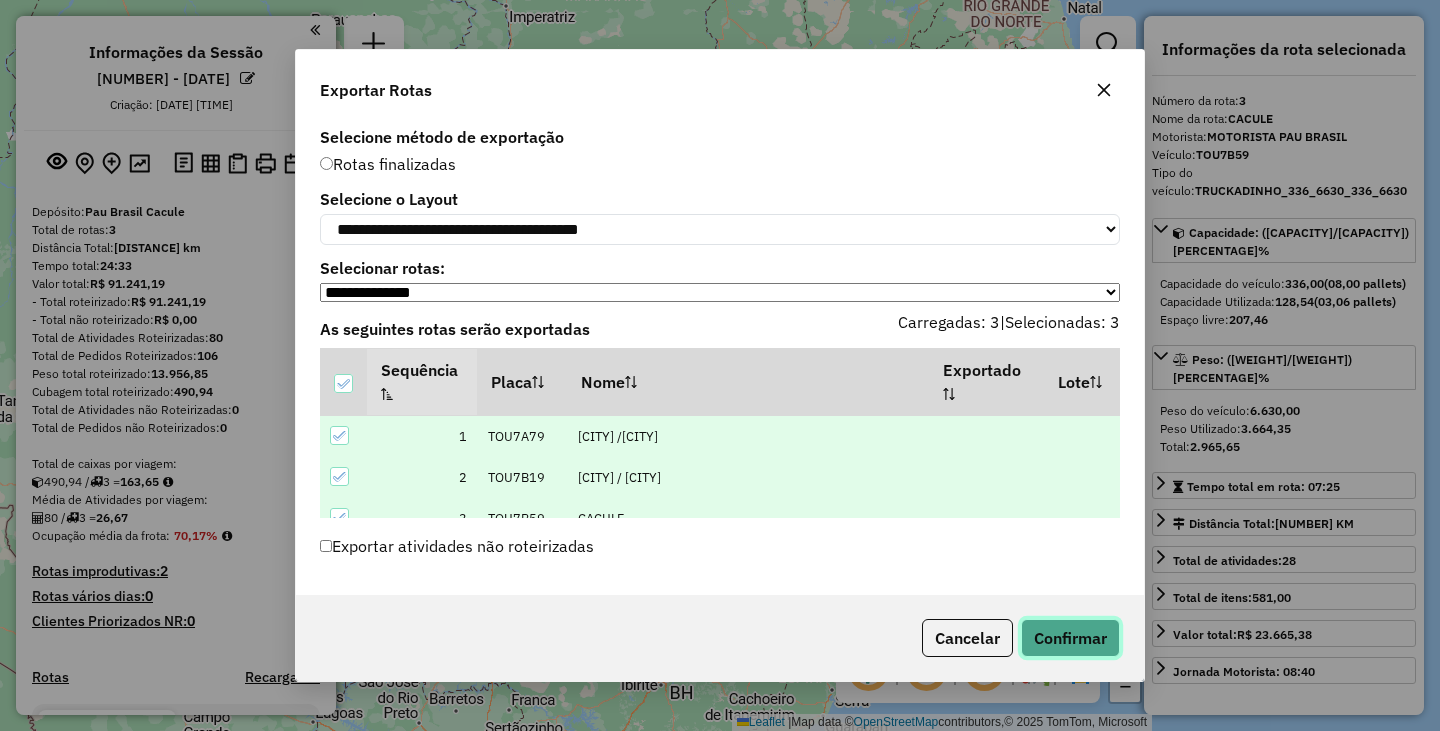 click on "Confirmar" 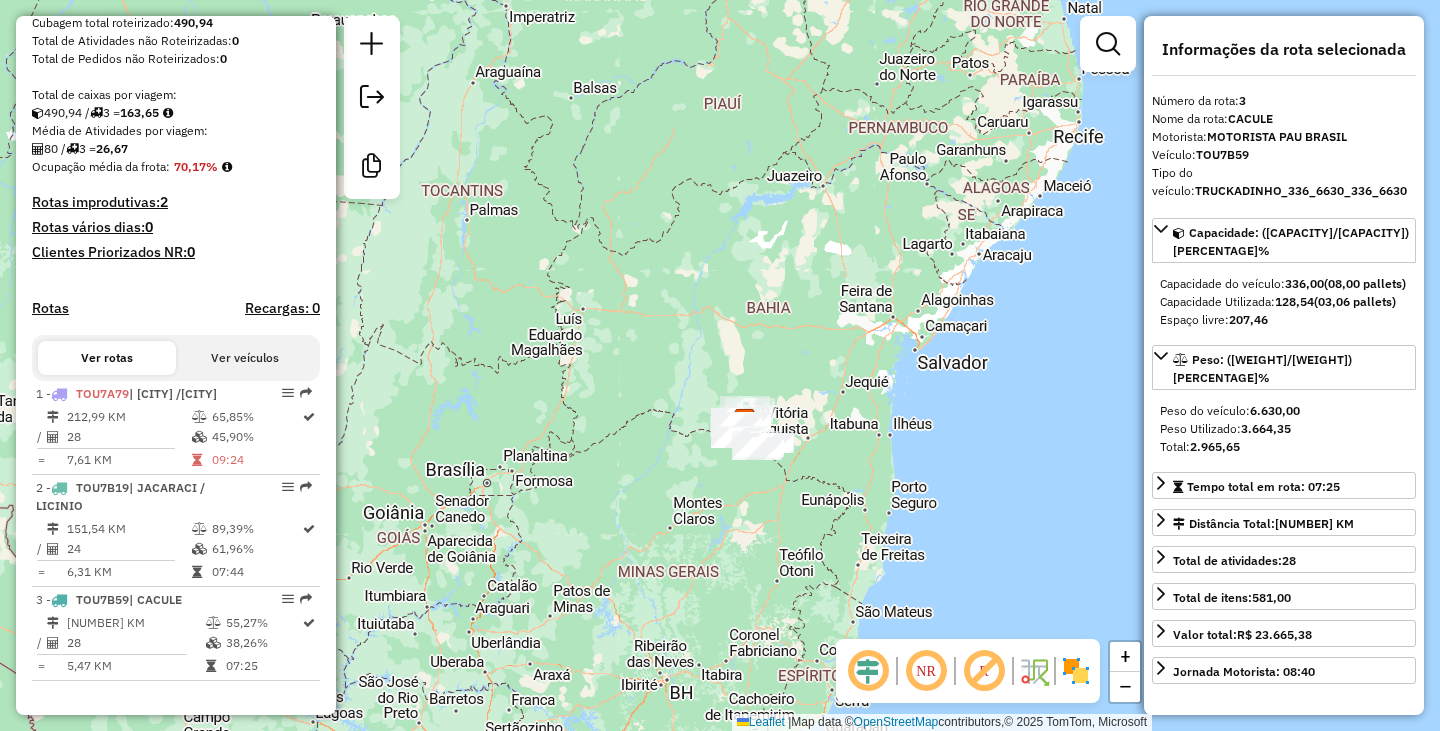 scroll, scrollTop: 0, scrollLeft: 0, axis: both 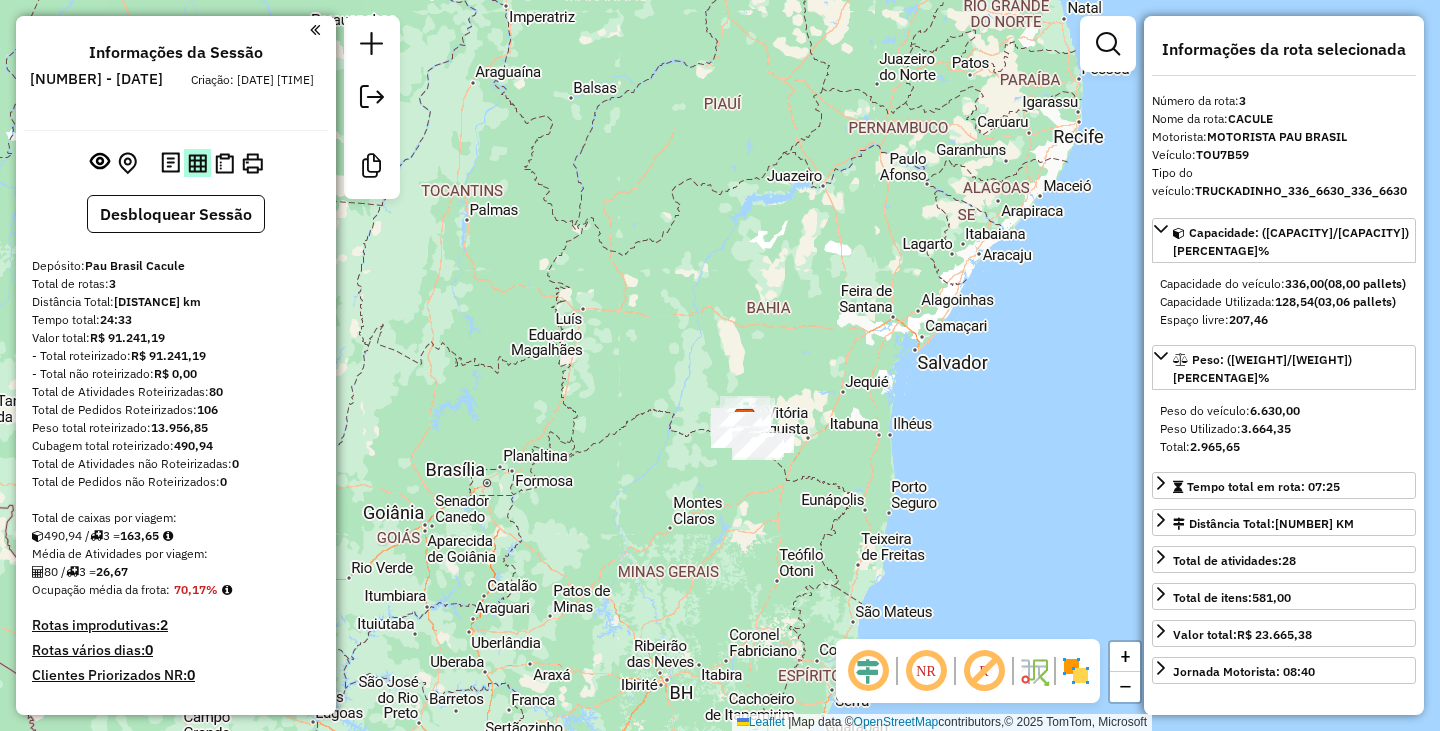 click at bounding box center [197, 162] 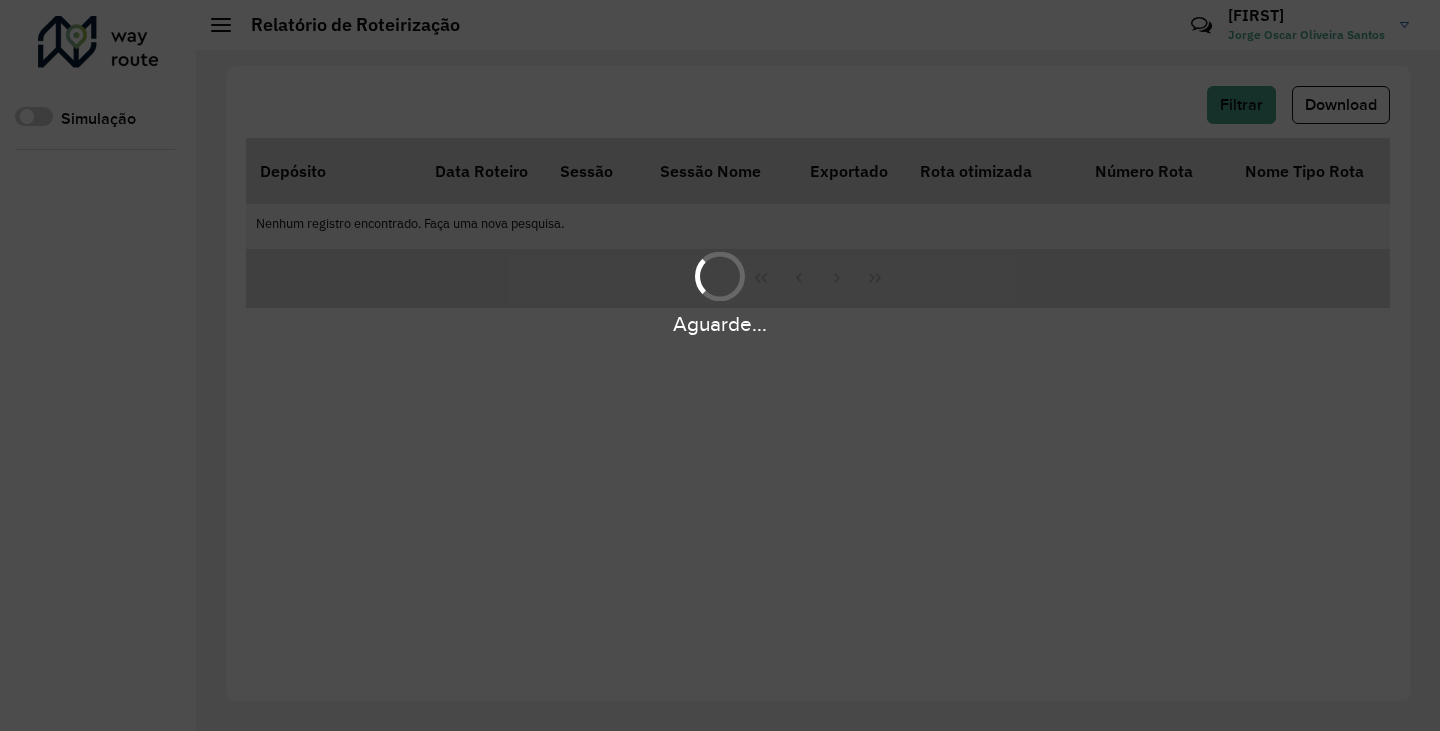 scroll, scrollTop: 0, scrollLeft: 0, axis: both 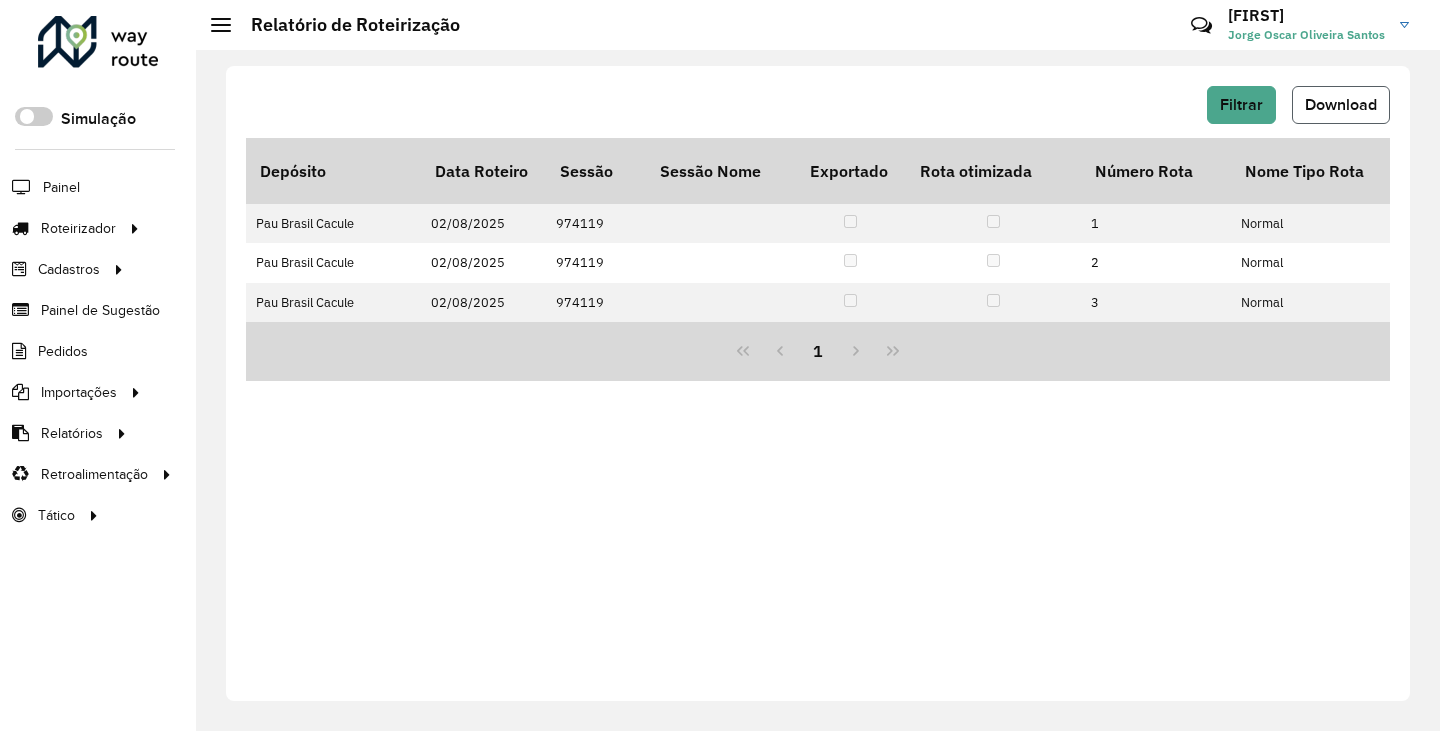 click on "Download" 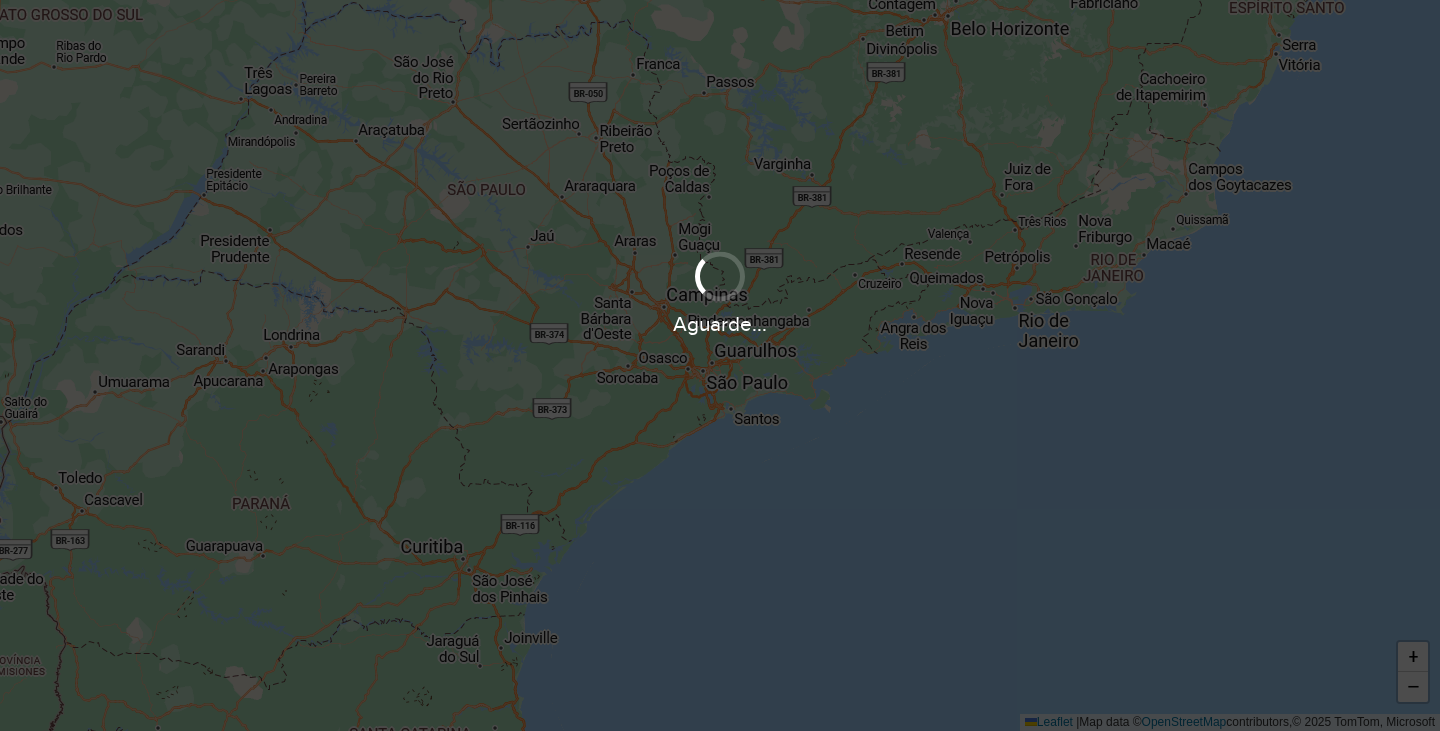 scroll, scrollTop: 0, scrollLeft: 0, axis: both 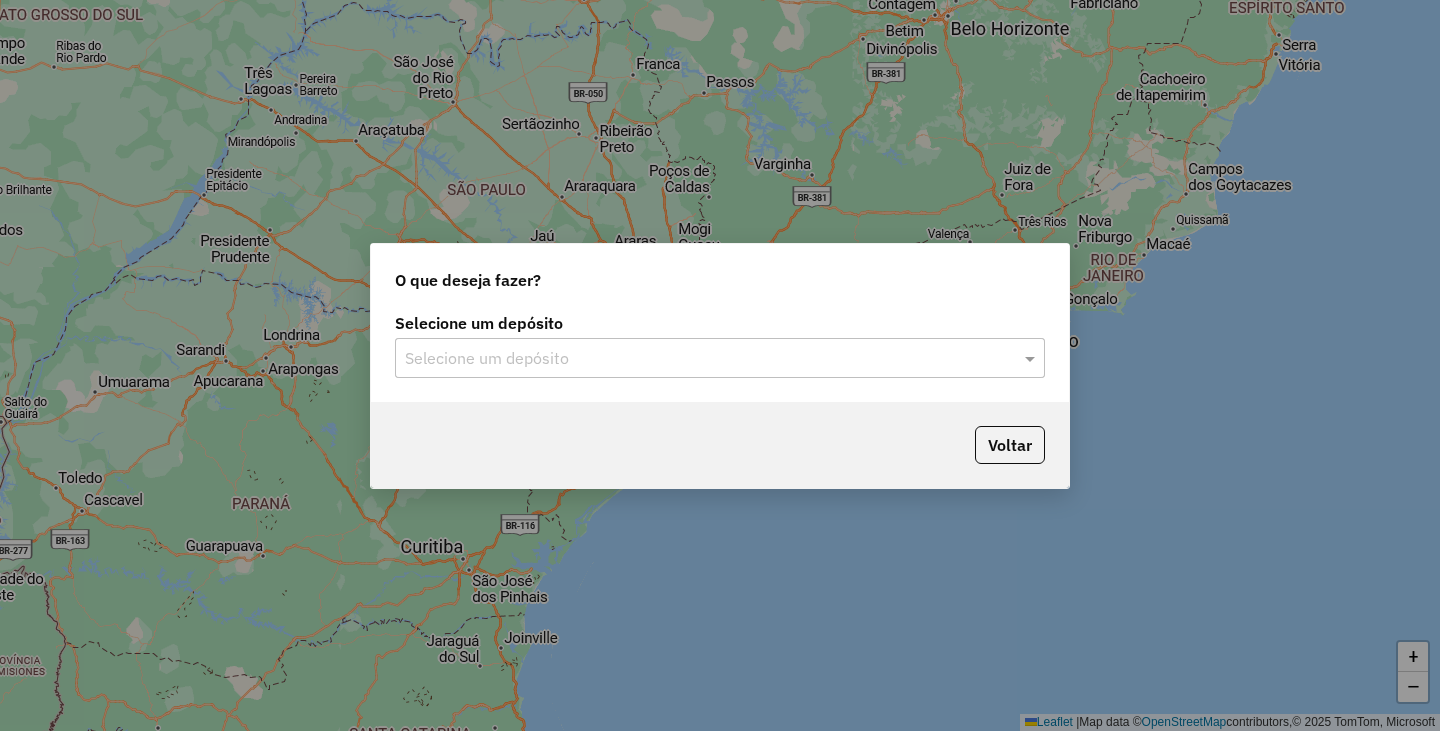 click 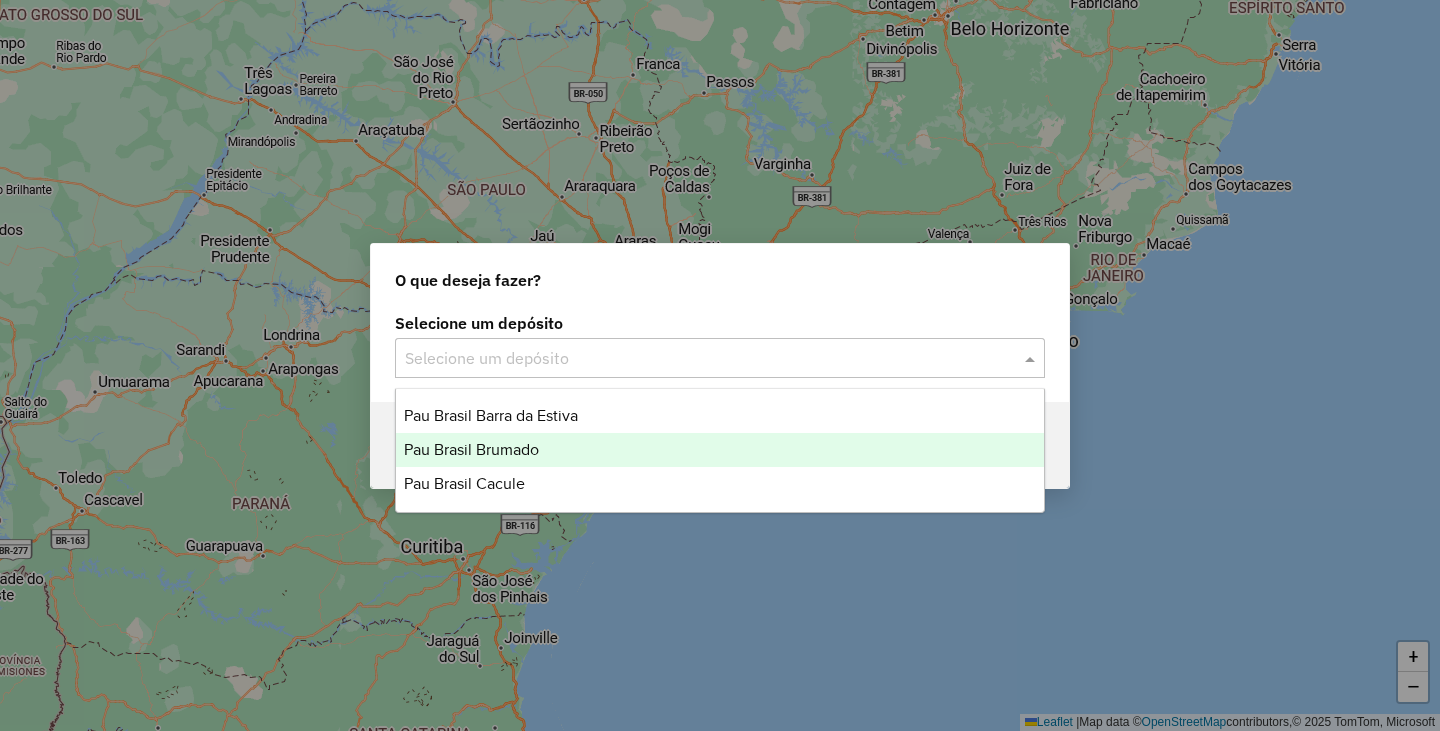 click on "Pau Brasil Brumado" at bounding box center [720, 450] 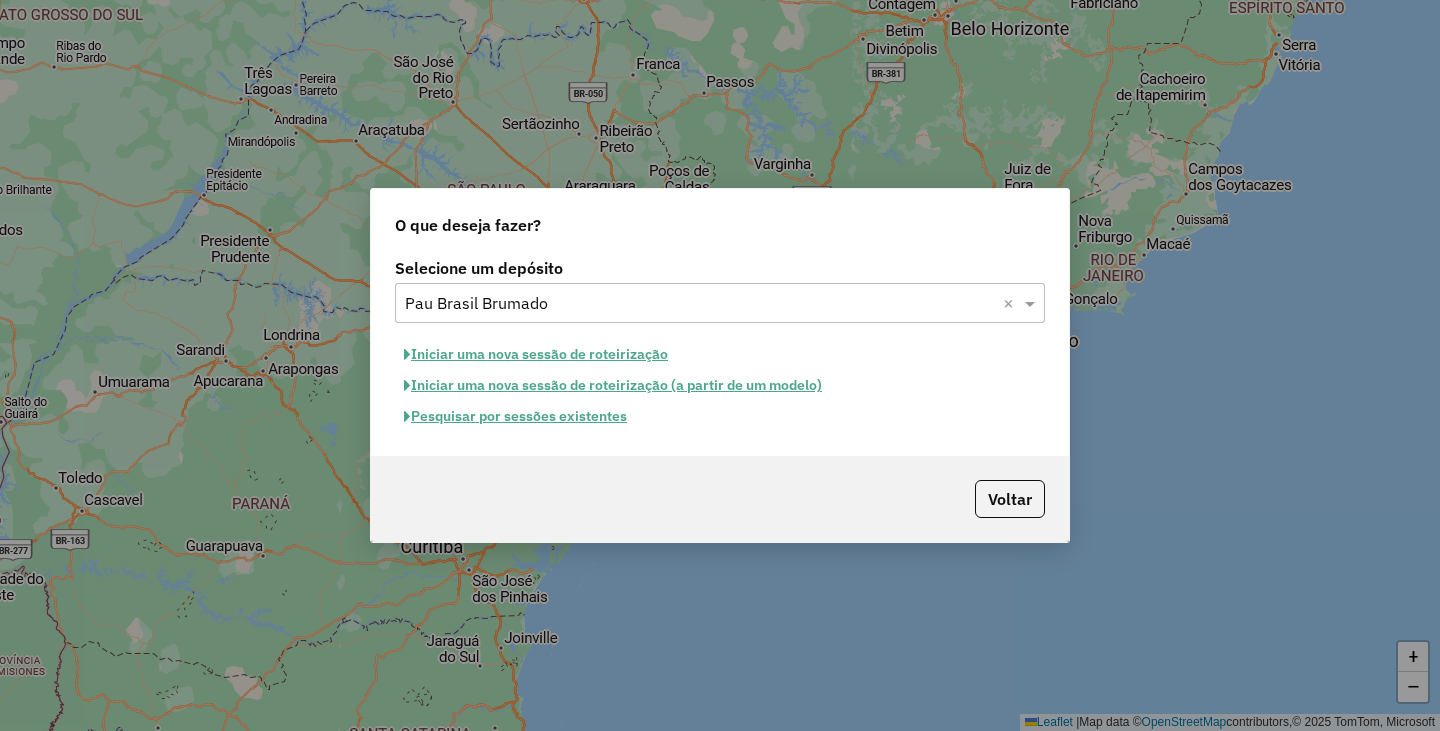 click on "Iniciar uma nova sessão de roteirização" 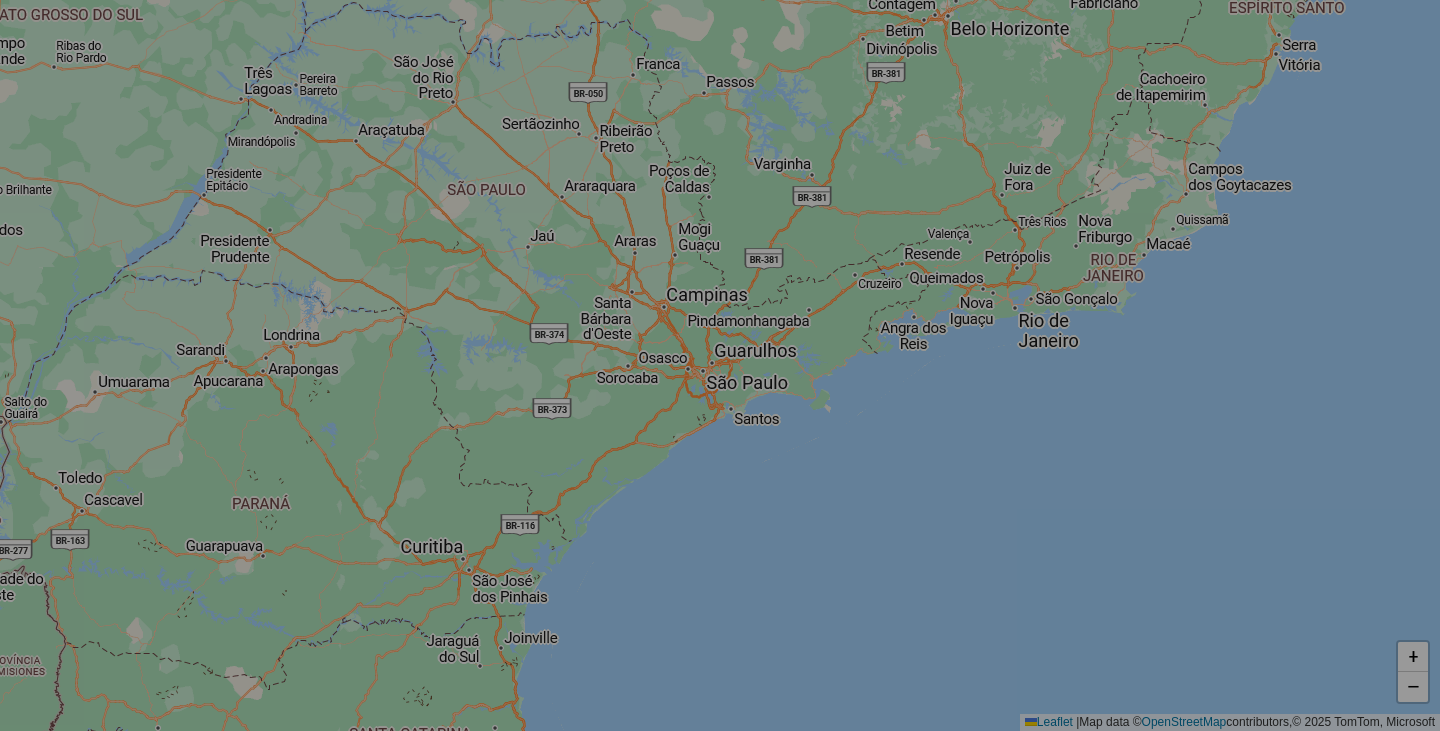 select on "*" 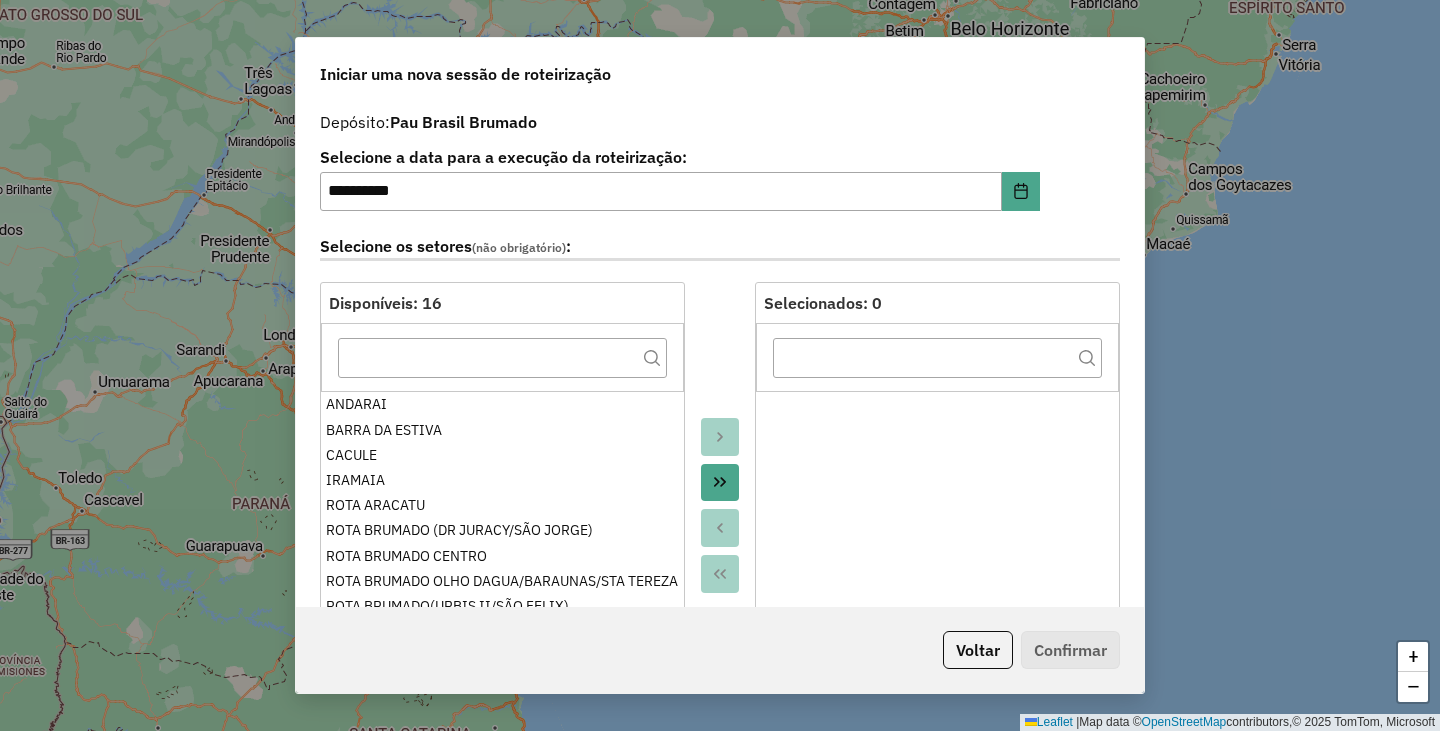 click 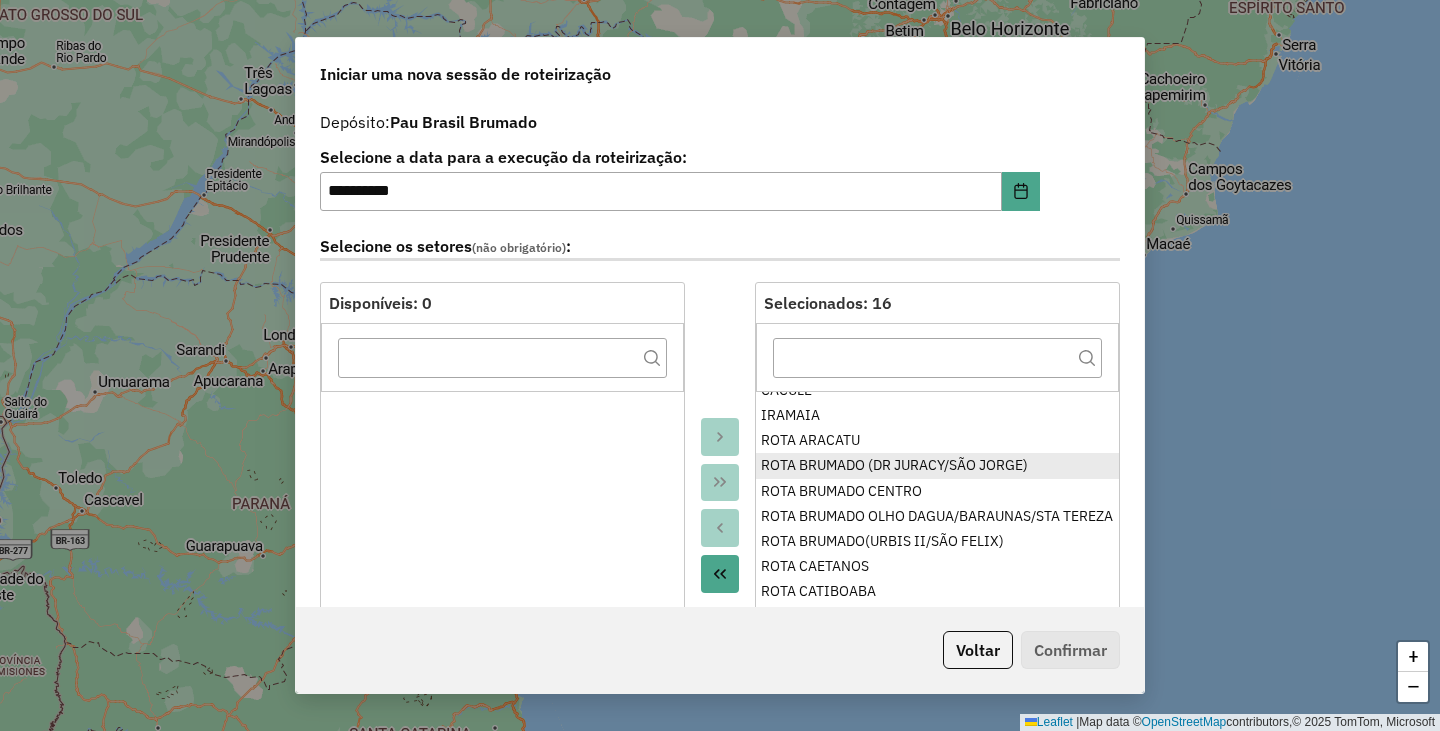 scroll, scrollTop: 105, scrollLeft: 0, axis: vertical 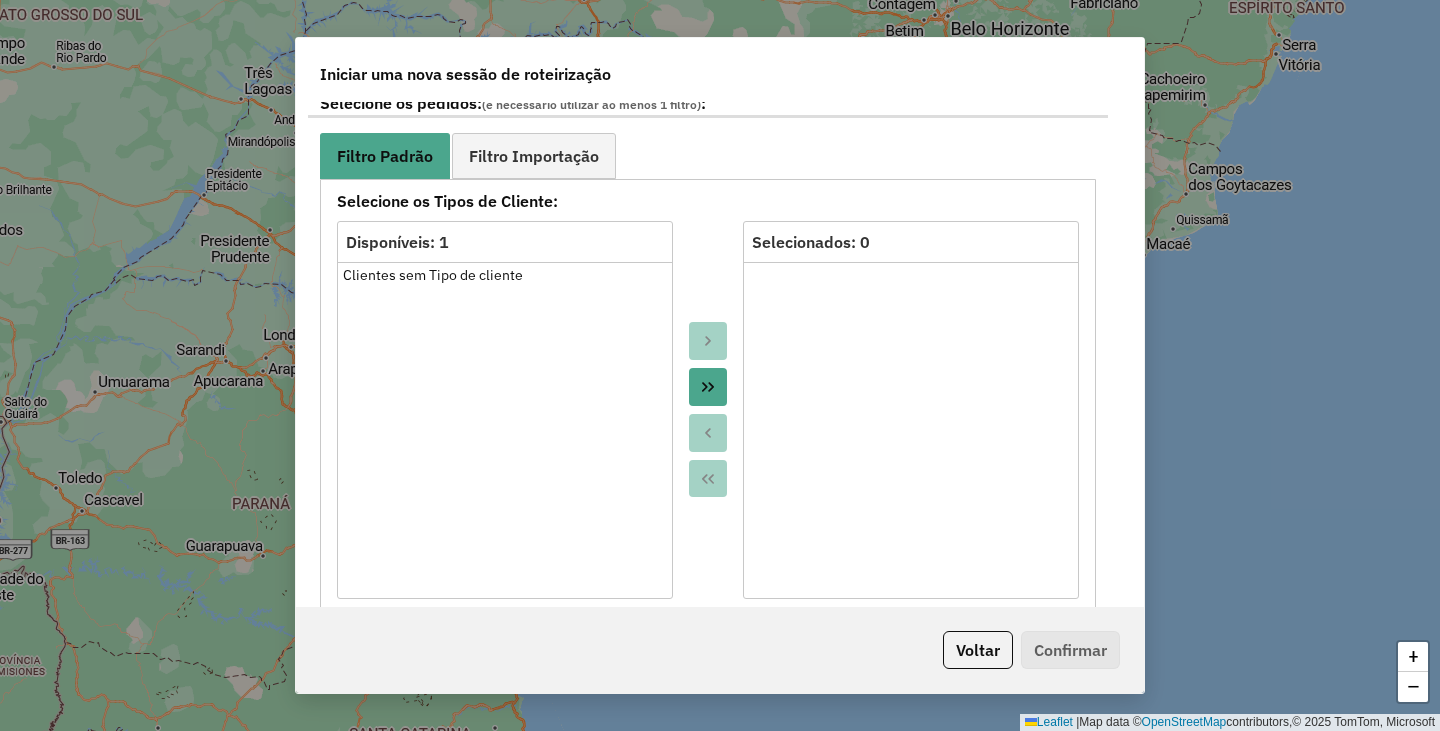 click 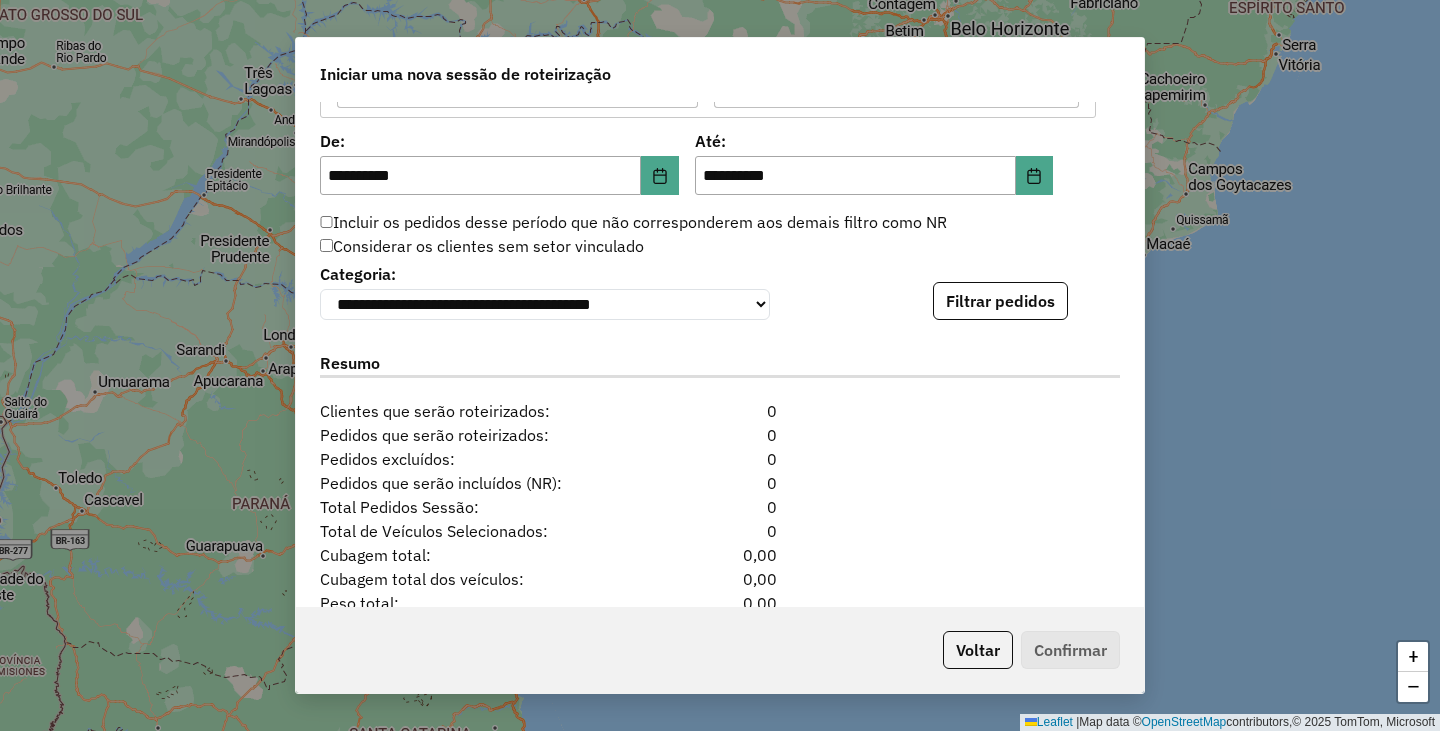 scroll, scrollTop: 2000, scrollLeft: 0, axis: vertical 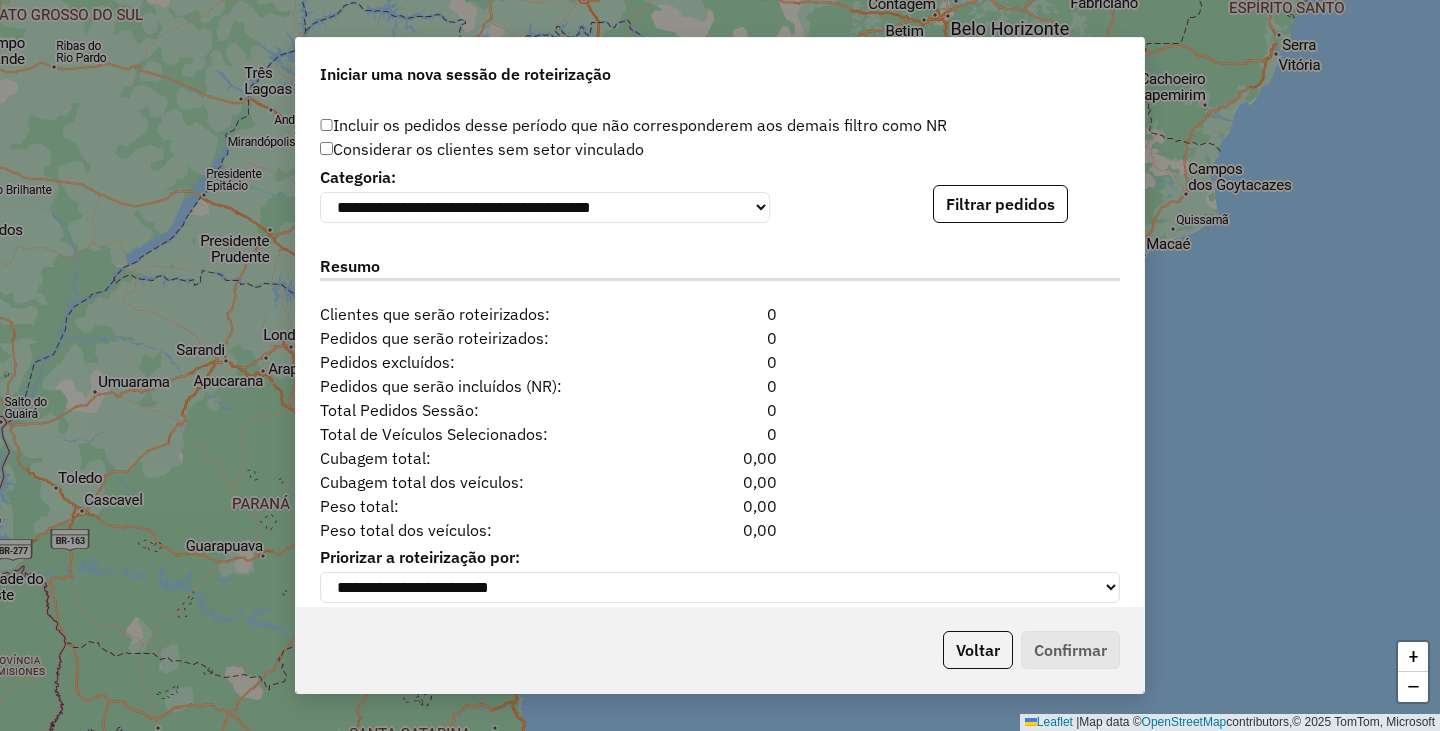 click on "Filtrar pedidos" 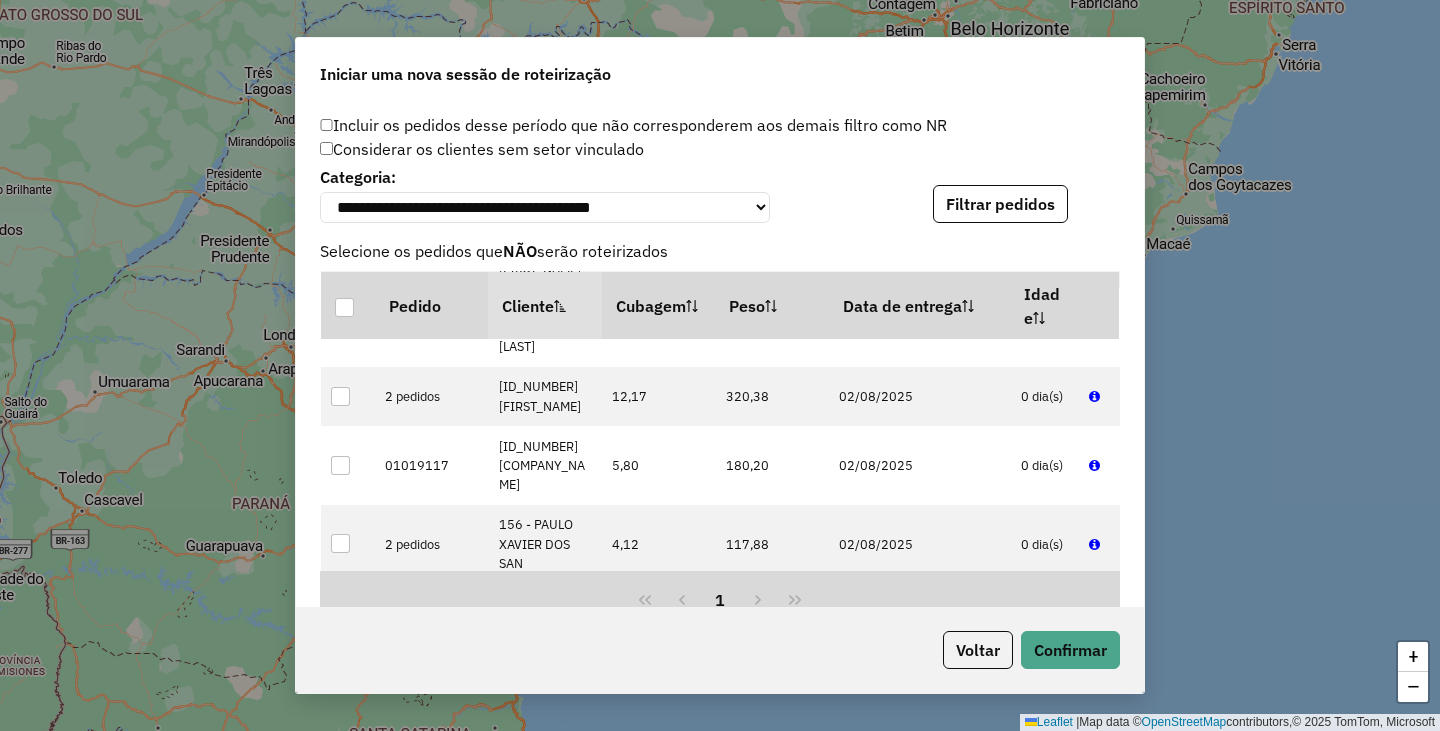 scroll, scrollTop: 1100, scrollLeft: 0, axis: vertical 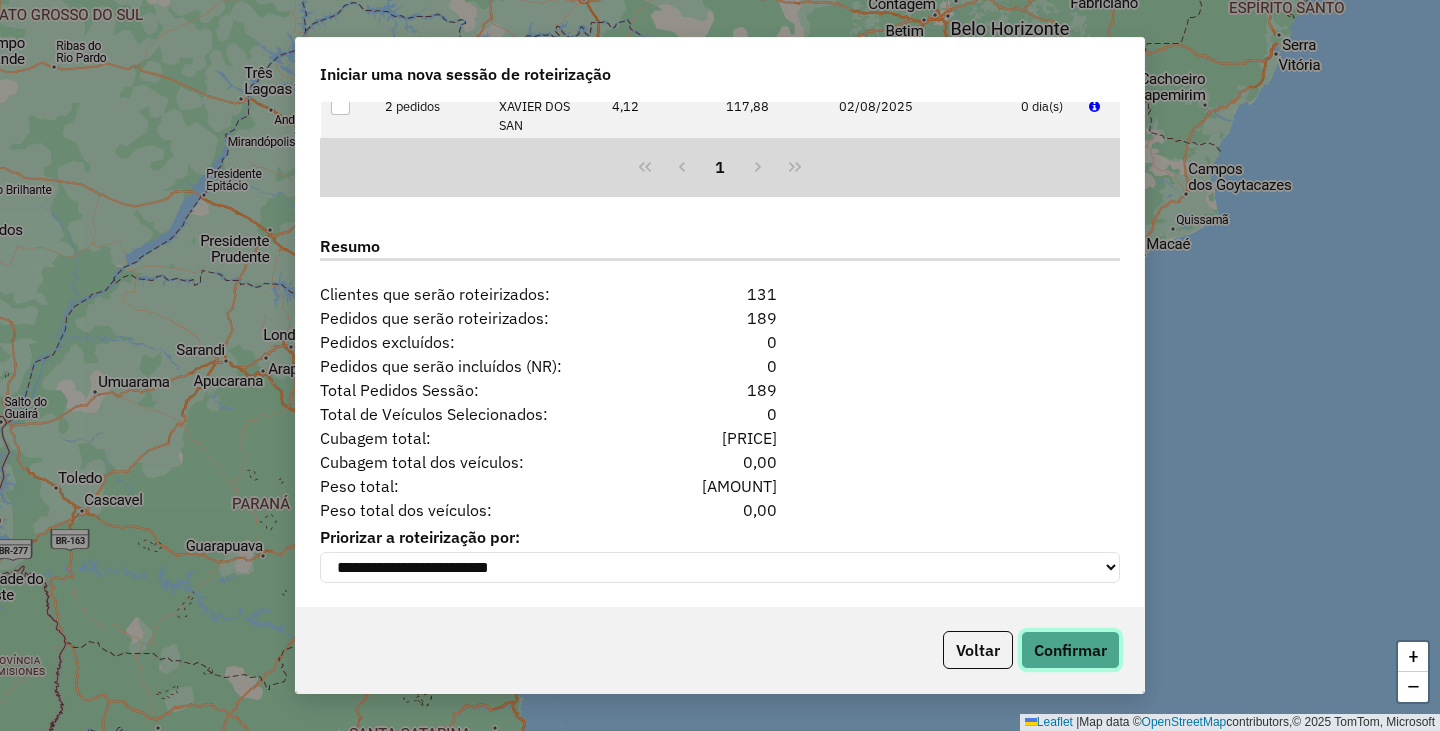 click on "Confirmar" 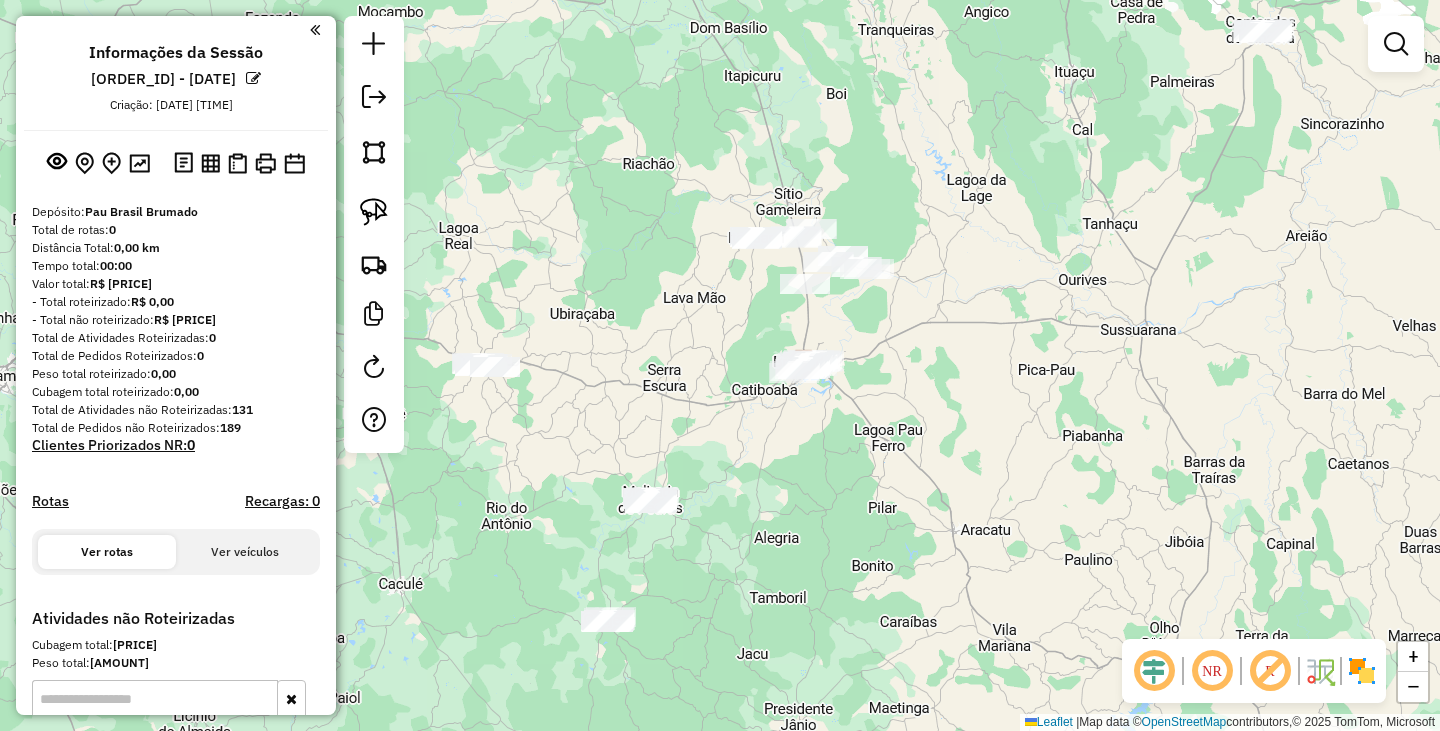 drag, startPoint x: 751, startPoint y: 502, endPoint x: 835, endPoint y: 498, distance: 84.095184 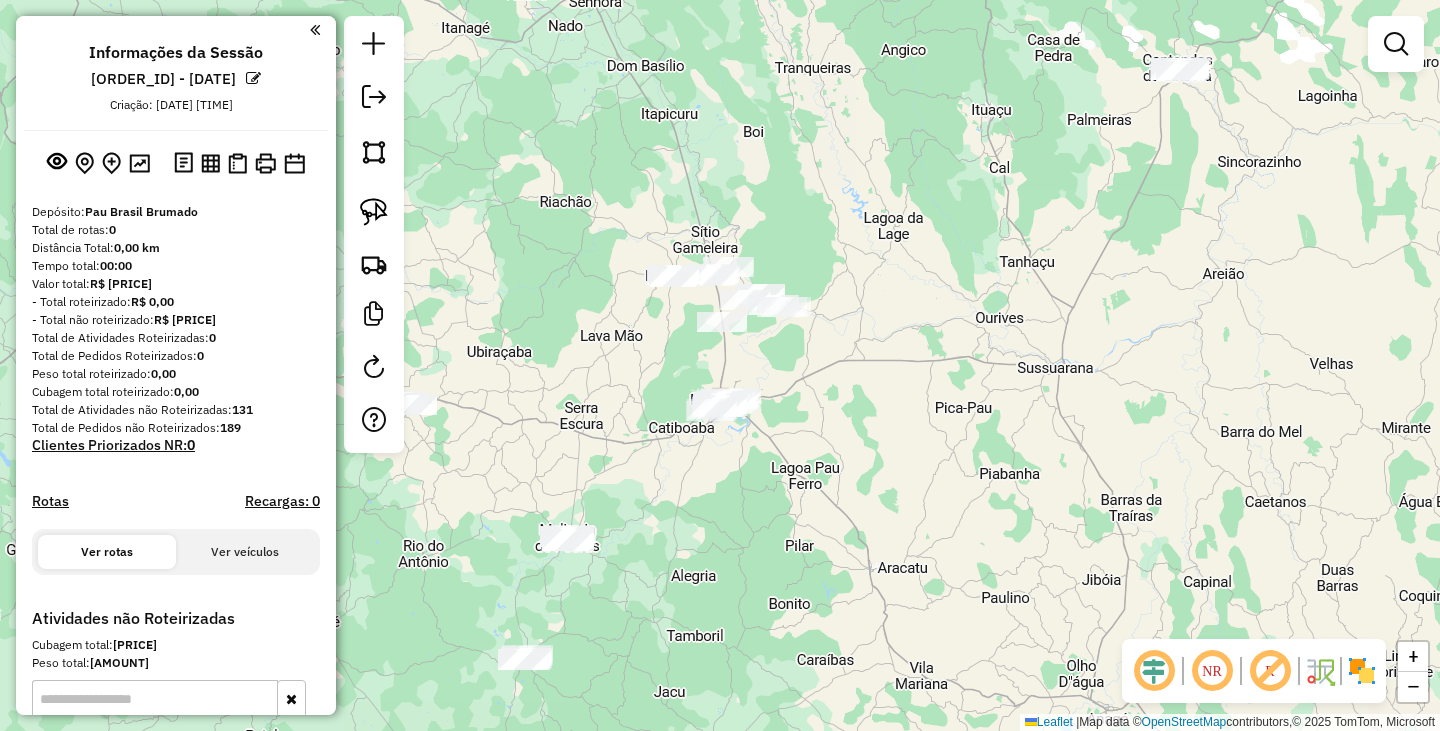drag, startPoint x: 1141, startPoint y: 337, endPoint x: 968, endPoint y: 473, distance: 220.05681 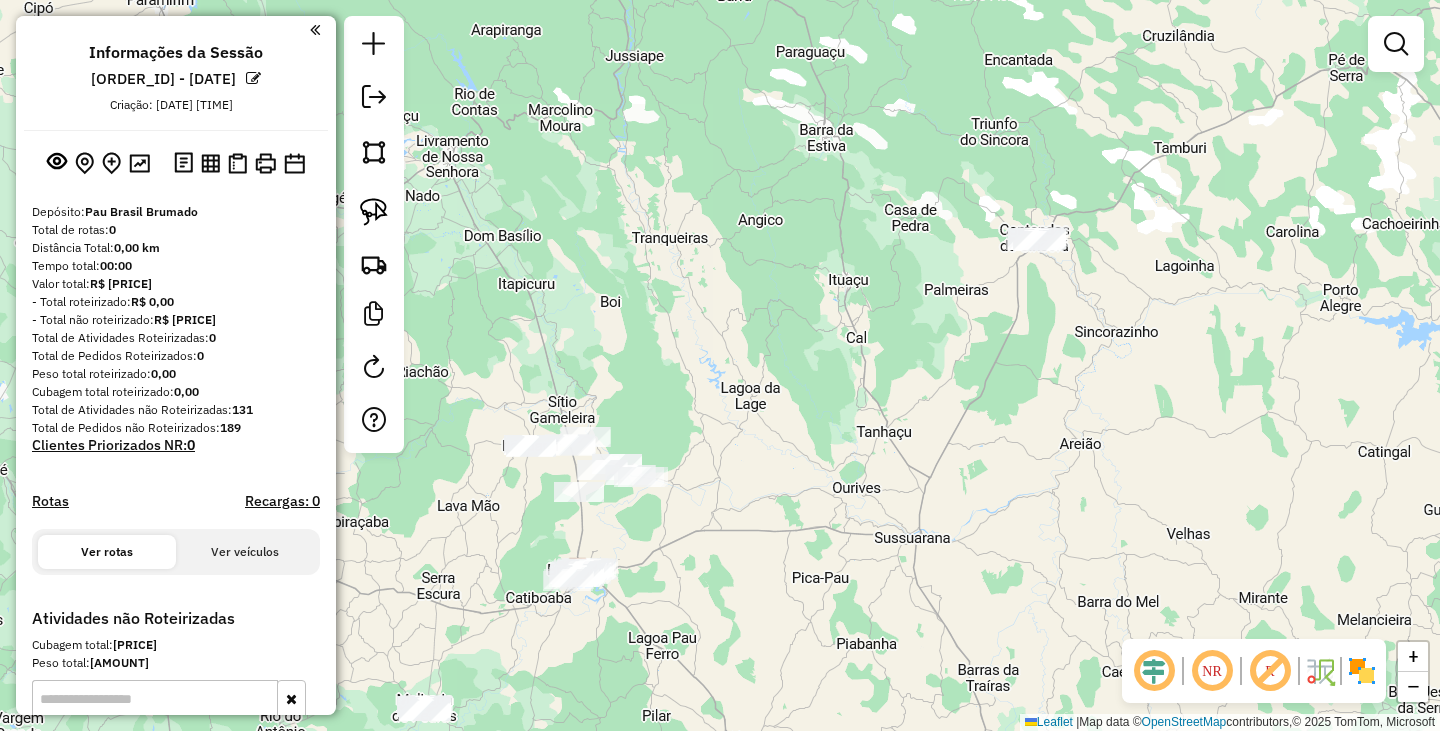 drag, startPoint x: 1003, startPoint y: 348, endPoint x: 1049, endPoint y: 306, distance: 62.289646 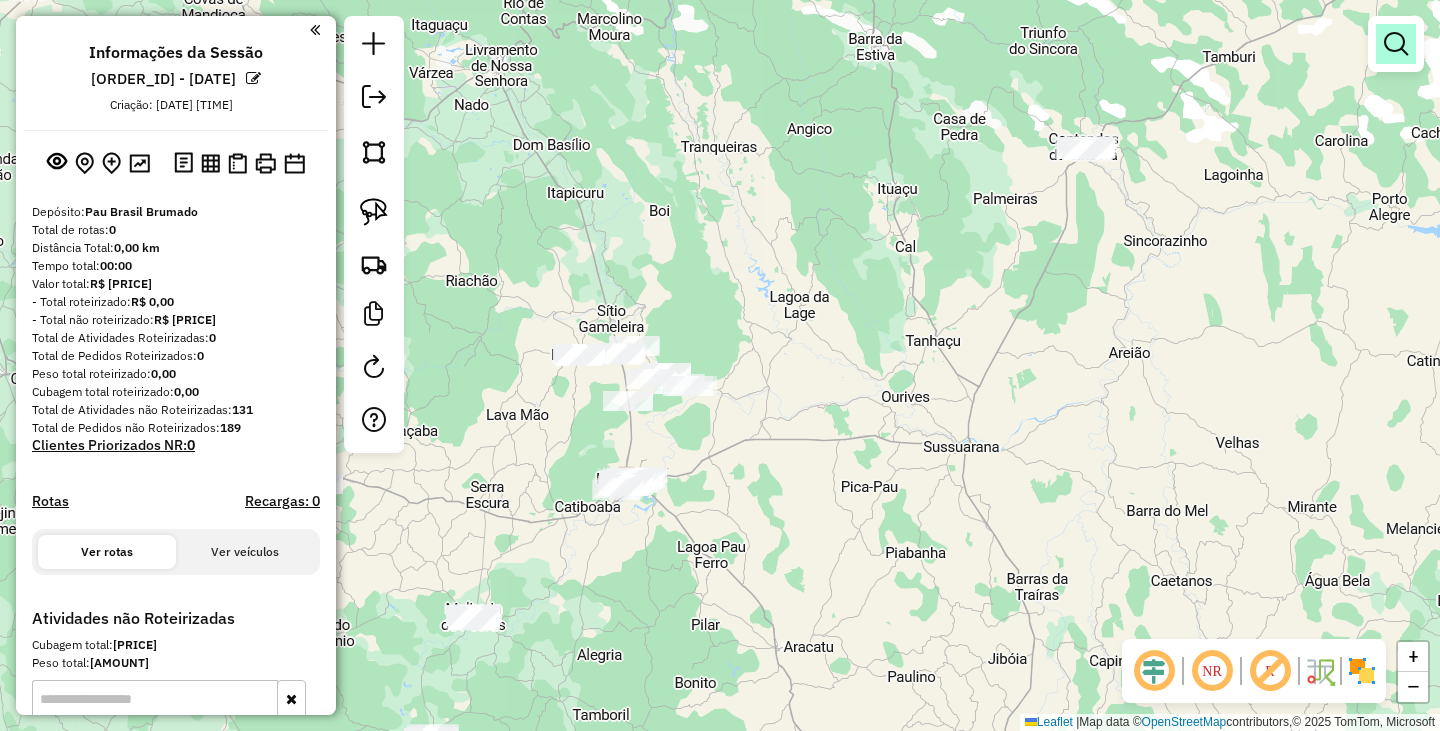 click at bounding box center (1396, 44) 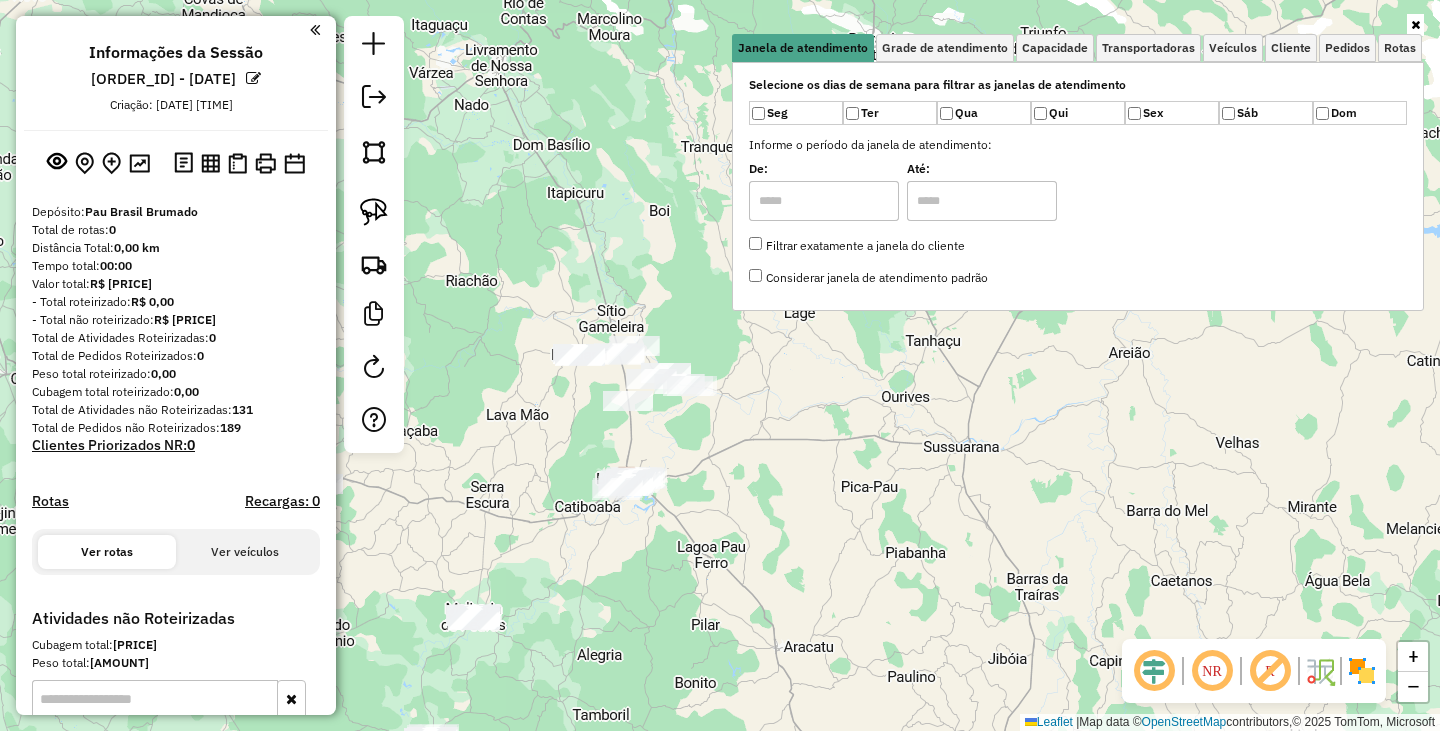 click on "Janela de atendimento Grade de atendimento Capacidade Transportadoras Veículos Cliente Pedidos  Rotas Selecione os dias de semana para filtrar as janelas de atendimento  Seg   Ter   Qua   Qui   Sex   Sáb   Dom  Informe o período da janela de atendimento: De: Até:  Filtrar exatamente a janela do cliente  Considerar janela de atendimento padrão  Selecione os dias de semana para filtrar as grades de atendimento  Seg   Ter   Qua   Qui   Sex   Sáb   Dom   Considerar clientes sem dia de atendimento cadastrado  Clientes fora do dia de atendimento selecionado Filtrar as atividades entre os valores definidos abaixo:  Peso mínimo:   Peso máximo:   Cubagem mínima:   Cubagem máxima:   De:   Até:  Filtrar as atividades entre o tempo de atendimento definido abaixo:  De:   Até:   Considerar capacidade total dos clientes não roteirizados Transportadora: Selecione um ou mais itens Tipo de veículo: Selecione um ou mais itens Veículo: Selecione um ou mais itens Motorista: Selecione um ou mais itens Nome: Rótulo:" 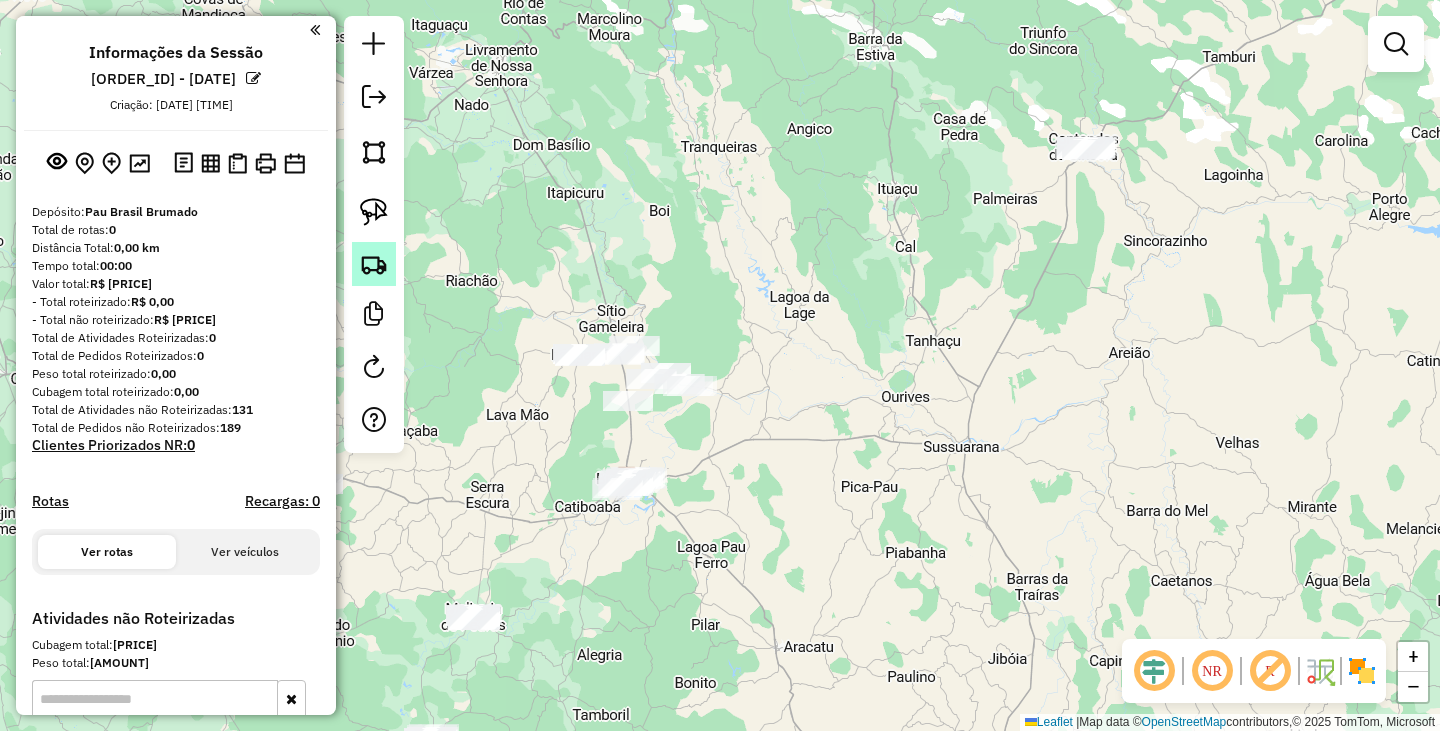 click 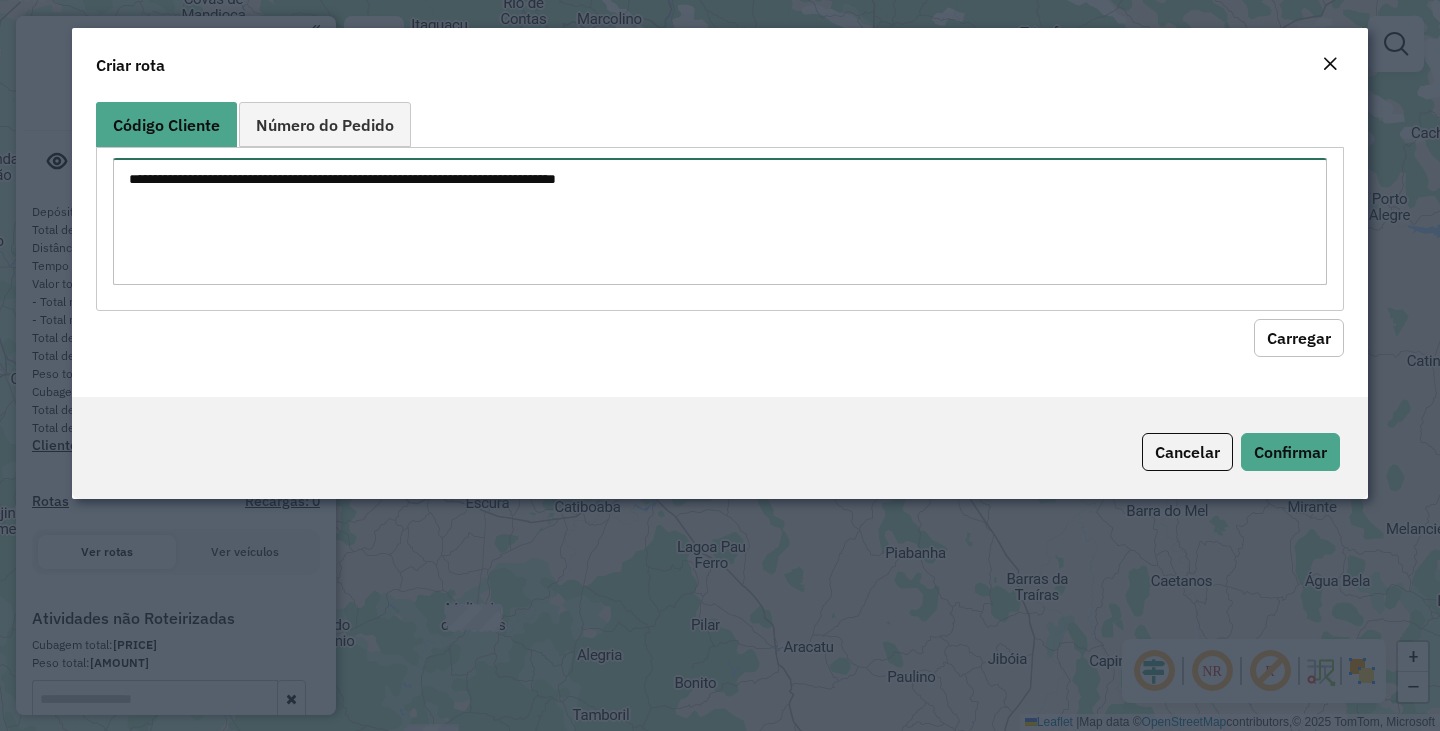 click at bounding box center [720, 221] 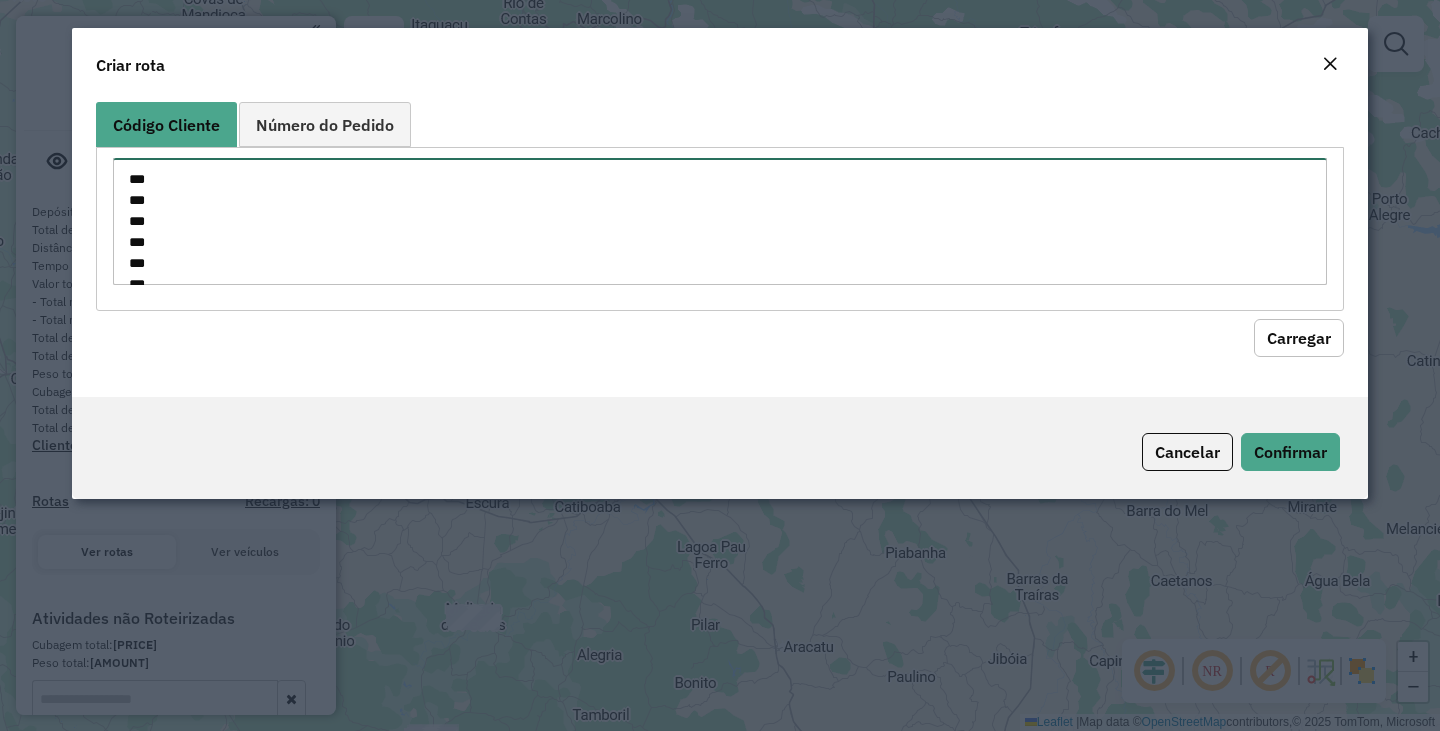 scroll, scrollTop: 575, scrollLeft: 0, axis: vertical 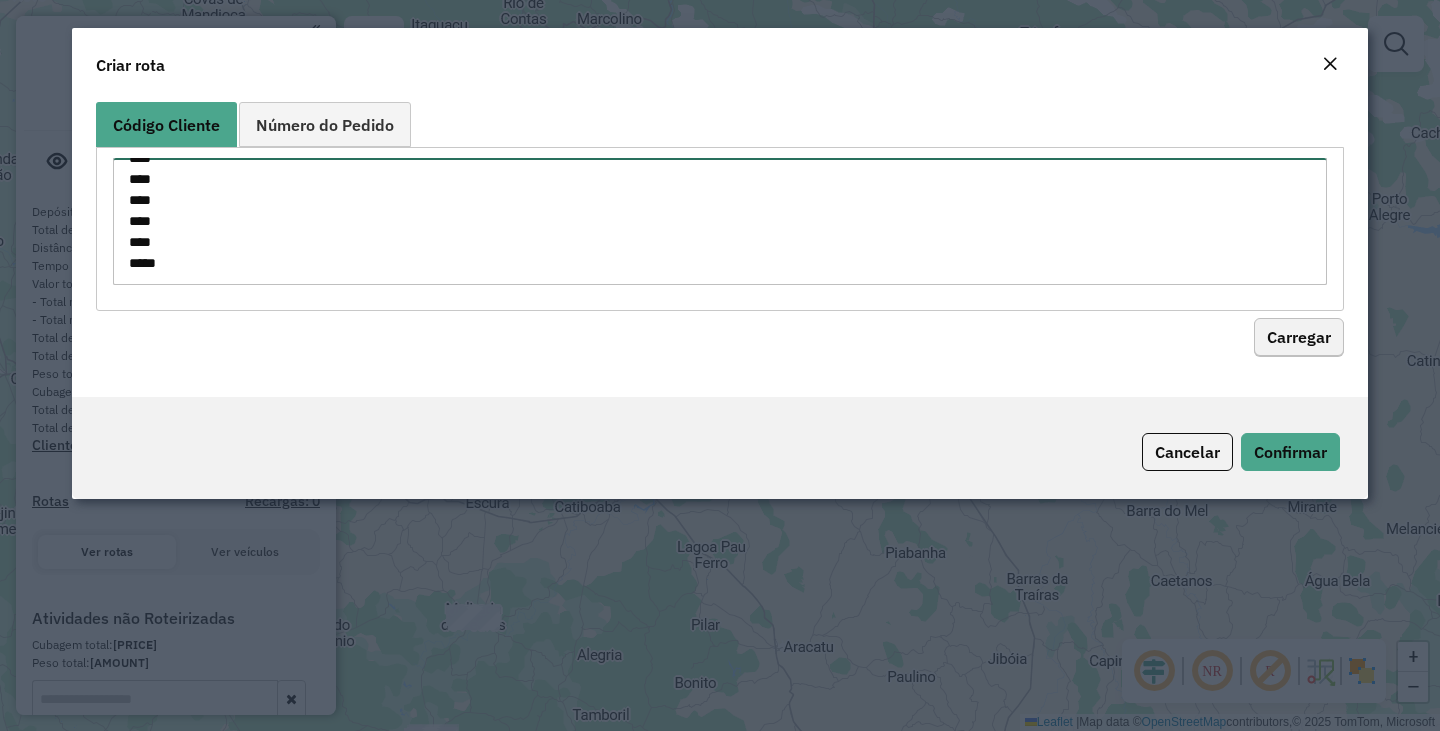 type on "***
***
***
***
***
***
***
***
***
****
****
****
****
****
****
****
****
****
****
****
****
****
****
****
****
****
****
****
****
****
****
****" 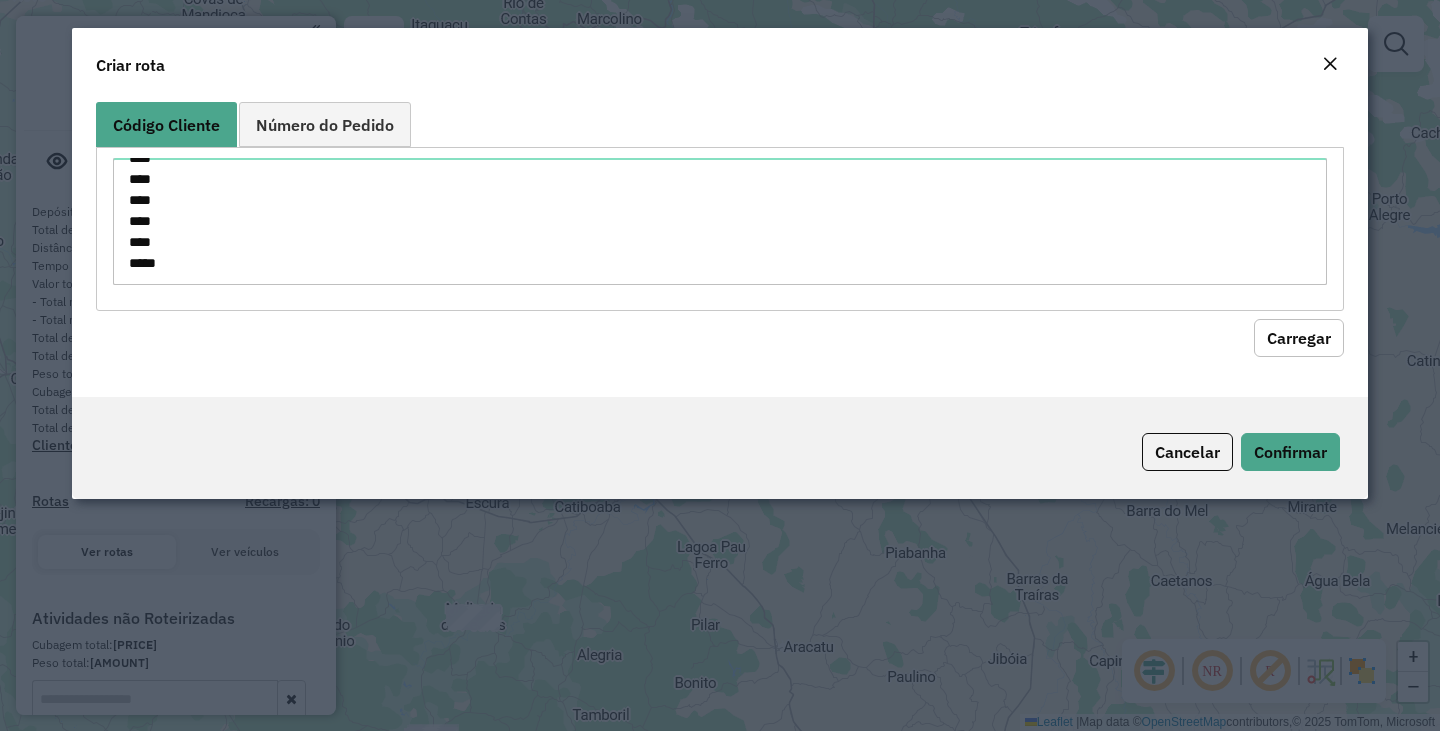 click on "Carregar" 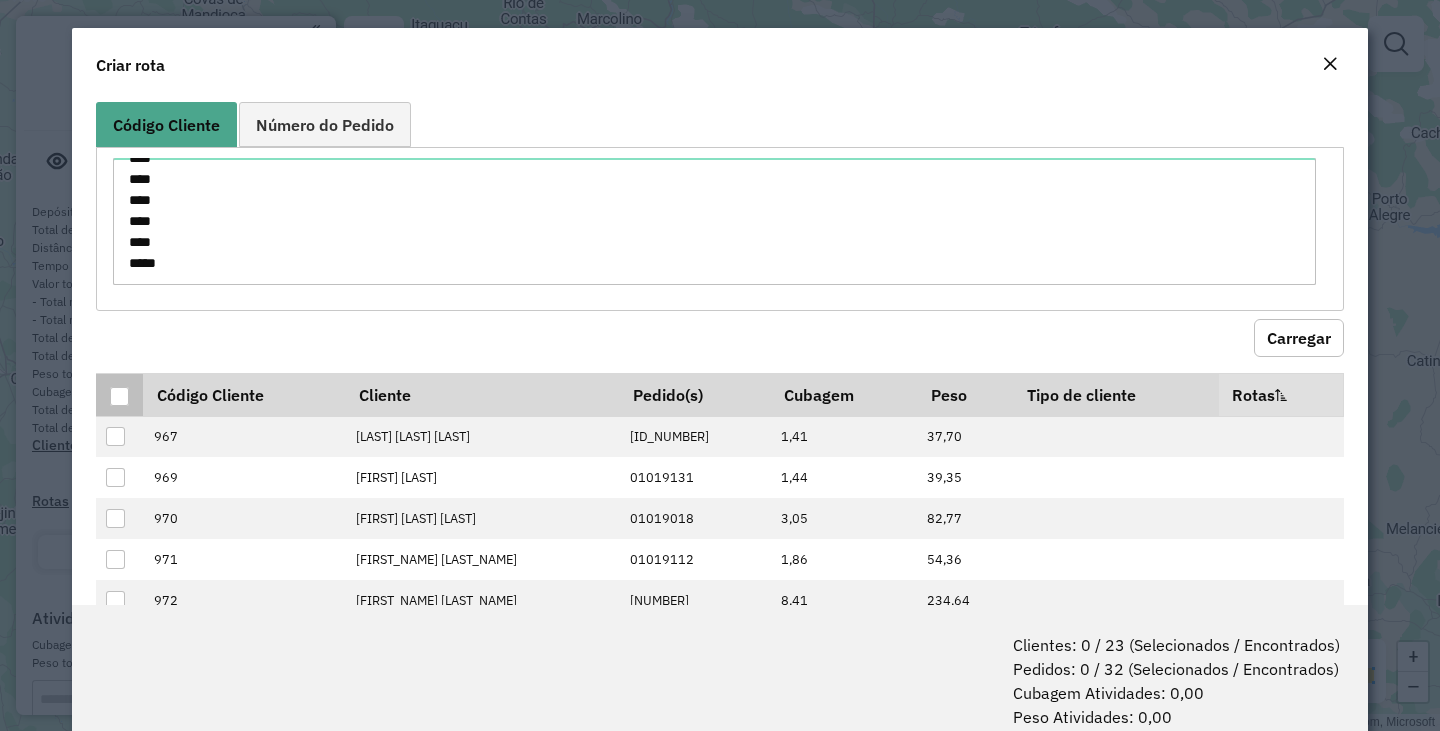 click at bounding box center [119, 396] 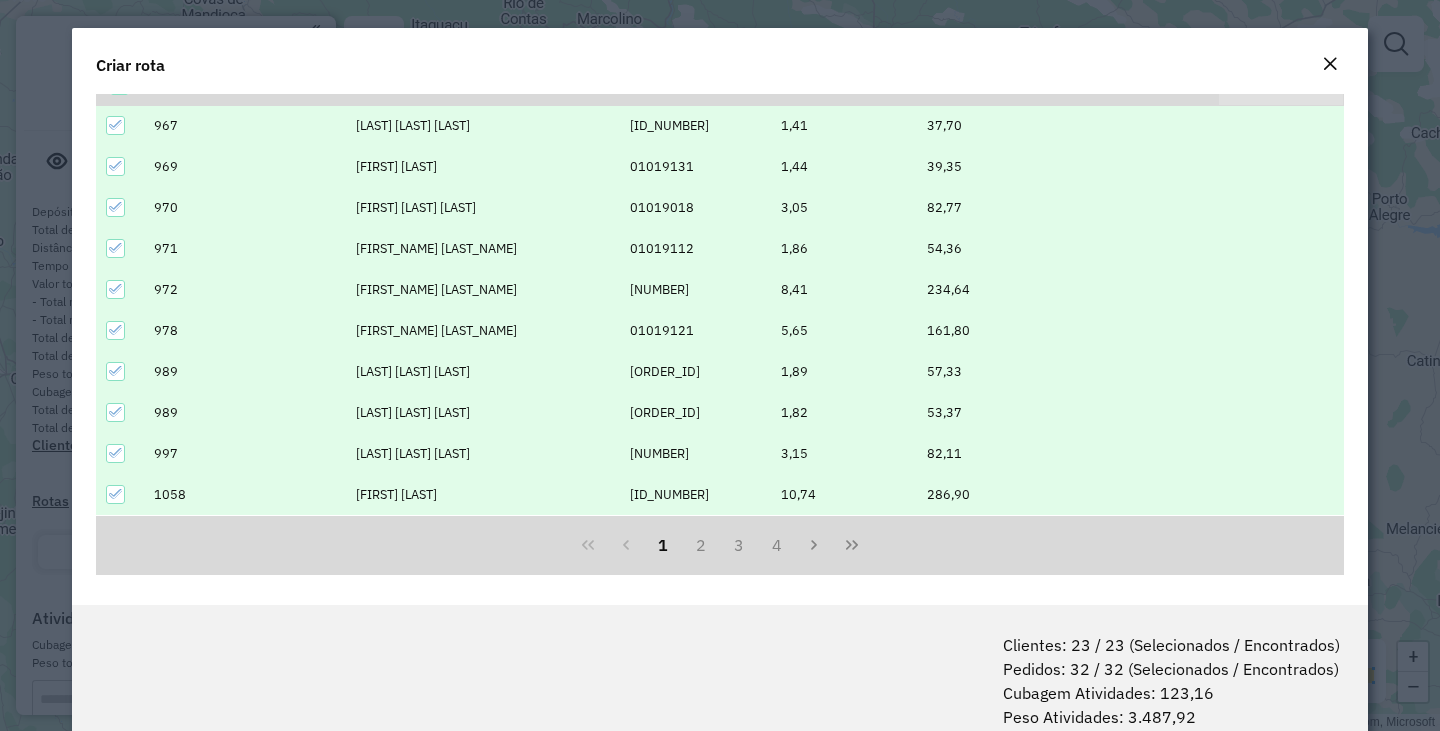 scroll, scrollTop: 319, scrollLeft: 0, axis: vertical 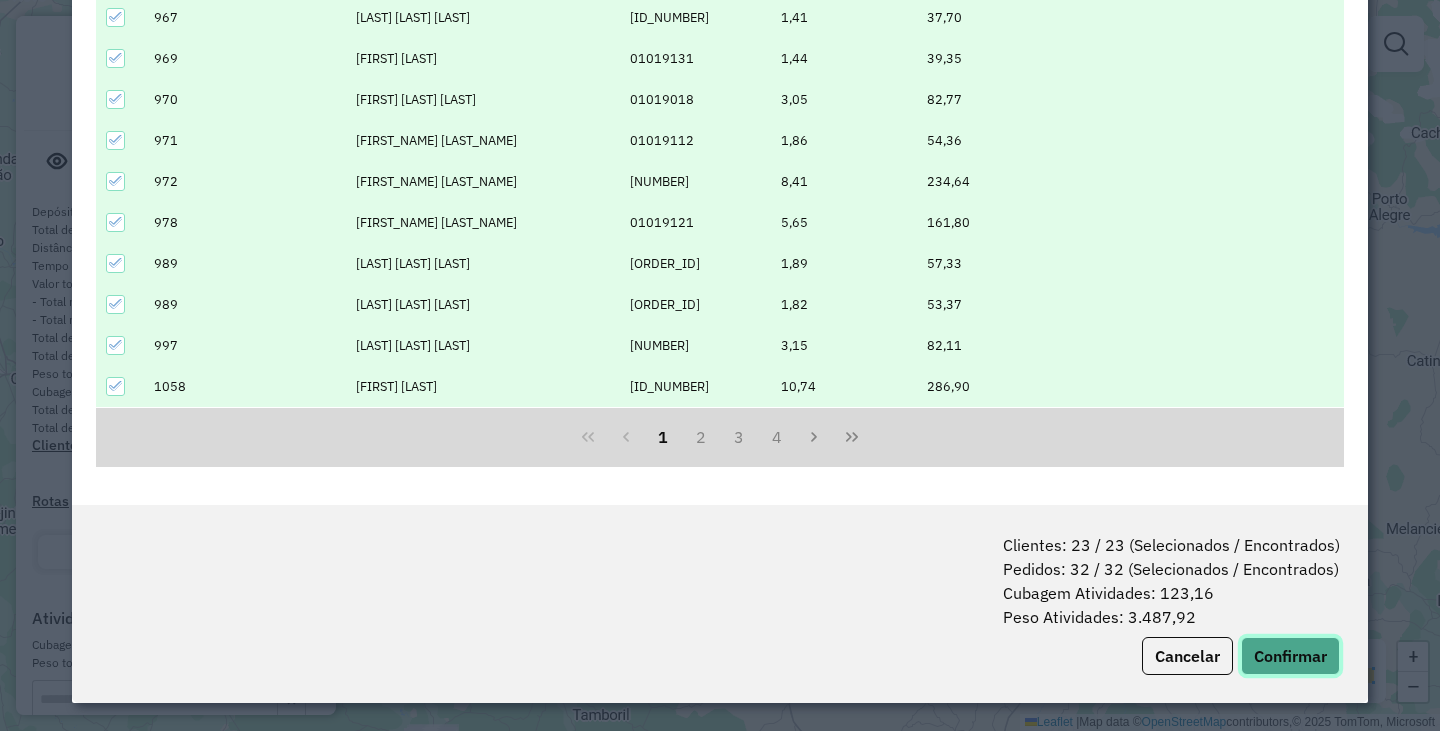 click on "Confirmar" 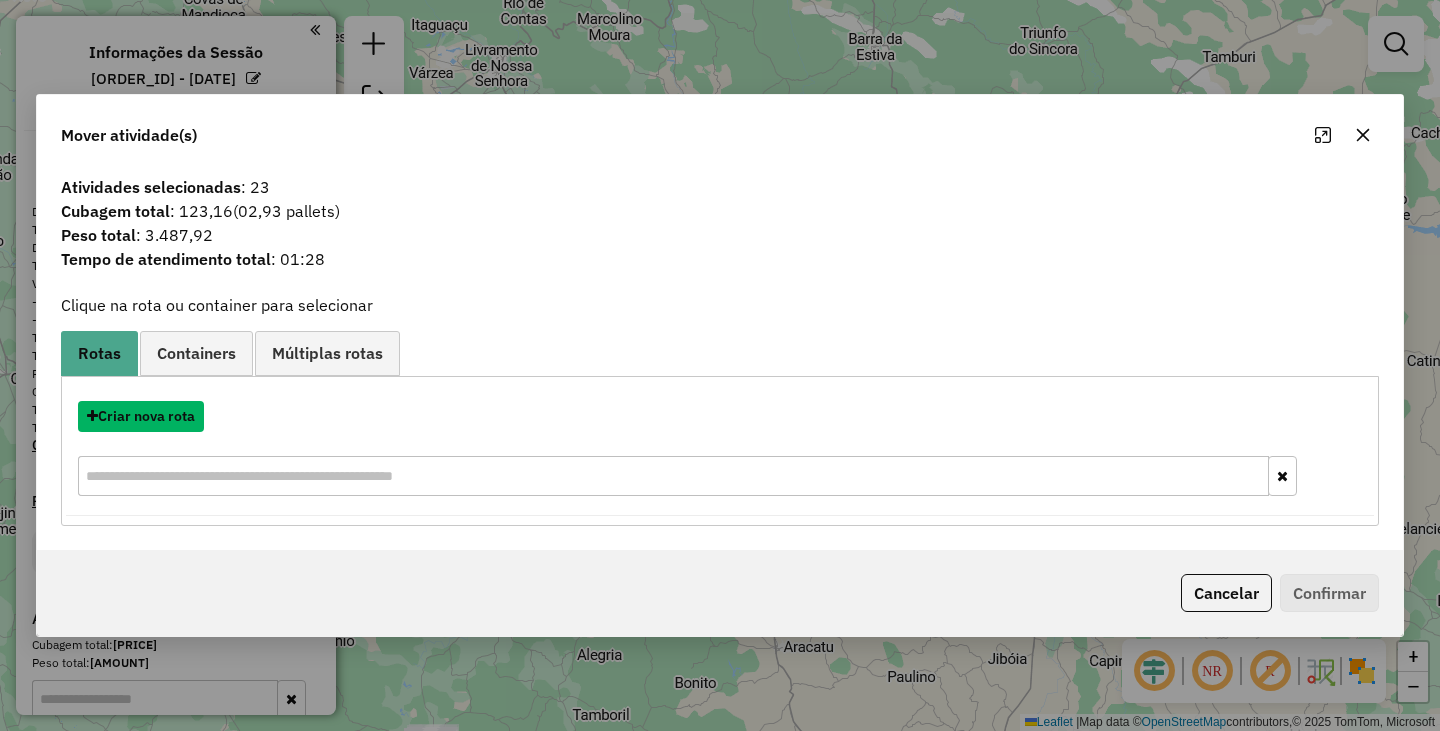 click on "Criar nova rota" at bounding box center (141, 416) 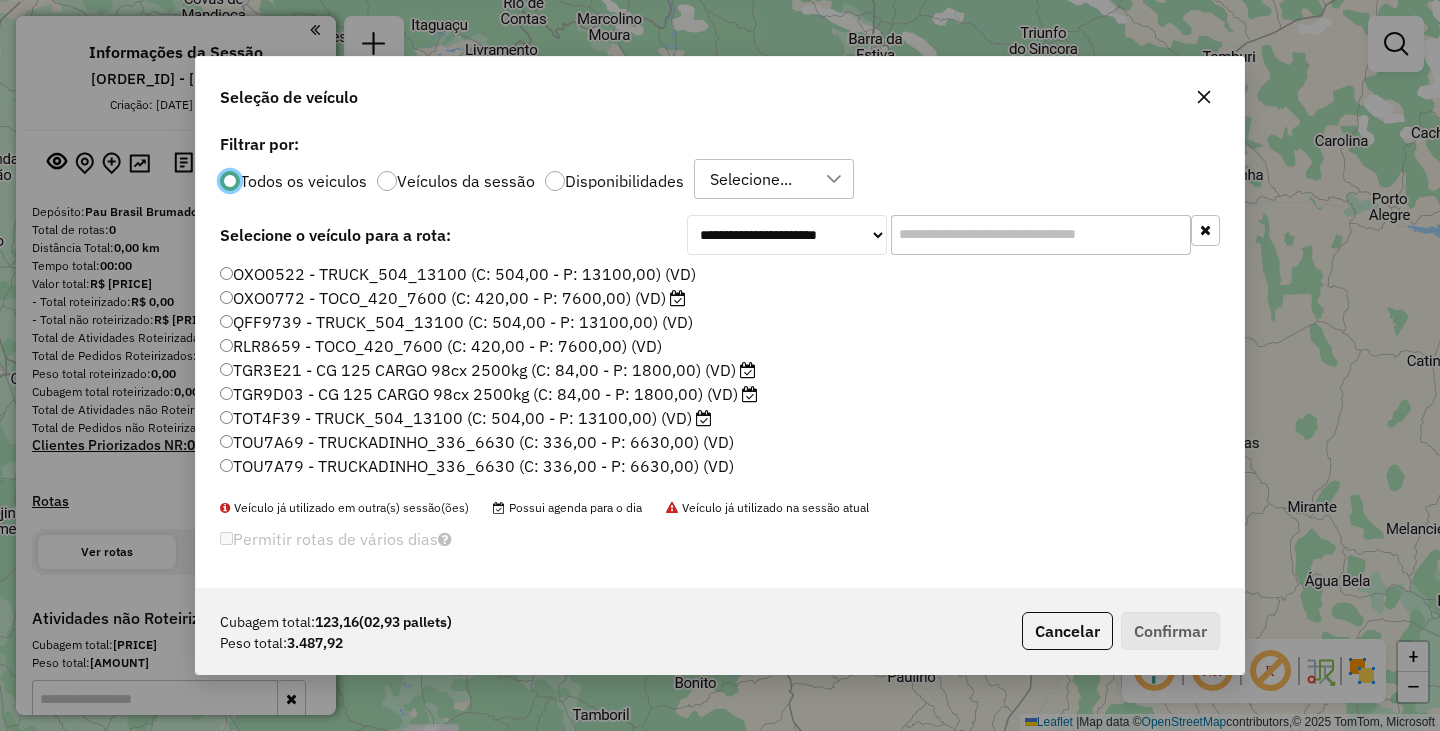 scroll, scrollTop: 11, scrollLeft: 6, axis: both 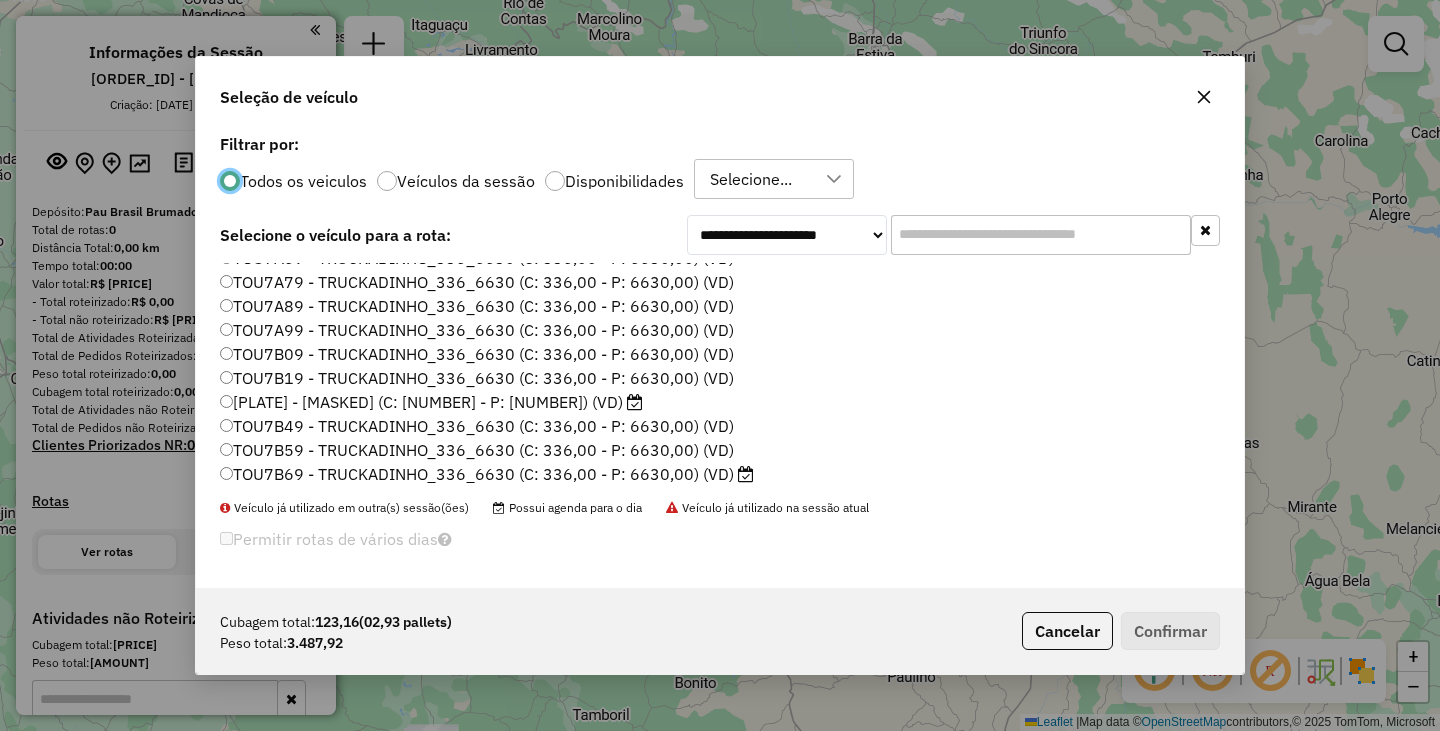 click on "OXO0522 - TRUCK_504_13100 (C: 504,00 - P: 13100,00) (VD)   OXO0772 - TOCO_420_7600 (C: 420,00 - P: 7600,00) (VD)   QFF9739 - TRUCK_504_13100 (C: 504,00 - P: 13100,00) (VD)   RLR8659 - TOCO_420_7600 (C: 420,00 - P: 7600,00) (VD)   TGR3E21 - CG 125 CARGO 98cx 2500kg (C: 84,00 - P: 1800,00) (VD)   TGR9D03 - CG 125 CARGO 98cx 2500kg (C: 84,00 - P: 1800,00) (VD)   TOT4F39 - TRUCK_504_13100 (C: 504,00 - P: 13100,00) (VD)   TOU7A69  - TRUCKADINHO_336_6630 (C: 336,00 - P: 6630,00) (VD)   TOU7A79  - TRUCKADINHO_336_6630 (C: 336,00 - P: 6630,00) (VD)   TOU7A89  - TRUCKADINHO_336_6630 (C: 336,00 - P: 6630,00) (VD)   TOU7A99  - TRUCKADINHO_336_6630 (C: 336,00 - P: 6630,00) (VD)   TOU7B09 - TRUCKADINHO_336_6630 (C: 336,00 - P: 6630,00) (VD)   TOU7B19 - TRUCKADINHO_336_6630 (C: 336,00 - P: 6630,00) (VD)   TOU7B39  - TRUCKADINHO_336_6630 (C: 336,00 - P: 6630,00) (VD)   TOU7B49 - TRUCKADINHO_336_6630 (C: 336,00 - P: 6630,00) (VD)   TOU7B59 - TRUCKADINHO_336_6630 (C: 336,00 - P: 6630,00) (VD)" 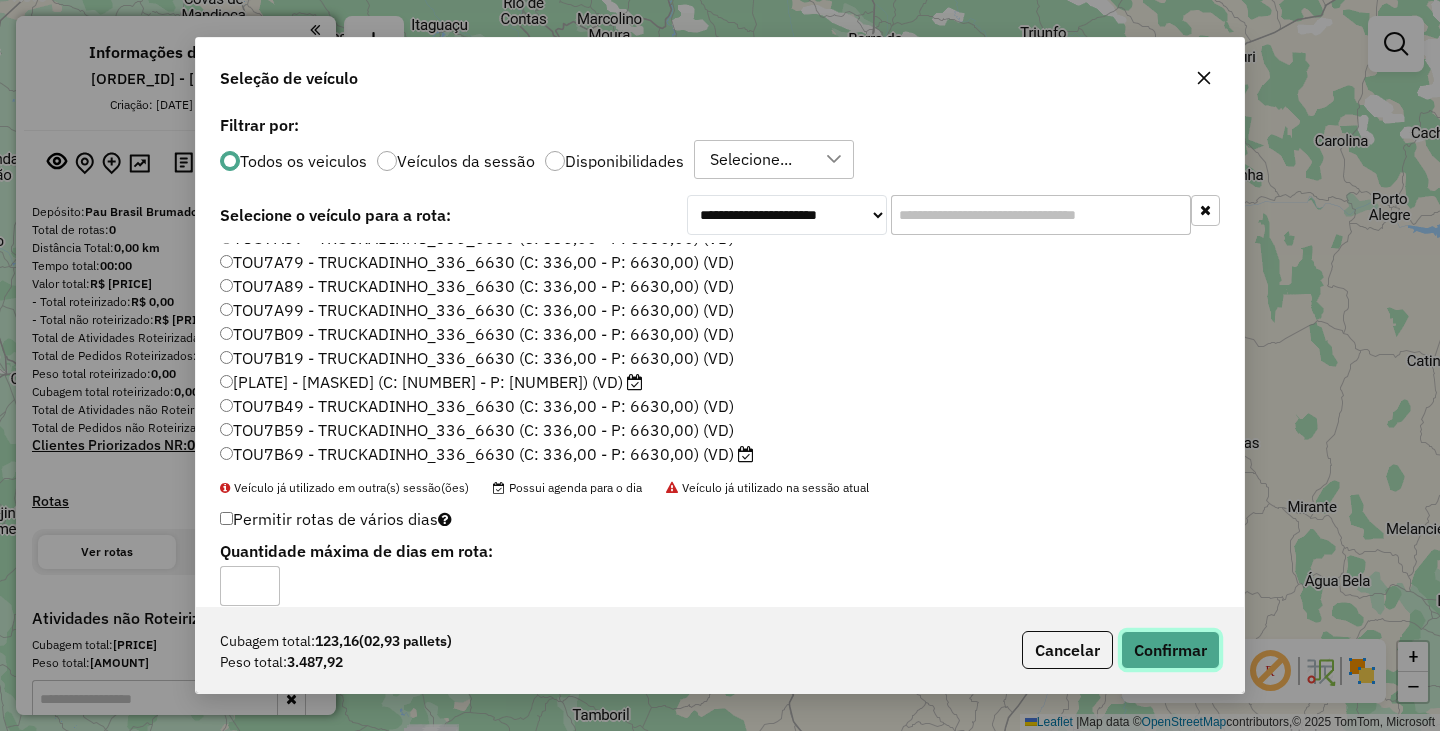 click on "Confirmar" 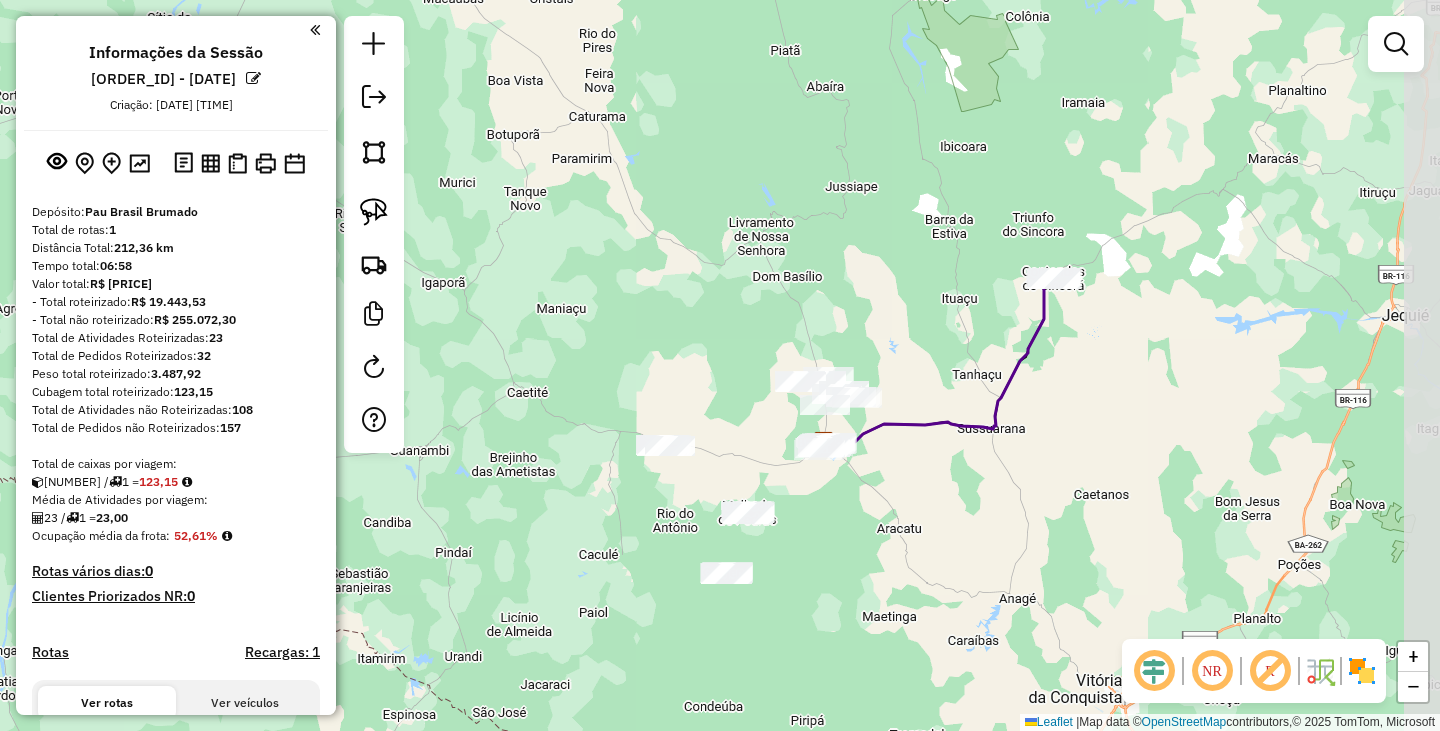 drag, startPoint x: 1137, startPoint y: 346, endPoint x: 1021, endPoint y: 518, distance: 207.46085 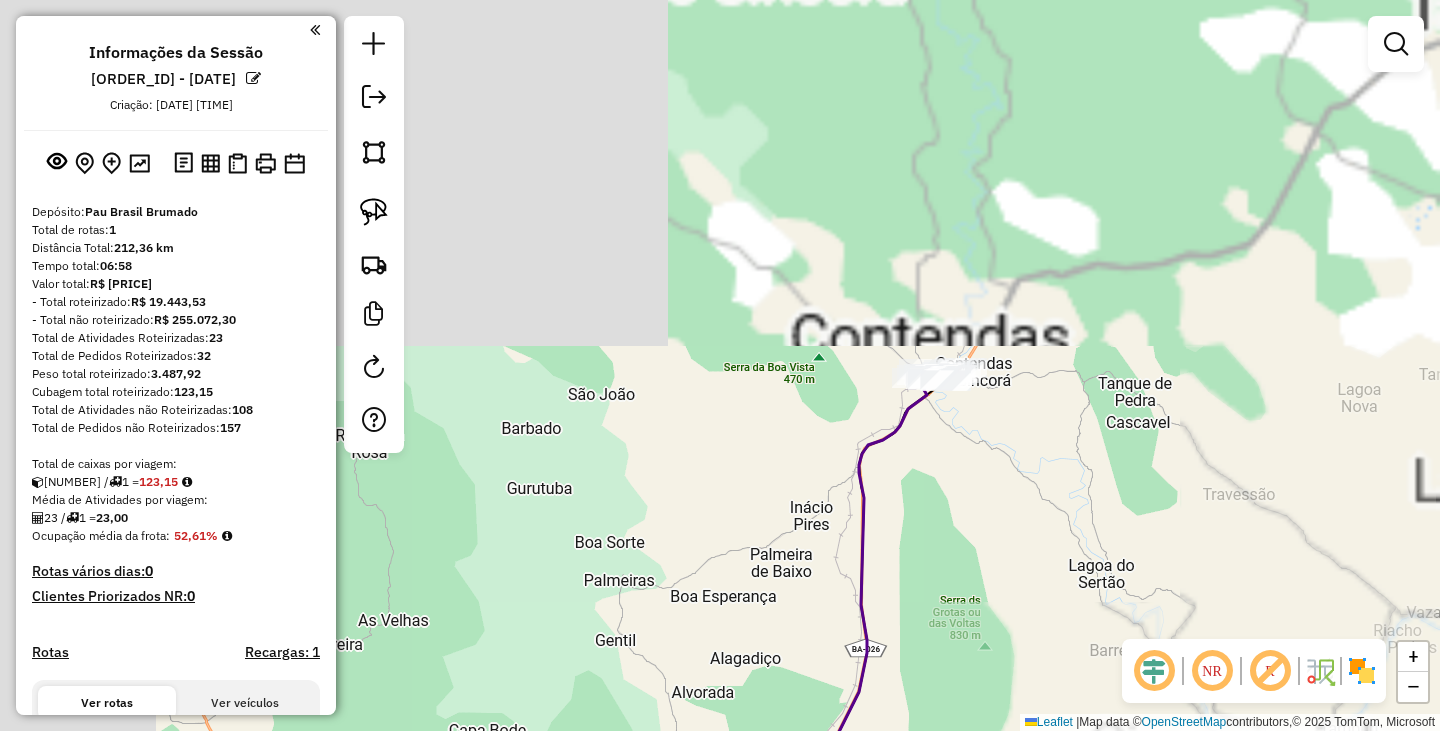drag, startPoint x: 876, startPoint y: 175, endPoint x: 1164, endPoint y: 566, distance: 485.61816 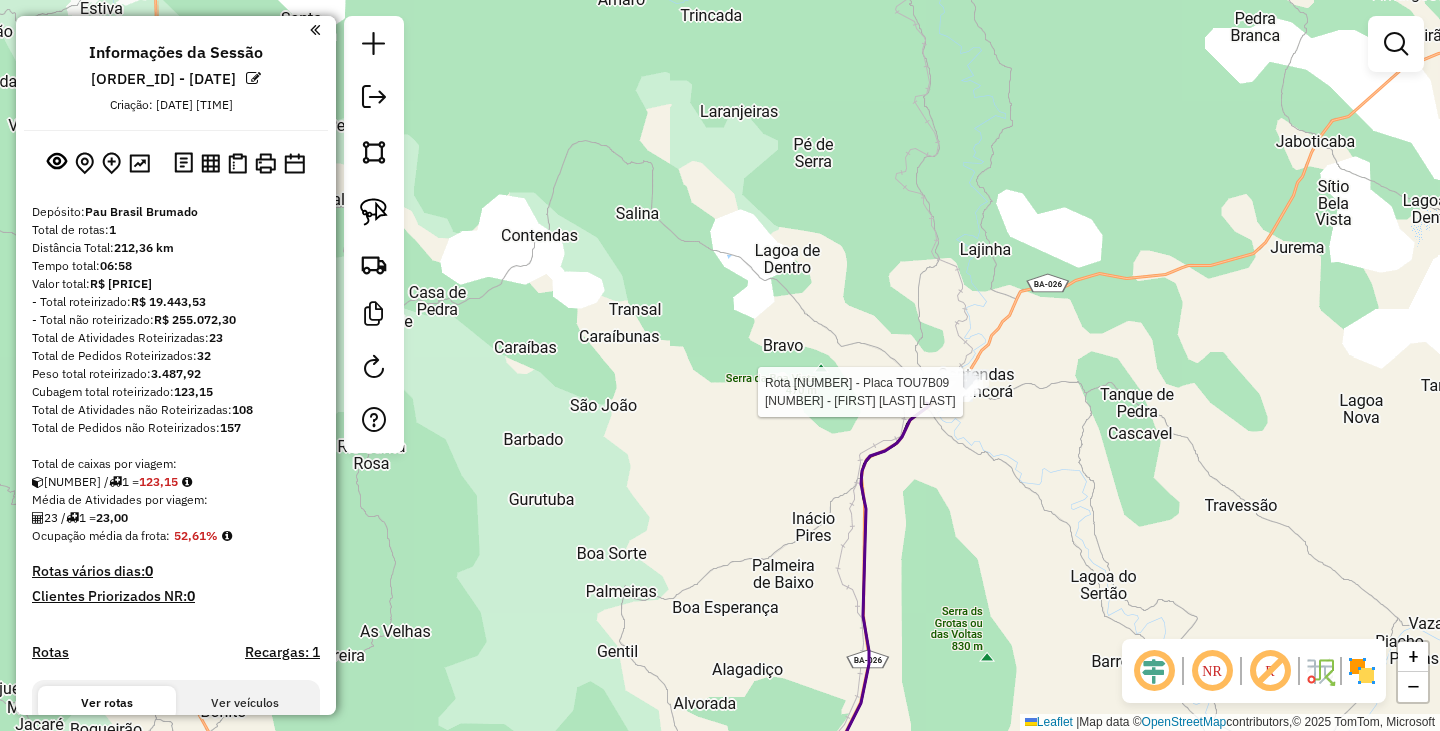 select on "**********" 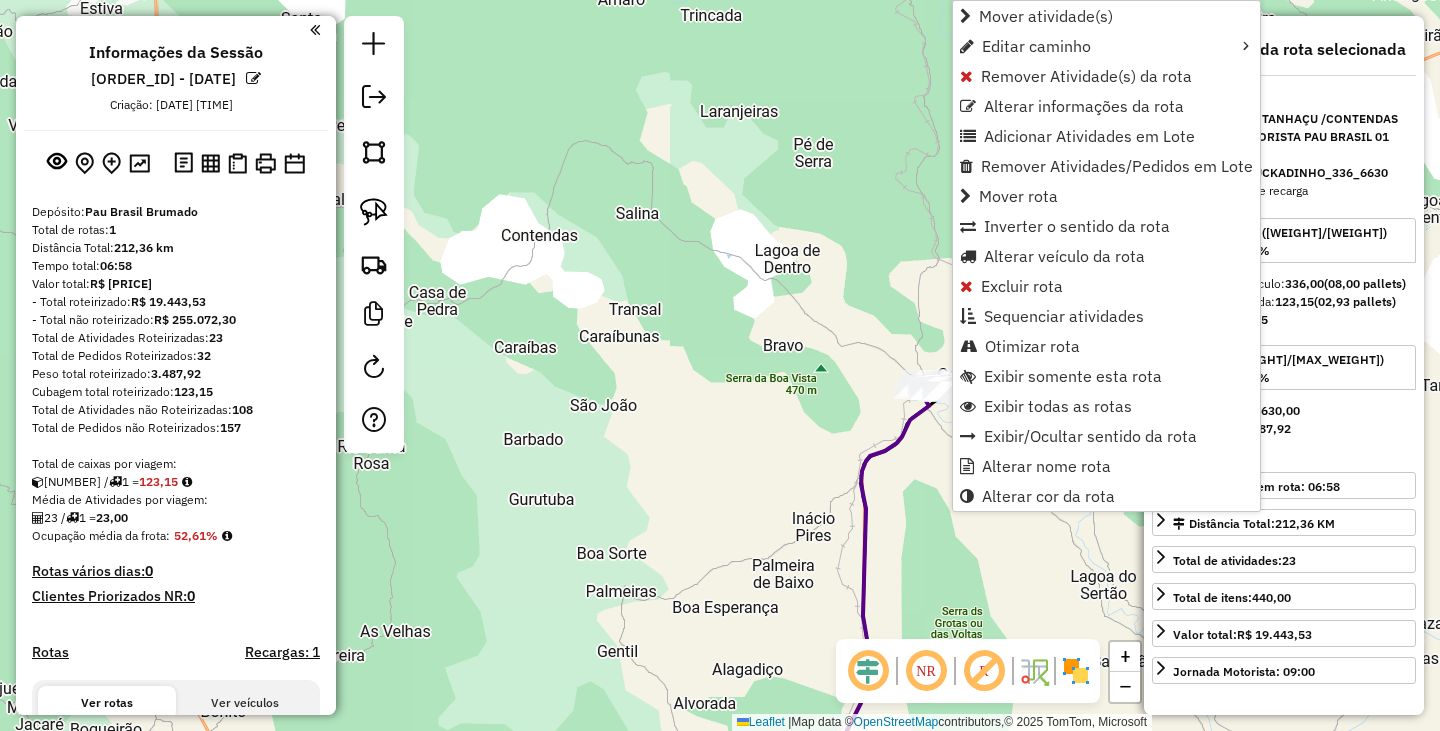 scroll, scrollTop: 516, scrollLeft: 0, axis: vertical 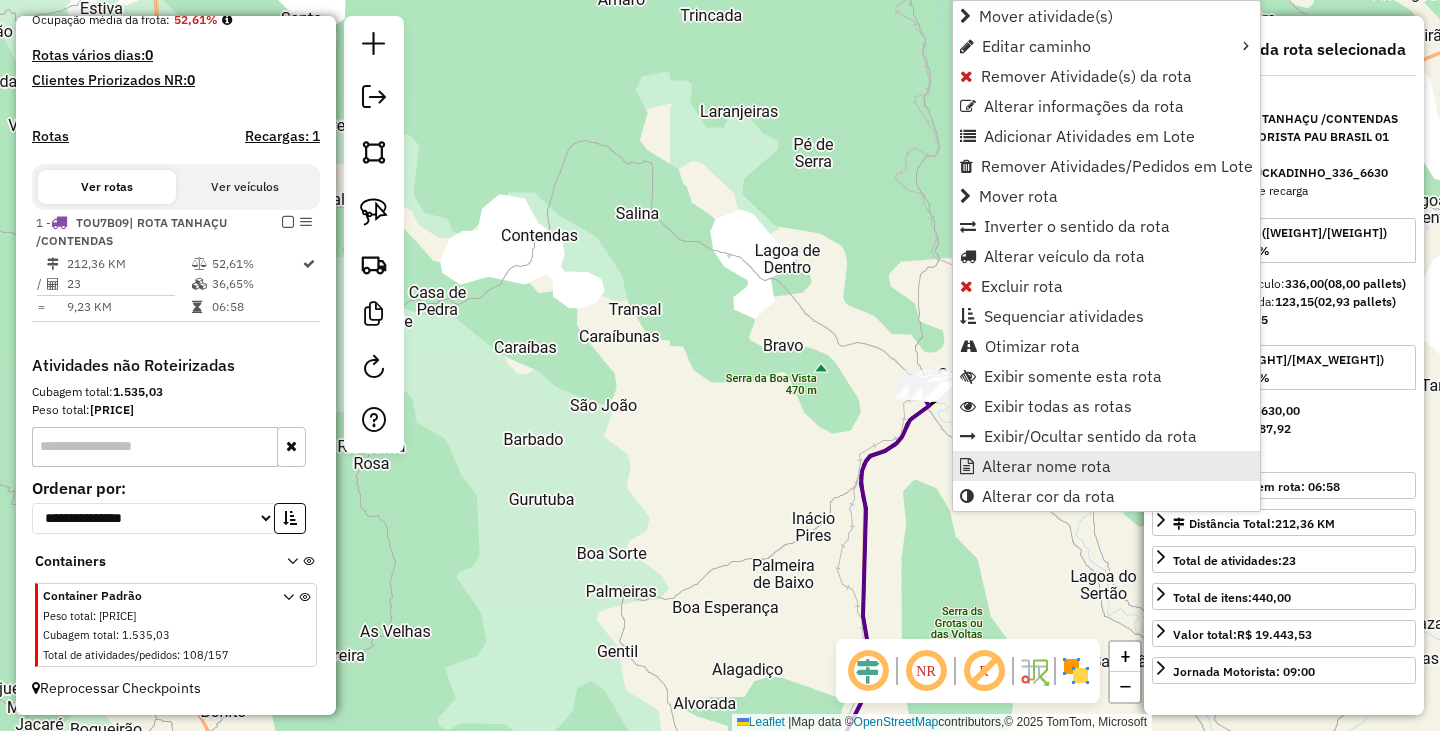 click on "Alterar nome rota" at bounding box center (1046, 466) 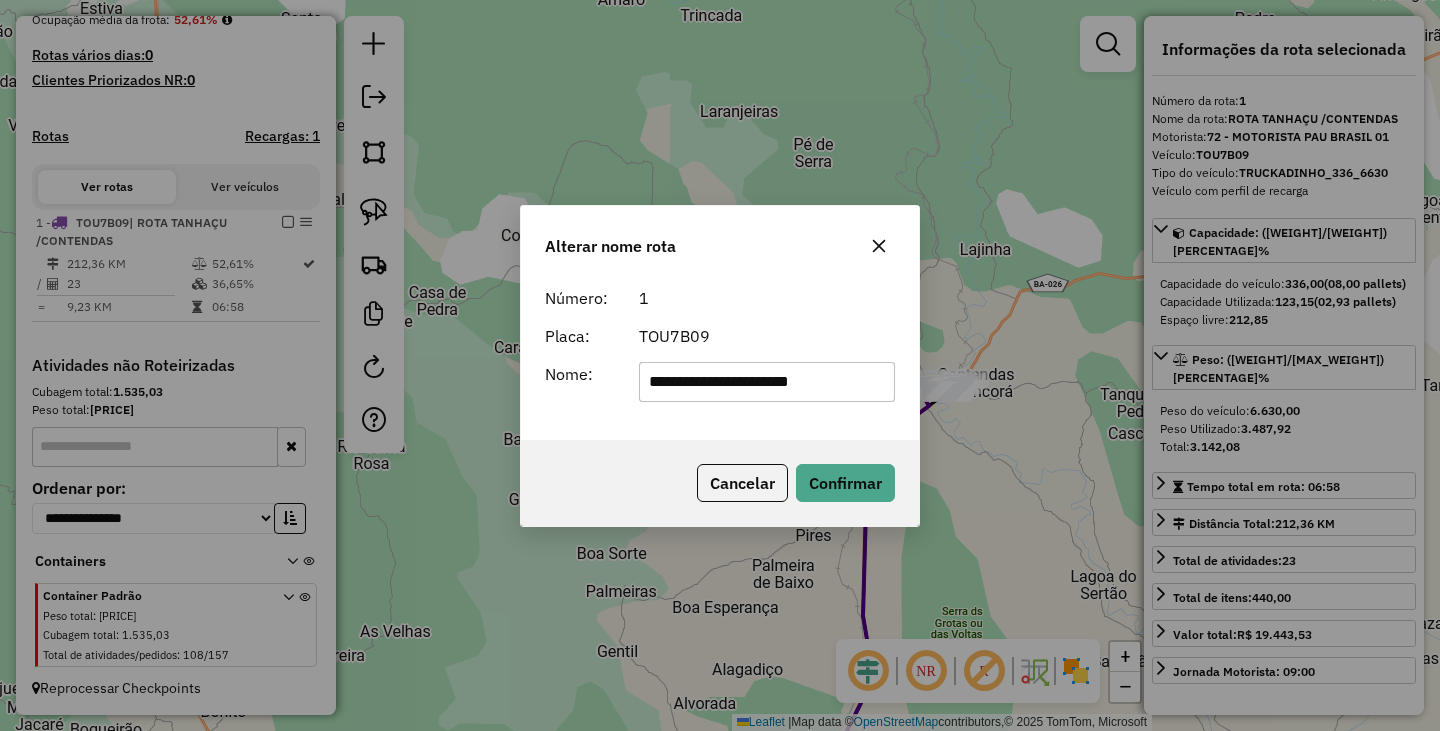 drag, startPoint x: 778, startPoint y: 383, endPoint x: 566, endPoint y: 352, distance: 214.25452 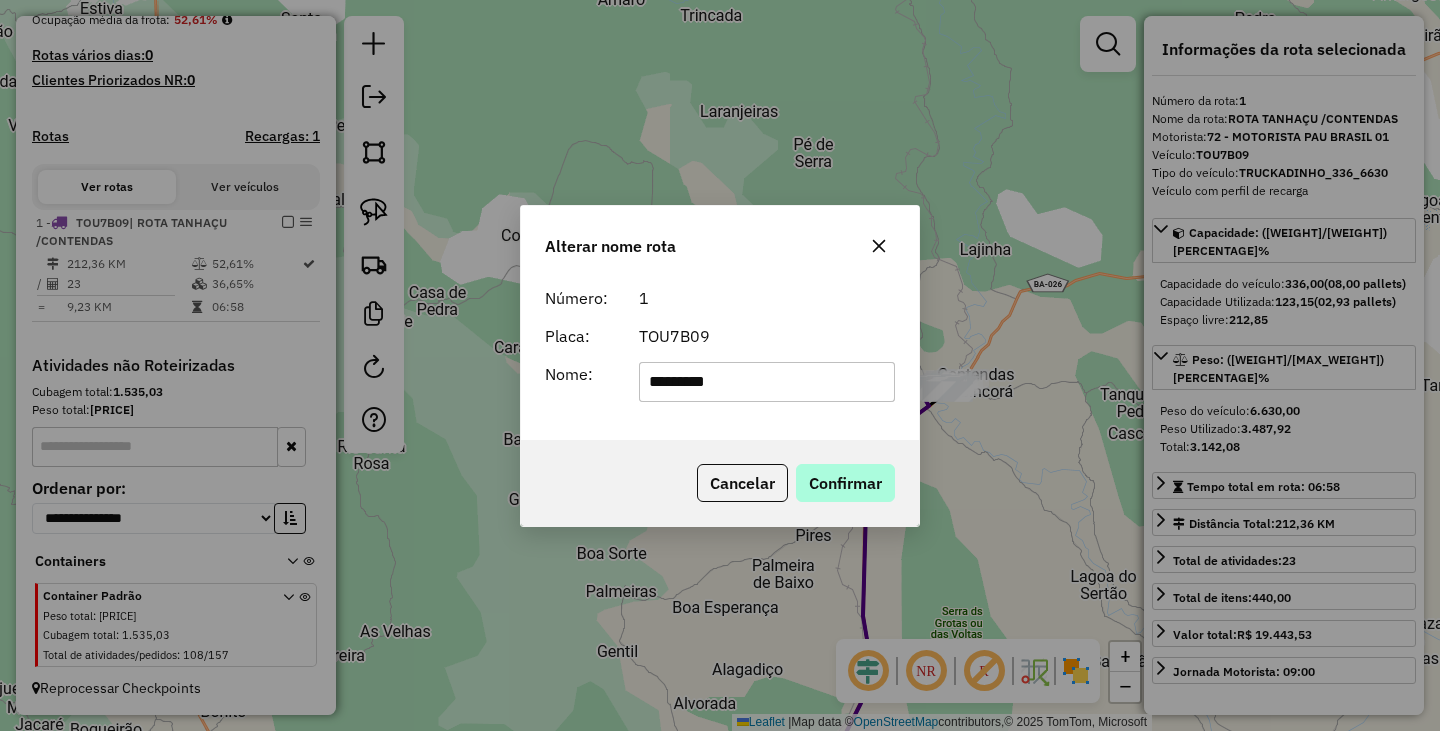 type on "*********" 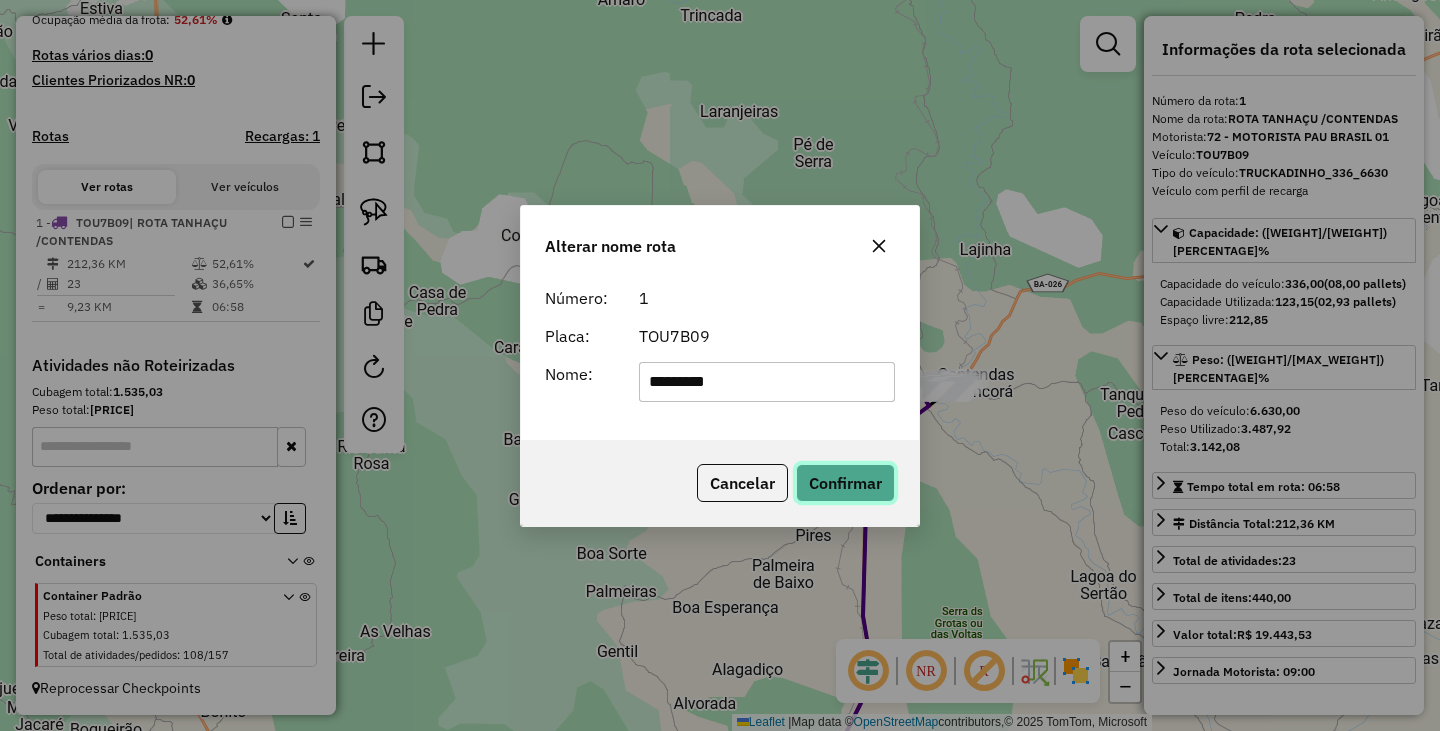 click on "Confirmar" 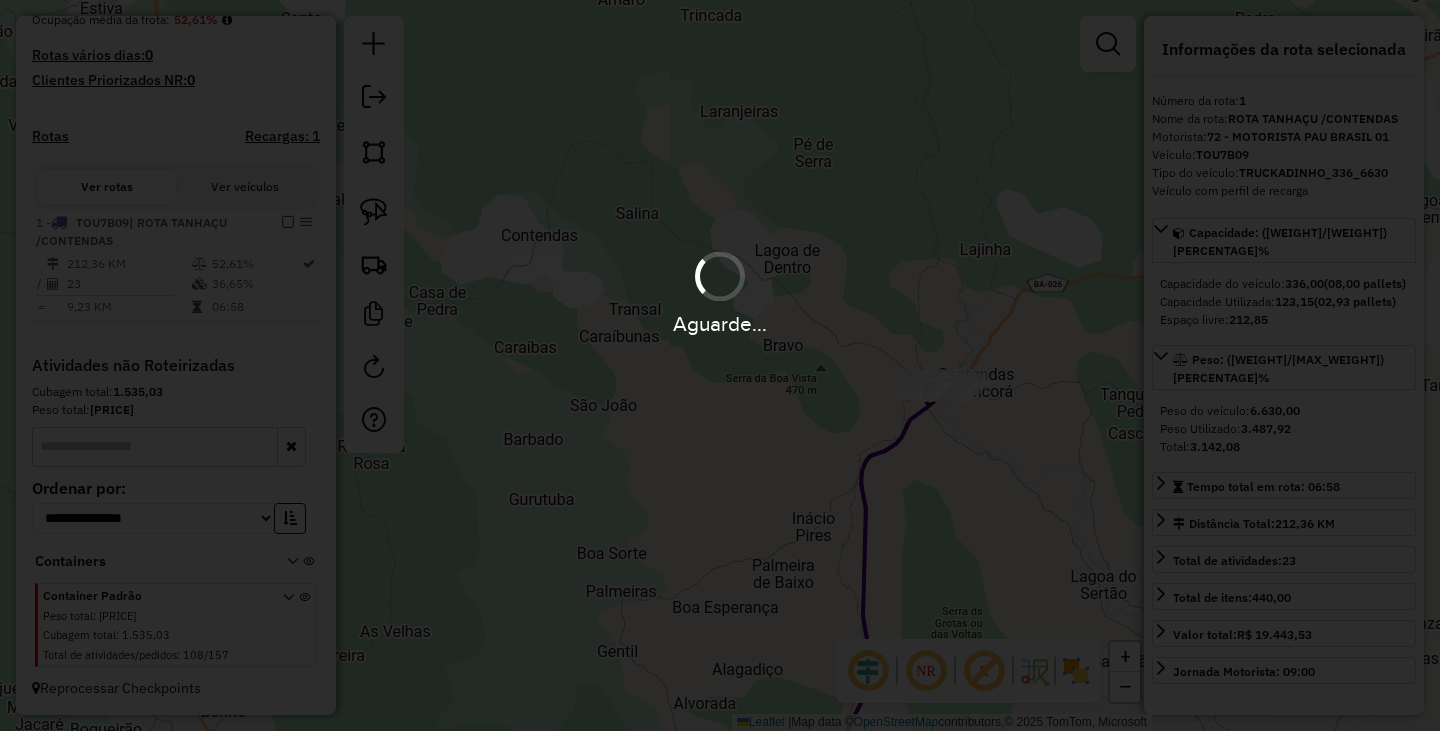 type 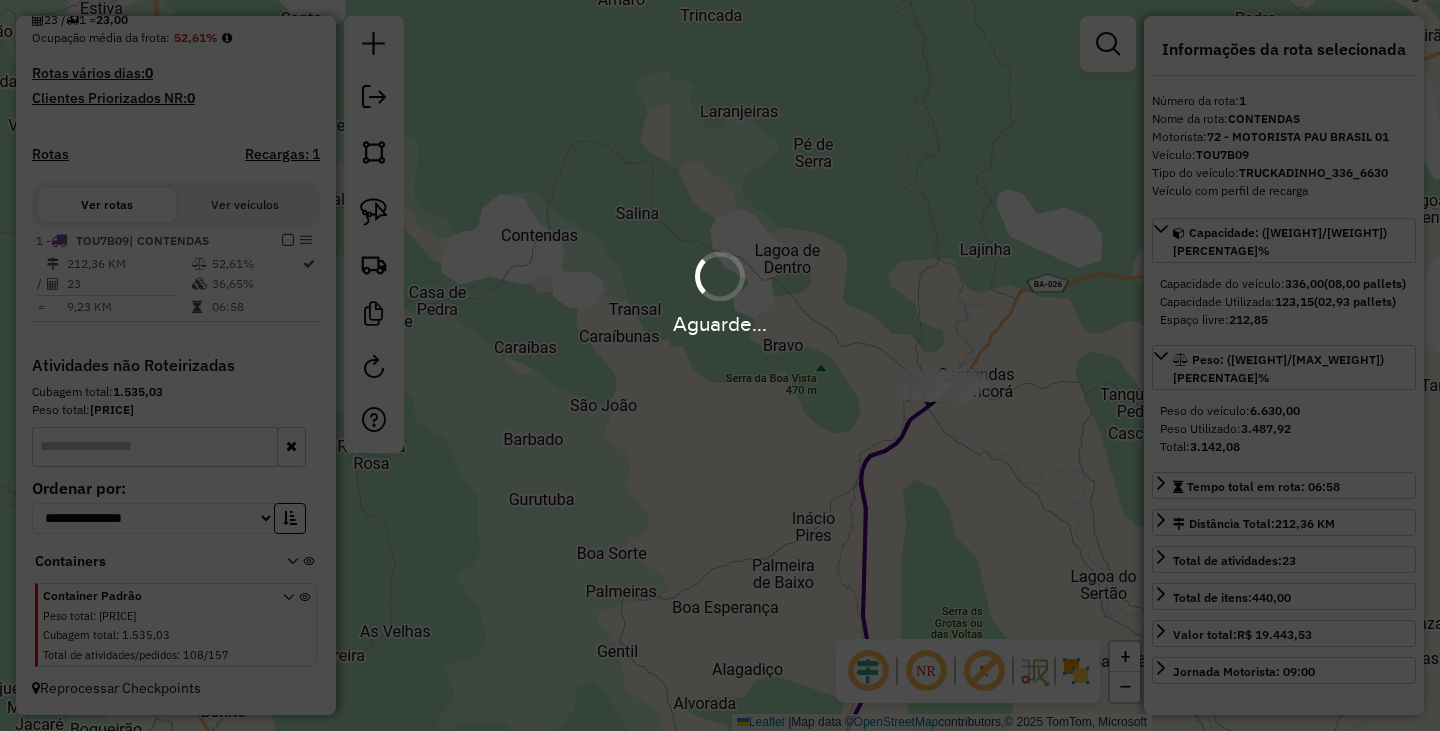 scroll, scrollTop: 498, scrollLeft: 0, axis: vertical 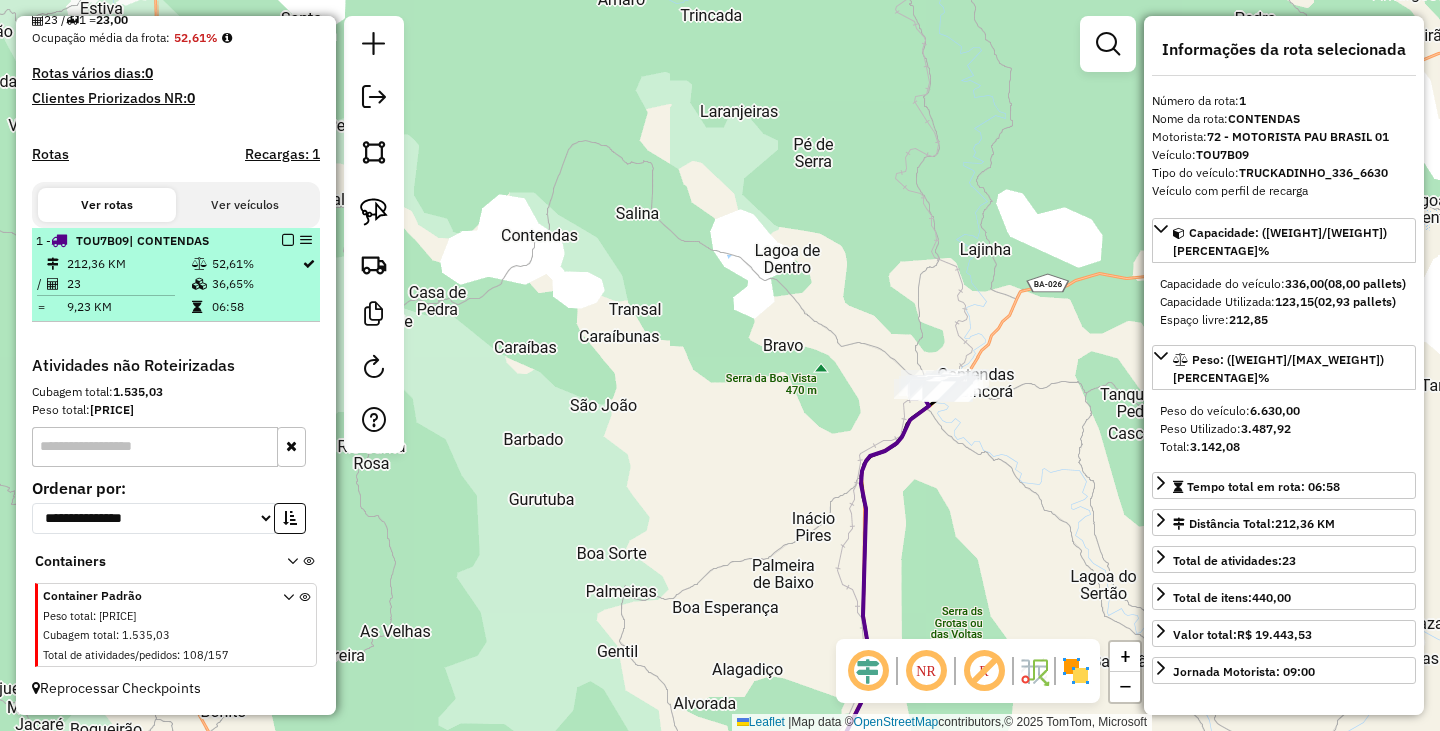 click at bounding box center [282, 240] 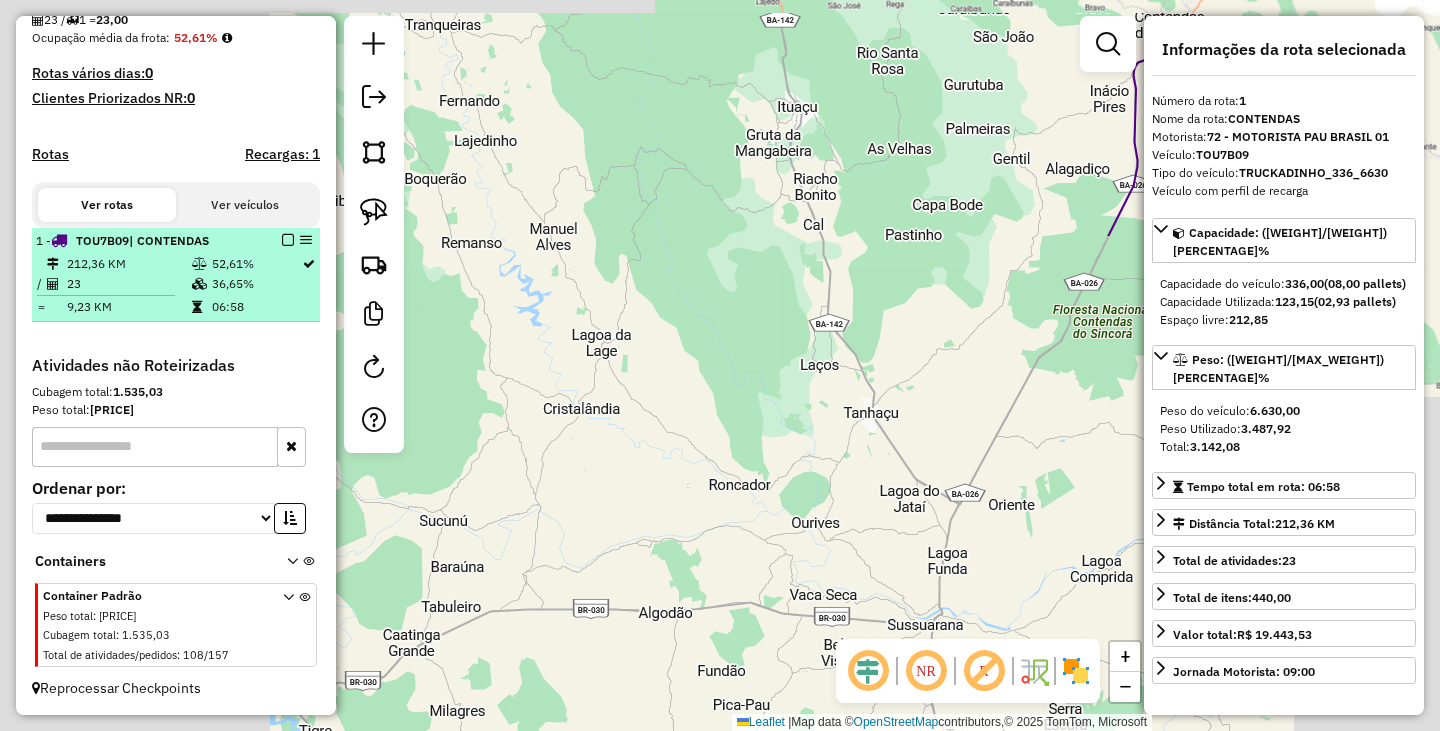 click at bounding box center (288, 240) 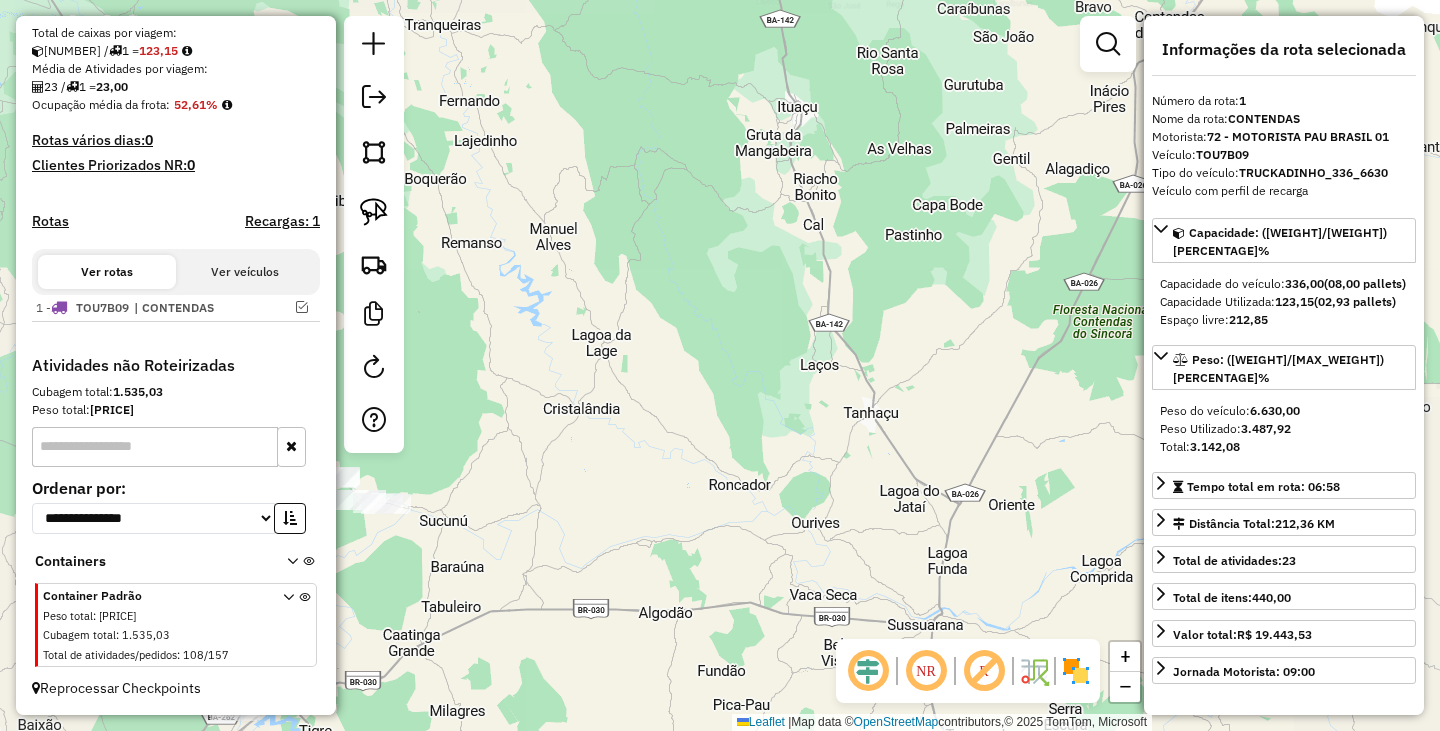 scroll, scrollTop: 431, scrollLeft: 0, axis: vertical 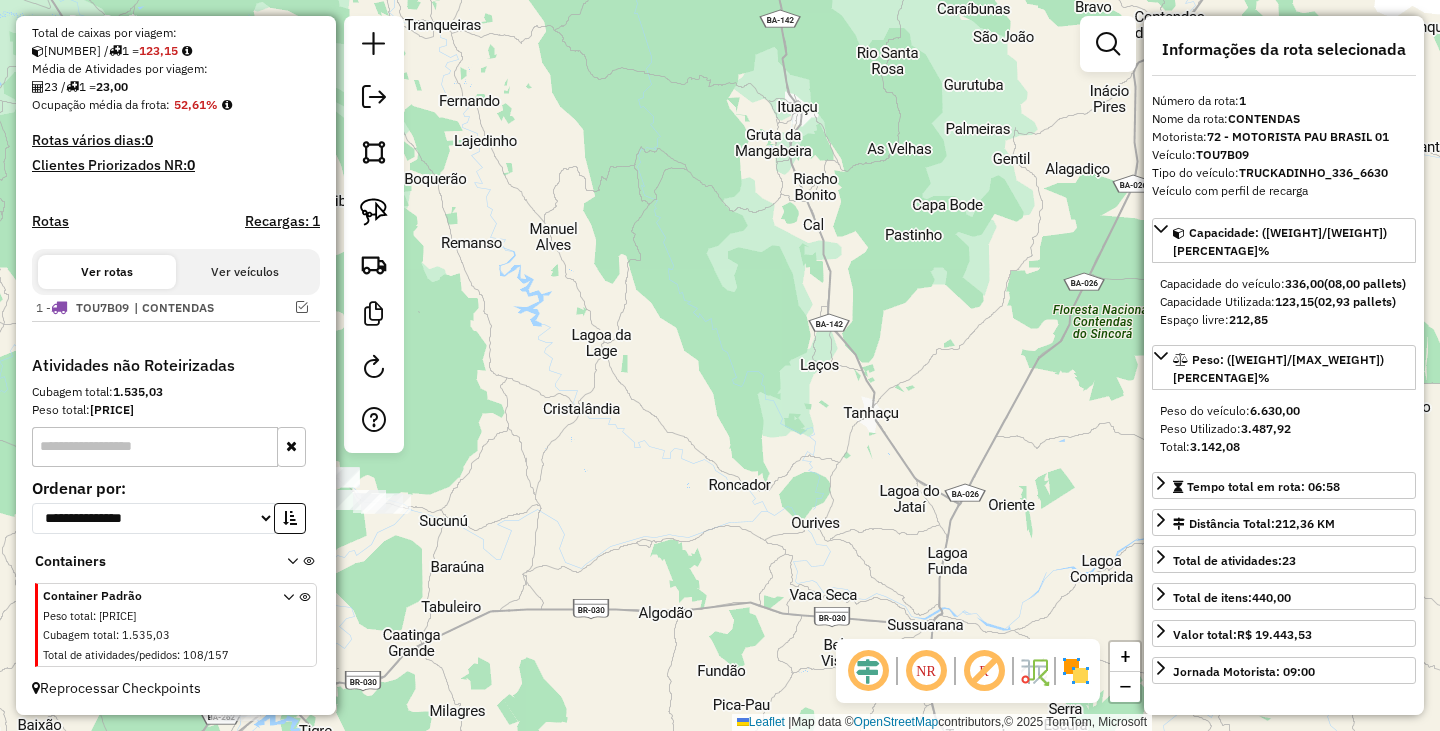 drag, startPoint x: 752, startPoint y: 326, endPoint x: 765, endPoint y: 324, distance: 13.152946 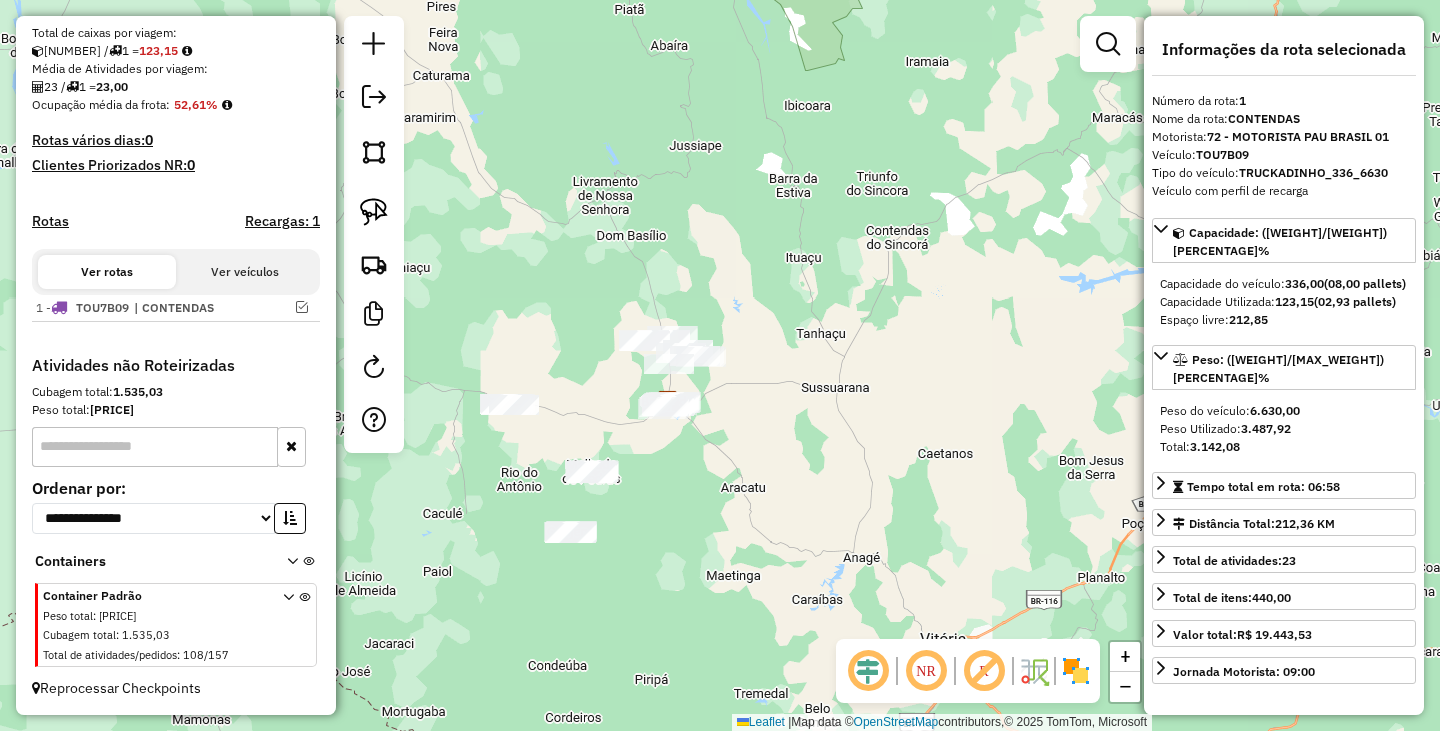 drag, startPoint x: 790, startPoint y: 414, endPoint x: 914, endPoint y: 317, distance: 157.43253 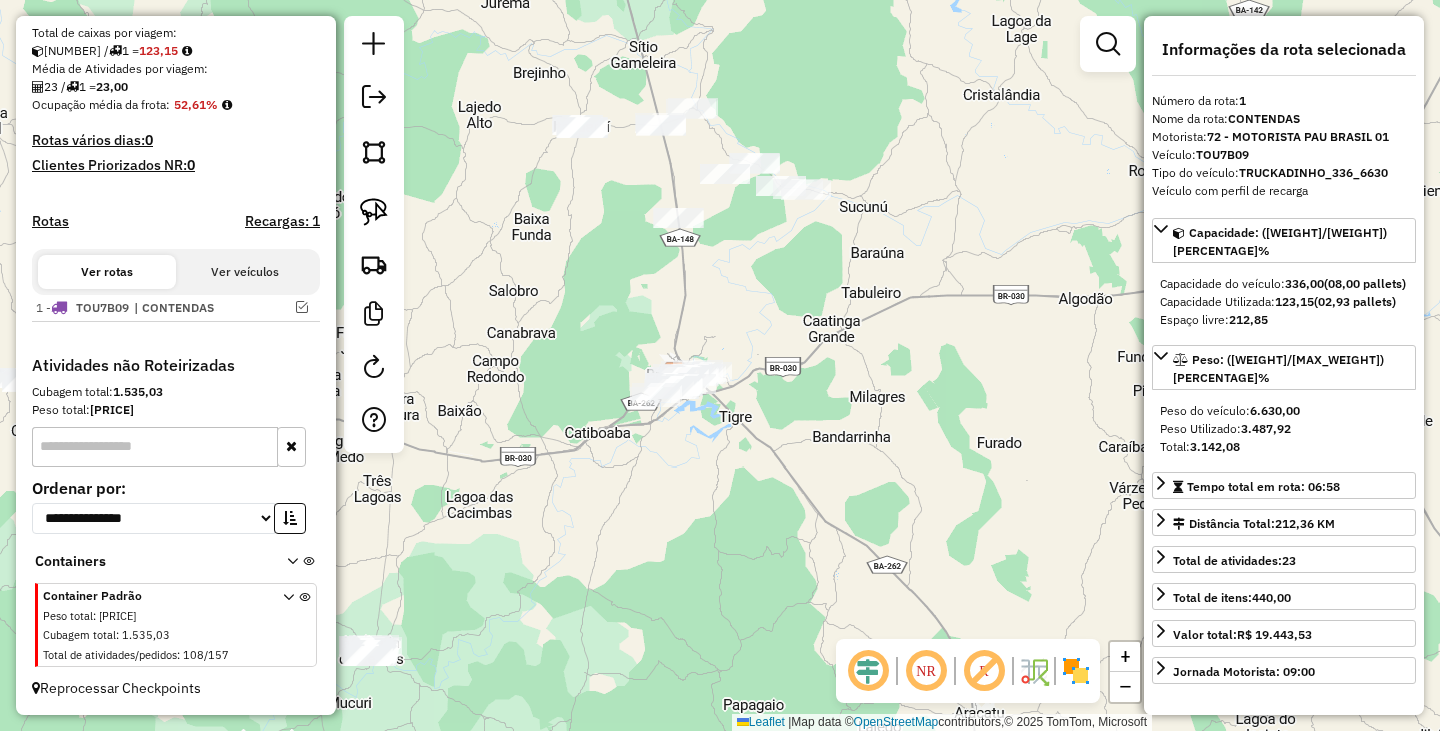 drag, startPoint x: 736, startPoint y: 264, endPoint x: 874, endPoint y: 319, distance: 148.55638 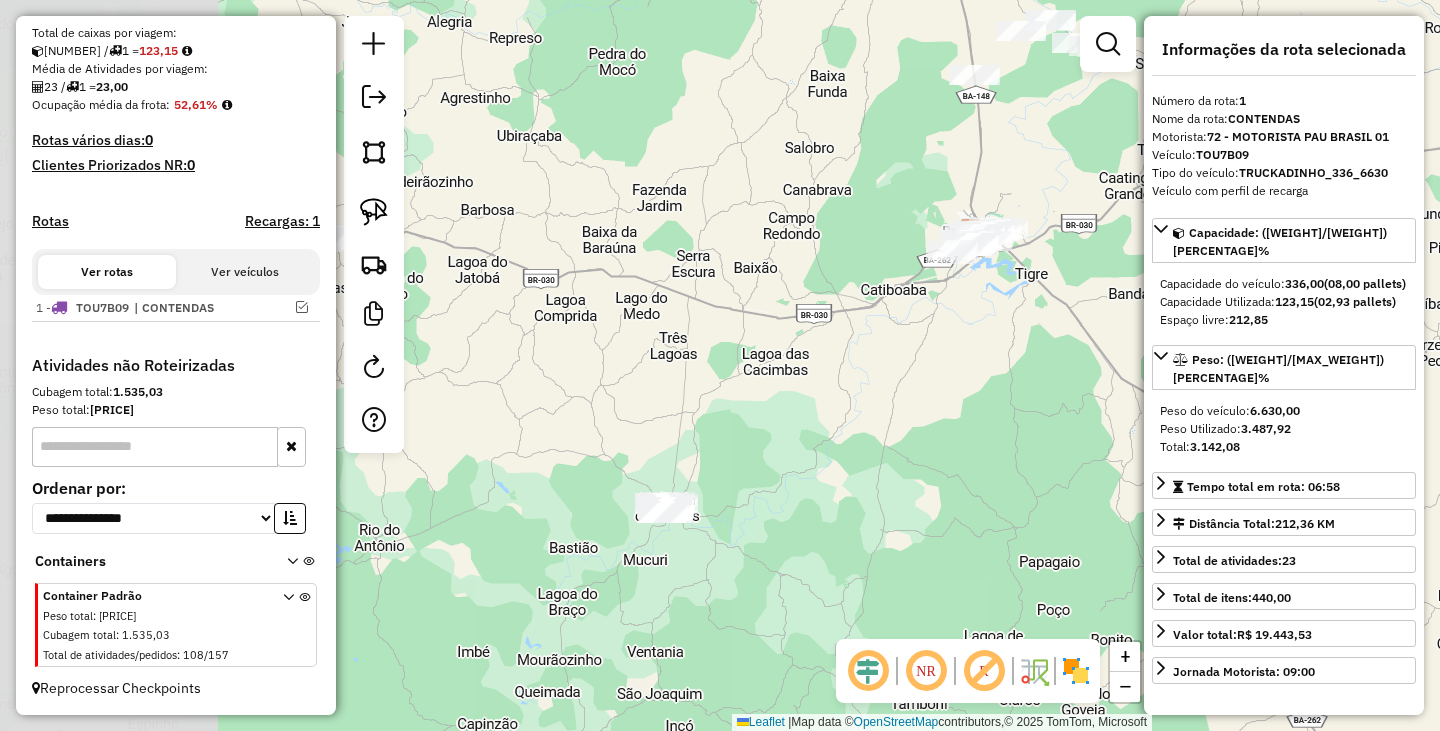 drag, startPoint x: 794, startPoint y: 523, endPoint x: 1098, endPoint y: 360, distance: 344.94202 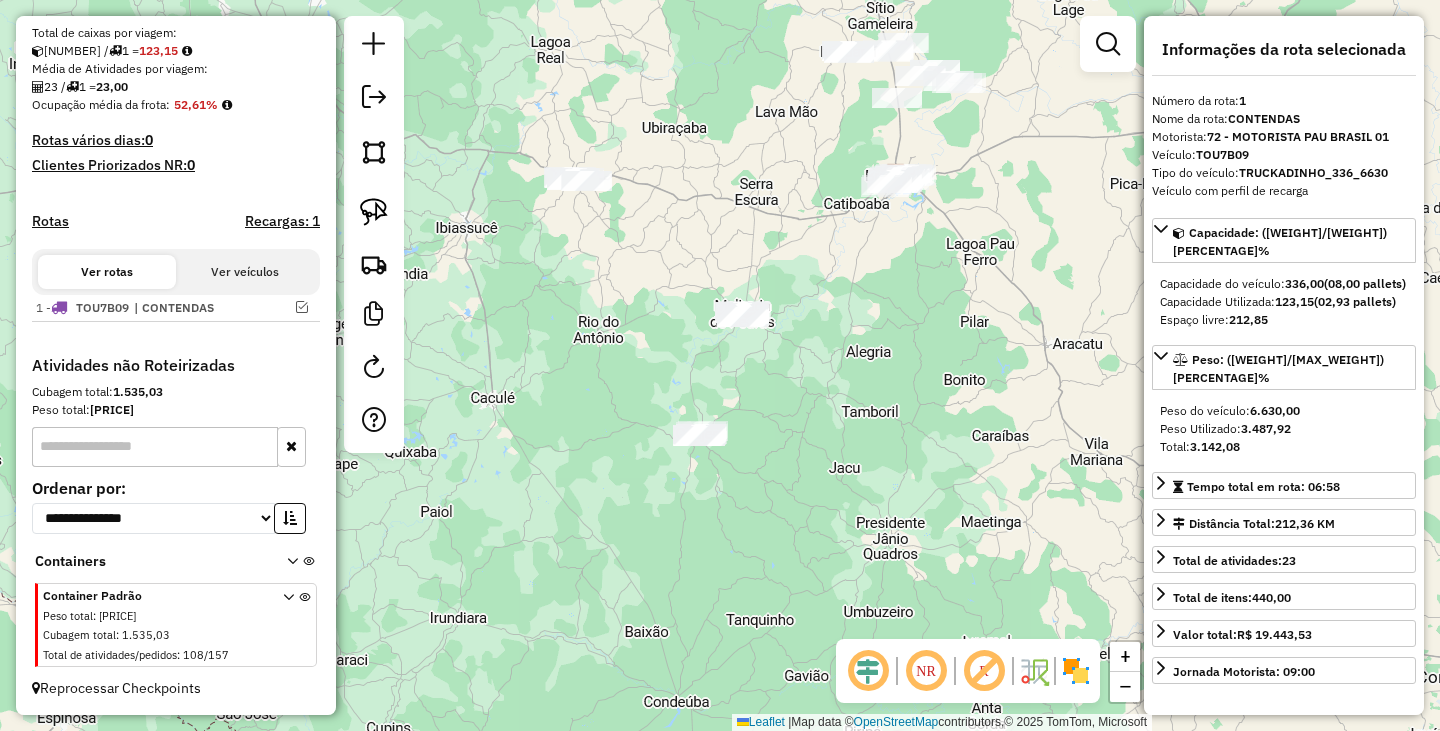 drag, startPoint x: 937, startPoint y: 438, endPoint x: 859, endPoint y: 295, distance: 162.88953 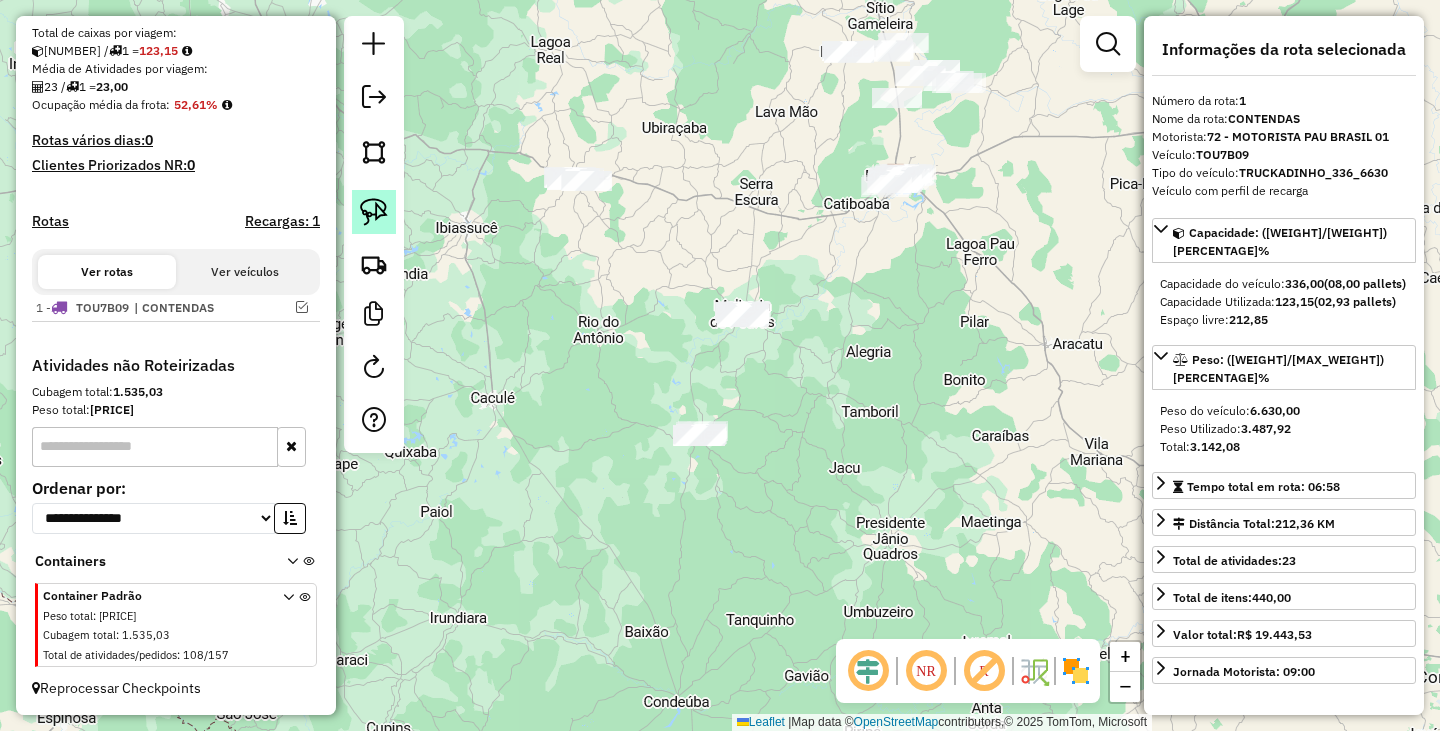 click 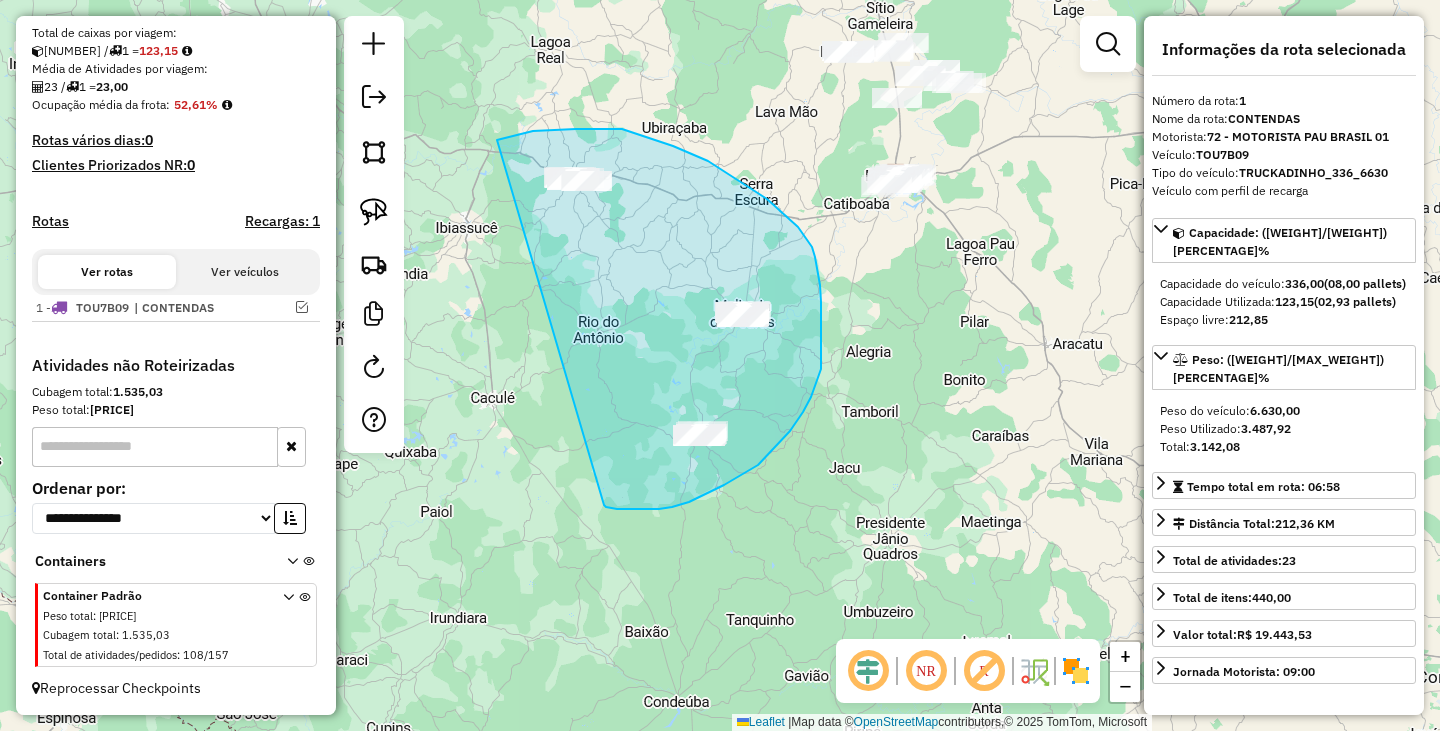 drag, startPoint x: 497, startPoint y: 140, endPoint x: 596, endPoint y: 495, distance: 368.54578 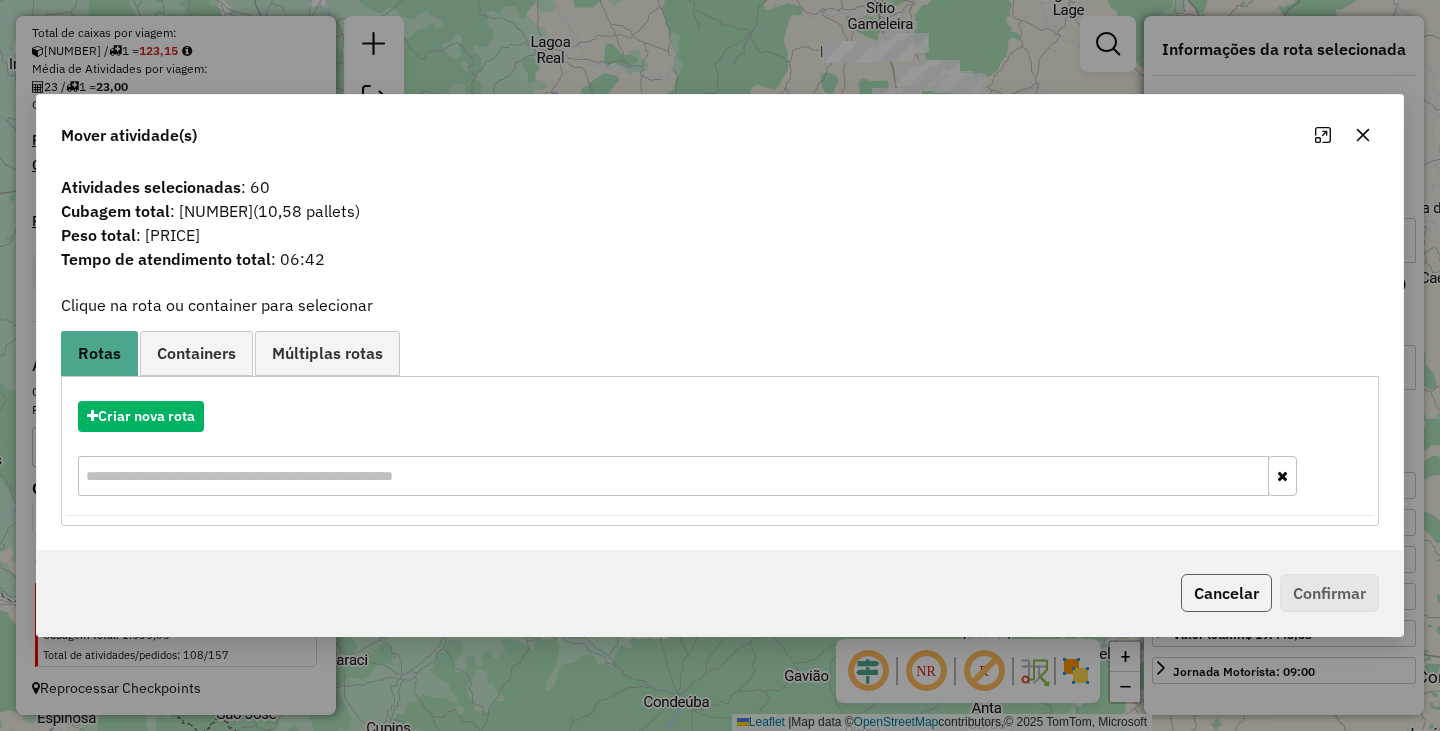 click on "Cancelar" 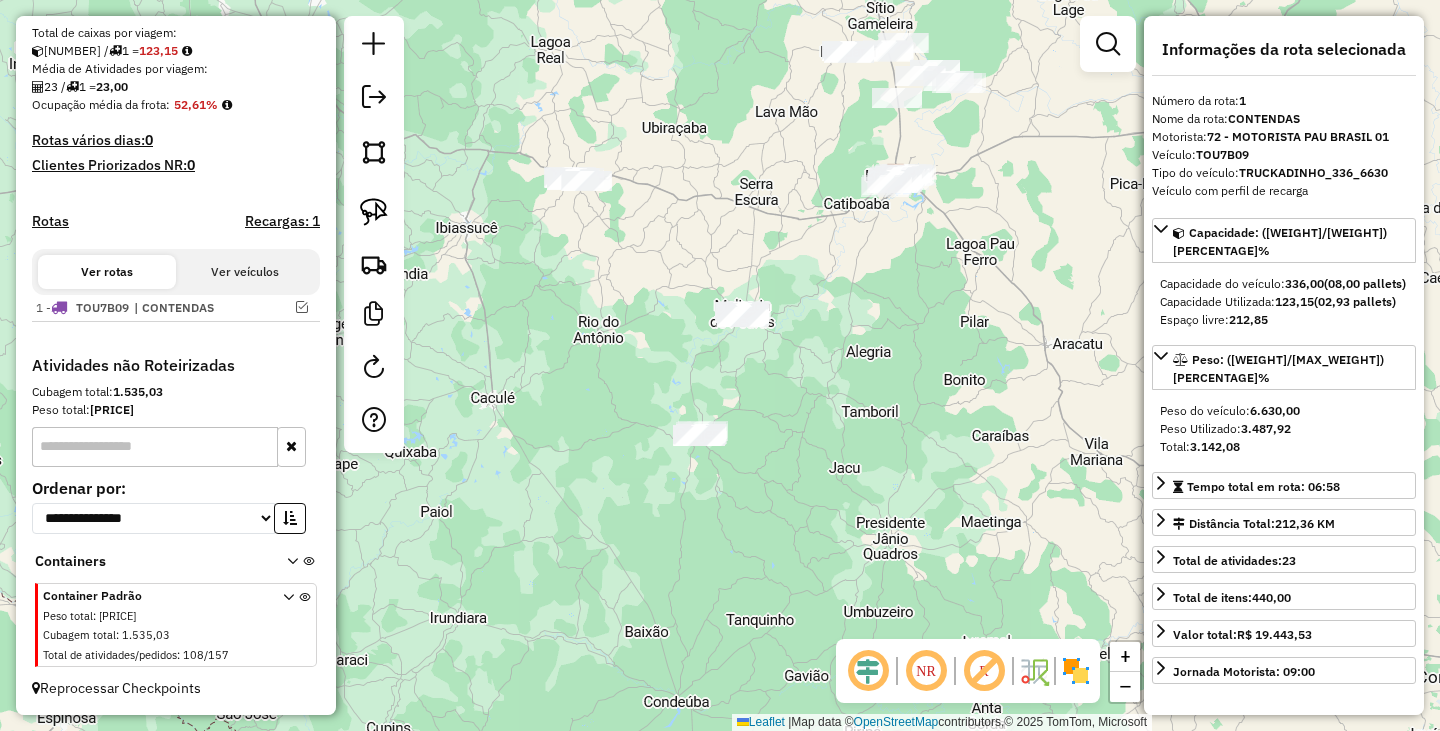 click on "Janela de atendimento Grade de atendimento Capacidade Transportadoras Veículos Cliente Pedidos  Rotas Selecione os dias de semana para filtrar as janelas de atendimento  Seg   Ter   Qua   Qui   Sex   Sáb   Dom  Informe o período da janela de atendimento: De: Até:  Filtrar exatamente a janela do cliente  Considerar janela de atendimento padrão  Selecione os dias de semana para filtrar as grades de atendimento  Seg   Ter   Qua   Qui   Sex   Sáb   Dom   Considerar clientes sem dia de atendimento cadastrado  Clientes fora do dia de atendimento selecionado Filtrar as atividades entre os valores definidos abaixo:  Peso mínimo:   Peso máximo:   Cubagem mínima:   Cubagem máxima:   De:   Até:  Filtrar as atividades entre o tempo de atendimento definido abaixo:  De:   Até:   Considerar capacidade total dos clientes não roteirizados Transportadora: Selecione um ou mais itens Tipo de veículo: Selecione um ou mais itens Veículo: Selecione um ou mais itens Motorista: Selecione um ou mais itens Nome: Rótulo:" 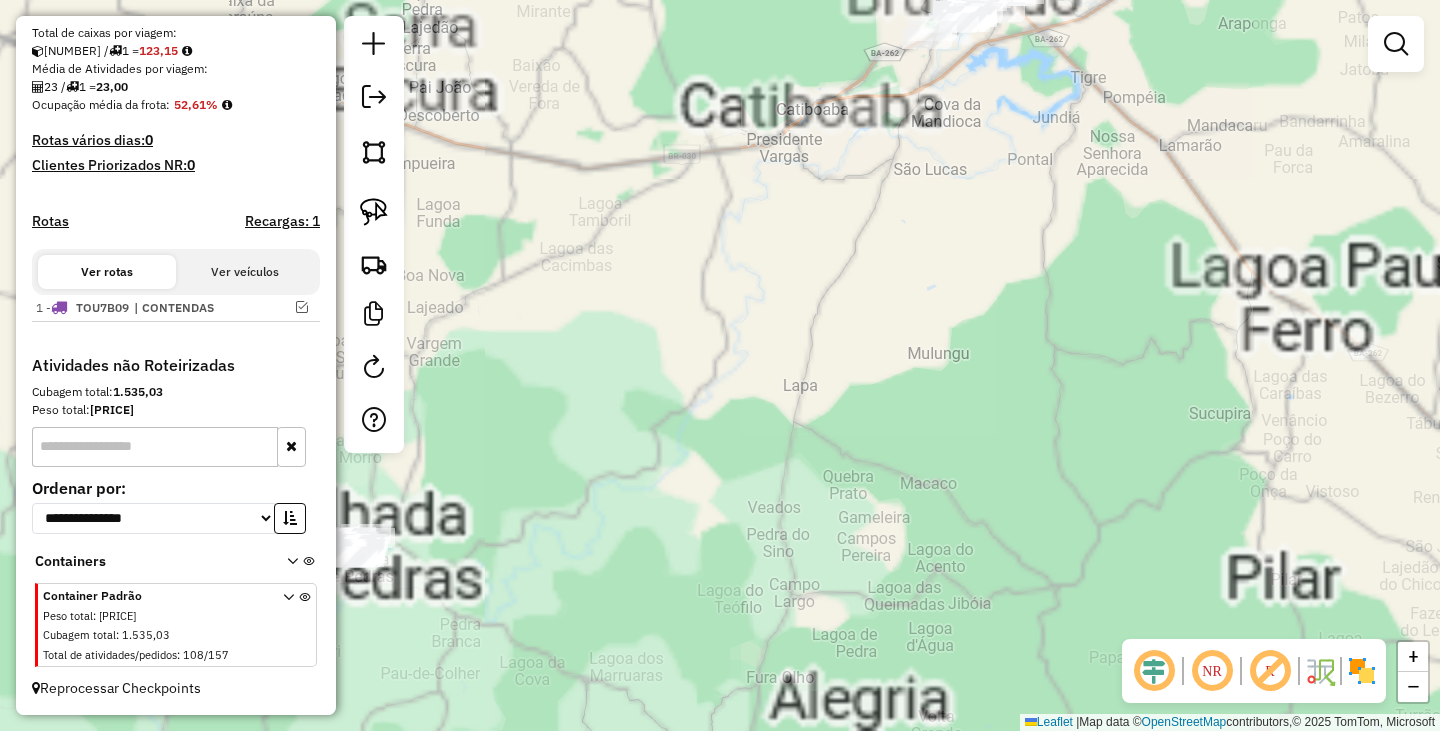 drag, startPoint x: 945, startPoint y: 155, endPoint x: 875, endPoint y: 303, distance: 163.71927 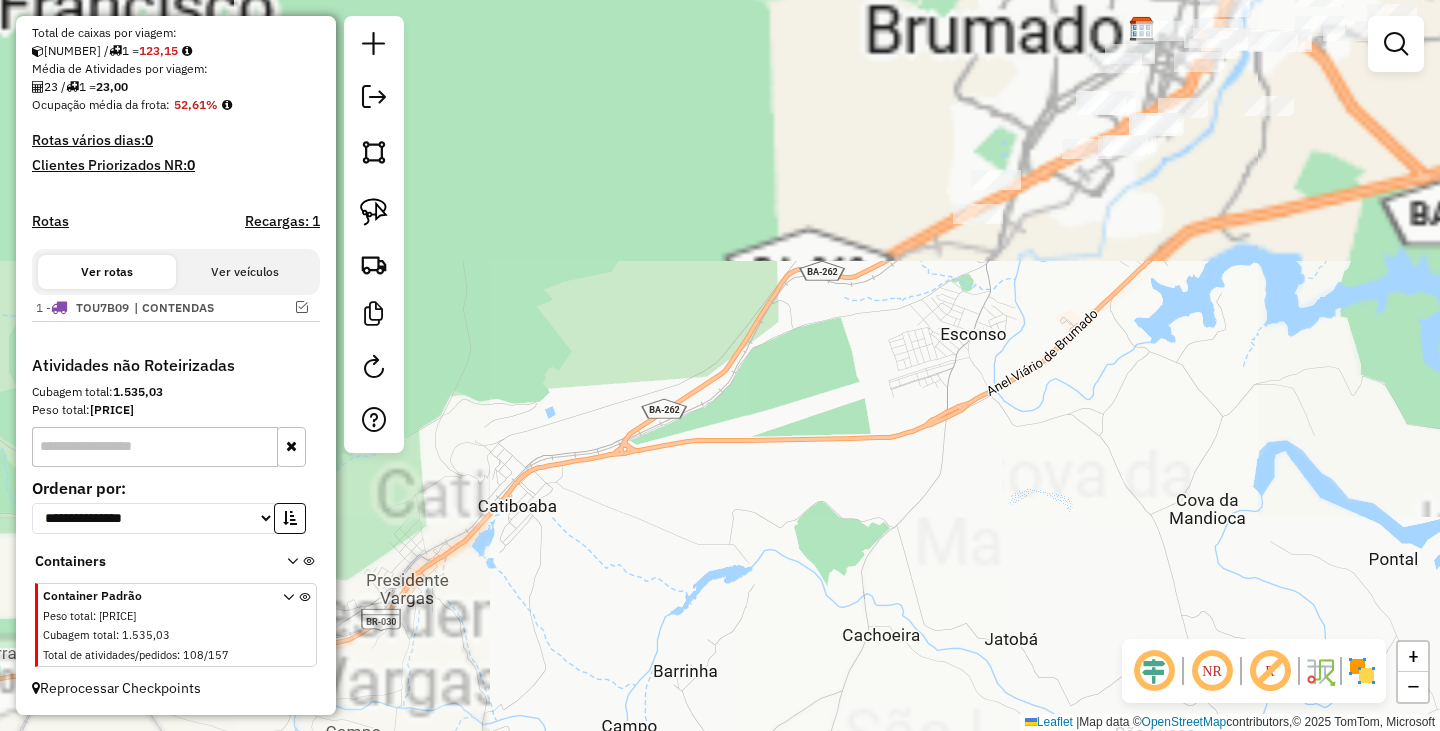 drag, startPoint x: 830, startPoint y: 170, endPoint x: 974, endPoint y: 553, distance: 409.176 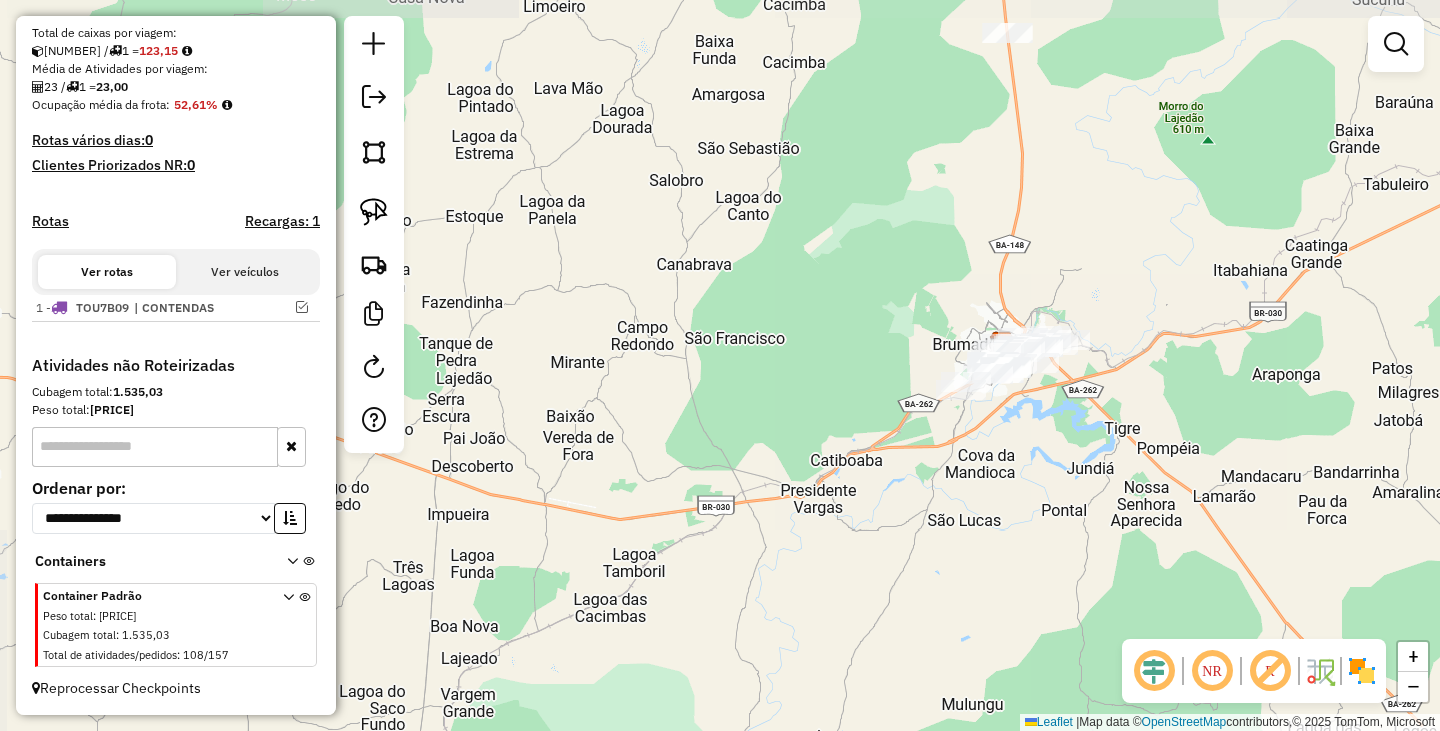 drag, startPoint x: 754, startPoint y: 421, endPoint x: 773, endPoint y: 460, distance: 43.382023 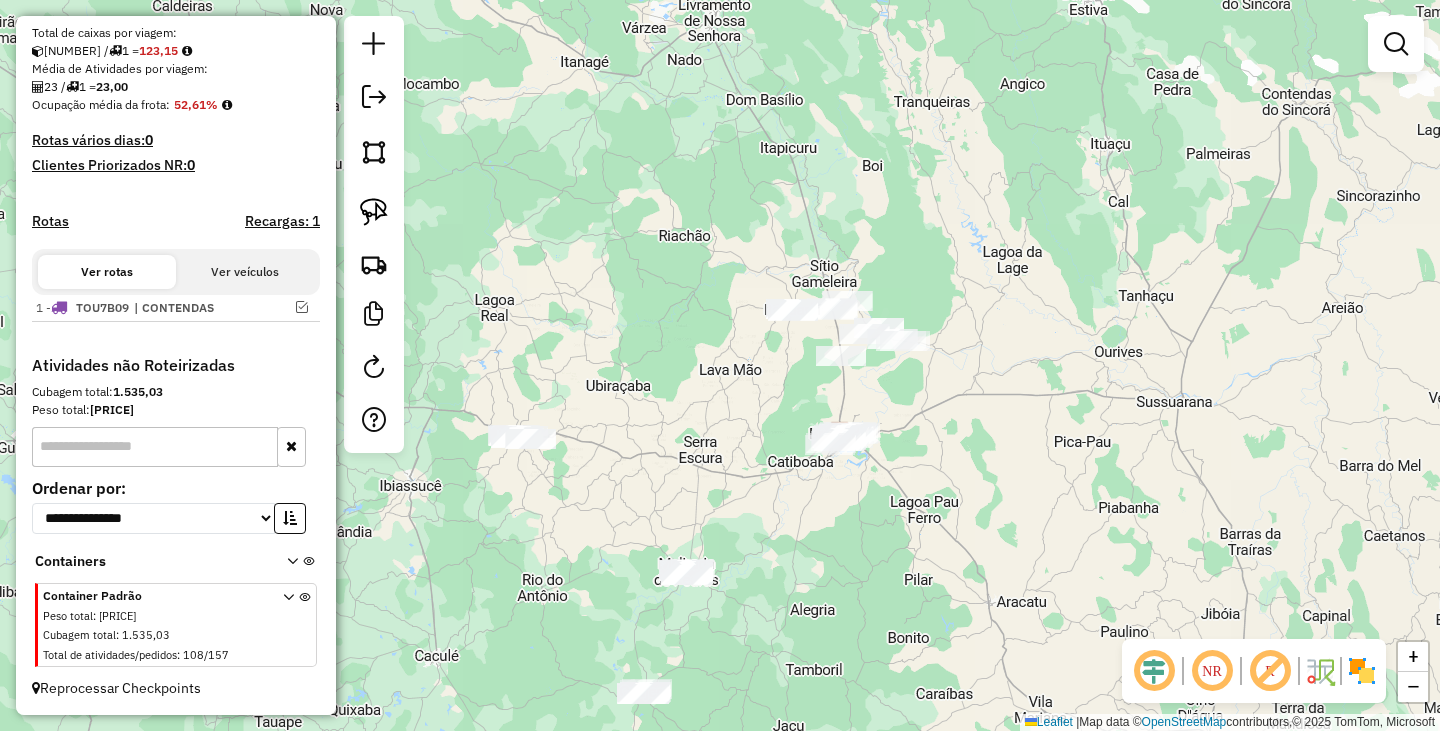 drag, startPoint x: 709, startPoint y: 451, endPoint x: 933, endPoint y: 387, distance: 232.96352 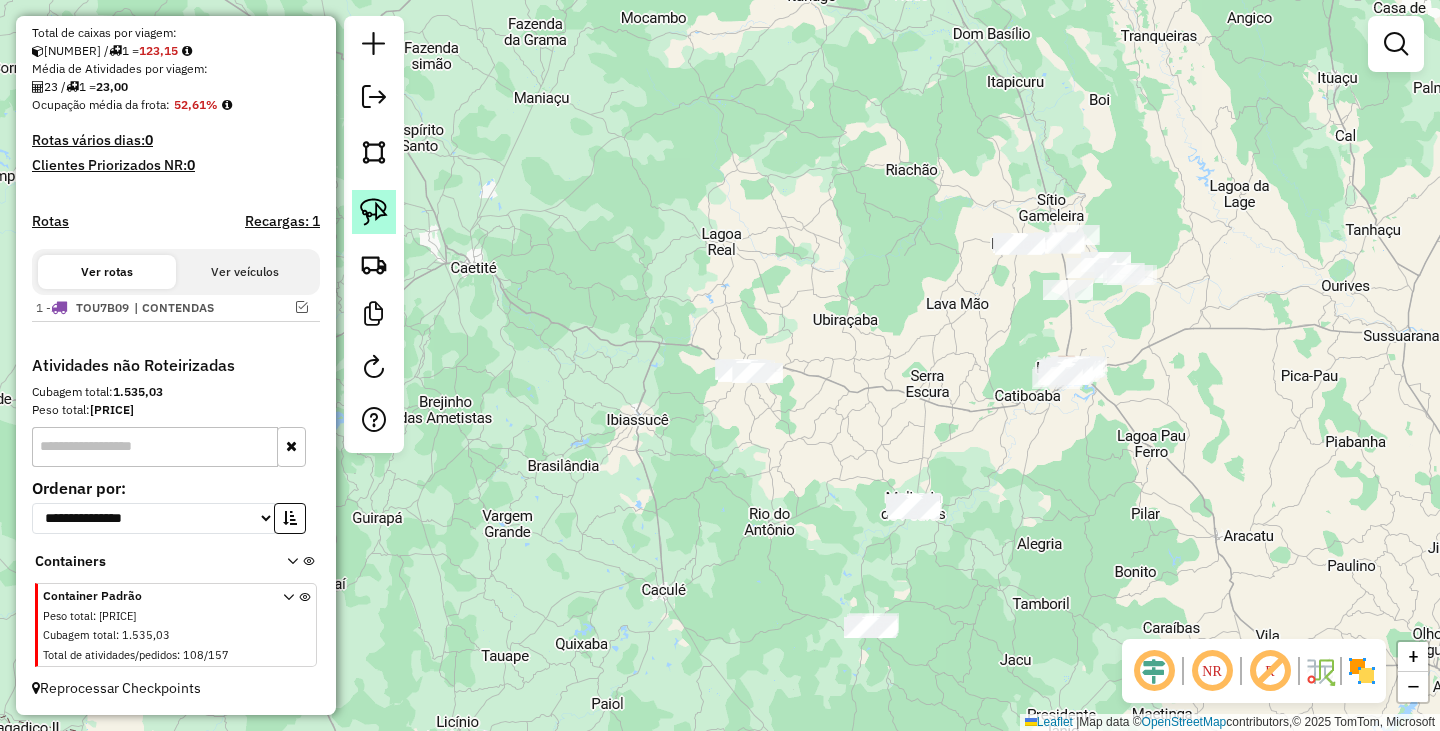 click 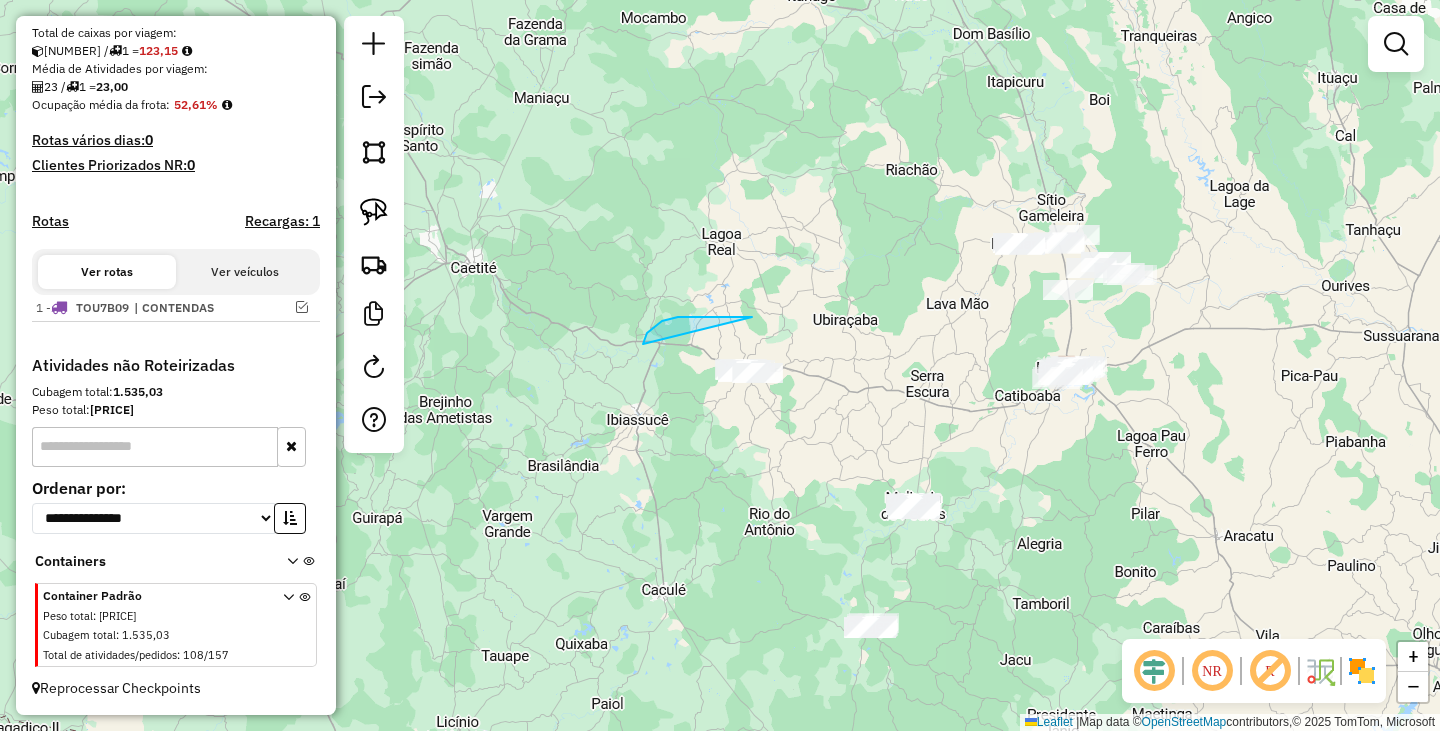 drag, startPoint x: 695, startPoint y: 316, endPoint x: 833, endPoint y: 433, distance: 180.92264 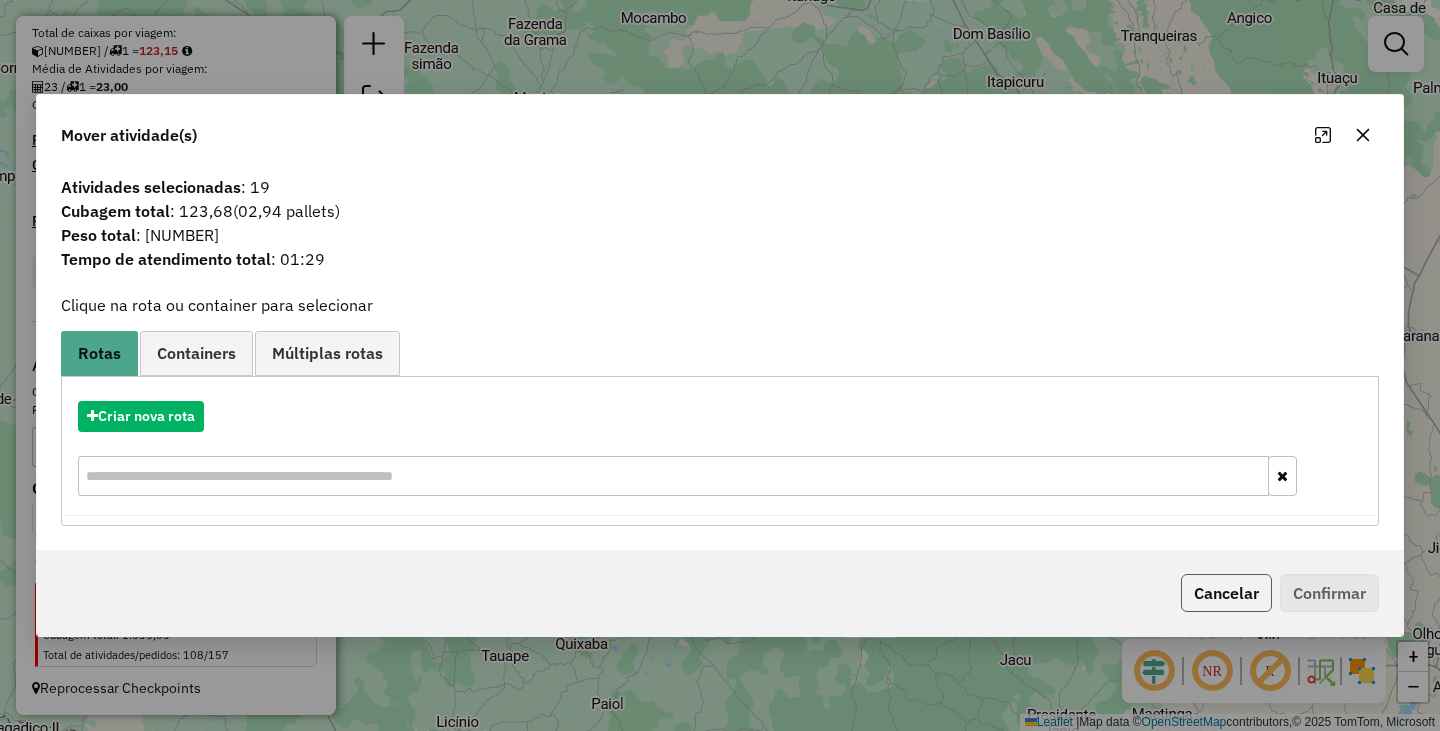 click on "Cancelar" 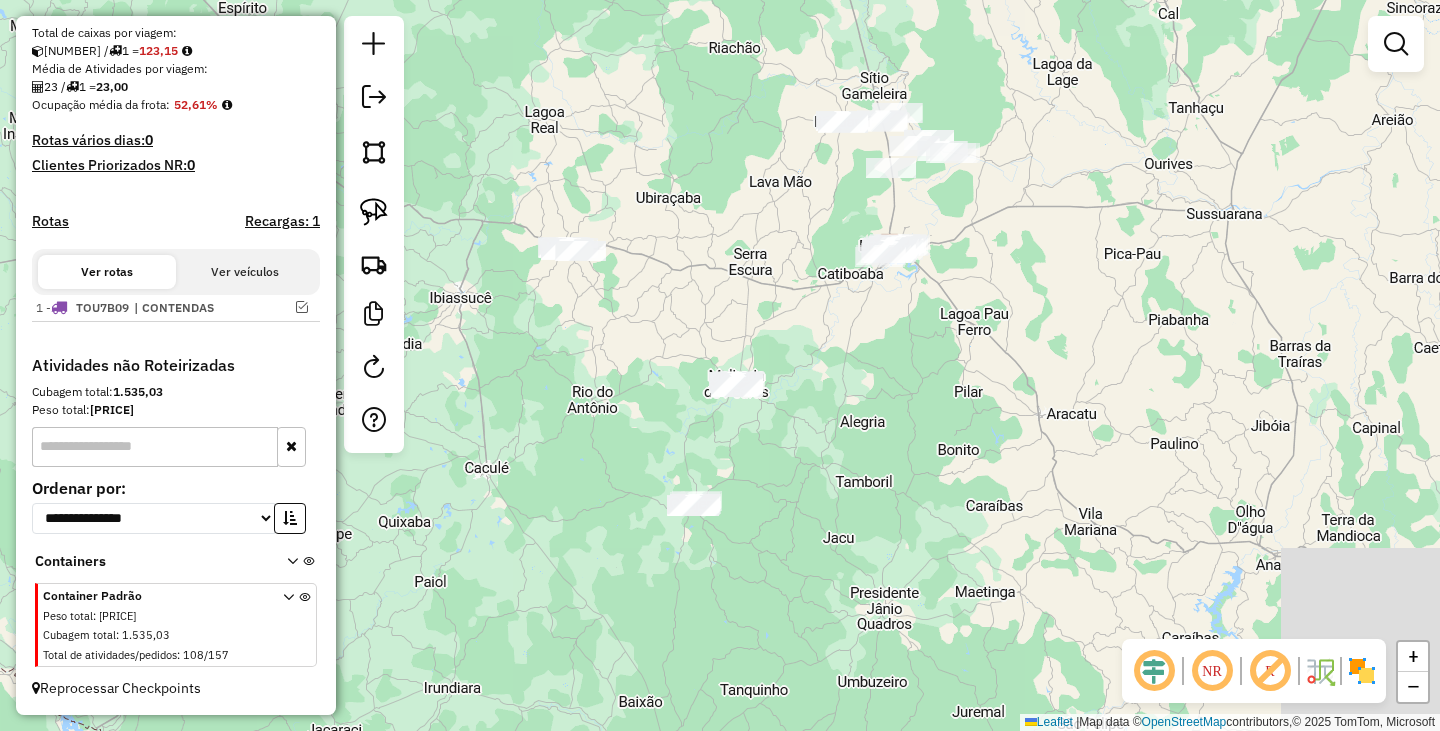 drag, startPoint x: 627, startPoint y: 514, endPoint x: 431, endPoint y: 374, distance: 240.86511 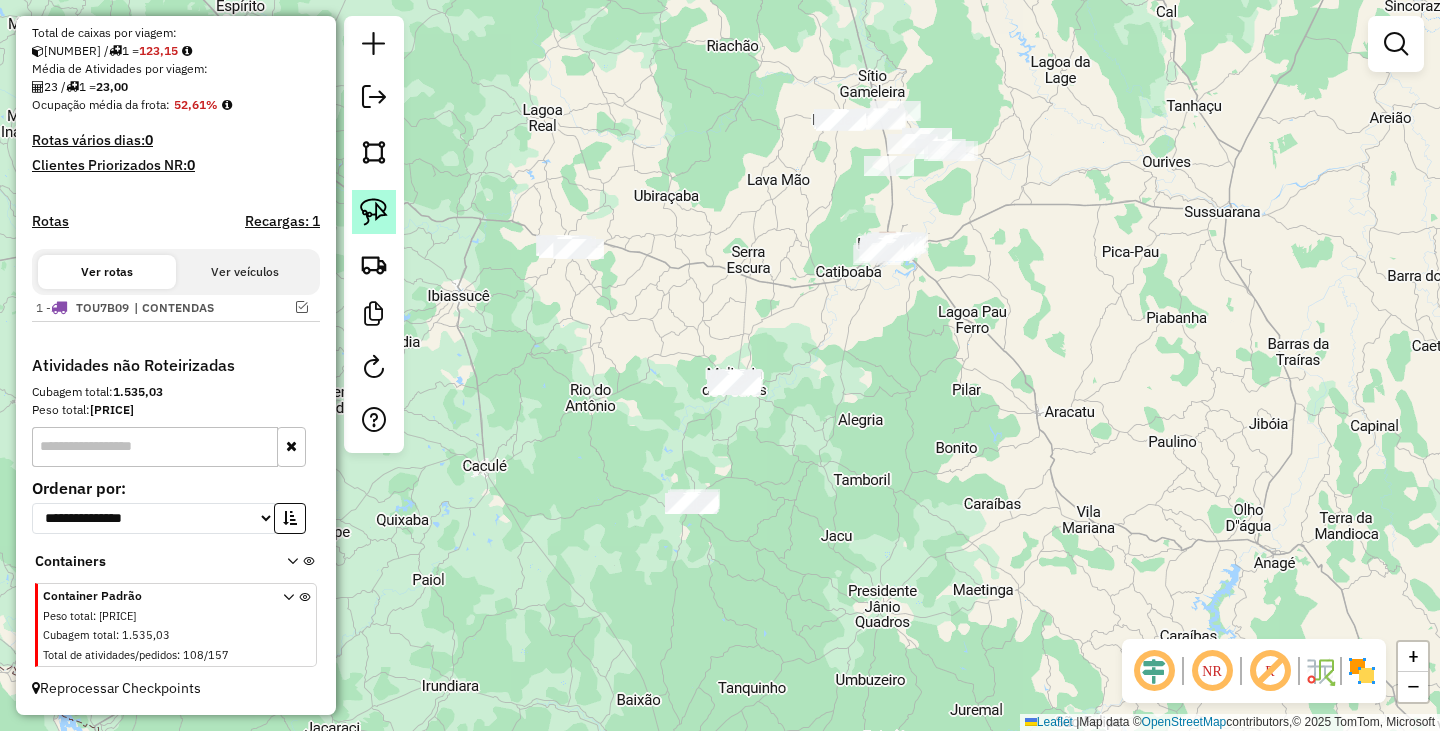 click 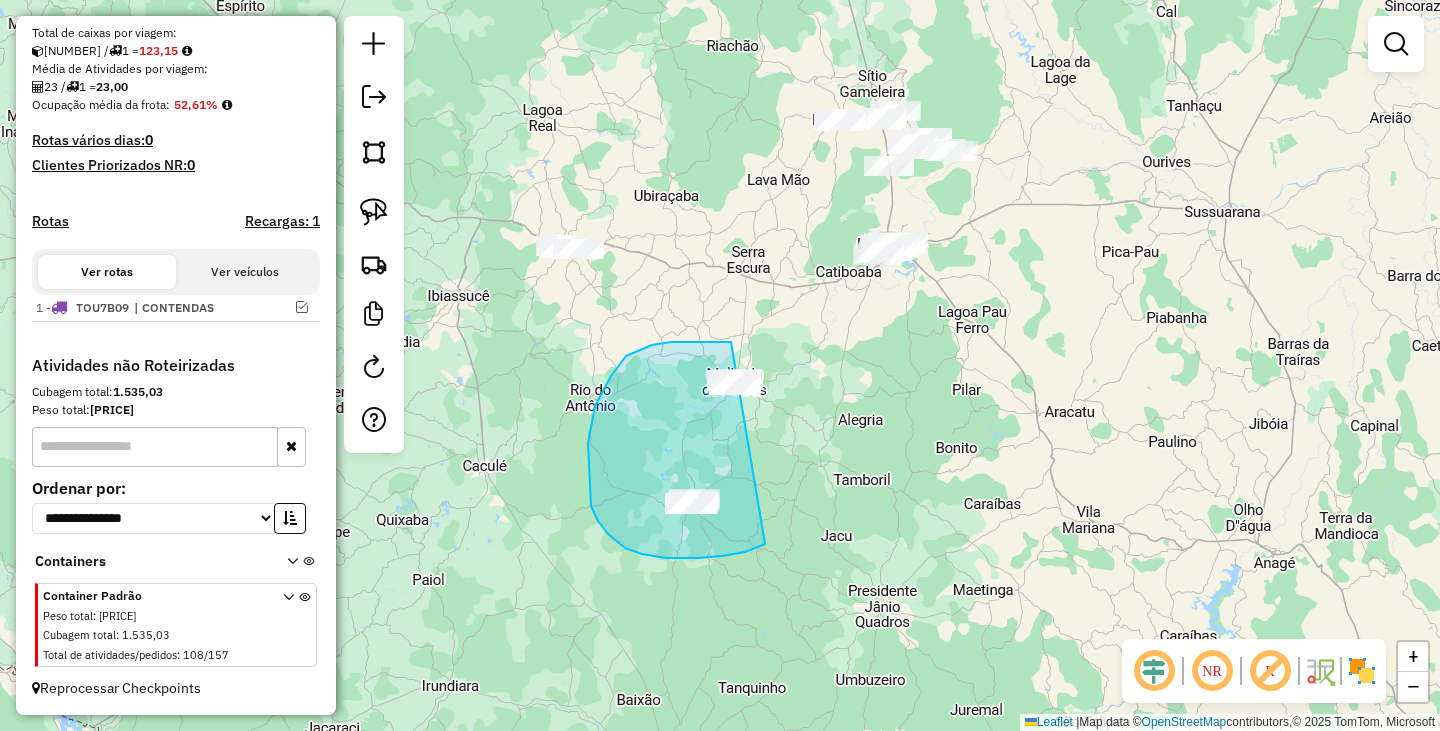drag, startPoint x: 611, startPoint y: 376, endPoint x: 845, endPoint y: 478, distance: 255.26457 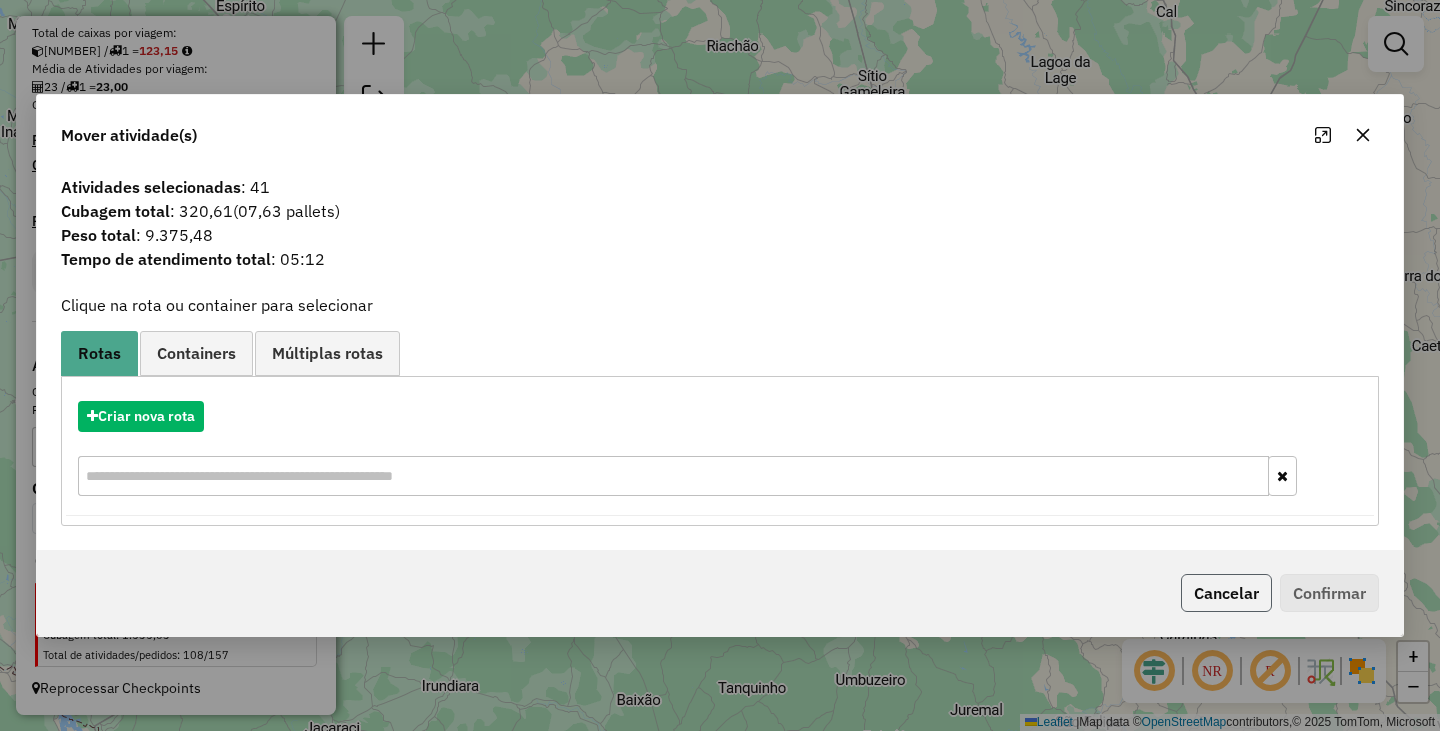 click on "Cancelar" 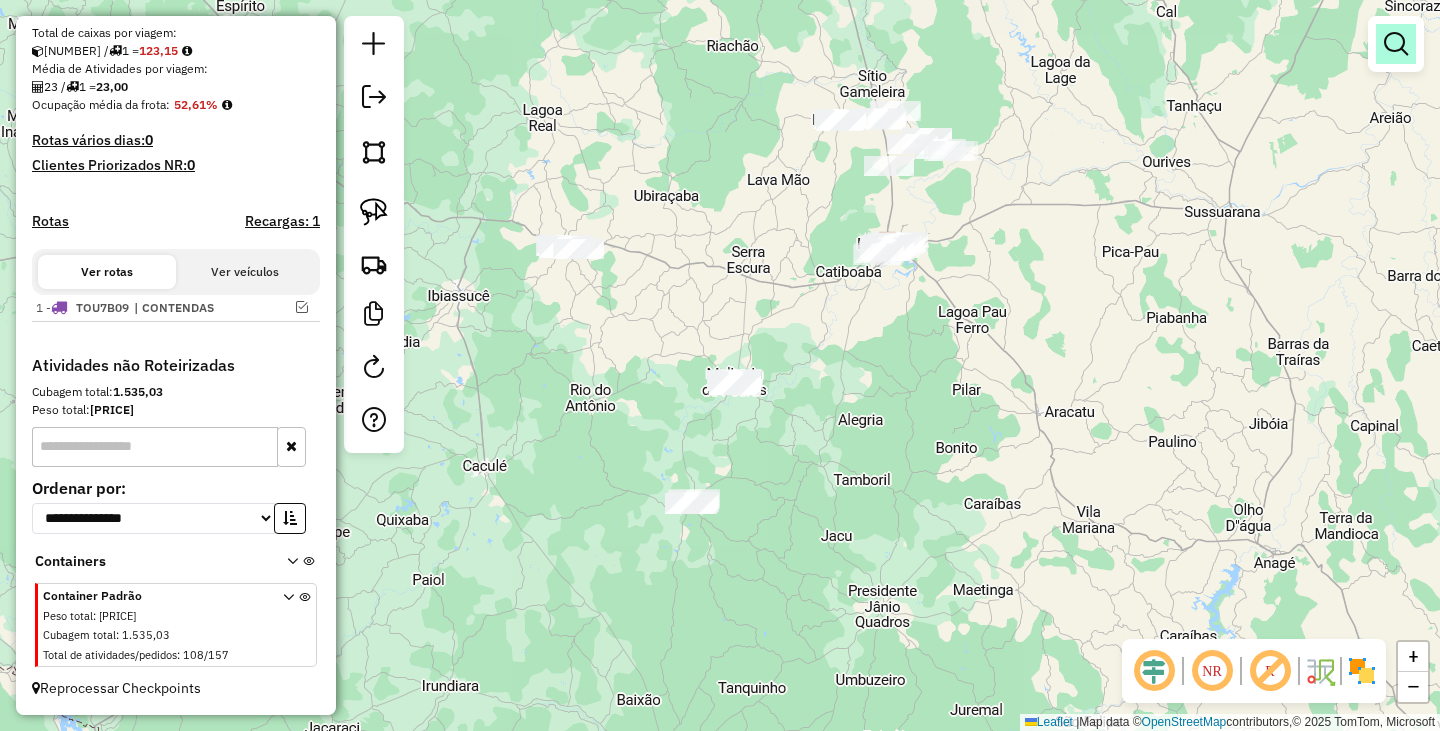 click at bounding box center [1396, 44] 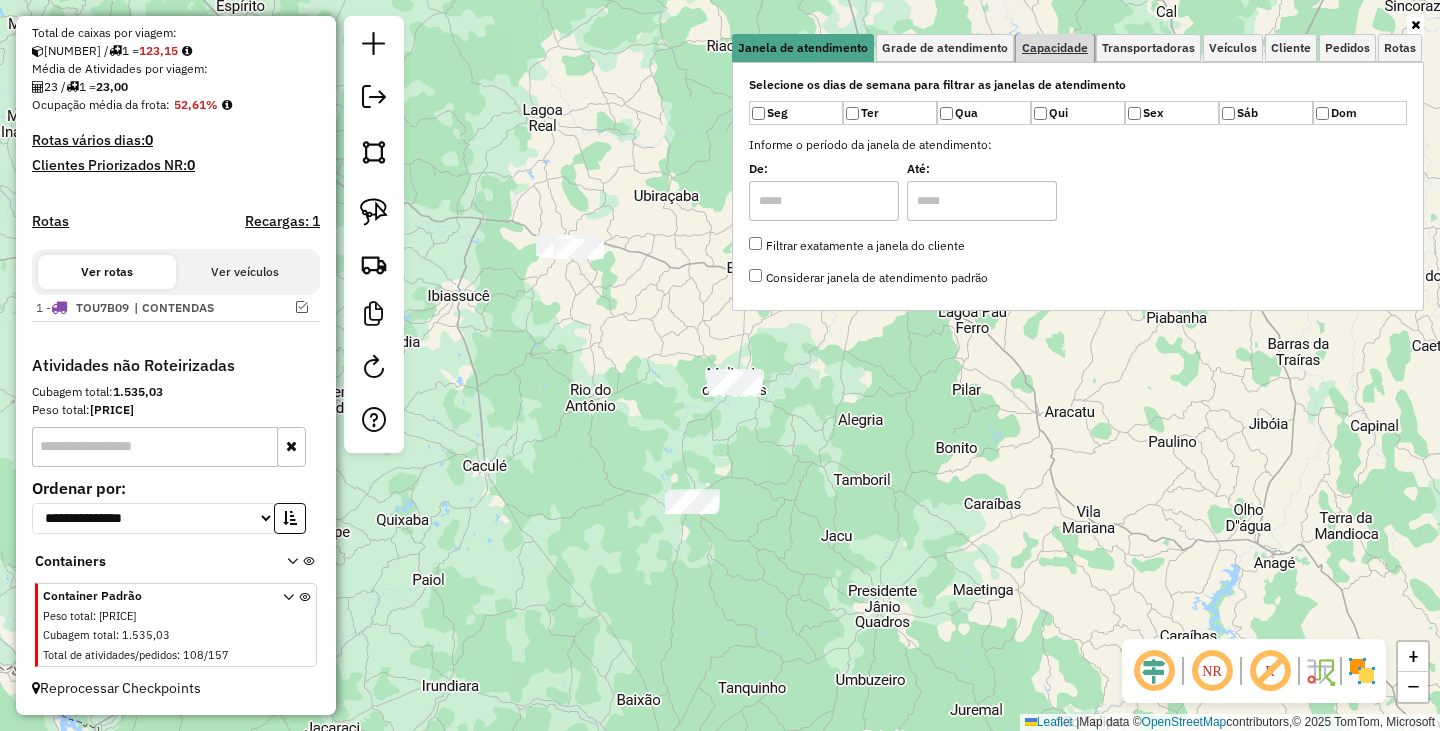 click on "Capacidade" at bounding box center (1055, 48) 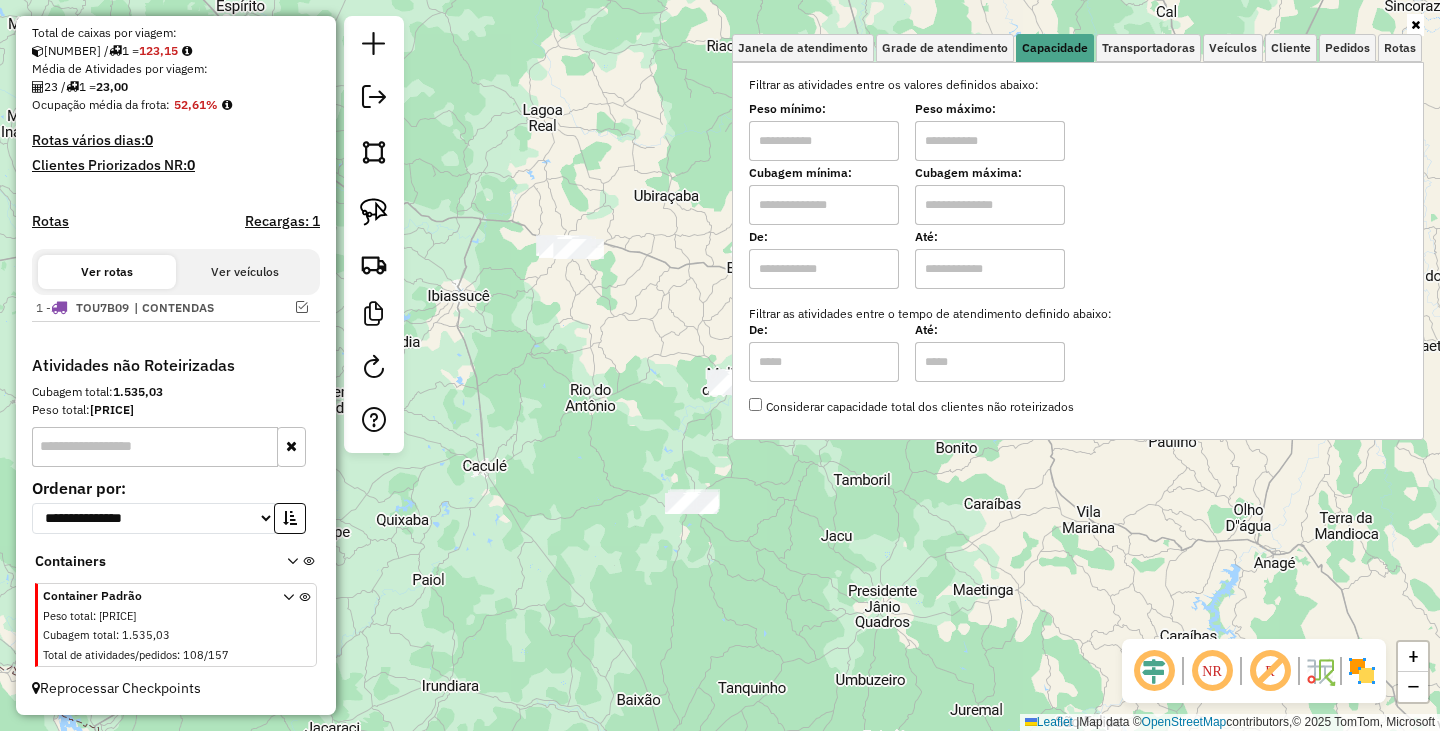 click at bounding box center [824, 141] 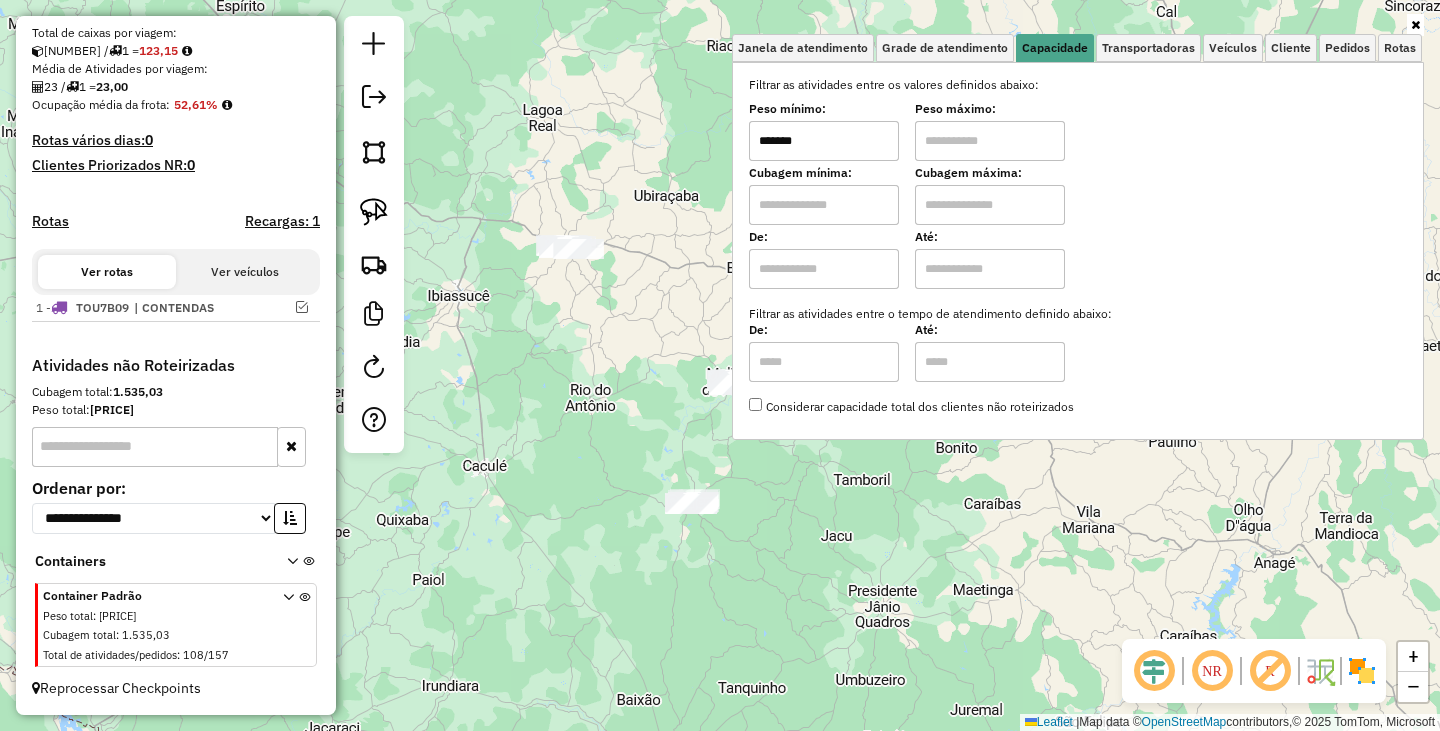 click at bounding box center [990, 141] 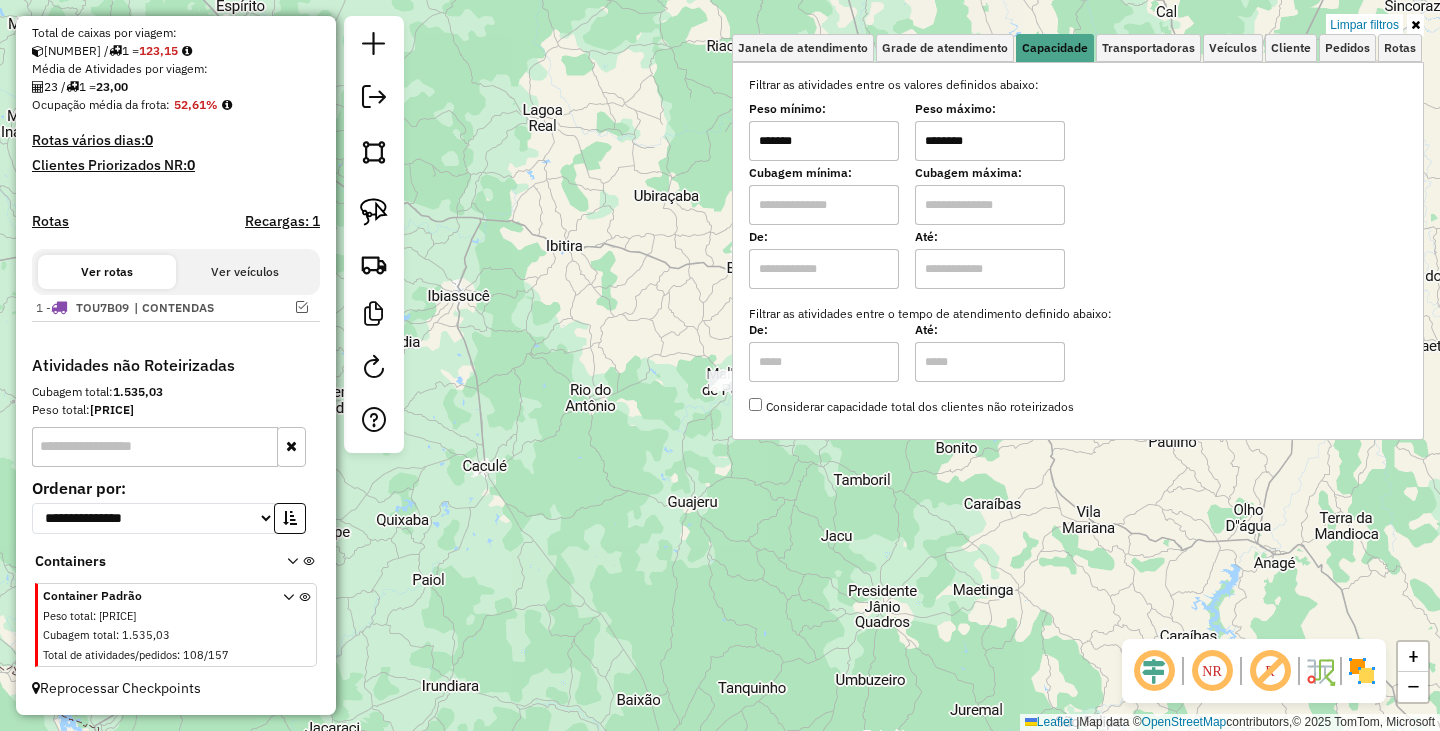 click on "Limpar filtros Janela de atendimento Grade de atendimento Capacidade Transportadoras Veículos Cliente Pedidos  Rotas Selecione os dias de semana para filtrar as janelas de atendimento  Seg   Ter   Qua   Qui   Sex   Sáb   Dom  Informe o período da janela de atendimento: De: Até:  Filtrar exatamente a janela do cliente  Considerar janela de atendimento padrão  Selecione os dias de semana para filtrar as grades de atendimento  Seg   Ter   Qua   Qui   Sex   Sáb   Dom   Considerar clientes sem dia de atendimento cadastrado  Clientes fora do dia de atendimento selecionado Filtrar as atividades entre os valores definidos abaixo:  Peso mínimo:  *******  Peso máximo:  ********  Cubagem mínima:   Cubagem máxima:   De:   Até:  Filtrar as atividades entre o tempo de atendimento definido abaixo:  De:   Até:   Considerar capacidade total dos clientes não roteirizados Transportadora: Selecione um ou mais itens Tipo de veículo: Selecione um ou mais itens Veículo: Selecione um ou mais itens Motorista: Nome: De:" 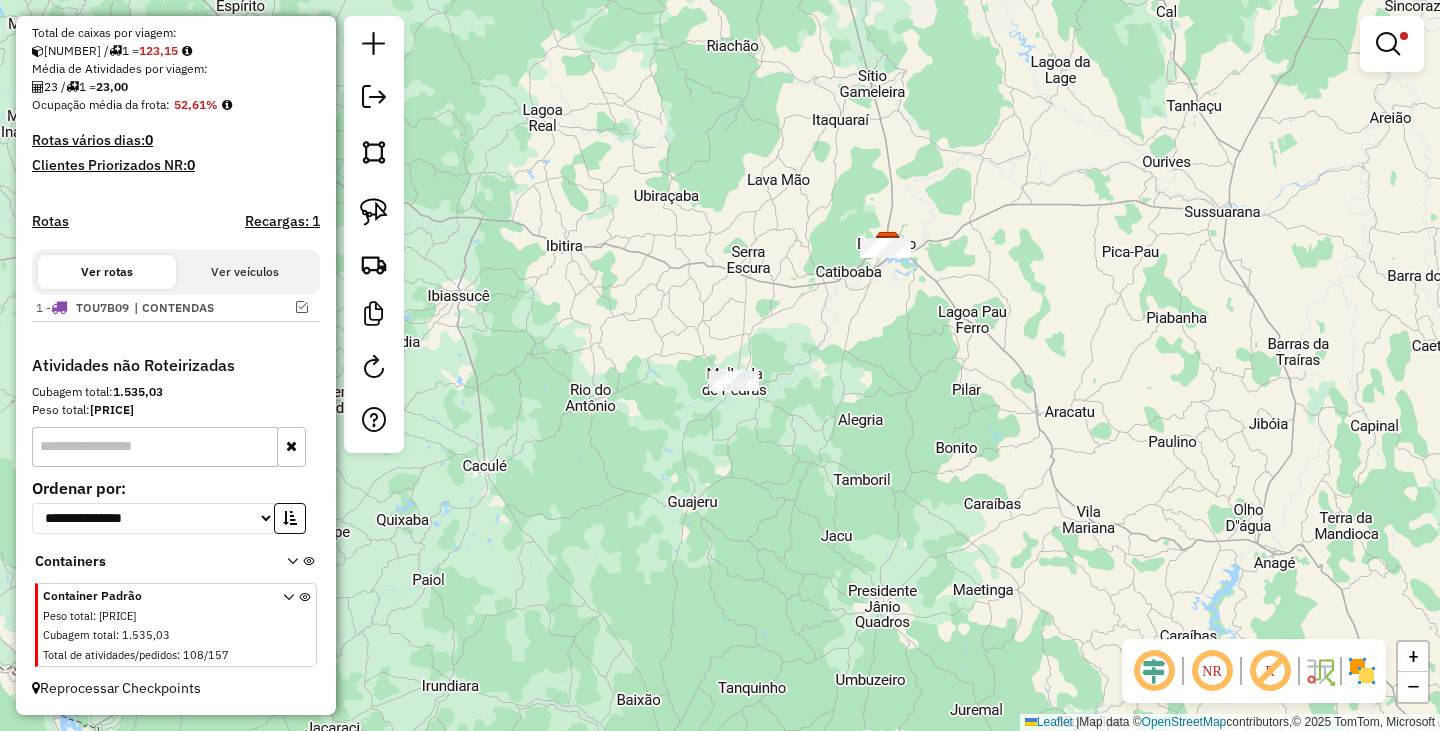 click 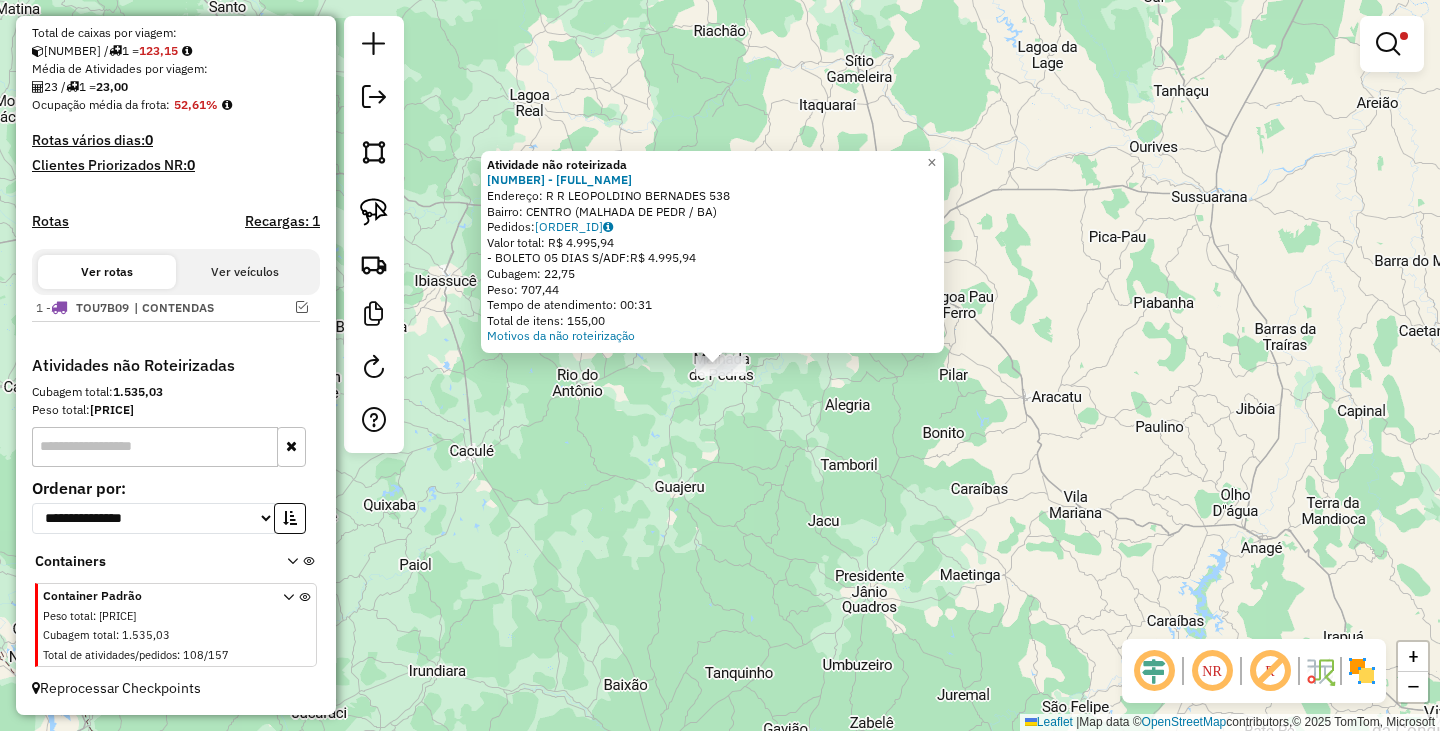 click on "Atividade não roteirizada 174 - EVAN ROCHA GOMES  Endereço: R   R LEOPOLDINO BERNADES         538   Bairro: CENTRO (MALHADA DE PEDR / BA)   Pedidos:  01019107   Valor total: R$ 4.995,94   - BOLETO 05 DIAS S/ADF:  R$ 4.995,94   Cubagem: 22,75   Peso: 707,44   Tempo de atendimento: 00:31   Total de itens: 155,00  Motivos da não roteirização × Limpar filtros Janela de atendimento Grade de atendimento Capacidade Transportadoras Veículos Cliente Pedidos  Rotas Selecione os dias de semana para filtrar as janelas de atendimento  Seg   Ter   Qua   Qui   Sex   Sáb   Dom  Informe o período da janela de atendimento: De: Até:  Filtrar exatamente a janela do cliente  Considerar janela de atendimento padrão  Selecione os dias de semana para filtrar as grades de atendimento  Seg   Ter   Qua   Qui   Sex   Sáb   Dom   Considerar clientes sem dia de atendimento cadastrado  Clientes fora do dia de atendimento selecionado Filtrar as atividades entre os valores definidos abaixo:  Peso mínimo:  *******  Peso máximo:" 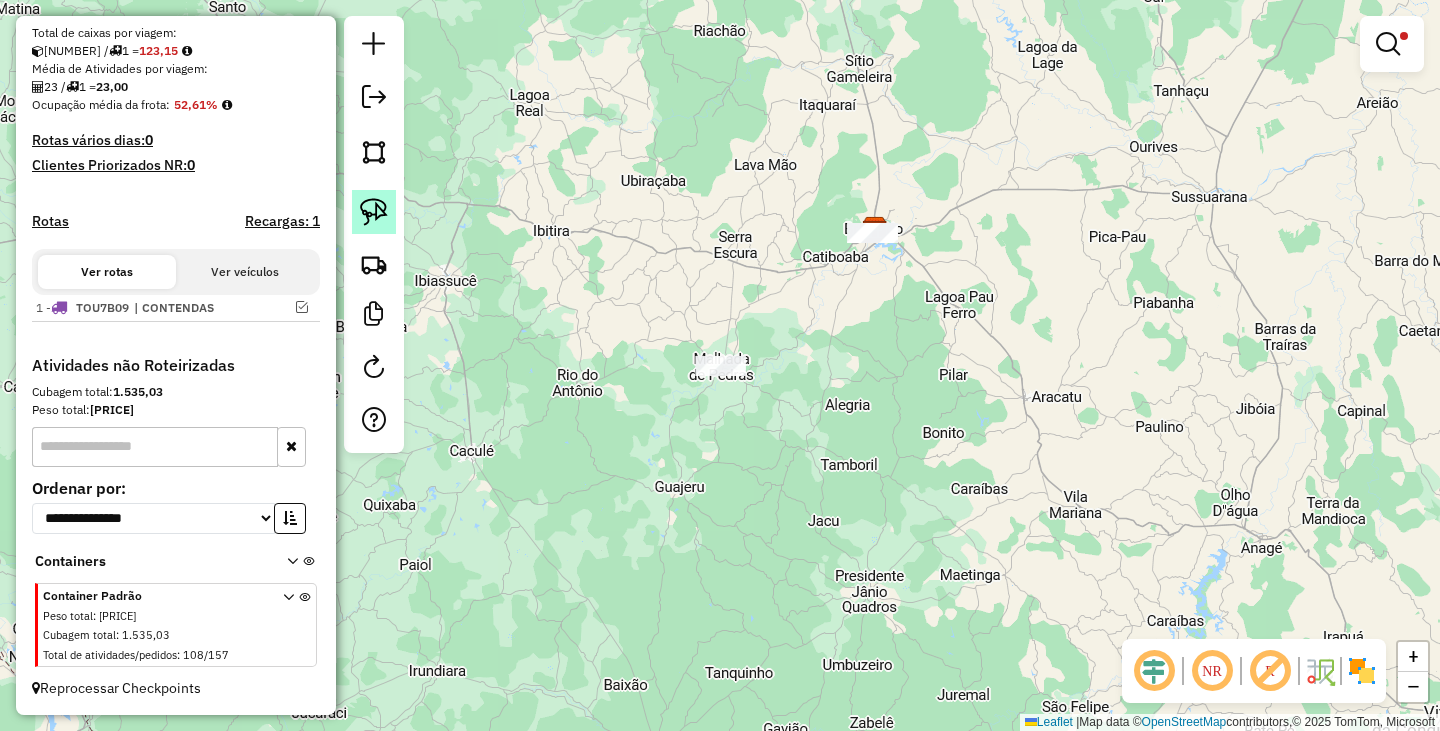 click 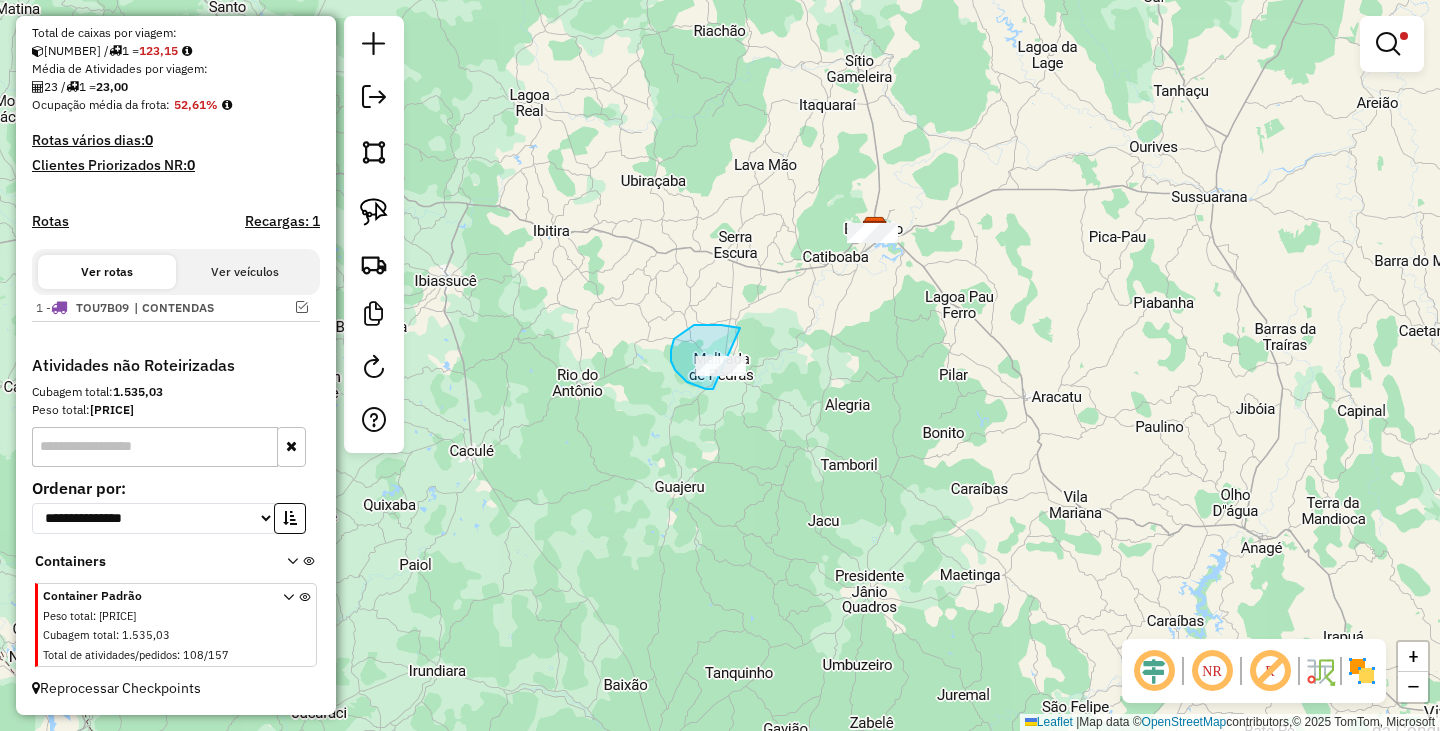 drag, startPoint x: 735, startPoint y: 328, endPoint x: 766, endPoint y: 373, distance: 54.644306 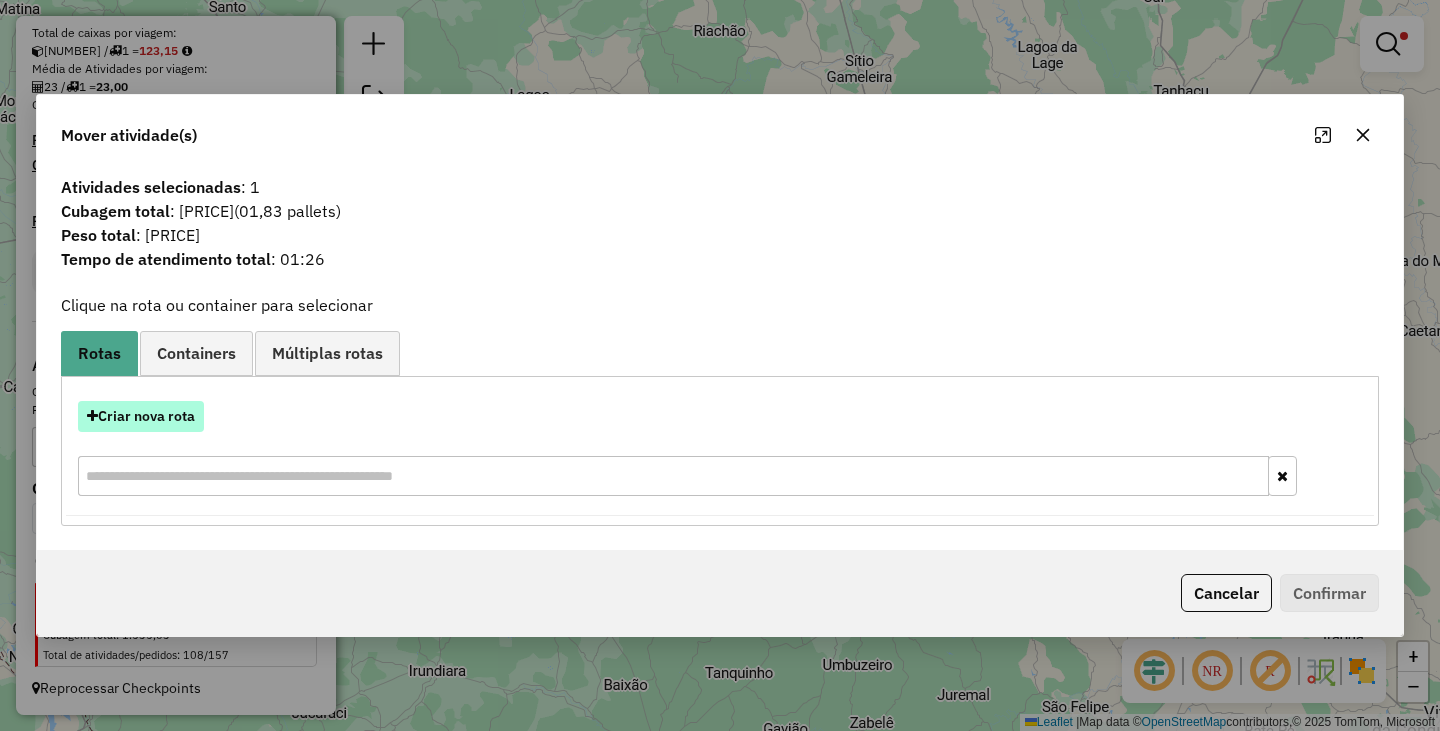 click on "Criar nova rota" at bounding box center [141, 416] 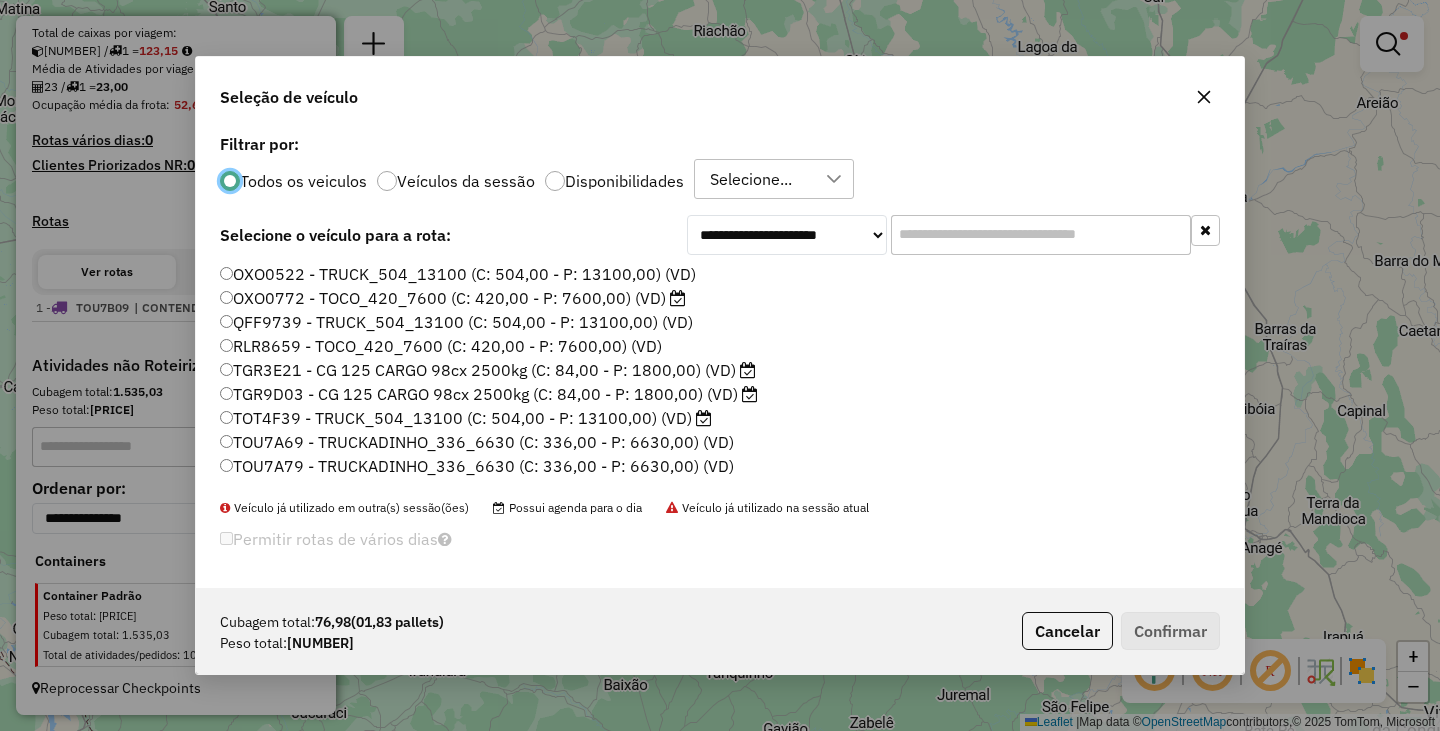 scroll, scrollTop: 11, scrollLeft: 6, axis: both 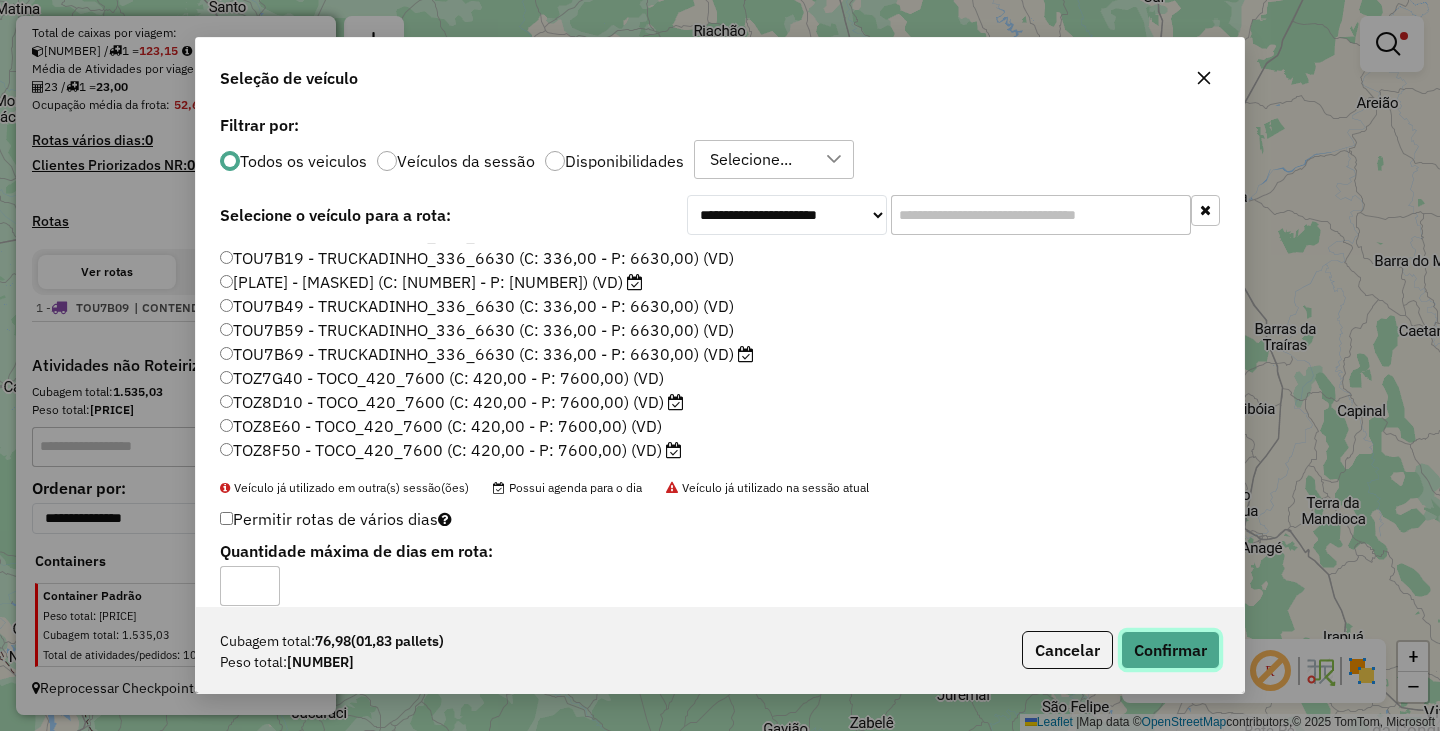 click on "Confirmar" 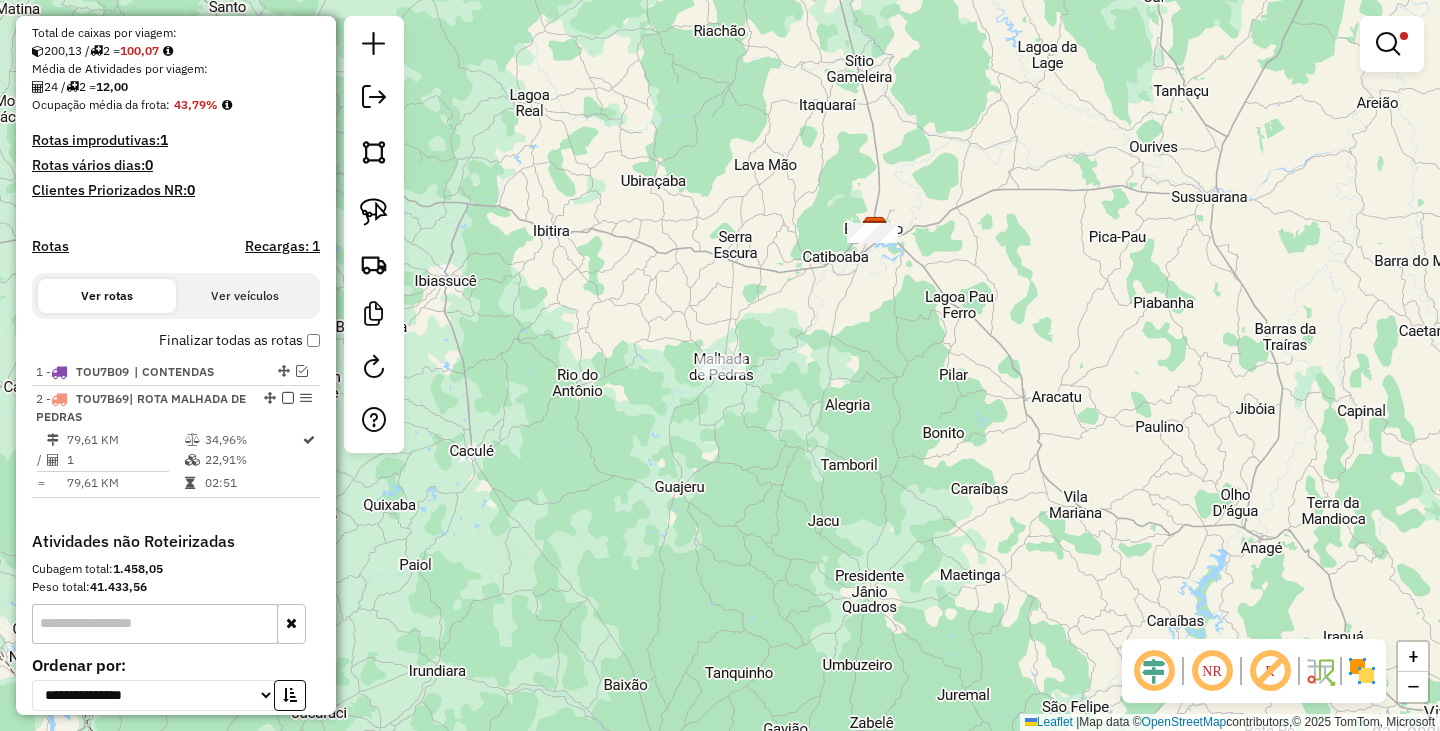 scroll, scrollTop: 516, scrollLeft: 0, axis: vertical 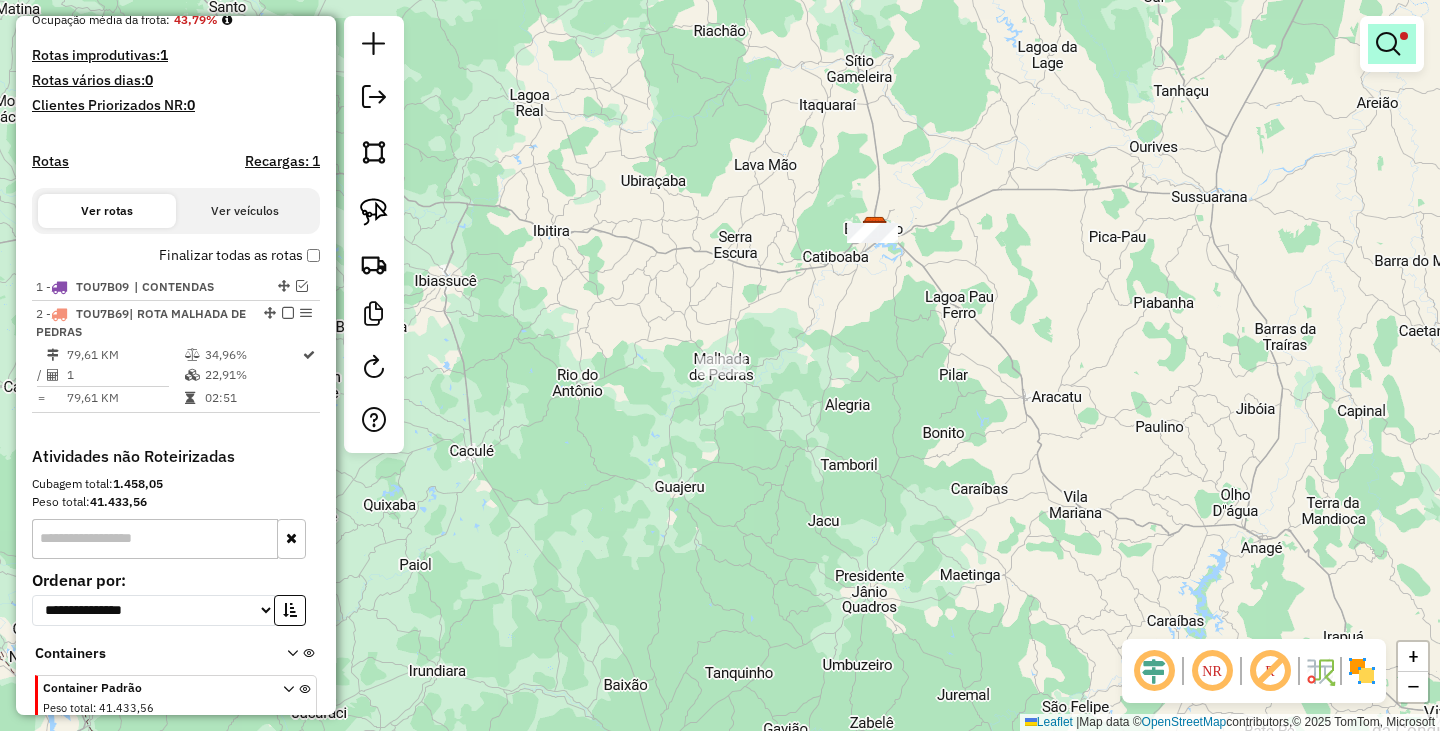 click at bounding box center (1404, 36) 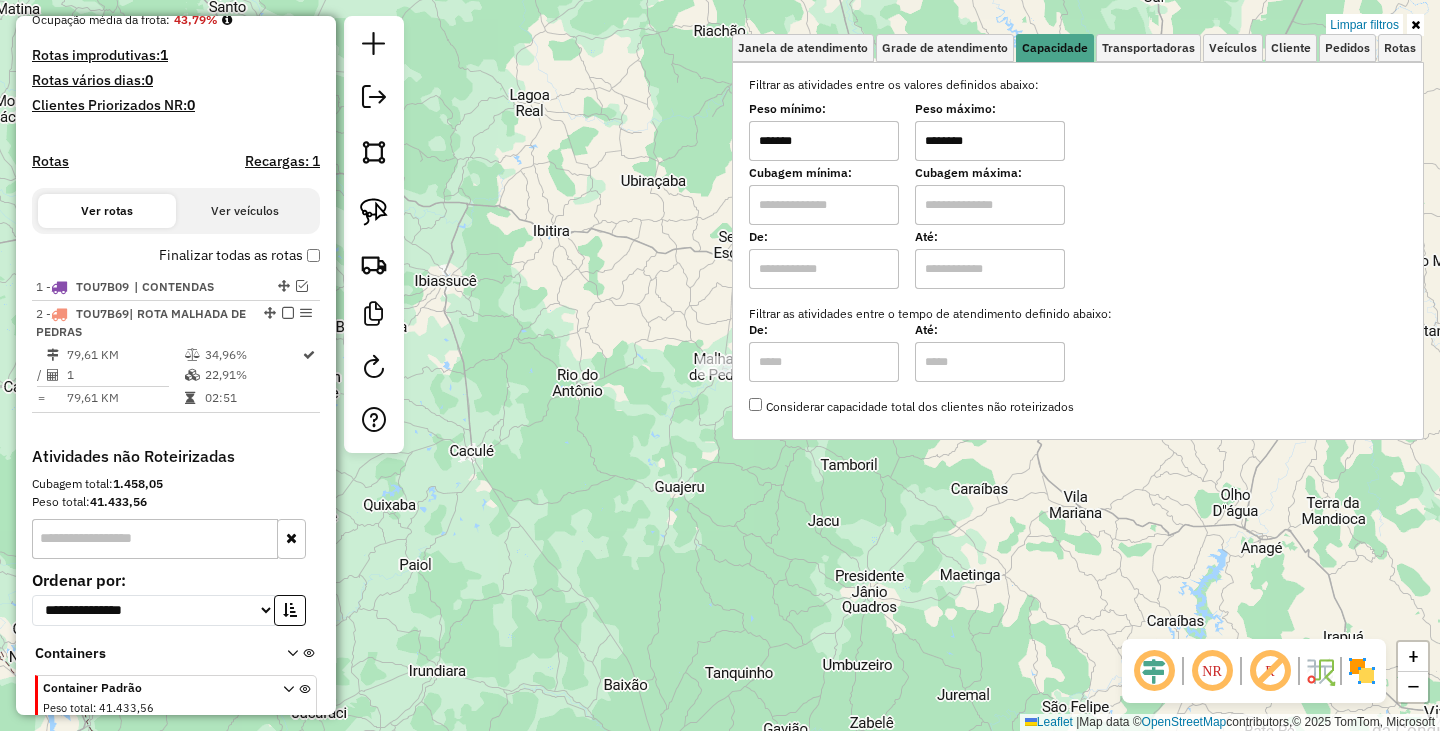 click on "Limpar filtros Janela de atendimento Grade de atendimento Capacidade Transportadoras Veículos Cliente Pedidos  Rotas Selecione os dias de semana para filtrar as janelas de atendimento  Seg   Ter   Qua   Qui   Sex   Sáb   Dom  Informe o período da janela de atendimento: De: Até:  Filtrar exatamente a janela do cliente  Considerar janela de atendimento padrão  Selecione os dias de semana para filtrar as grades de atendimento  Seg   Ter   Qua   Qui   Sex   Sáb   Dom   Considerar clientes sem dia de atendimento cadastrado  Clientes fora do dia de atendimento selecionado Filtrar as atividades entre os valores definidos abaixo:  Peso mínimo:  *******  Peso máximo:  ********  Cubagem mínima:   Cubagem máxima:   De:   Até:  Filtrar as atividades entre o tempo de atendimento definido abaixo:  De:   Até:   Considerar capacidade total dos clientes não roteirizados Transportadora: Selecione um ou mais itens Tipo de veículo: Selecione um ou mais itens Veículo: Selecione um ou mais itens Motorista: Nome: De:" 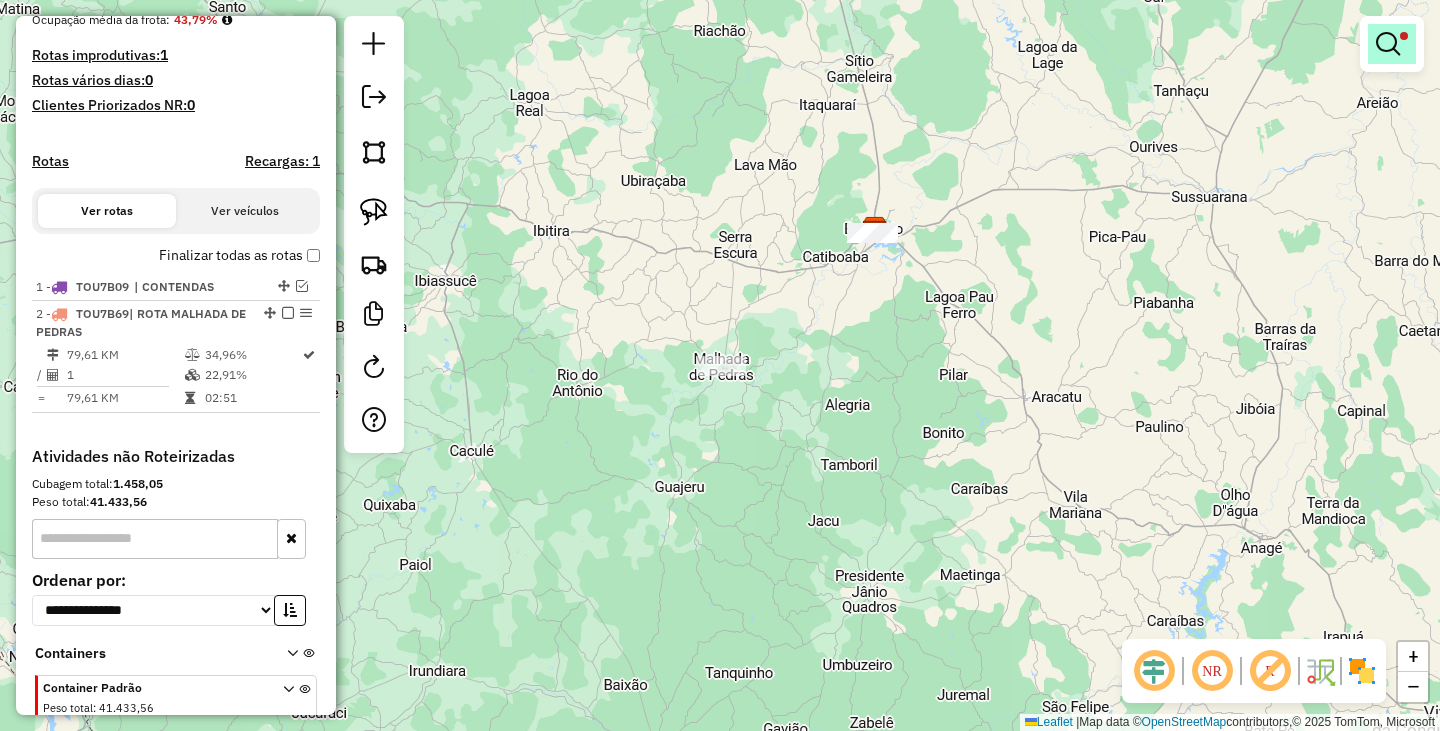 click at bounding box center (1388, 44) 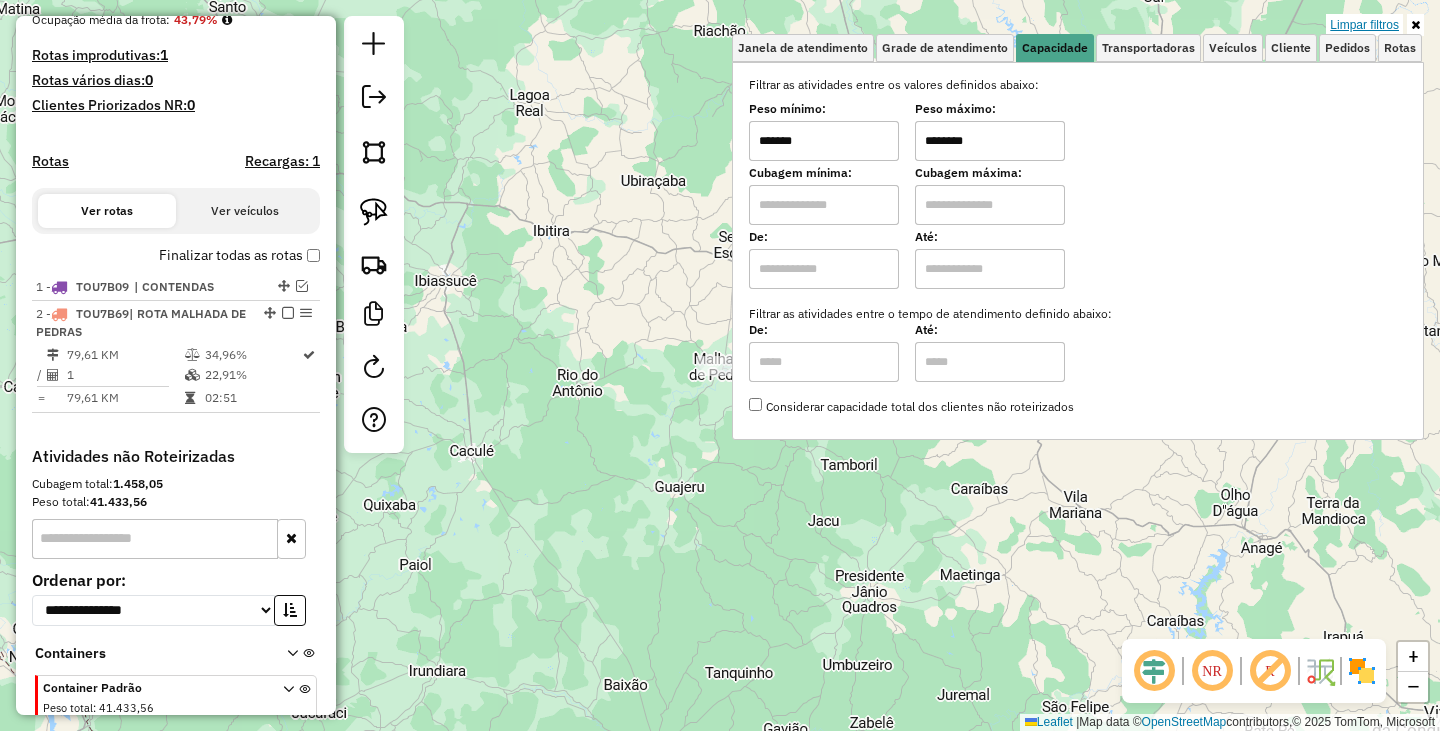 click on "Limpar filtros" at bounding box center [1364, 25] 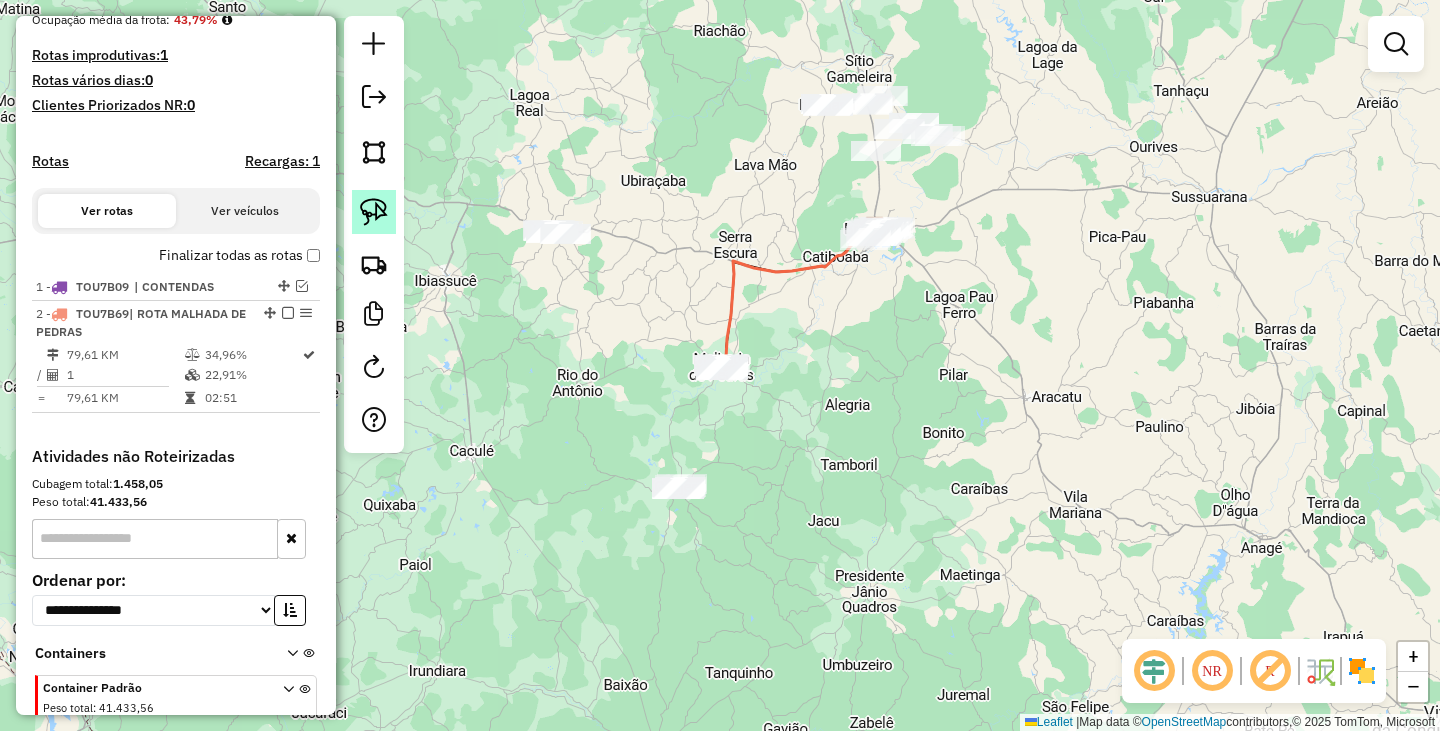 click 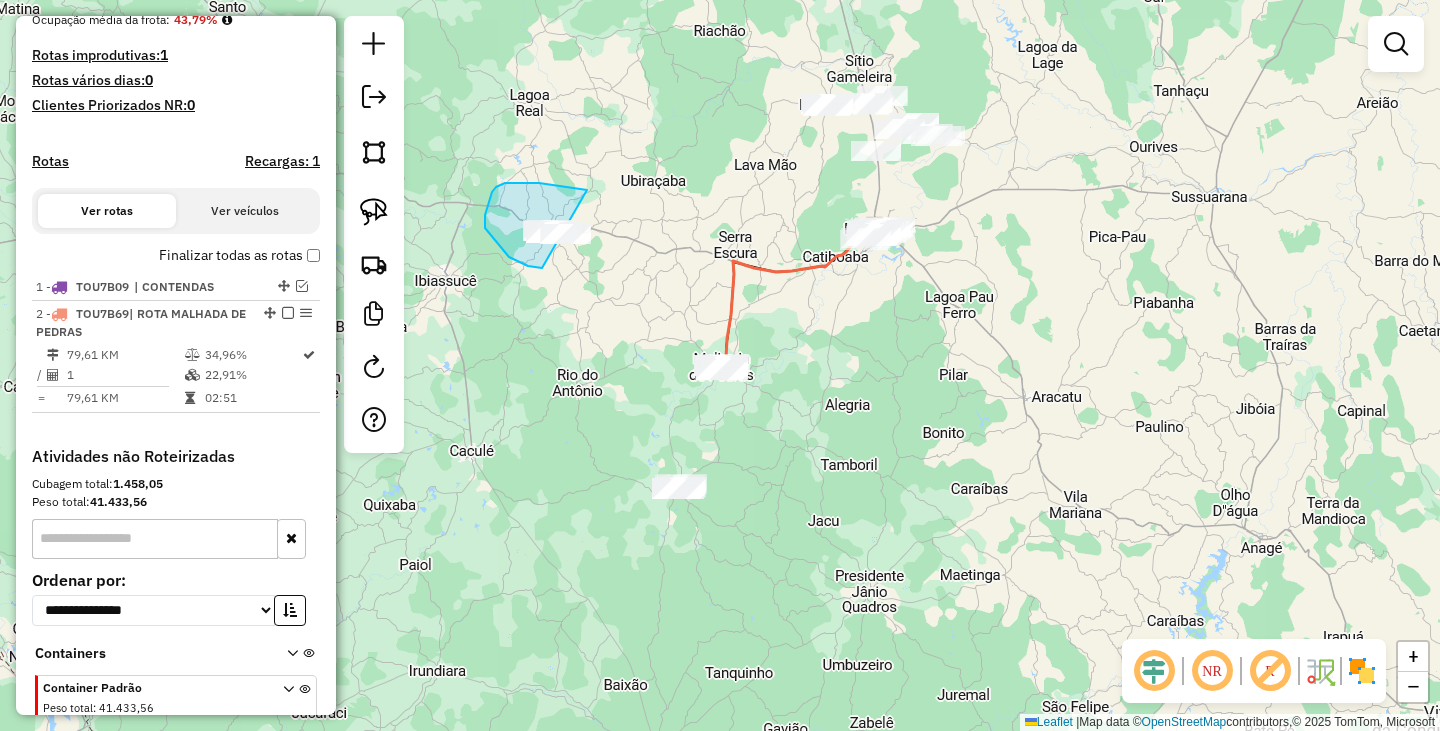 drag, startPoint x: 543, startPoint y: 184, endPoint x: 640, endPoint y: 237, distance: 110.535065 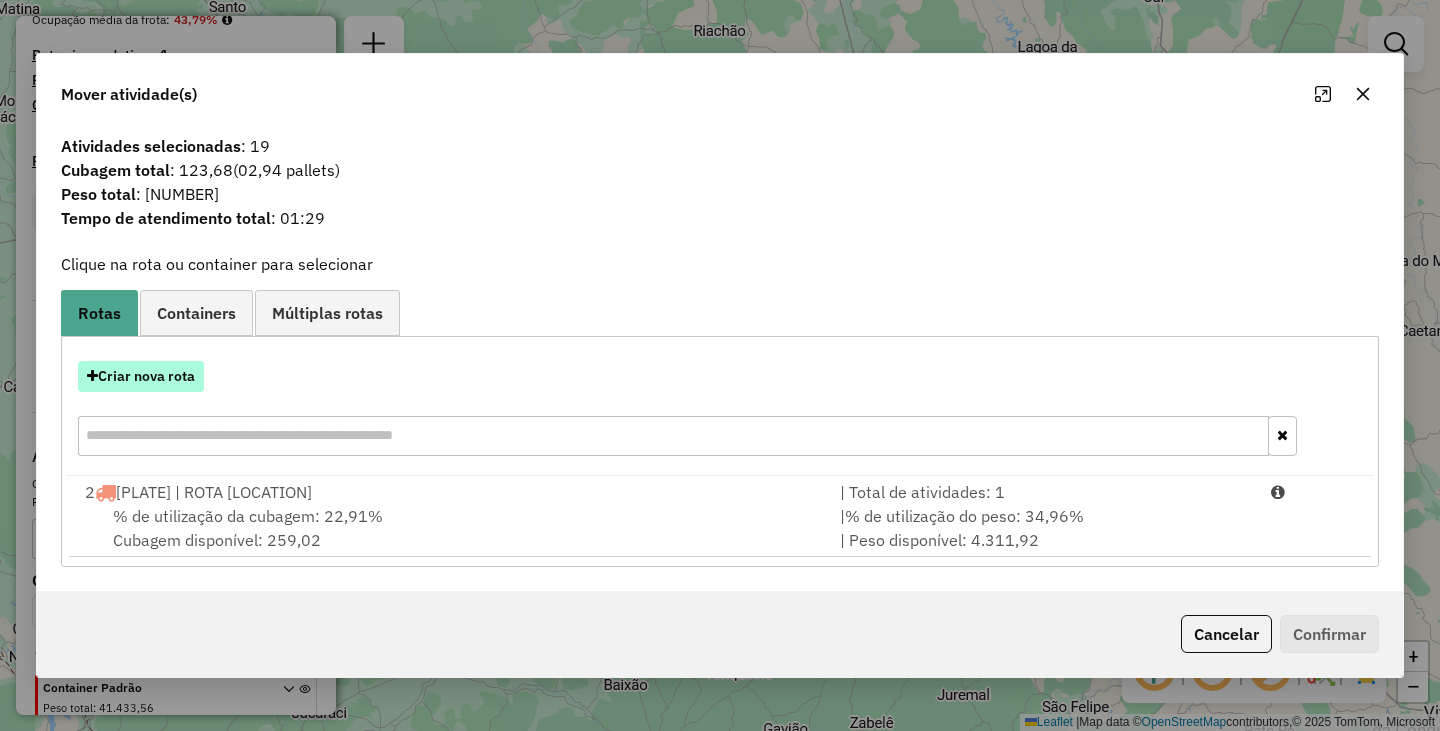 click on "Criar nova rota" at bounding box center (141, 376) 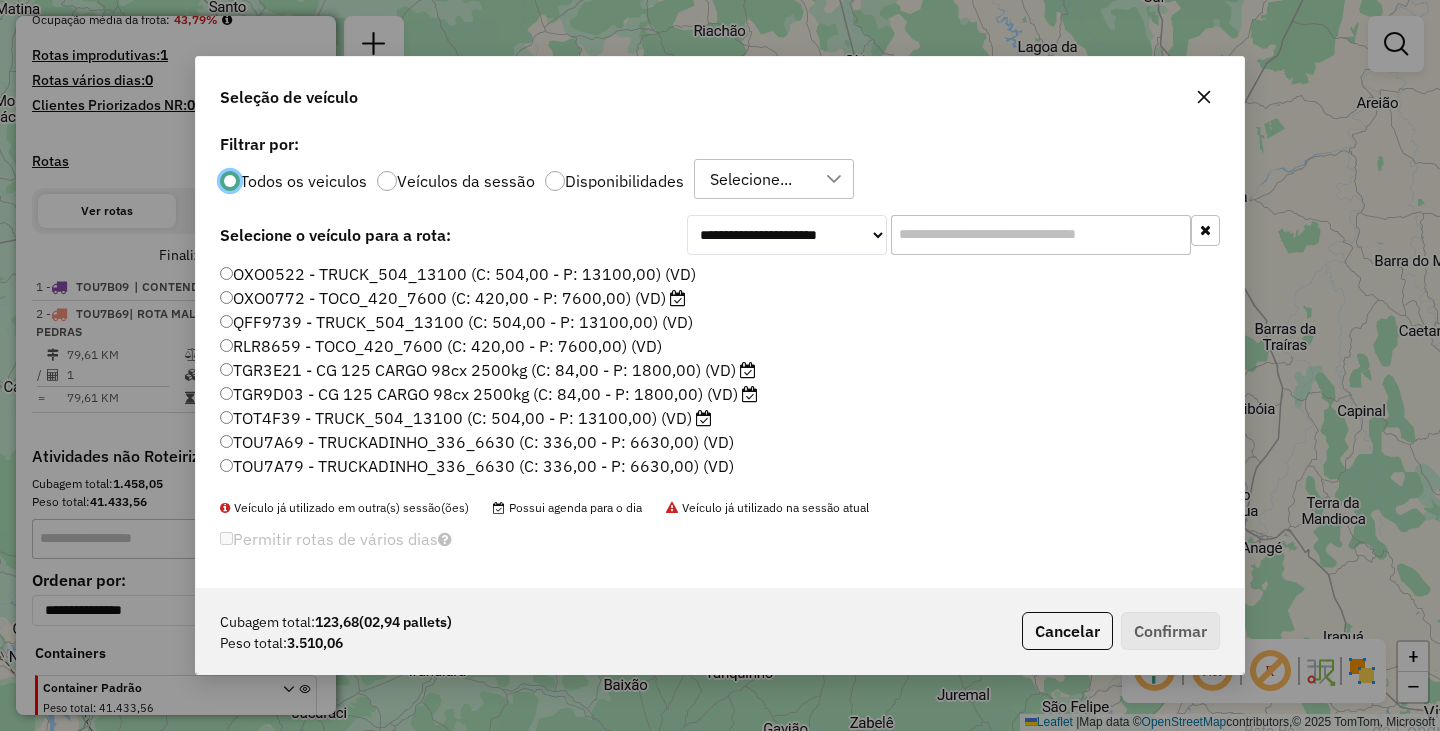 scroll, scrollTop: 11, scrollLeft: 6, axis: both 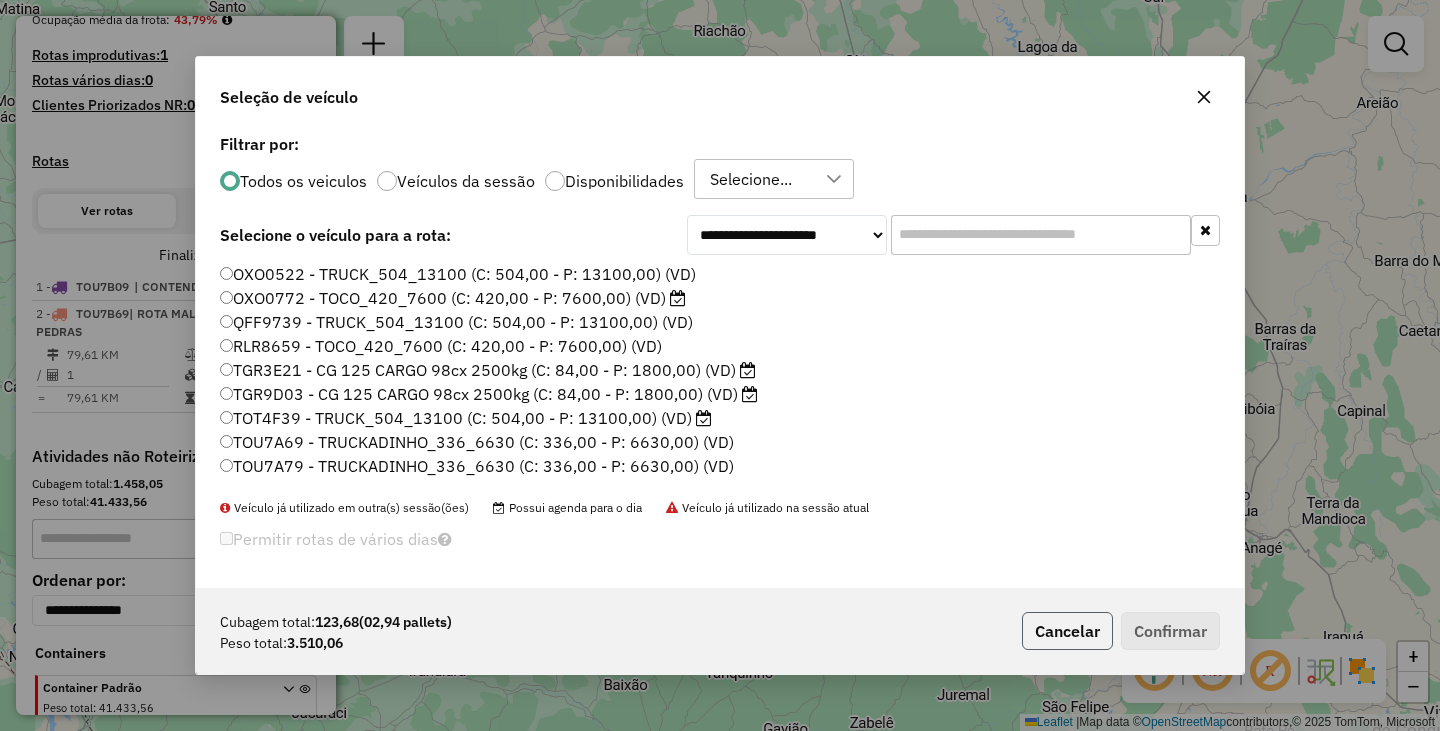 click on "Cancelar" 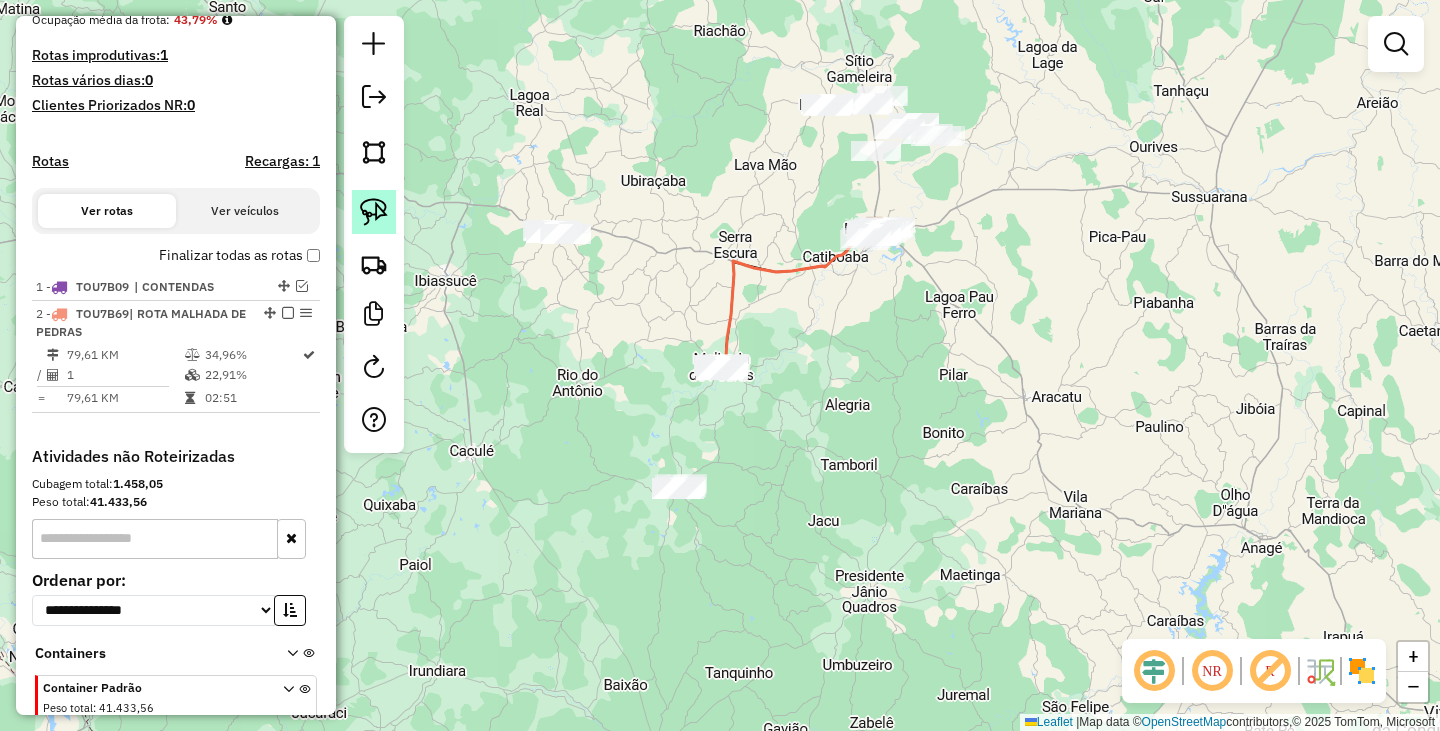click 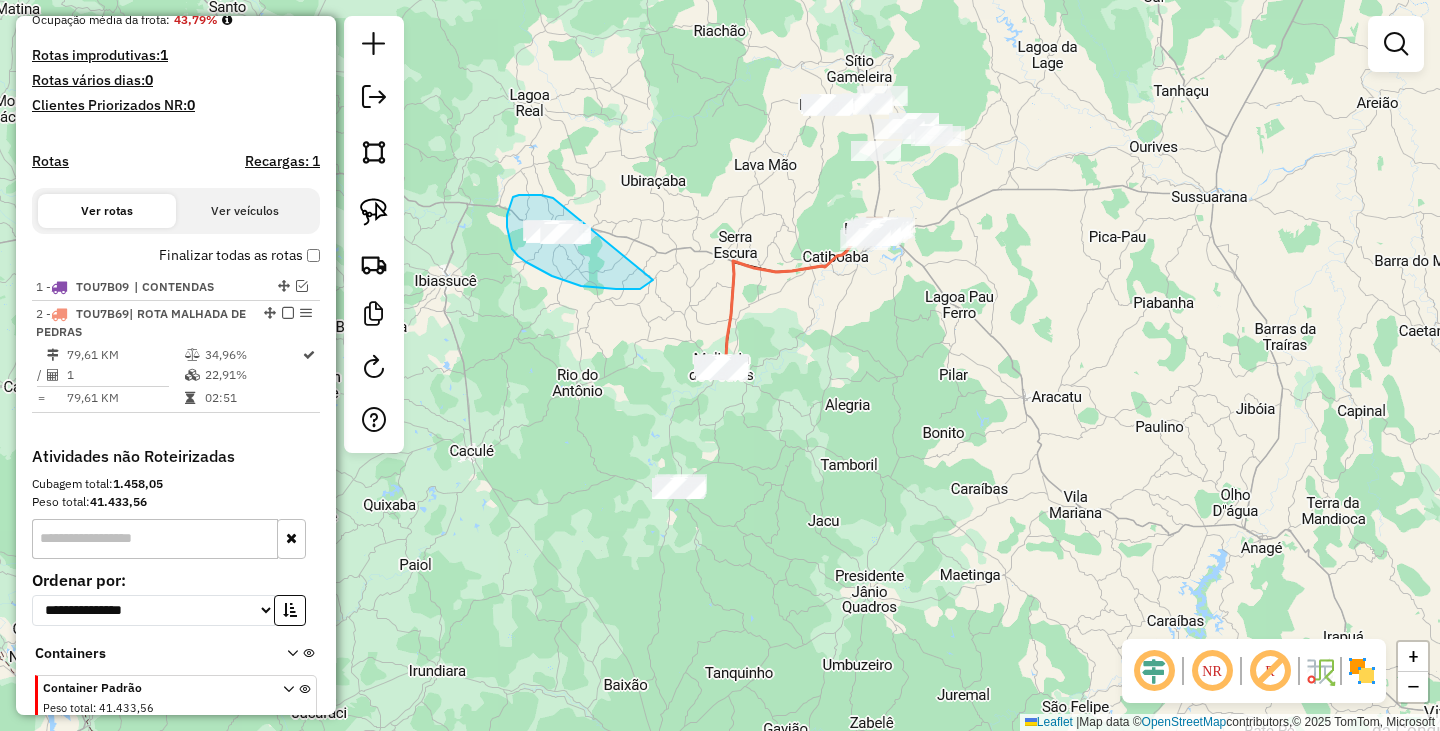 drag, startPoint x: 519, startPoint y: 195, endPoint x: 674, endPoint y: 203, distance: 155.20631 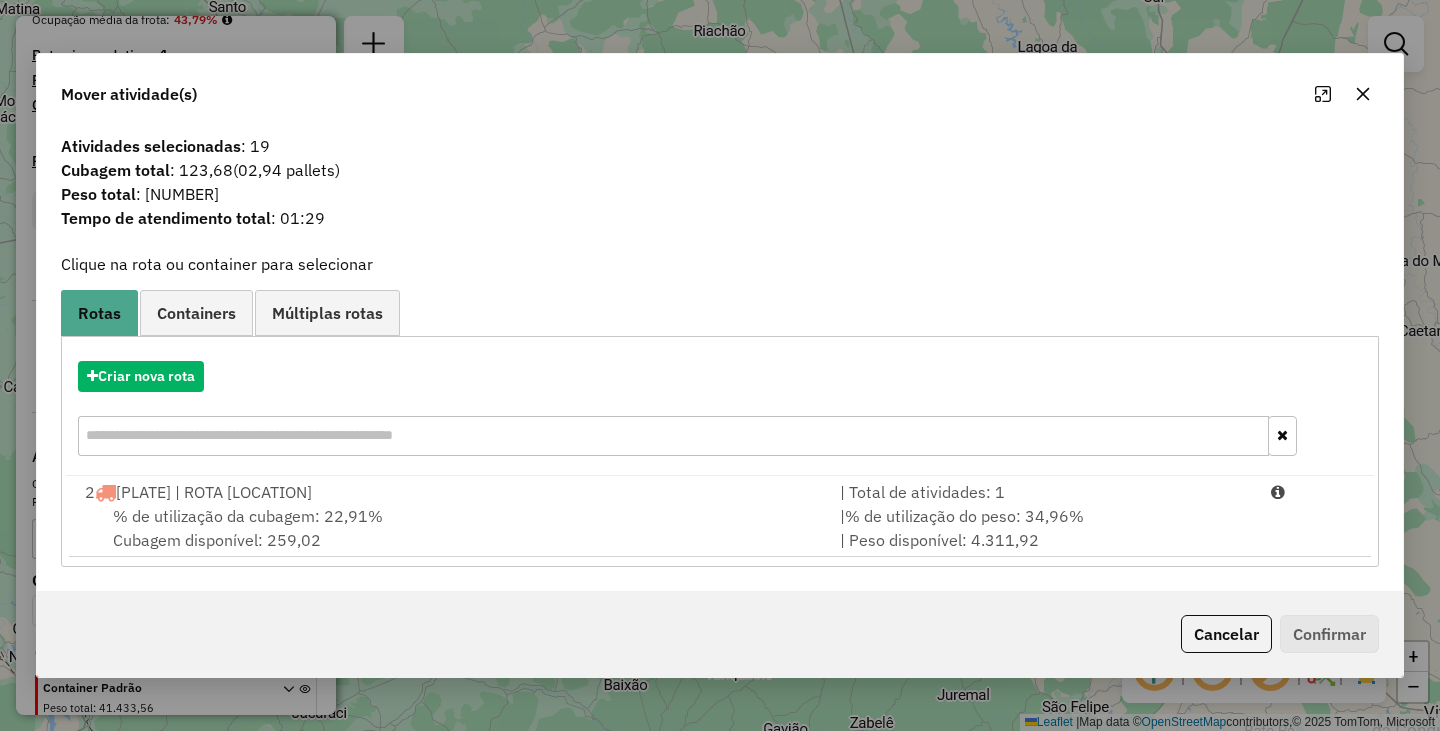 click on "% de utilização da cubagem: 22,91%" at bounding box center [248, 516] 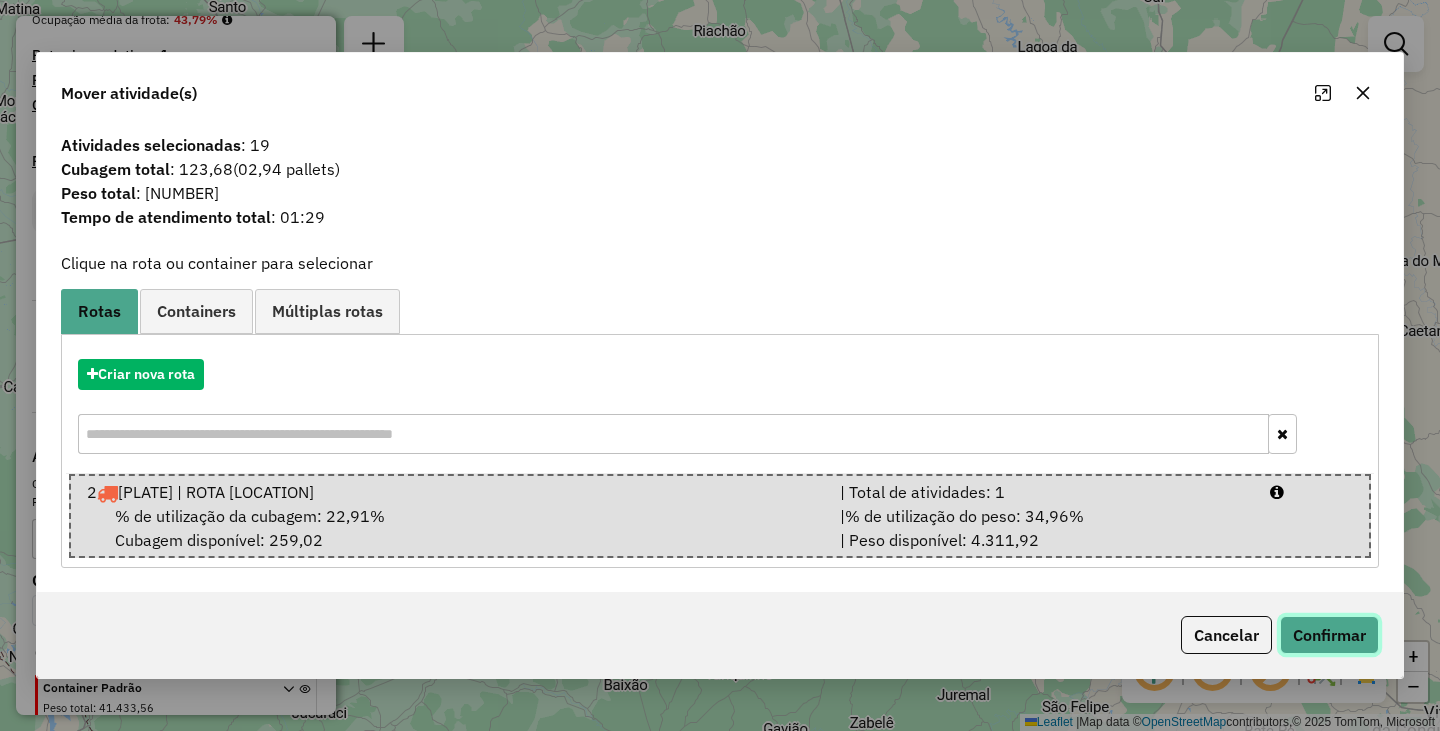 click on "Confirmar" 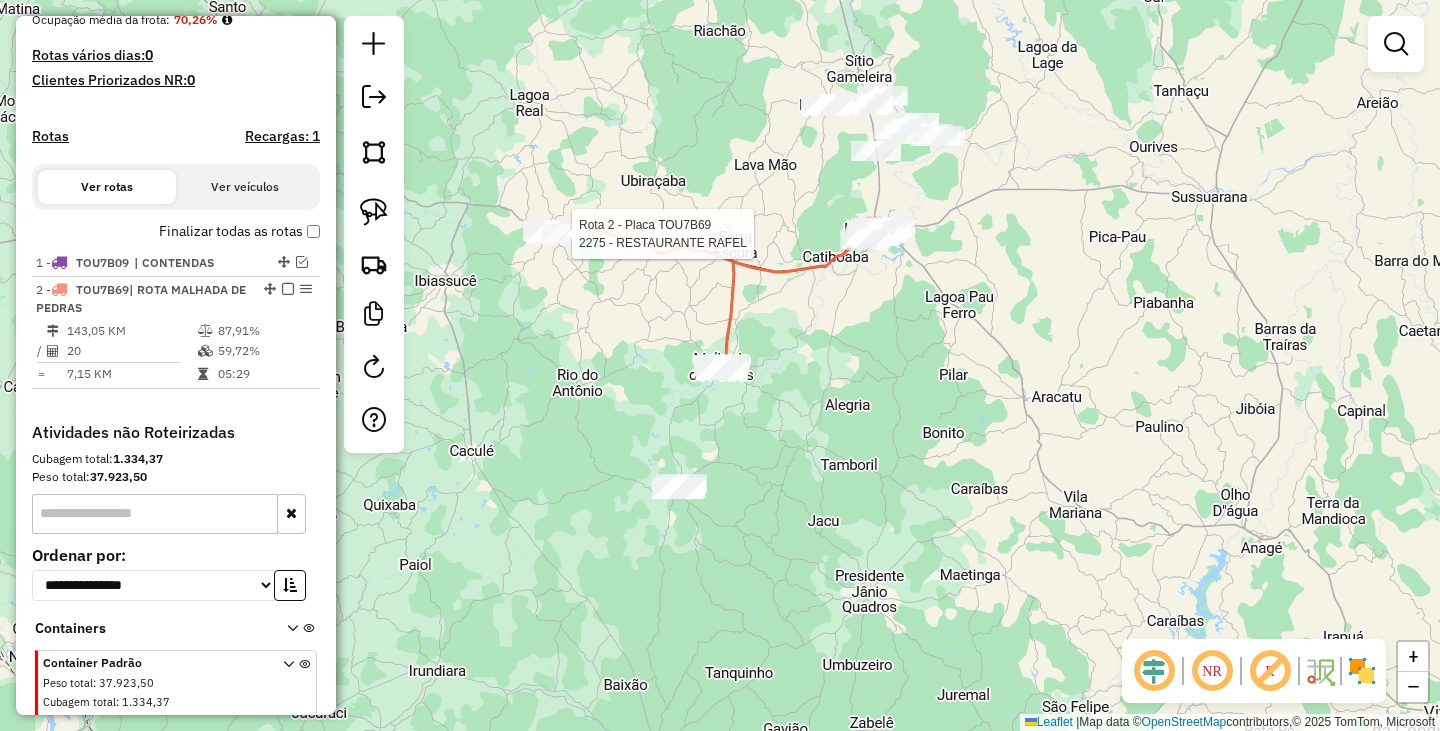 select on "**********" 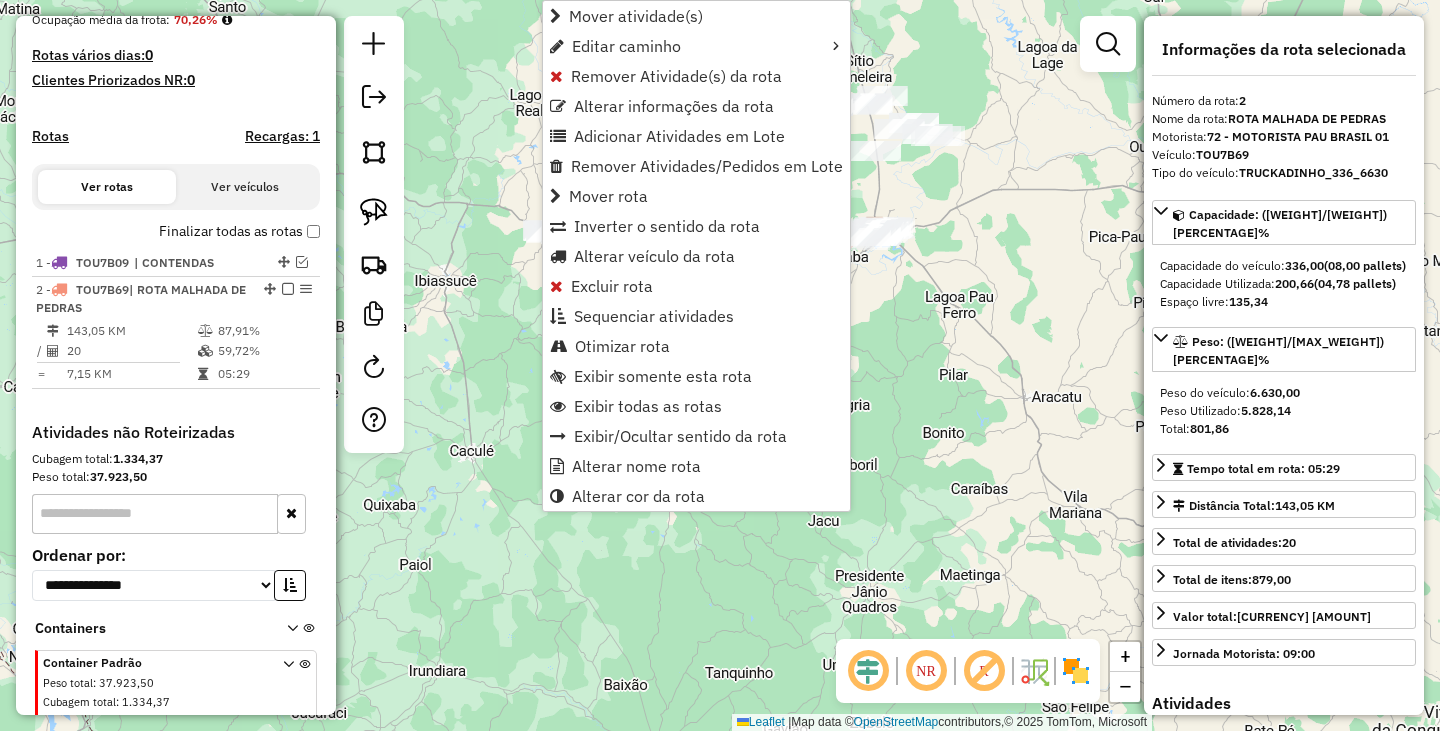 scroll, scrollTop: 583, scrollLeft: 0, axis: vertical 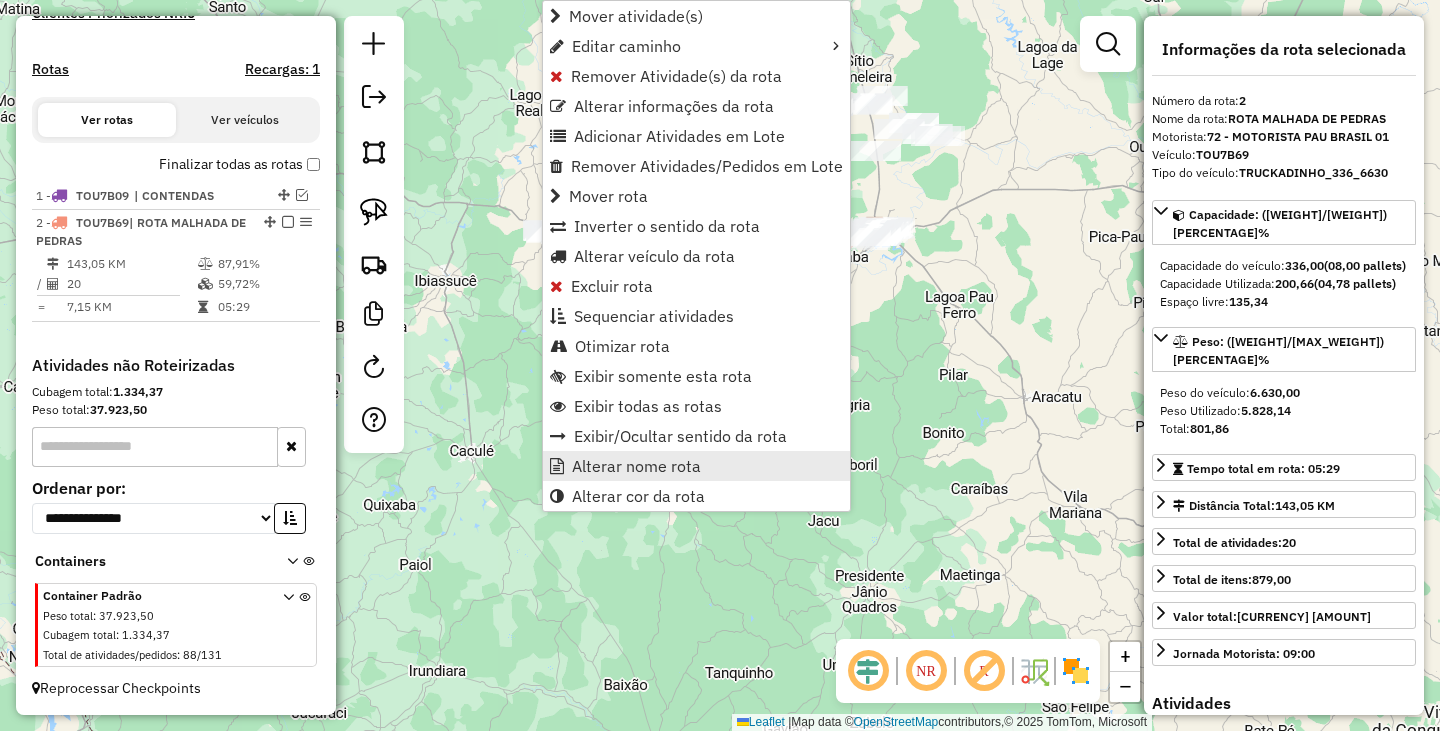 click on "Alterar nome rota" at bounding box center (636, 466) 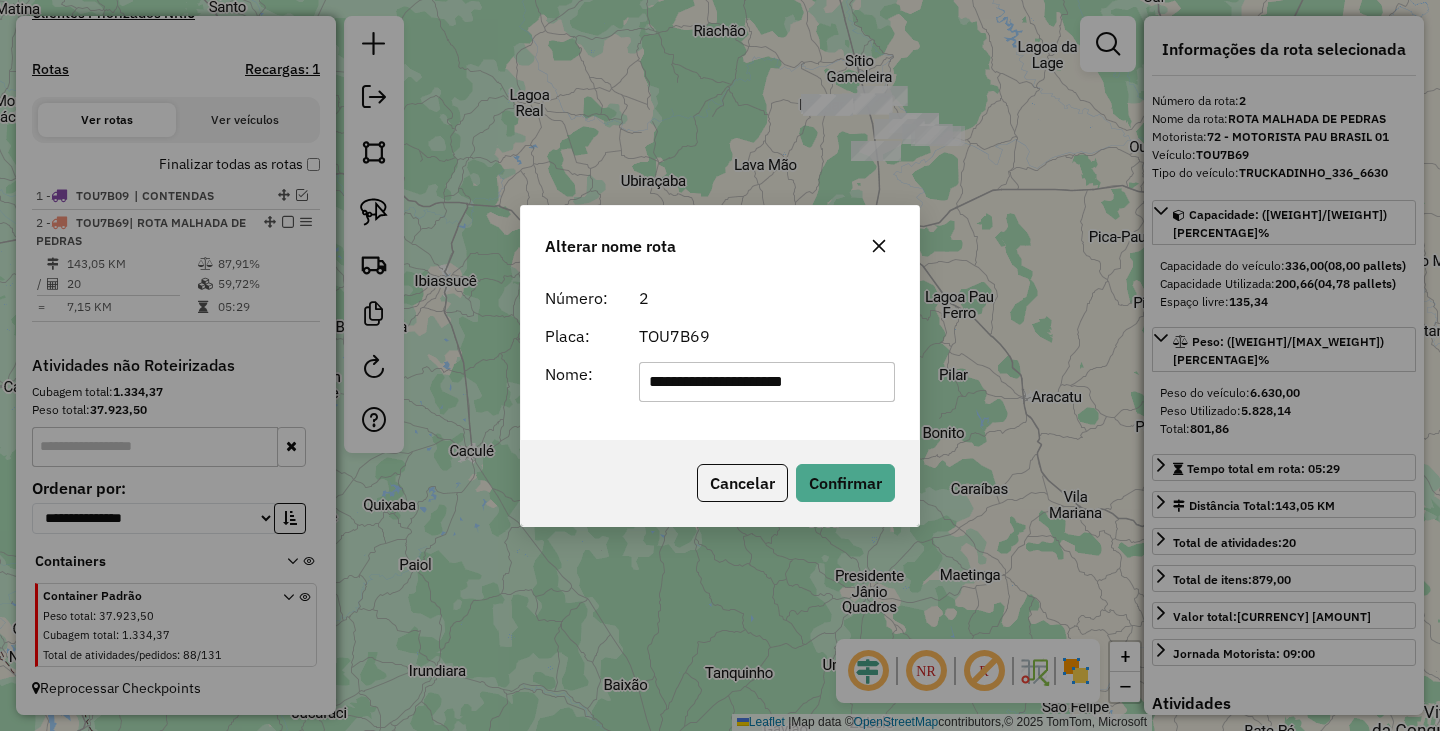 drag, startPoint x: 864, startPoint y: 383, endPoint x: 413, endPoint y: 344, distance: 452.6831 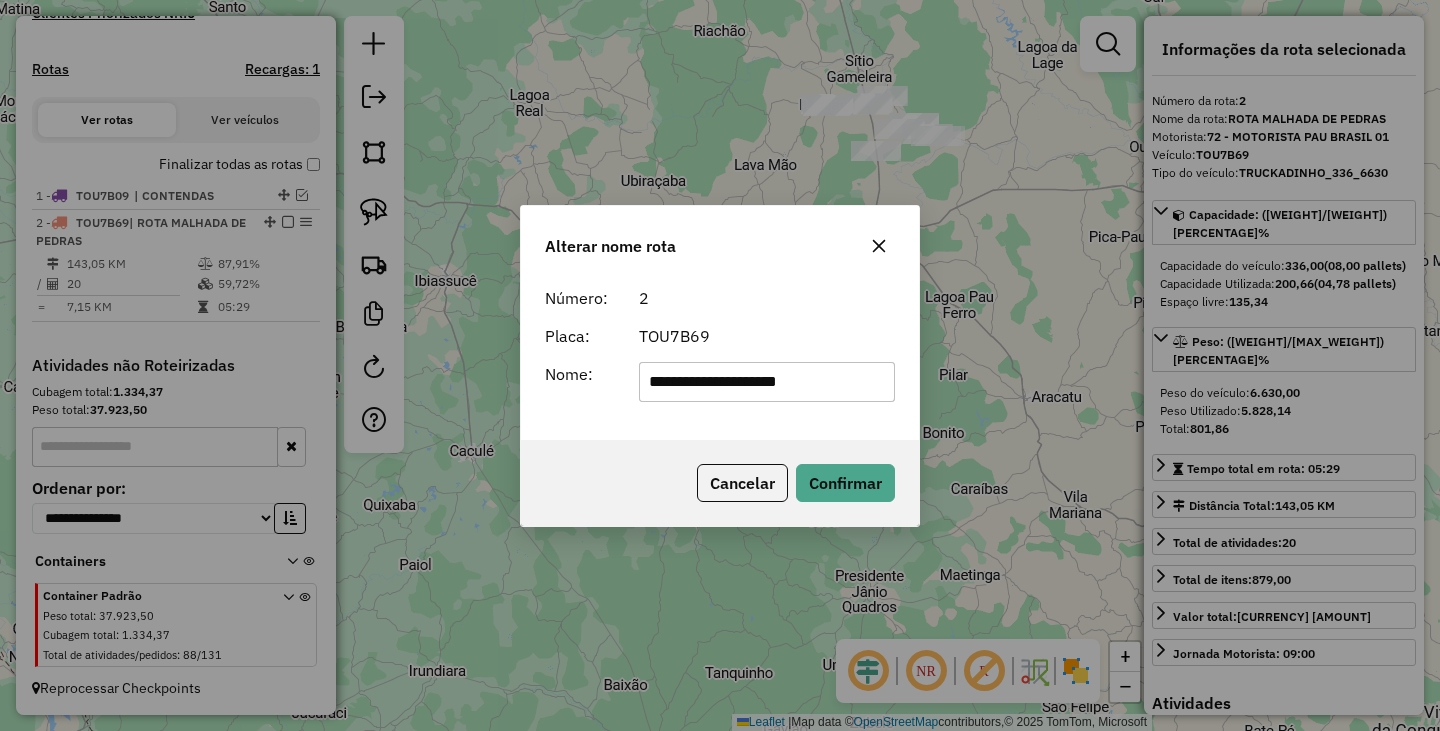 type on "**********" 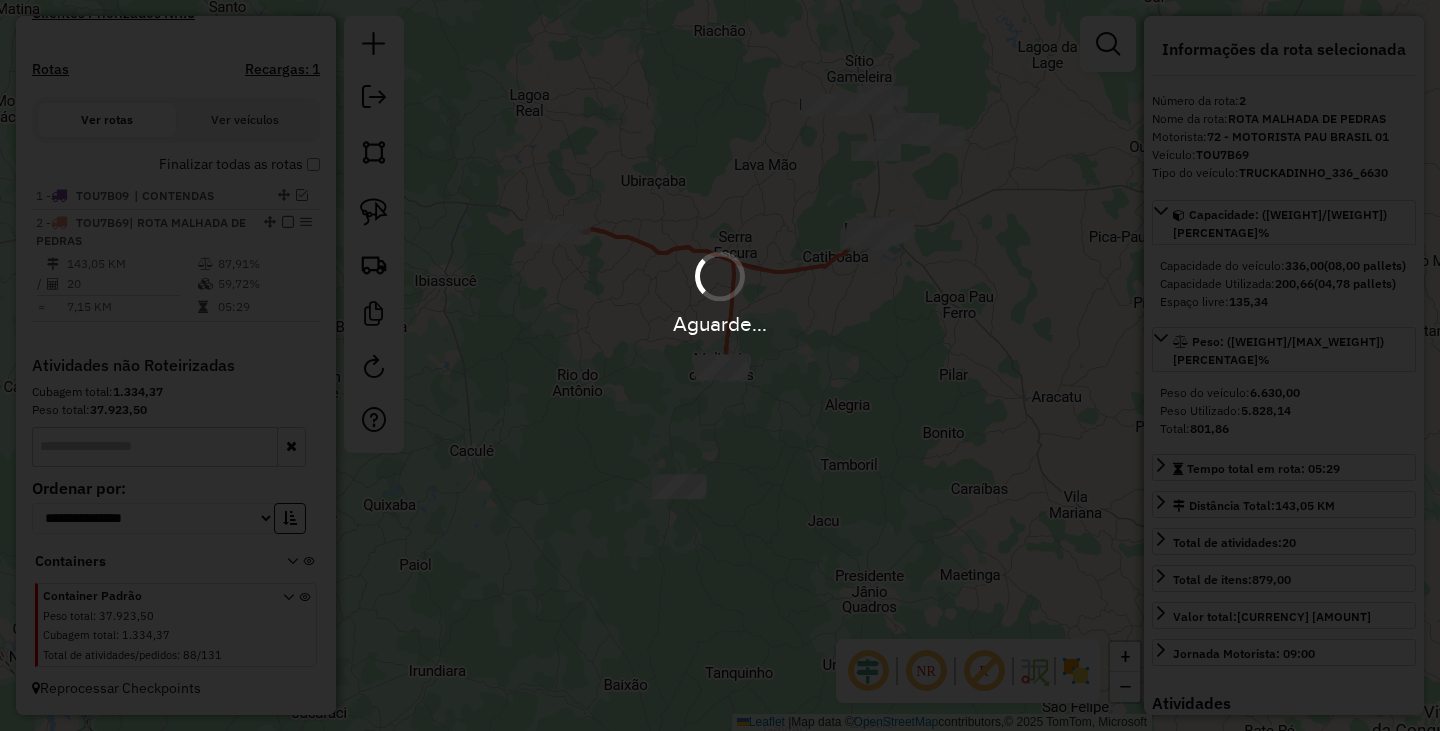 type 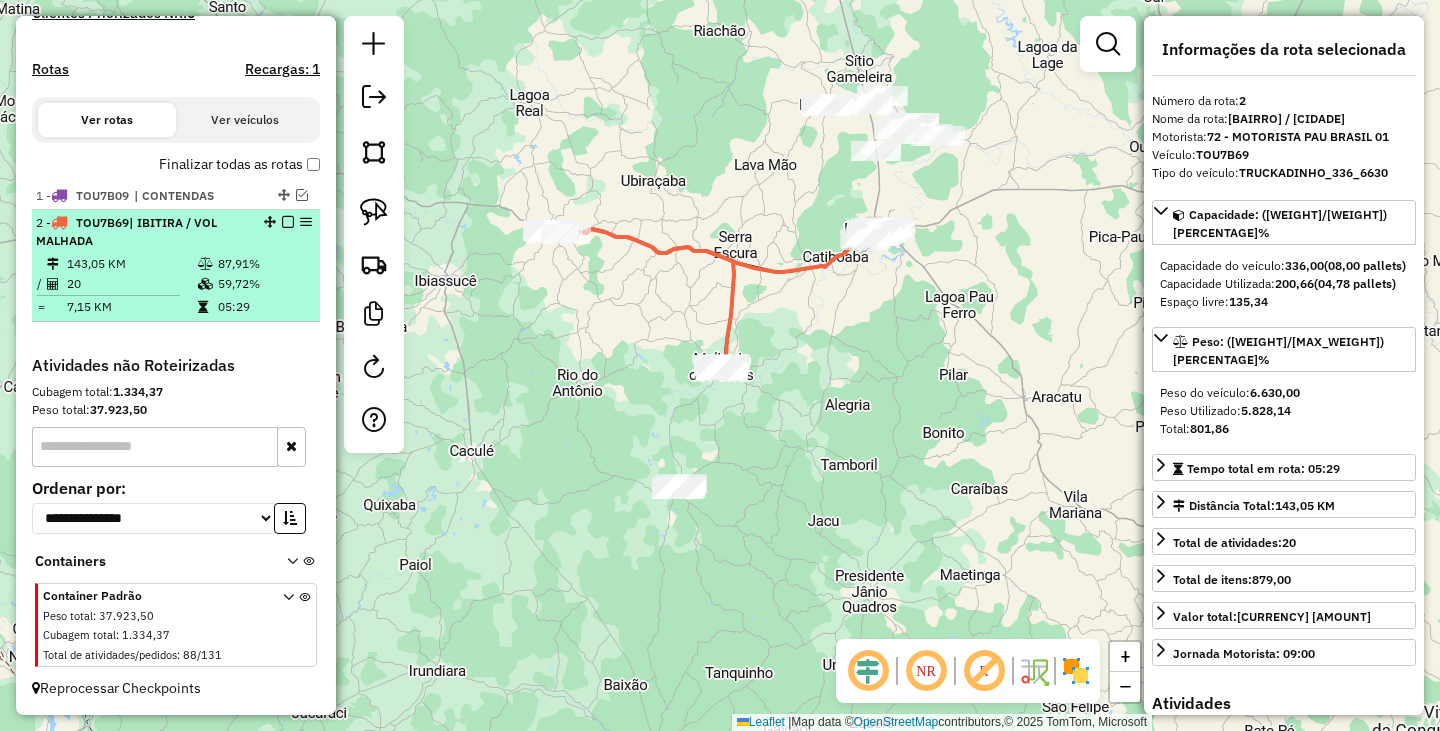 click at bounding box center (288, 222) 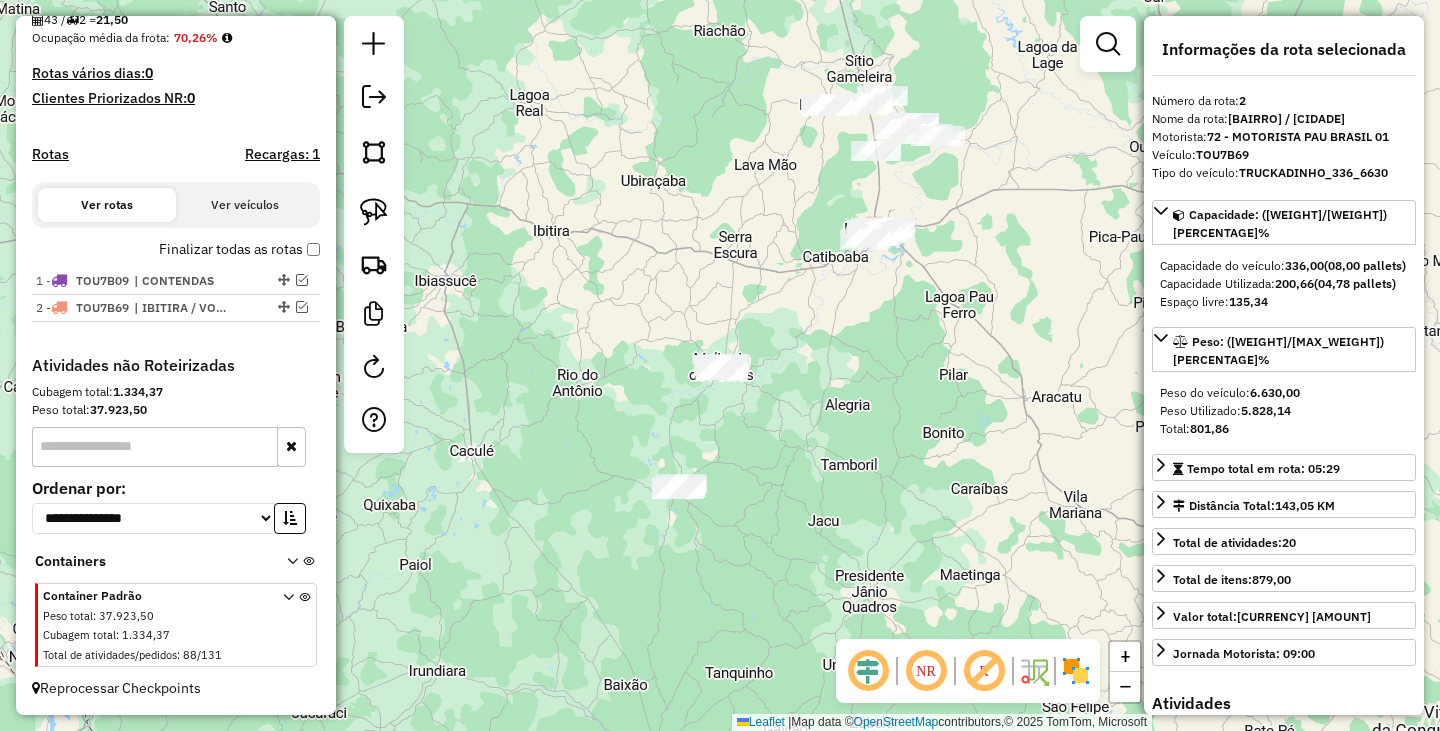 scroll, scrollTop: 498, scrollLeft: 0, axis: vertical 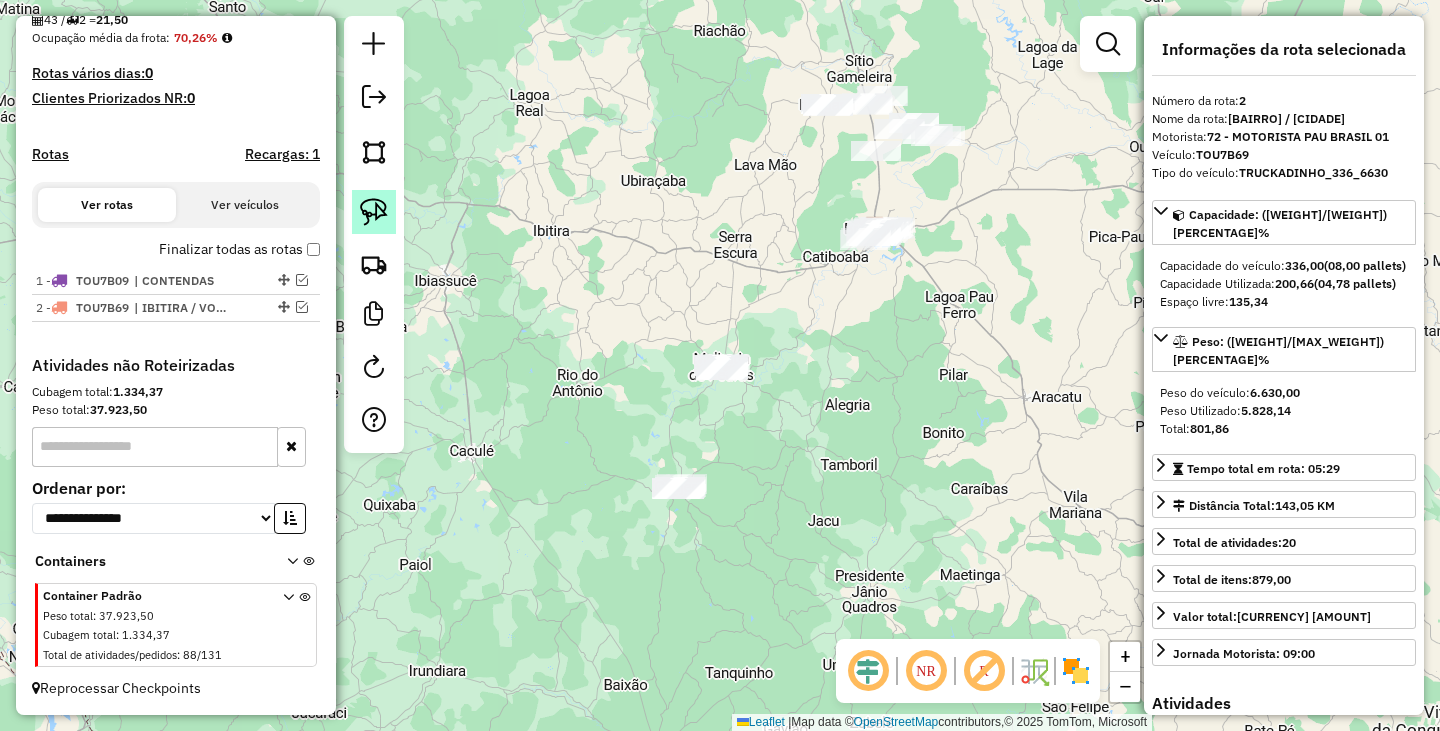 click 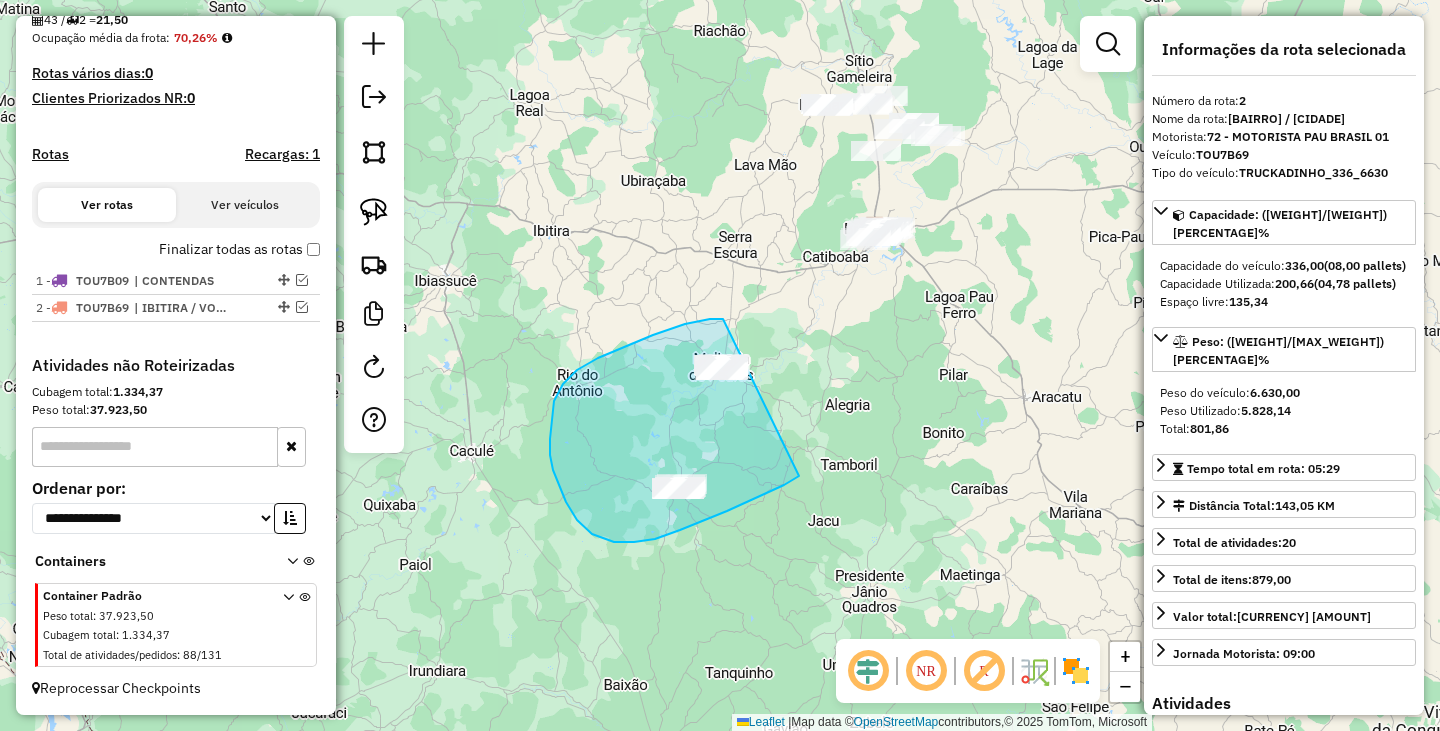 drag, startPoint x: 664, startPoint y: 331, endPoint x: 835, endPoint y: 422, distance: 193.70596 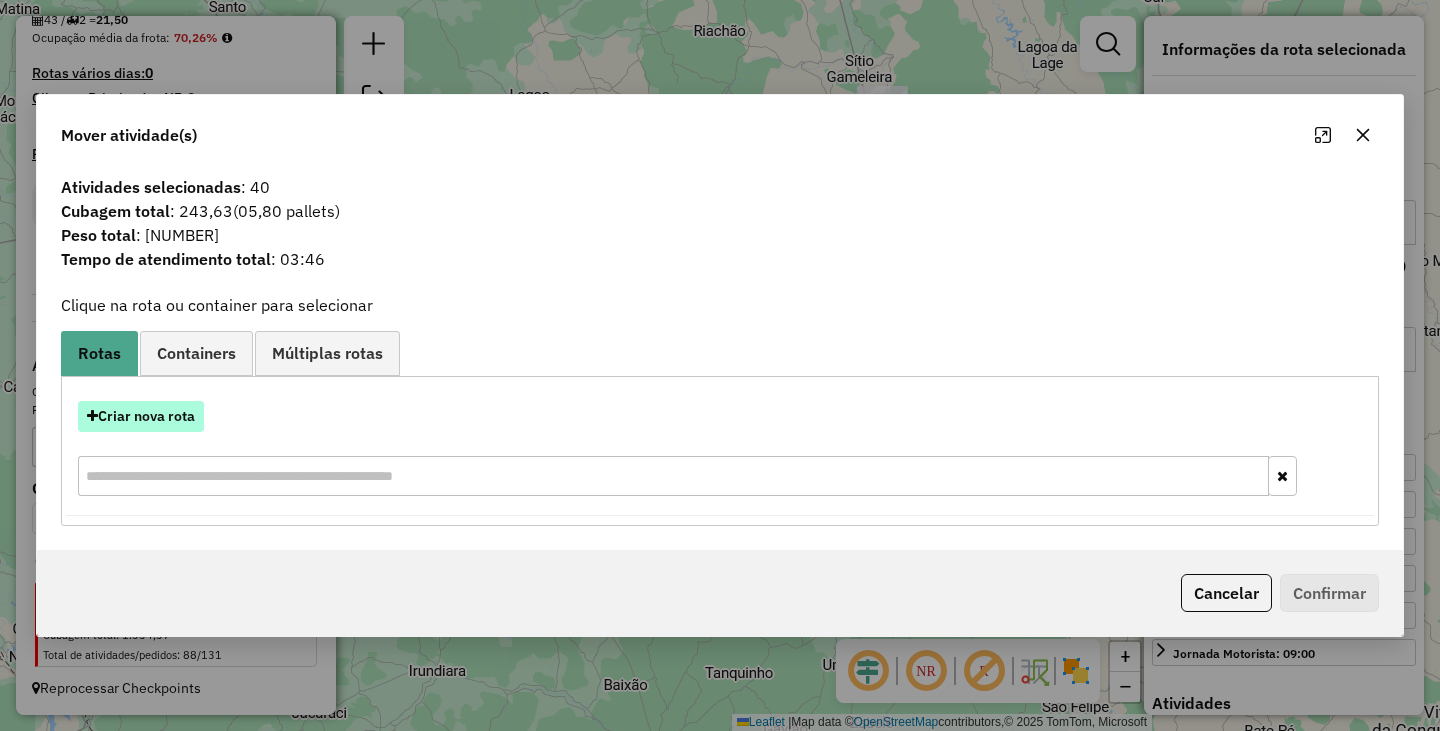 click on "Criar nova rota" at bounding box center (141, 416) 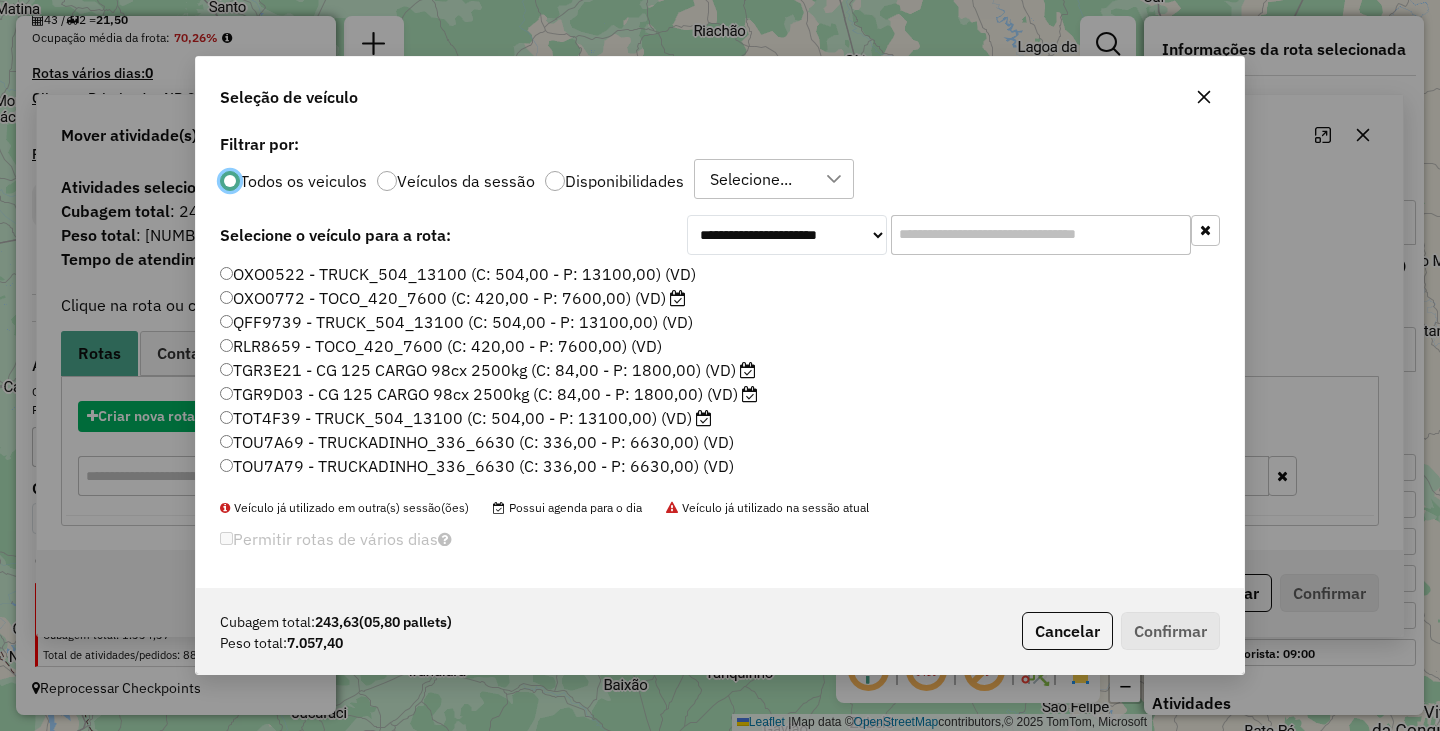 scroll, scrollTop: 11, scrollLeft: 6, axis: both 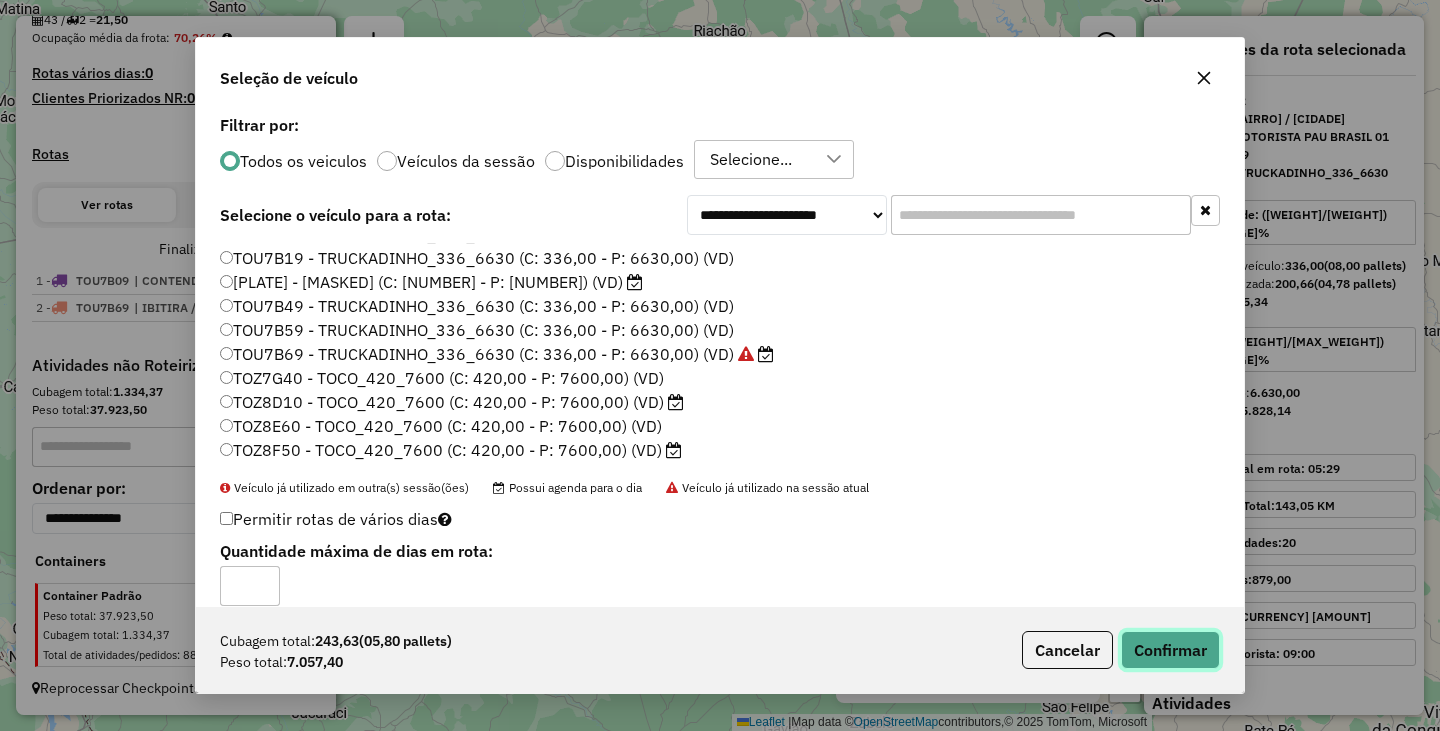 click on "Confirmar" 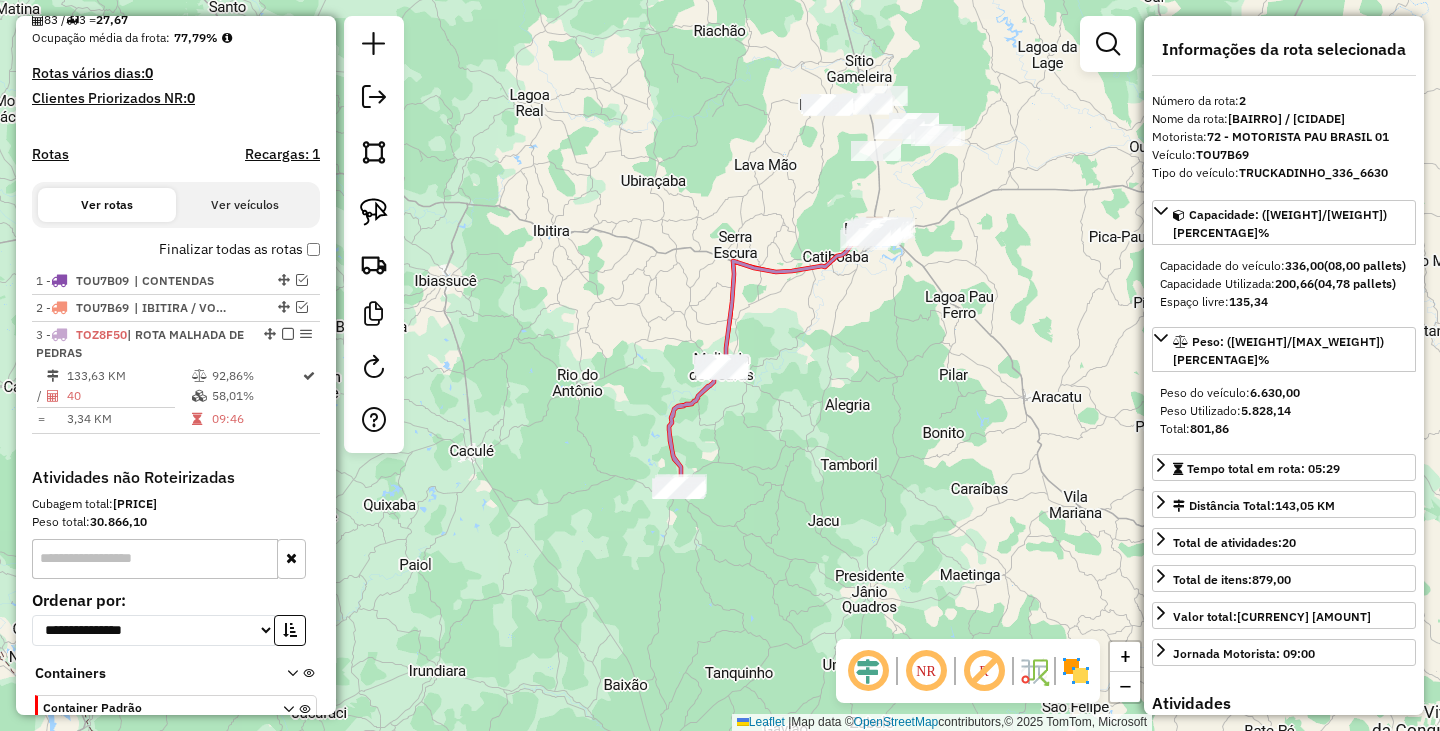 scroll, scrollTop: 610, scrollLeft: 0, axis: vertical 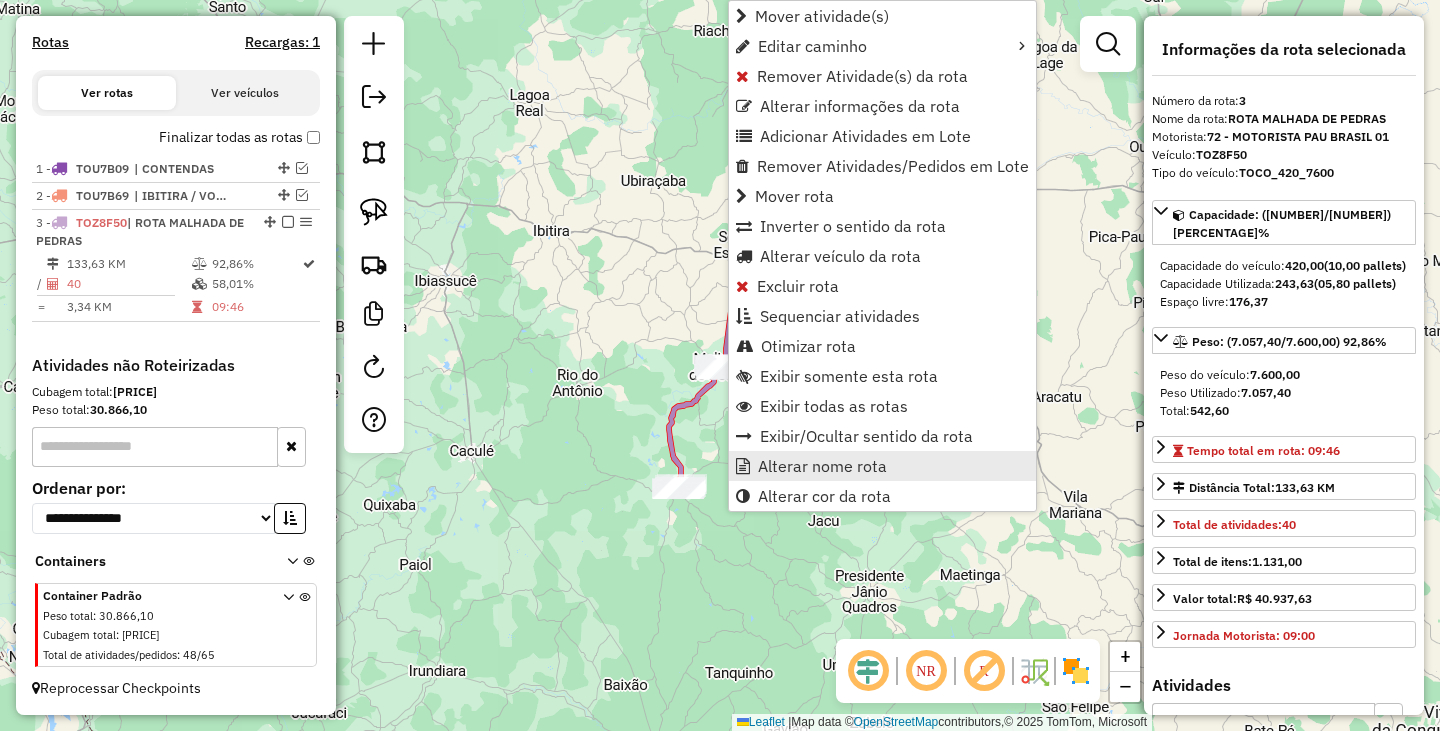 click on "Alterar nome rota" at bounding box center [822, 466] 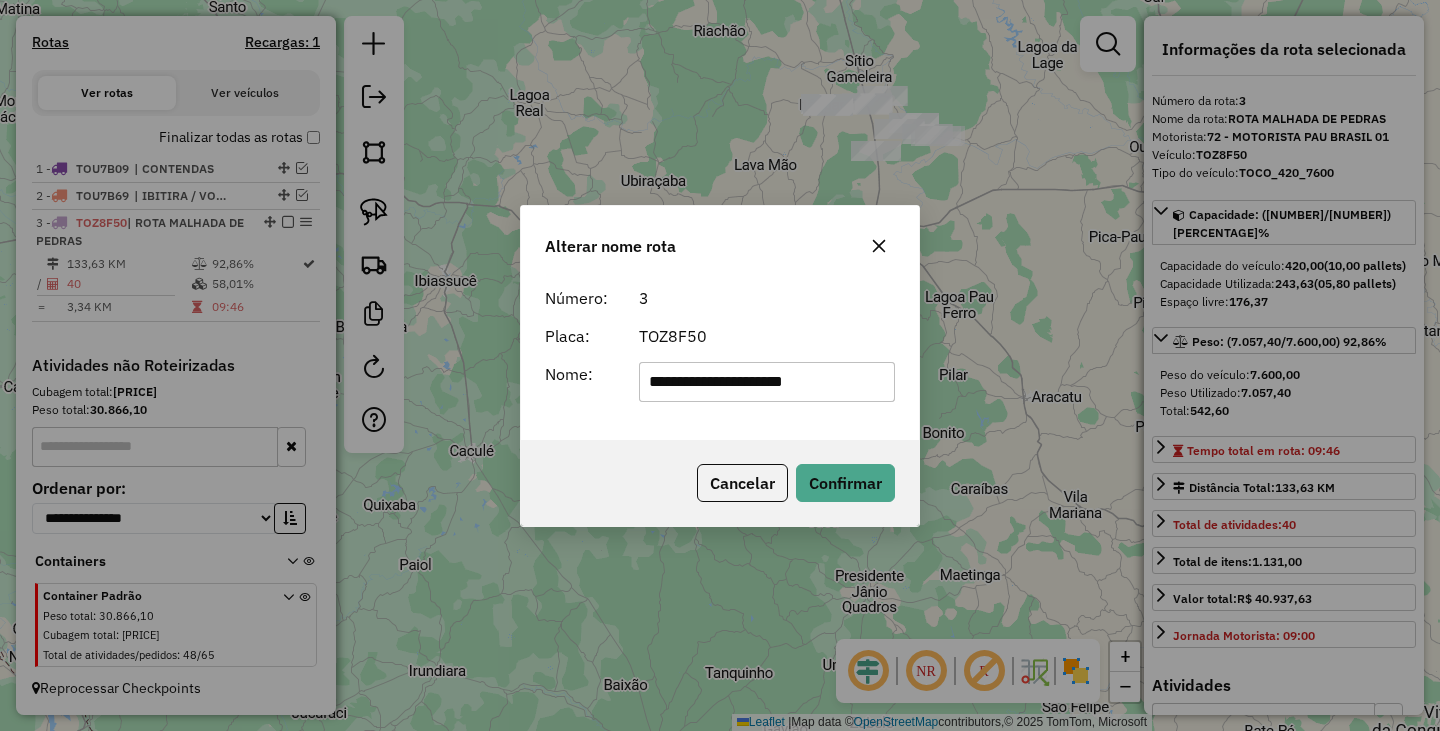 click on "**********" 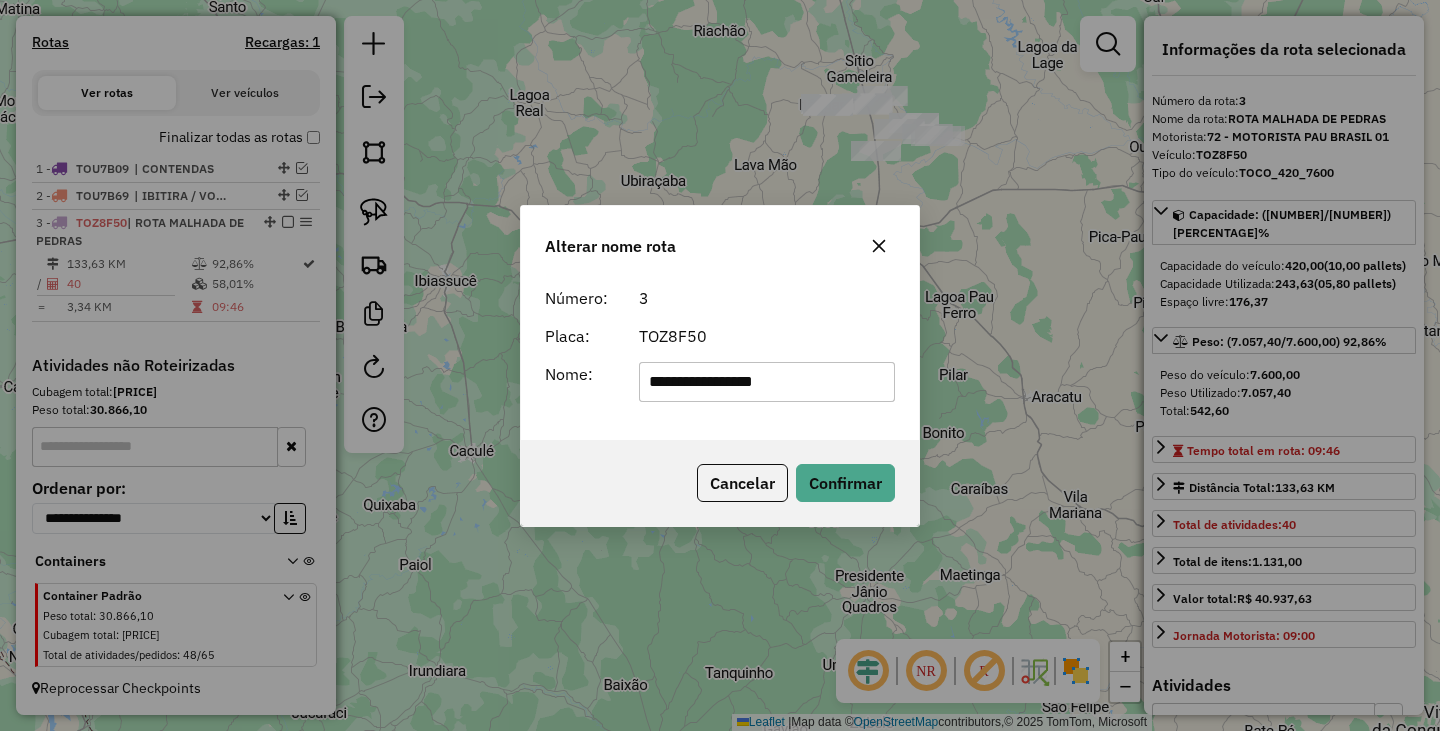drag, startPoint x: 732, startPoint y: 384, endPoint x: 957, endPoint y: 386, distance: 225.0089 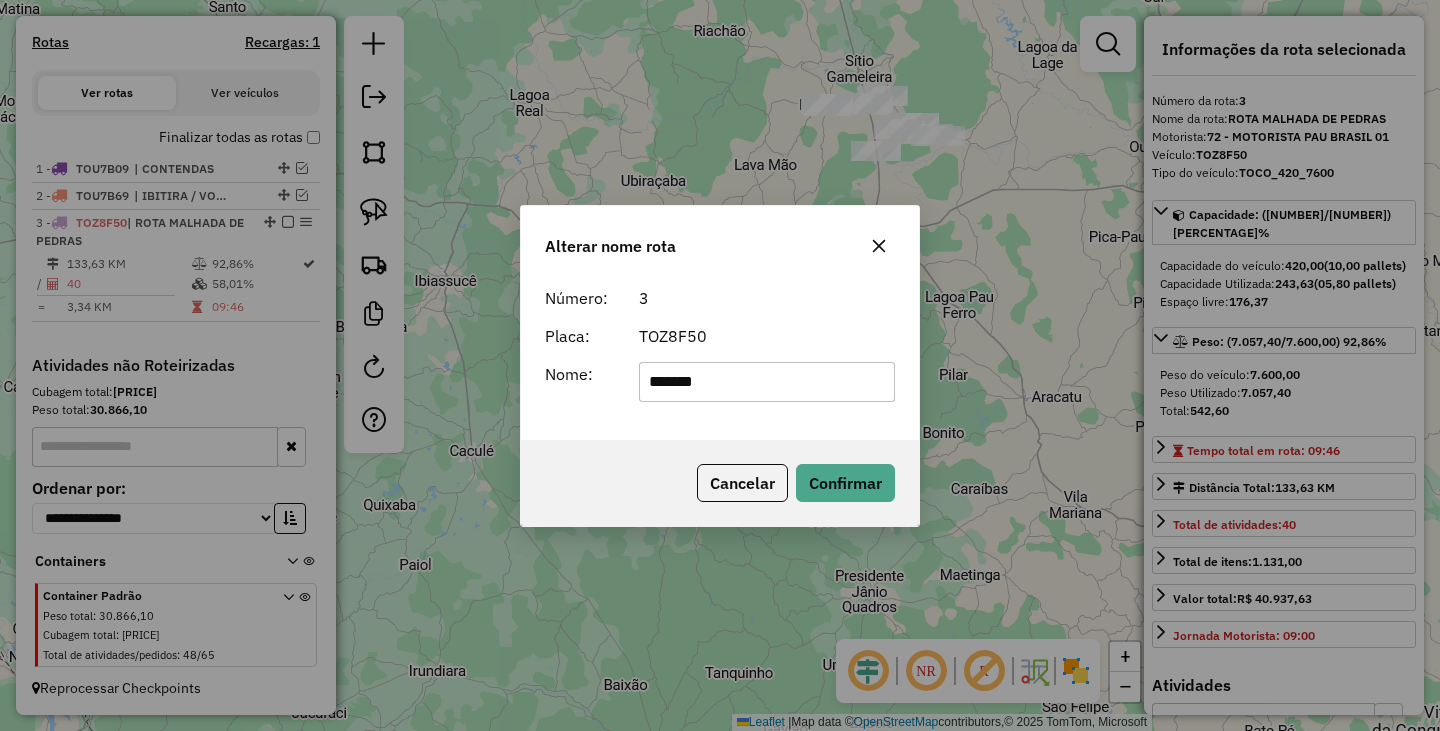 type on "**********" 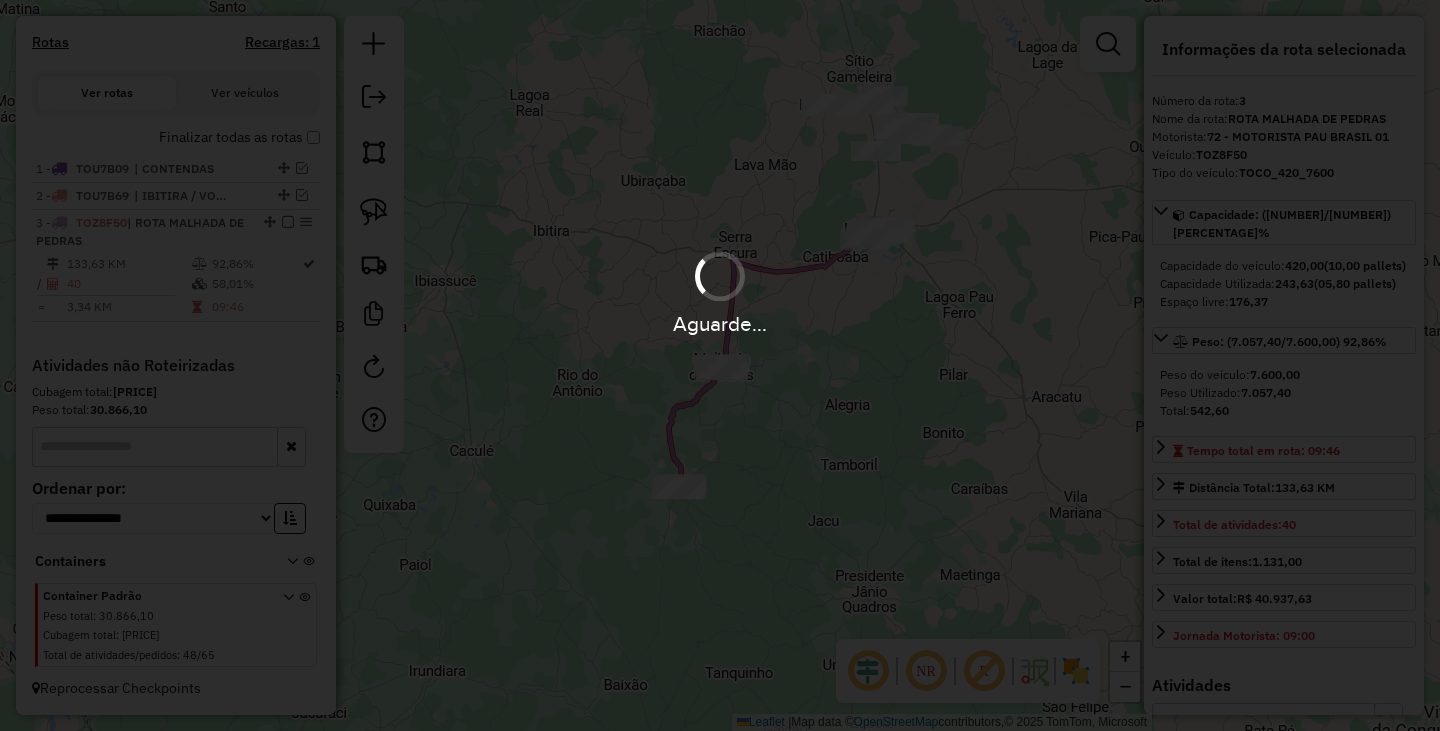 type 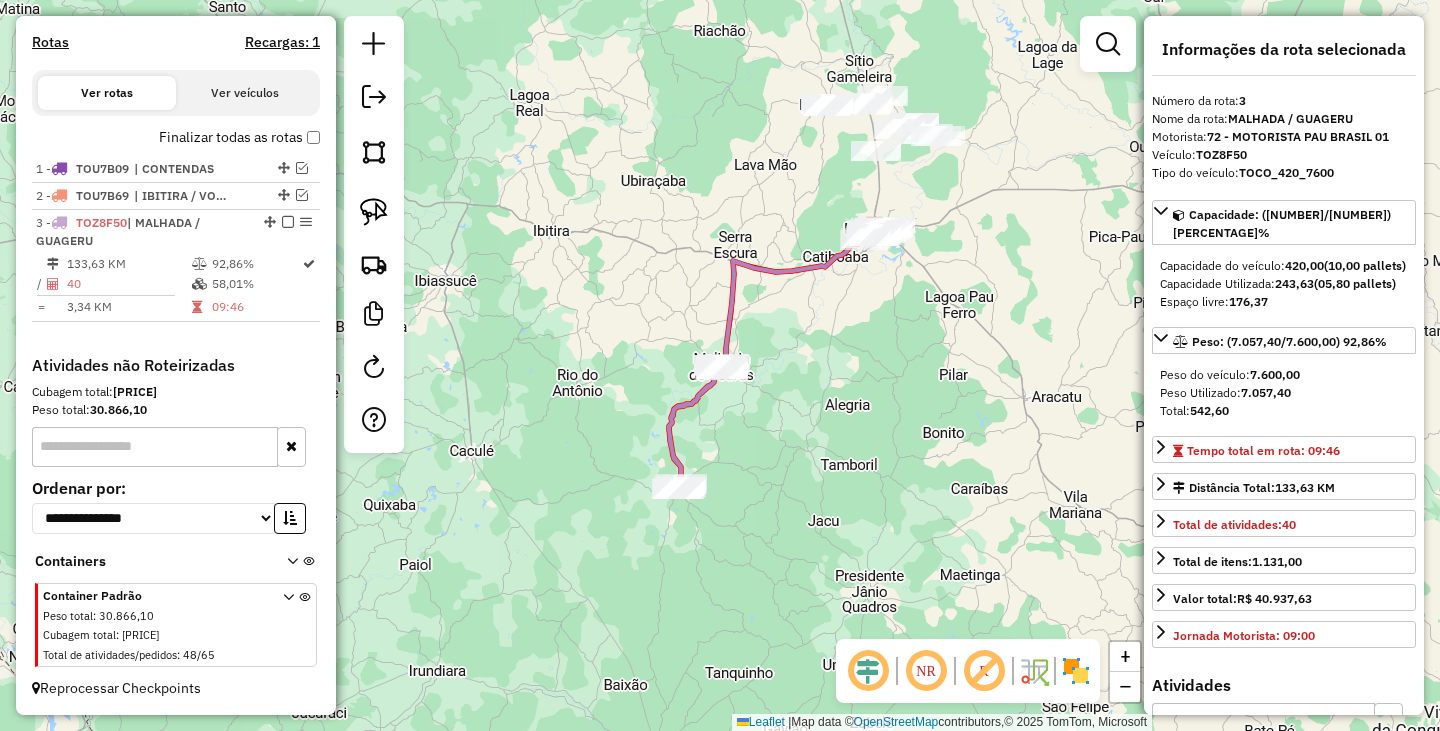 scroll, scrollTop: 525, scrollLeft: 0, axis: vertical 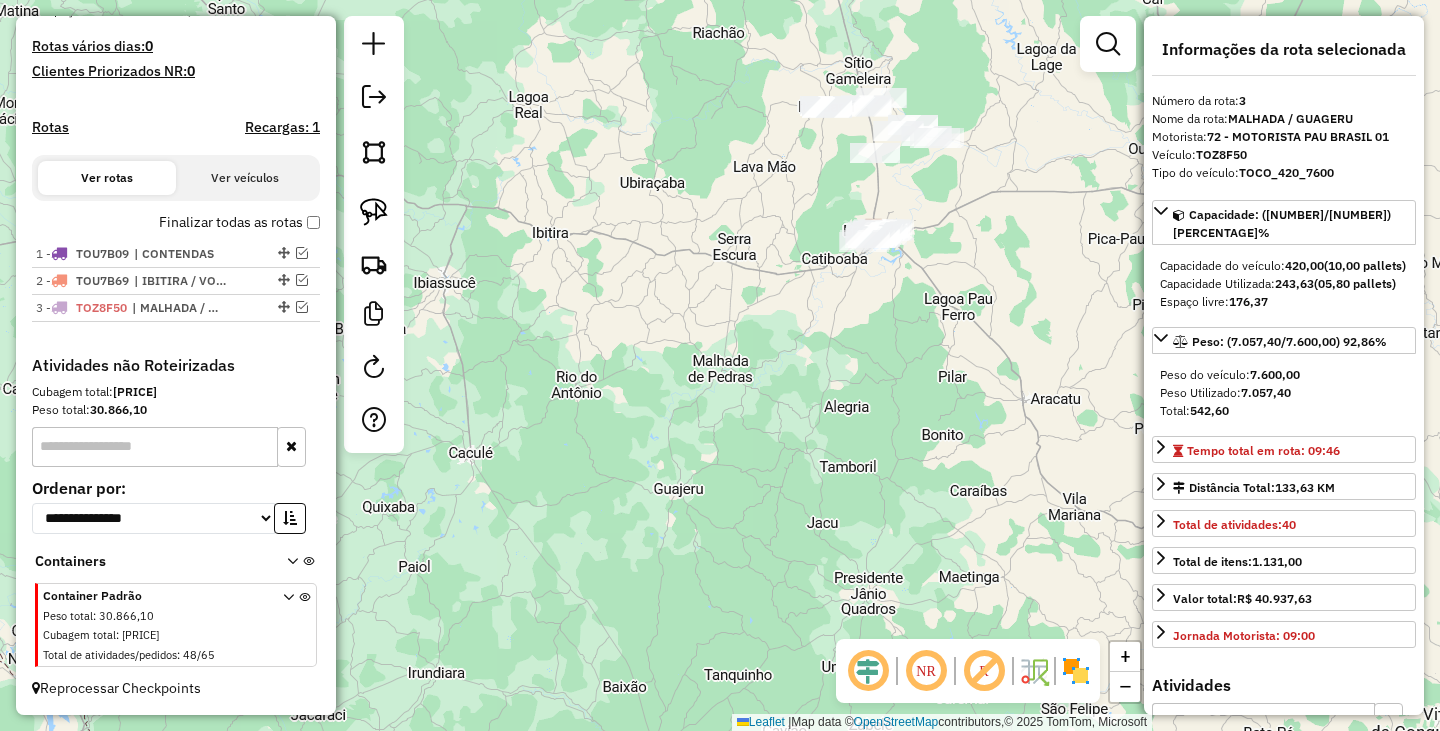 drag, startPoint x: 1063, startPoint y: 276, endPoint x: 905, endPoint y: 404, distance: 203.34207 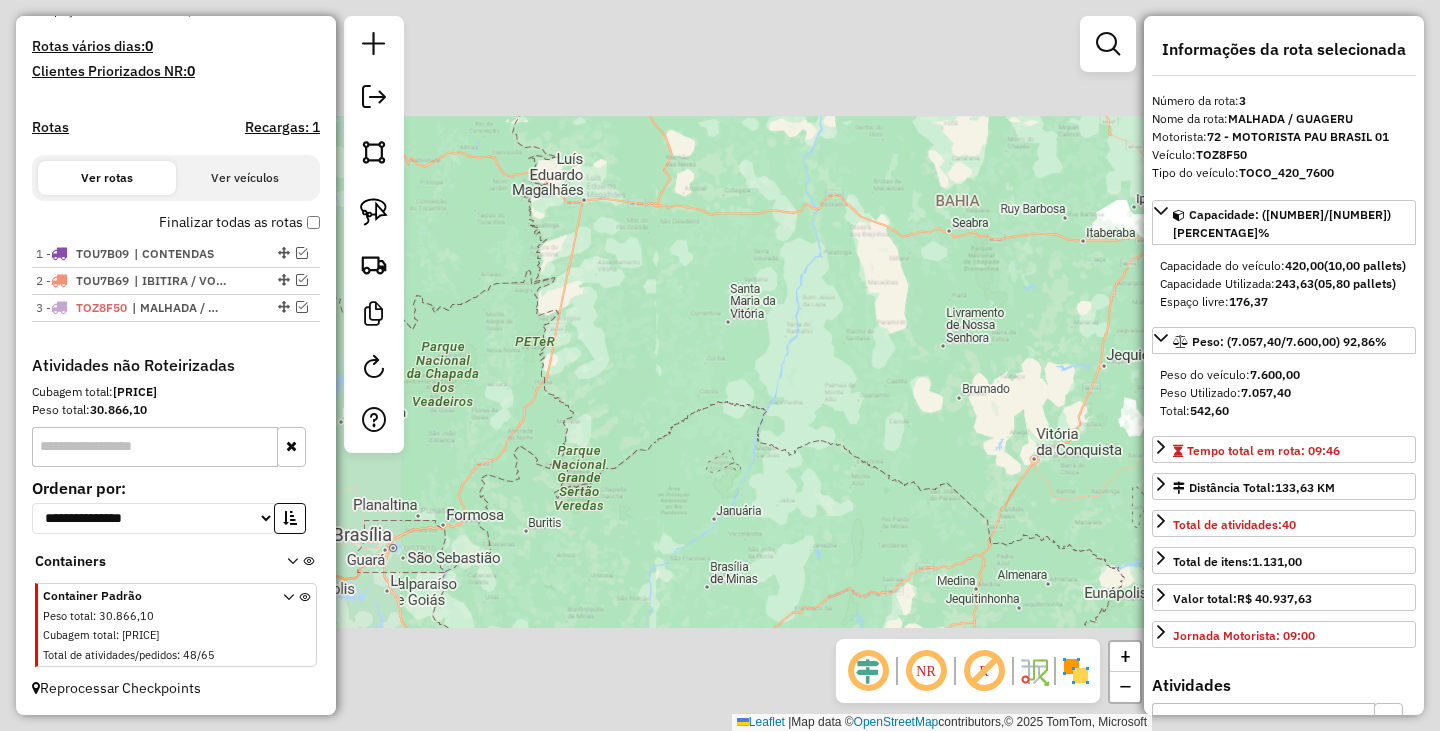 drag, startPoint x: 1019, startPoint y: 422, endPoint x: 811, endPoint y: 453, distance: 210.29741 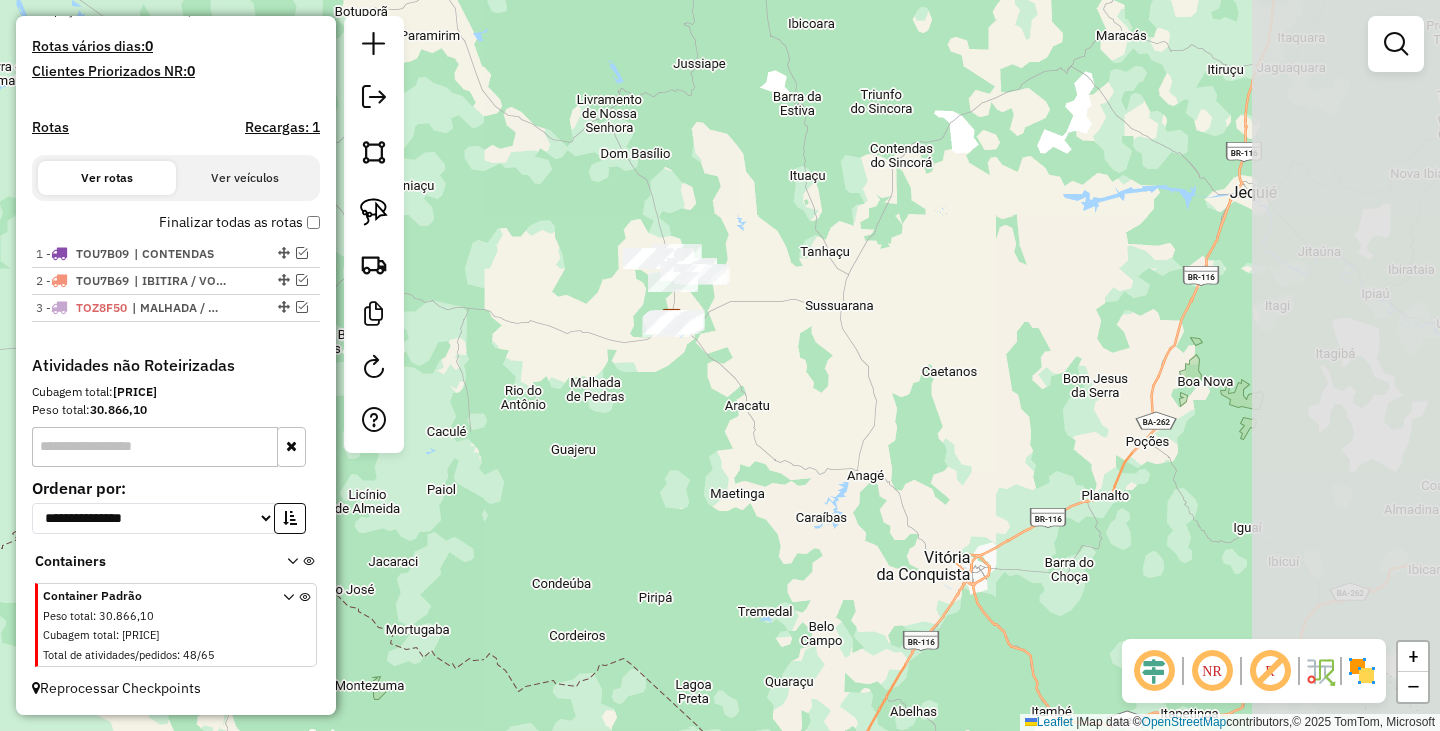 drag, startPoint x: 1095, startPoint y: 309, endPoint x: 799, endPoint y: 309, distance: 296 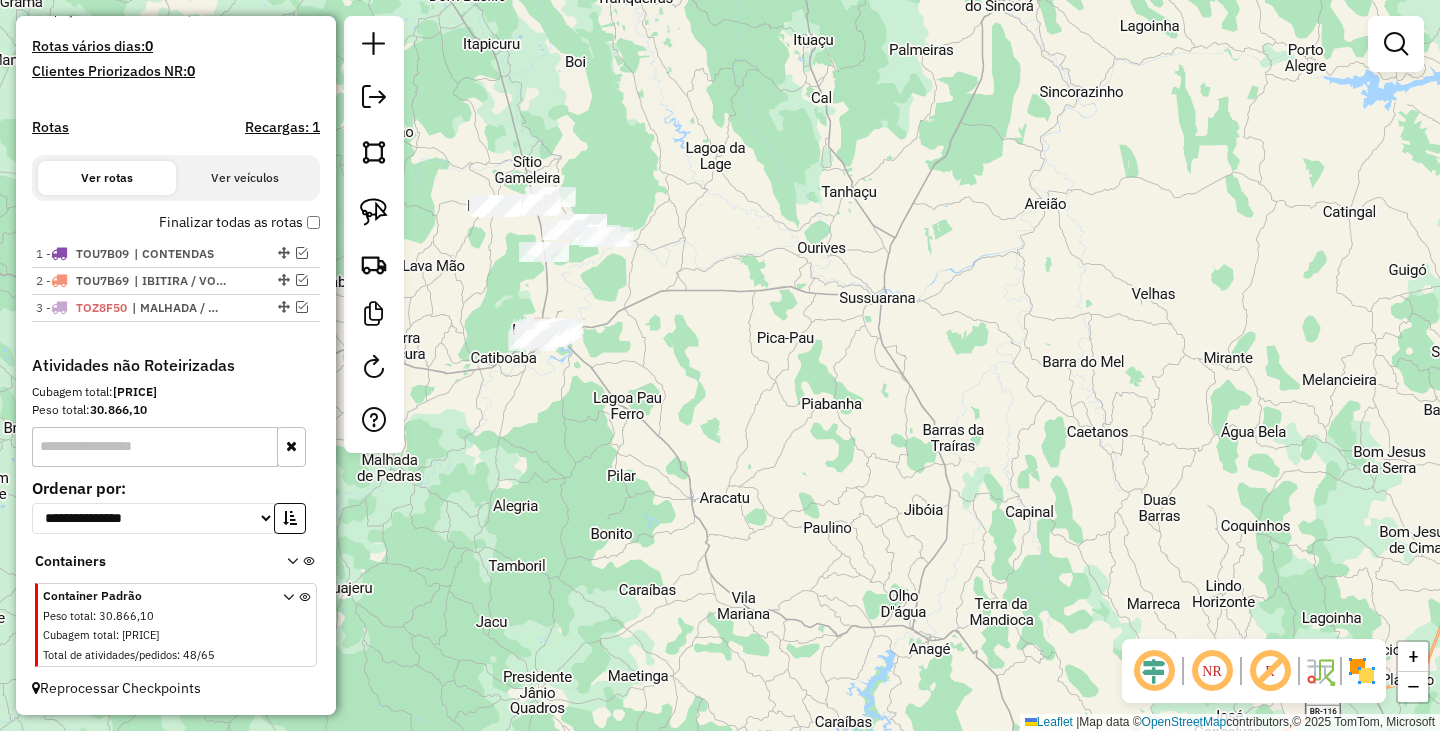 drag, startPoint x: 693, startPoint y: 291, endPoint x: 920, endPoint y: 331, distance: 230.49728 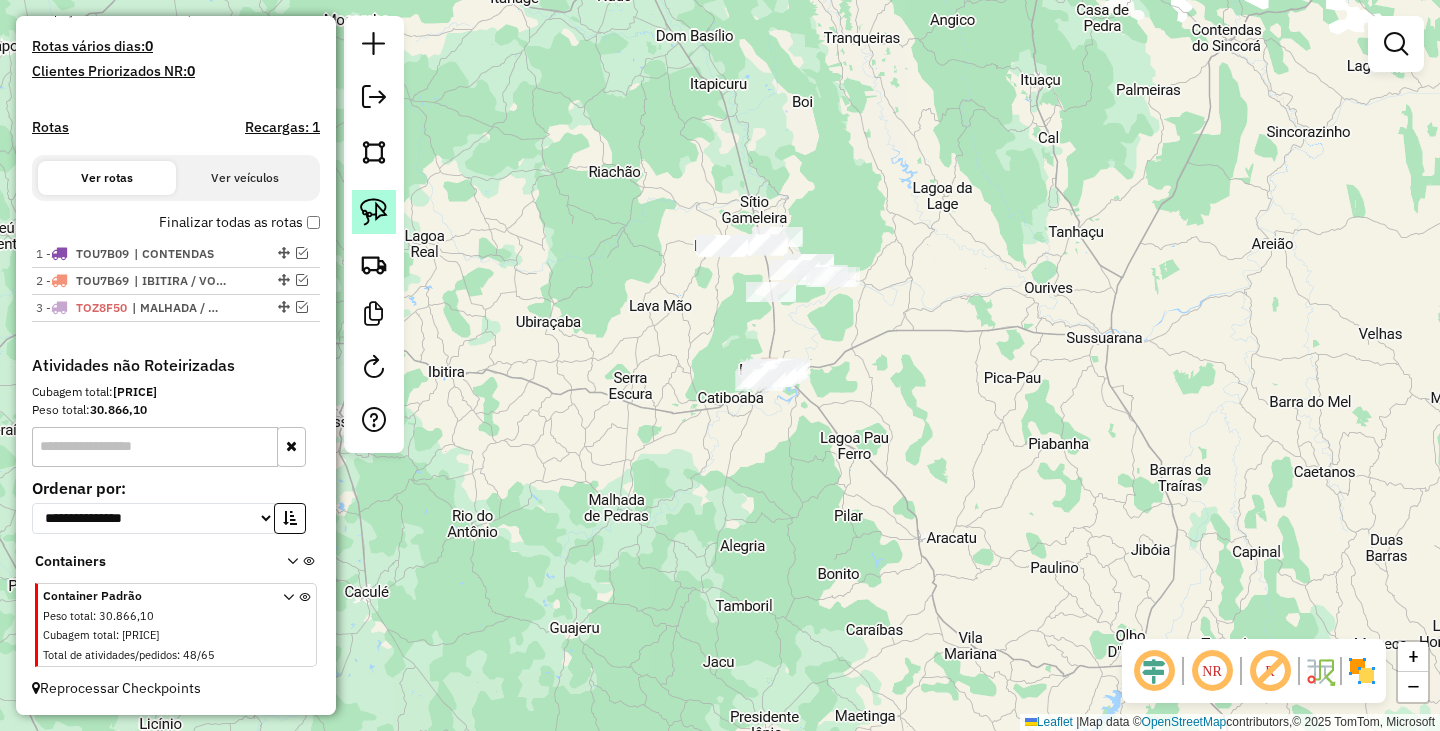 click 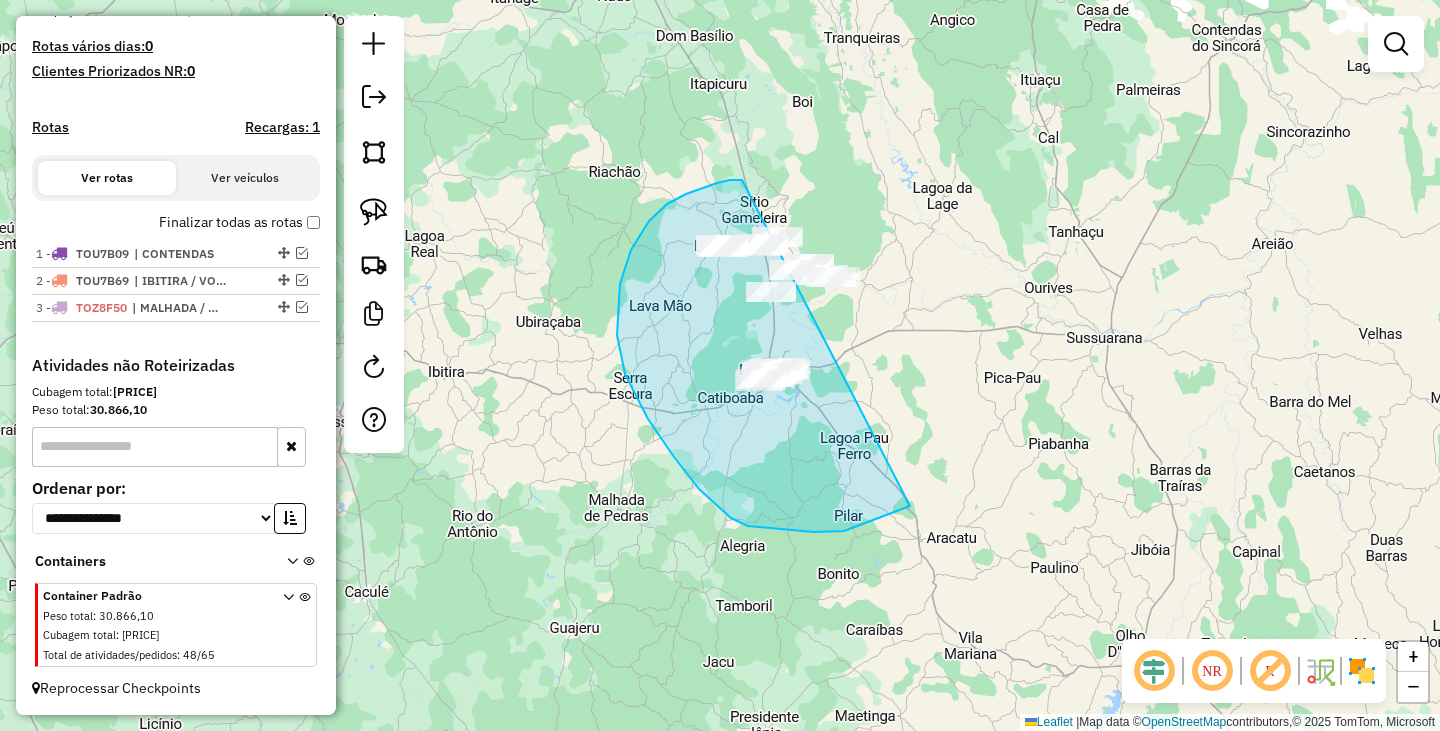 drag, startPoint x: 649, startPoint y: 221, endPoint x: 989, endPoint y: 237, distance: 340.37625 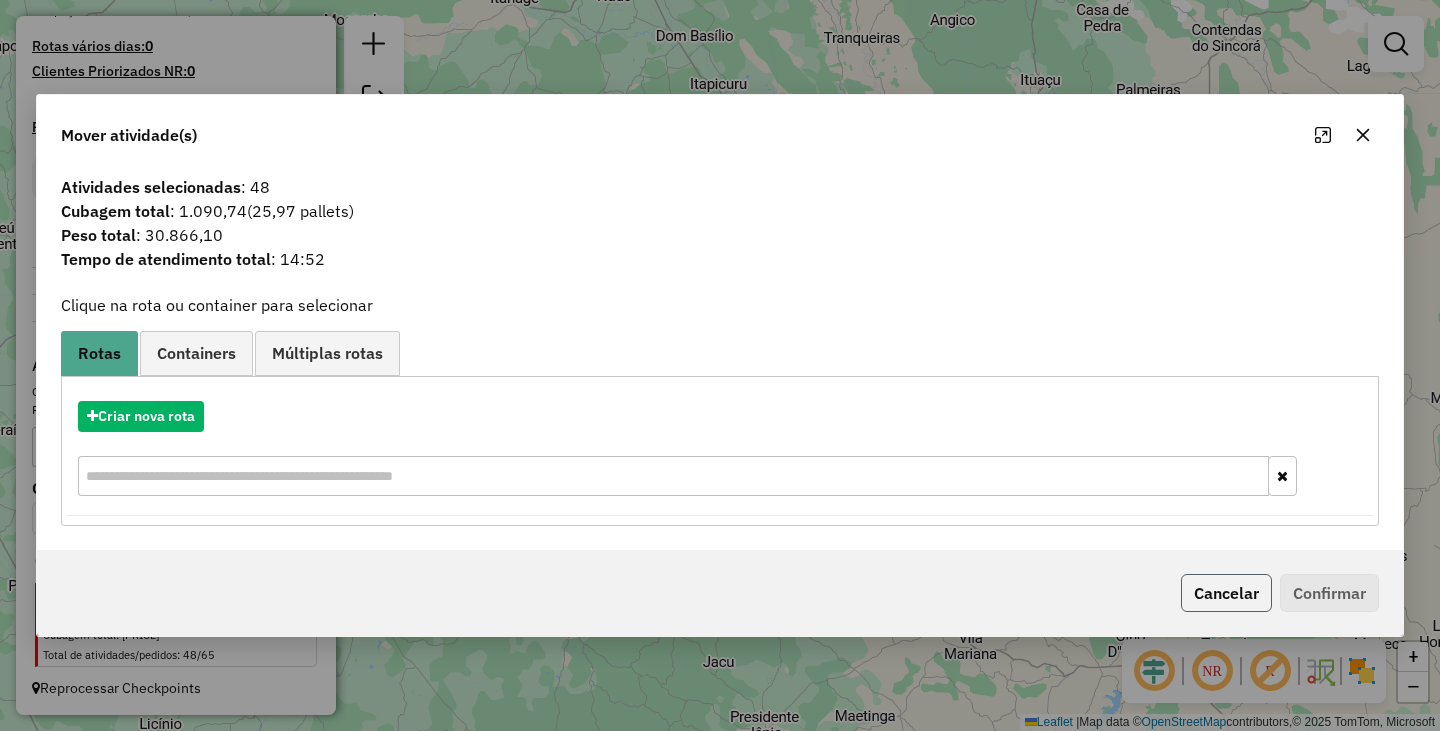 click on "Cancelar" 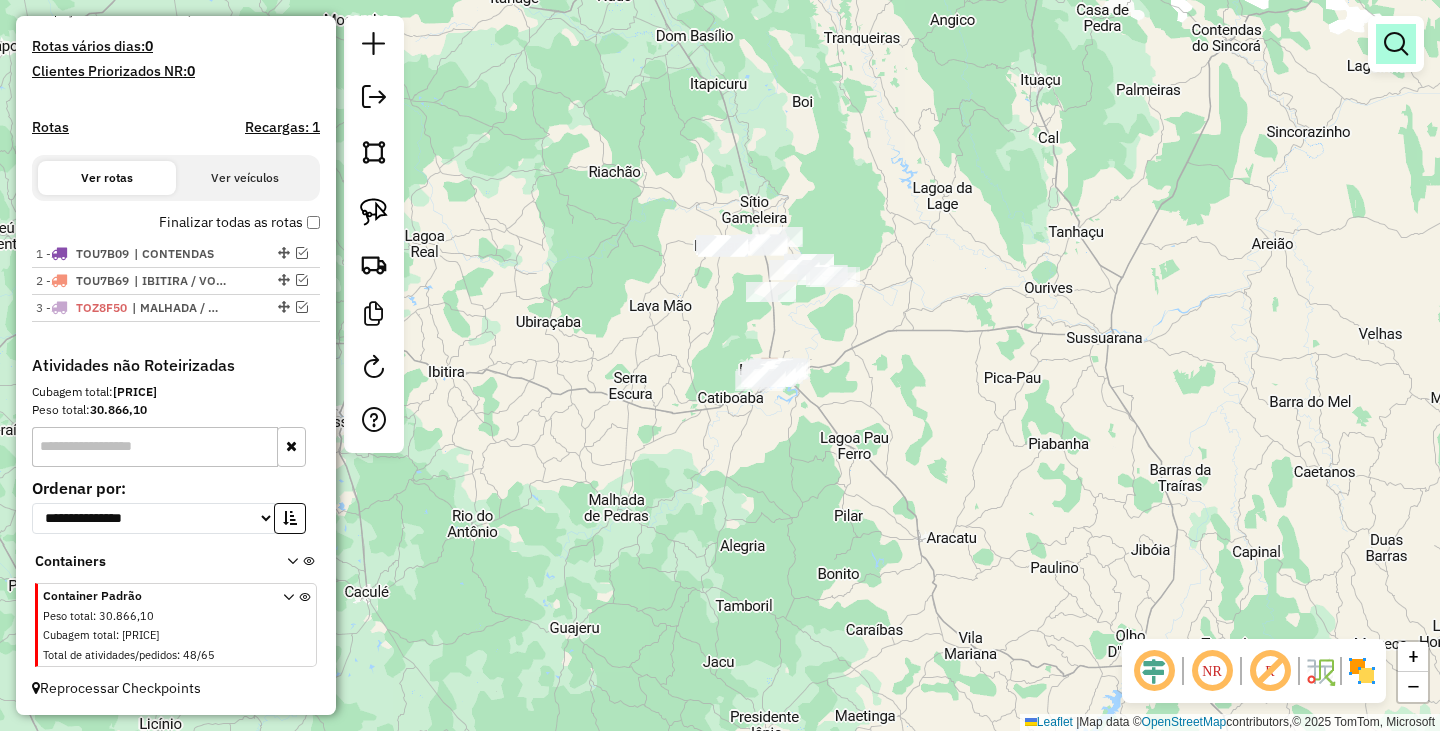 click at bounding box center [1396, 44] 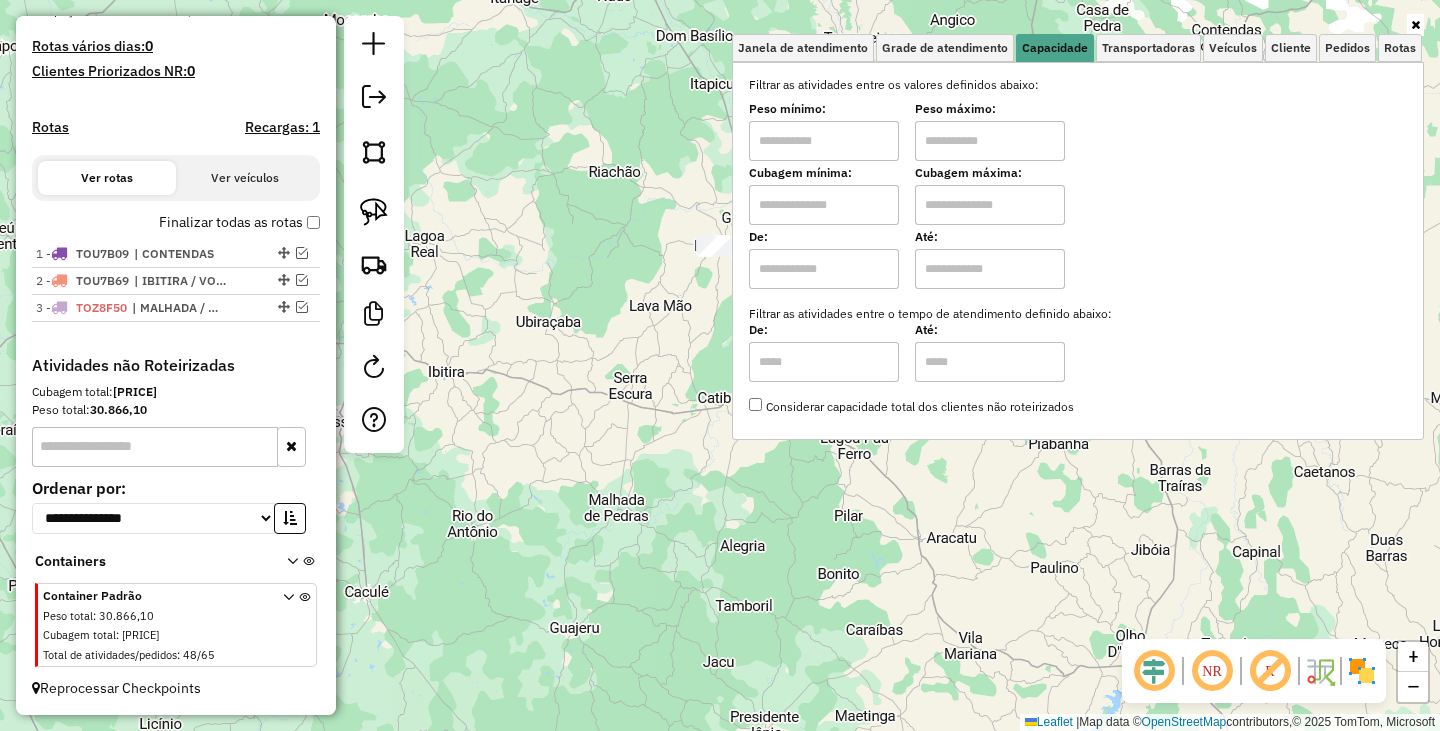 click at bounding box center [824, 141] 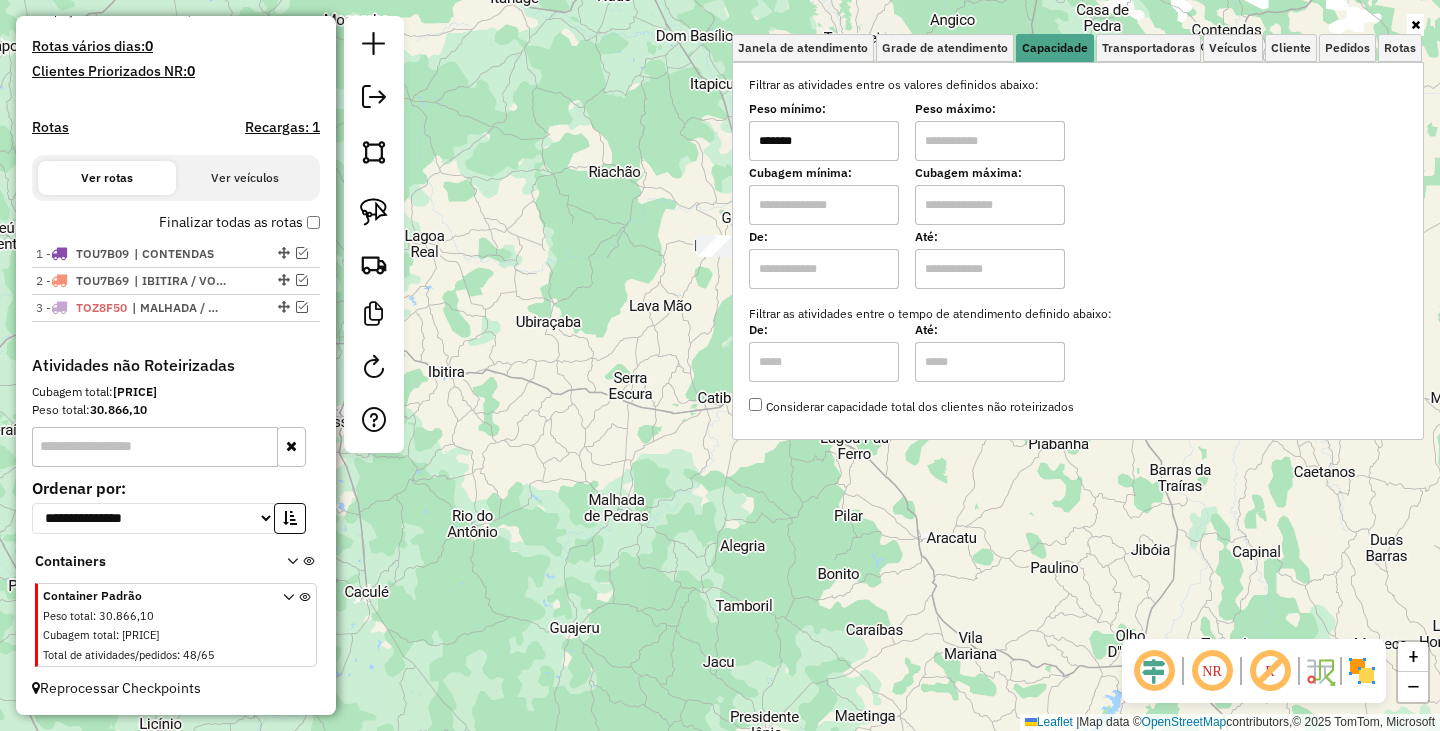 drag, startPoint x: 999, startPoint y: 142, endPoint x: 1019, endPoint y: 144, distance: 20.09975 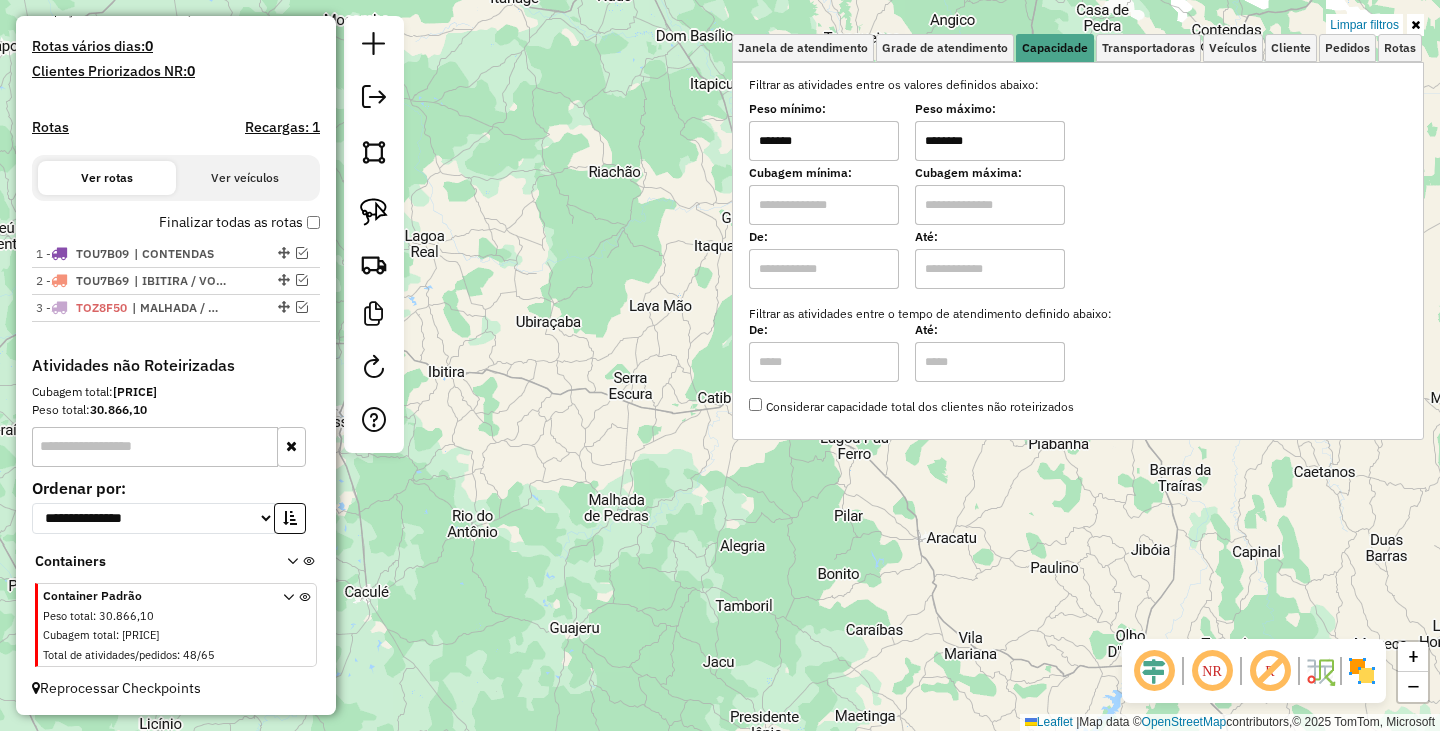 click on "Limpar filtros Janela de atendimento Grade de atendimento Capacidade Transportadoras Veículos Cliente Pedidos  Rotas Selecione os dias de semana para filtrar as janelas de atendimento  Seg   Ter   Qua   Qui   Sex   Sáb   Dom  Informe o período da janela de atendimento: De: Até:  Filtrar exatamente a janela do cliente  Considerar janela de atendimento padrão  Selecione os dias de semana para filtrar as grades de atendimento  Seg   Ter   Qua   Qui   Sex   Sáb   Dom   Considerar clientes sem dia de atendimento cadastrado  Clientes fora do dia de atendimento selecionado Filtrar as atividades entre os valores definidos abaixo:  Peso mínimo:  *******  Peso máximo:  ********  Cubagem mínima:   Cubagem máxima:   De:   Até:  Filtrar as atividades entre o tempo de atendimento definido abaixo:  De:   Até:   Considerar capacidade total dos clientes não roteirizados Transportadora: Selecione um ou mais itens Tipo de veículo: Selecione um ou mais itens Veículo: Selecione um ou mais itens Motorista: Nome: De:" 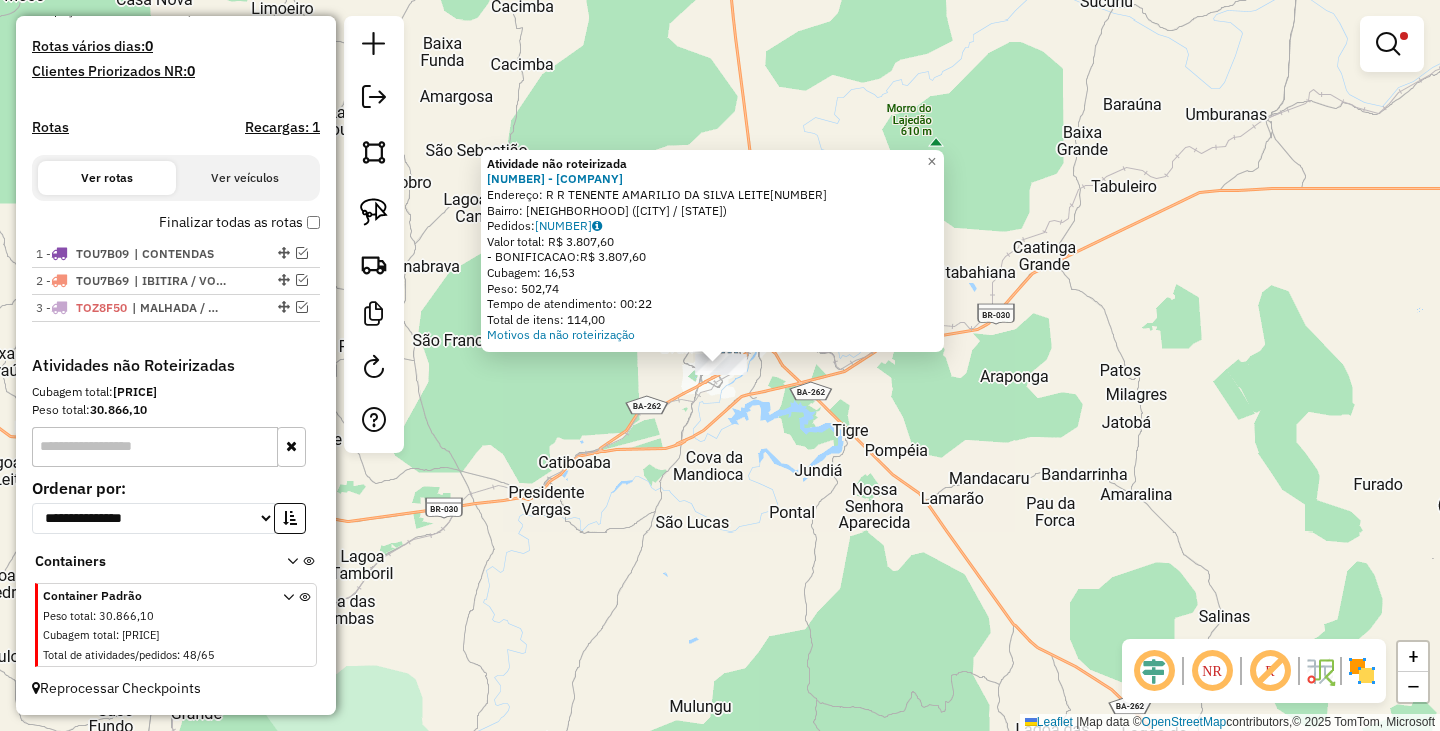 click on "Atividade não roteirizada 2 - 4D DIST BEBIDAS LTDA  Endereço: R   R TENENTE AMARILIO DA SILVA LEITE305   Bairro: FLORES (BRUMADO / BA)   Pedidos:  01019147   Valor total: R$ 3.807,60   - BONIFICACAO:  R$ 3.807,60   Cubagem: 16,53   Peso: 502,74   Tempo de atendimento: 00:22   Total de itens: 114,00  Motivos da não roteirização × Limpar filtros Janela de atendimento Grade de atendimento Capacidade Transportadoras Veículos Cliente Pedidos  Rotas Selecione os dias de semana para filtrar as janelas de atendimento  Seg   Ter   Qua   Qui   Sex   Sáb   Dom  Informe o período da janela de atendimento: De: Até:  Filtrar exatamente a janela do cliente  Considerar janela de atendimento padrão  Selecione os dias de semana para filtrar as grades de atendimento  Seg   Ter   Qua   Qui   Sex   Sáb   Dom   Considerar clientes sem dia de atendimento cadastrado  Clientes fora do dia de atendimento selecionado Filtrar as atividades entre os valores definidos abaixo:  Peso mínimo:  *******  Peso máximo:  ******** +" 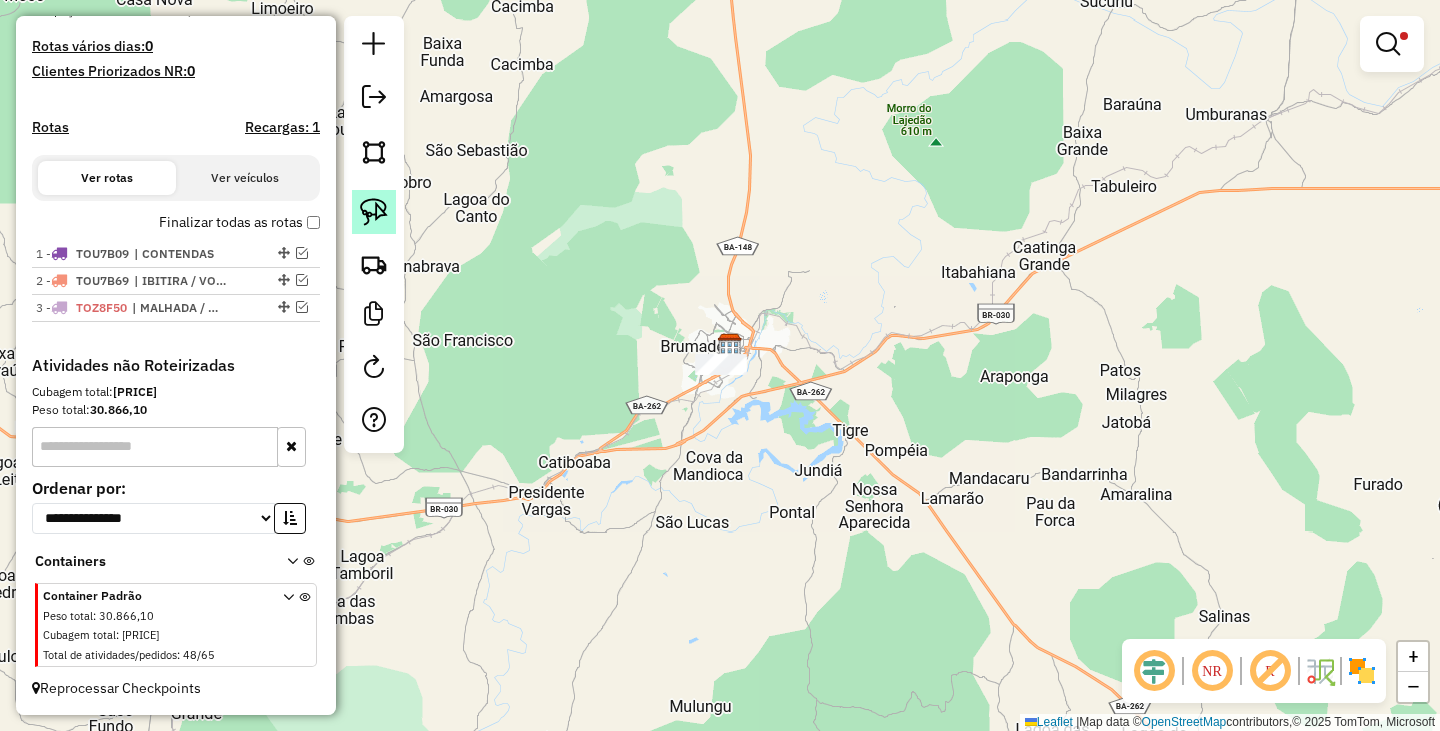 click 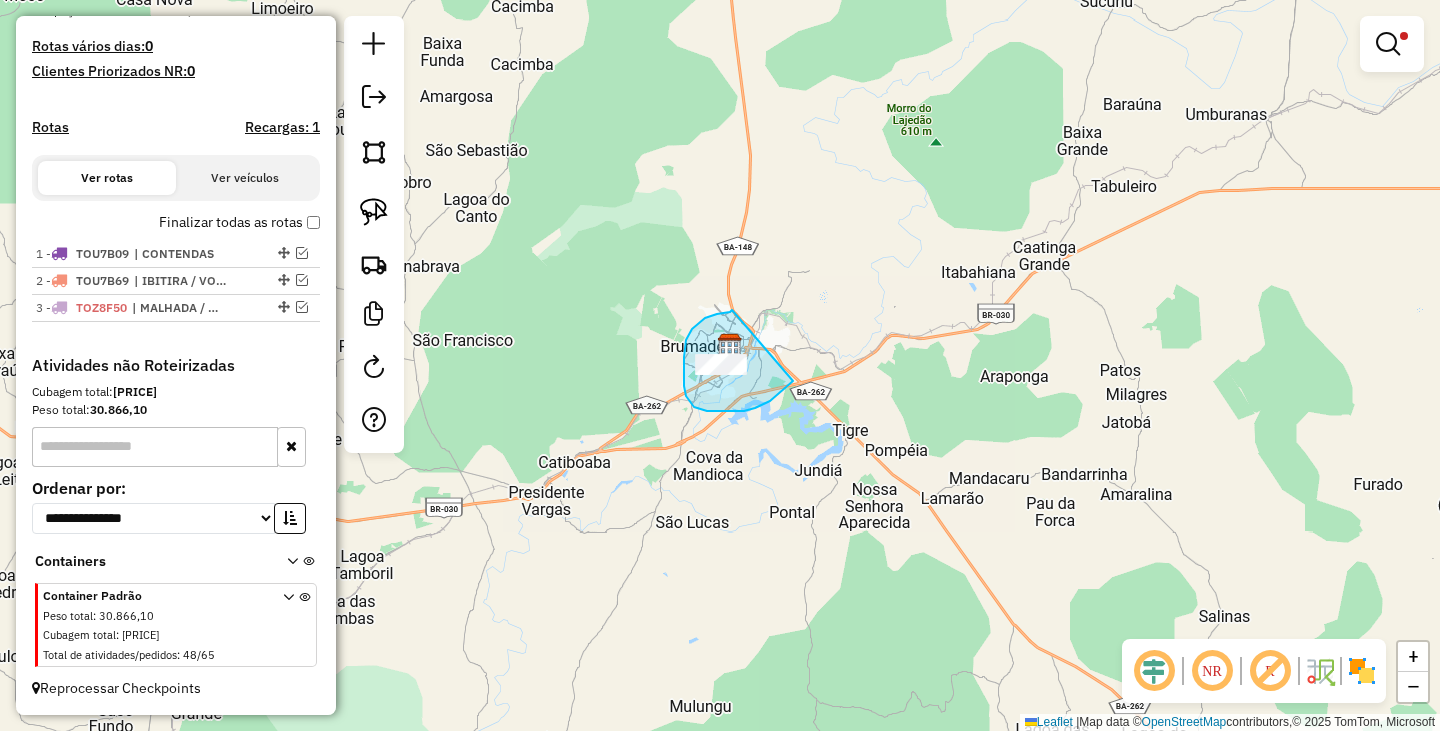 drag, startPoint x: 732, startPoint y: 310, endPoint x: 807, endPoint y: 354, distance: 86.95401 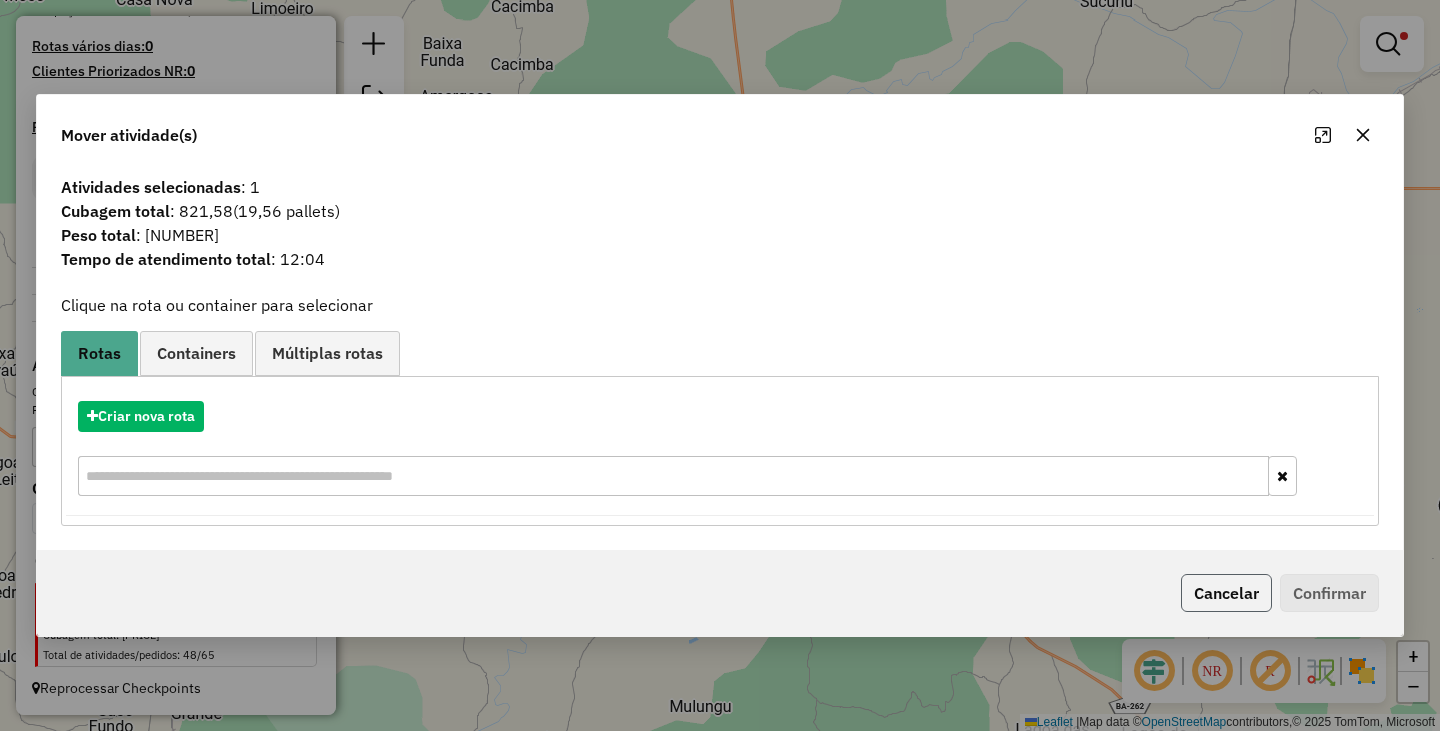 click on "Cancelar" 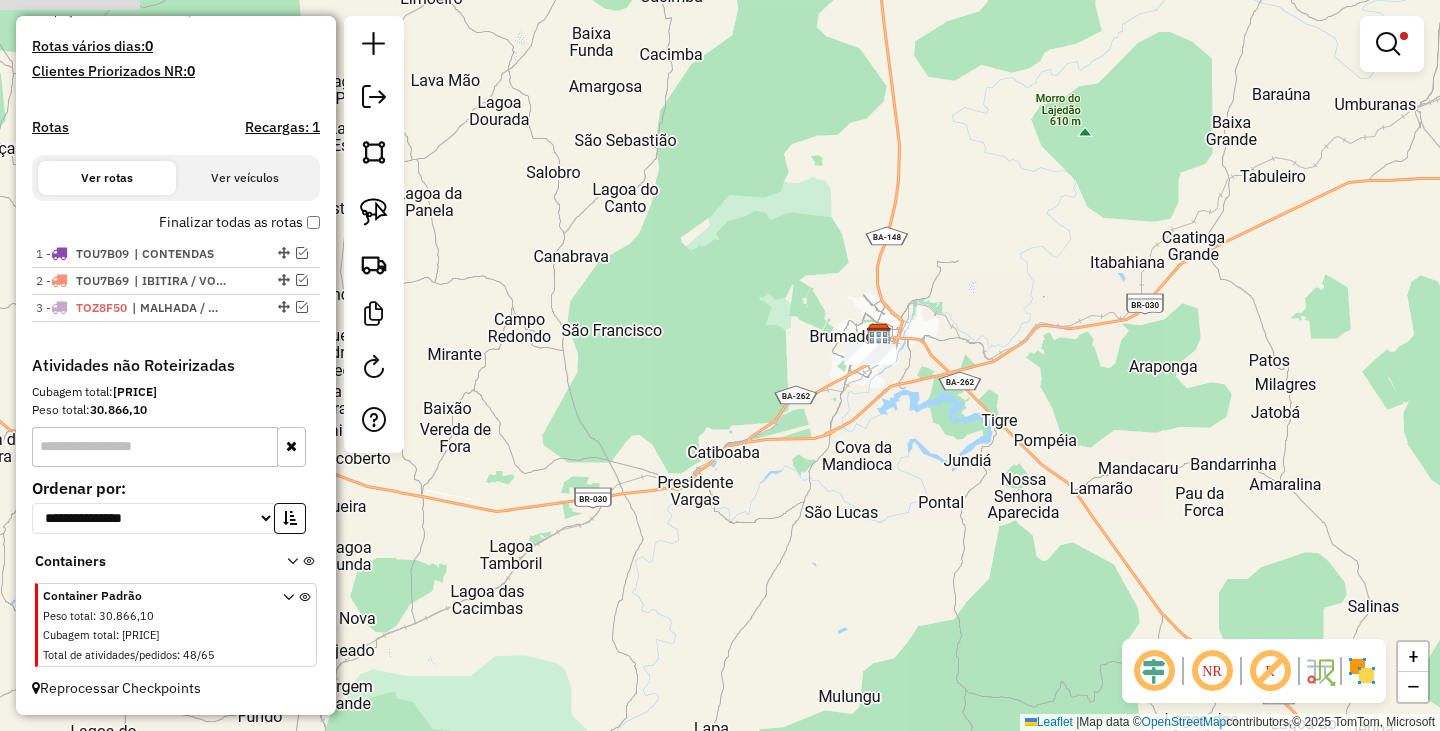 drag, startPoint x: 763, startPoint y: 426, endPoint x: 917, endPoint y: 418, distance: 154.20766 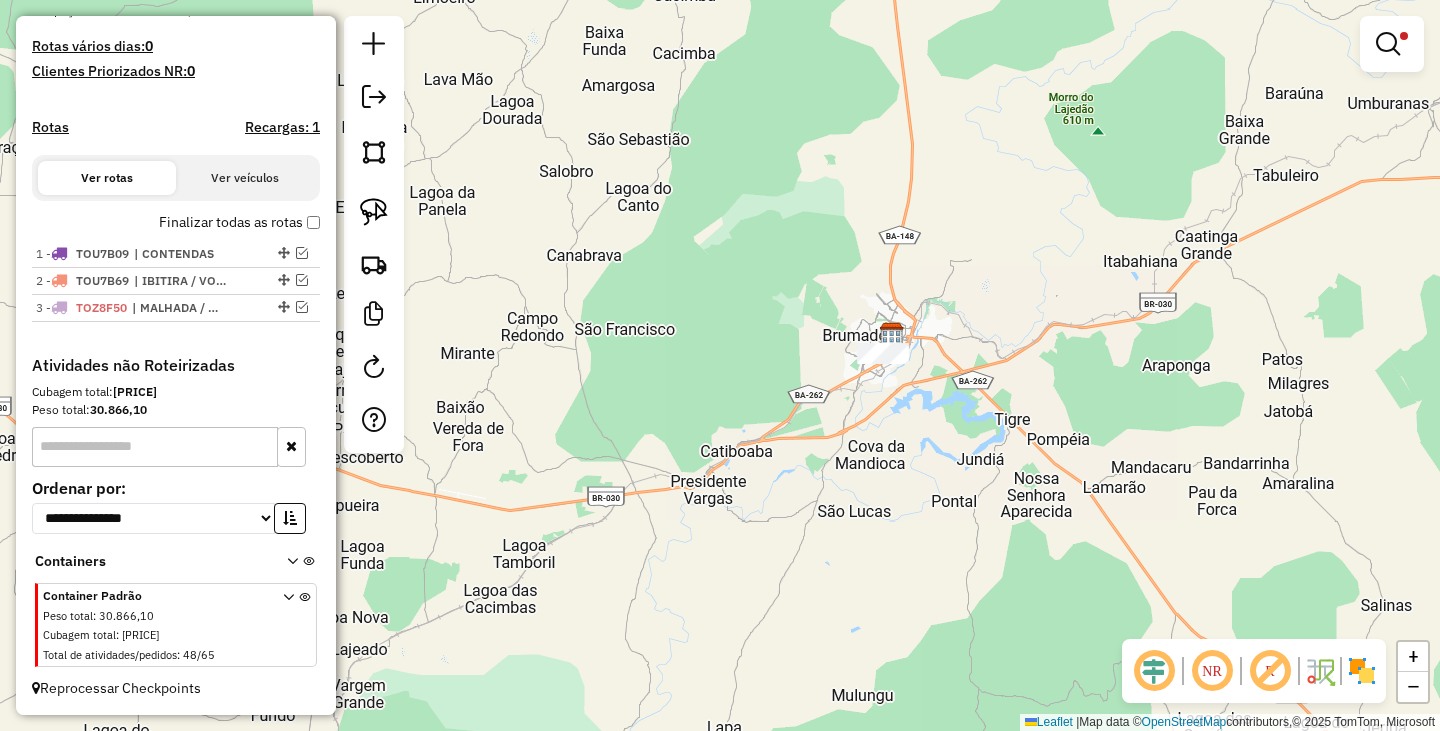 click 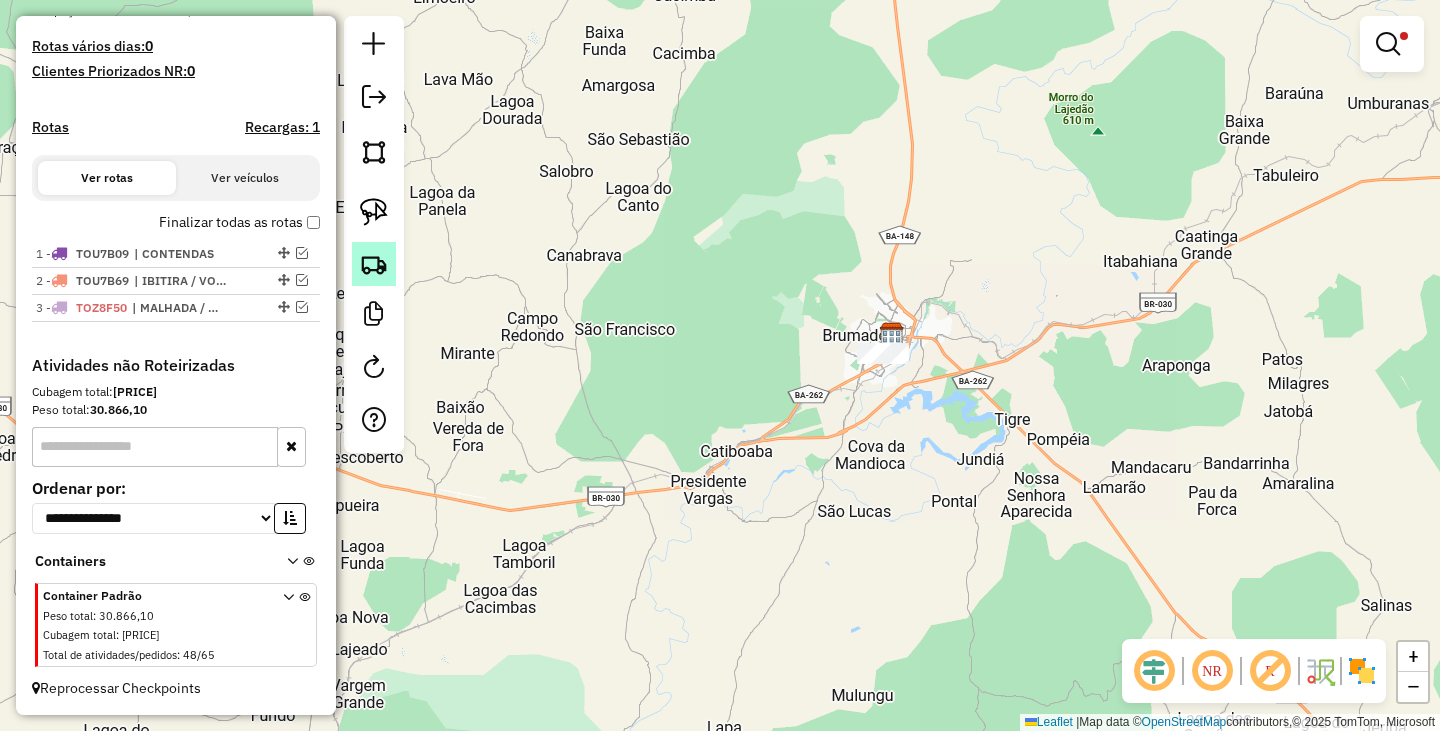 click 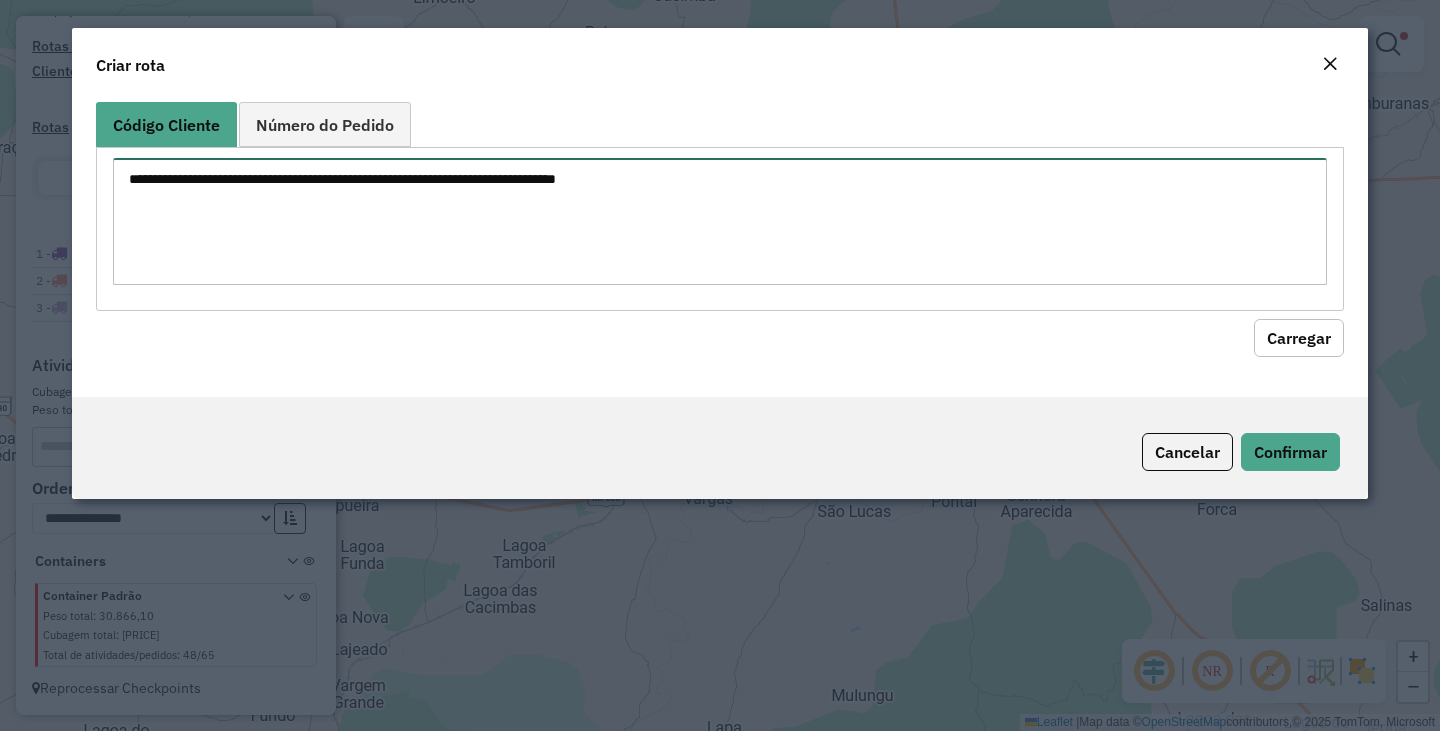 click at bounding box center (720, 221) 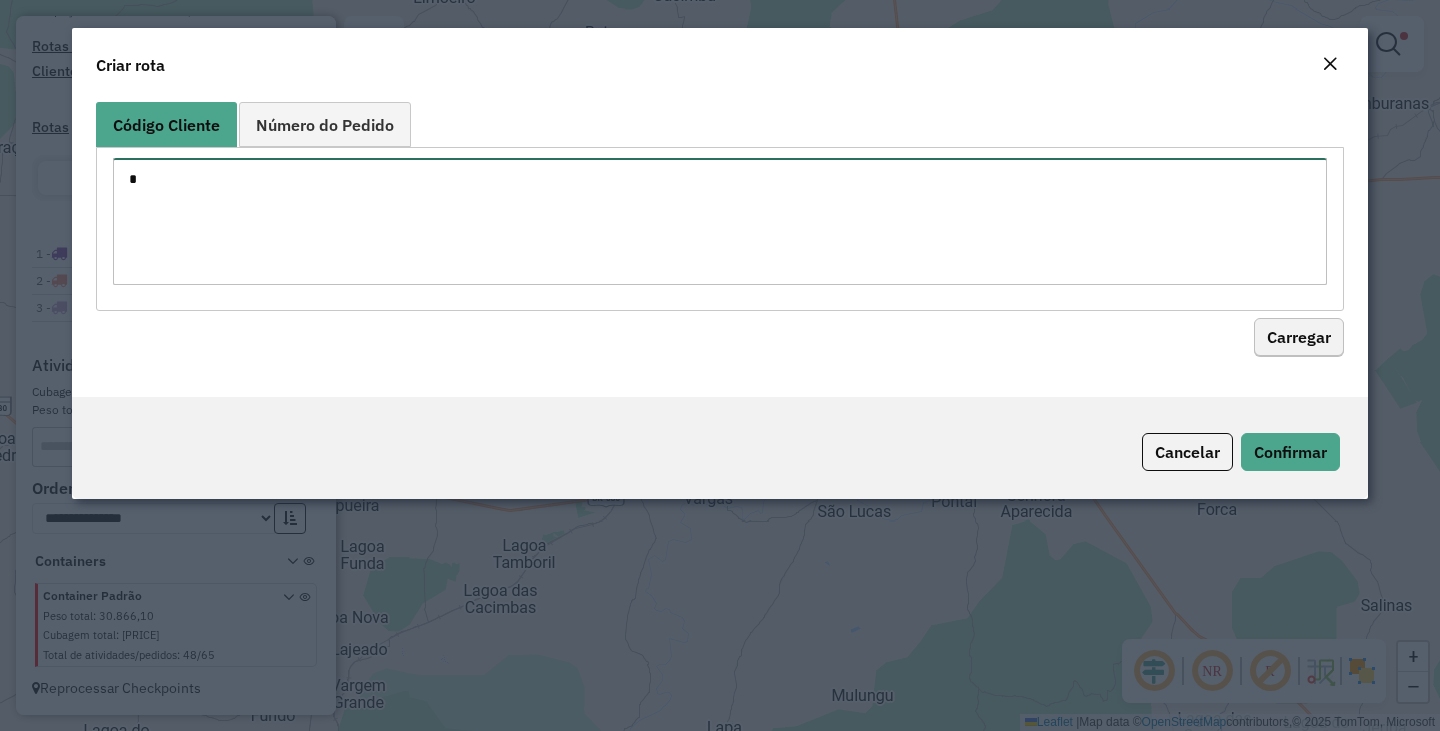 type on "*" 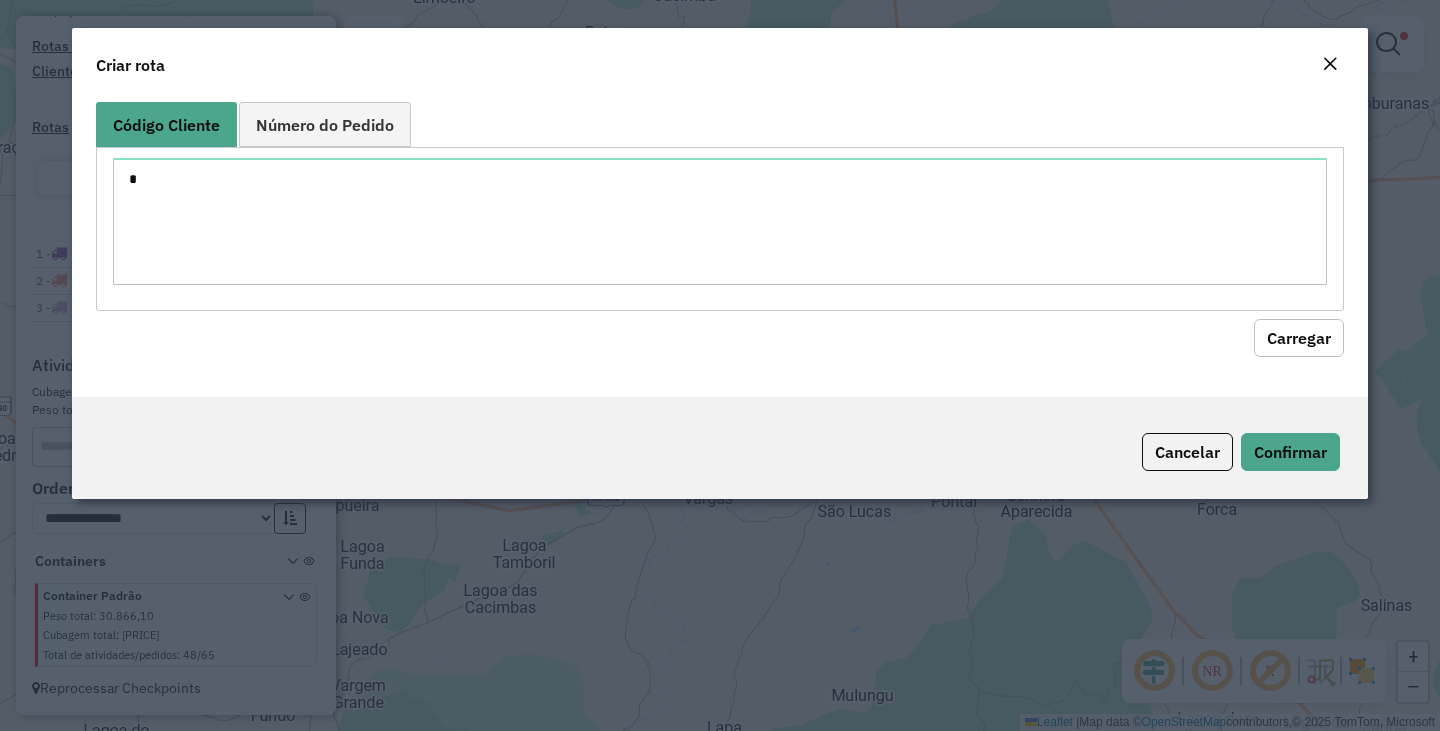 click on "Carregar" 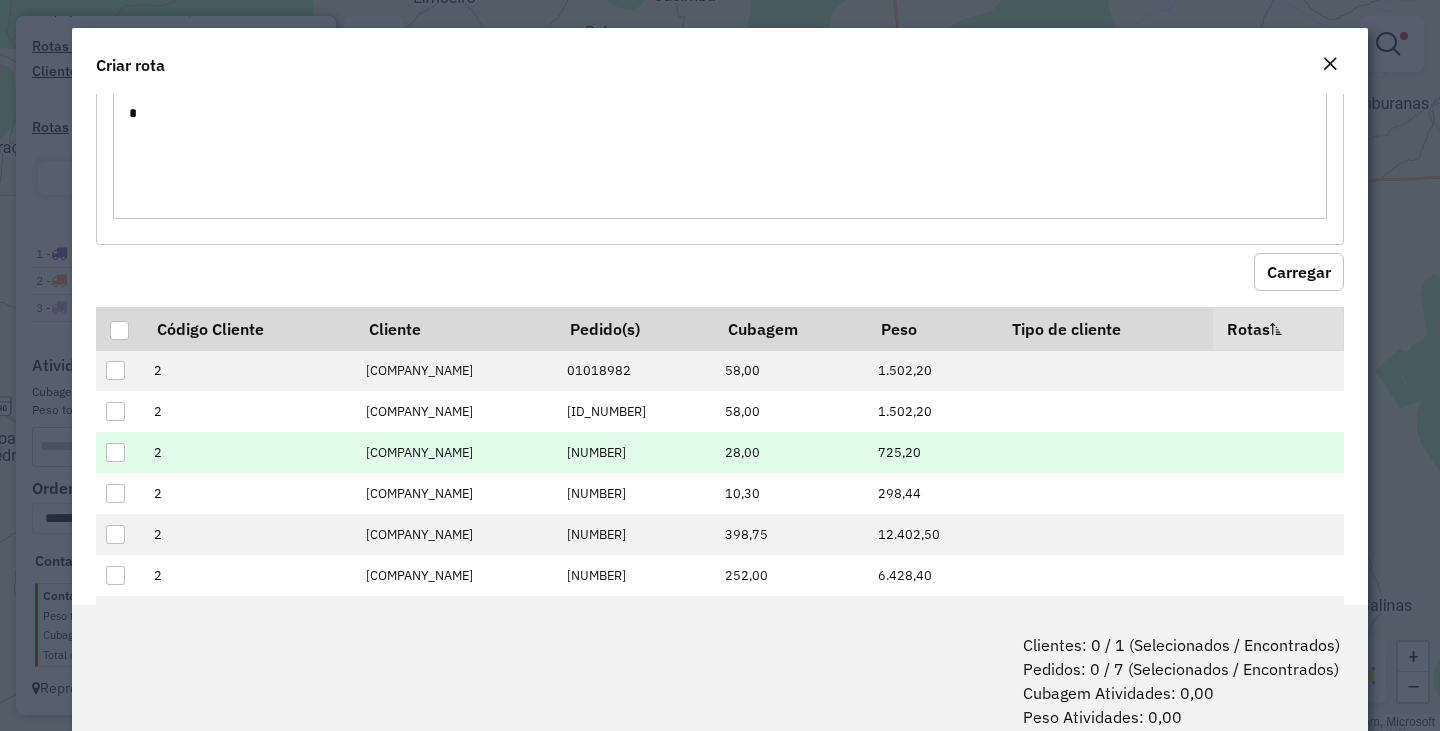 scroll, scrollTop: 137, scrollLeft: 0, axis: vertical 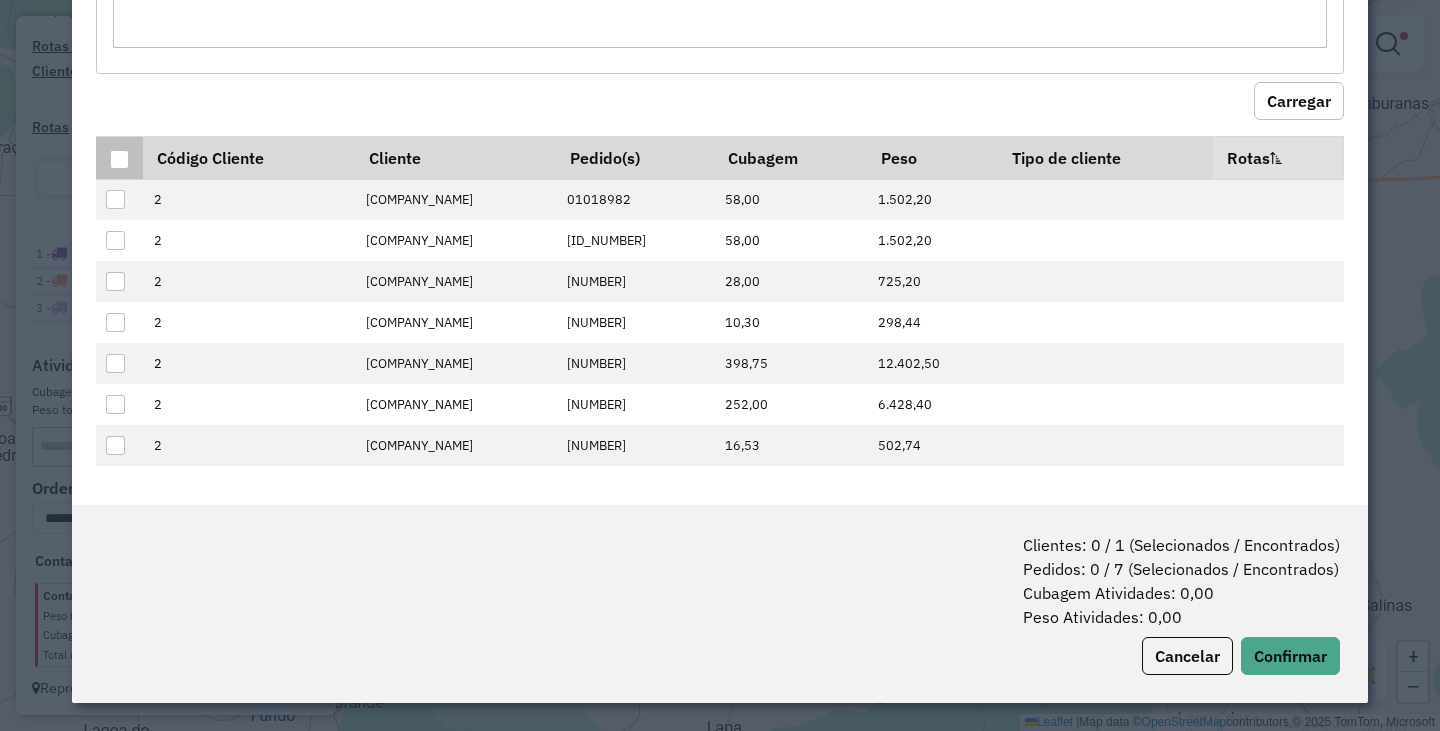 click at bounding box center [119, 159] 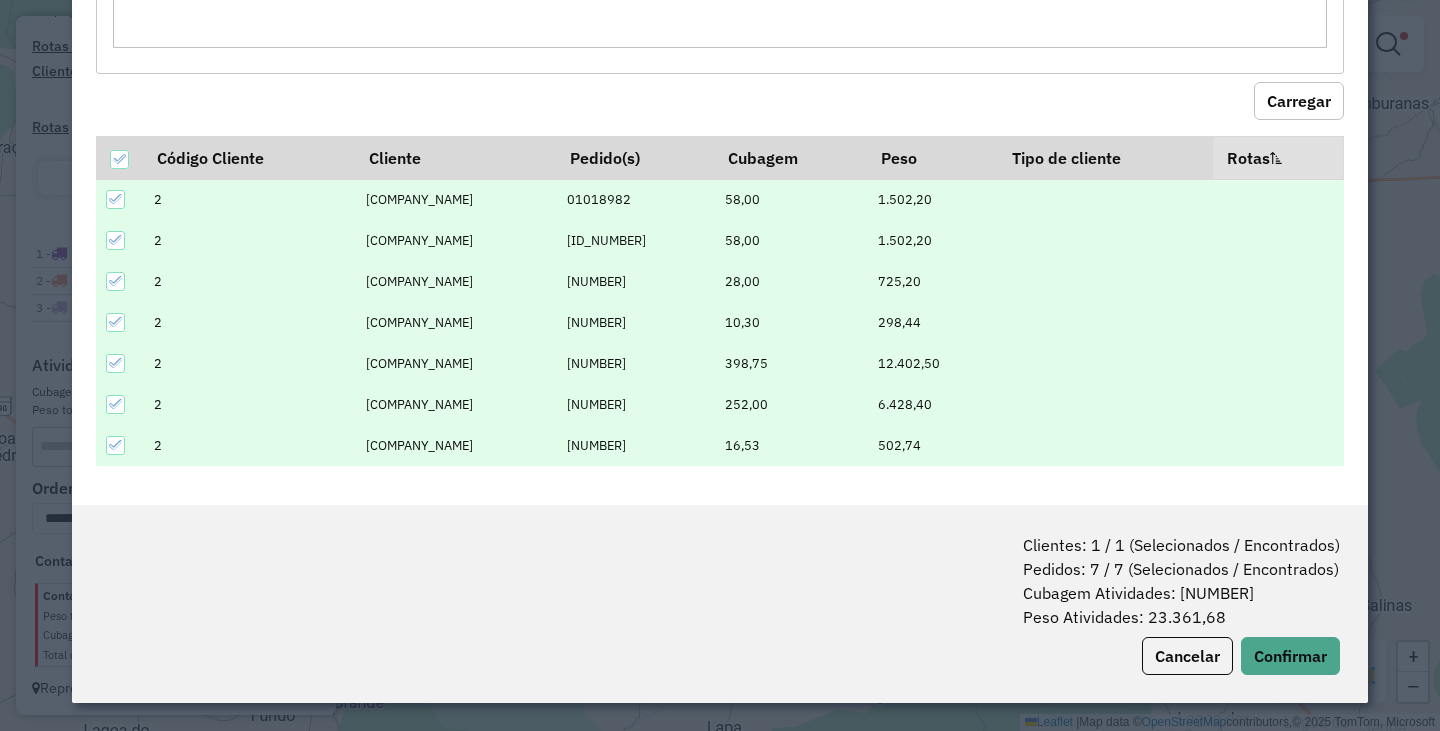 click 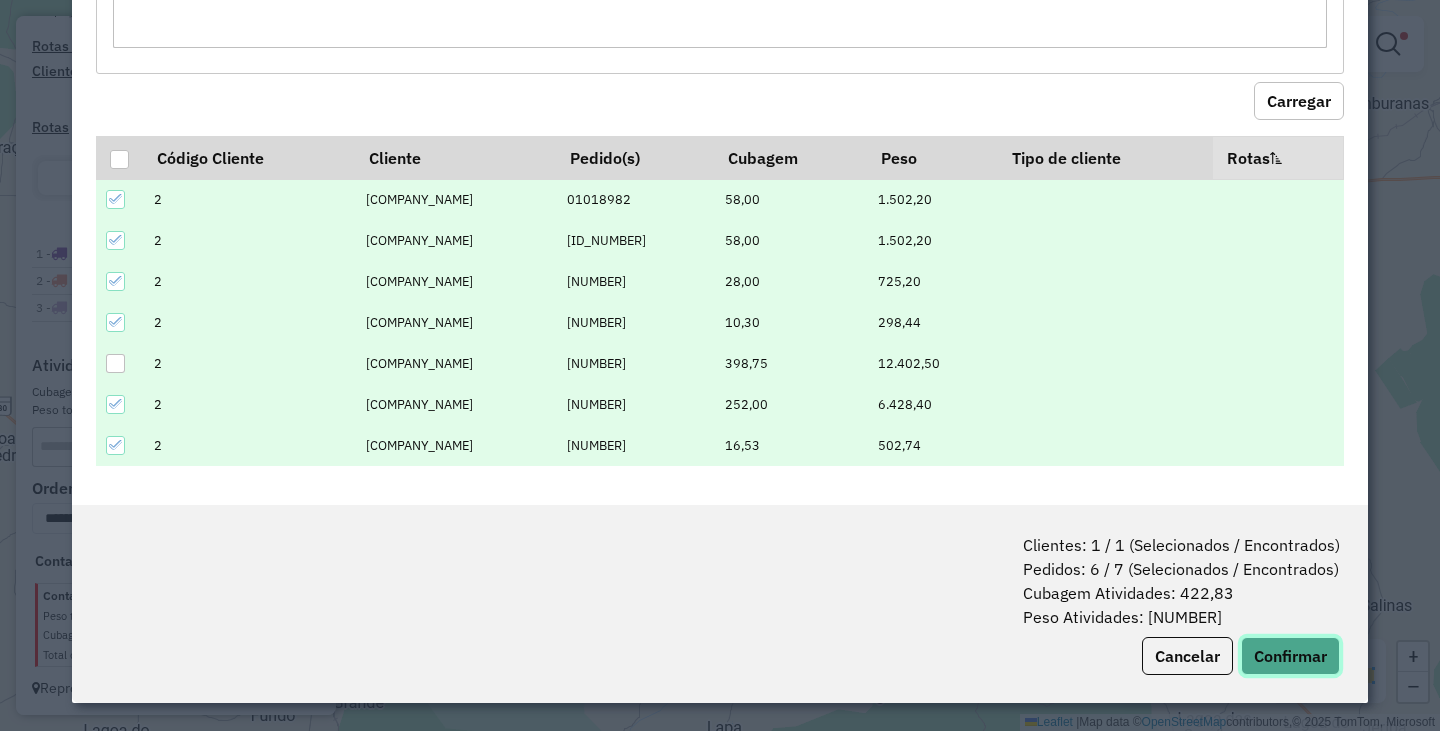 click on "Confirmar" 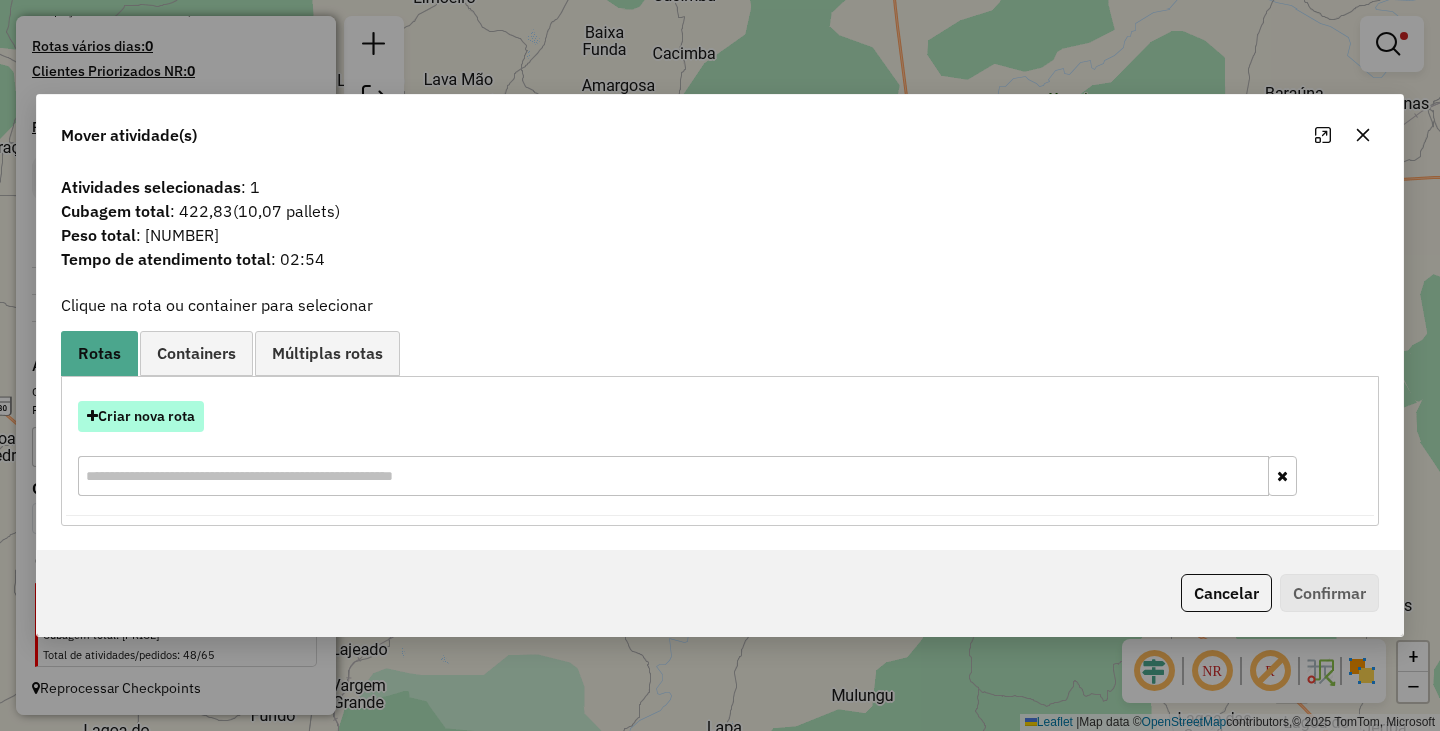 click on "Criar nova rota" at bounding box center (141, 416) 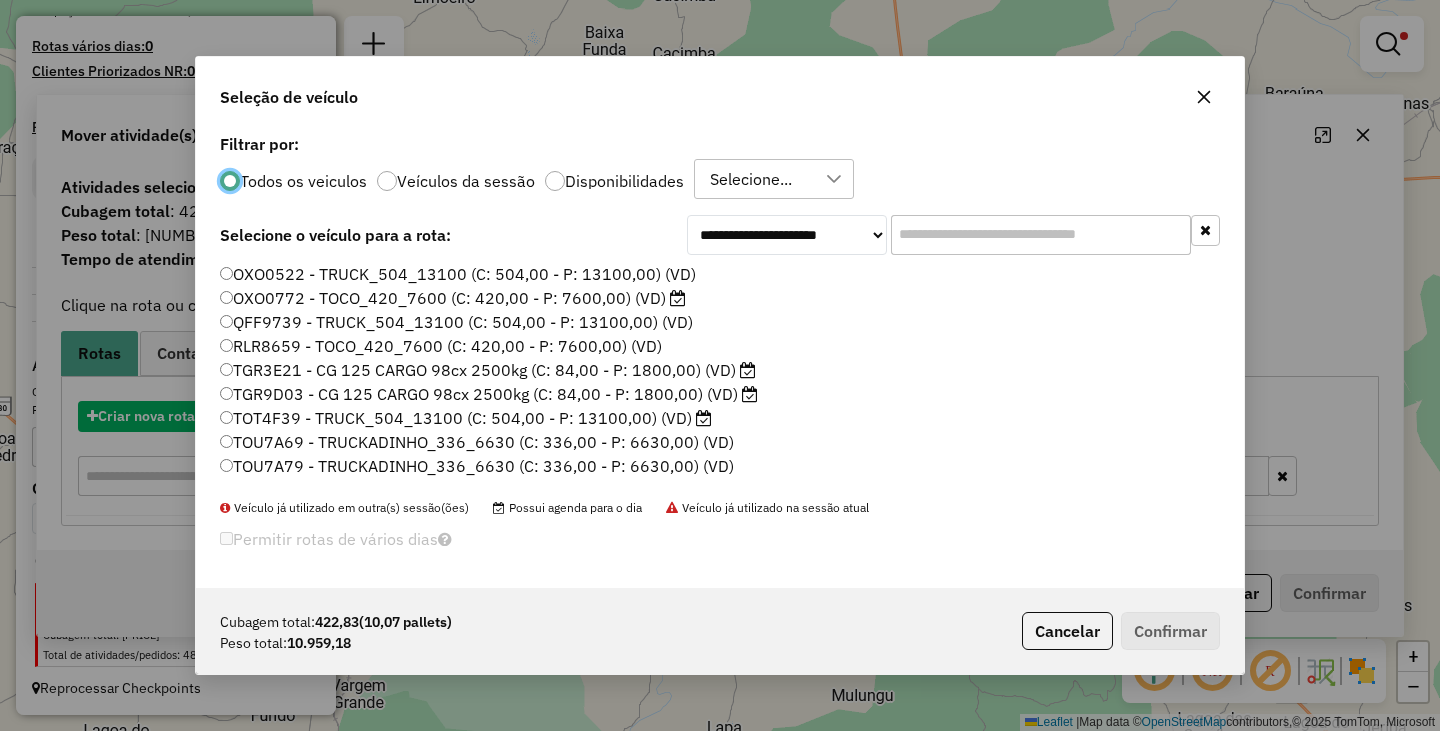 scroll, scrollTop: 11, scrollLeft: 6, axis: both 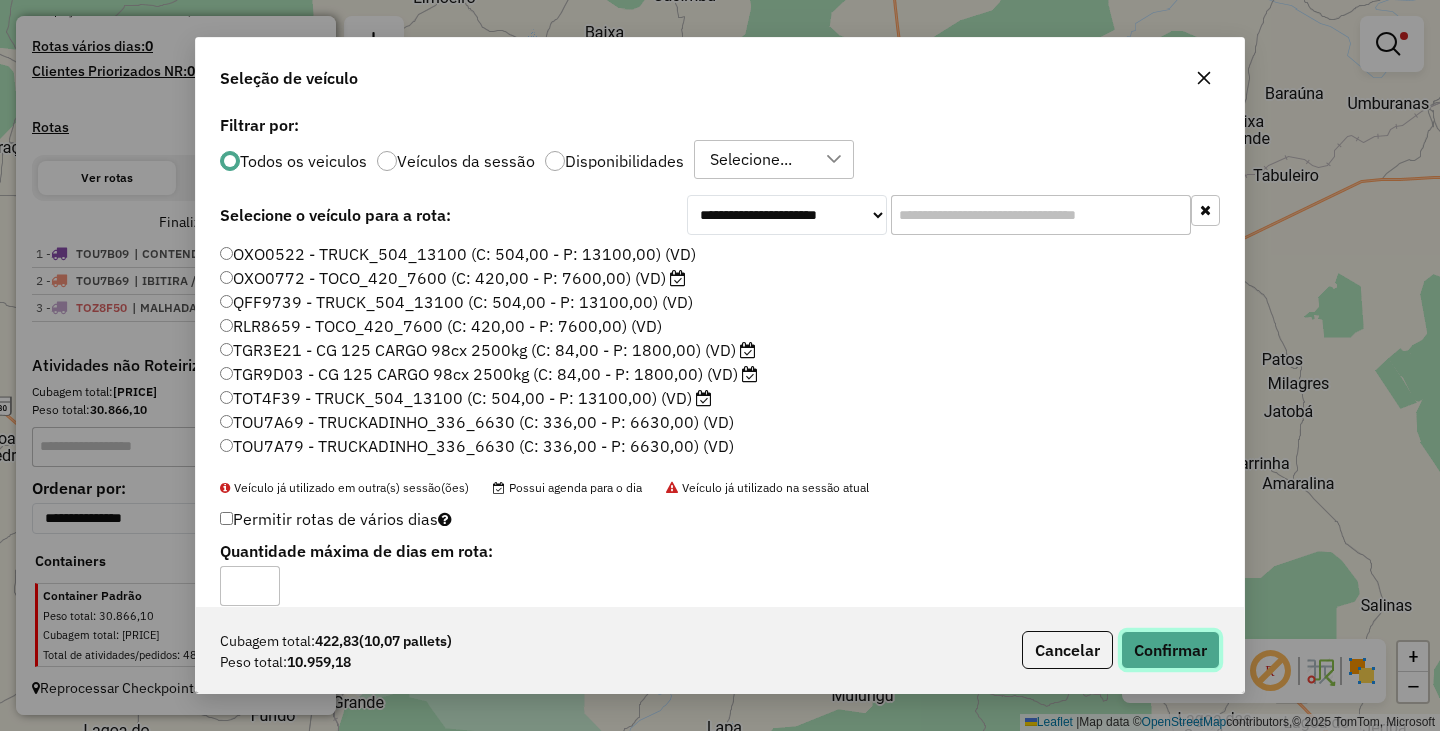 click on "Confirmar" 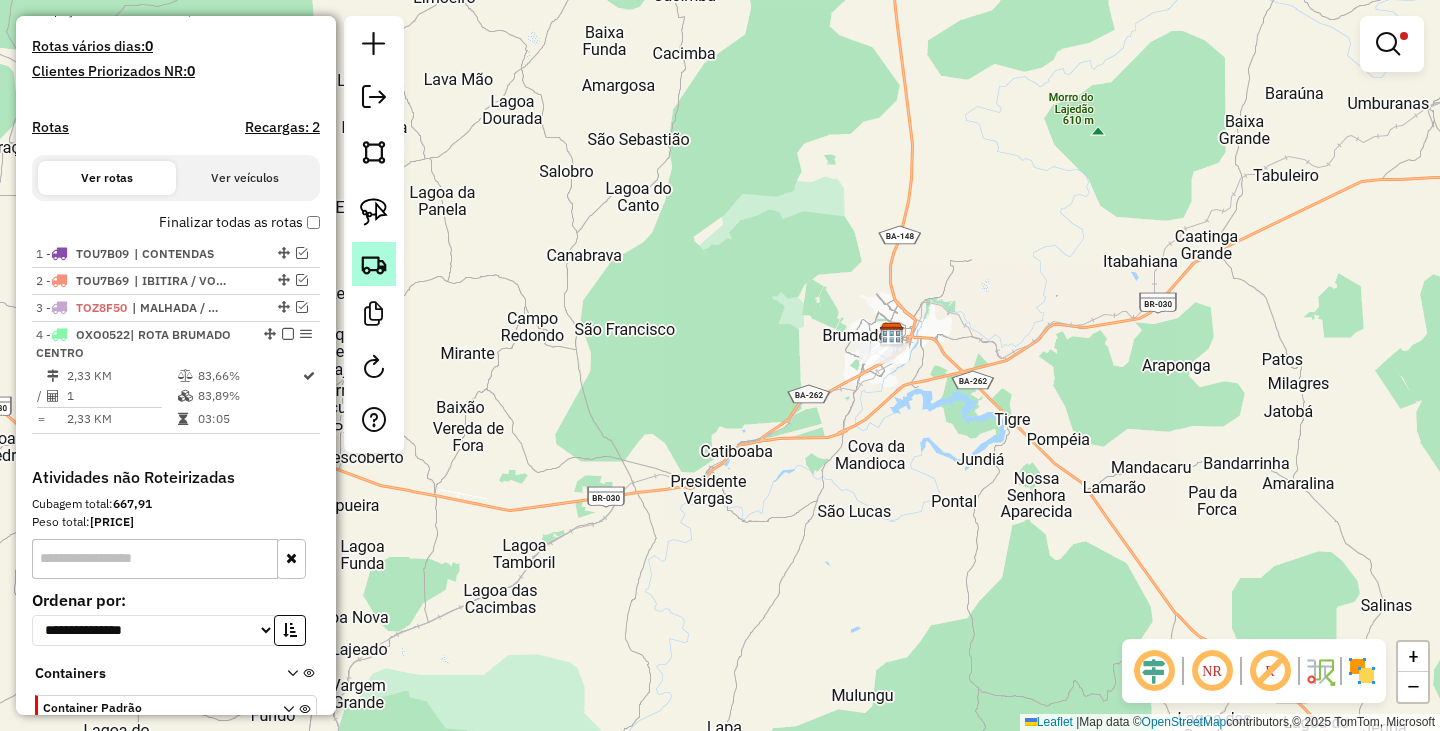 click 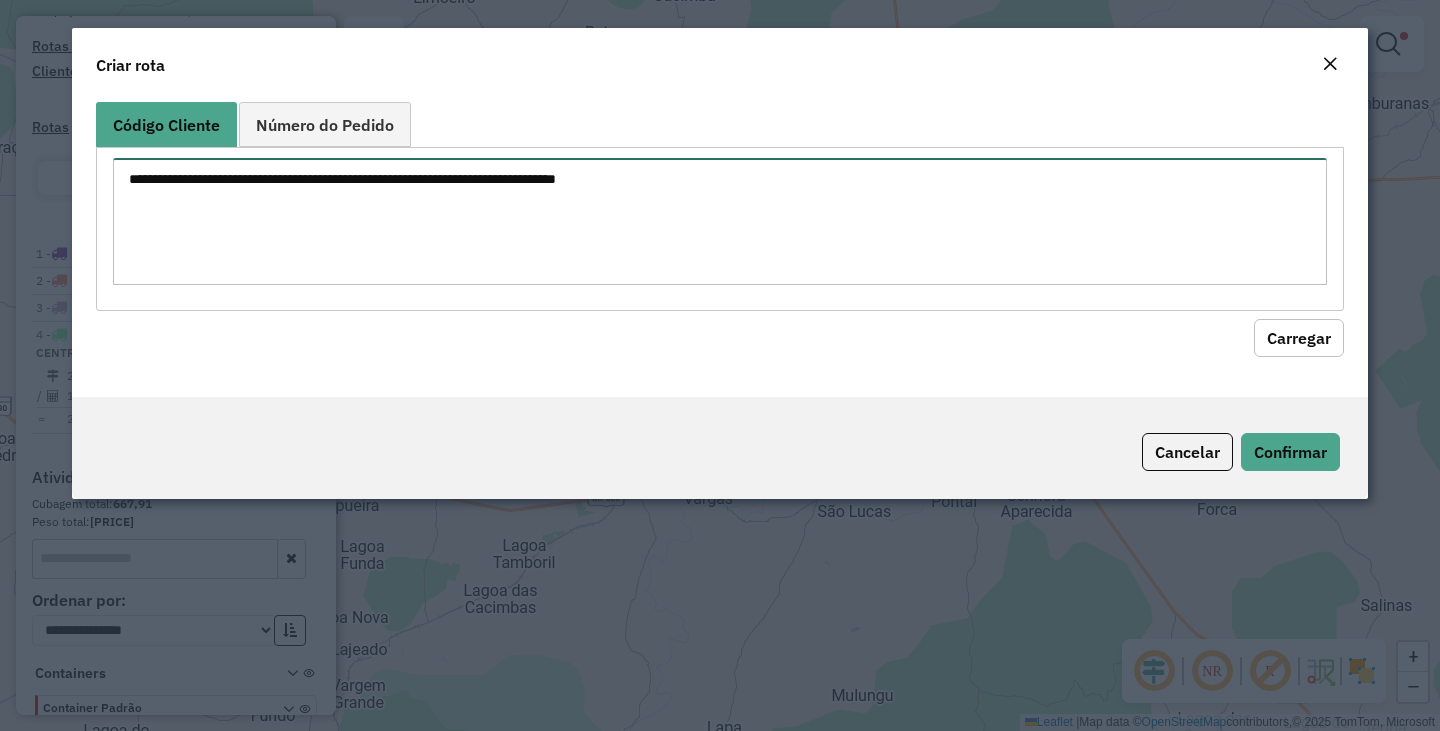 click at bounding box center [720, 221] 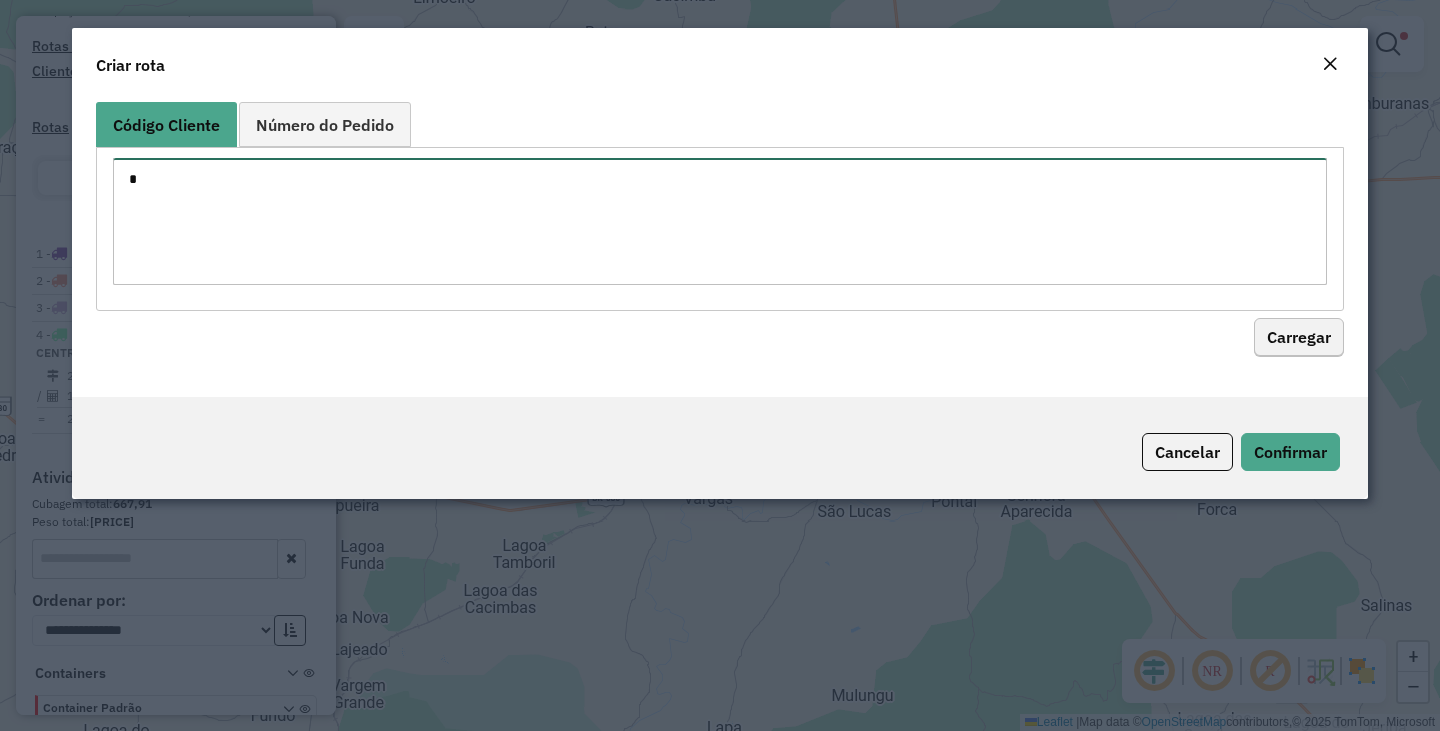 type on "*" 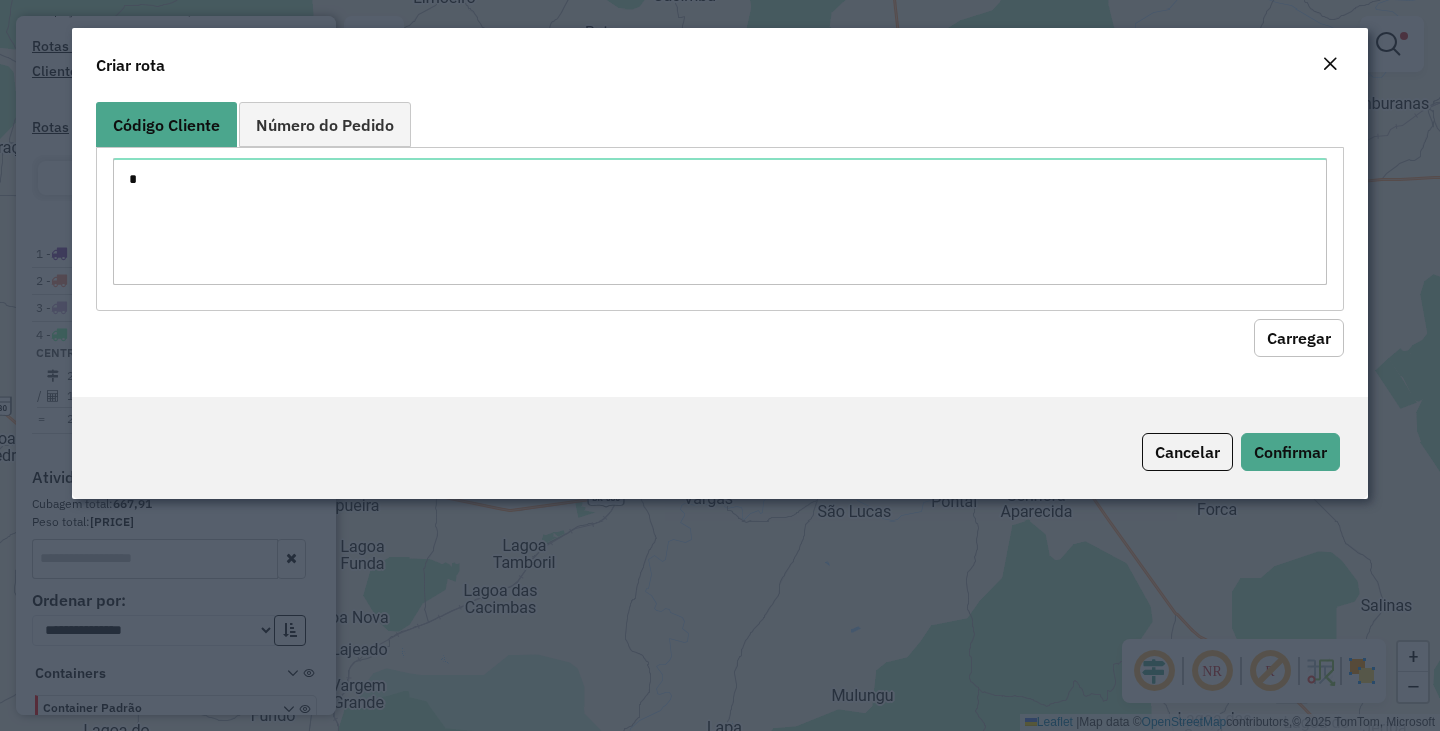click on "Carregar" 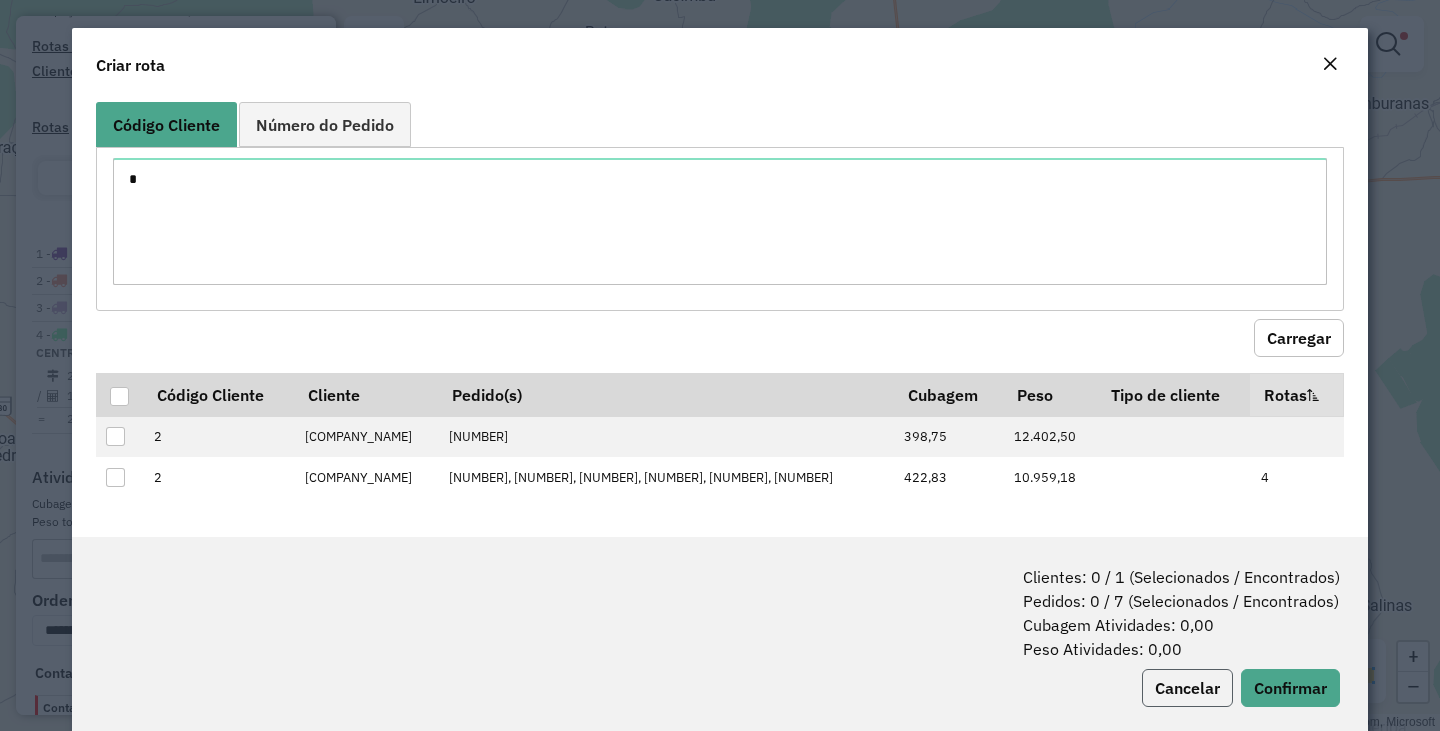 click on "Cancelar" 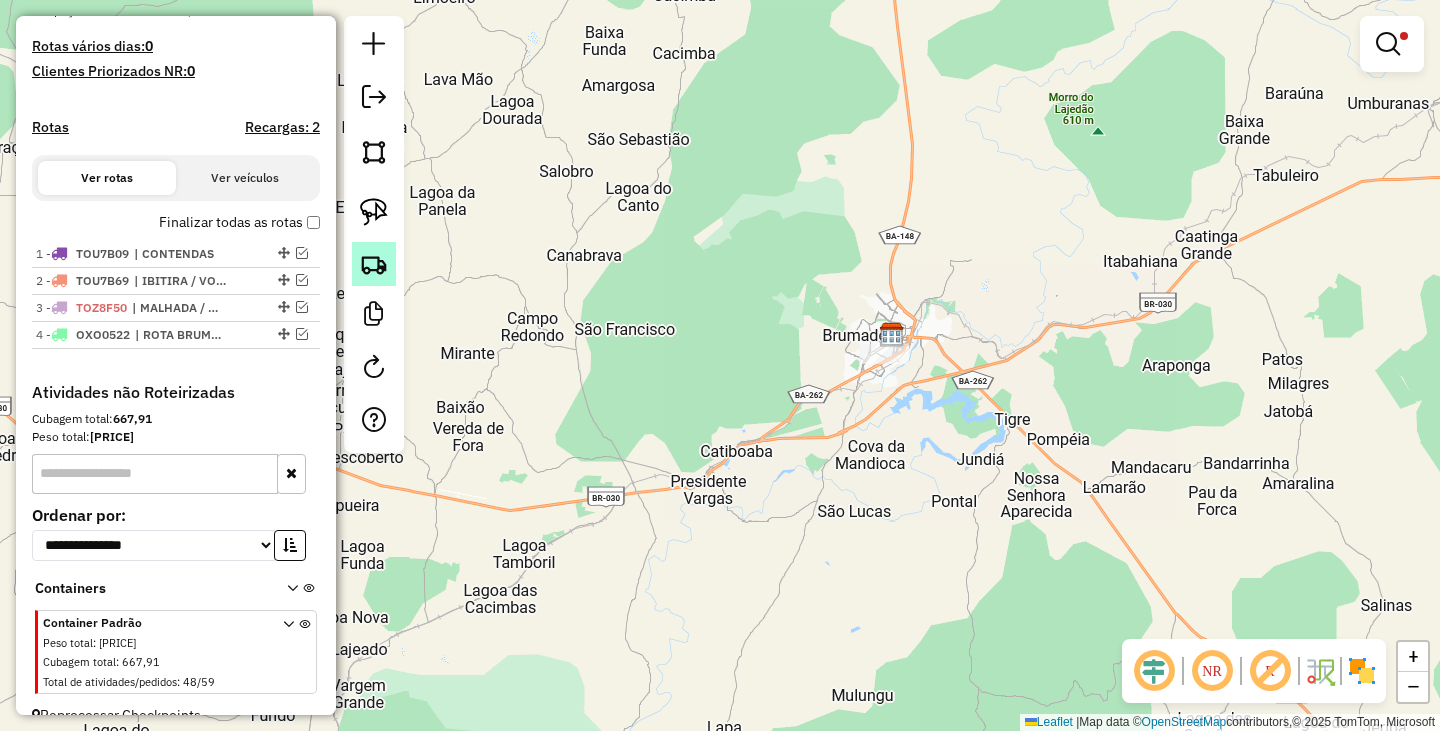 click 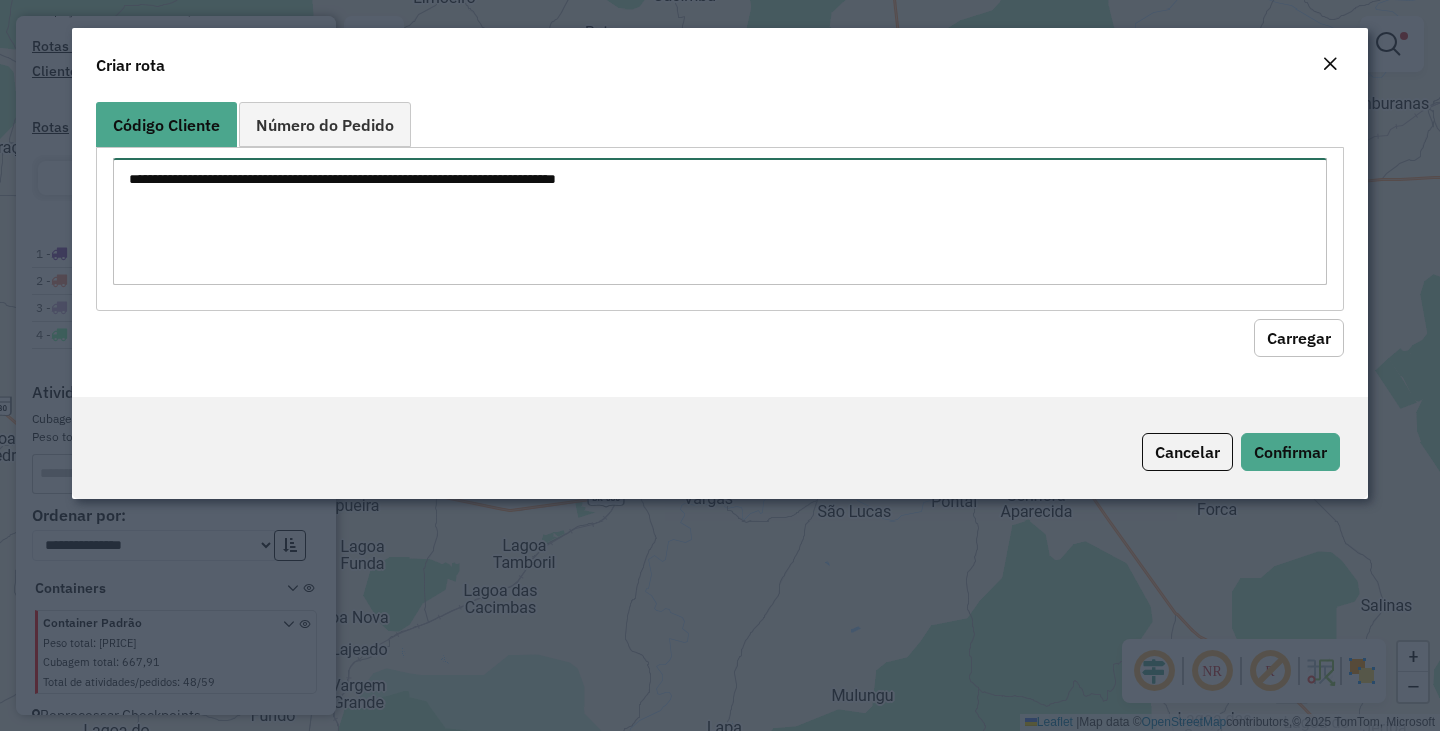 click at bounding box center [720, 221] 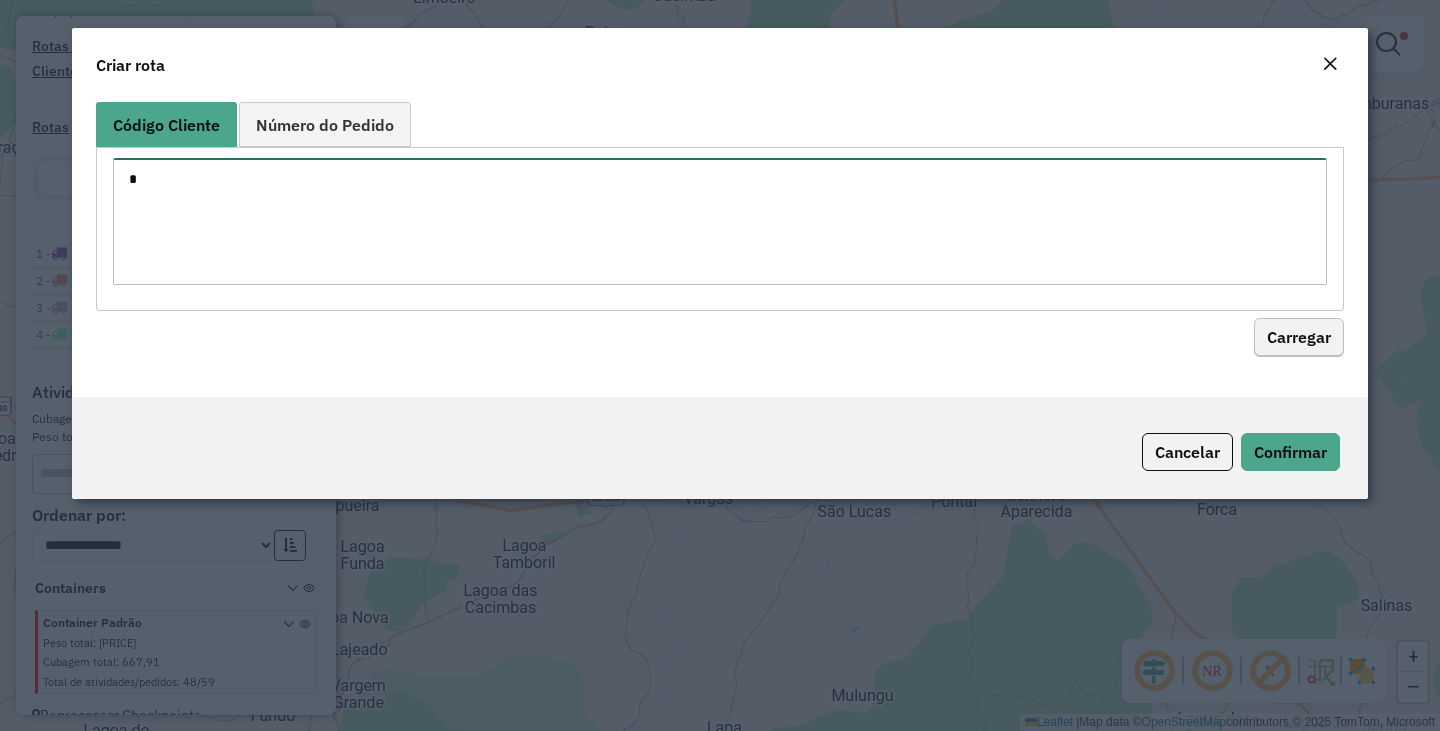 type on "*" 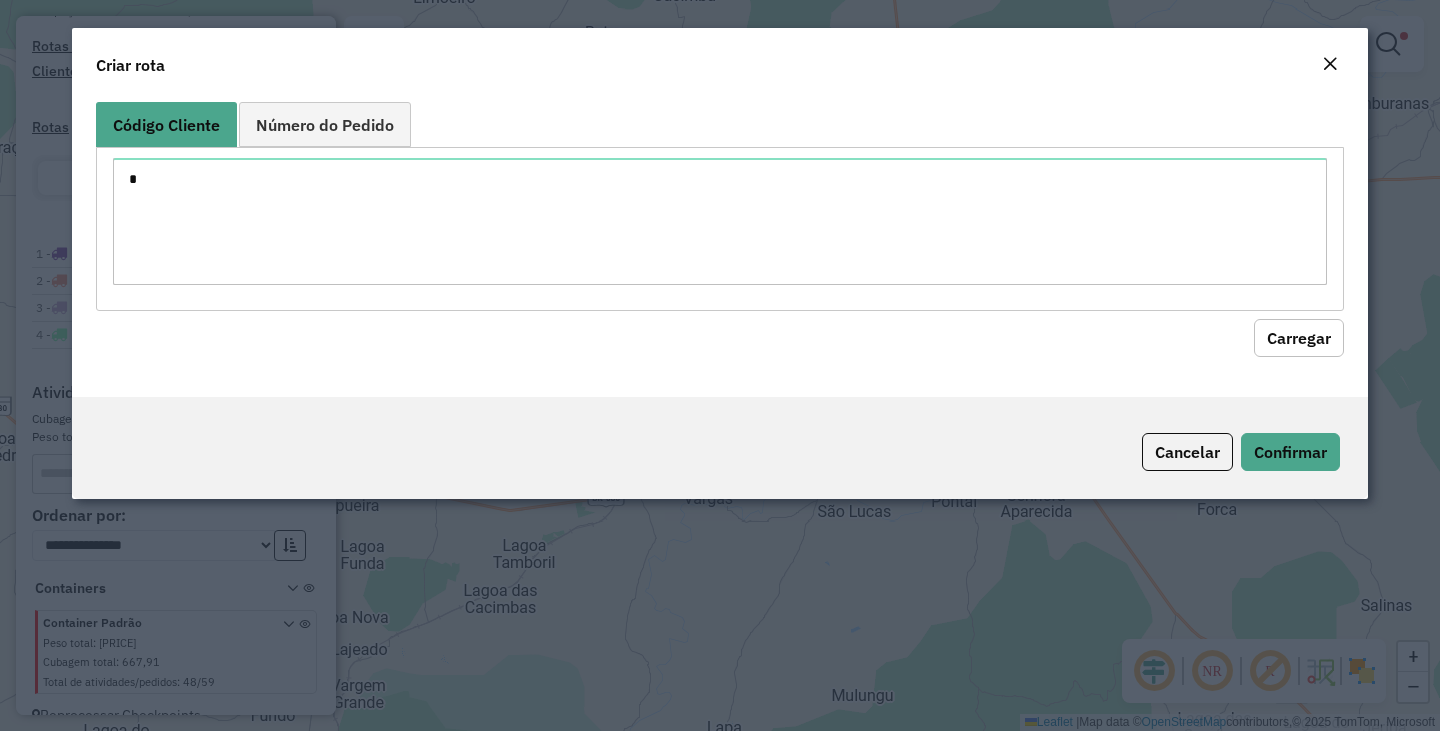 click on "Carregar" 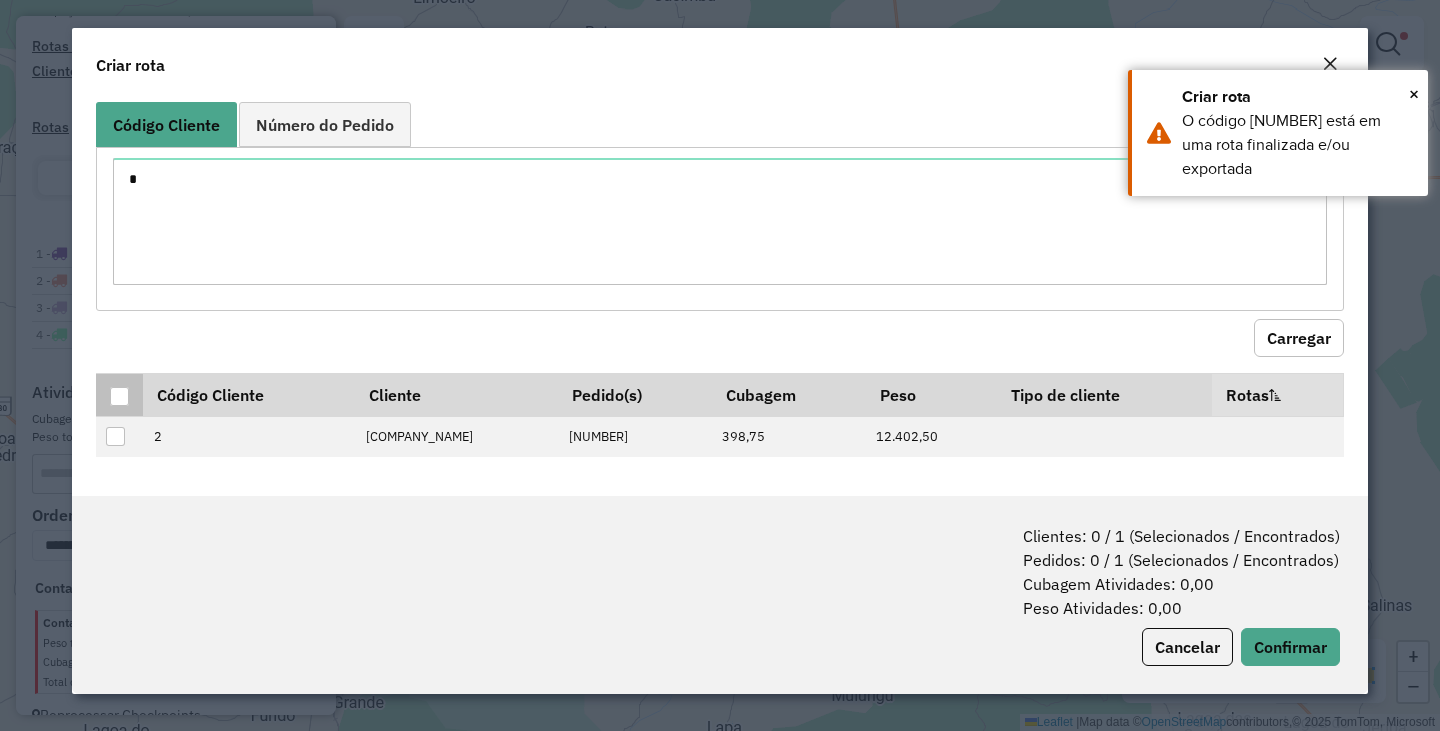 click at bounding box center [119, 396] 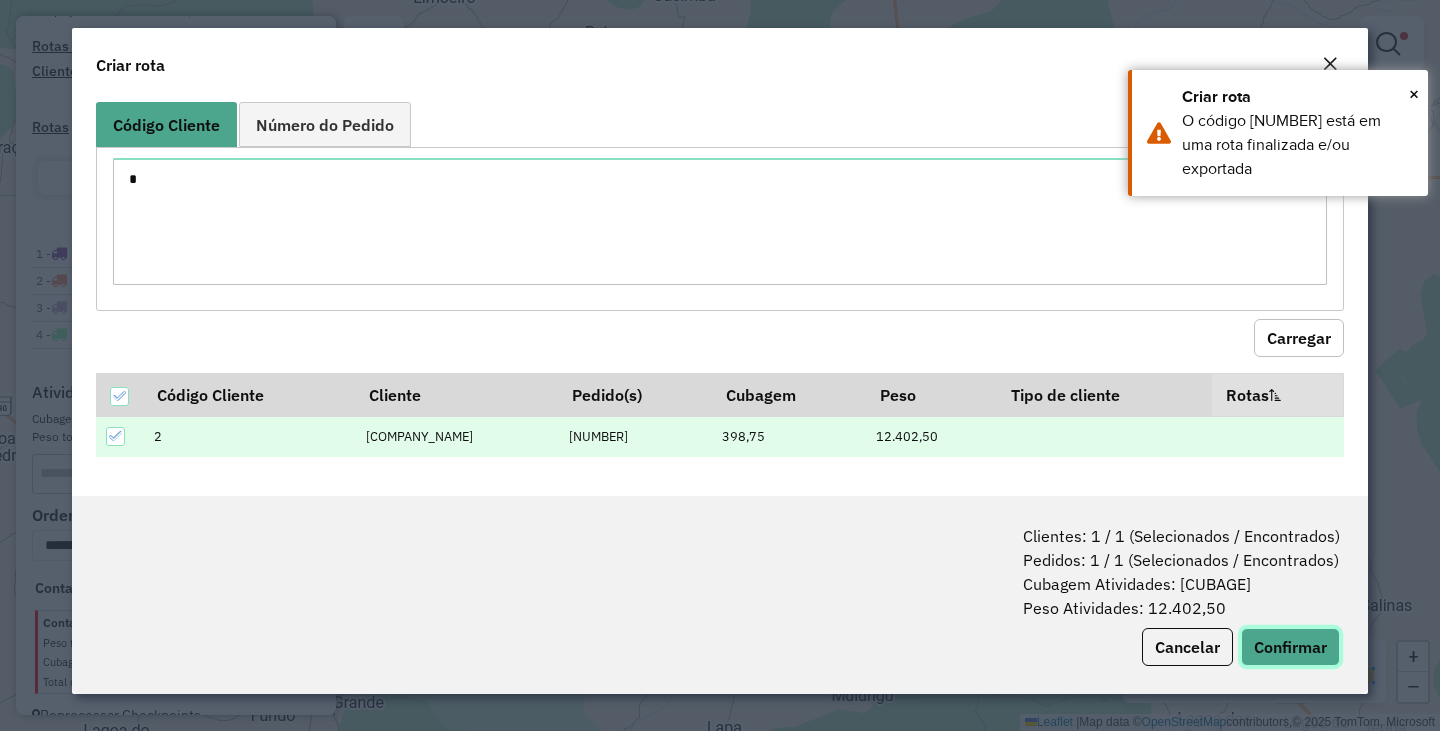 click on "Confirmar" 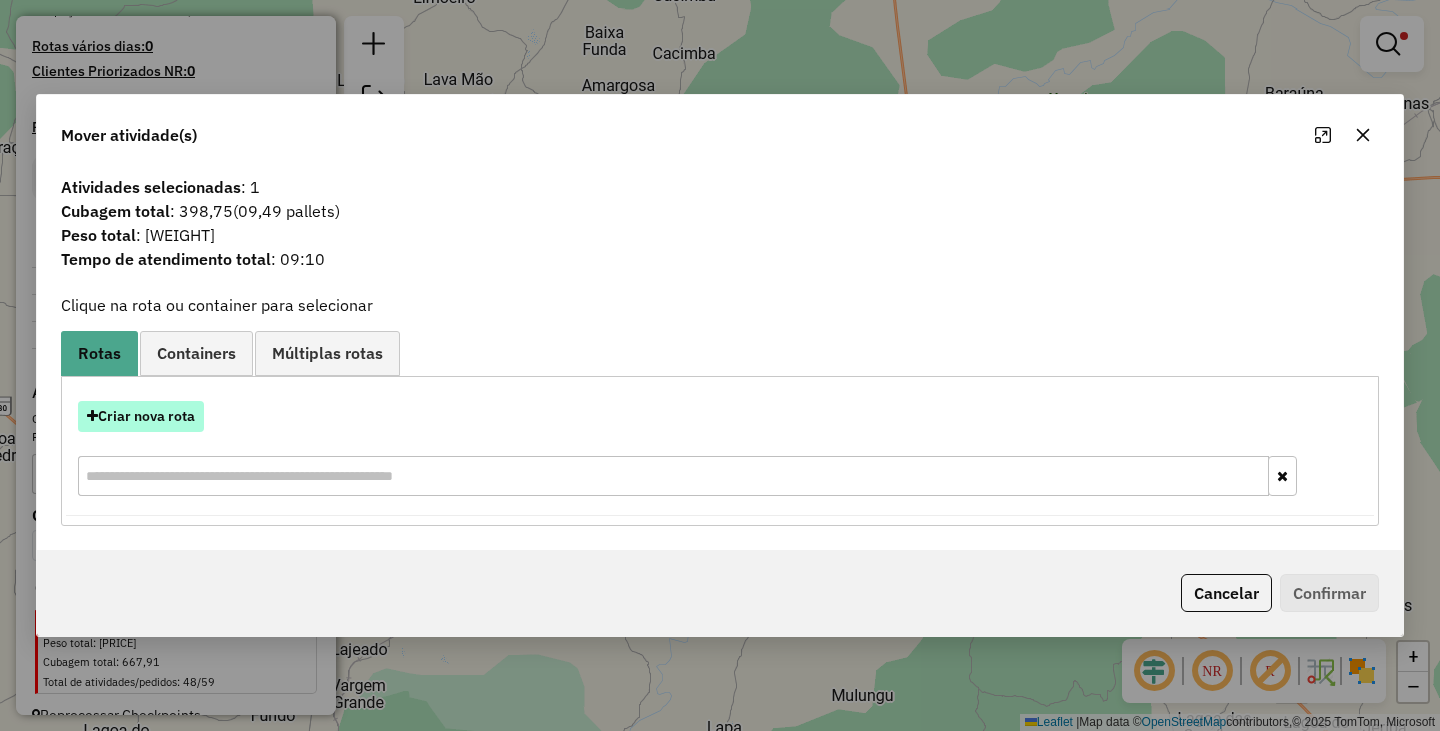 click on "Criar nova rota" at bounding box center (141, 416) 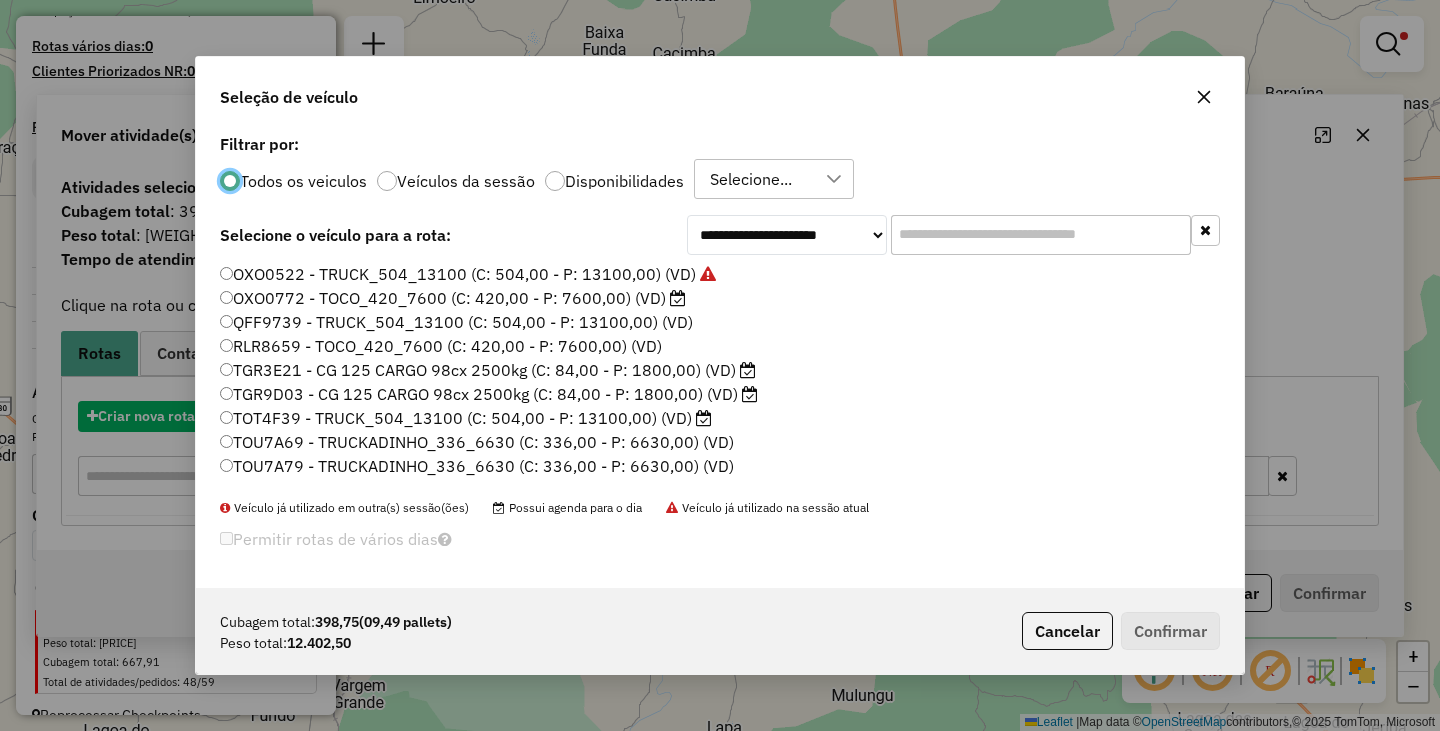 scroll, scrollTop: 11, scrollLeft: 6, axis: both 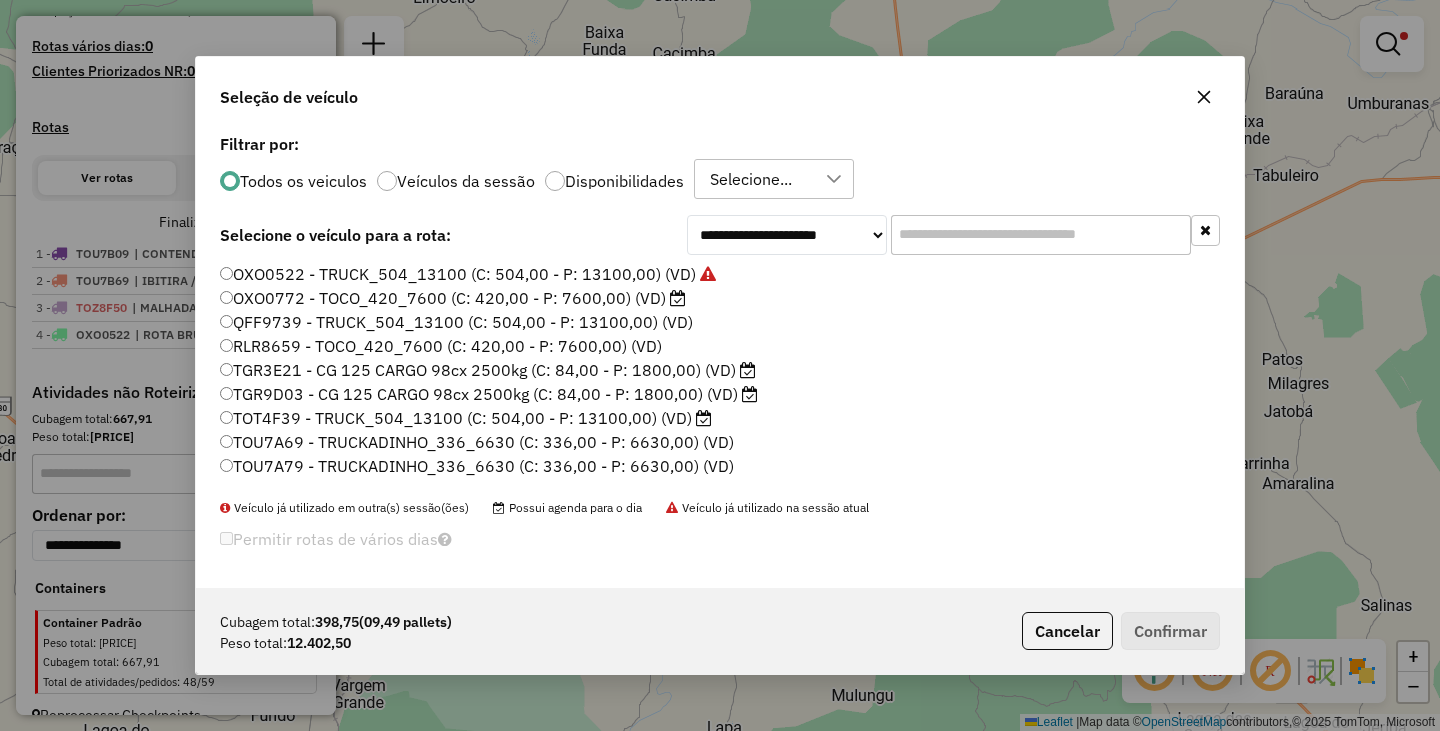 click on "OXO0522 - TRUCK_504_13100 (C: 504,00 - P: 13100,00) (VD)   OXO0772 - TOCO_420_7600 (C: 420,00 - P: 7600,00) (VD)   QFF9739 - TRUCK_504_13100 (C: 504,00 - P: 13100,00) (VD)   RLR8659 - TOCO_420_7600 (C: 420,00 - P: 7600,00) (VD)   TGR3E21 - CG 125 CARGO 98cx 2500kg (C: 84,00 - P: 1800,00) (VD)   TGR9D03 - CG 125 CARGO 98cx 2500kg (C: 84,00 - P: 1800,00) (VD)   TOT4F39 - TRUCK_504_13100 (C: 504,00 - P: 13100,00) (VD)   TOU7A69  - TRUCKADINHO_336_6630 (C: 336,00 - P: 6630,00) (VD)   TOU7A79  - TRUCKADINHO_336_6630 (C: 336,00 - P: 6630,00) (VD)   TOU7A89  - TRUCKADINHO_336_6630 (C: 336,00 - P: 6630,00) (VD)   TOU7A99  - TRUCKADINHO_336_6630 (C: 336,00 - P: 6630,00) (VD)   TOU7B09 - TRUCKADINHO_336_6630 (C: 336,00 - P: 6630,00) (VD)   TOU7B19 - TRUCKADINHO_336_6630 (C: 336,00 - P: 6630,00) (VD)   TOU7B39  - TRUCKADINHO_336_6630 (C: 336,00 - P: 6630,00) (VD)   TOU7B49 - TRUCKADINHO_336_6630 (C: 336,00 - P: 6630,00) (VD)   TOU7B59 - TRUCKADINHO_336_6630 (C: 336,00 - P: 6630,00) (VD)" 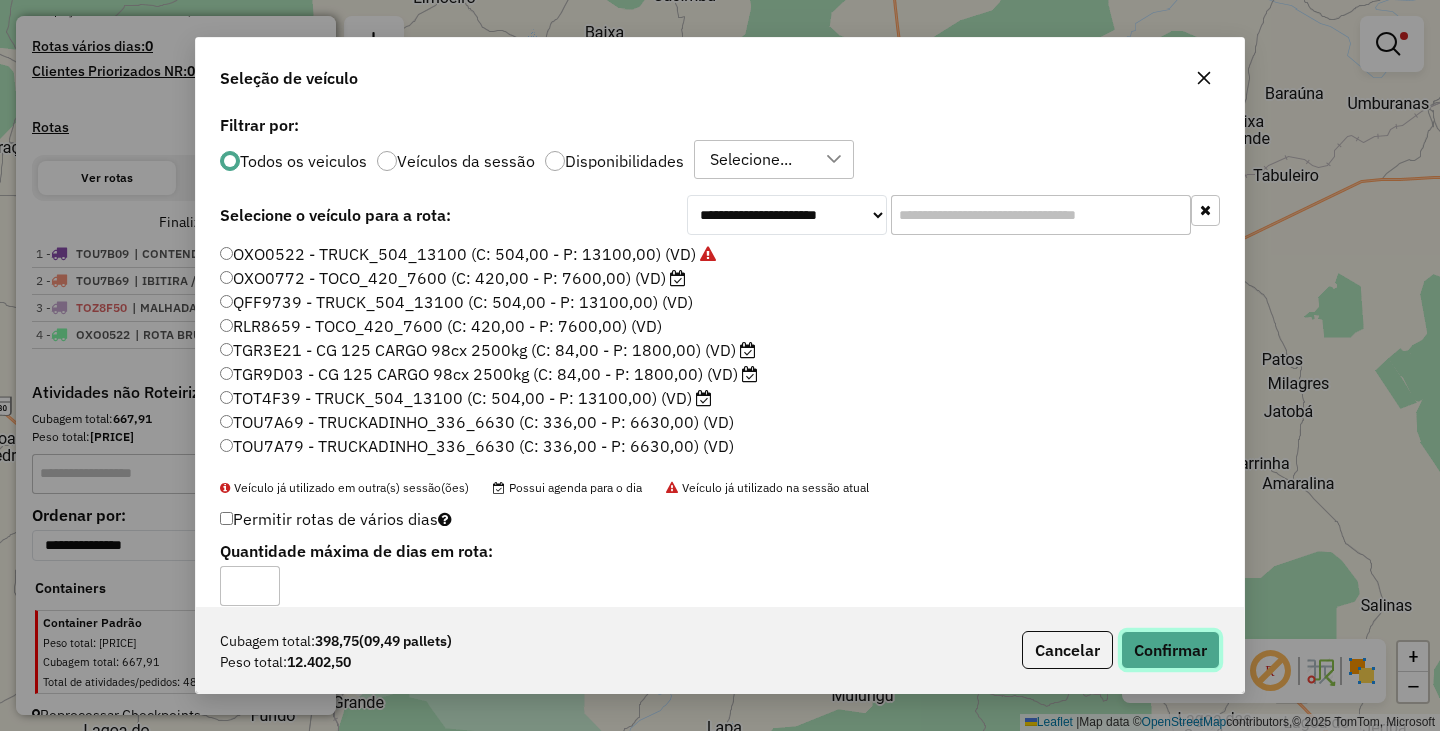 click on "Confirmar" 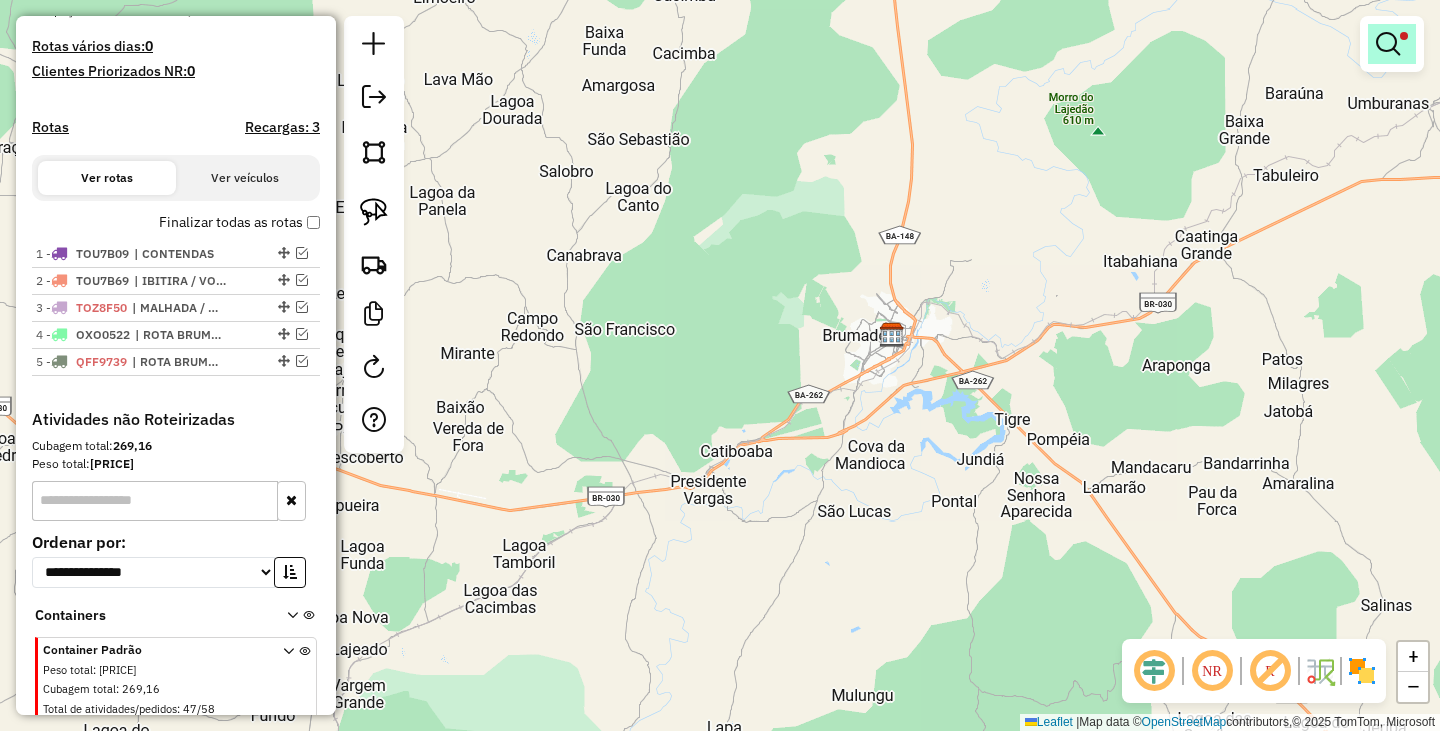 click at bounding box center (1392, 44) 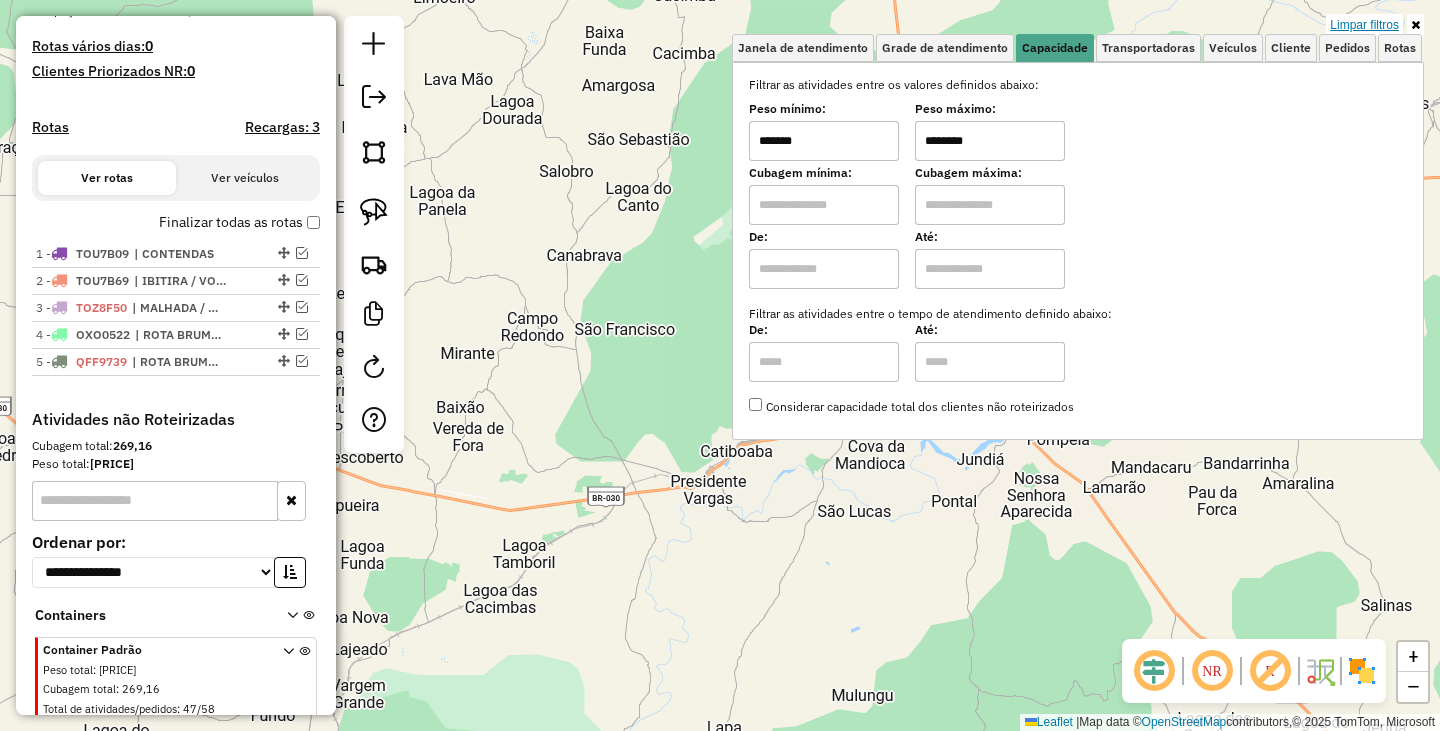 click on "Limpar filtros" at bounding box center (1364, 25) 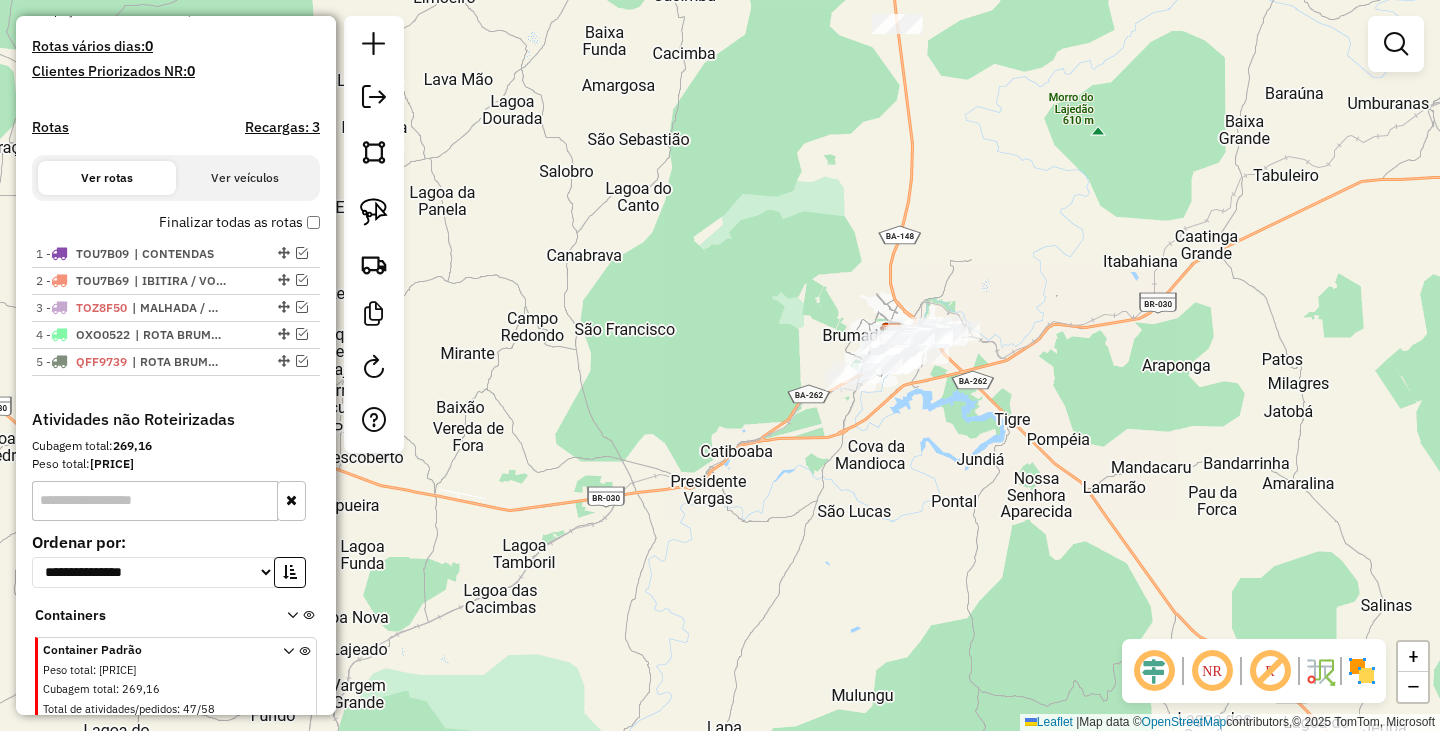 click on "Janela de atendimento Grade de atendimento Capacidade Transportadoras Veículos Cliente Pedidos  Rotas Selecione os dias de semana para filtrar as janelas de atendimento  Seg   Ter   Qua   Qui   Sex   Sáb   Dom  Informe o período da janela de atendimento: De: Até:  Filtrar exatamente a janela do cliente  Considerar janela de atendimento padrão  Selecione os dias de semana para filtrar as grades de atendimento  Seg   Ter   Qua   Qui   Sex   Sáb   Dom   Considerar clientes sem dia de atendimento cadastrado  Clientes fora do dia de atendimento selecionado Filtrar as atividades entre os valores definidos abaixo:  Peso mínimo:   Peso máximo:   Cubagem mínima:   Cubagem máxima:   De:   Até:  Filtrar as atividades entre o tempo de atendimento definido abaixo:  De:   Até:   Considerar capacidade total dos clientes não roteirizados Transportadora: Selecione um ou mais itens Tipo de veículo: Selecione um ou mais itens Veículo: Selecione um ou mais itens Motorista: Selecione um ou mais itens Nome: Rótulo:" 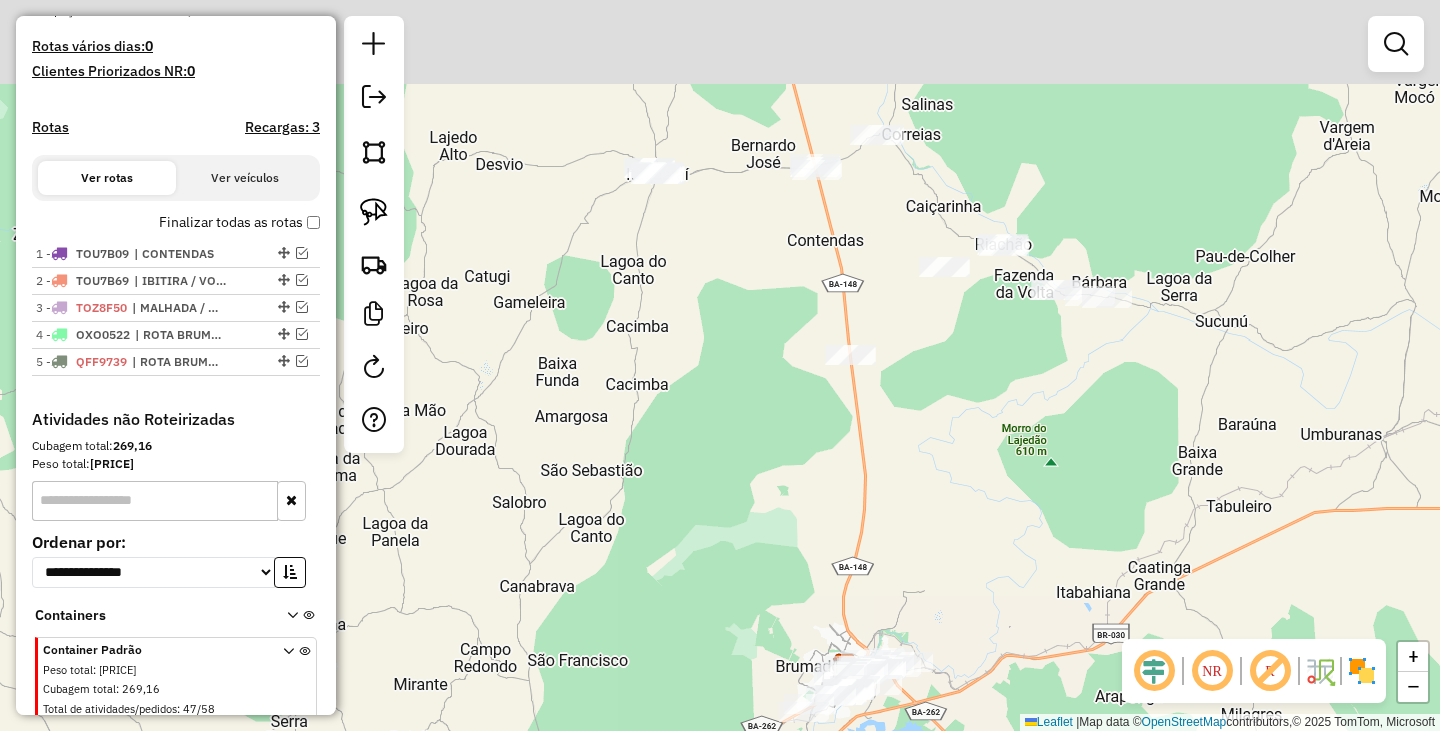 drag, startPoint x: 1088, startPoint y: 378, endPoint x: 1029, endPoint y: 571, distance: 201.81674 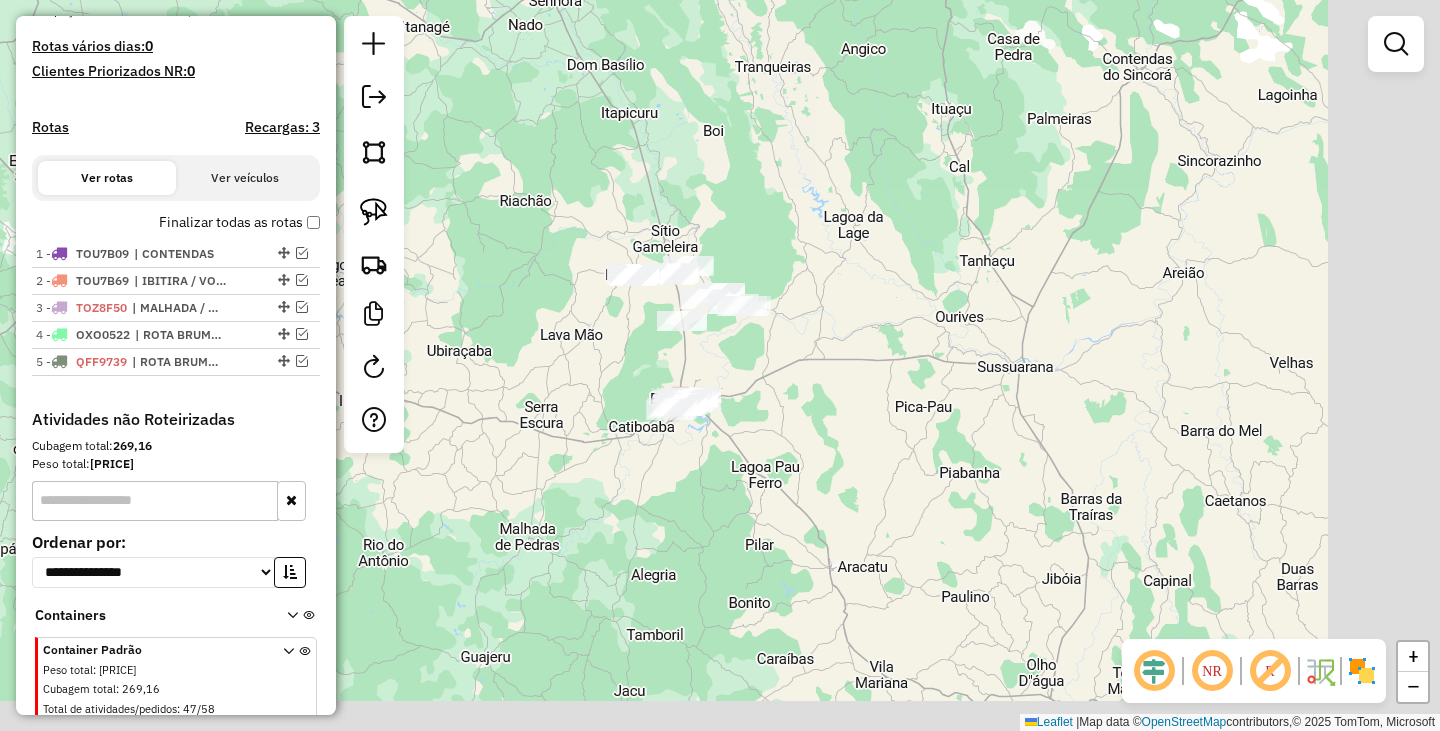 drag, startPoint x: 1104, startPoint y: 473, endPoint x: 756, endPoint y: 344, distance: 371.14014 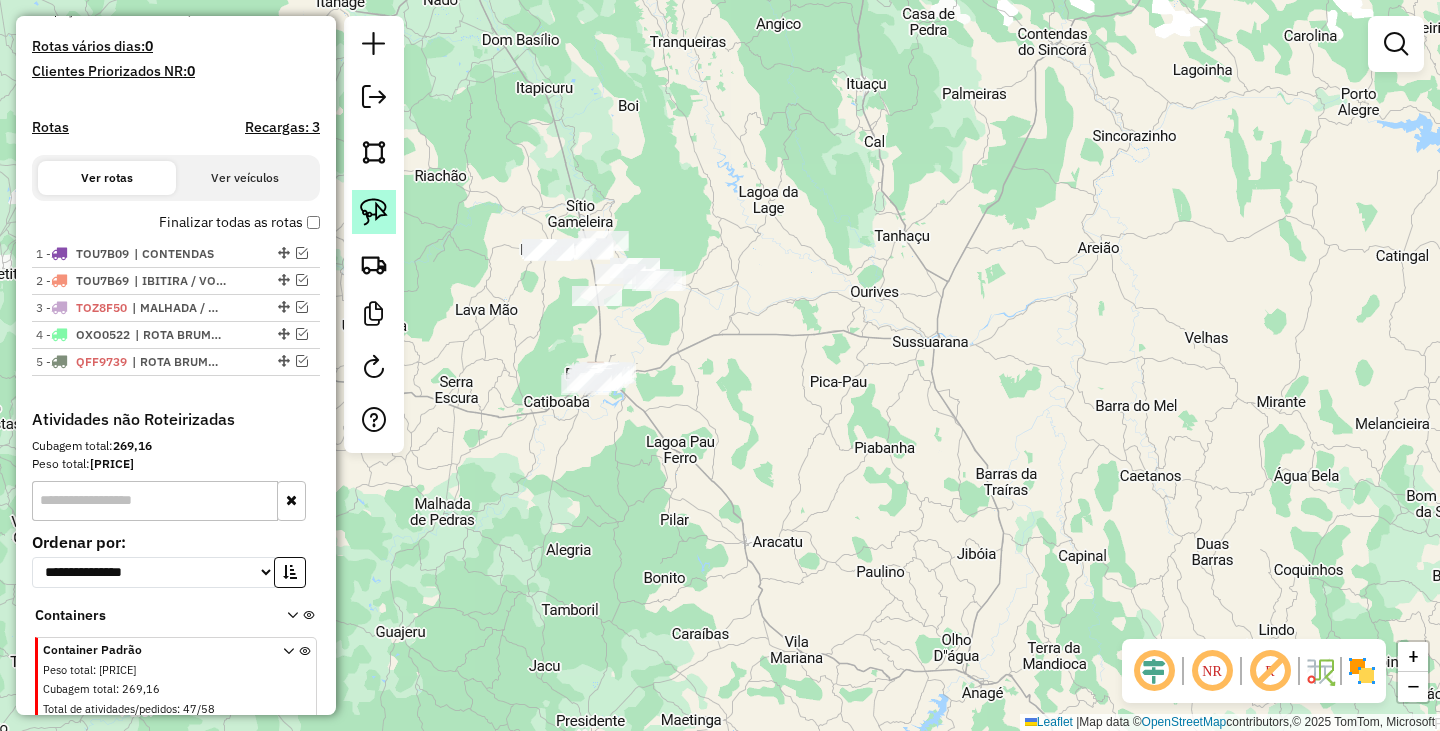 click 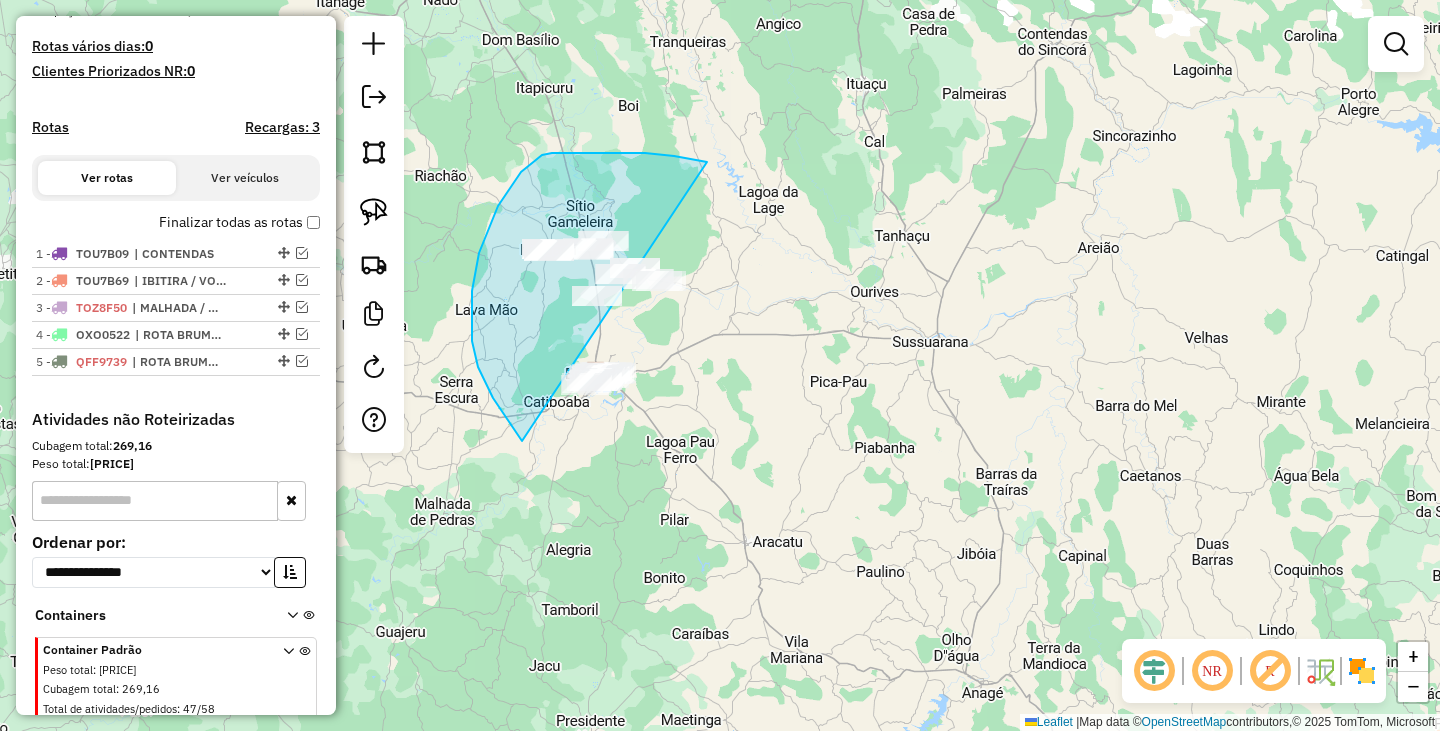 drag, startPoint x: 584, startPoint y: 153, endPoint x: 821, endPoint y: 359, distance: 314.01434 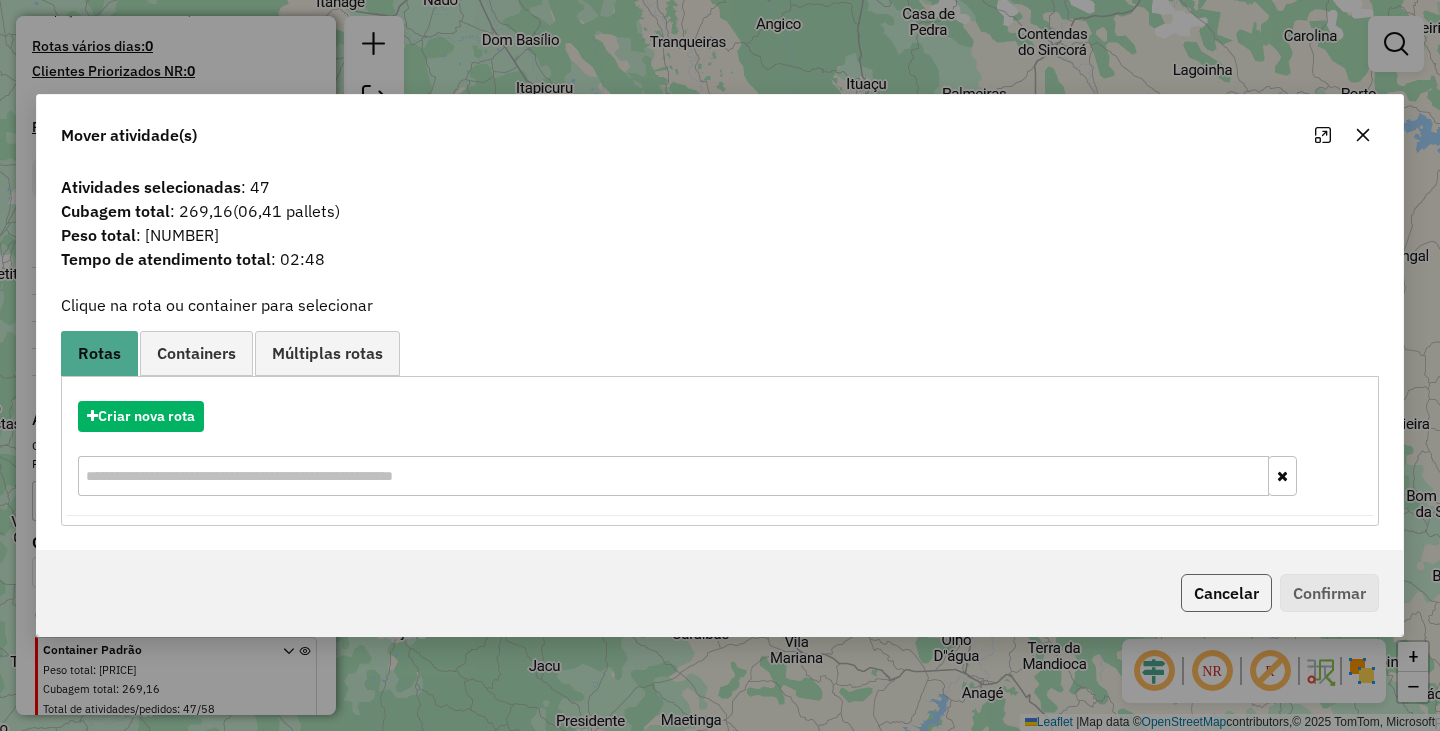 click on "Cancelar" 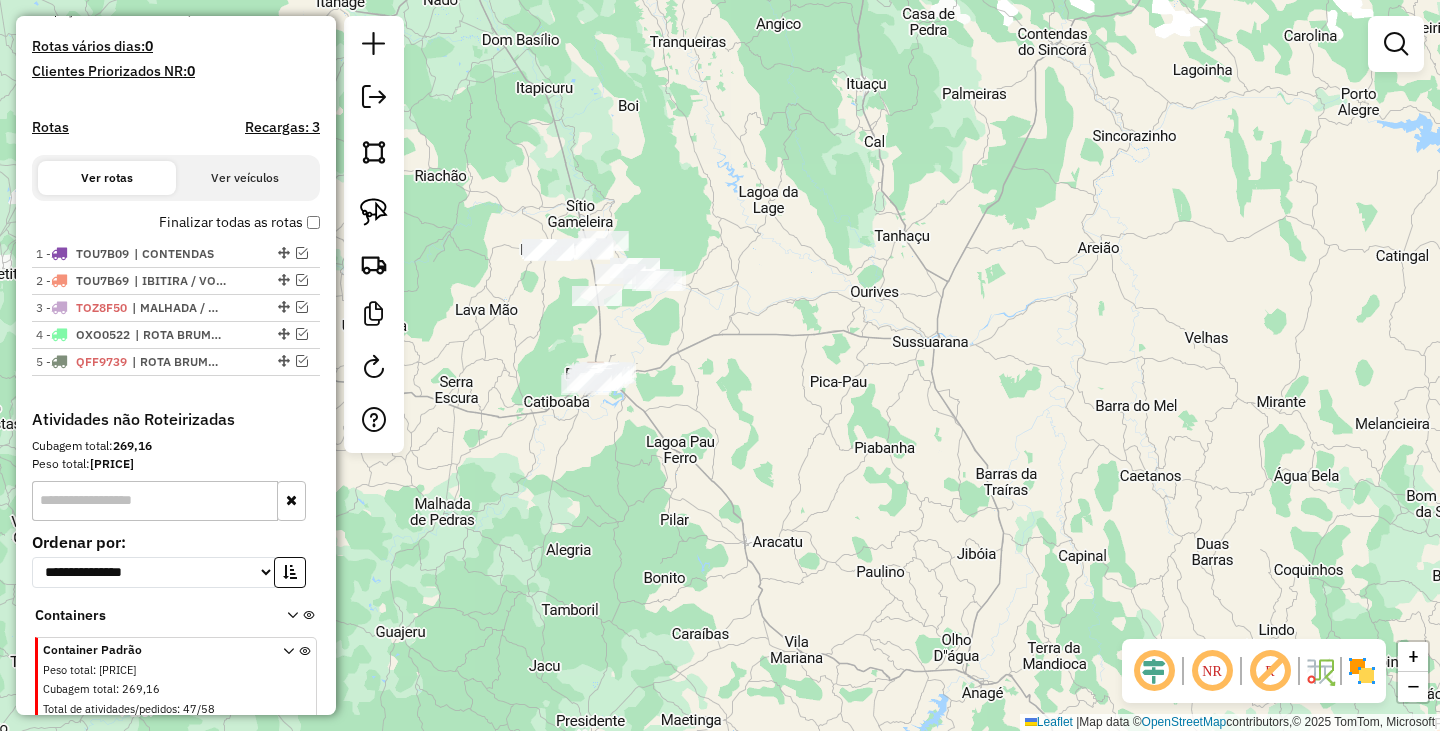drag, startPoint x: 692, startPoint y: 349, endPoint x: 712, endPoint y: 346, distance: 20.22375 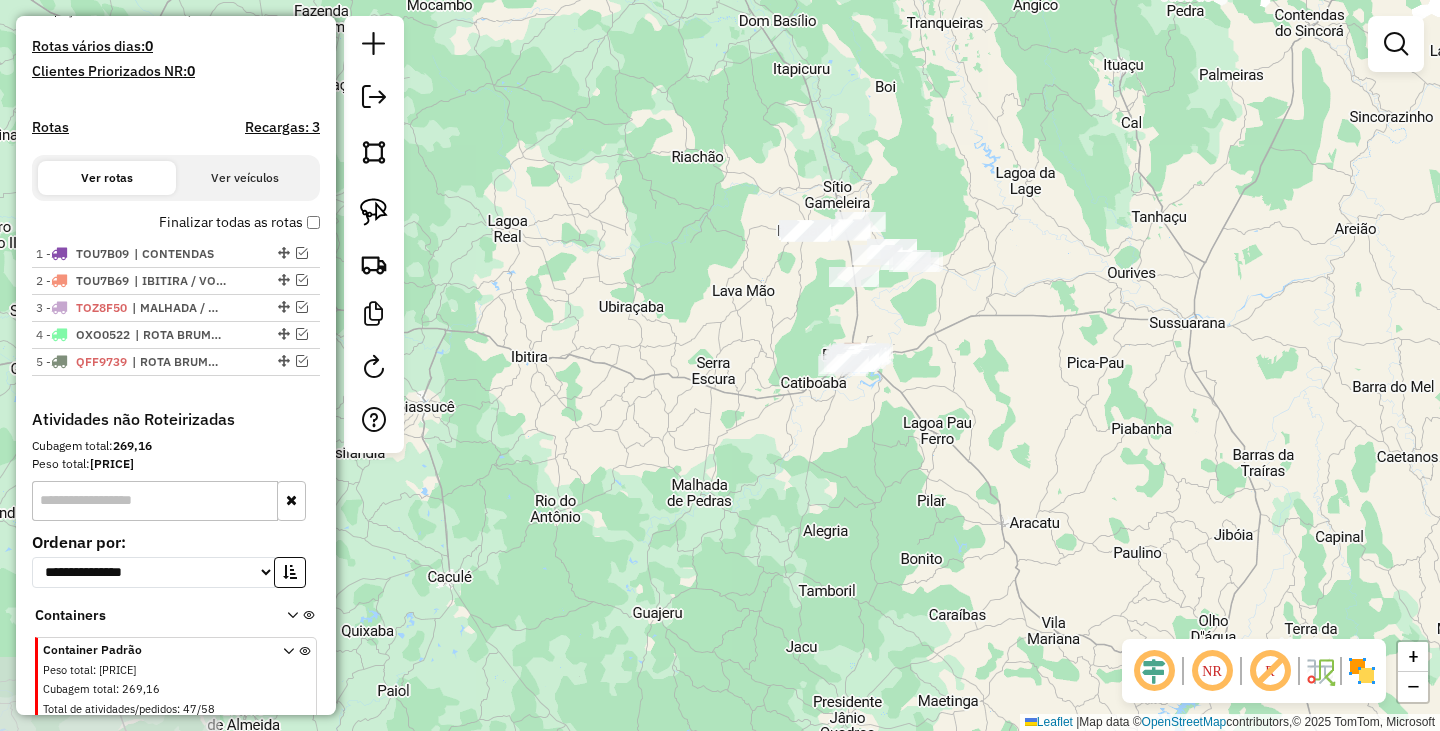 drag, startPoint x: 740, startPoint y: 343, endPoint x: 976, endPoint y: 325, distance: 236.68544 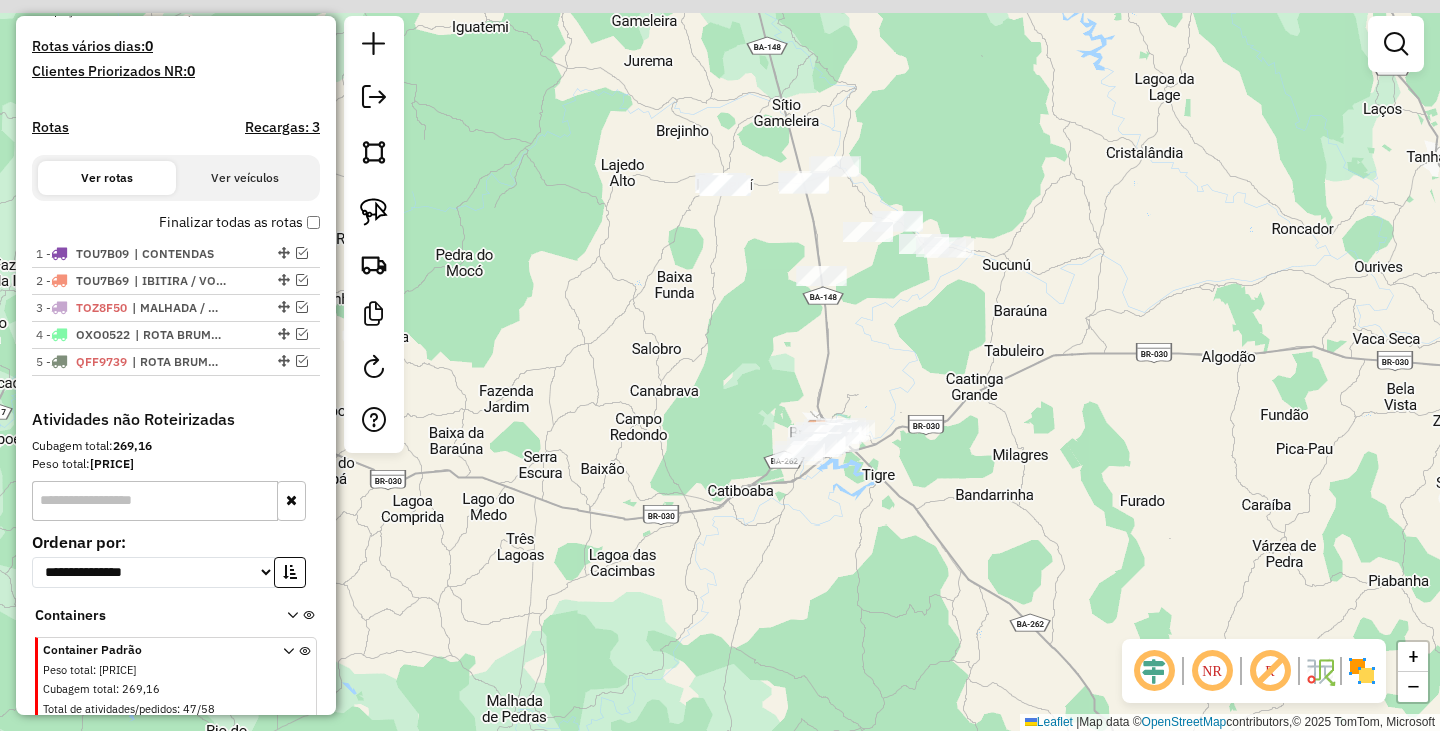 drag, startPoint x: 907, startPoint y: 255, endPoint x: 943, endPoint y: 320, distance: 74.30343 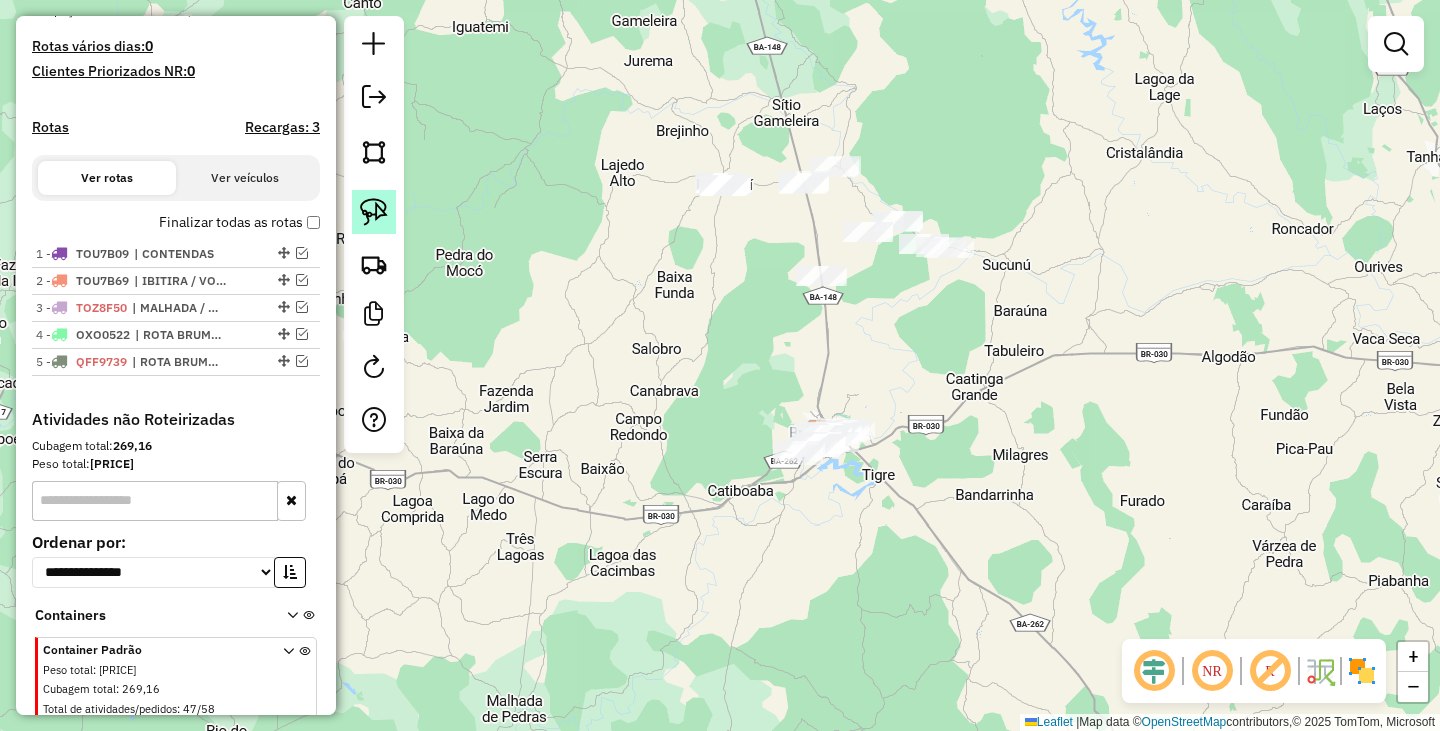 click 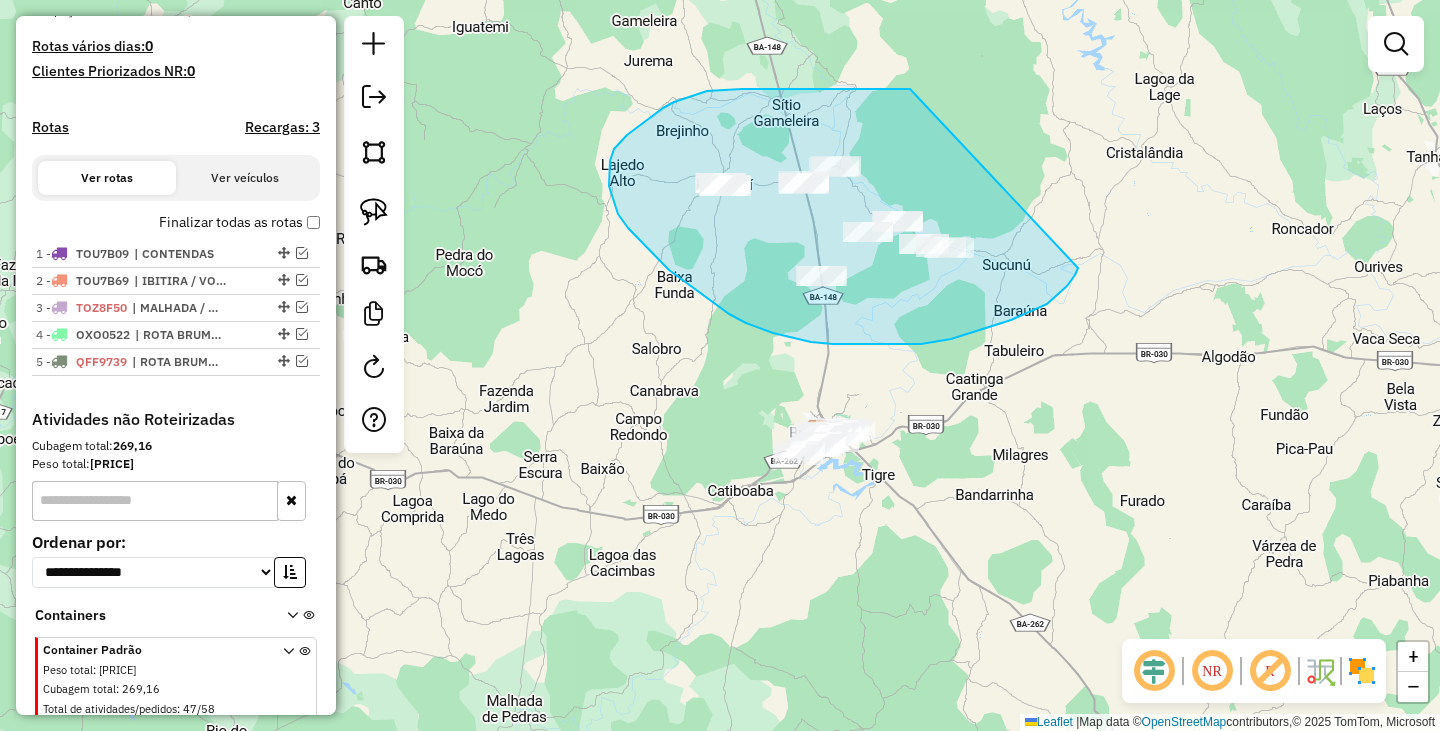 drag, startPoint x: 907, startPoint y: 89, endPoint x: 1080, endPoint y: 265, distance: 246.78938 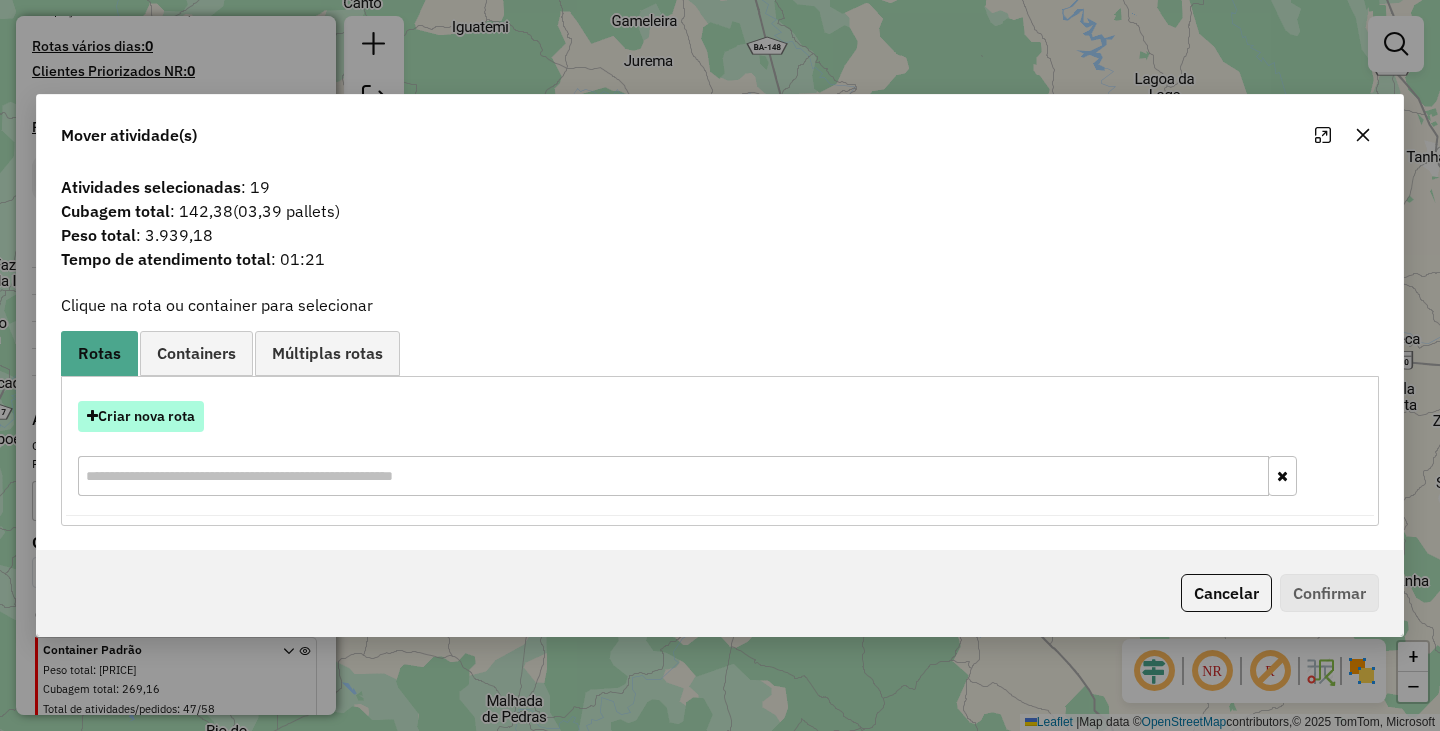 click on "Criar nova rota" at bounding box center (141, 416) 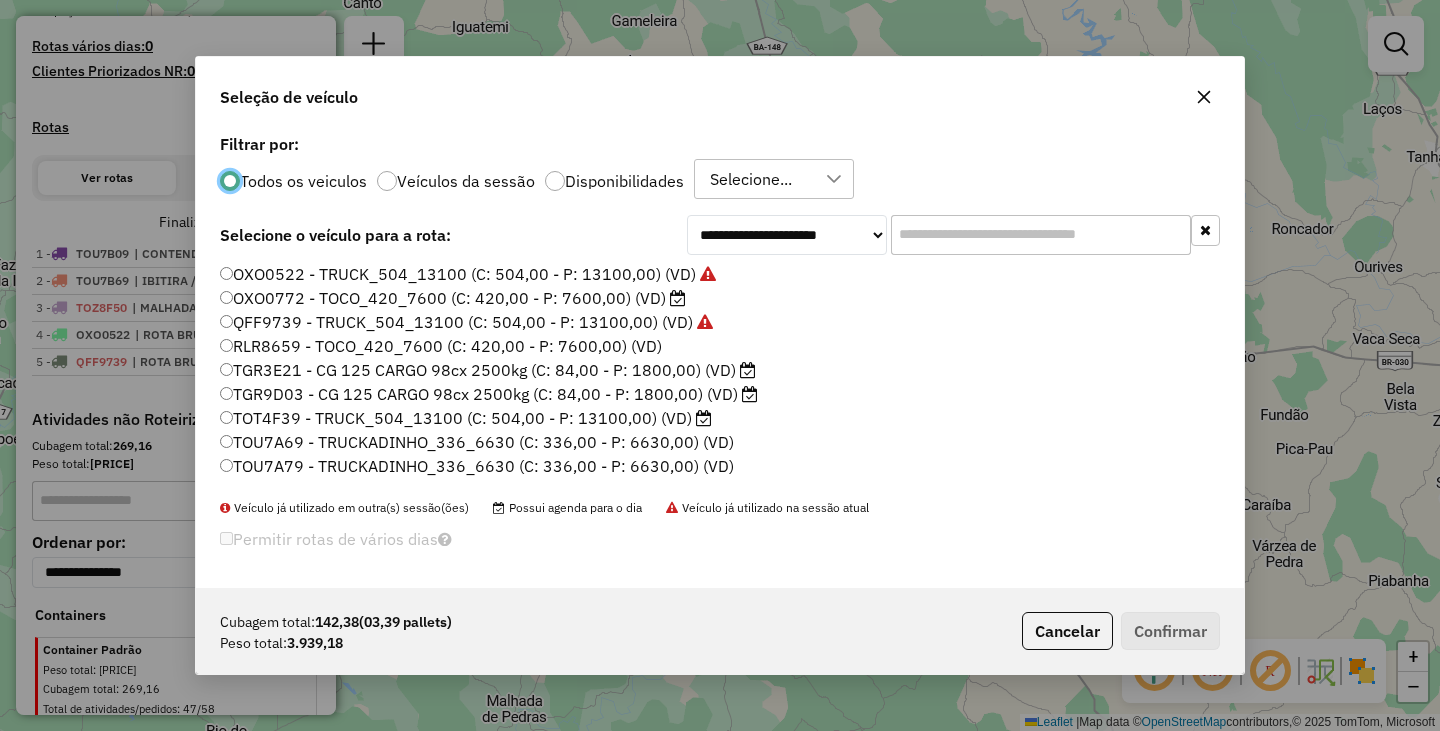 scroll, scrollTop: 11, scrollLeft: 6, axis: both 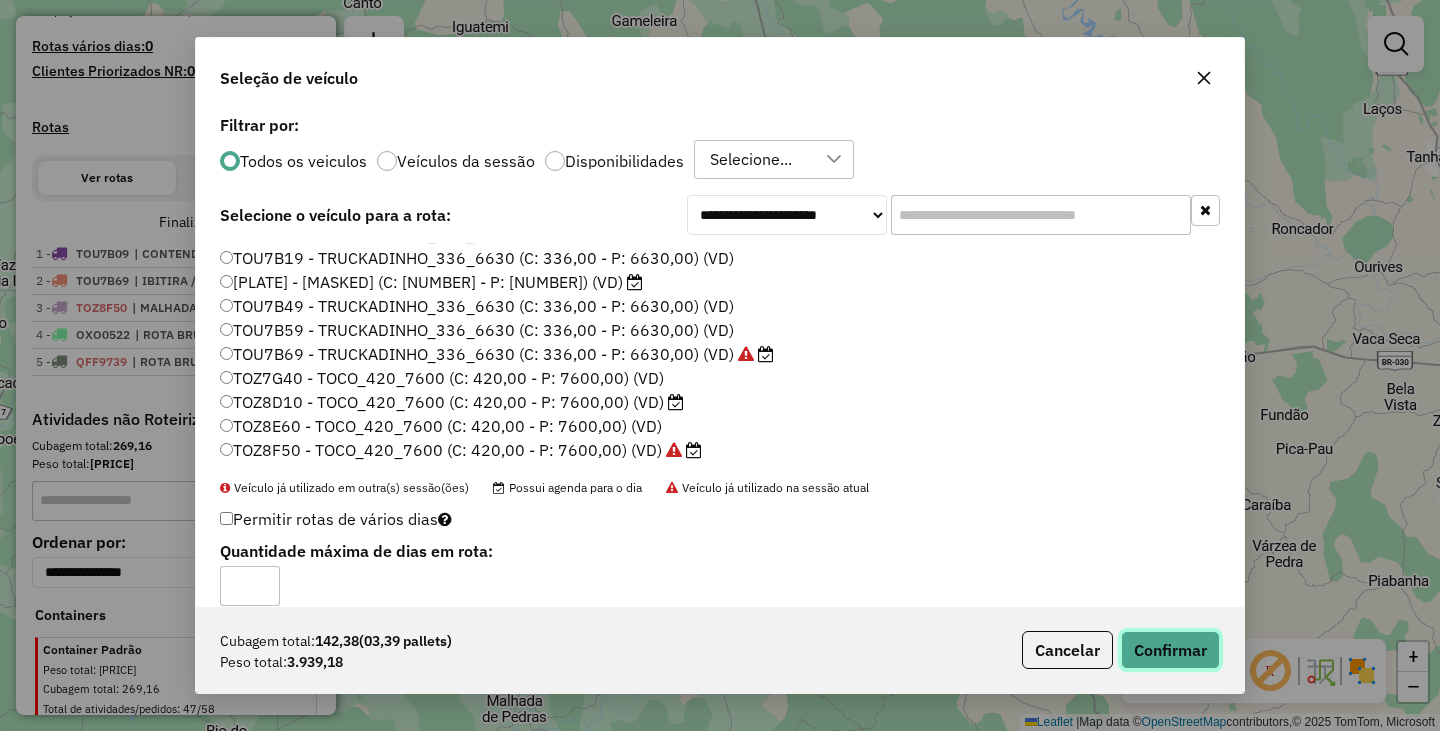 click on "Confirmar" 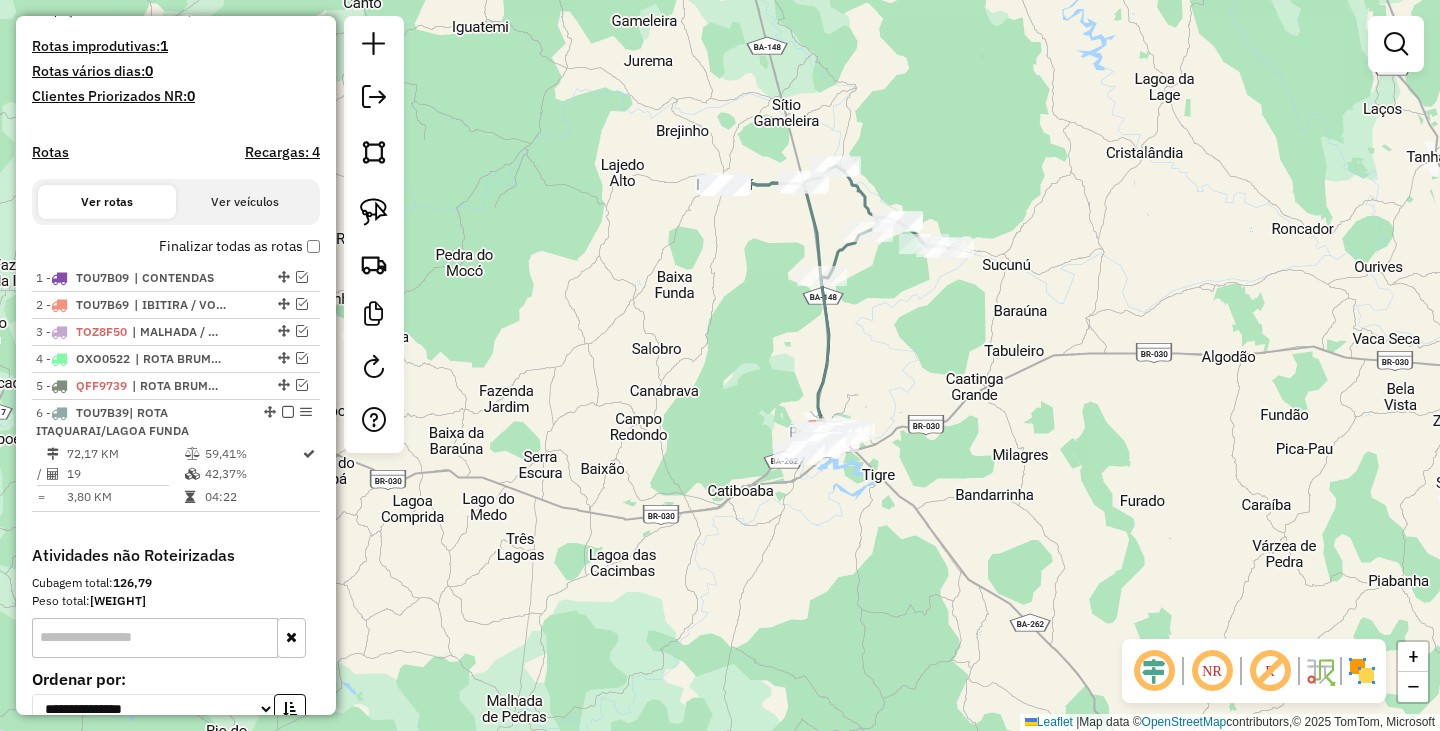 click on "Janela de atendimento Grade de atendimento Capacidade Transportadoras Veículos Cliente Pedidos  Rotas Selecione os dias de semana para filtrar as janelas de atendimento  Seg   Ter   Qua   Qui   Sex   Sáb   Dom  Informe o período da janela de atendimento: De: Até:  Filtrar exatamente a janela do cliente  Considerar janela de atendimento padrão  Selecione os dias de semana para filtrar as grades de atendimento  Seg   Ter   Qua   Qui   Sex   Sáb   Dom   Considerar clientes sem dia de atendimento cadastrado  Clientes fora do dia de atendimento selecionado Filtrar as atividades entre os valores definidos abaixo:  Peso mínimo:   Peso máximo:   Cubagem mínima:   Cubagem máxima:   De:   Até:  Filtrar as atividades entre o tempo de atendimento definido abaixo:  De:   Até:   Considerar capacidade total dos clientes não roteirizados Transportadora: Selecione um ou mais itens Tipo de veículo: Selecione um ou mais itens Veículo: Selecione um ou mais itens Motorista: Selecione um ou mais itens Nome: Rótulo:" at bounding box center (1396, 53) 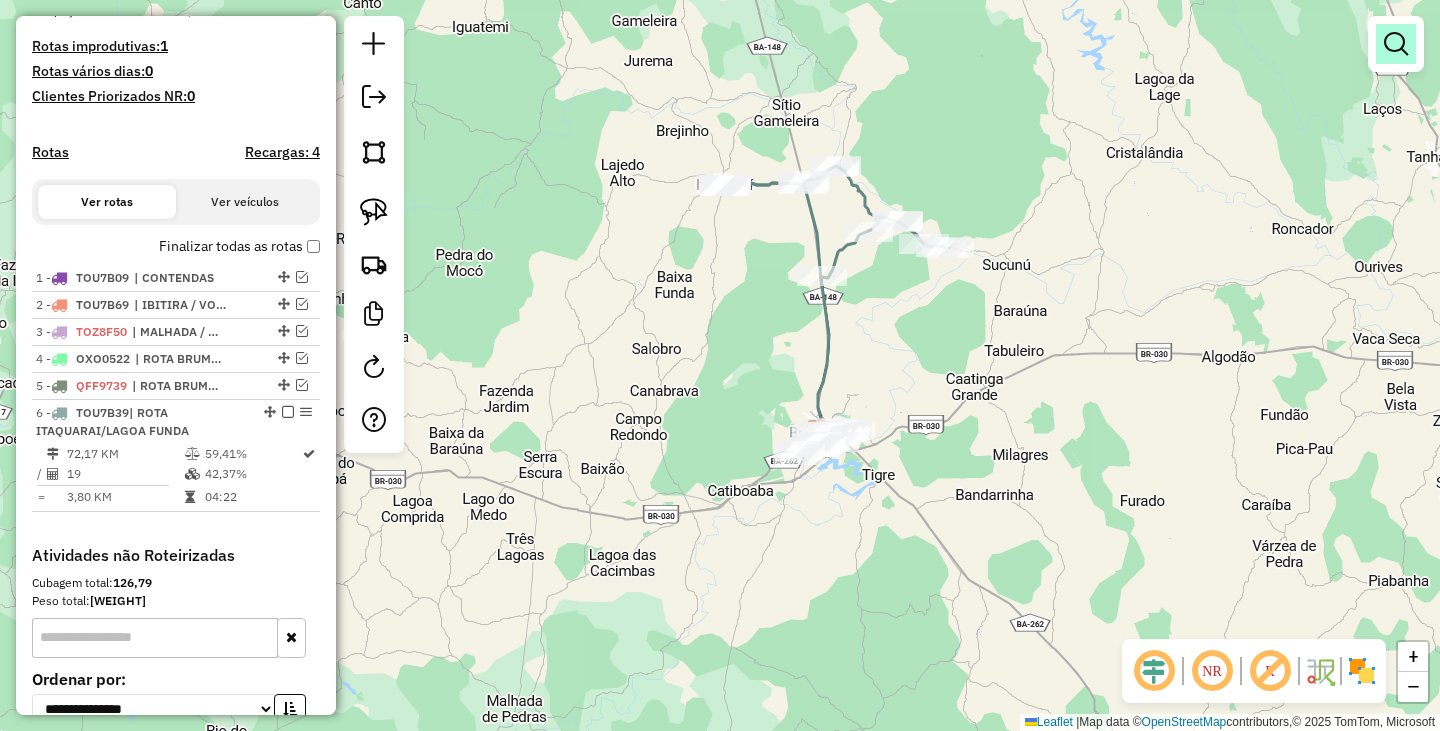 click at bounding box center (1396, 44) 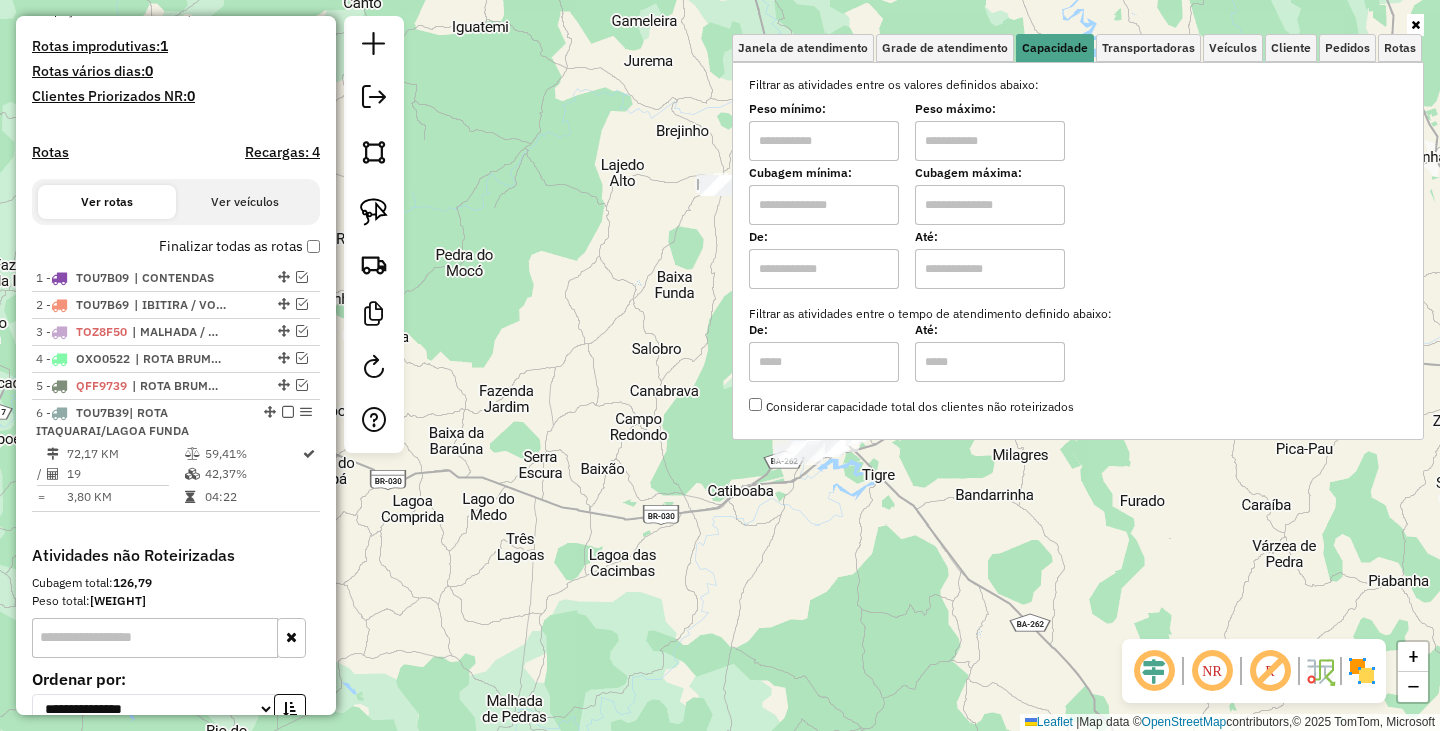 click at bounding box center (824, 141) 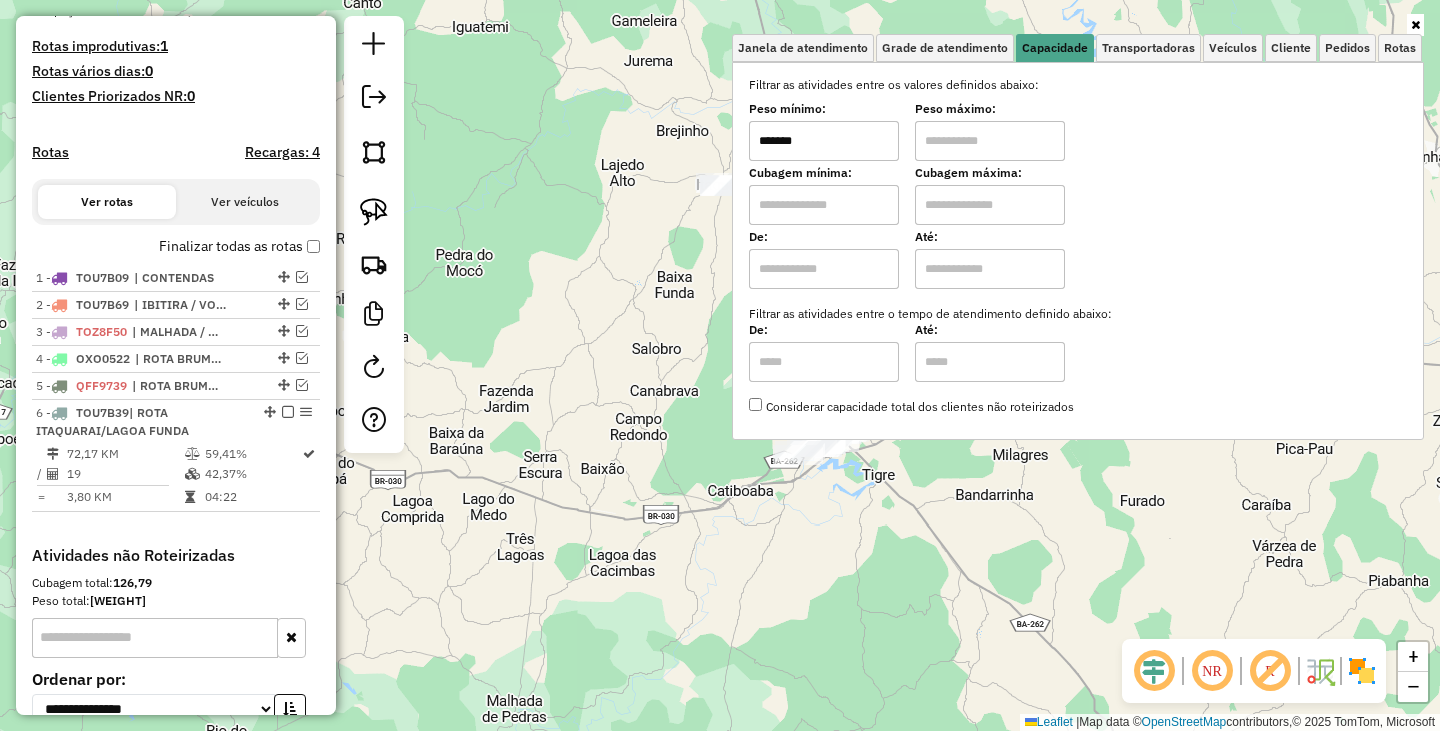 drag, startPoint x: 963, startPoint y: 149, endPoint x: 996, endPoint y: 148, distance: 33.01515 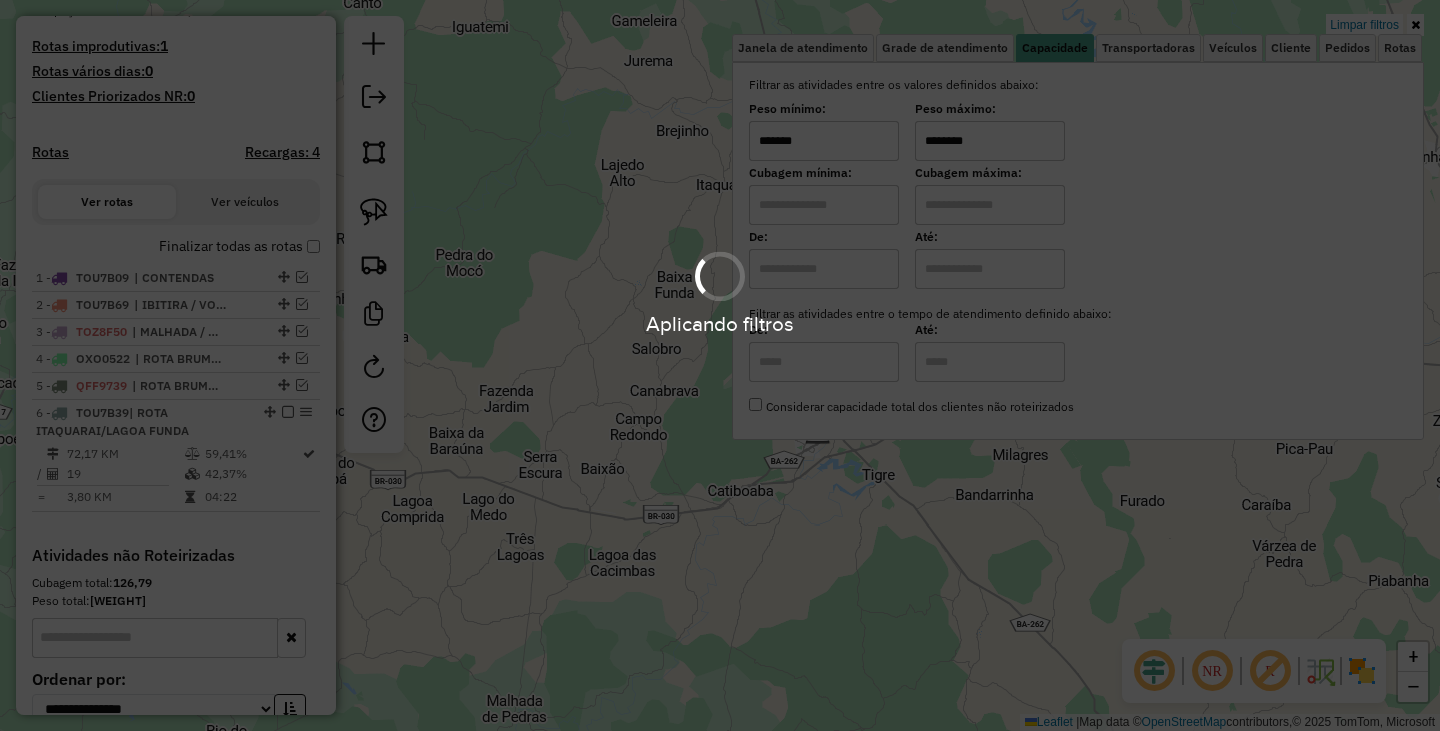 click on "Limpar filtros Janela de atendimento Grade de atendimento Capacidade Transportadoras Veículos Cliente Pedidos  Rotas Selecione os dias de semana para filtrar as janelas de atendimento  Seg   Ter   Qua   Qui   Sex   Sáb   Dom  Informe o período da janela de atendimento: De: Até:  Filtrar exatamente a janela do cliente  Considerar janela de atendimento padrão  Selecione os dias de semana para filtrar as grades de atendimento  Seg   Ter   Qua   Qui   Sex   Sáb   Dom   Considerar clientes sem dia de atendimento cadastrado  Clientes fora do dia de atendimento selecionado Filtrar as atividades entre os valores definidos abaixo:  Peso mínimo:  *******  Peso máximo:  ********  Cubagem mínima:   Cubagem máxima:   De:   Até:  Filtrar as atividades entre o tempo de atendimento definido abaixo:  De:   Até:   Considerar capacidade total dos clientes não roteirizados Transportadora: Selecione um ou mais itens Tipo de veículo: Selecione um ou mais itens Veículo: Selecione um ou mais itens Motorista: Nome: De:" 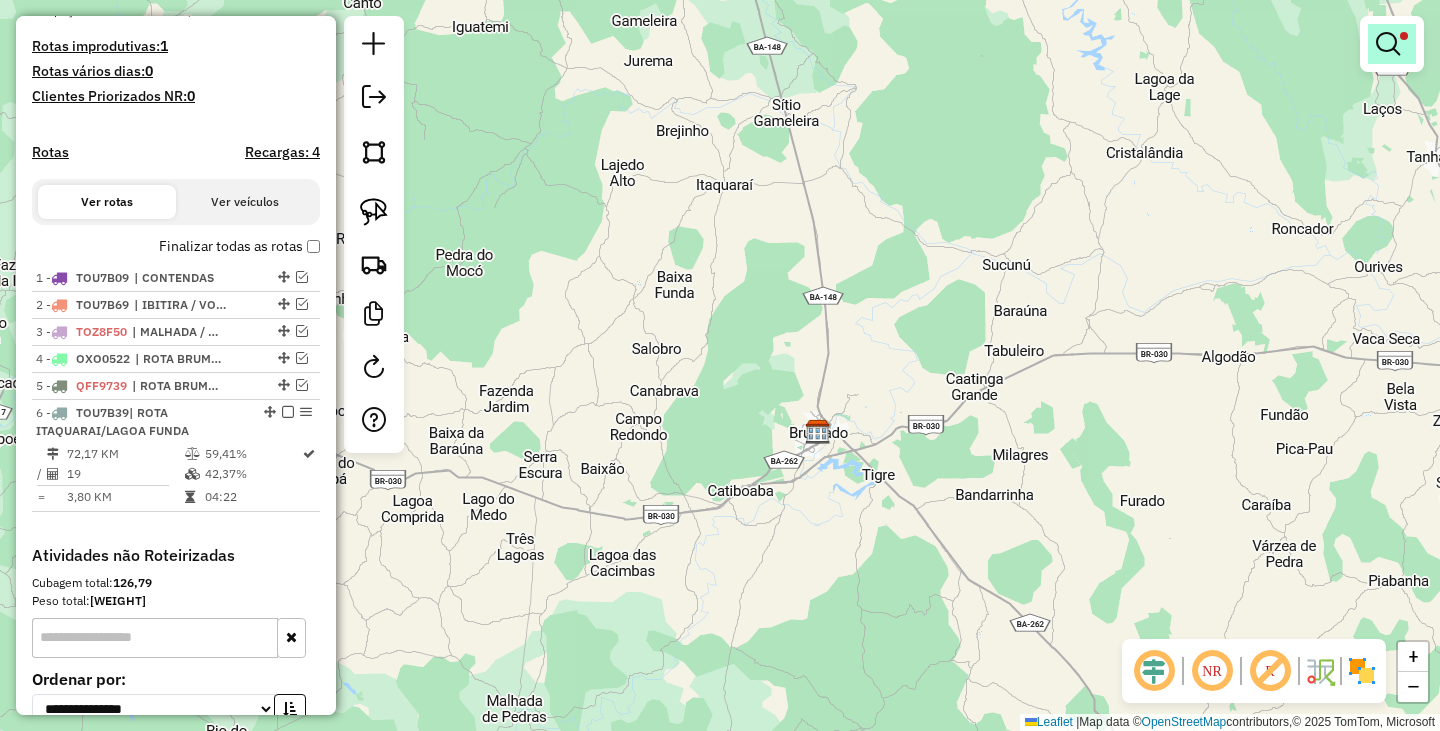 click at bounding box center [1388, 44] 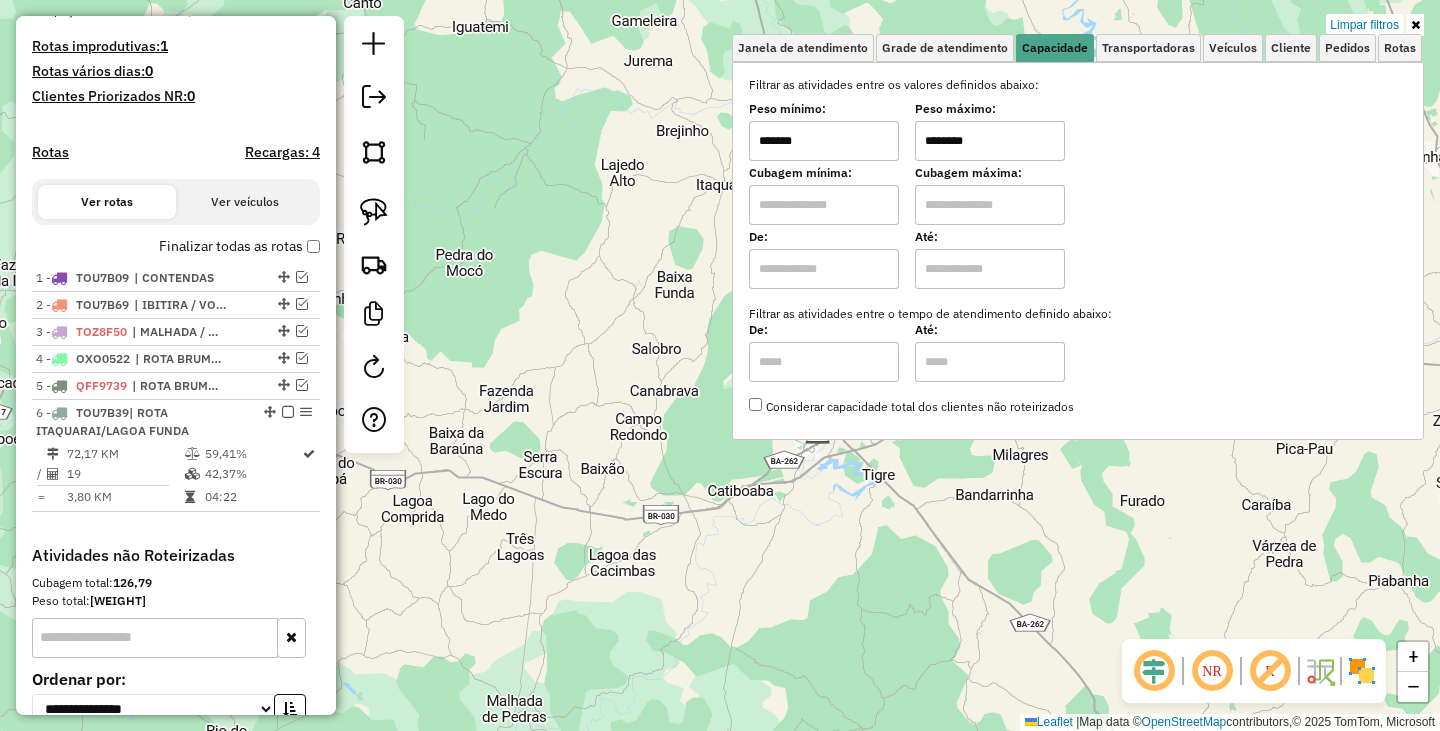 drag, startPoint x: 845, startPoint y: 146, endPoint x: 696, endPoint y: 110, distance: 153.28731 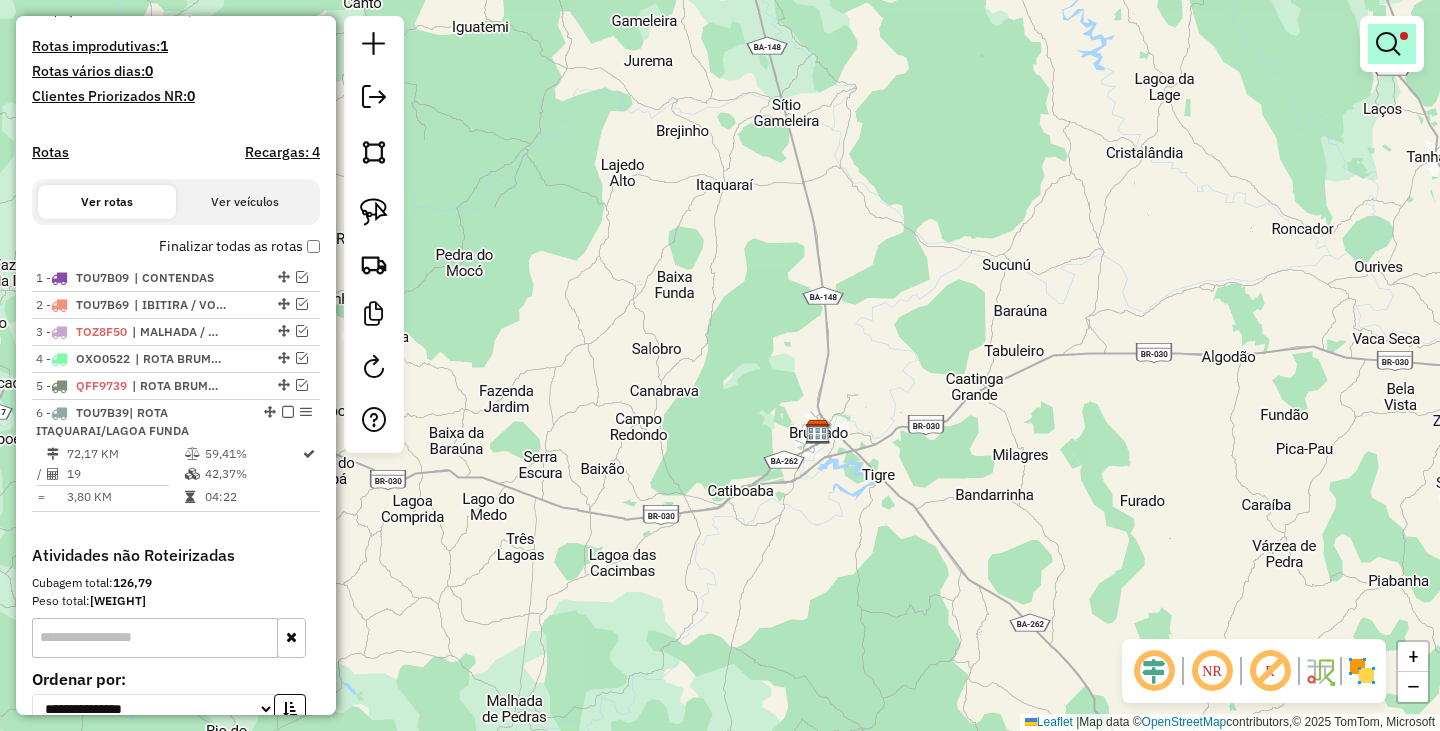 click at bounding box center [1388, 44] 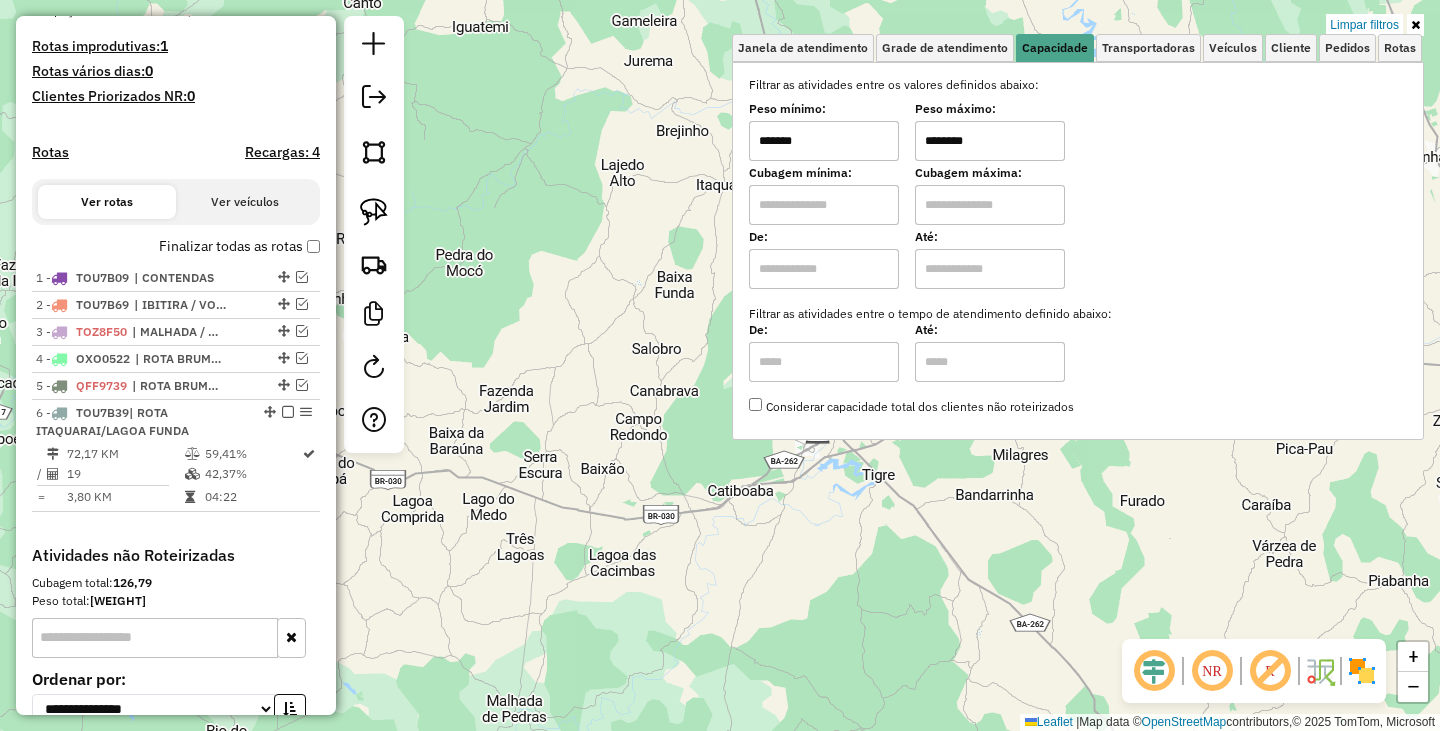 click on "*******" at bounding box center (824, 141) 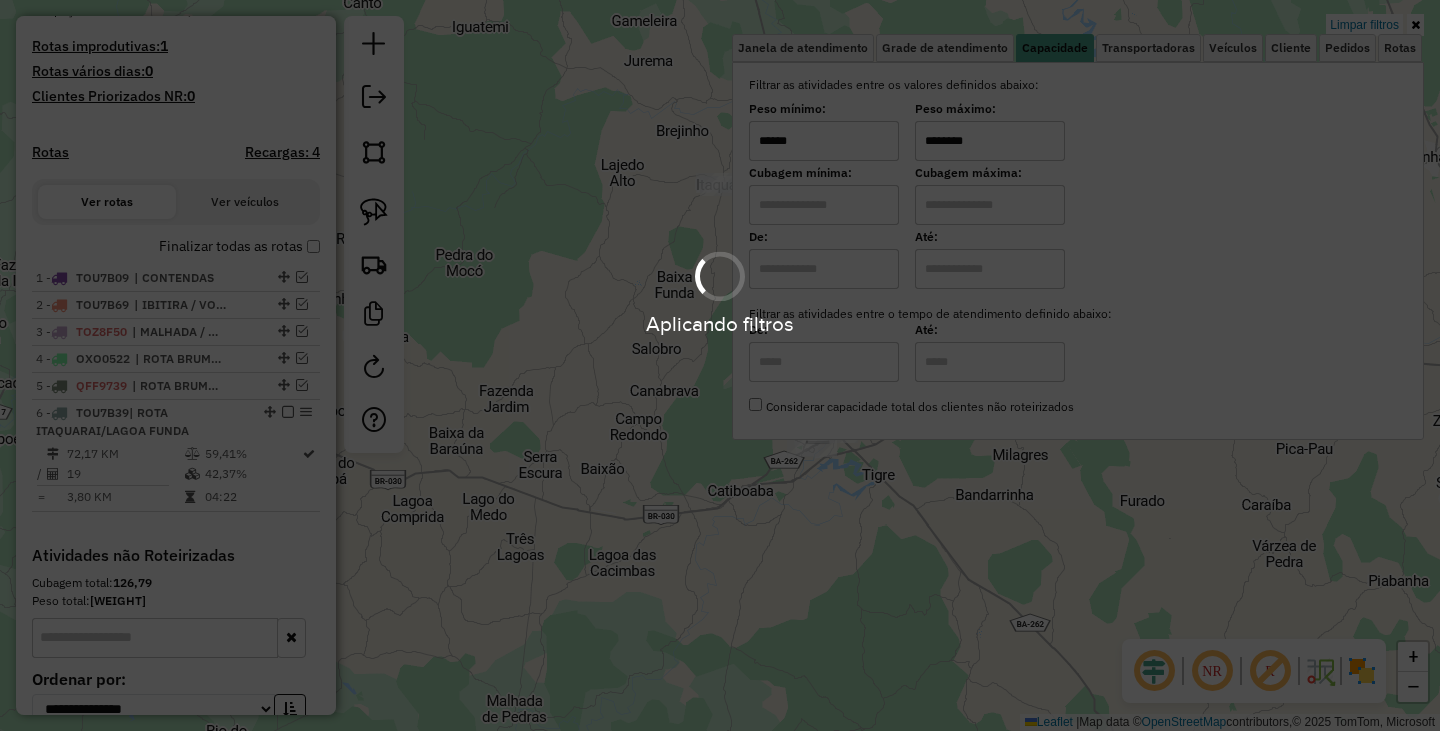 type on "******" 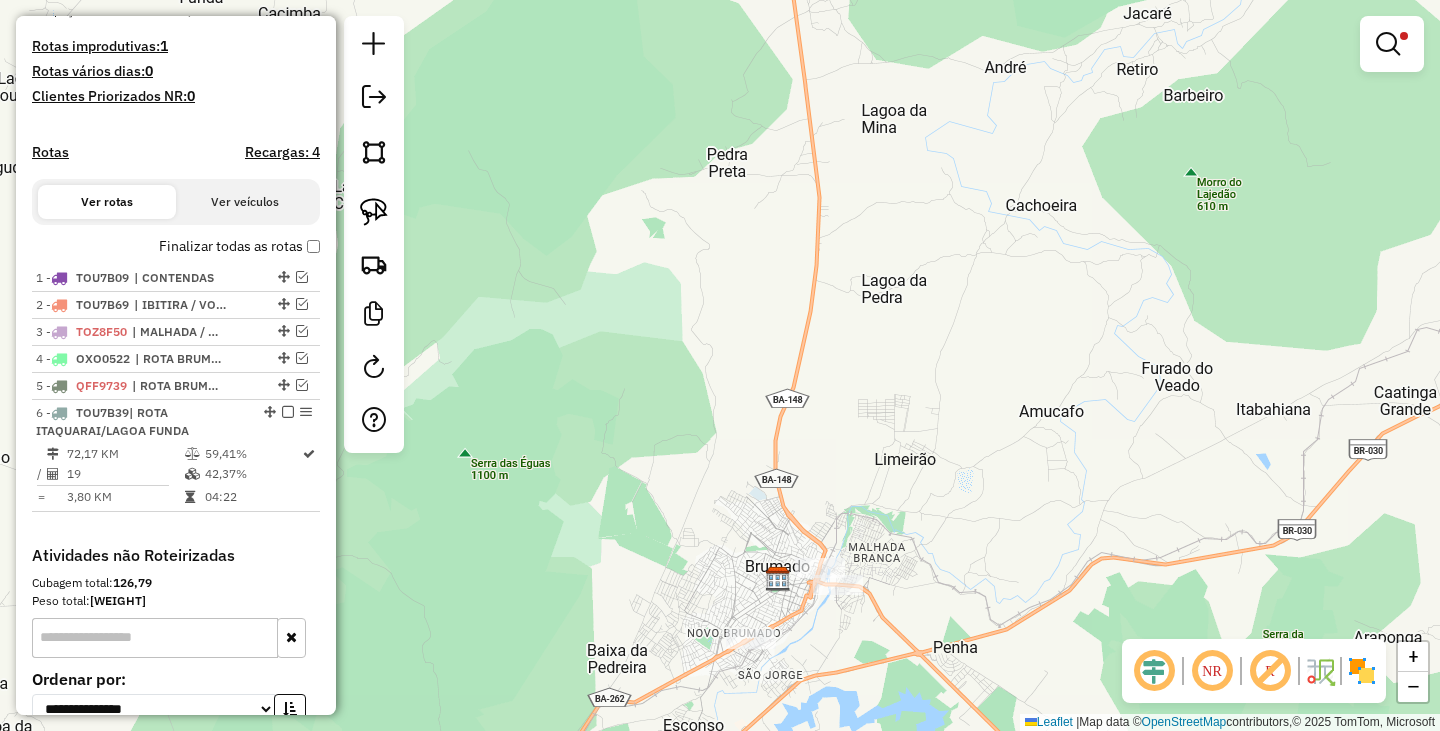 drag, startPoint x: 839, startPoint y: 501, endPoint x: 797, endPoint y: 246, distance: 258.43567 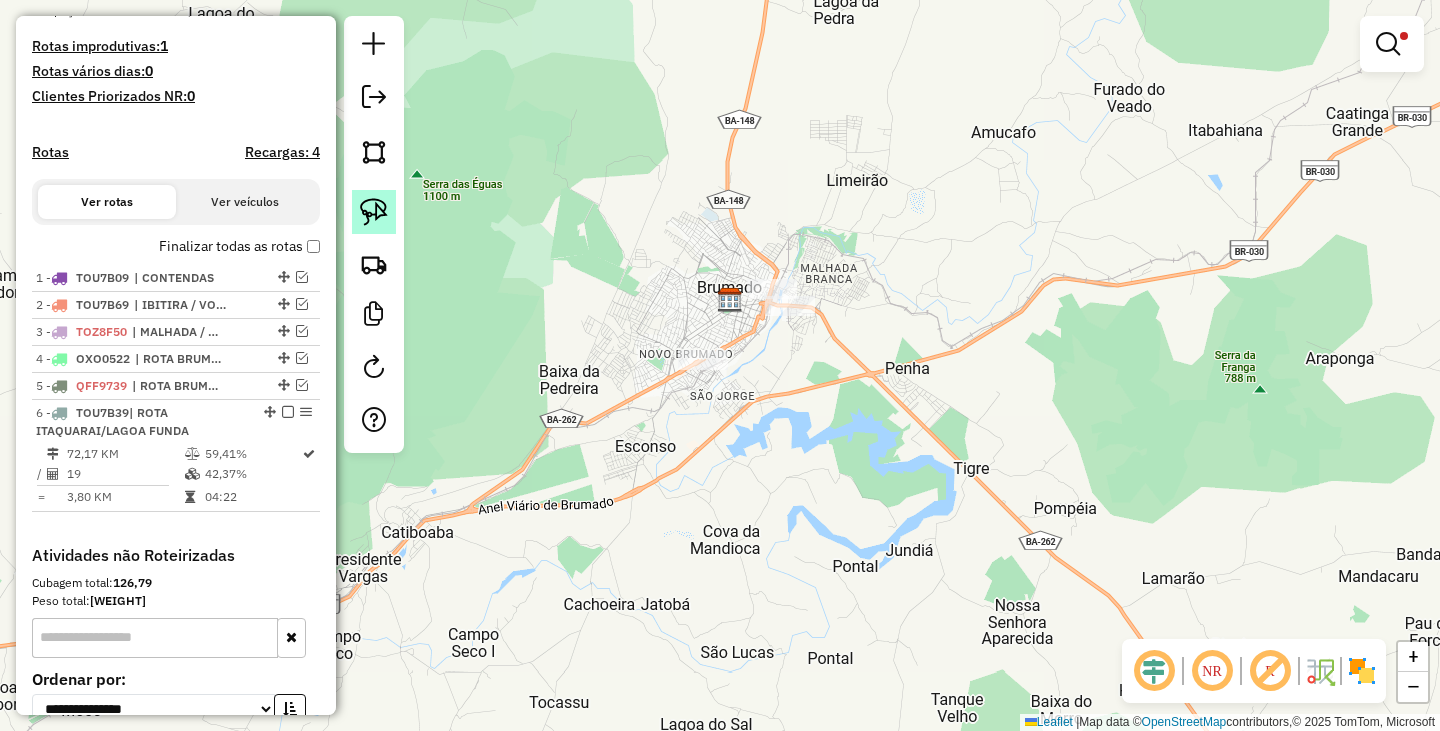click 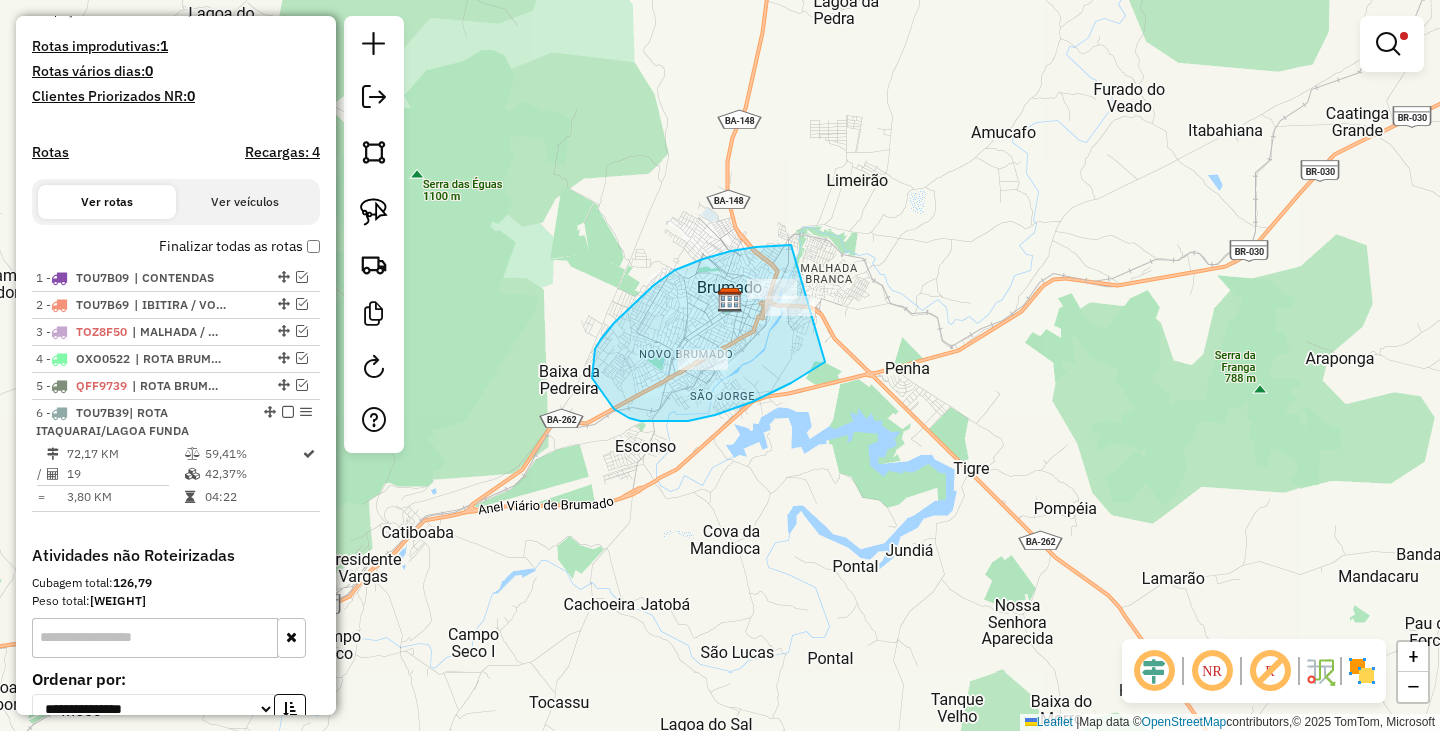 drag, startPoint x: 791, startPoint y: 245, endPoint x: 890, endPoint y: 303, distance: 114.73883 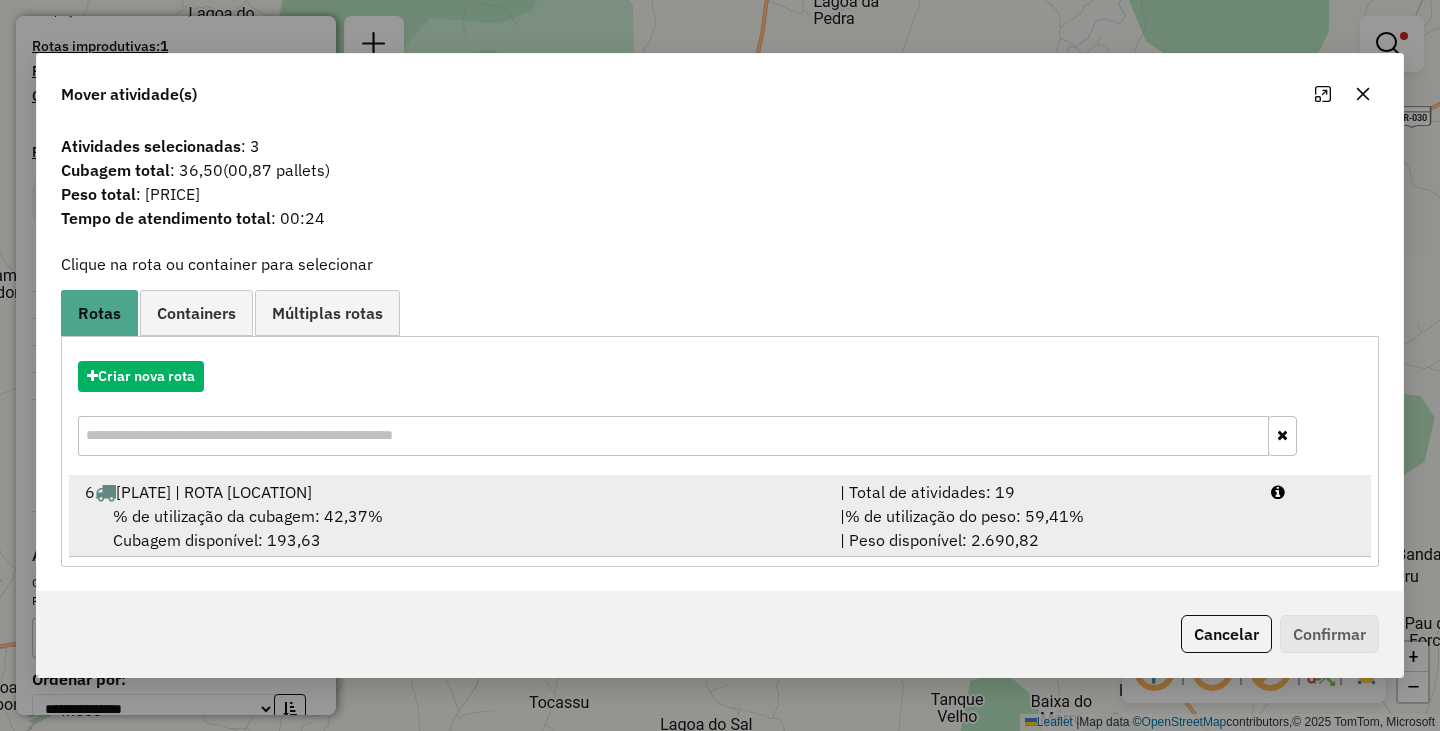 click on "6  TOU7B39  | ROTA ITAQUARAI/LAGOA FUNDA" at bounding box center (450, 492) 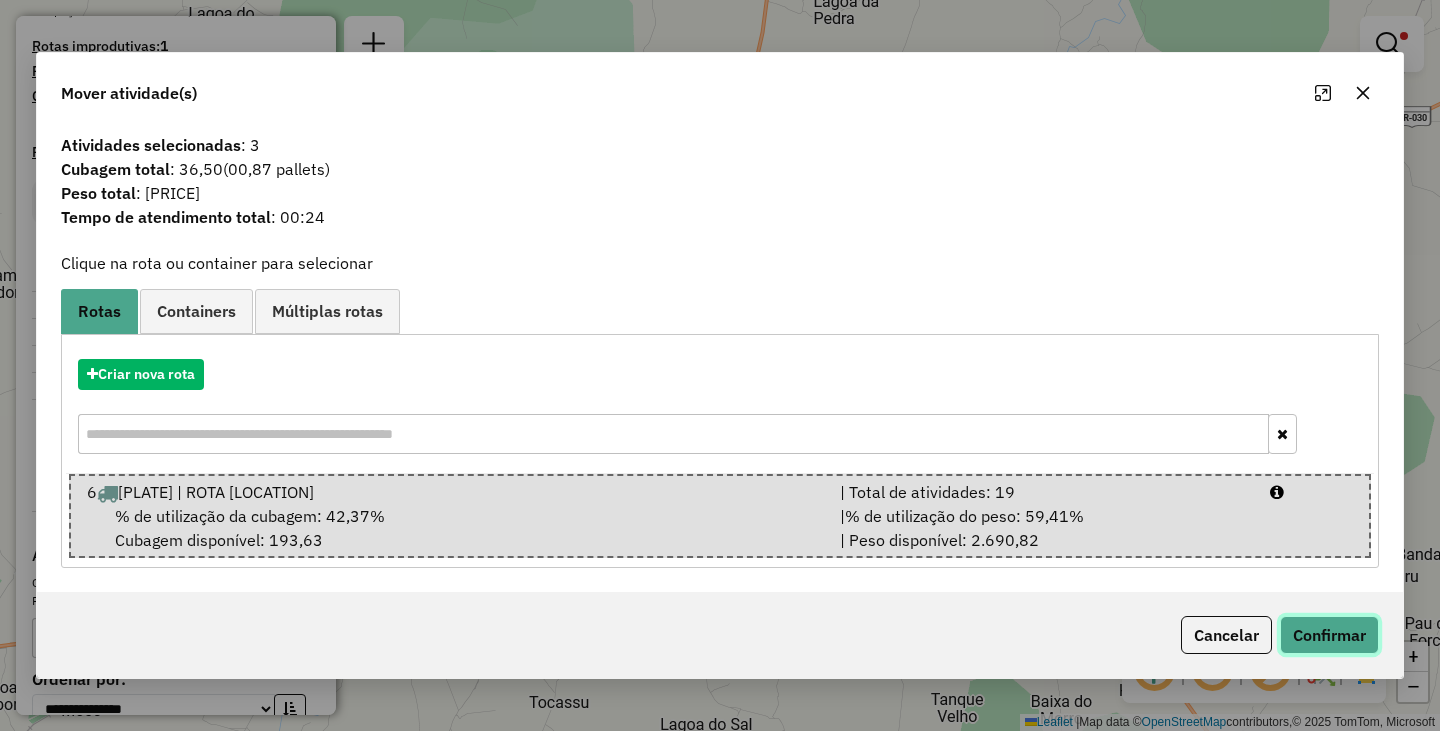 click on "Confirmar" 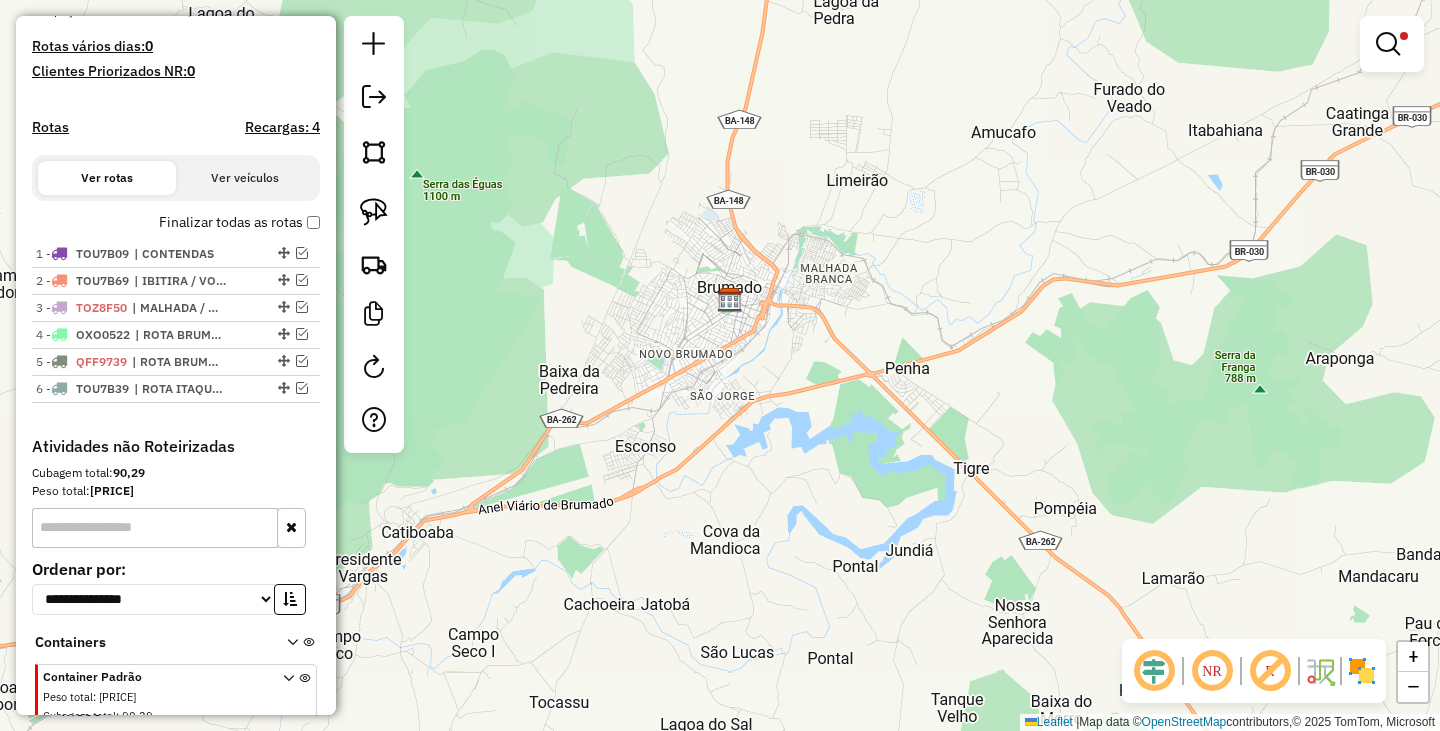 click at bounding box center (1392, 44) 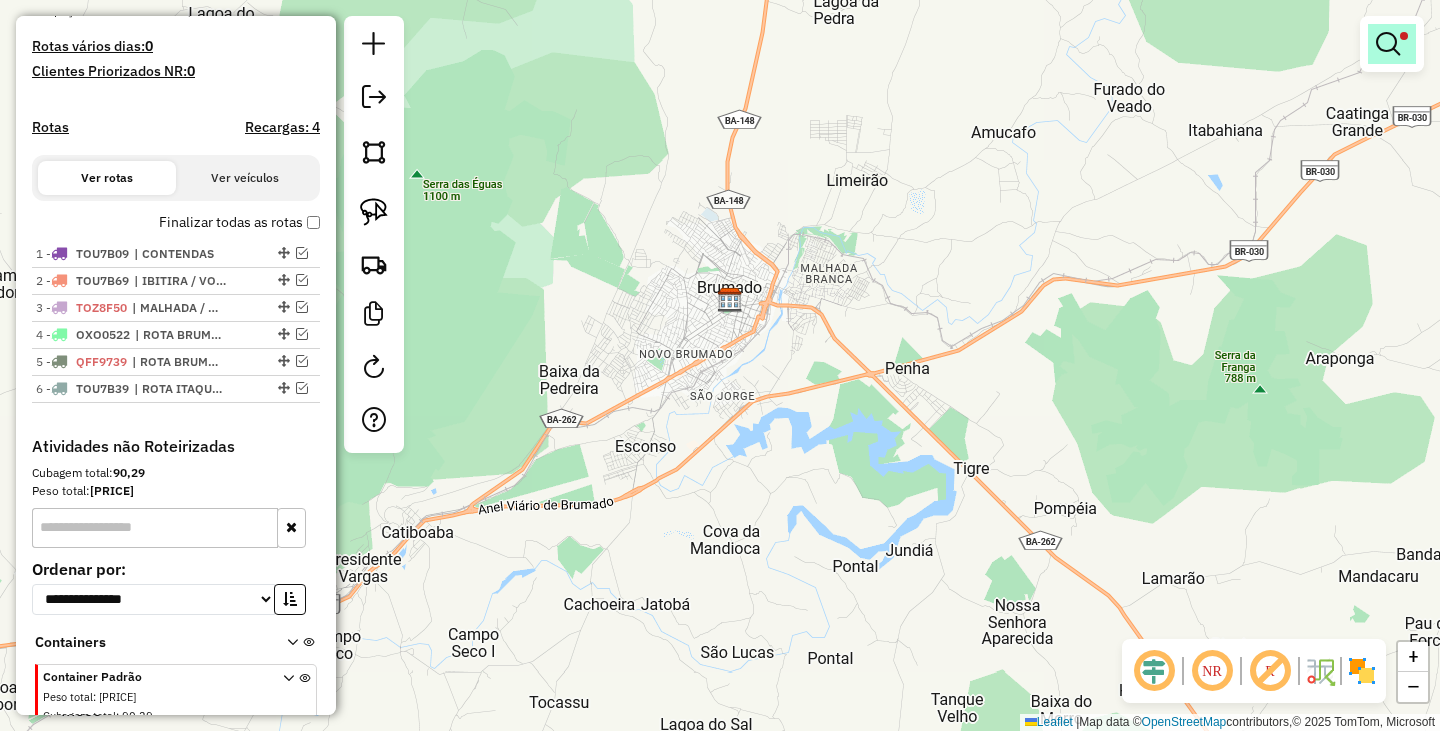 click at bounding box center [1388, 44] 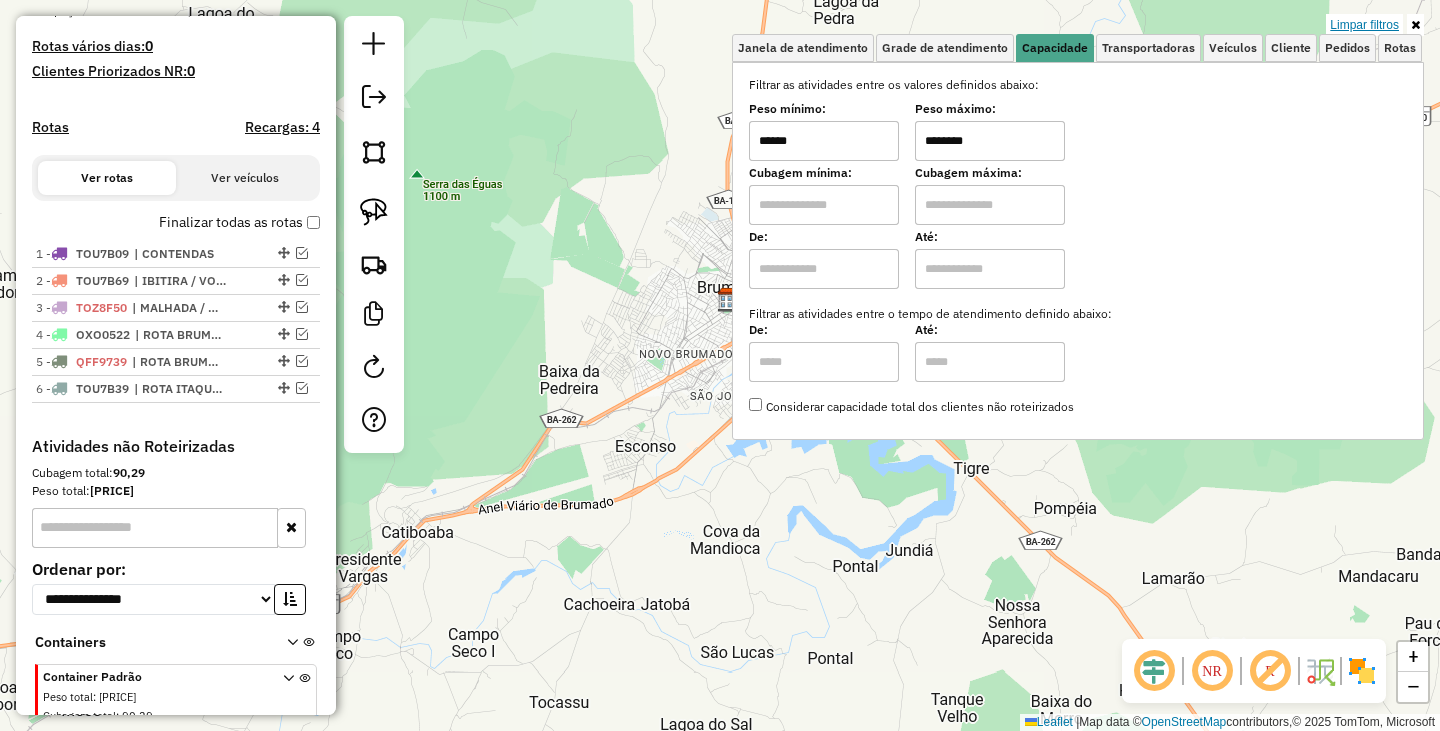 click on "Limpar filtros" at bounding box center [1364, 25] 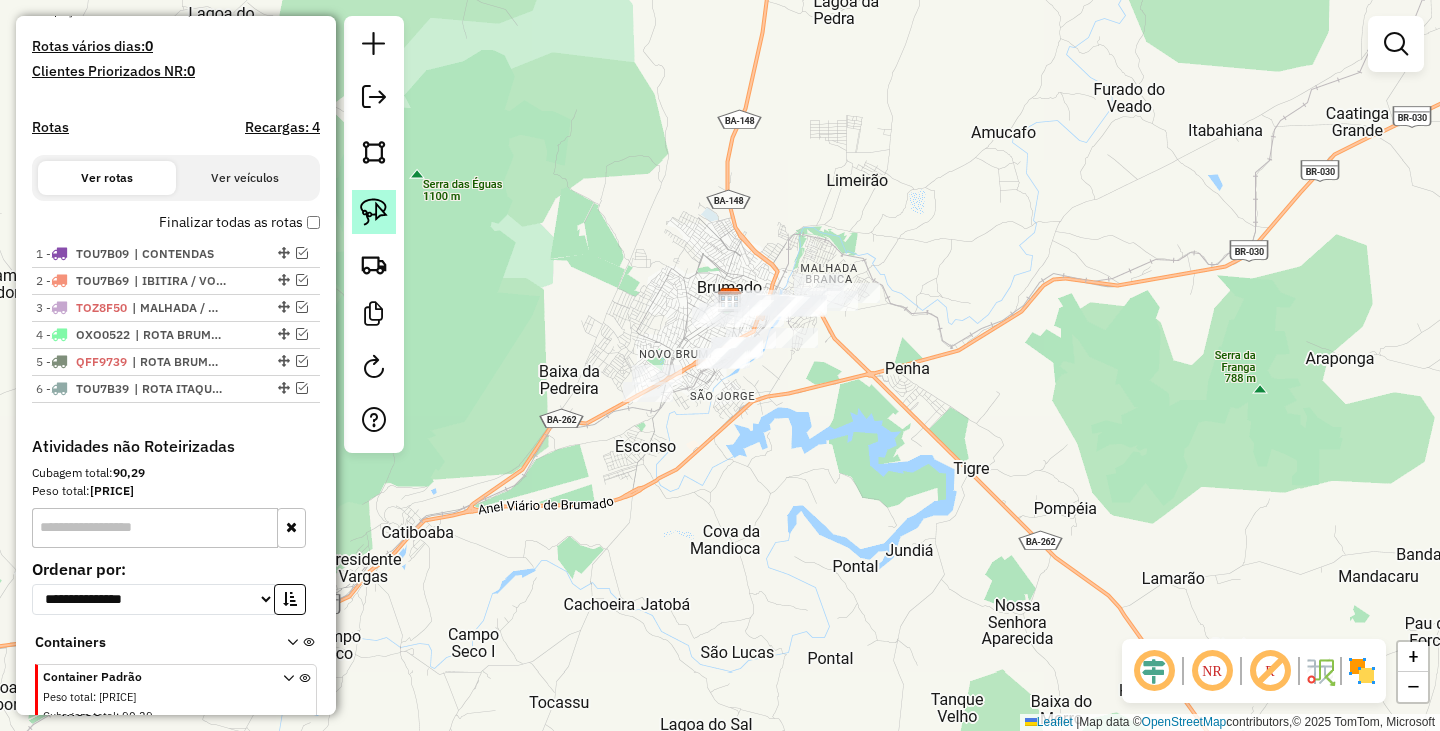 click 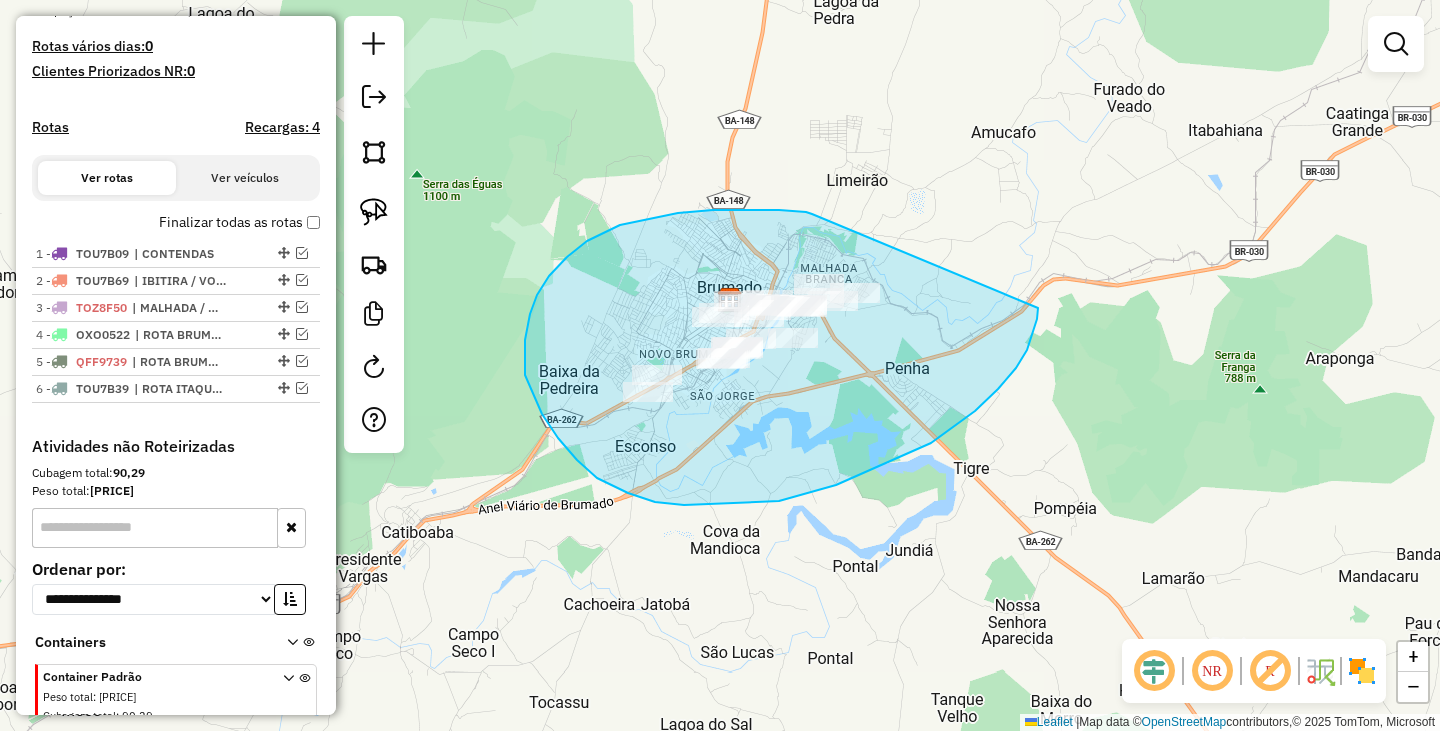 drag, startPoint x: 678, startPoint y: 213, endPoint x: 1039, endPoint y: 302, distance: 371.80908 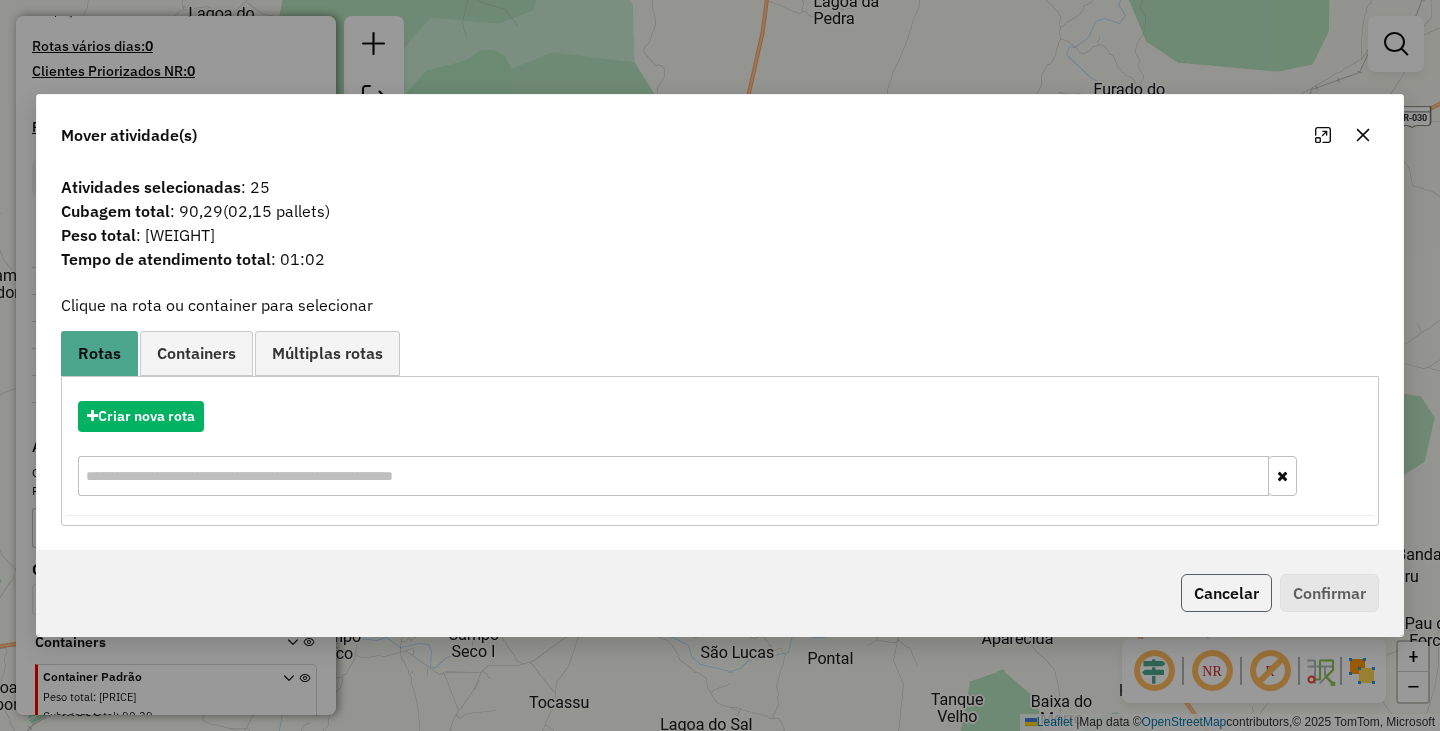 click on "Cancelar" 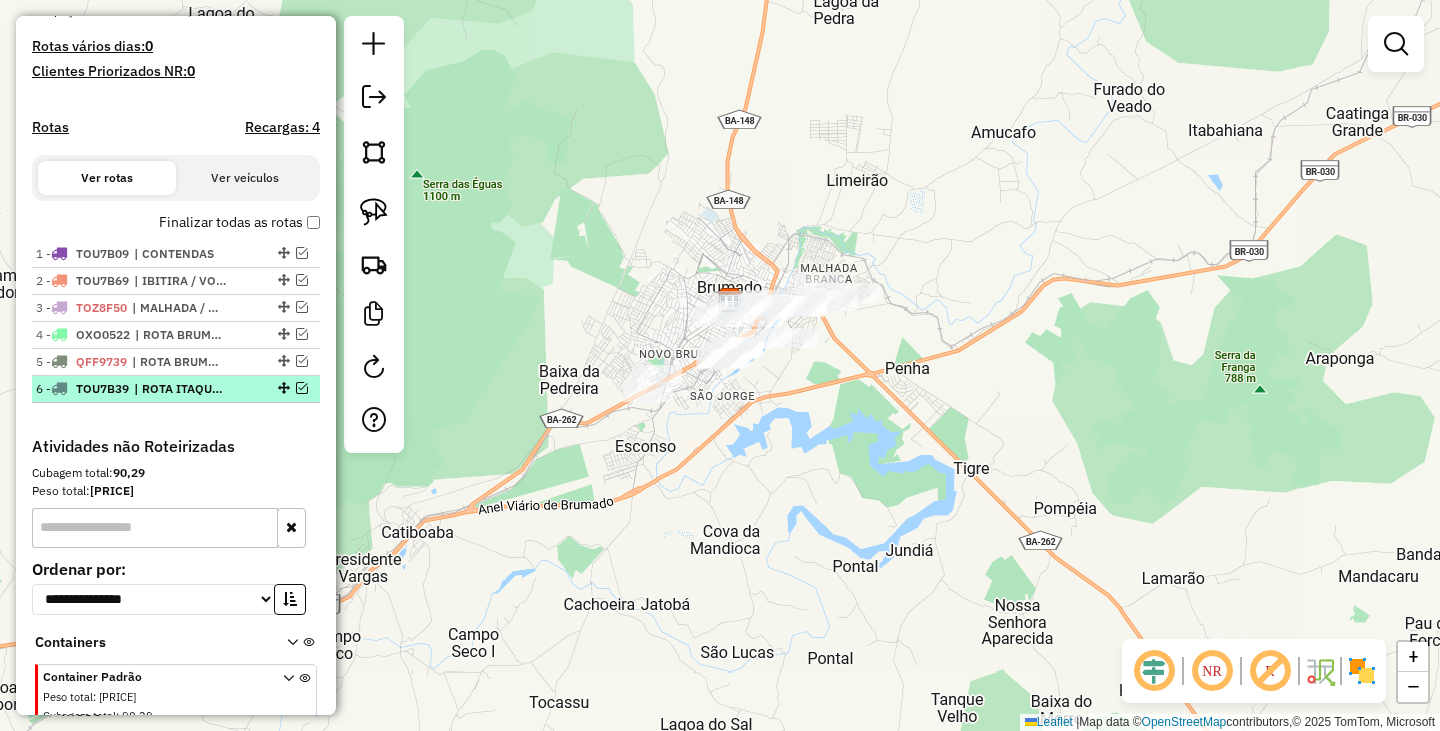click at bounding box center (302, 388) 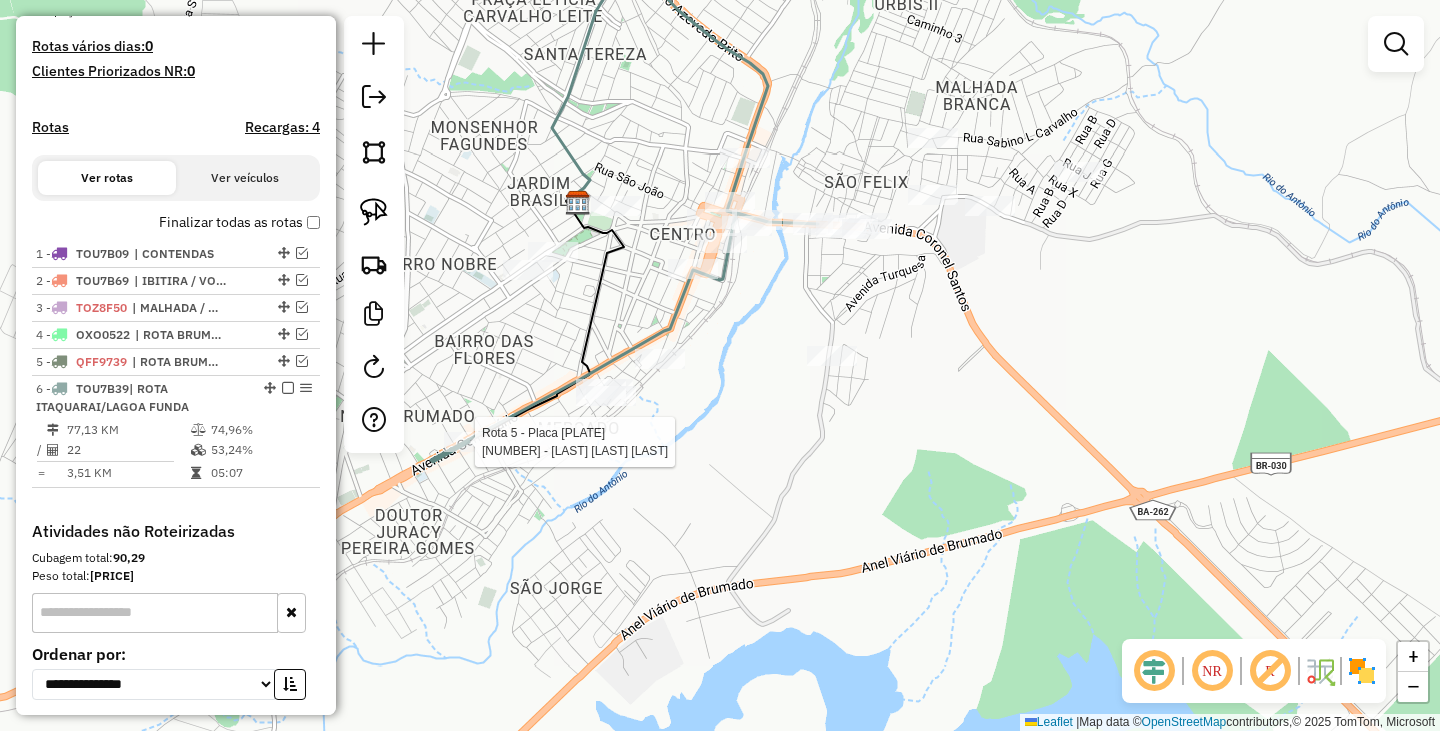 scroll, scrollTop: 691, scrollLeft: 0, axis: vertical 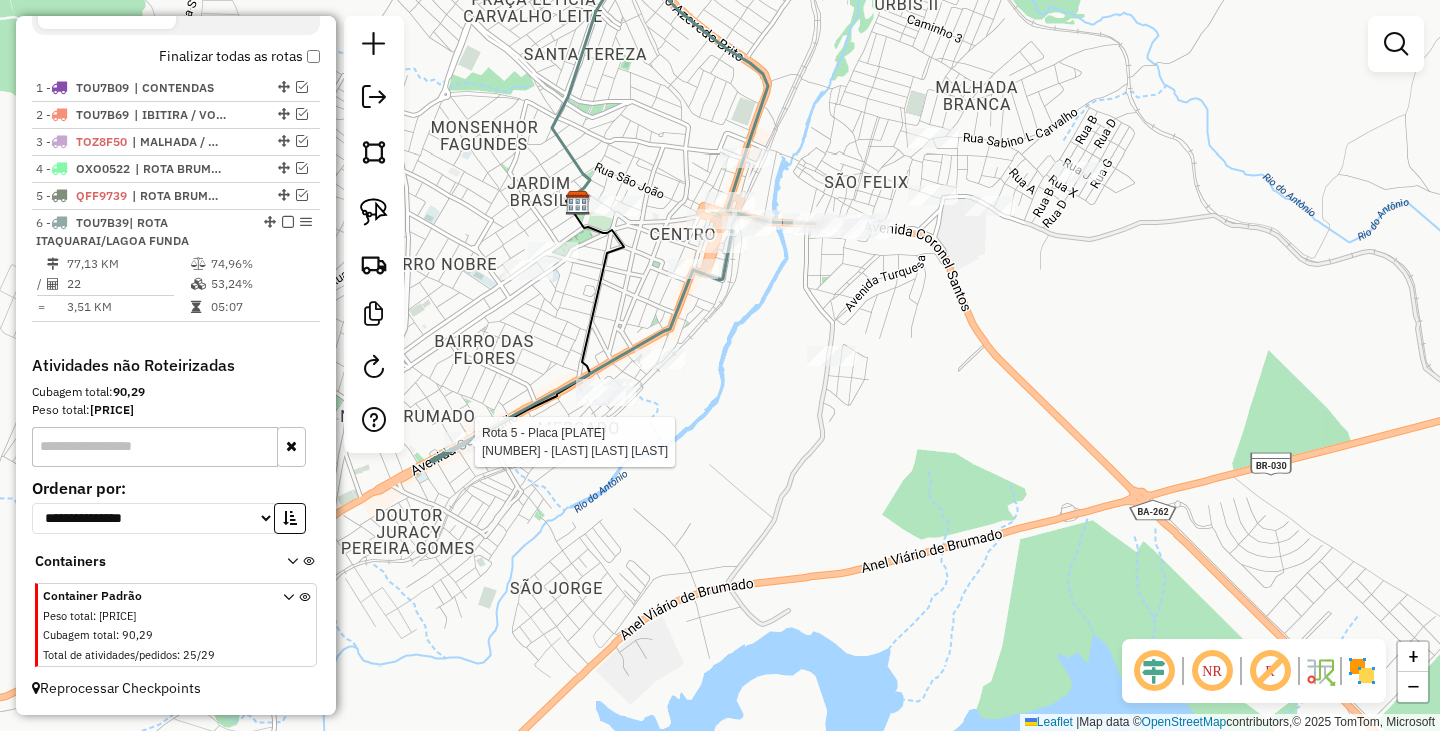 select on "**********" 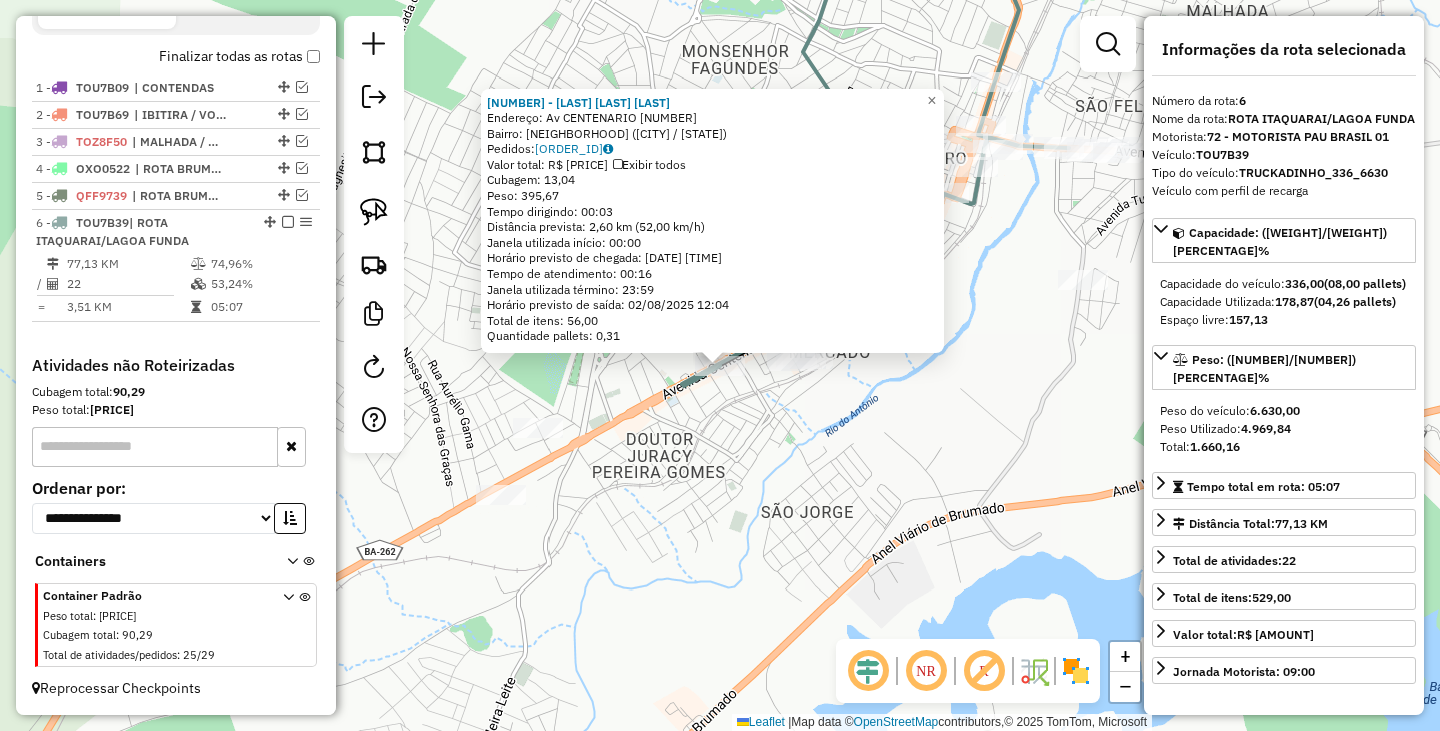 click on "78 - ROSA MATOS DE SOUSA  Endereço: Av  CENTENARIO                    377   Bairro: NOVO BRUMADO (BRUMADO / BA)   Pedidos:  01019119   Valor total: R$ 2.026,82   Exibir todos   Cubagem: 13,04  Peso: 395,67  Tempo dirigindo: 00:03   Distância prevista: 2,60 km (52,00 km/h)   Janela utilizada início: 00:00   Horário previsto de chegada: 02/08/2025 11:48   Tempo de atendimento: 00:16   Janela utilizada término: 23:59   Horário previsto de saída: 02/08/2025 12:04   Total de itens: 56,00   Quantidade pallets: 0,31  × Janela de atendimento Grade de atendimento Capacidade Transportadoras Veículos Cliente Pedidos  Rotas Selecione os dias de semana para filtrar as janelas de atendimento  Seg   Ter   Qua   Qui   Sex   Sáb   Dom  Informe o período da janela de atendimento: De: Até:  Filtrar exatamente a janela do cliente  Considerar janela de atendimento padrão  Selecione os dias de semana para filtrar as grades de atendimento  Seg   Ter   Qua   Qui   Sex   Sáb   Dom   Peso mínimo:   Peso máximo:   De:" 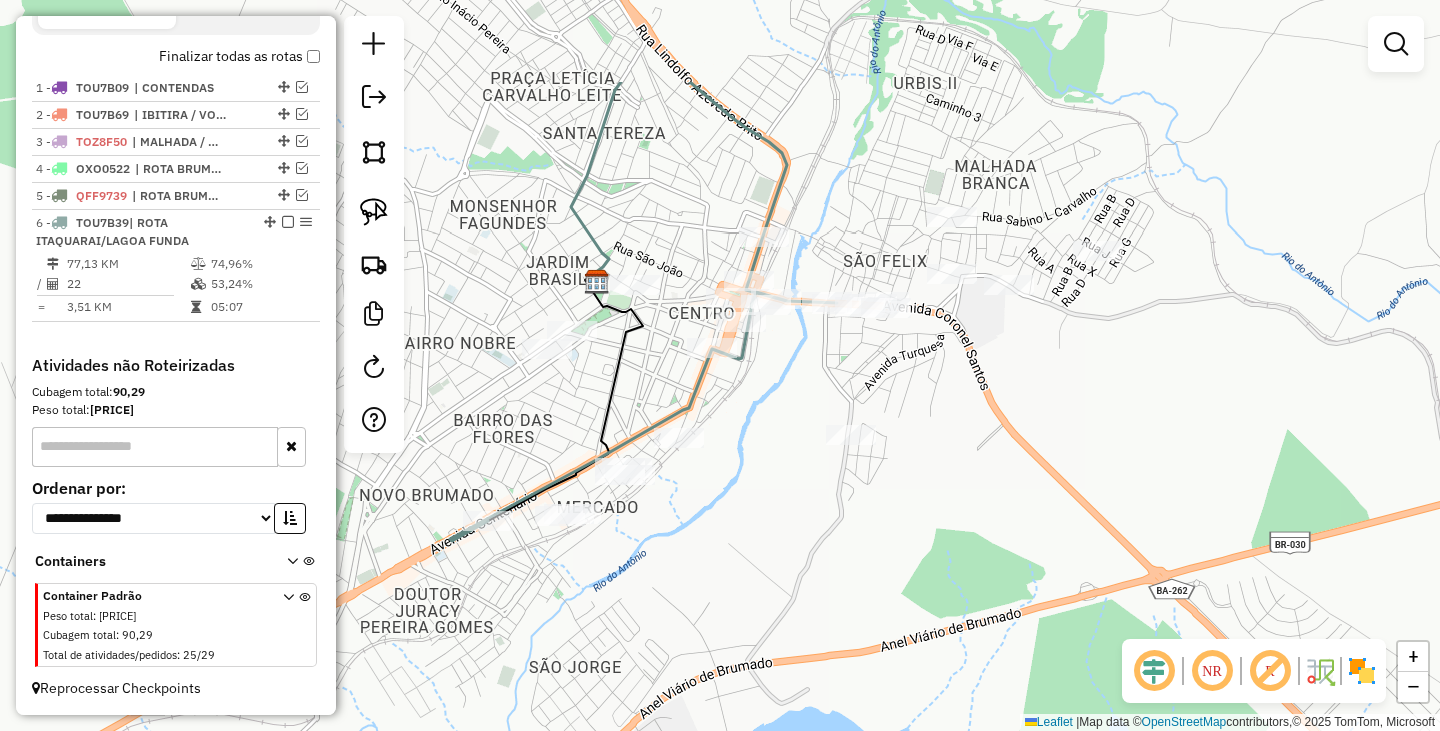 drag, startPoint x: 825, startPoint y: 420, endPoint x: 774, endPoint y: 441, distance: 55.154327 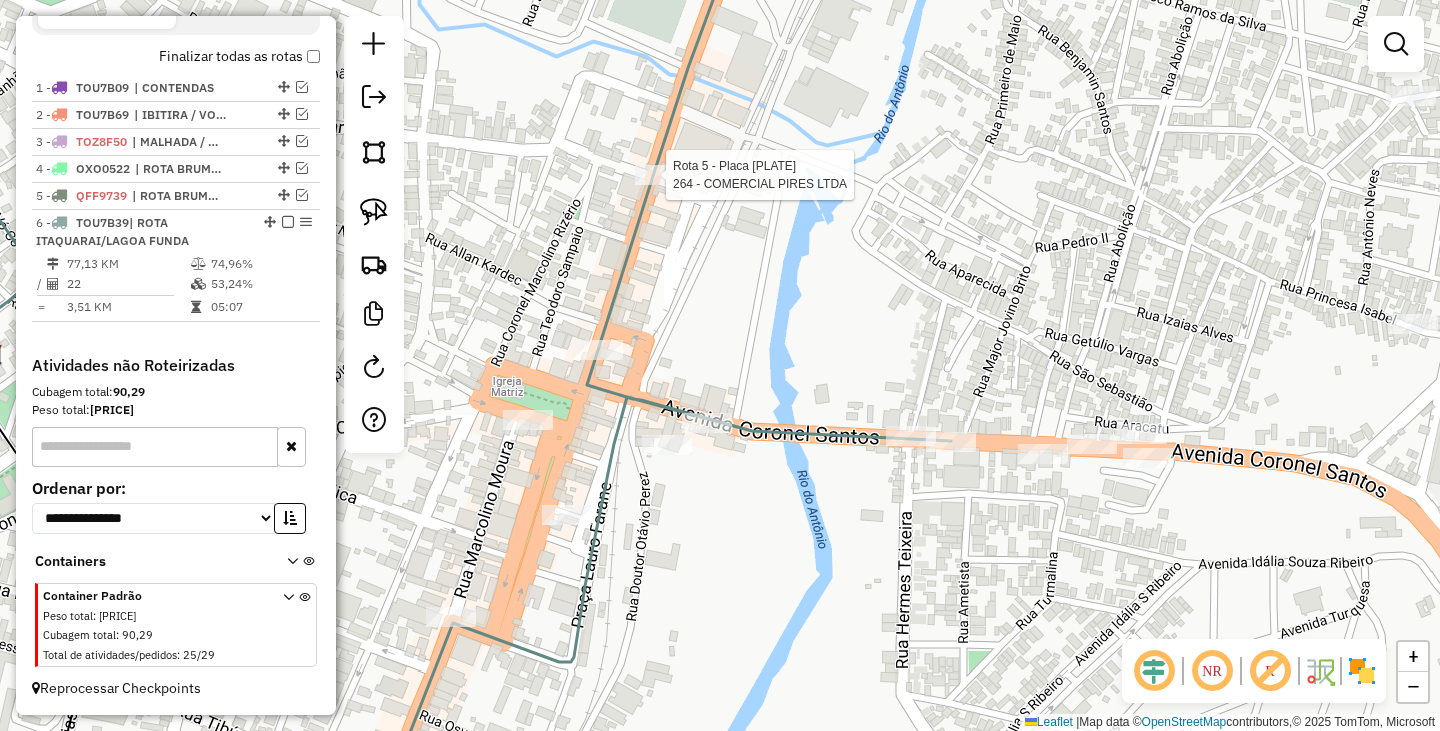 select on "**********" 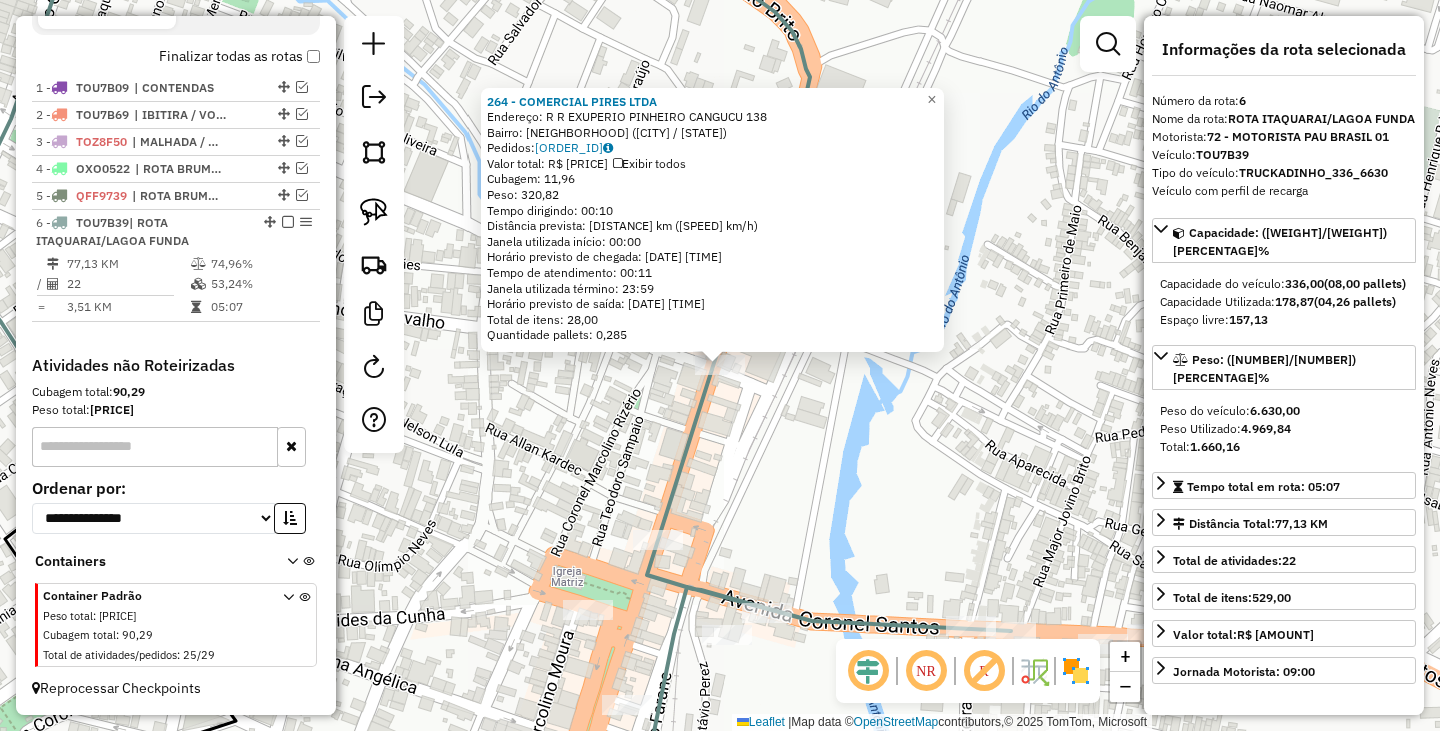 click on "264 - COMERCIAL PIRES LTDA  Endereço: R   R EXUPERIO PINHEIRO CANGUCU   138   Bairro: CENTRO (BRUMADO / BA)   Pedidos:  01018968   Valor total: R$ 1.521,33   Exibir todos   Cubagem: 11,96  Peso: 320,82  Tempo dirigindo: 00:10   Distância prevista: 11,822 km (70,93 km/h)   Janela utilizada início: 00:00   Horário previsto de chegada: 02/08/2025 11:21   Tempo de atendimento: 00:11   Janela utilizada término: 23:59   Horário previsto de saída: 02/08/2025 11:32   Total de itens: 28,00   Quantidade pallets: 0,285  × Janela de atendimento Grade de atendimento Capacidade Transportadoras Veículos Cliente Pedidos  Rotas Selecione os dias de semana para filtrar as janelas de atendimento  Seg   Ter   Qua   Qui   Sex   Sáb   Dom  Informe o período da janela de atendimento: De: Até:  Filtrar exatamente a janela do cliente  Considerar janela de atendimento padrão  Selecione os dias de semana para filtrar as grades de atendimento  Seg   Ter   Qua   Qui   Sex   Sáb   Dom   Peso mínimo:   Peso máximo:   De:  +" 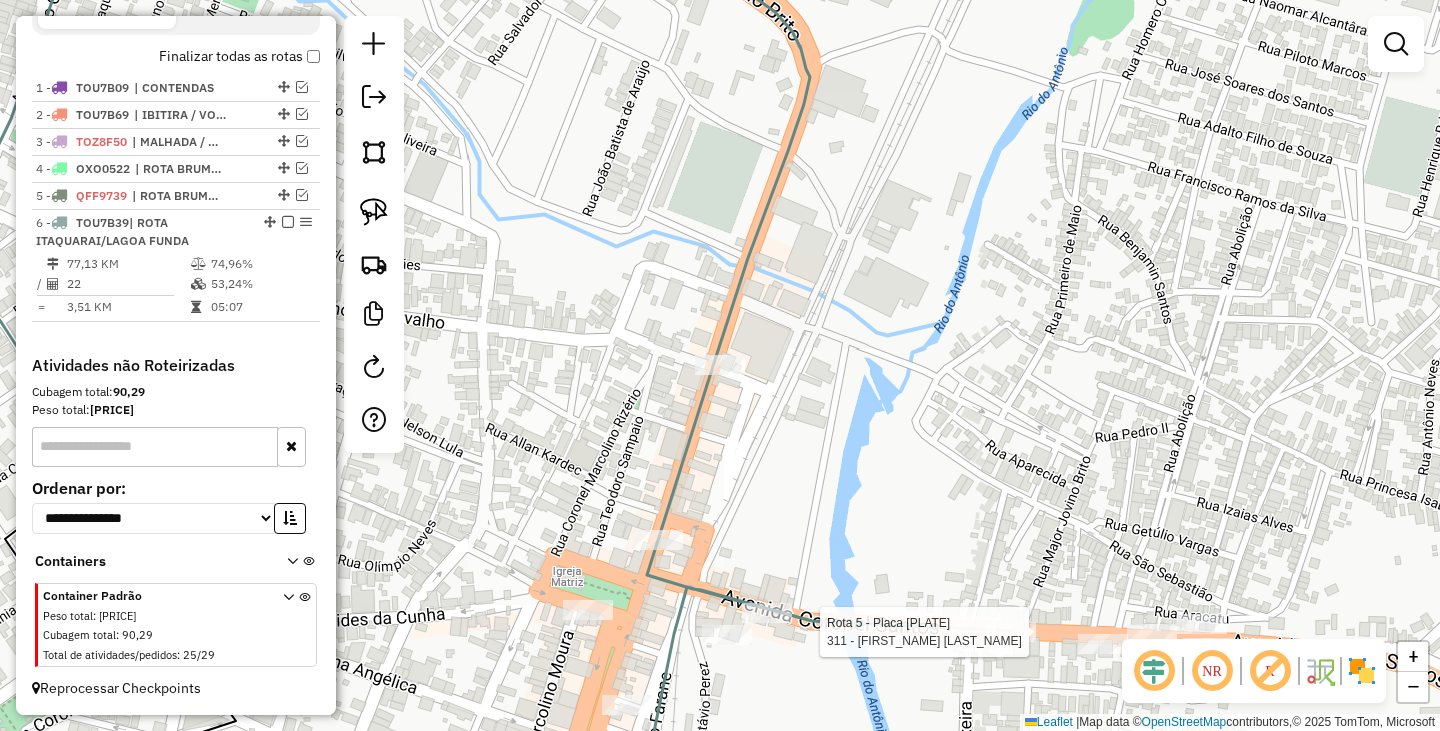 select on "**********" 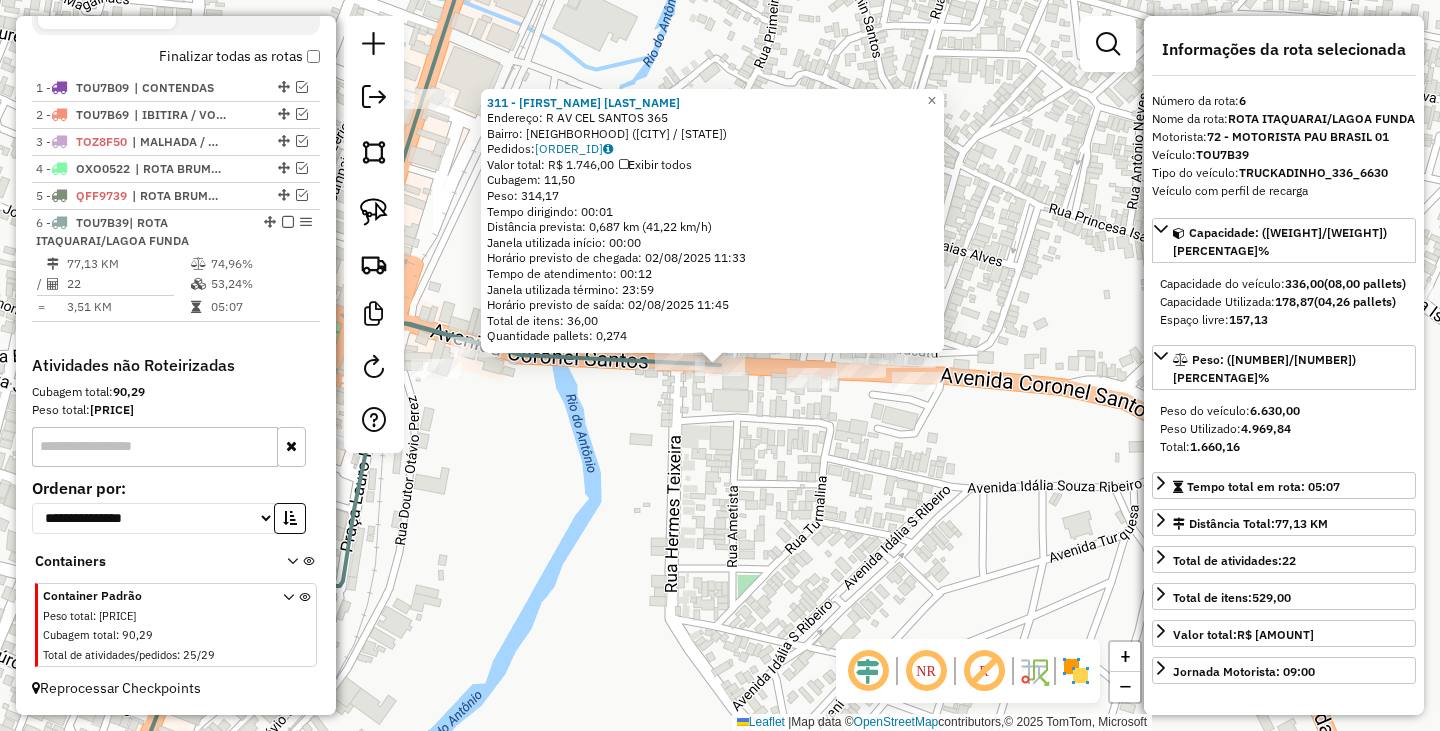 click on "311 - MARCOS ANTONIO LIMA  Endereço: R   AV CEL SANTOS                 365   Bairro: SAO FELIX (BRUMADO / BA)   Pedidos:  01018974   Valor total: R$ 1.746,00   Exibir todos   Cubagem: 11,50  Peso: 314,17  Tempo dirigindo: 00:01   Distância prevista: 0,687 km (41,22 km/h)   Janela utilizada início: 00:00   Horário previsto de chegada: 02/08/2025 11:33   Tempo de atendimento: 00:12   Janela utilizada término: 23:59   Horário previsto de saída: 02/08/2025 11:45   Total de itens: 36,00   Quantidade pallets: 0,274  × Janela de atendimento Grade de atendimento Capacidade Transportadoras Veículos Cliente Pedidos  Rotas Selecione os dias de semana para filtrar as janelas de atendimento  Seg   Ter   Qua   Qui   Sex   Sáb   Dom  Informe o período da janela de atendimento: De: Até:  Filtrar exatamente a janela do cliente  Considerar janela de atendimento padrão  Selecione os dias de semana para filtrar as grades de atendimento  Seg   Ter   Qua   Qui   Sex   Sáb   Dom   Peso mínimo:   Peso máximo:   De:" 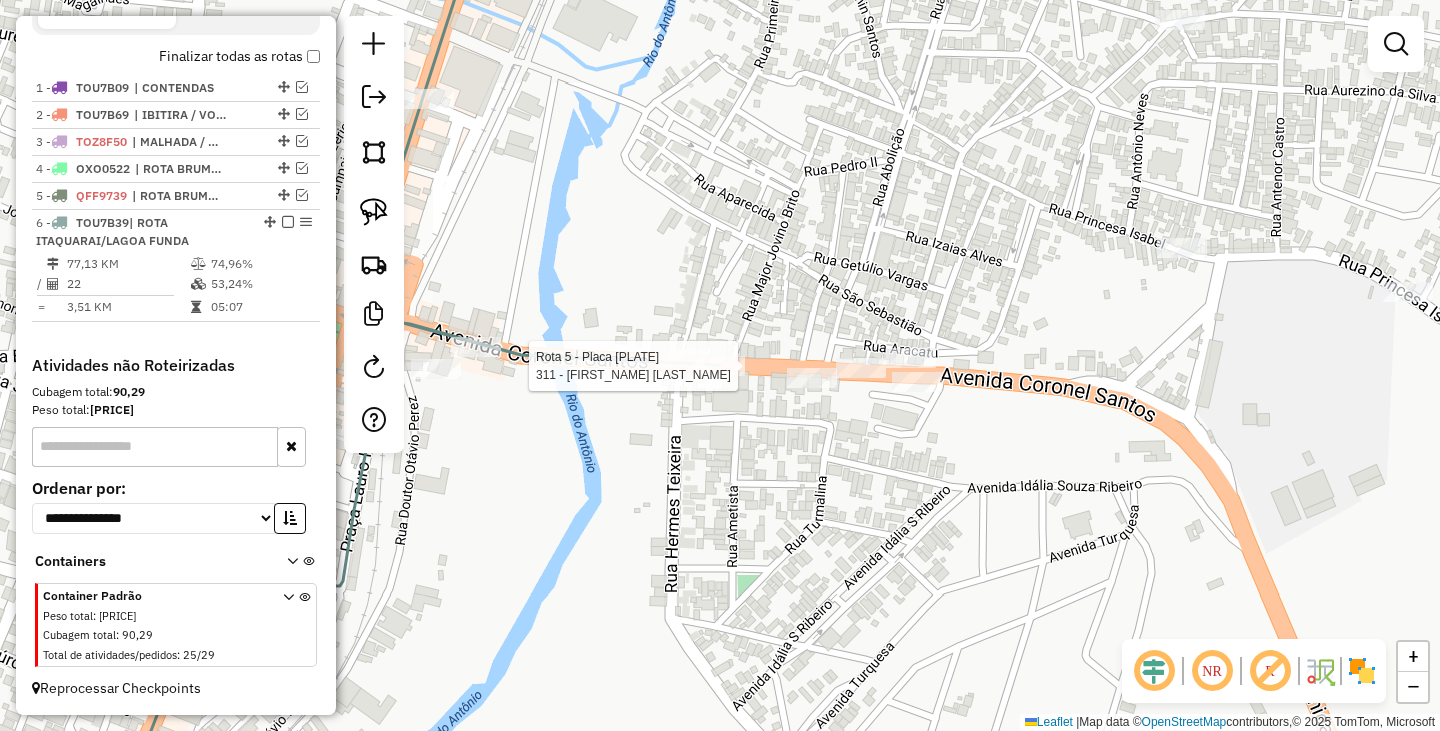 select on "**********" 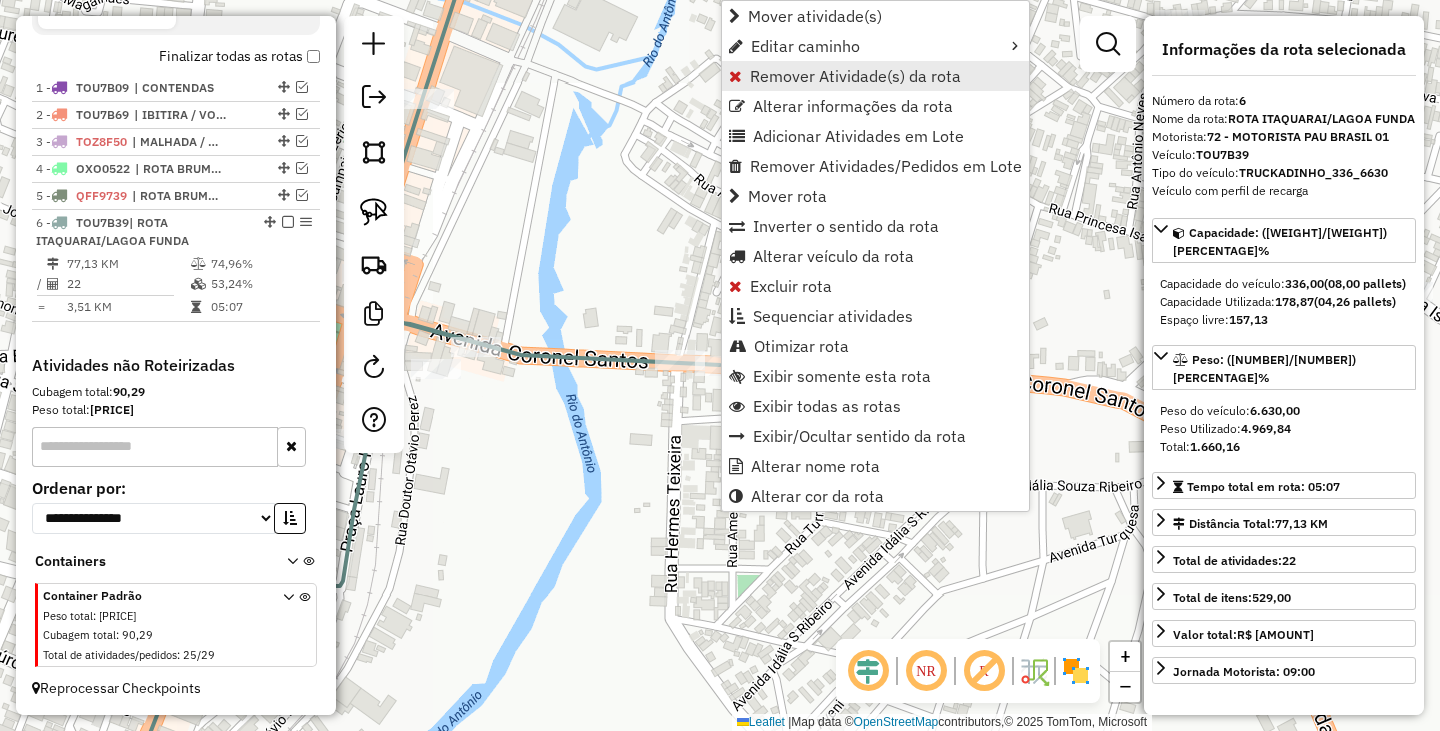 click on "Remover Atividade(s) da rota" at bounding box center (855, 76) 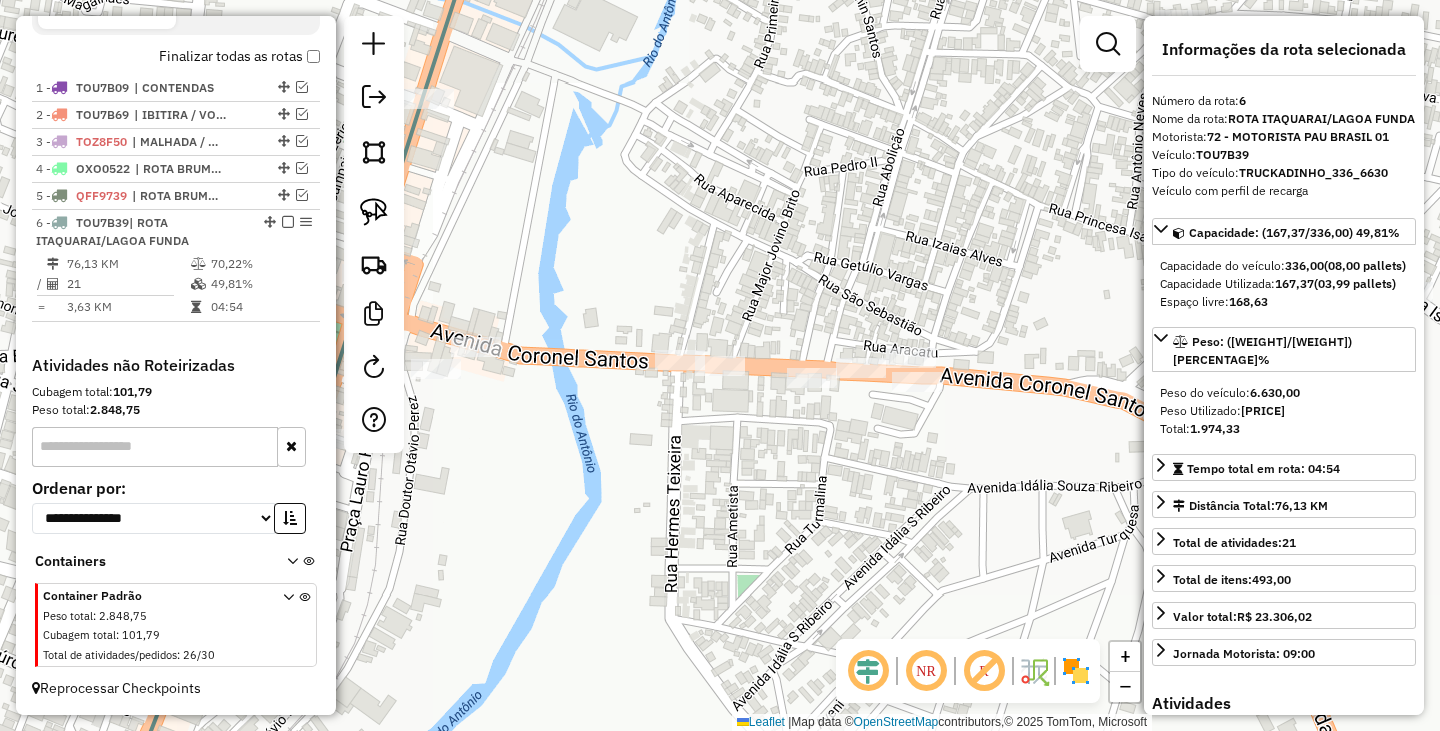click on "Janela de atendimento Grade de atendimento Capacidade Transportadoras Veículos Cliente Pedidos  Rotas Selecione os dias de semana para filtrar as janelas de atendimento  Seg   Ter   Qua   Qui   Sex   Sáb   Dom  Informe o período da janela de atendimento: De: Até:  Filtrar exatamente a janela do cliente  Considerar janela de atendimento padrão  Selecione os dias de semana para filtrar as grades de atendimento  Seg   Ter   Qua   Qui   Sex   Sáb   Dom   Considerar clientes sem dia de atendimento cadastrado  Clientes fora do dia de atendimento selecionado Filtrar as atividades entre os valores definidos abaixo:  Peso mínimo:   Peso máximo:   Cubagem mínima:   Cubagem máxima:   De:   Até:  Filtrar as atividades entre o tempo de atendimento definido abaixo:  De:   Até:   Considerar capacidade total dos clientes não roteirizados Transportadora: Selecione um ou mais itens Tipo de veículo: Selecione um ou mais itens Veículo: Selecione um ou mais itens Motorista: Selecione um ou mais itens Nome: Rótulo:" 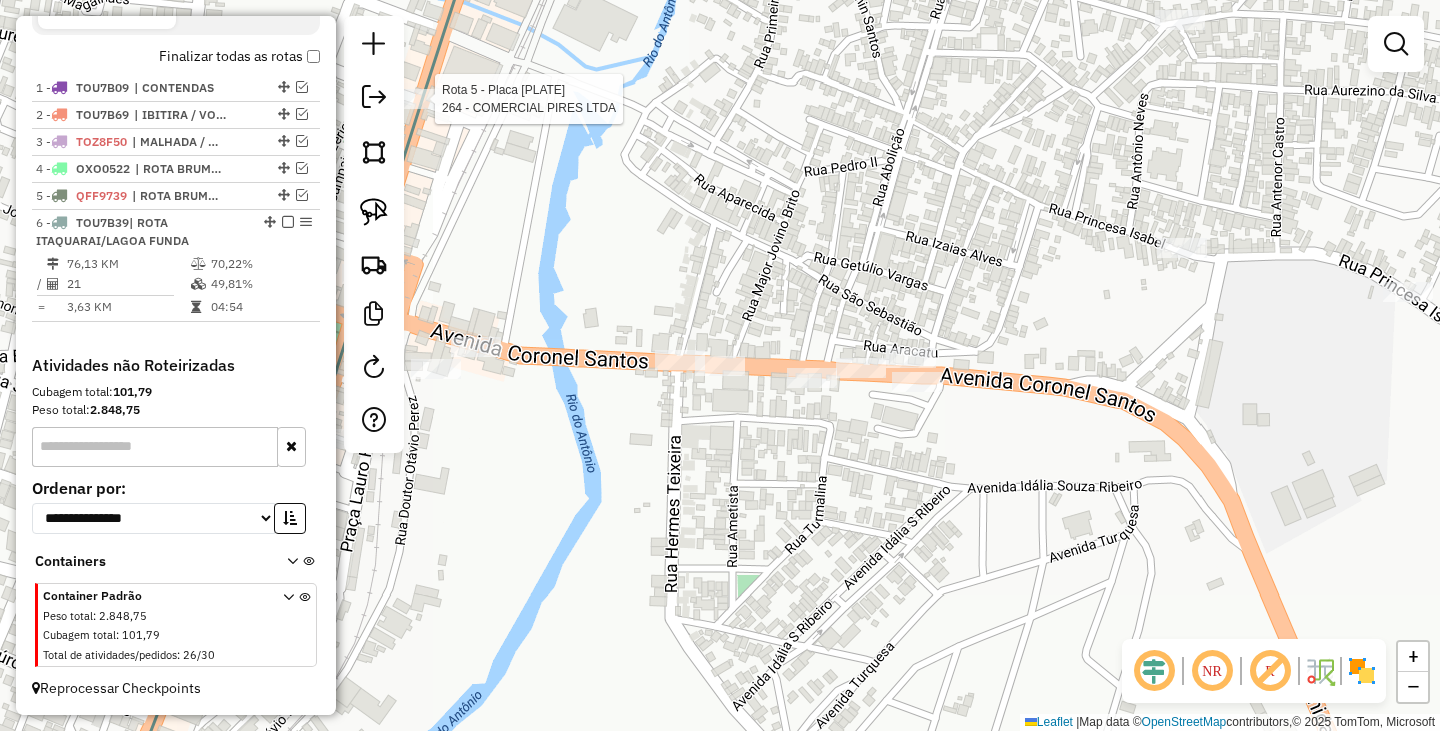 select on "**********" 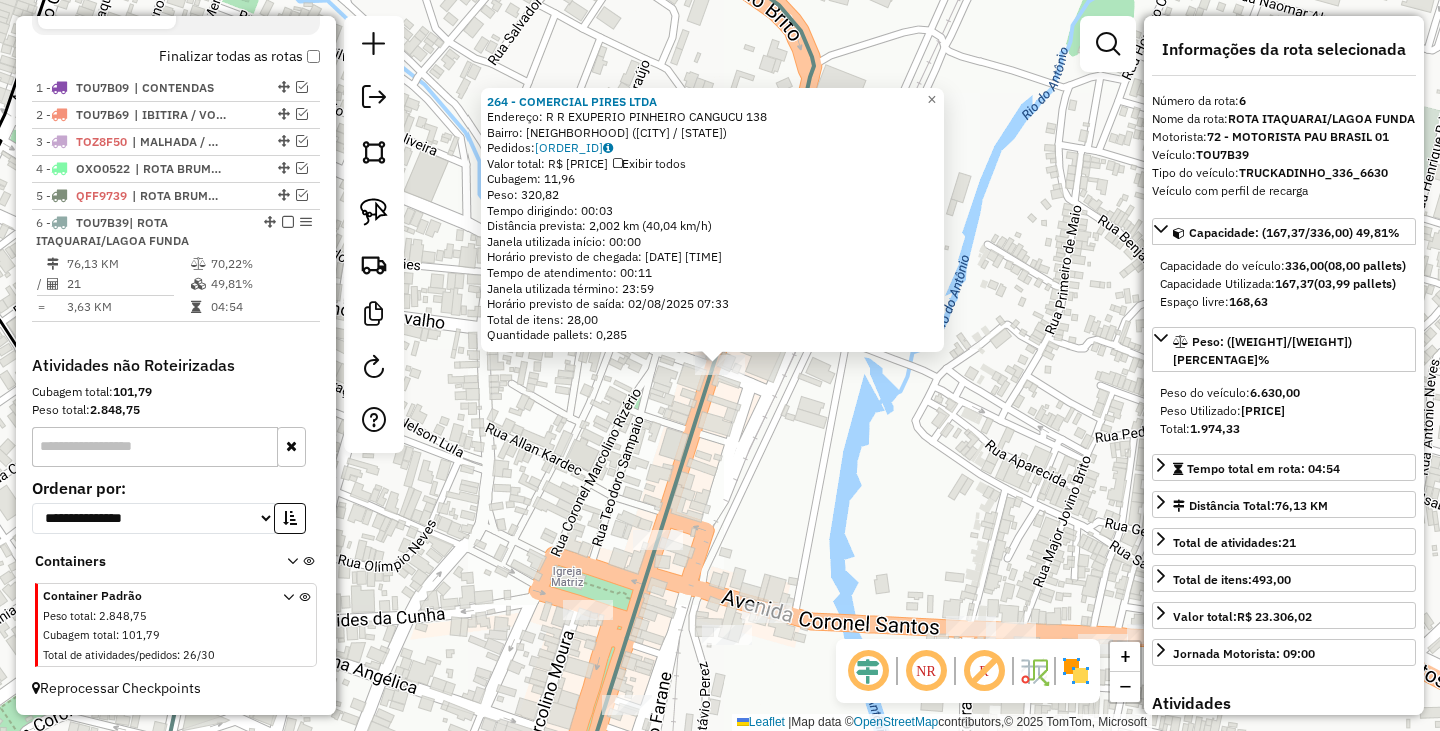 click on "264 - COMERCIAL PIRES LTDA  Endereço: R   R EXUPERIO PINHEIRO CANGUCU   138   Bairro: CENTRO (BRUMADO / BA)   Pedidos:  01018968   Valor total: R$ 1.521,33   Exibir todos   Cubagem: 11,96  Peso: 320,82  Tempo dirigindo: 00:03   Distância prevista: 2,002 km (40,04 km/h)   Janela utilizada início: 00:00   Horário previsto de chegada: 02/08/2025 07:22   Tempo de atendimento: 00:11   Janela utilizada término: 23:59   Horário previsto de saída: 02/08/2025 07:33   Total de itens: 28,00   Quantidade pallets: 0,285  × Janela de atendimento Grade de atendimento Capacidade Transportadoras Veículos Cliente Pedidos  Rotas Selecione os dias de semana para filtrar as janelas de atendimento  Seg   Ter   Qua   Qui   Sex   Sáb   Dom  Informe o período da janela de atendimento: De: Até:  Filtrar exatamente a janela do cliente  Considerar janela de atendimento padrão  Selecione os dias de semana para filtrar as grades de atendimento  Seg   Ter   Qua   Qui   Sex   Sáb   Dom   Peso mínimo:   Peso máximo:   De:  +" 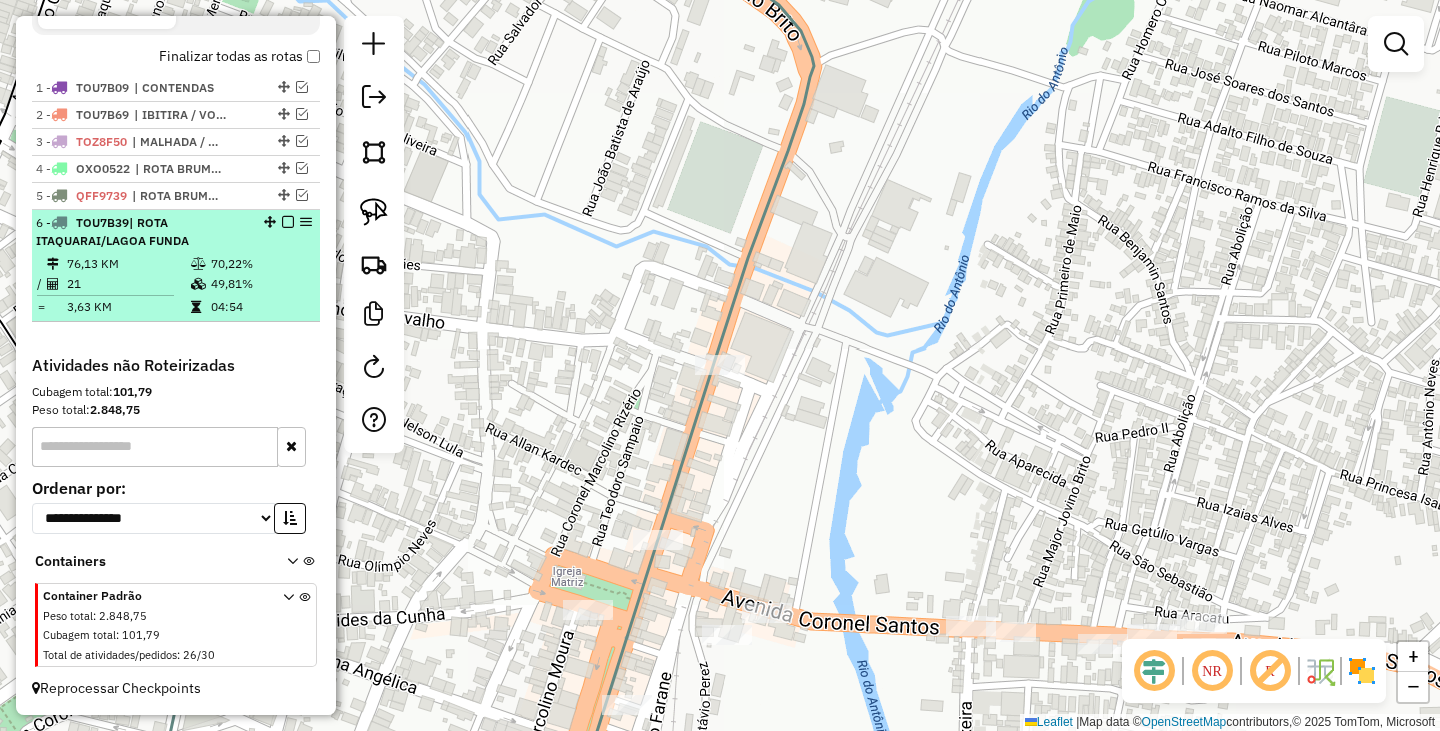 click at bounding box center (288, 222) 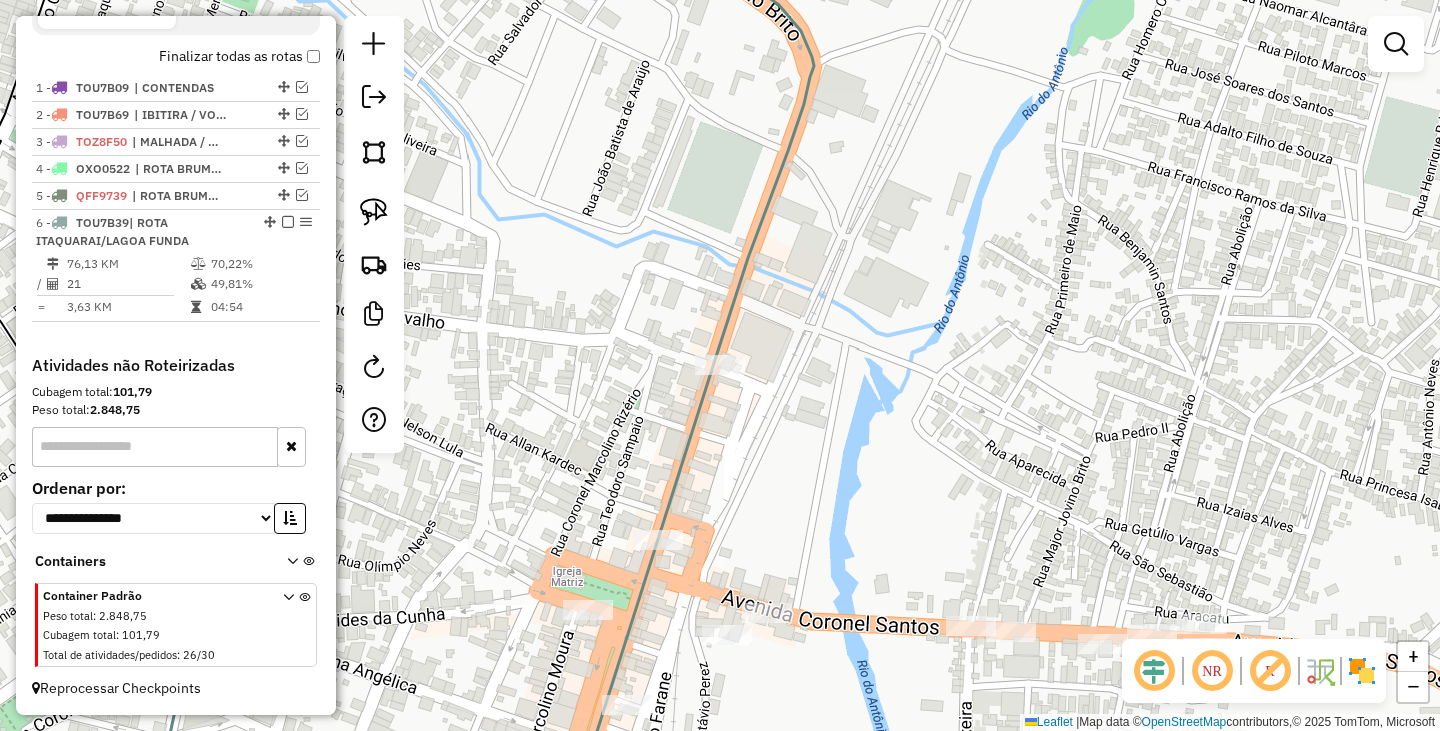 scroll, scrollTop: 606, scrollLeft: 0, axis: vertical 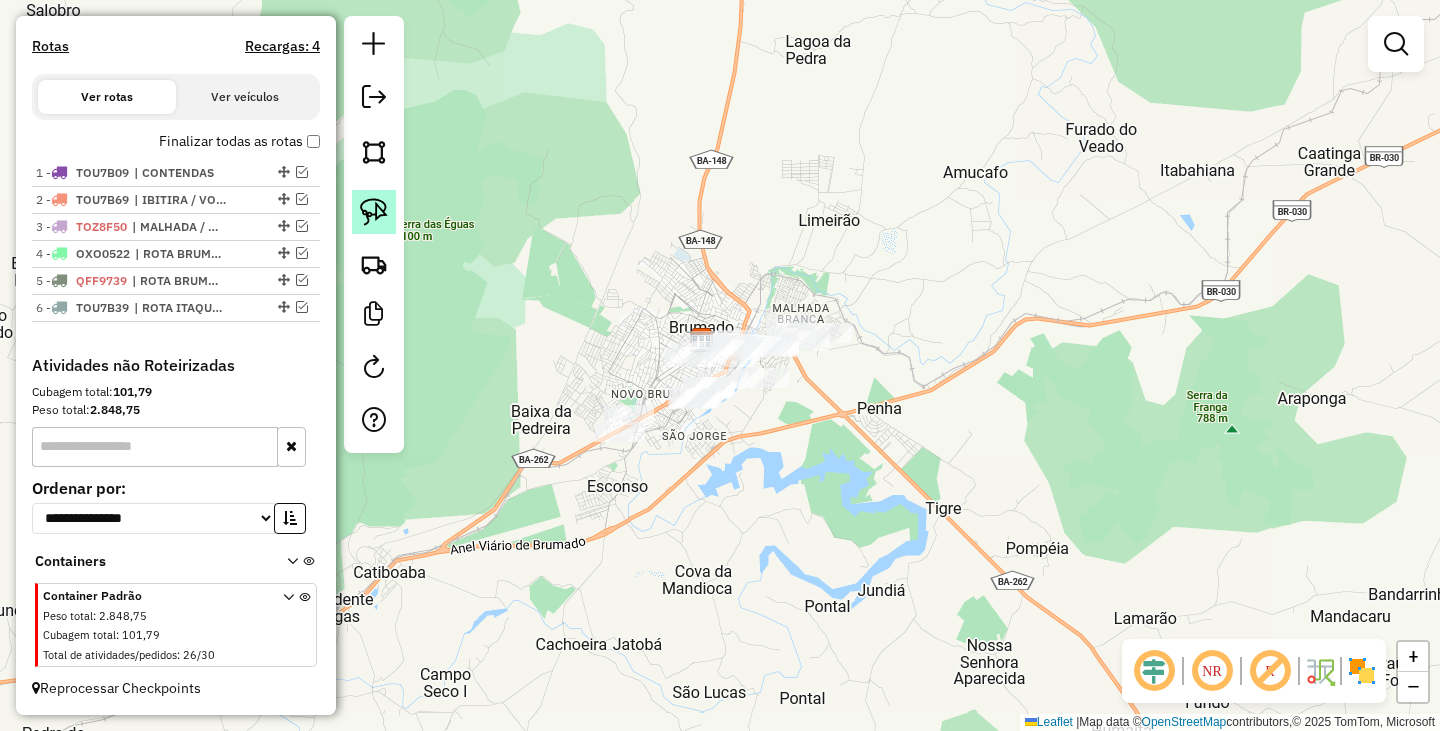 click 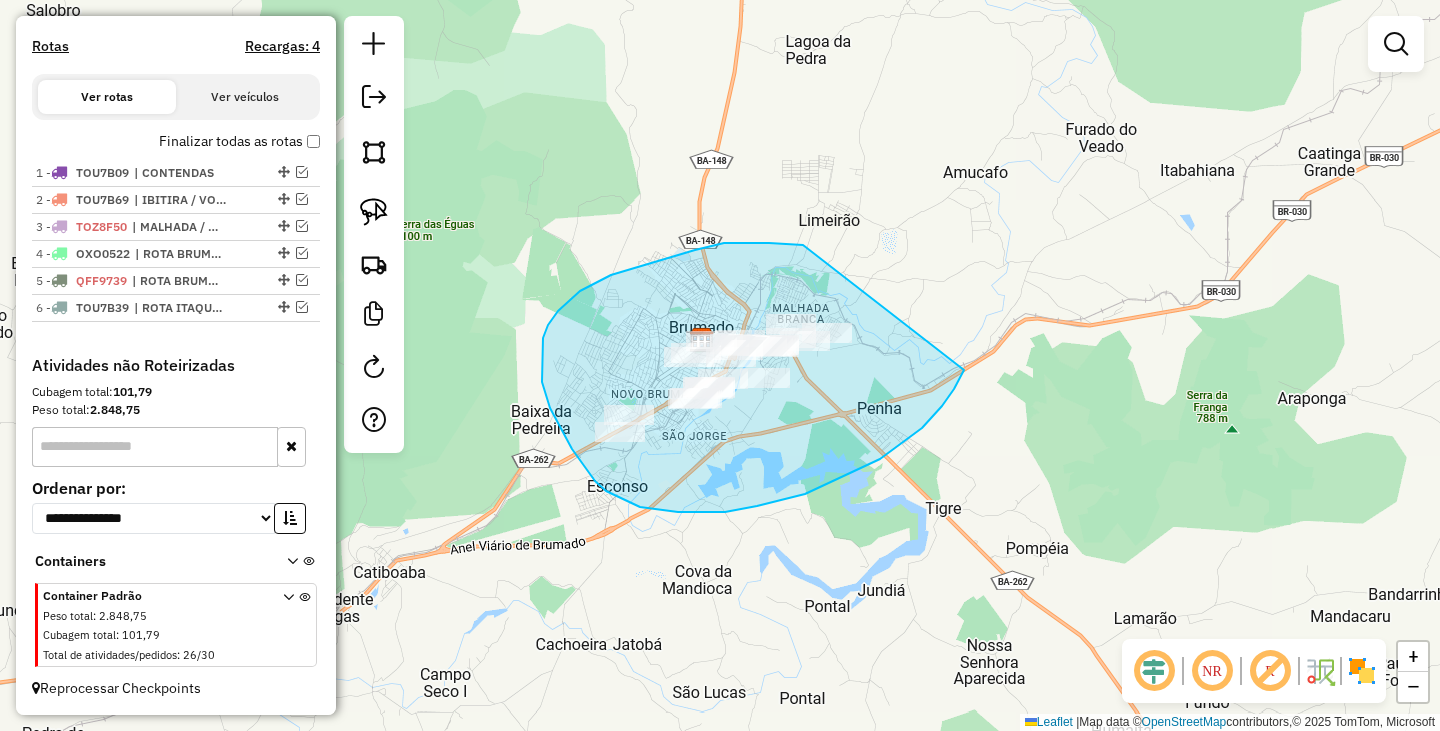 drag, startPoint x: 695, startPoint y: 250, endPoint x: 968, endPoint y: 338, distance: 286.8327 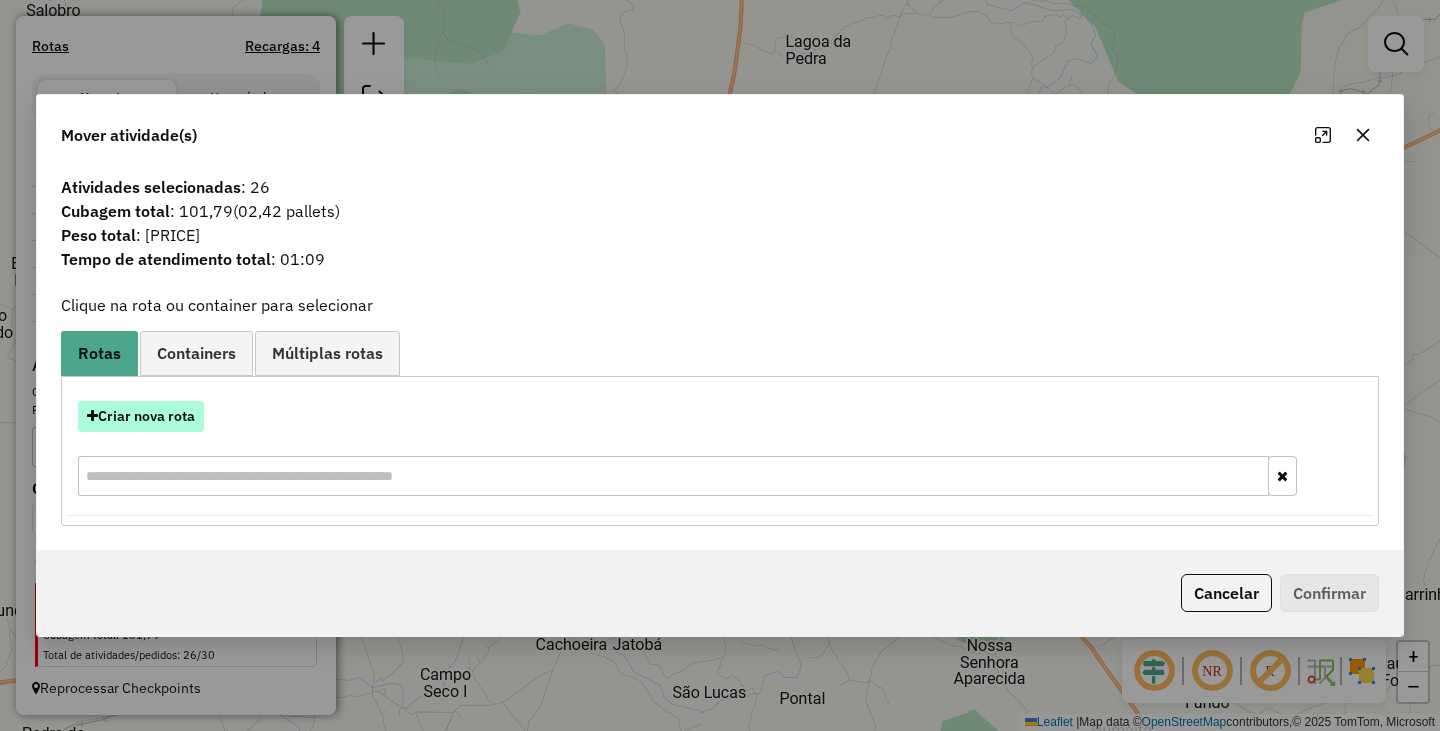 click on "Criar nova rota" at bounding box center (141, 416) 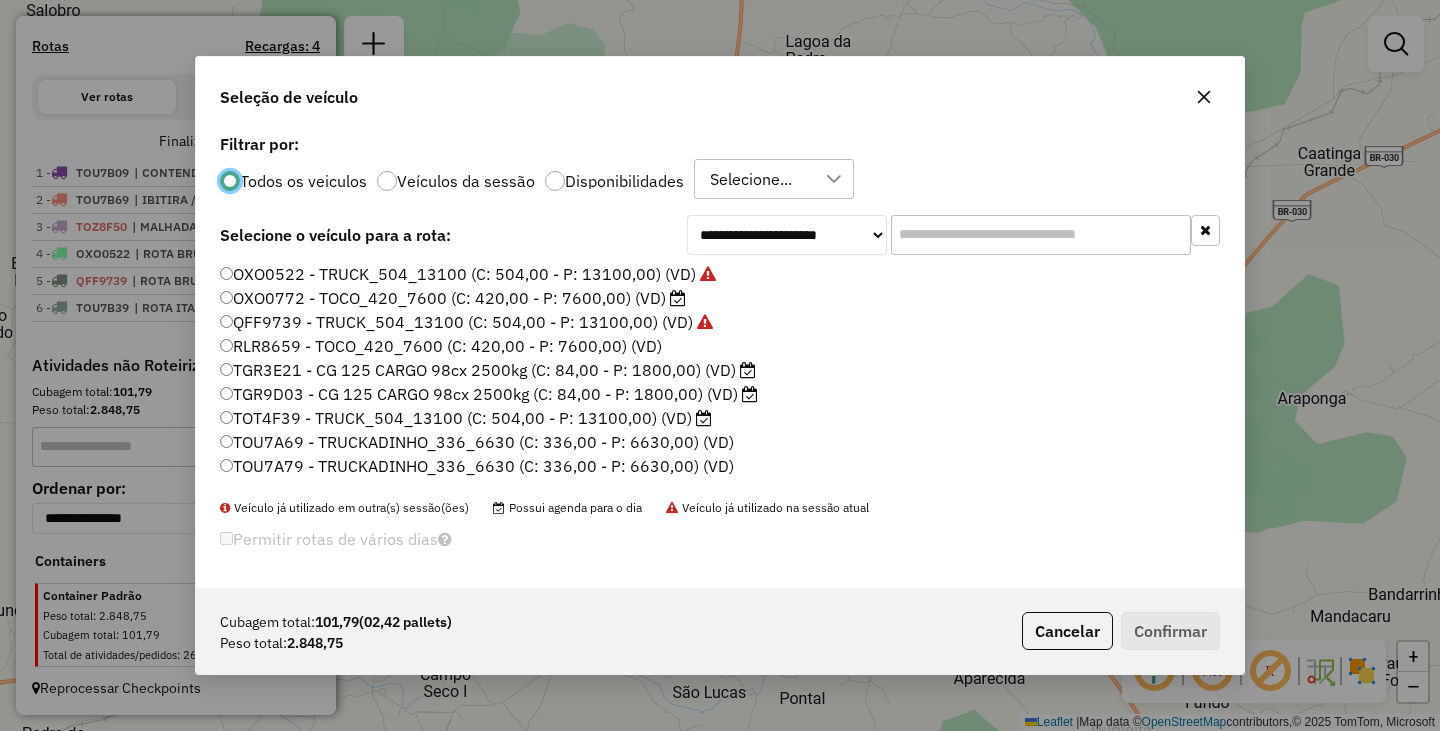 scroll, scrollTop: 11, scrollLeft: 6, axis: both 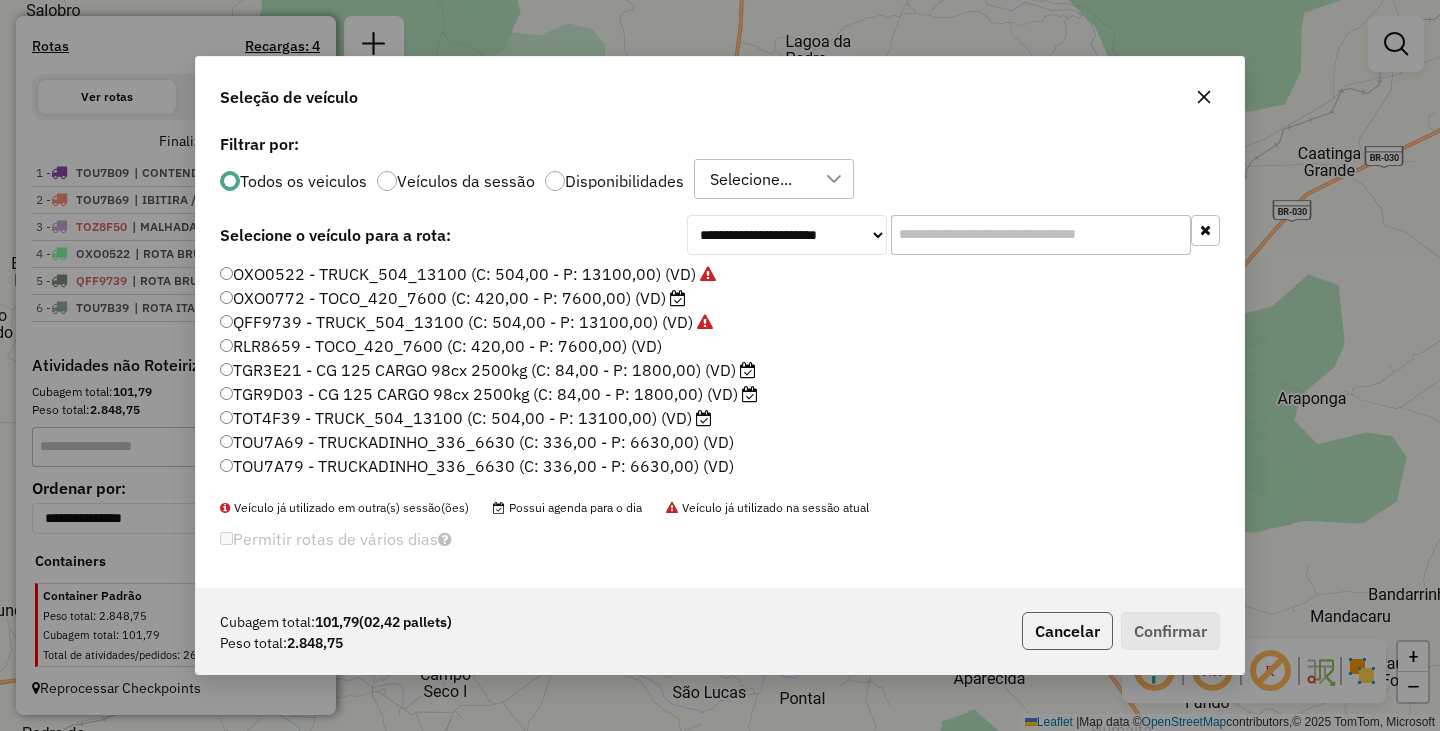 click on "Cancelar" 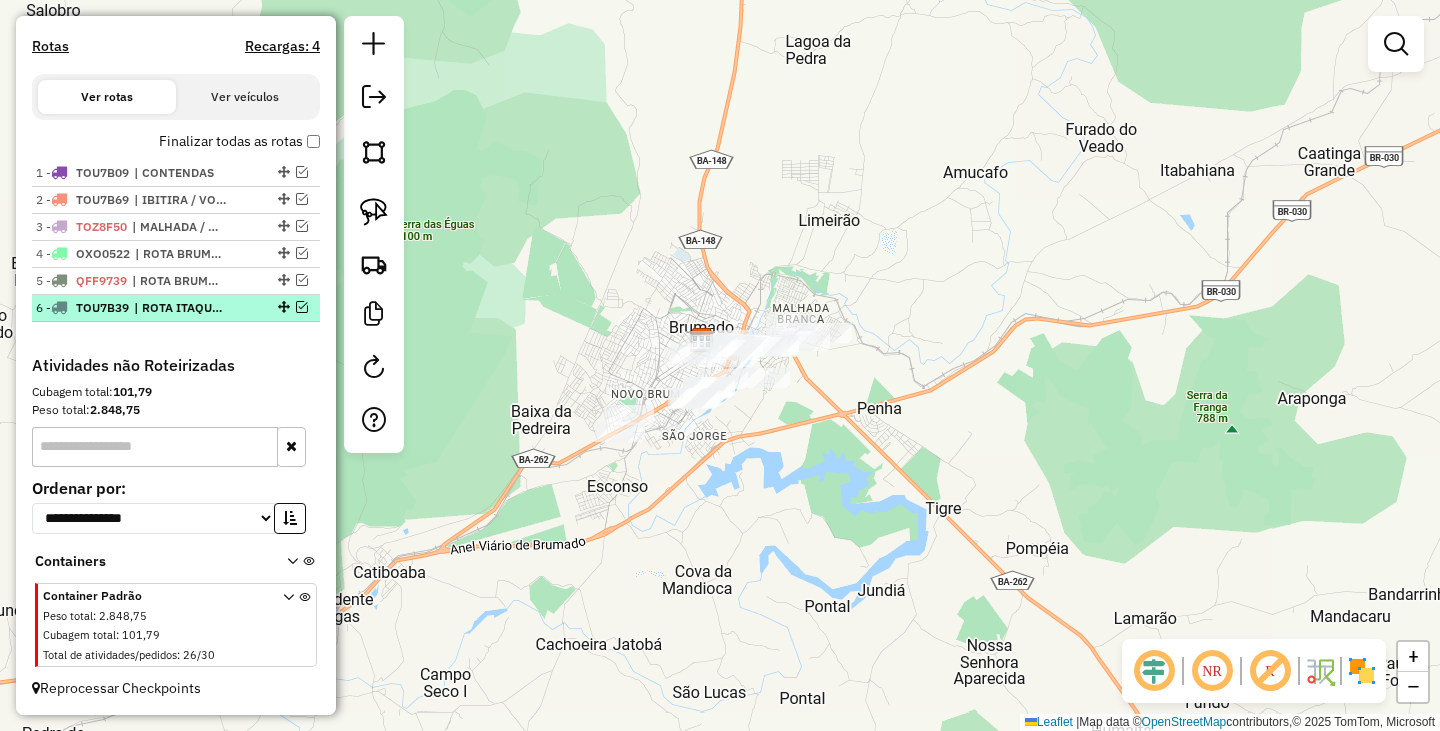 click on "| ROTA ITAQUARAI/LAGOA FUNDA" at bounding box center [180, 308] 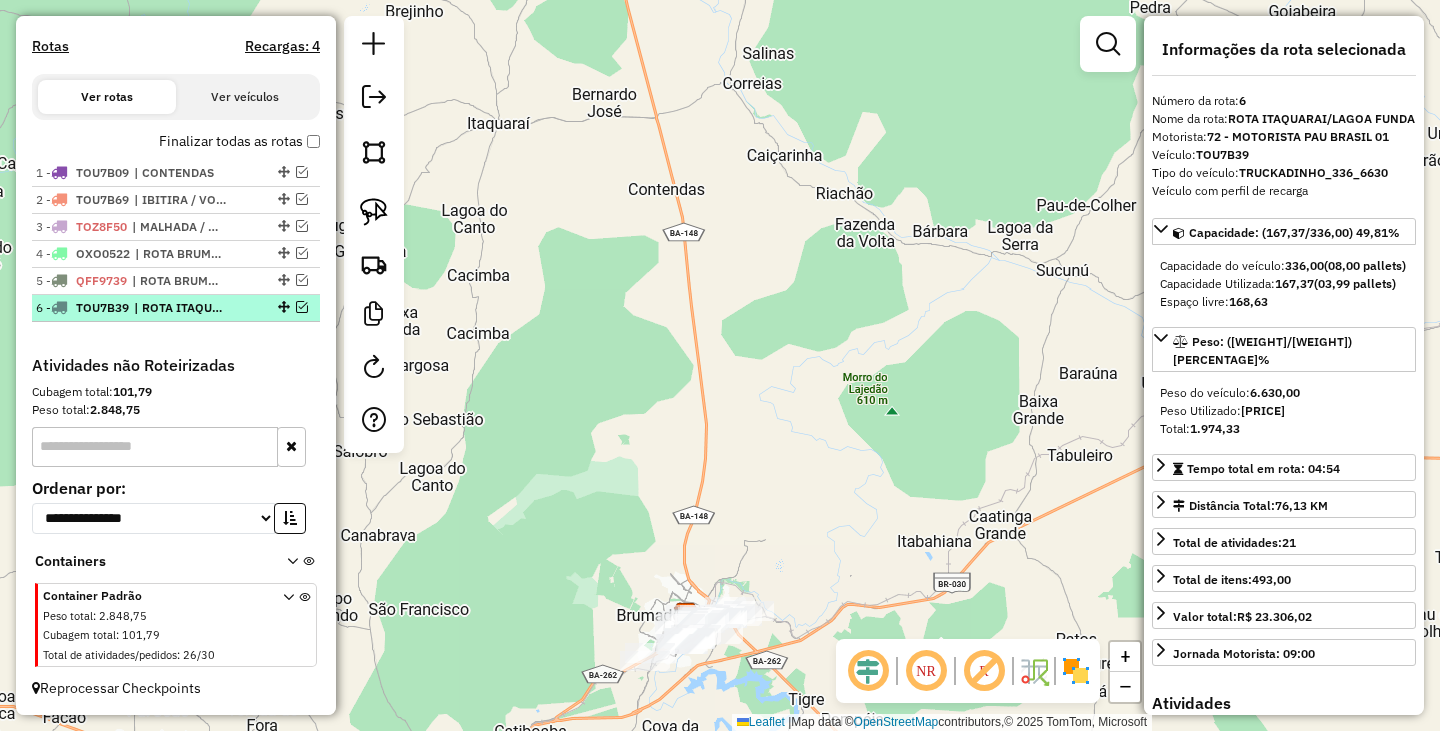 click at bounding box center (302, 307) 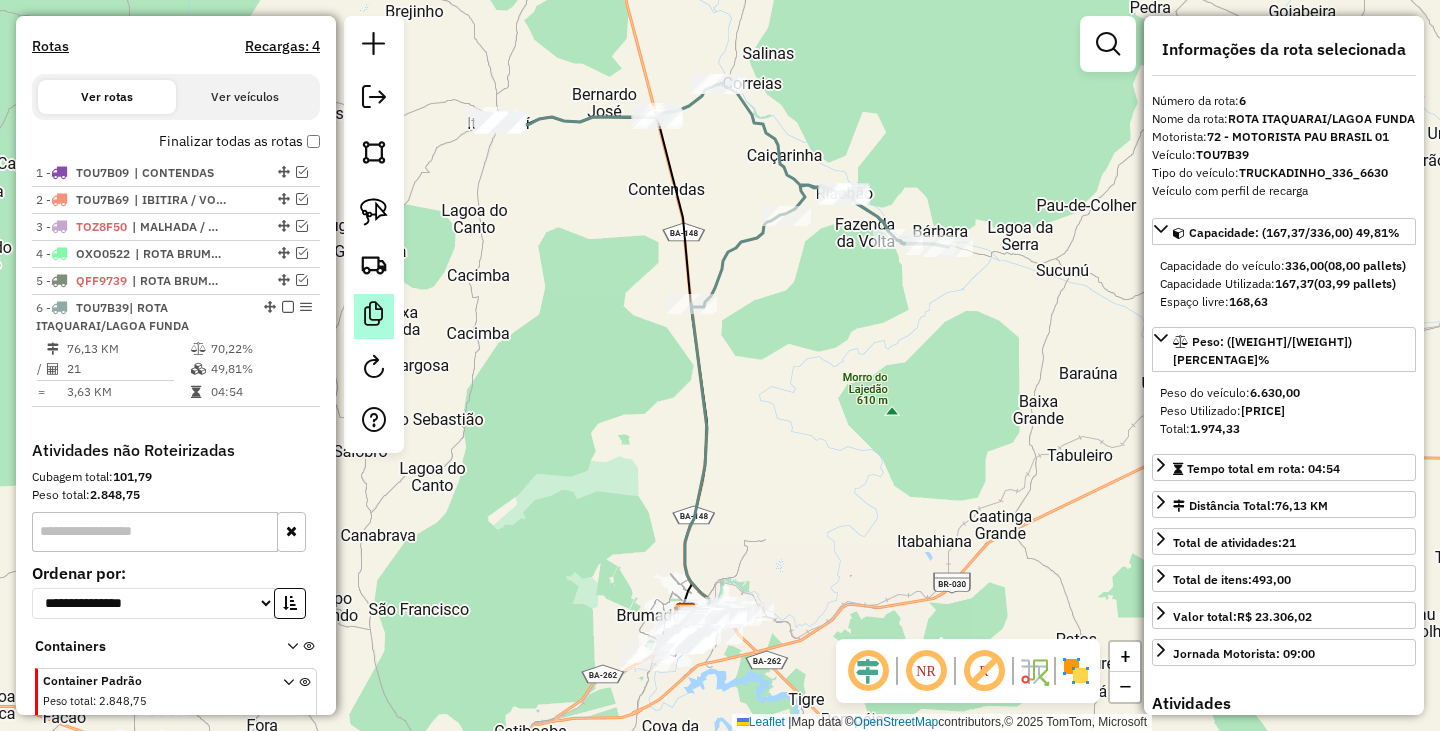 scroll, scrollTop: 691, scrollLeft: 0, axis: vertical 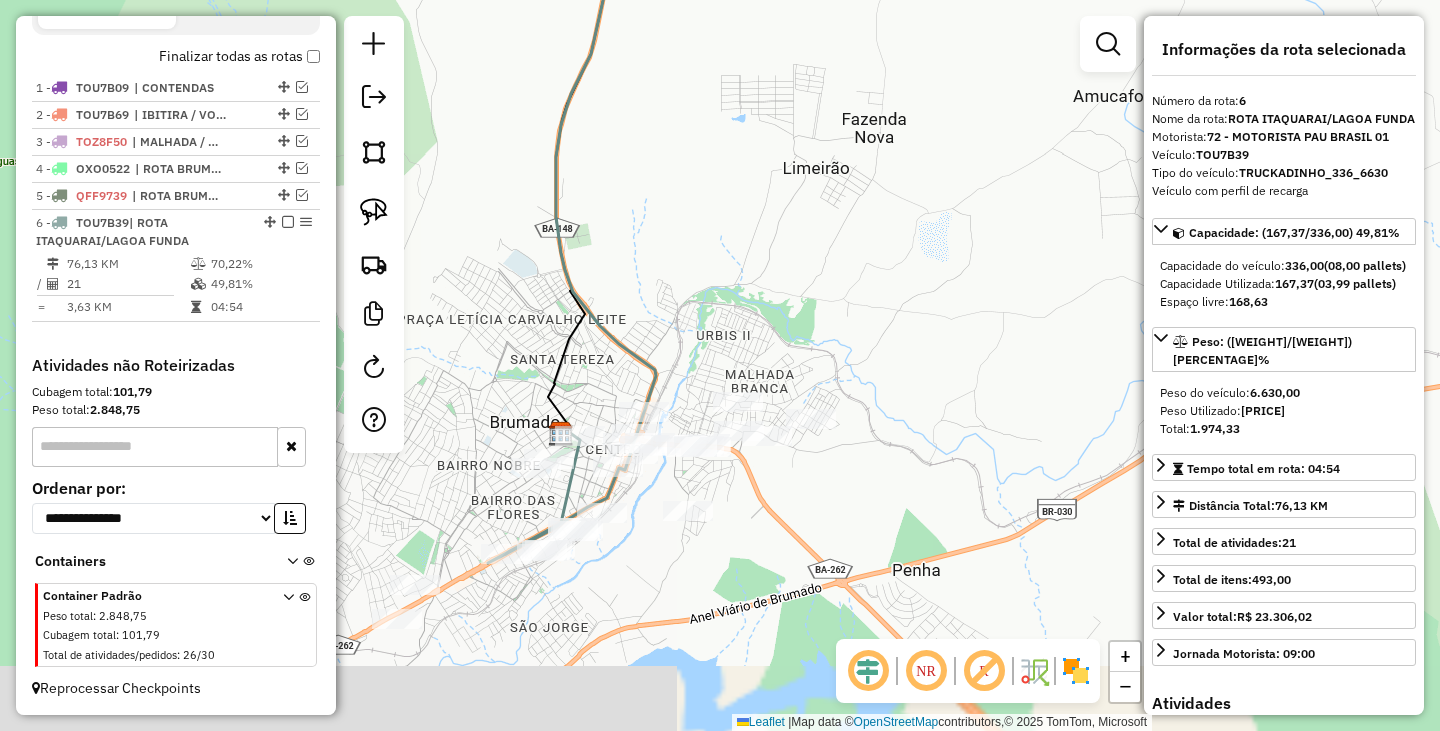 drag, startPoint x: 735, startPoint y: 451, endPoint x: 886, endPoint y: 221, distance: 275.13815 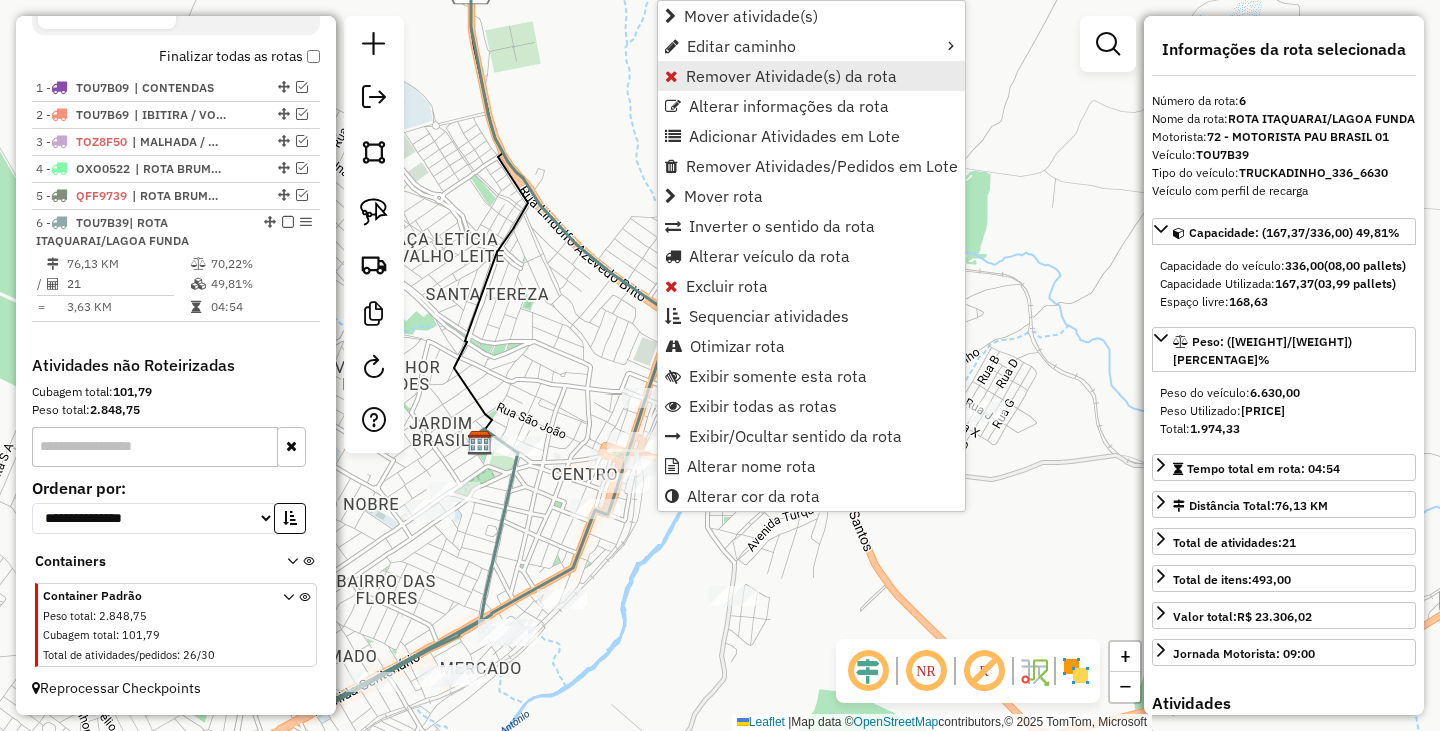 click on "Remover Atividade(s) da rota" at bounding box center (811, 76) 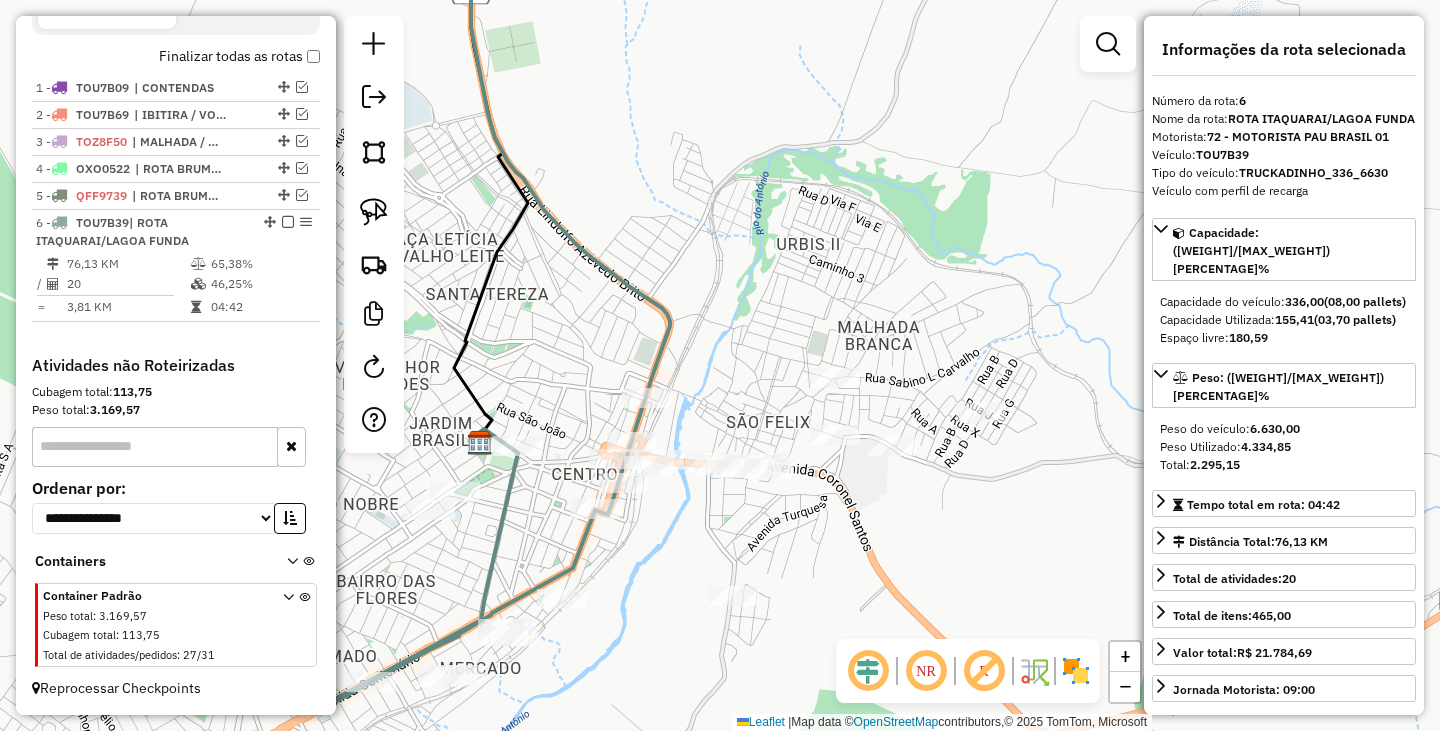 drag, startPoint x: 529, startPoint y: 529, endPoint x: 846, endPoint y: 340, distance: 369.06638 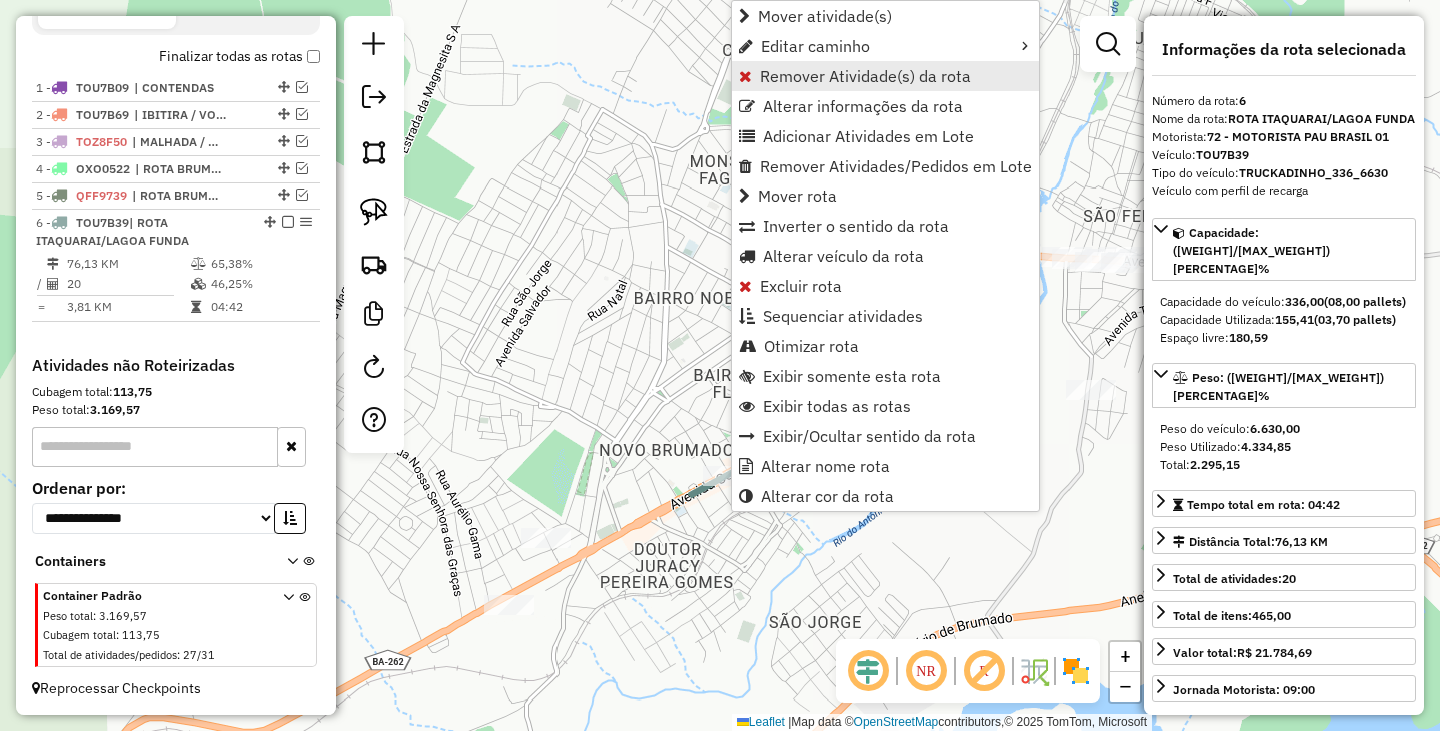 click on "Remover Atividade(s) da rota" at bounding box center [865, 76] 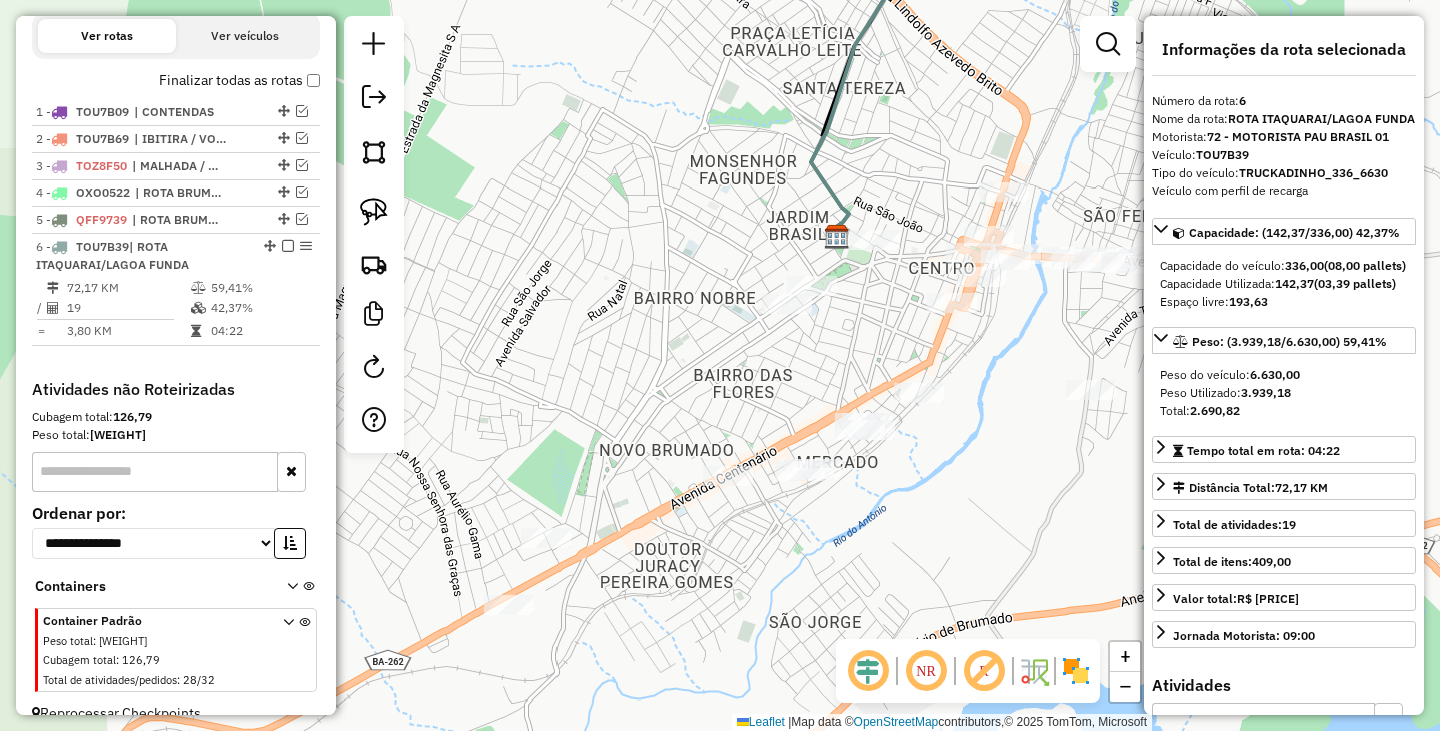 scroll, scrollTop: 716, scrollLeft: 0, axis: vertical 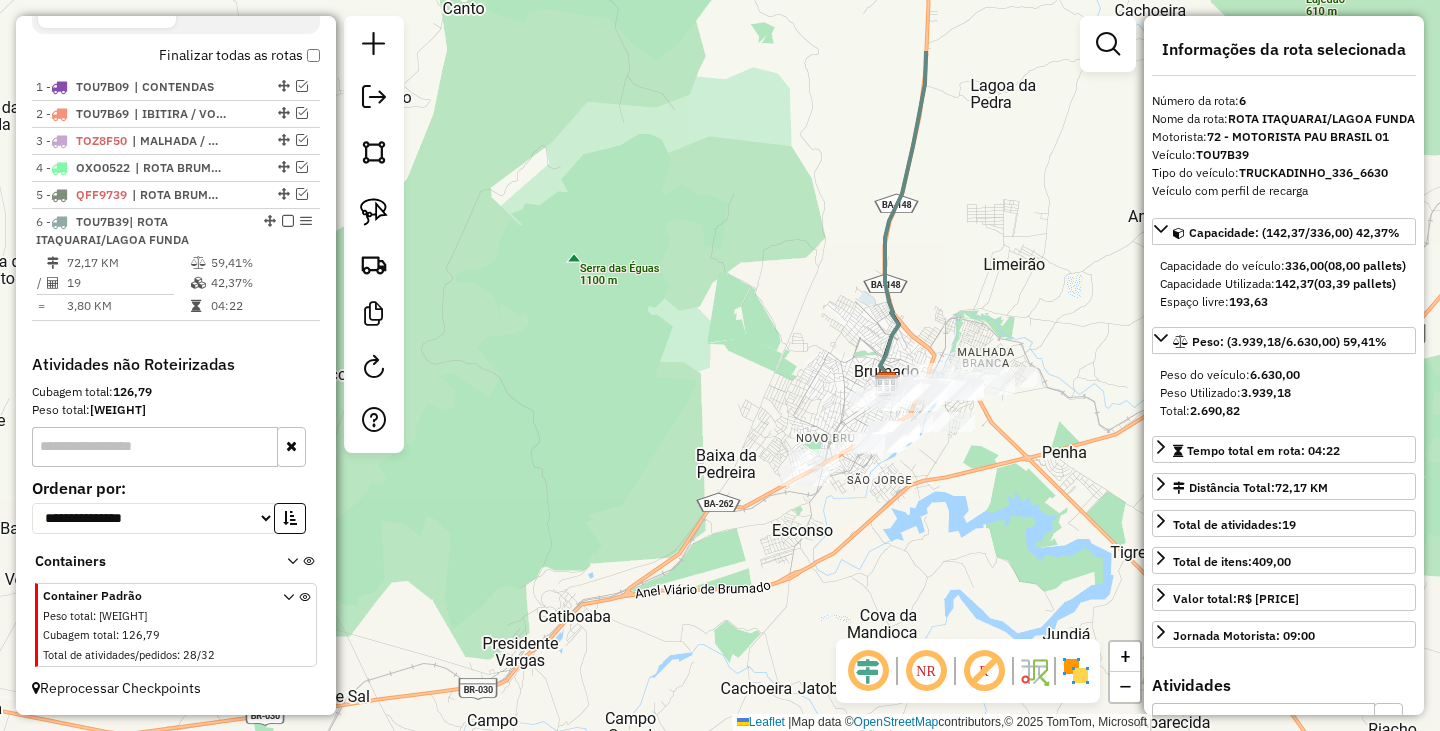 drag, startPoint x: 990, startPoint y: 266, endPoint x: 887, endPoint y: 471, distance: 229.421 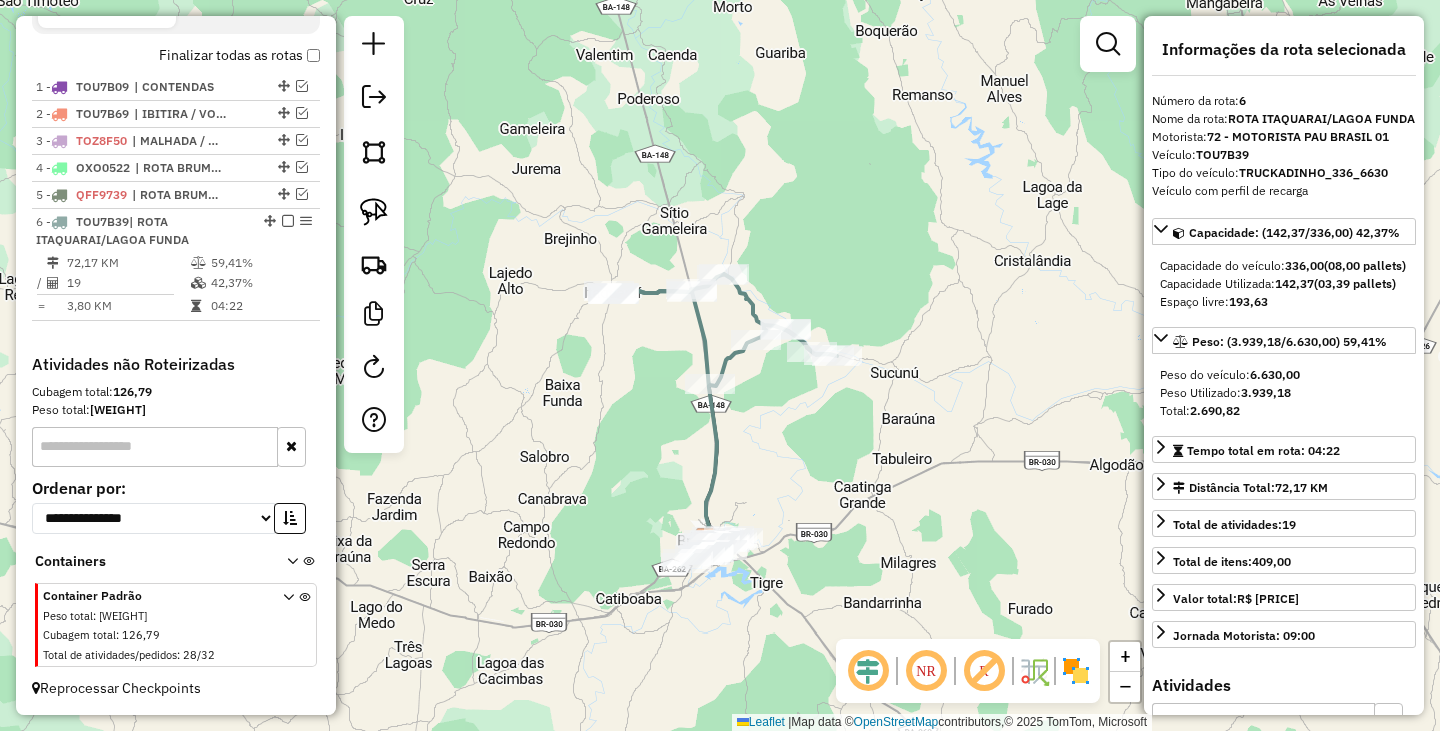 drag, startPoint x: 922, startPoint y: 271, endPoint x: 757, endPoint y: 371, distance: 192.93782 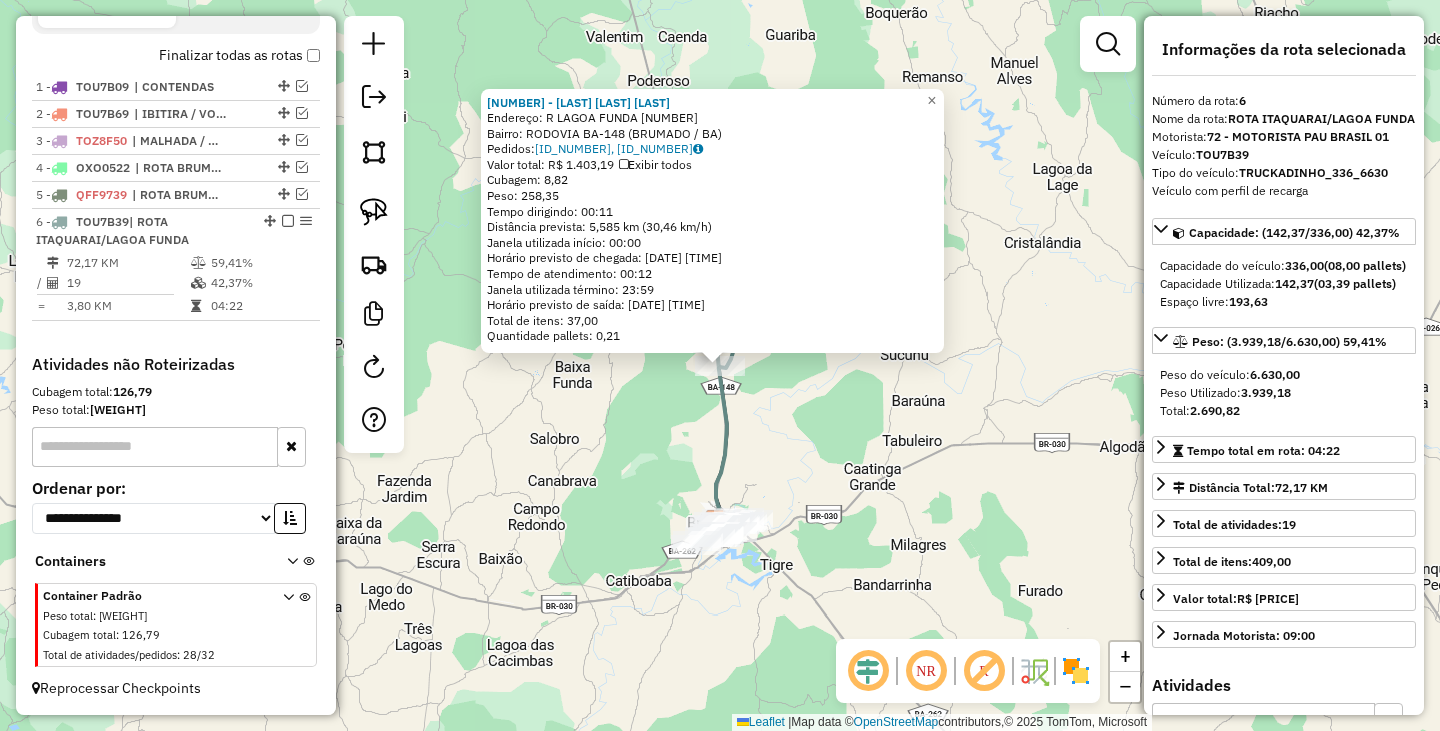 click on "530 - ANGELA LOBO DOS SANT  Endereço: R   LAGOA FUNDA                   148   Bairro: RODOVIA BA-148 (BRUMADO / BA)   Pedidos:  01019045, 01019046   Valor total: R$ 1.403,19   Exibir todos   Cubagem: 8,82  Peso: 258,35  Tempo dirigindo: 00:11   Distância prevista: 5,585 km (30,46 km/h)   Janela utilizada início: 00:00   Horário previsto de chegada: 02/08/2025 10:59   Tempo de atendimento: 00:12   Janela utilizada término: 23:59   Horário previsto de saída: 02/08/2025 11:11   Total de itens: 37,00   Quantidade pallets: 0,21  × Janela de atendimento Grade de atendimento Capacidade Transportadoras Veículos Cliente Pedidos  Rotas Selecione os dias de semana para filtrar as janelas de atendimento  Seg   Ter   Qua   Qui   Sex   Sáb   Dom  Informe o período da janela de atendimento: De: Até:  Filtrar exatamente a janela do cliente  Considerar janela de atendimento padrão  Selecione os dias de semana para filtrar as grades de atendimento  Seg   Ter   Qua   Qui   Sex   Sáb   Dom   Peso mínimo:   De:  +" 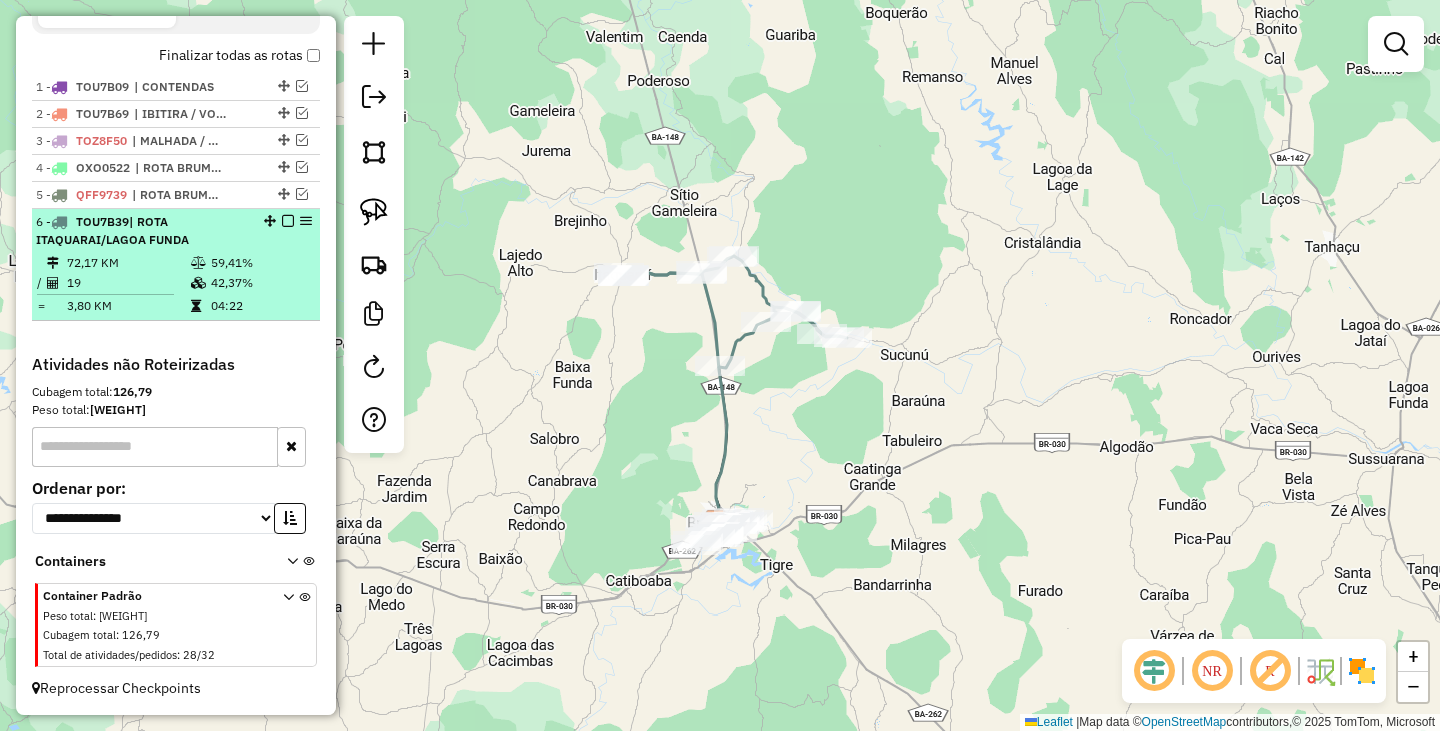 click at bounding box center (288, 221) 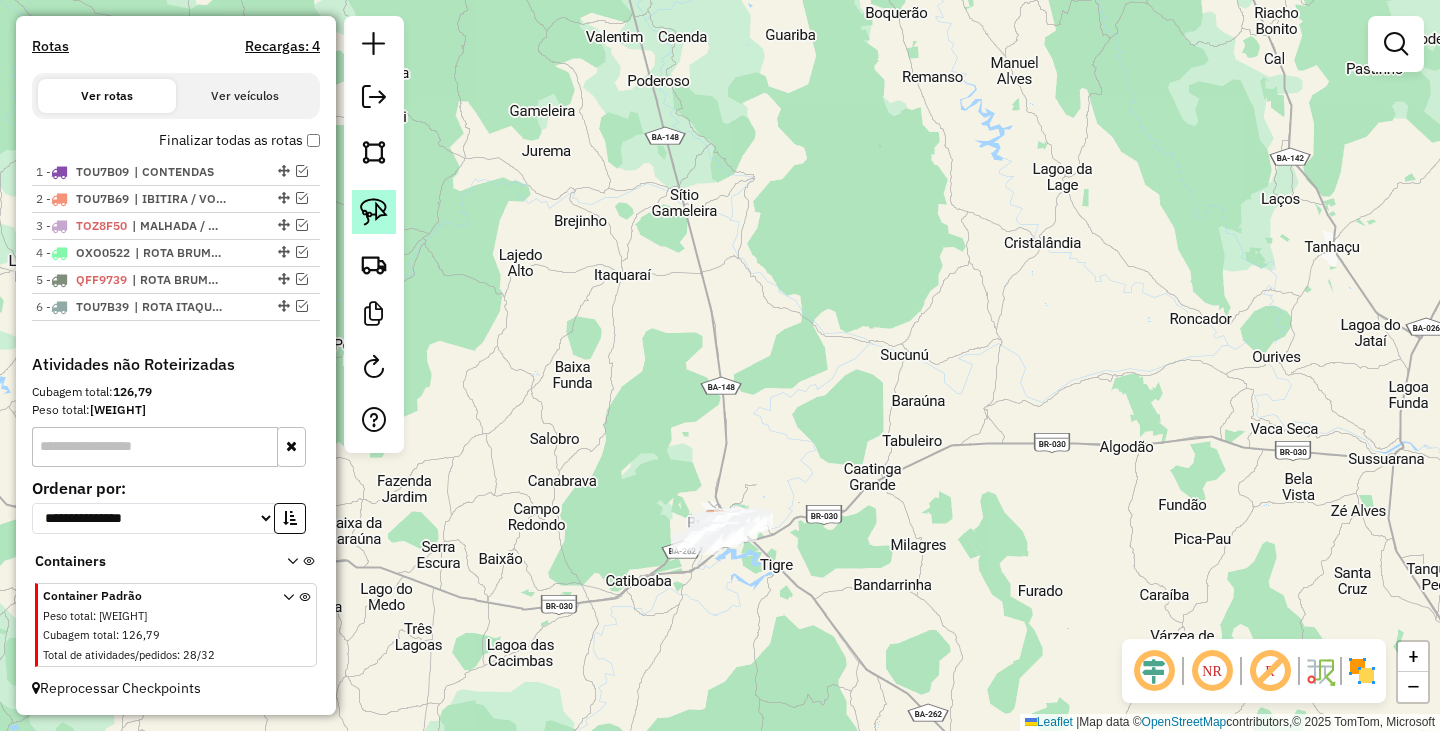 click 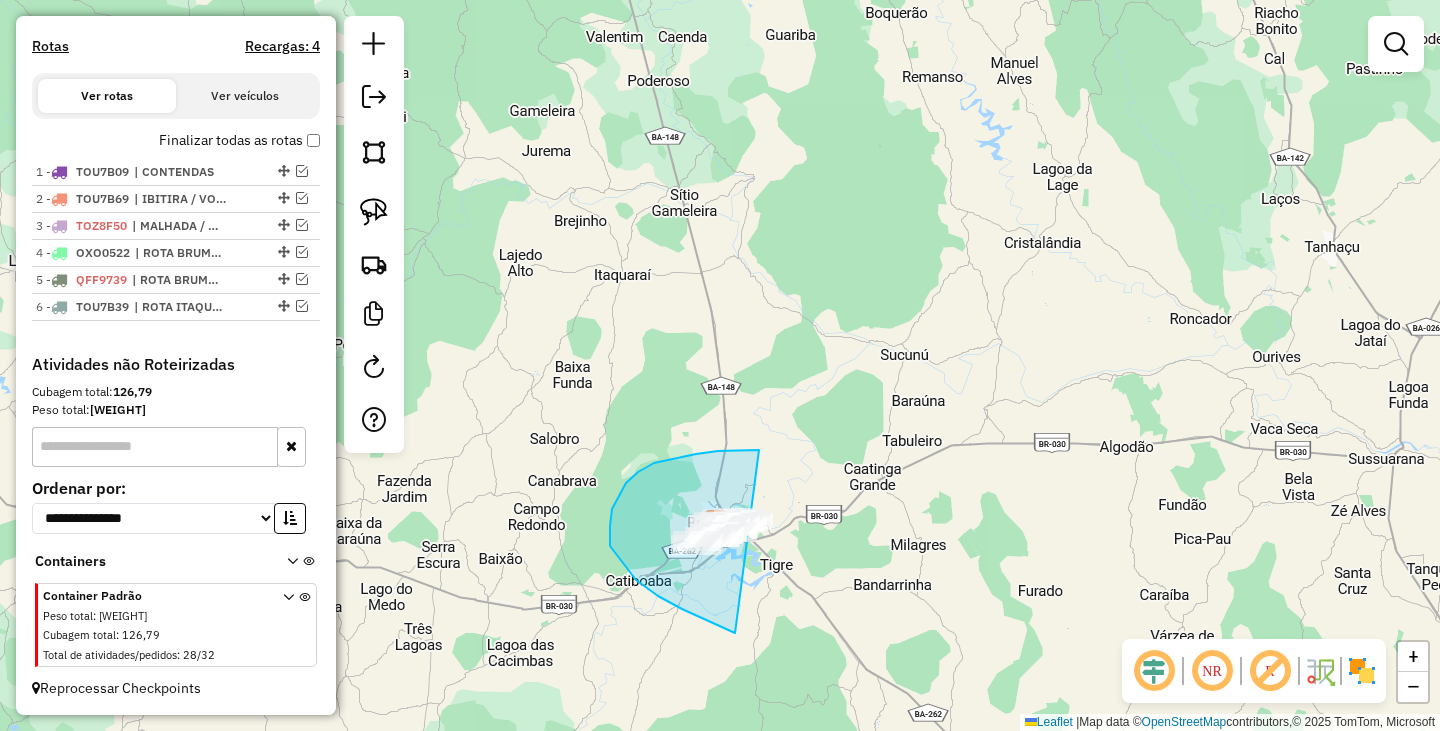 drag, startPoint x: 718, startPoint y: 451, endPoint x: 925, endPoint y: 567, distance: 237.28674 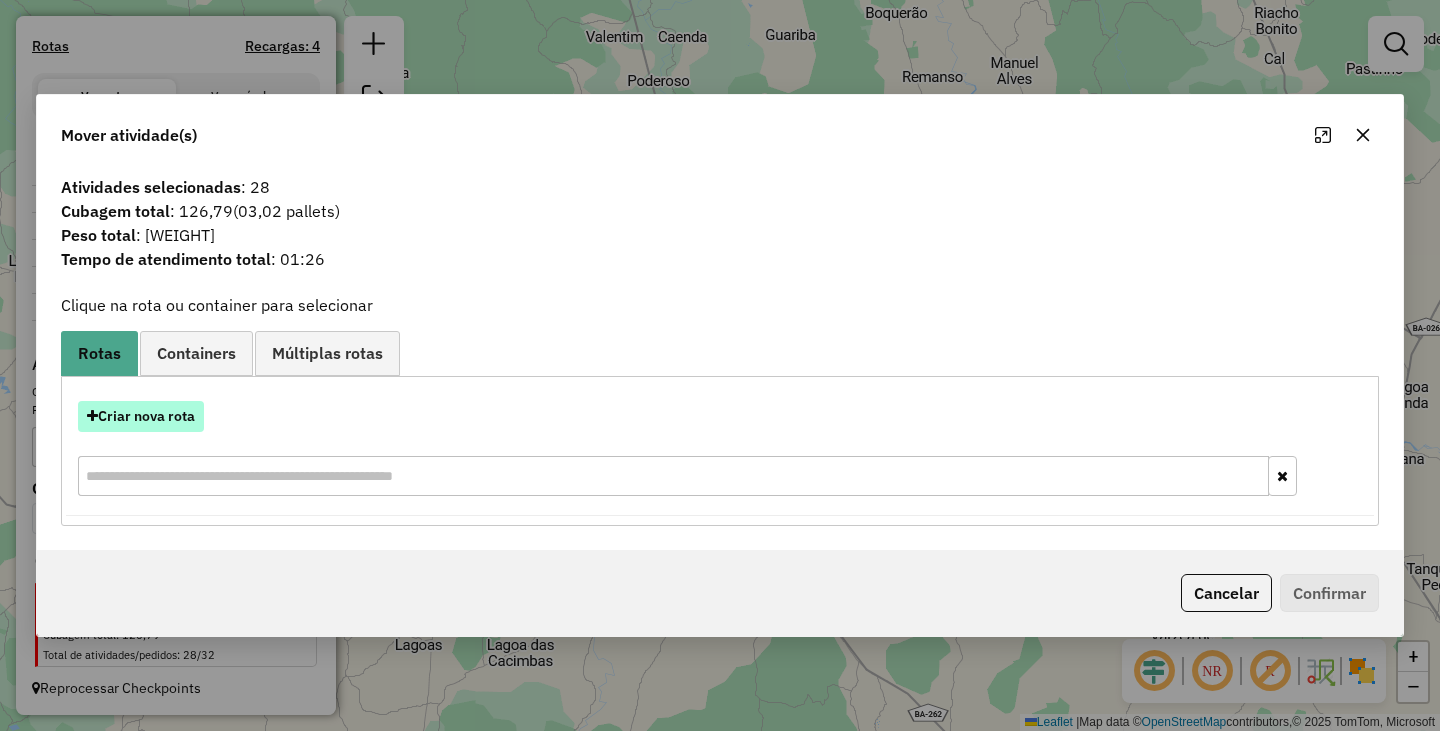 click on "Criar nova rota" at bounding box center [141, 416] 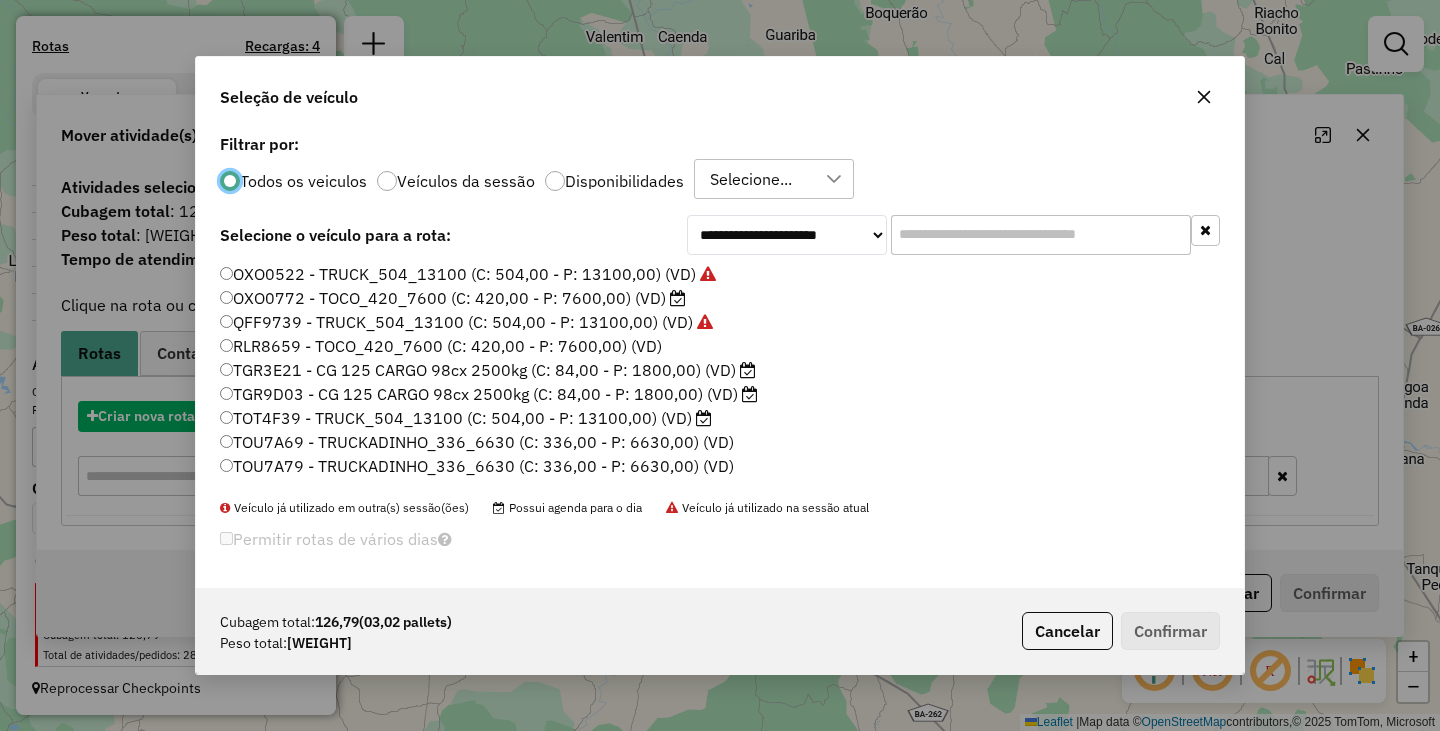 scroll, scrollTop: 11, scrollLeft: 6, axis: both 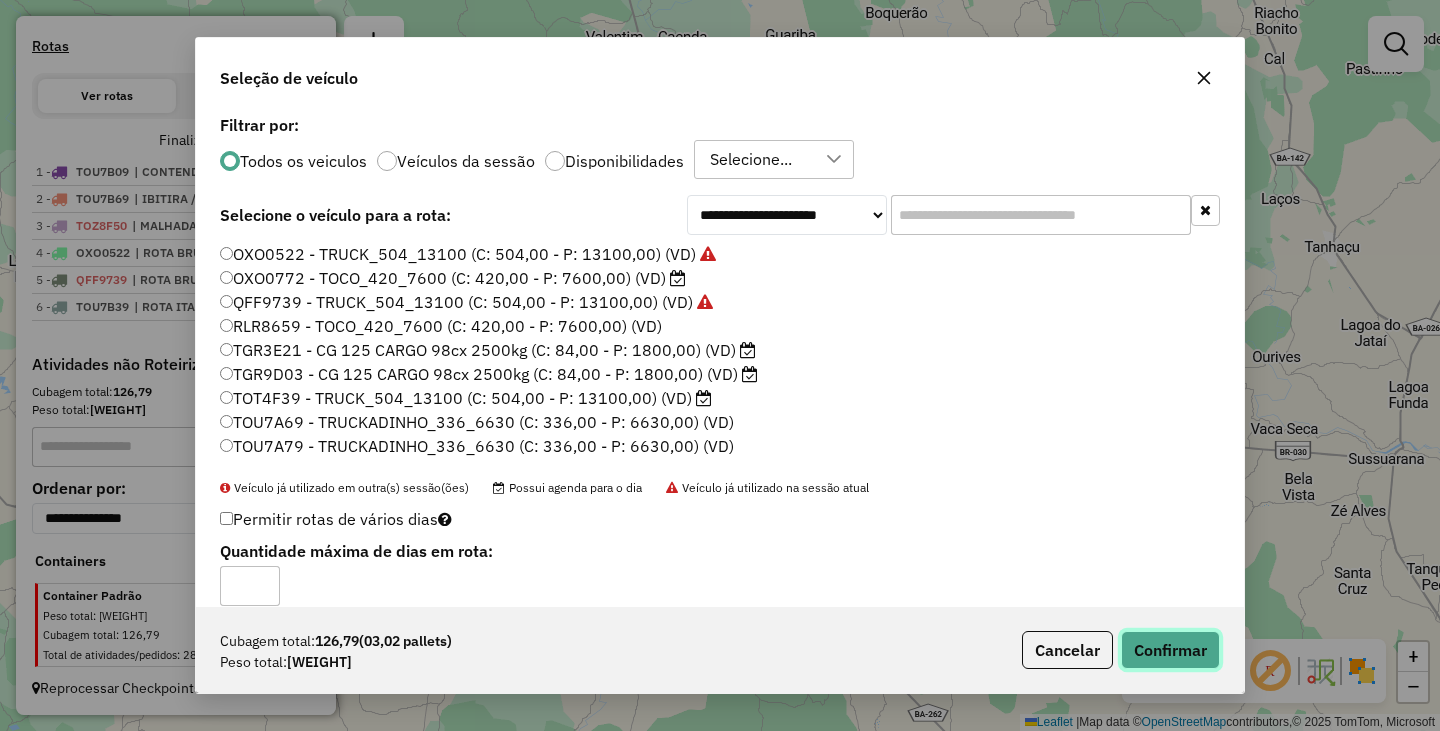 click on "Confirmar" 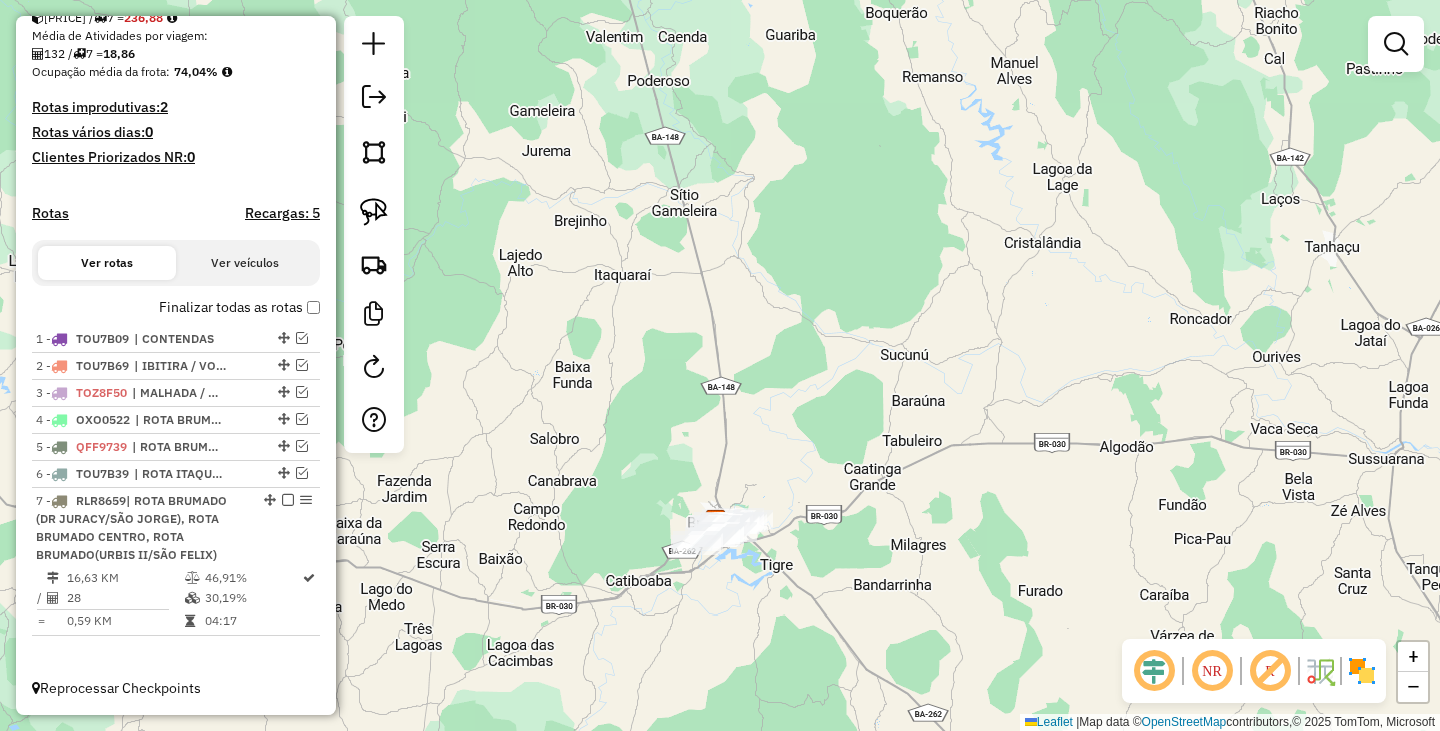 scroll, scrollTop: 464, scrollLeft: 0, axis: vertical 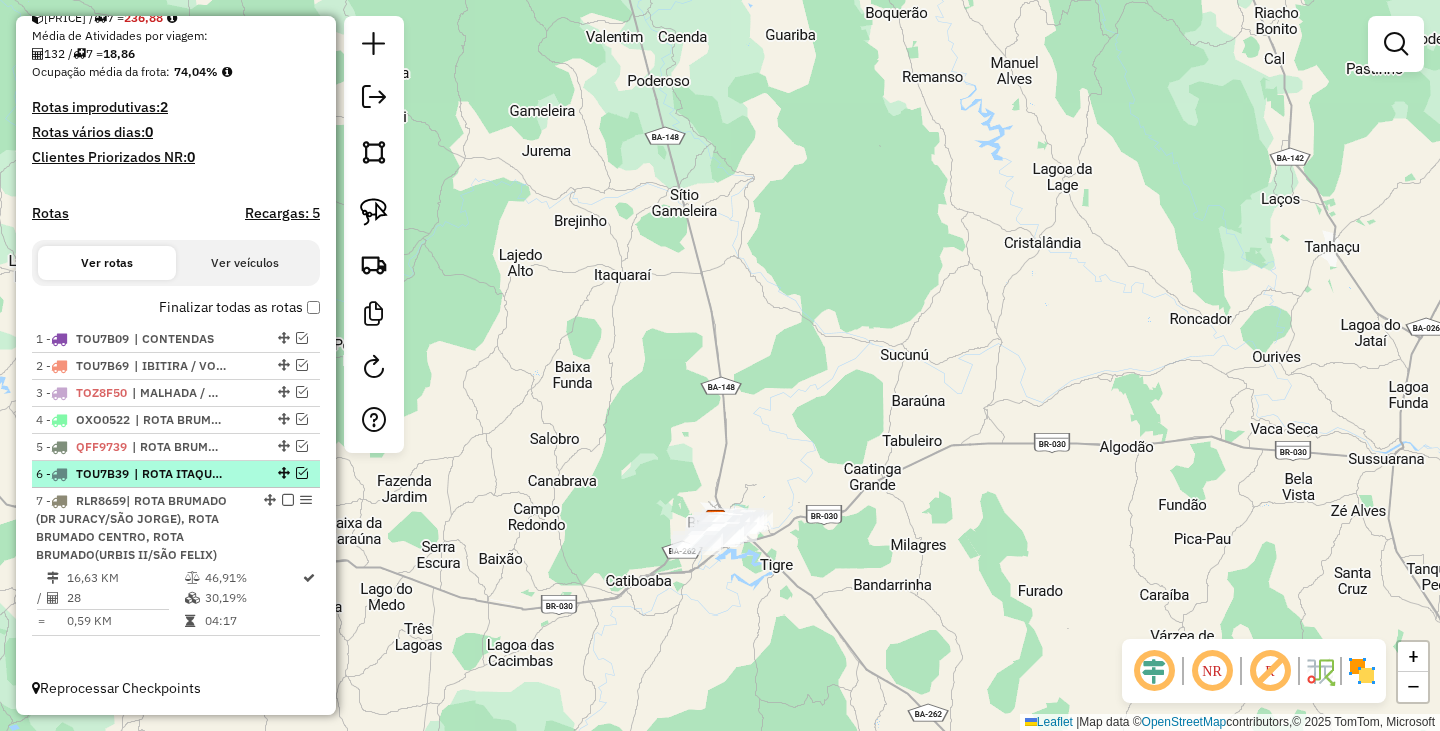 click at bounding box center [302, 473] 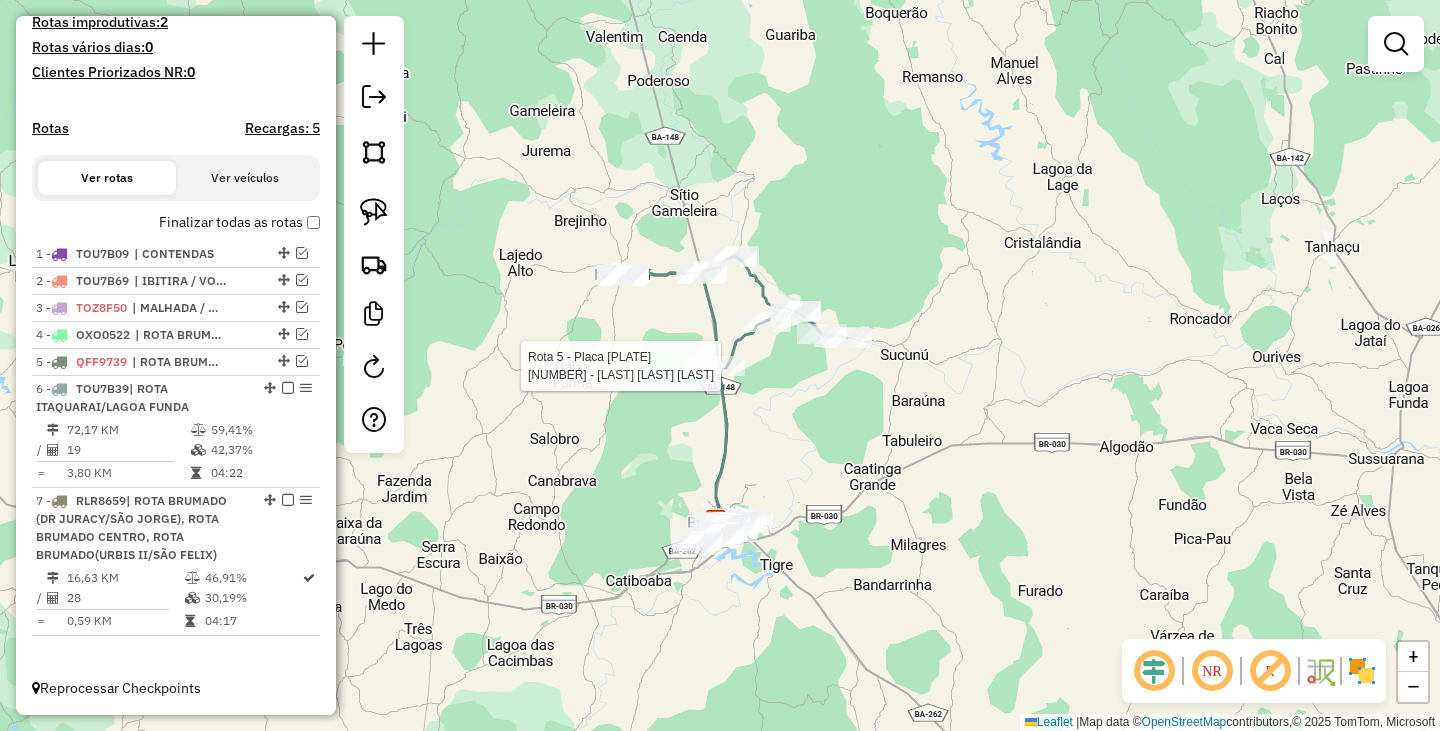 select on "**********" 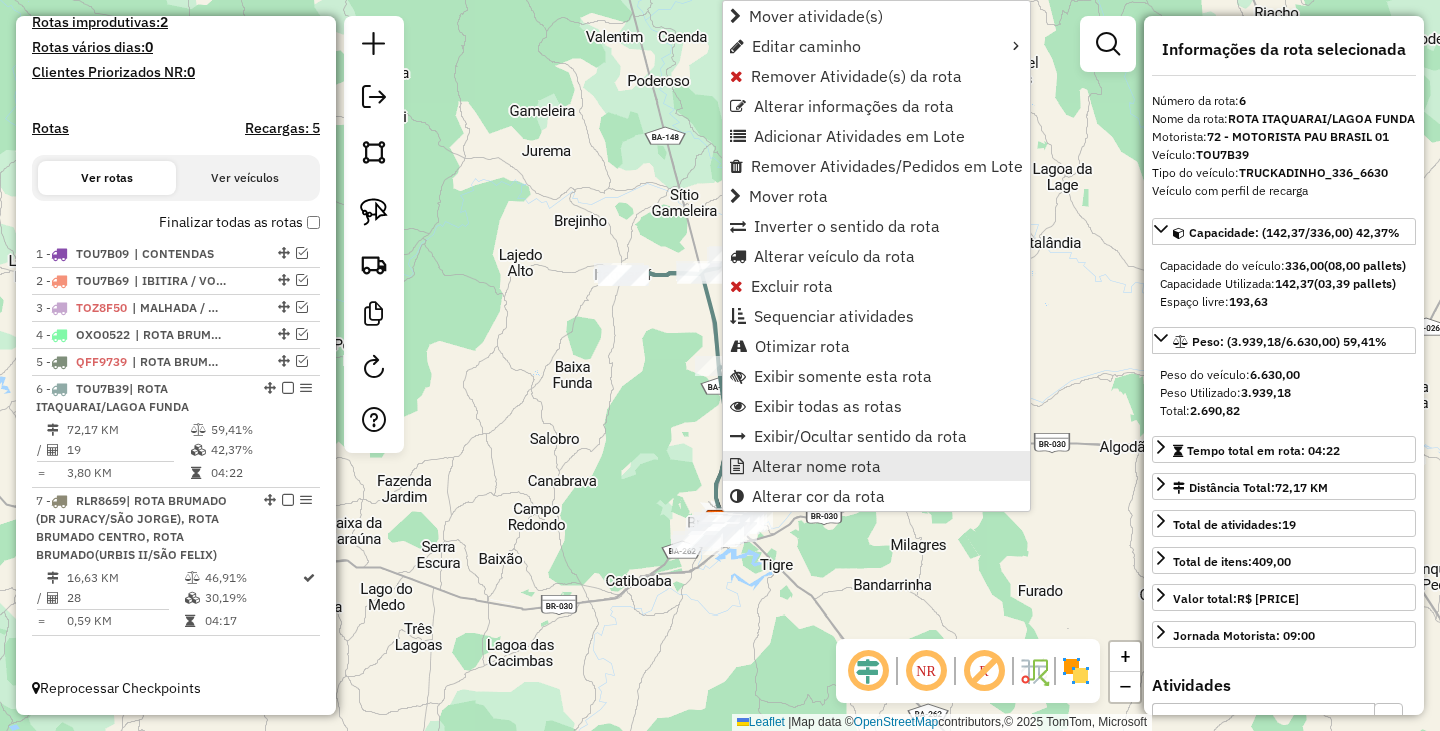 click on "Alterar nome rota" at bounding box center [816, 466] 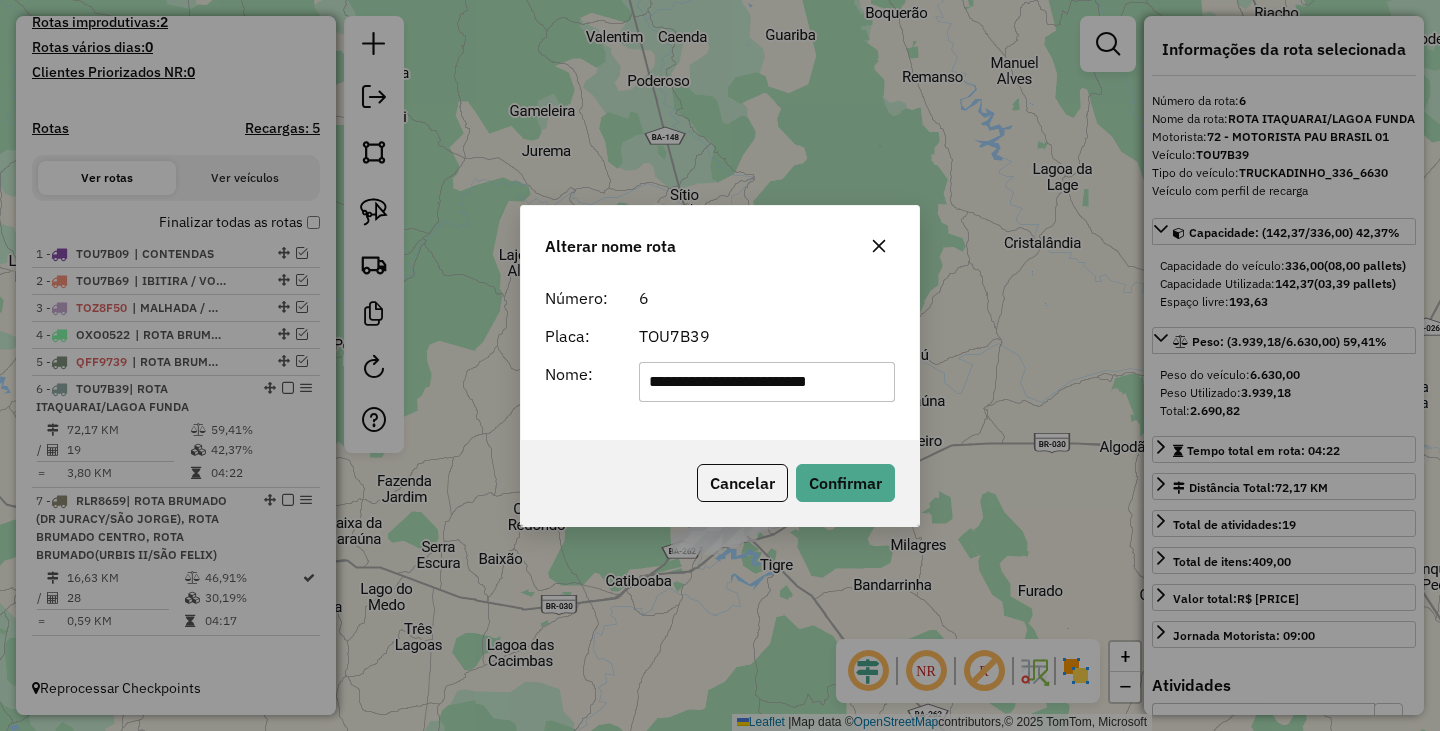 scroll, scrollTop: 0, scrollLeft: 0, axis: both 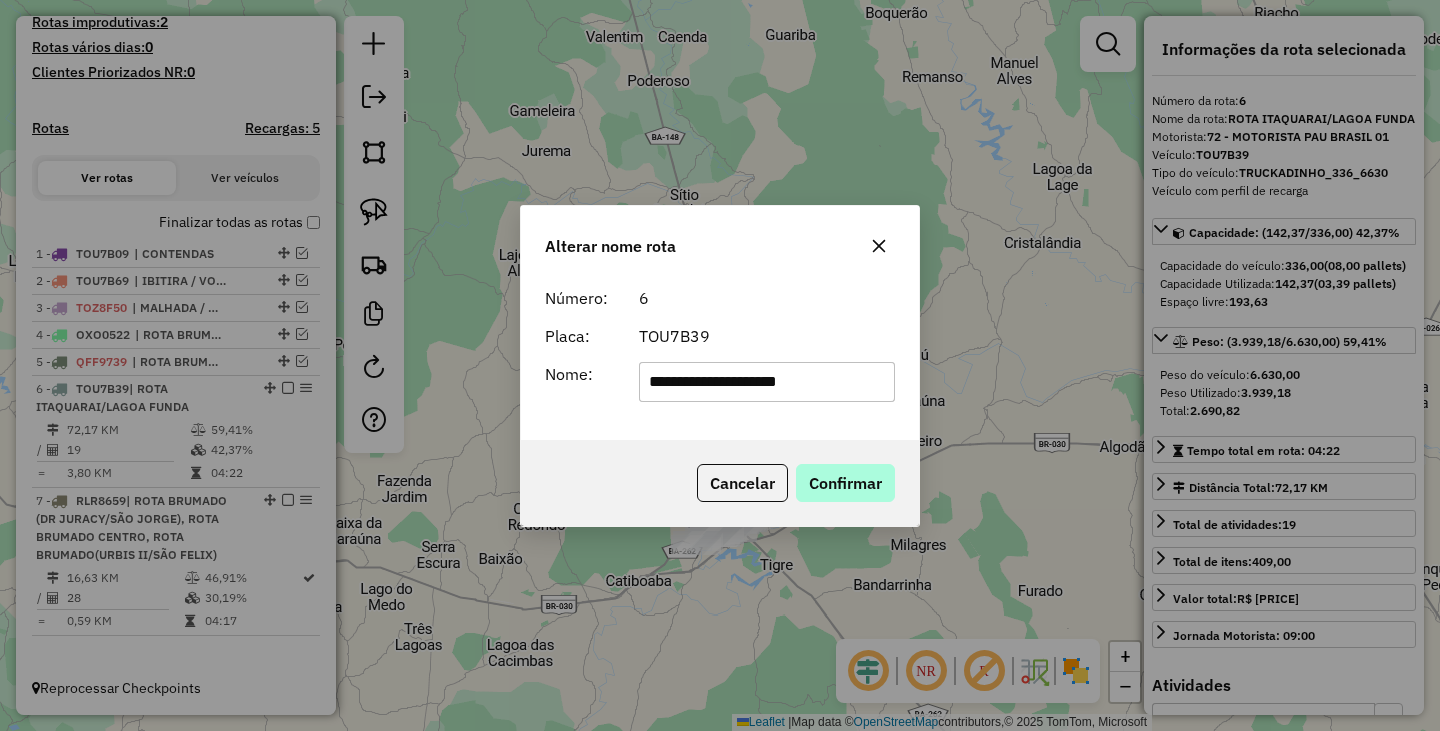 type on "**********" 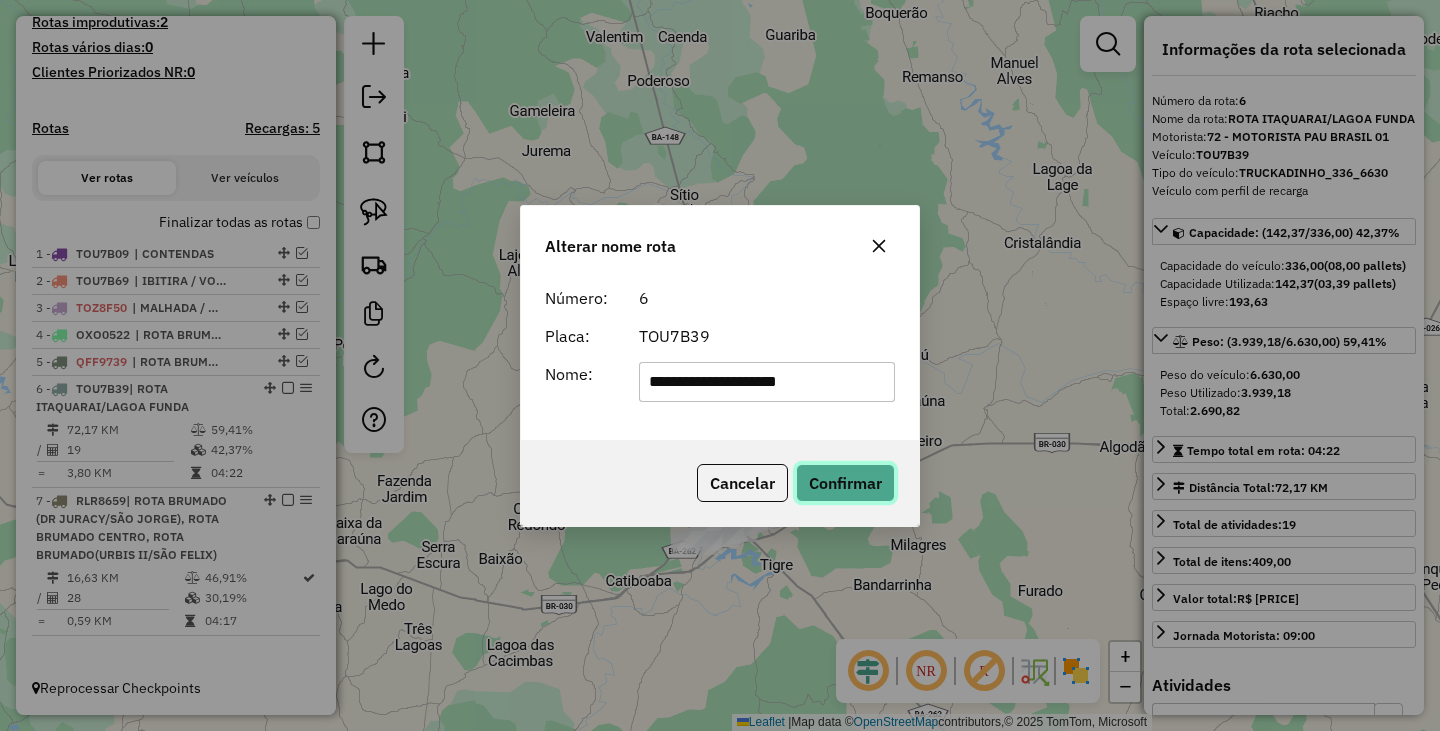 click on "Confirmar" 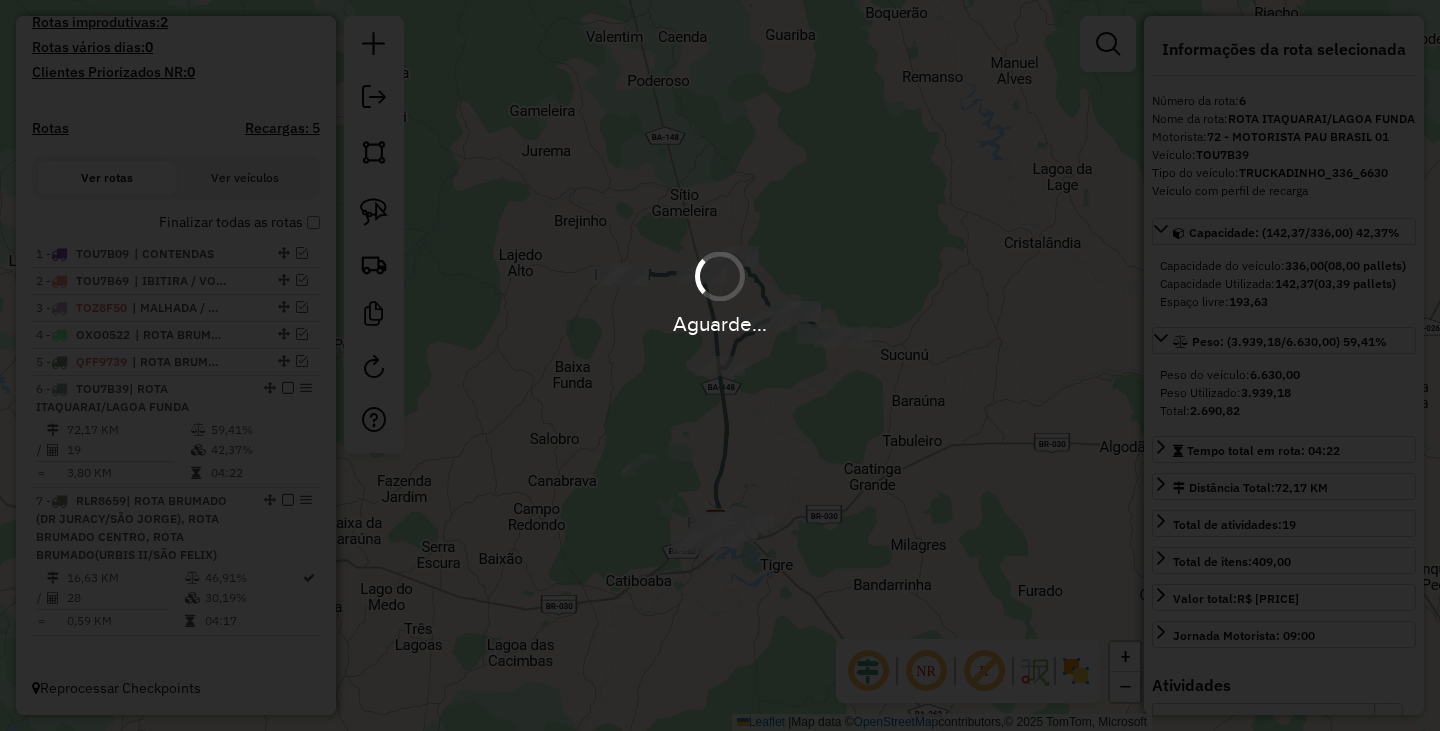 type 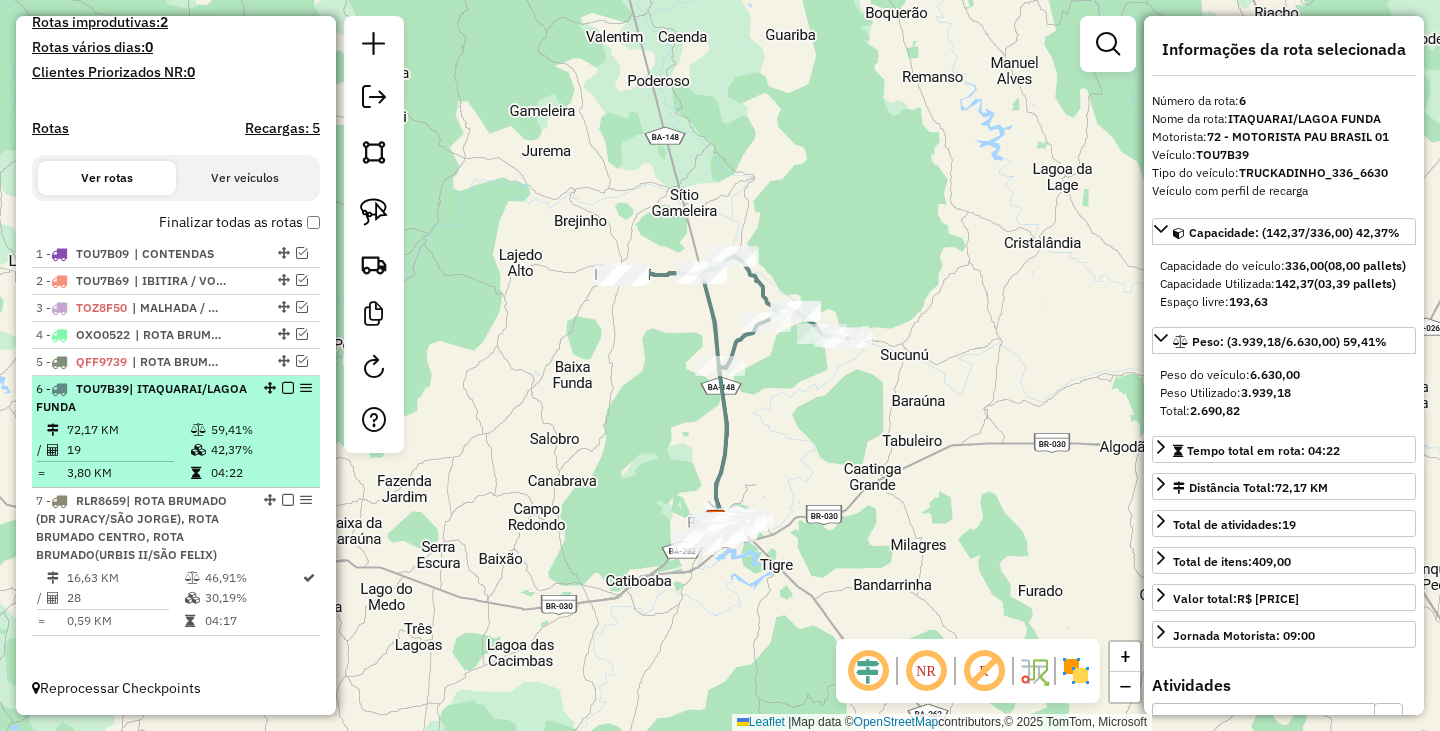 click at bounding box center [288, 388] 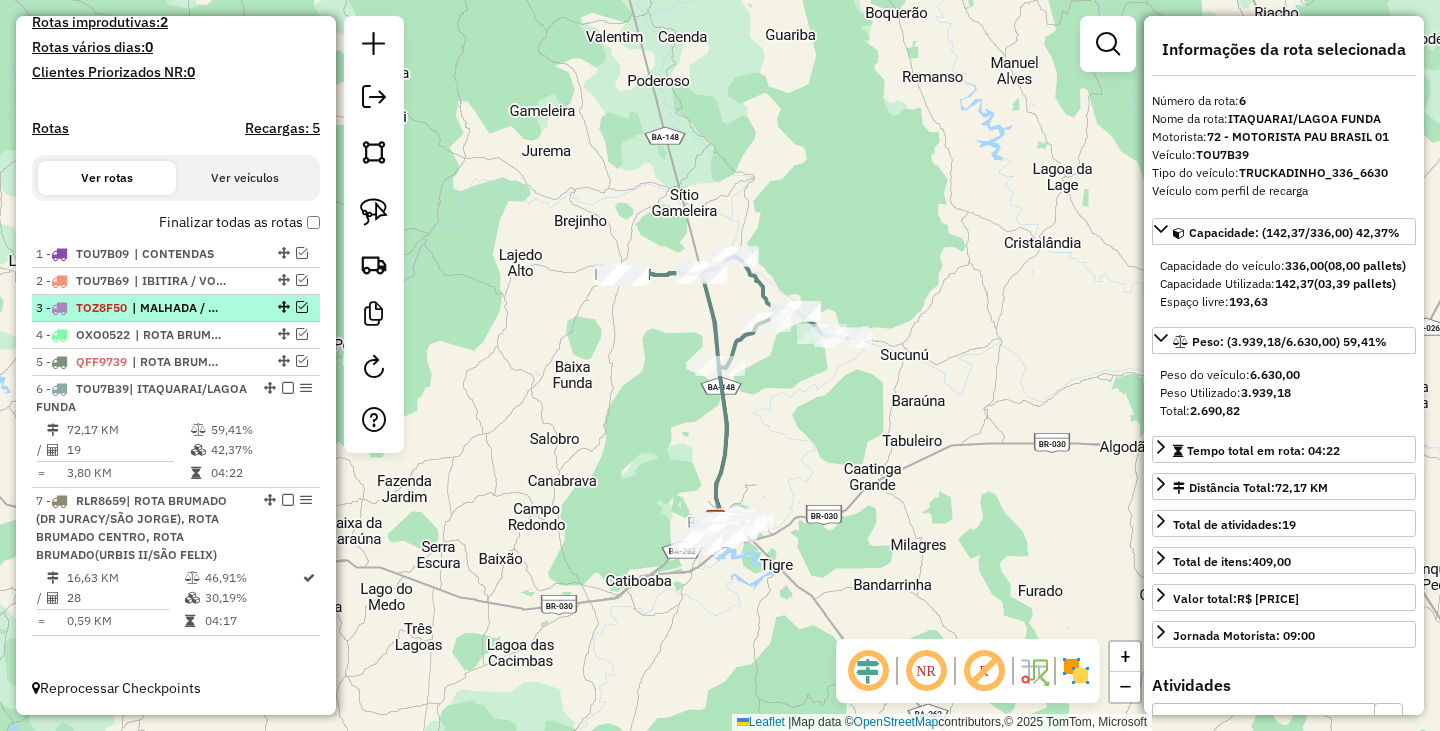 scroll, scrollTop: 464, scrollLeft: 0, axis: vertical 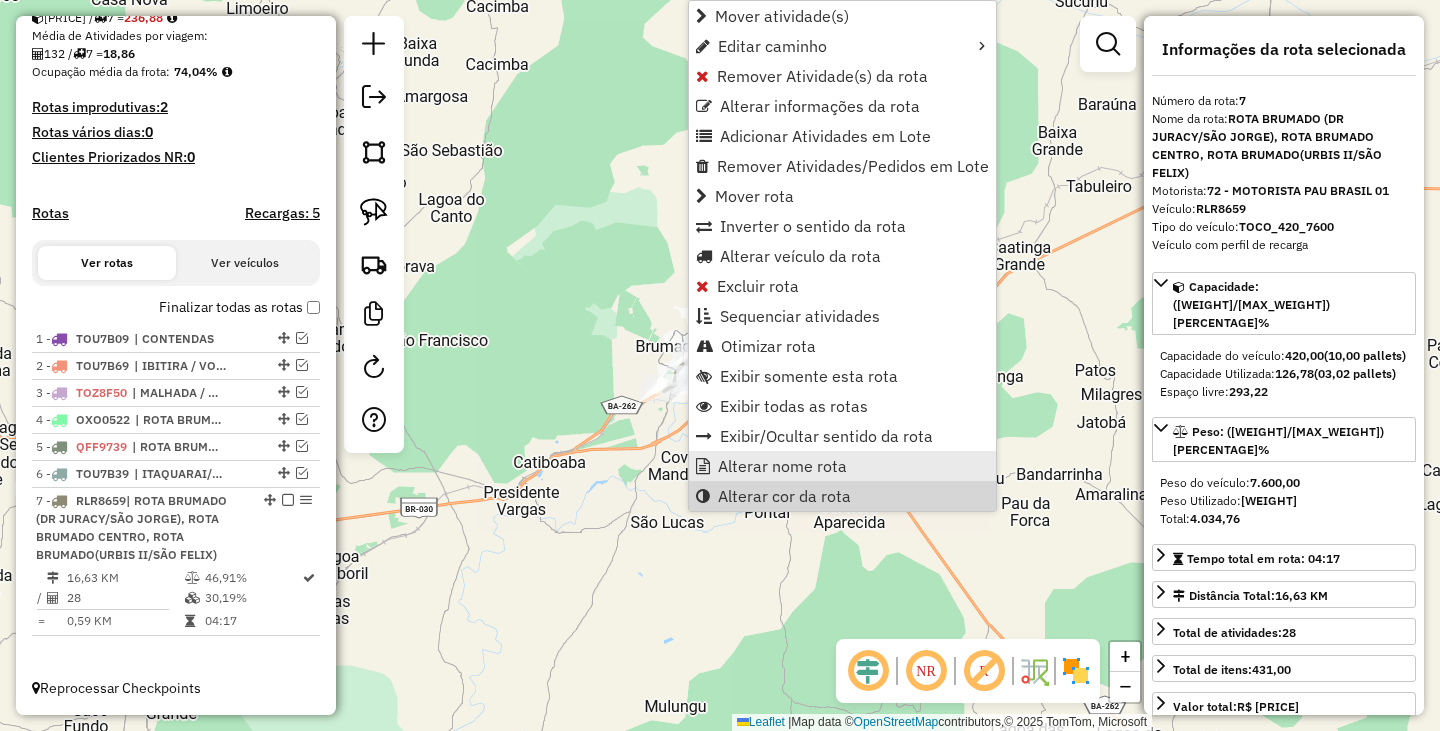 click on "Alterar nome rota" at bounding box center [782, 466] 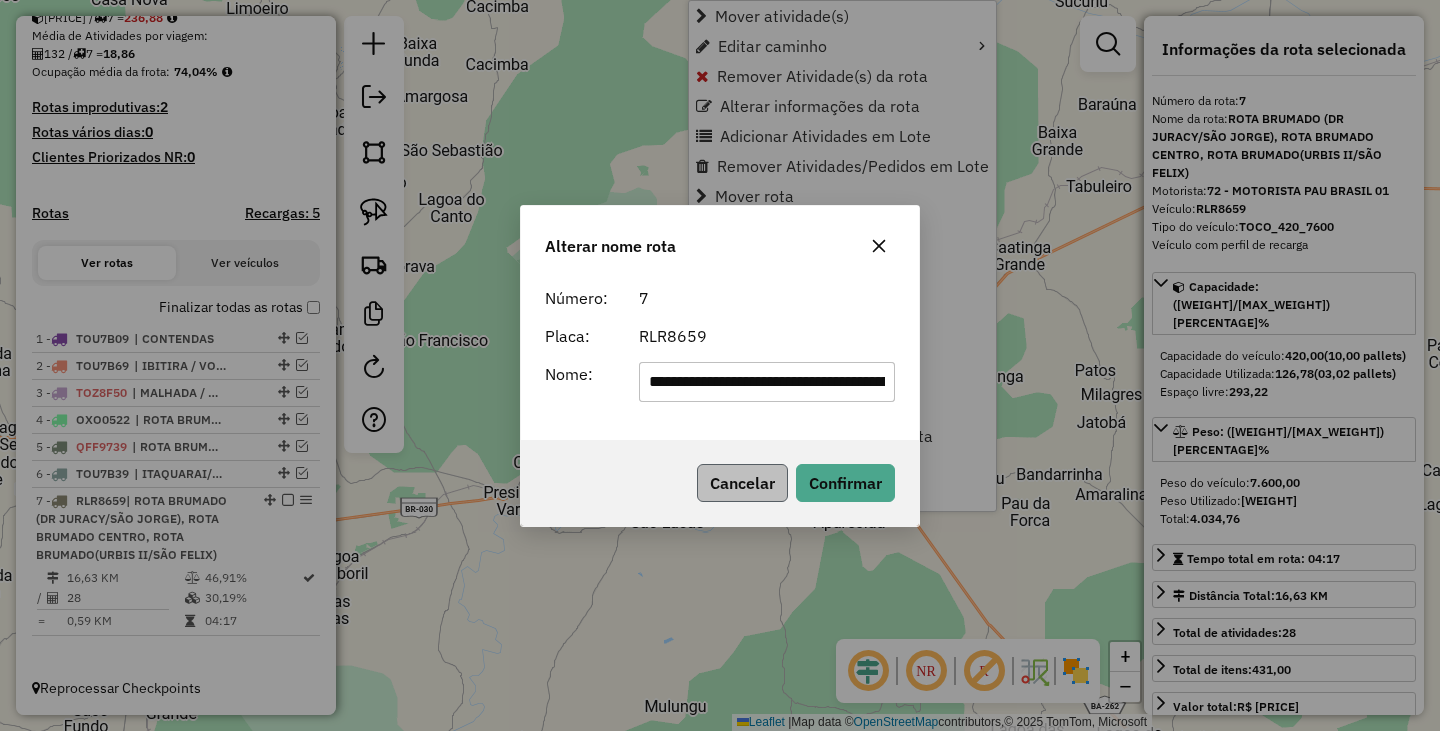 scroll, scrollTop: 0, scrollLeft: 548, axis: horizontal 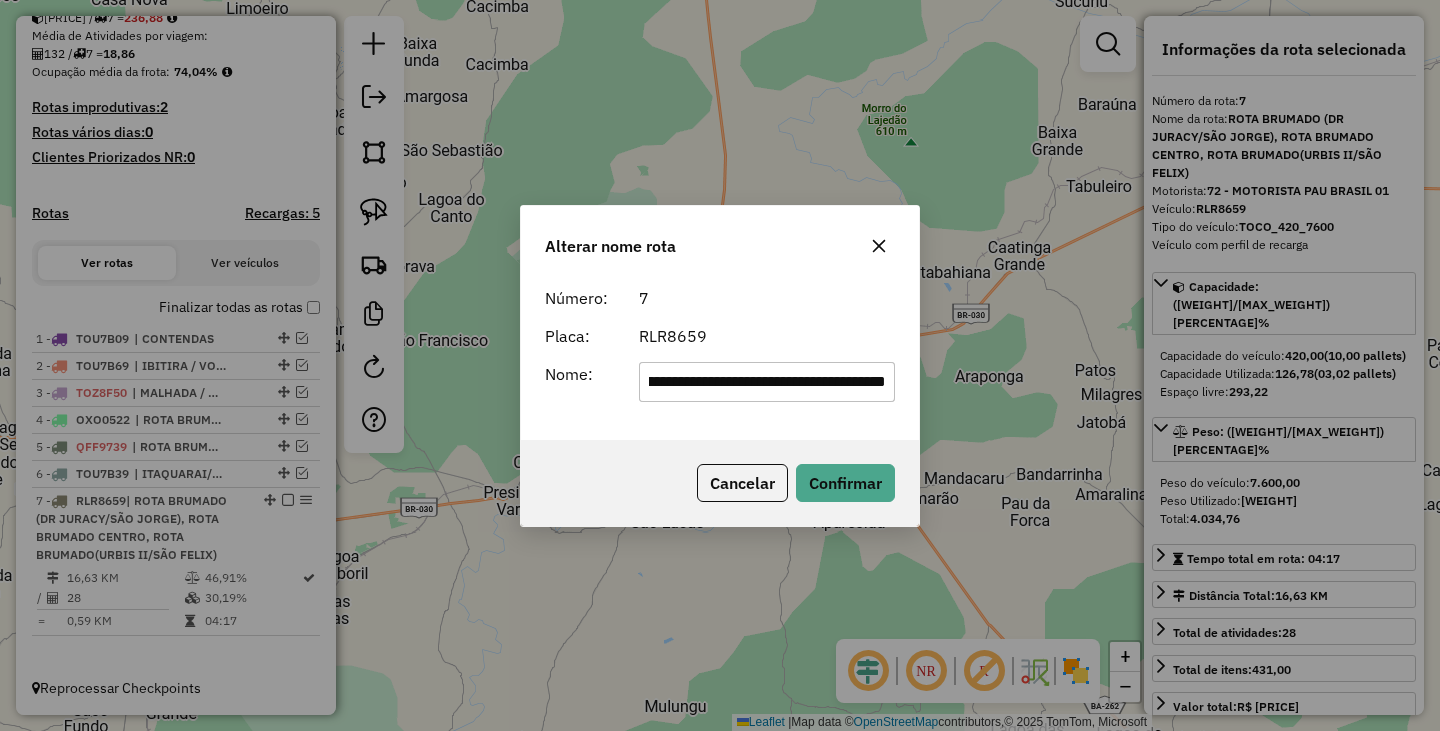 drag, startPoint x: 727, startPoint y: 389, endPoint x: 1250, endPoint y: 458, distance: 527.532 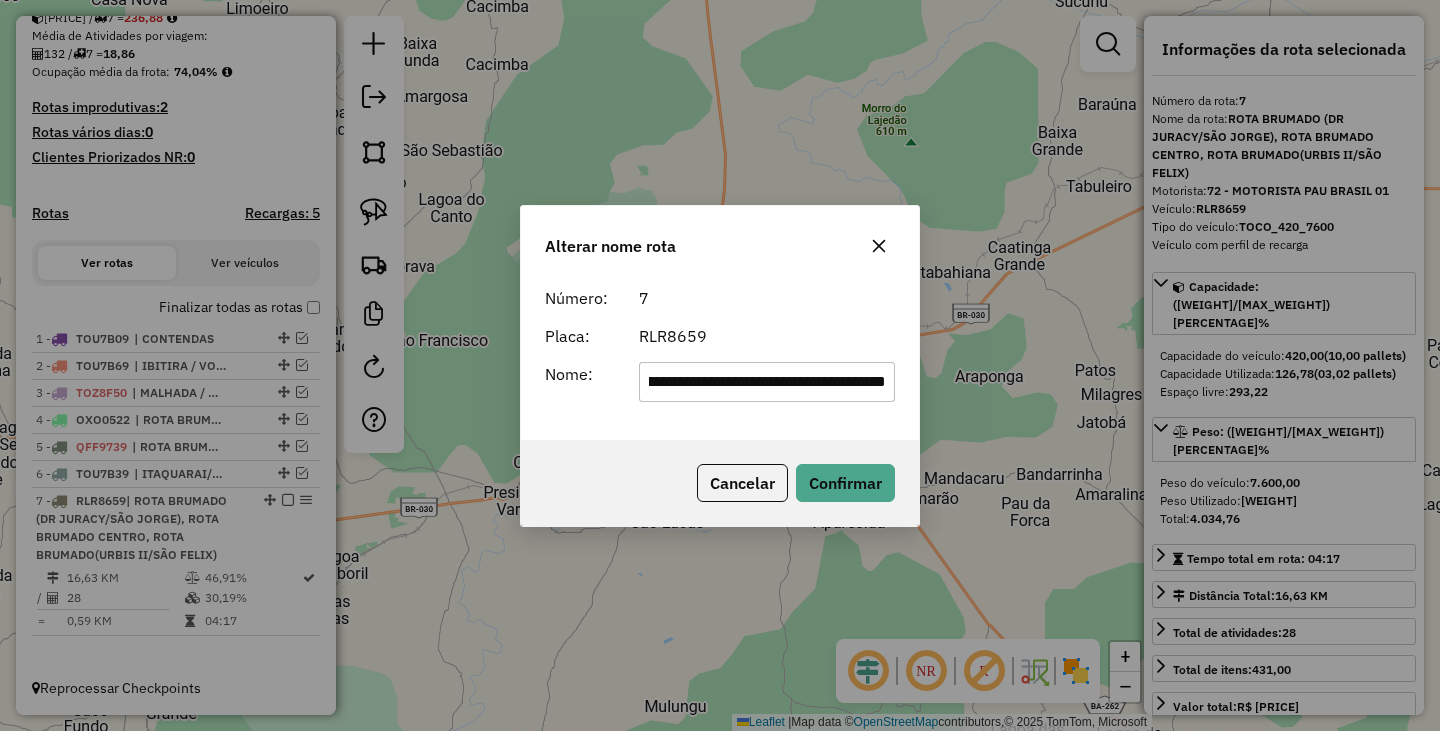 type on "**********" 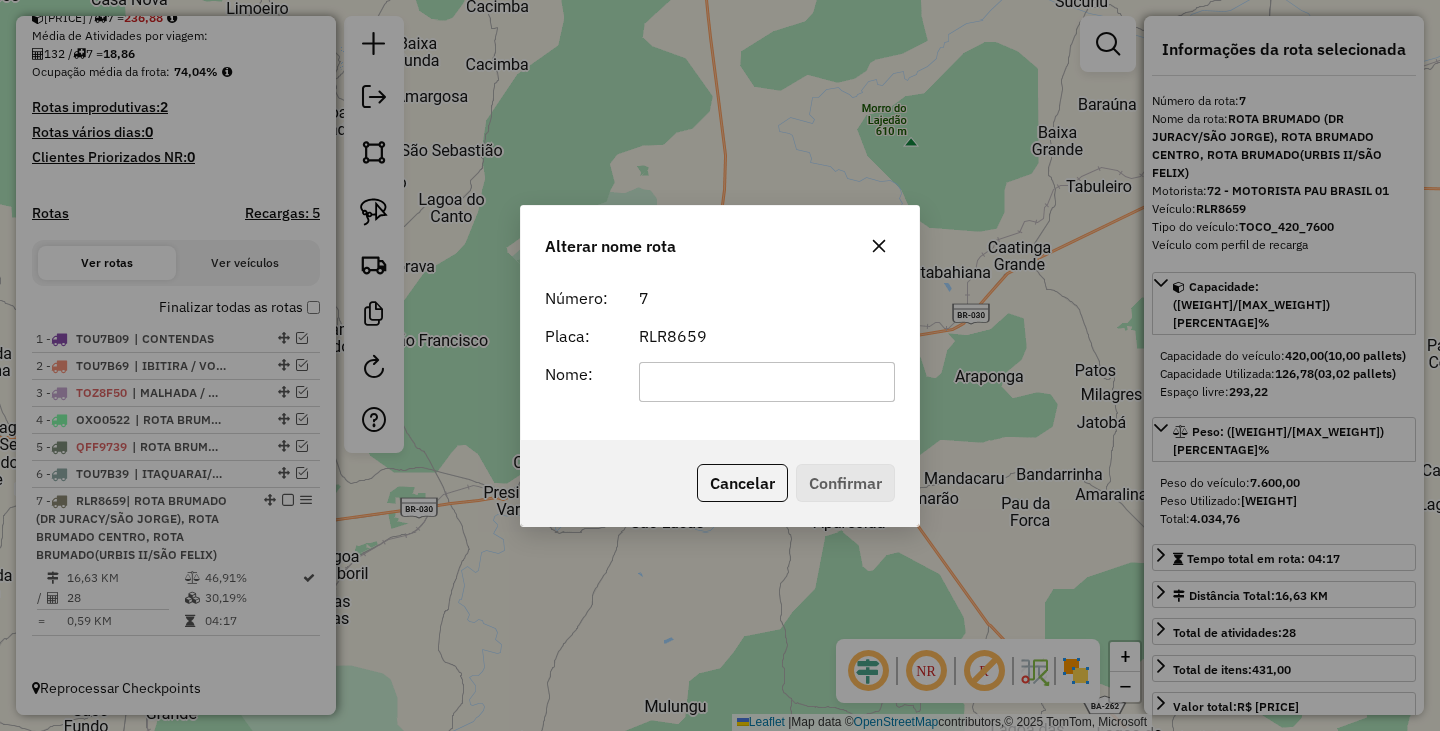 scroll, scrollTop: 0, scrollLeft: 0, axis: both 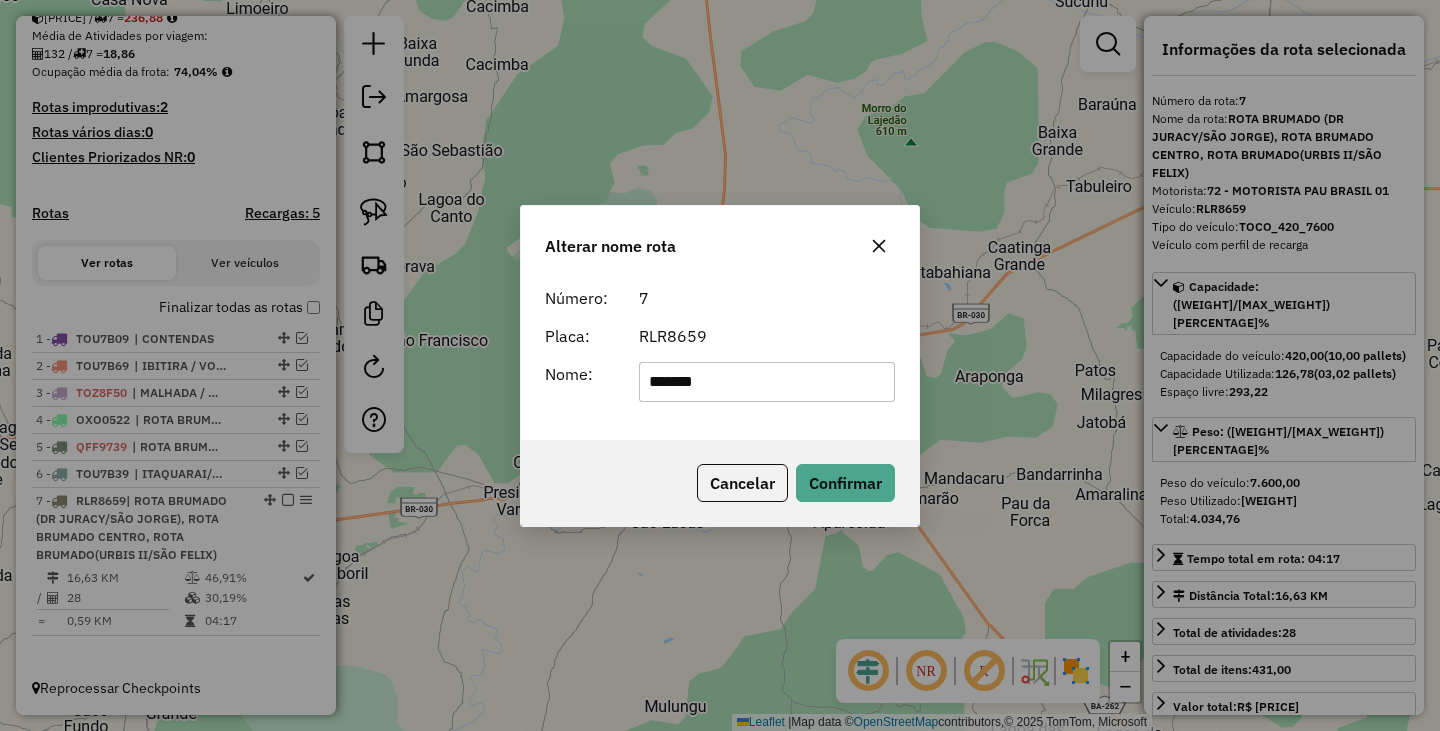 type on "*******" 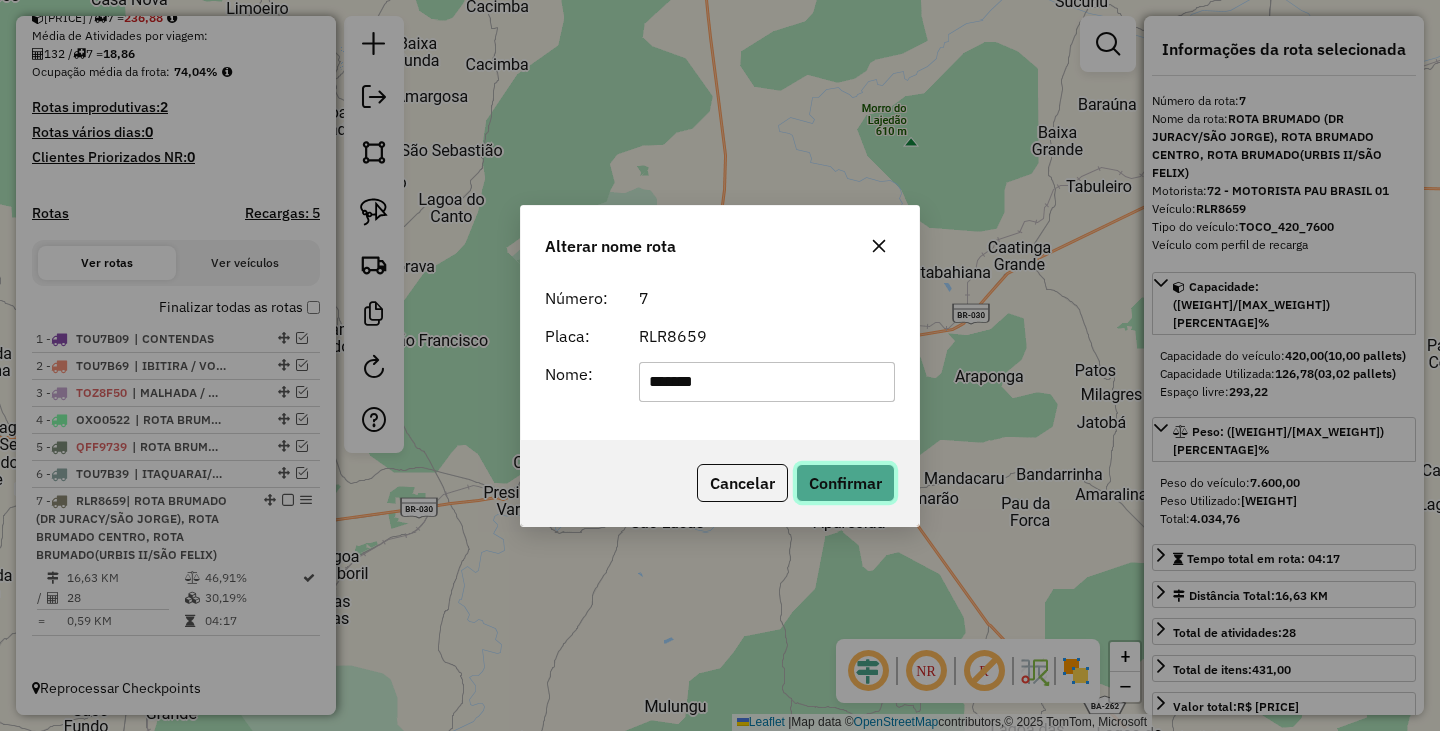 click on "Confirmar" 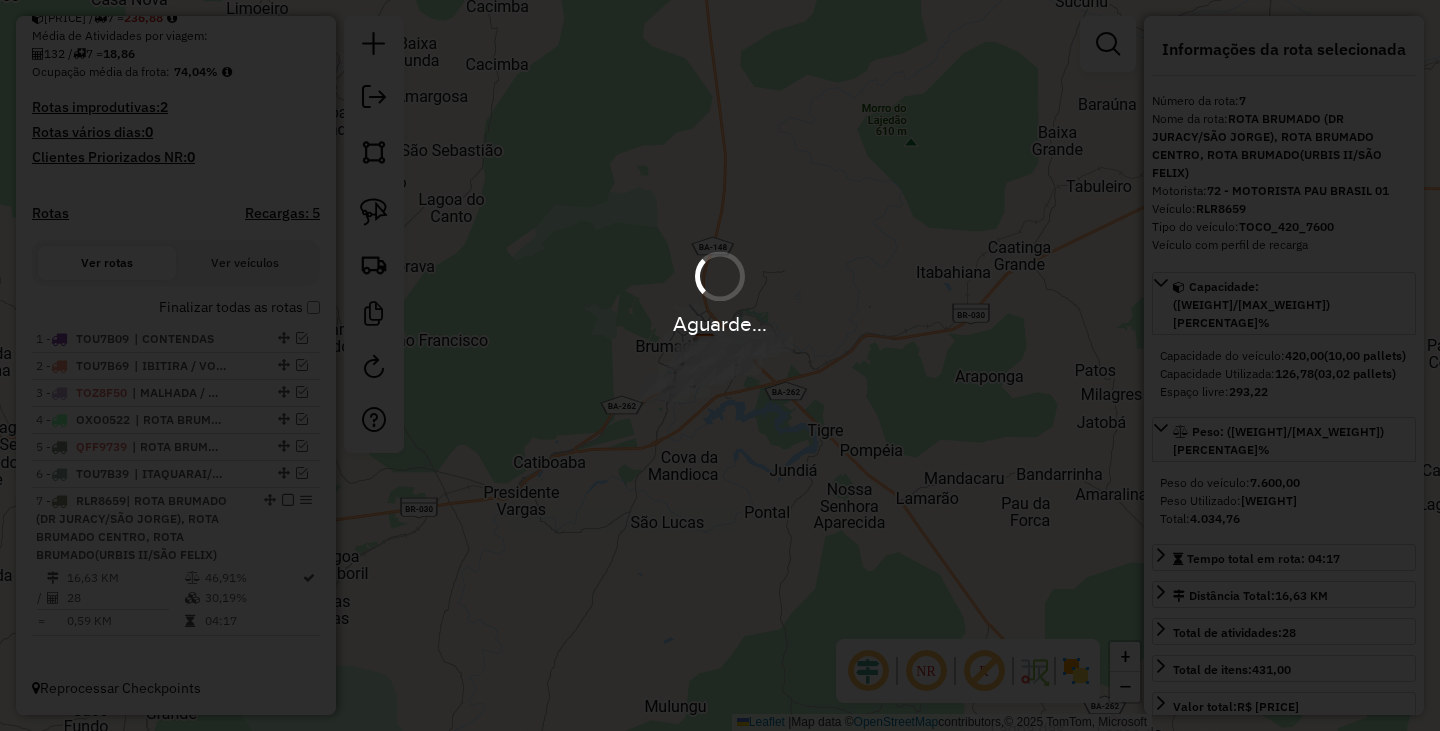 type 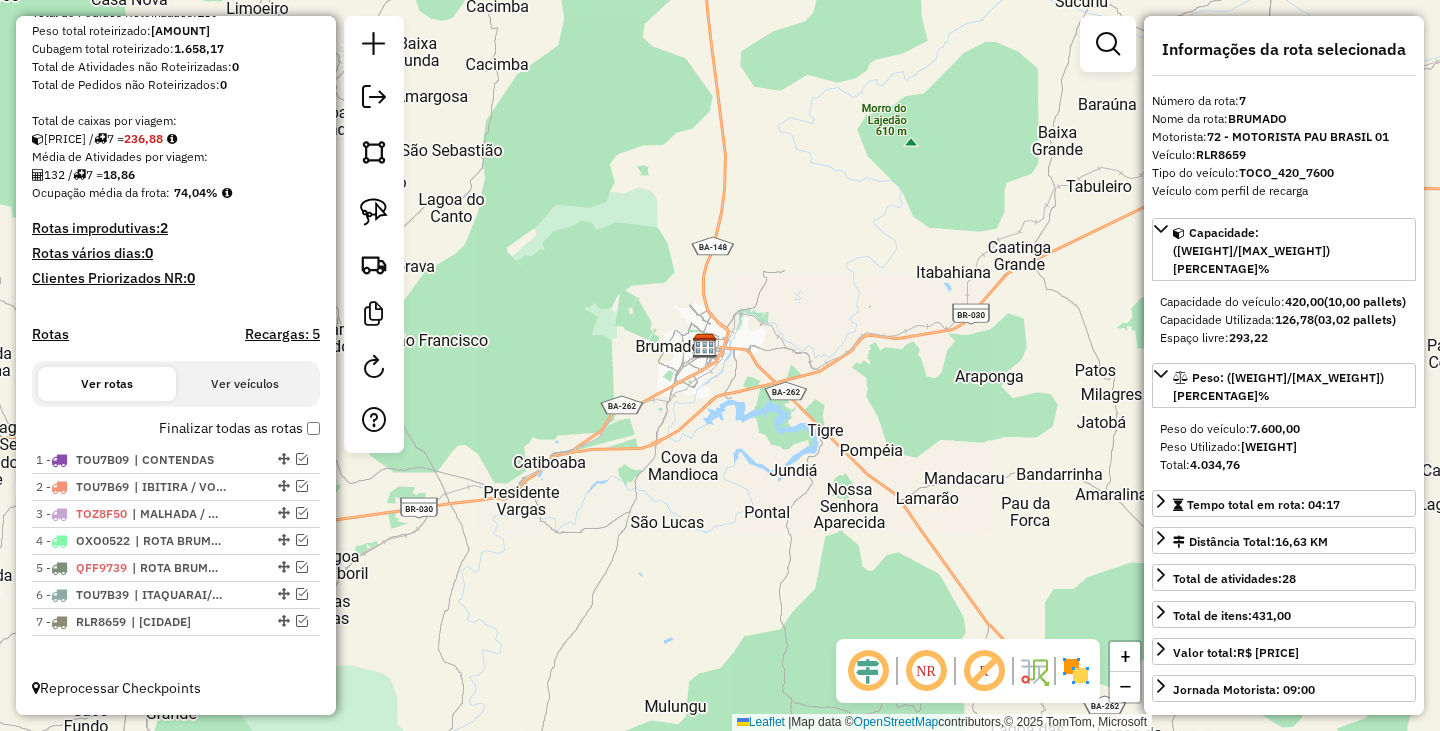 scroll, scrollTop: 343, scrollLeft: 0, axis: vertical 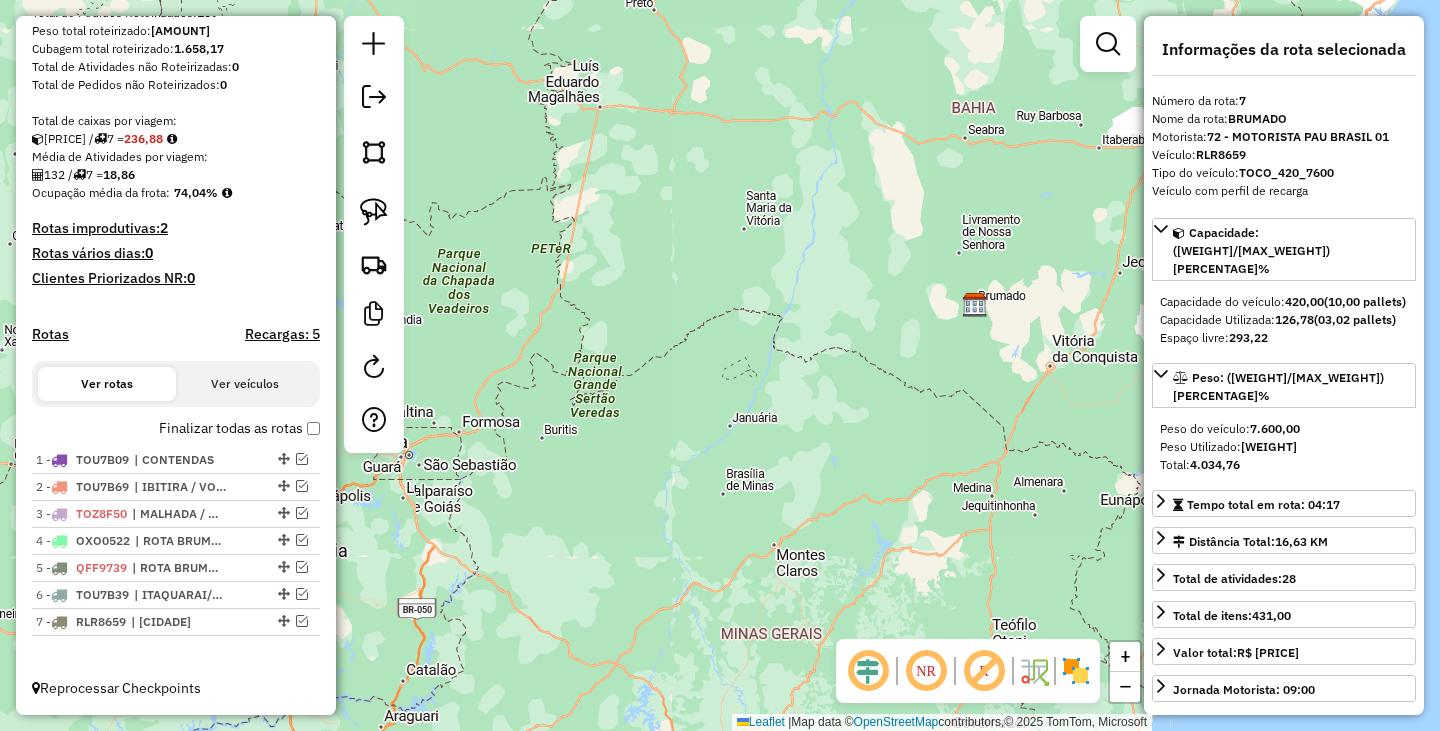 click on "Janela de atendimento Grade de atendimento Capacidade Transportadoras Veículos Cliente Pedidos  Rotas Selecione os dias de semana para filtrar as janelas de atendimento  Seg   Ter   Qua   Qui   Sex   Sáb   Dom  Informe o período da janela de atendimento: De: Até:  Filtrar exatamente a janela do cliente  Considerar janela de atendimento padrão  Selecione os dias de semana para filtrar as grades de atendimento  Seg   Ter   Qua   Qui   Sex   Sáb   Dom   Considerar clientes sem dia de atendimento cadastrado  Clientes fora do dia de atendimento selecionado Filtrar as atividades entre os valores definidos abaixo:  Peso mínimo:   Peso máximo:   Cubagem mínima:   Cubagem máxima:   De:   Até:  Filtrar as atividades entre o tempo de atendimento definido abaixo:  De:   Até:   Considerar capacidade total dos clientes não roteirizados Transportadora: Selecione um ou mais itens Tipo de veículo: Selecione um ou mais itens Veículo: Selecione um ou mais itens Motorista: Selecione um ou mais itens Nome: Rótulo:" 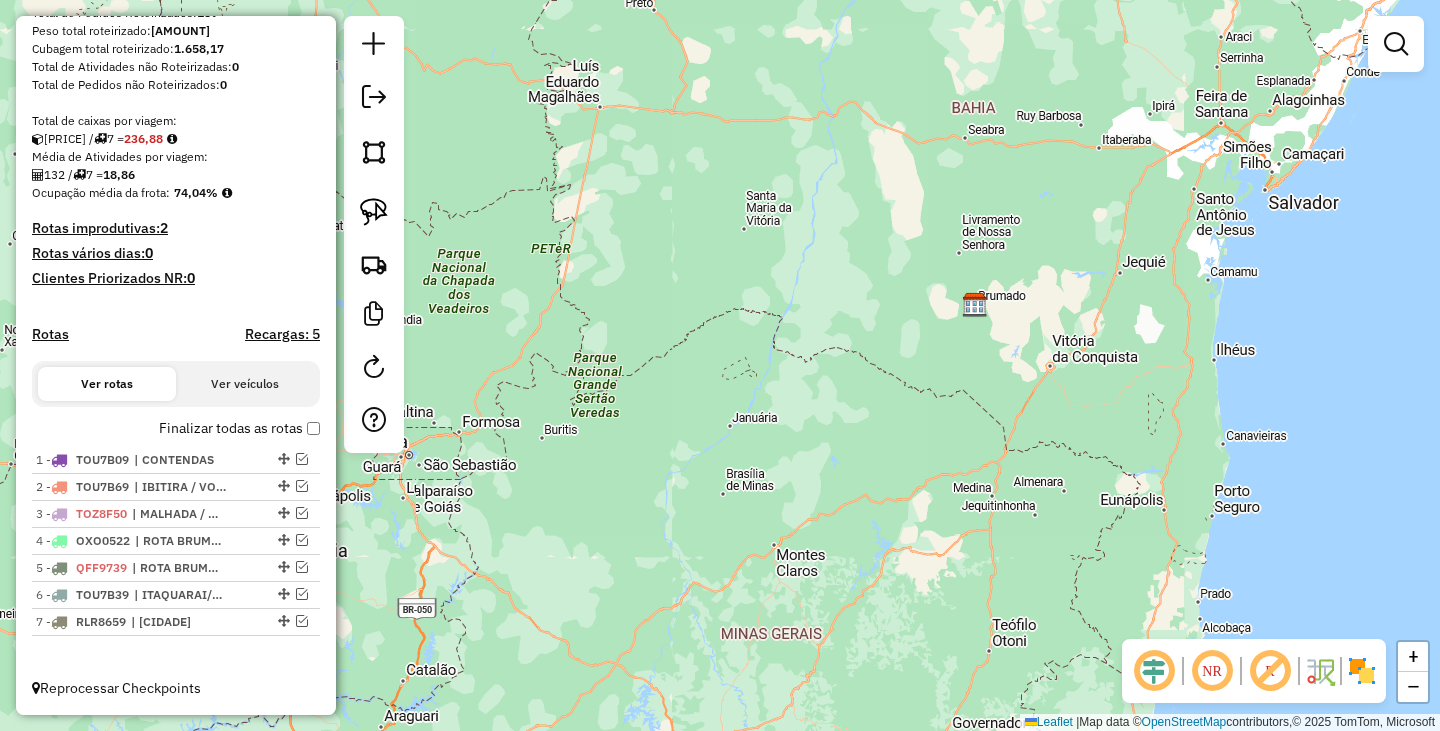 click on "Janela de atendimento Grade de atendimento Capacidade Transportadoras Veículos Cliente Pedidos  Rotas Selecione os dias de semana para filtrar as janelas de atendimento  Seg   Ter   Qua   Qui   Sex   Sáb   Dom  Informe o período da janela de atendimento: De: Até:  Filtrar exatamente a janela do cliente  Considerar janela de atendimento padrão  Selecione os dias de semana para filtrar as grades de atendimento  Seg   Ter   Qua   Qui   Sex   Sáb   Dom   Considerar clientes sem dia de atendimento cadastrado  Clientes fora do dia de atendimento selecionado Filtrar as atividades entre os valores definidos abaixo:  Peso mínimo:   Peso máximo:   Cubagem mínima:   Cubagem máxima:   De:   Até:  Filtrar as atividades entre o tempo de atendimento definido abaixo:  De:   Até:   Considerar capacidade total dos clientes não roteirizados Transportadora: Selecione um ou mais itens Tipo de veículo: Selecione um ou mais itens Veículo: Selecione um ou mais itens Motorista: Selecione um ou mais itens Nome: Rótulo:" 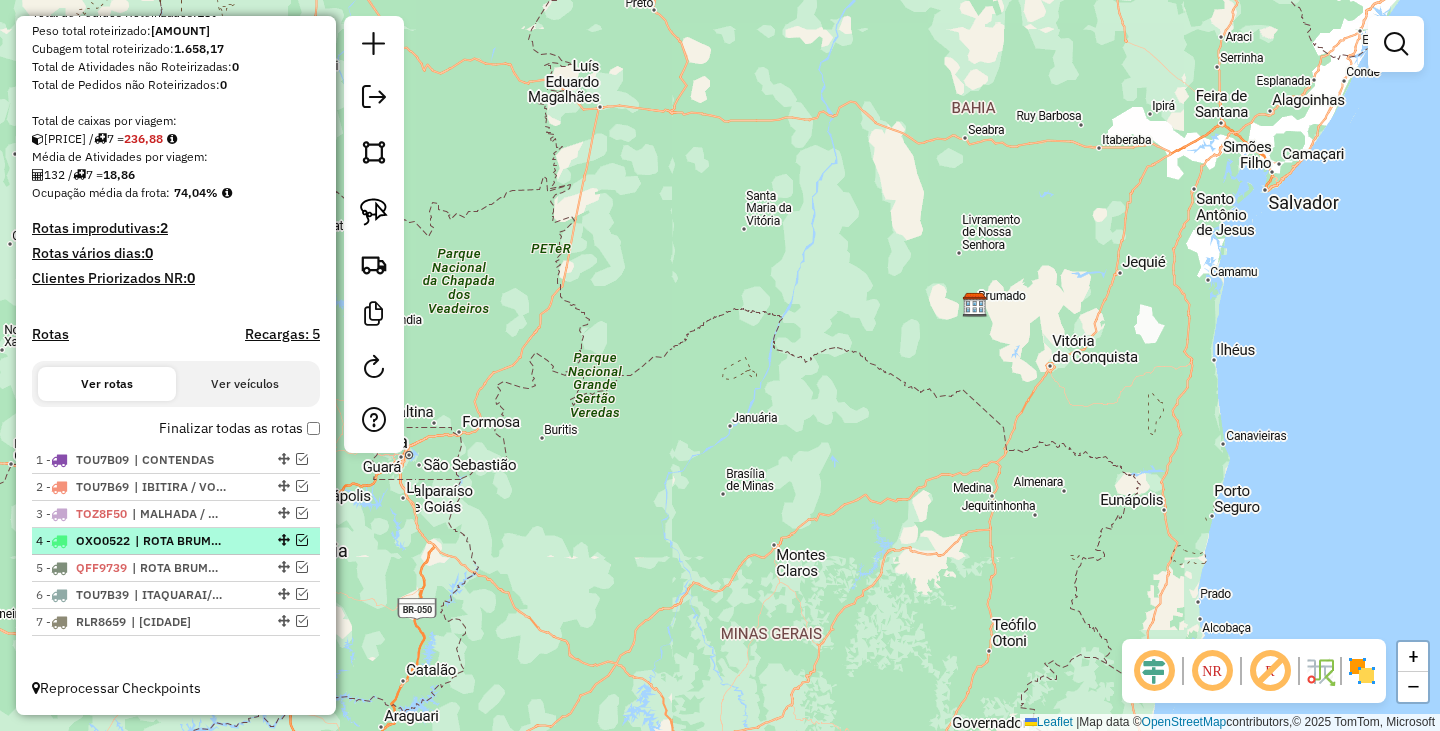 click on "| ROTA BRUMADO CENTRO" at bounding box center [181, 541] 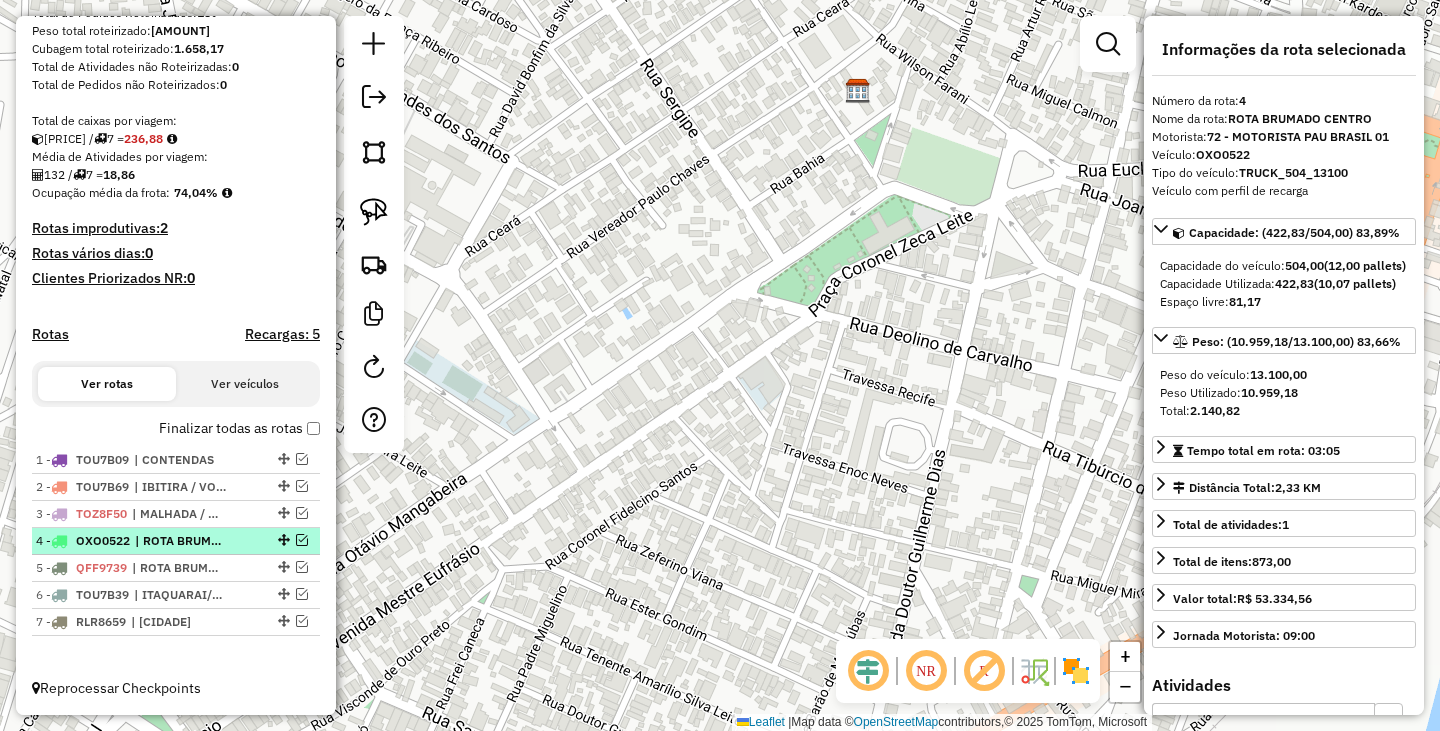click at bounding box center (302, 540) 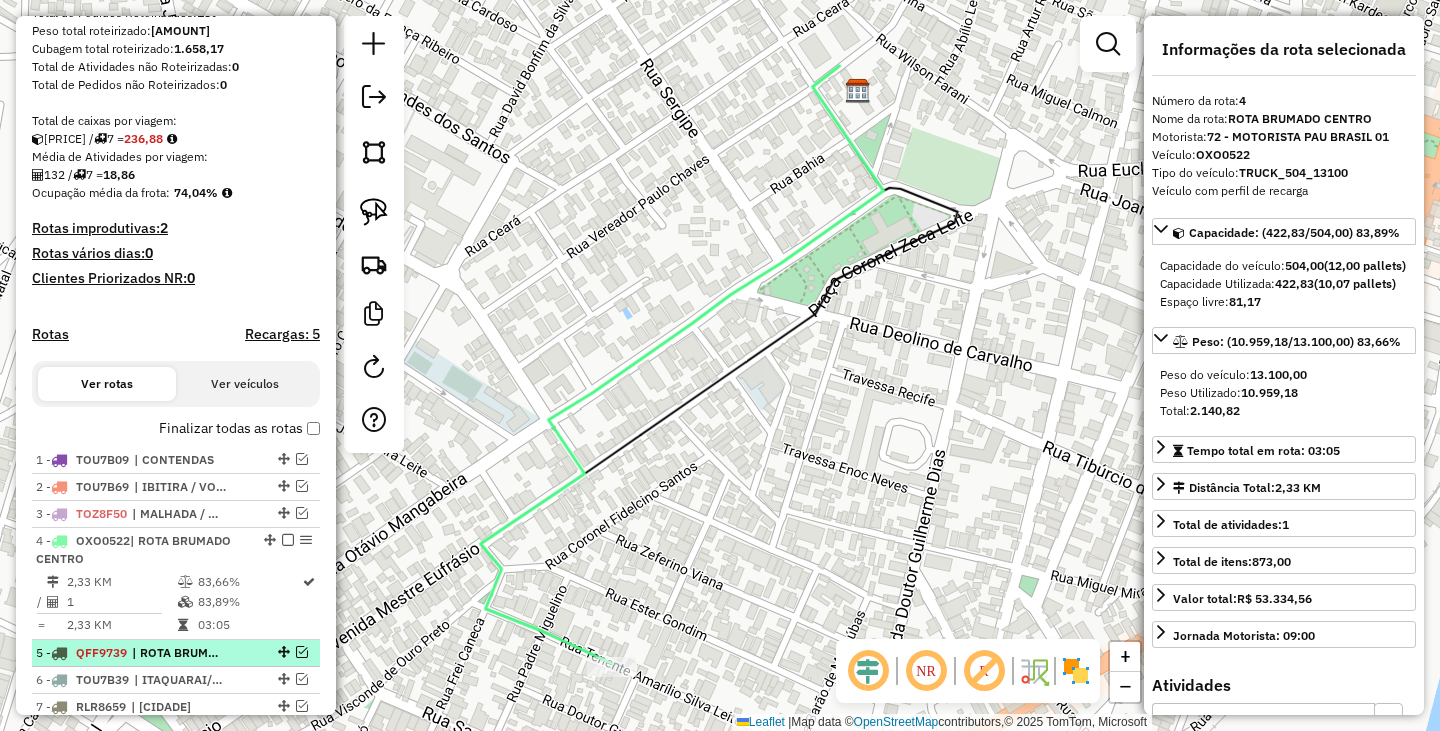 click at bounding box center [302, 652] 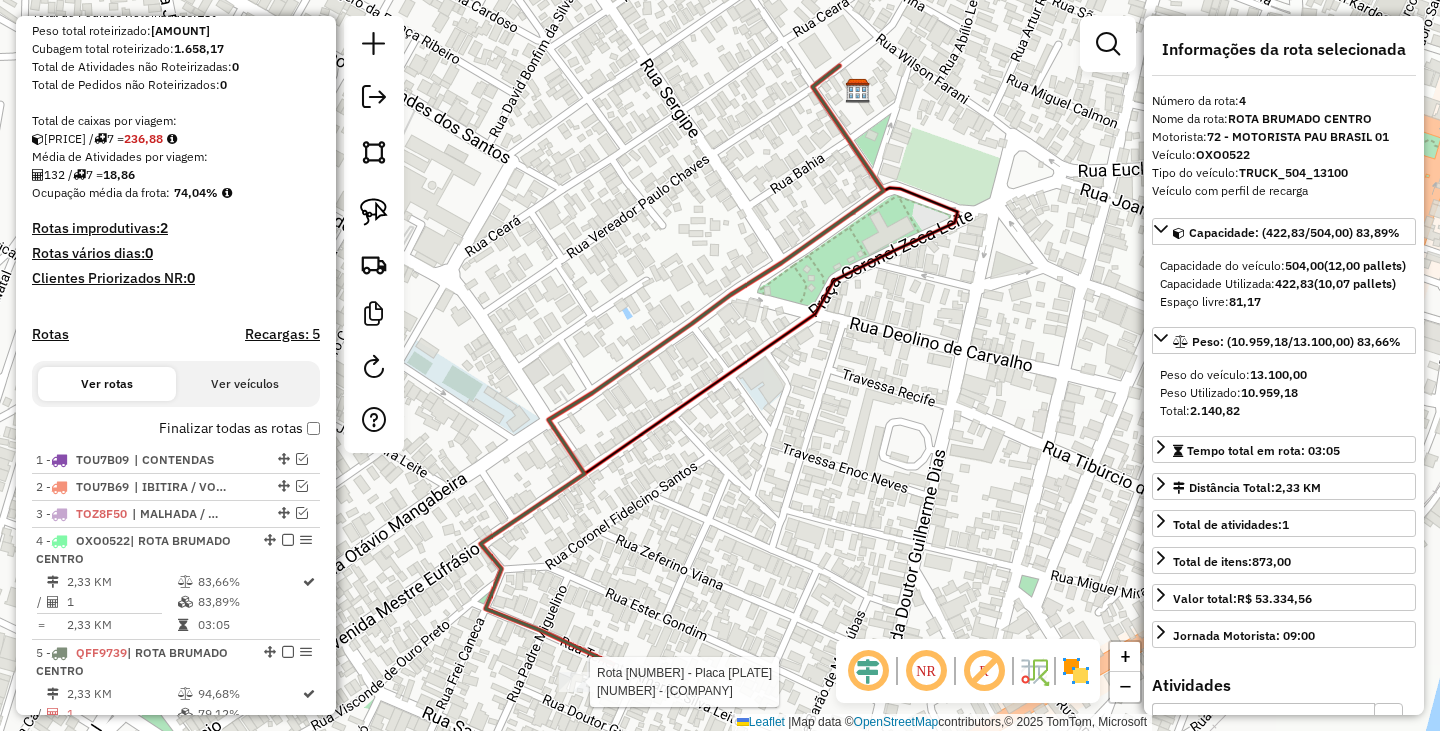 scroll, scrollTop: 513, scrollLeft: 0, axis: vertical 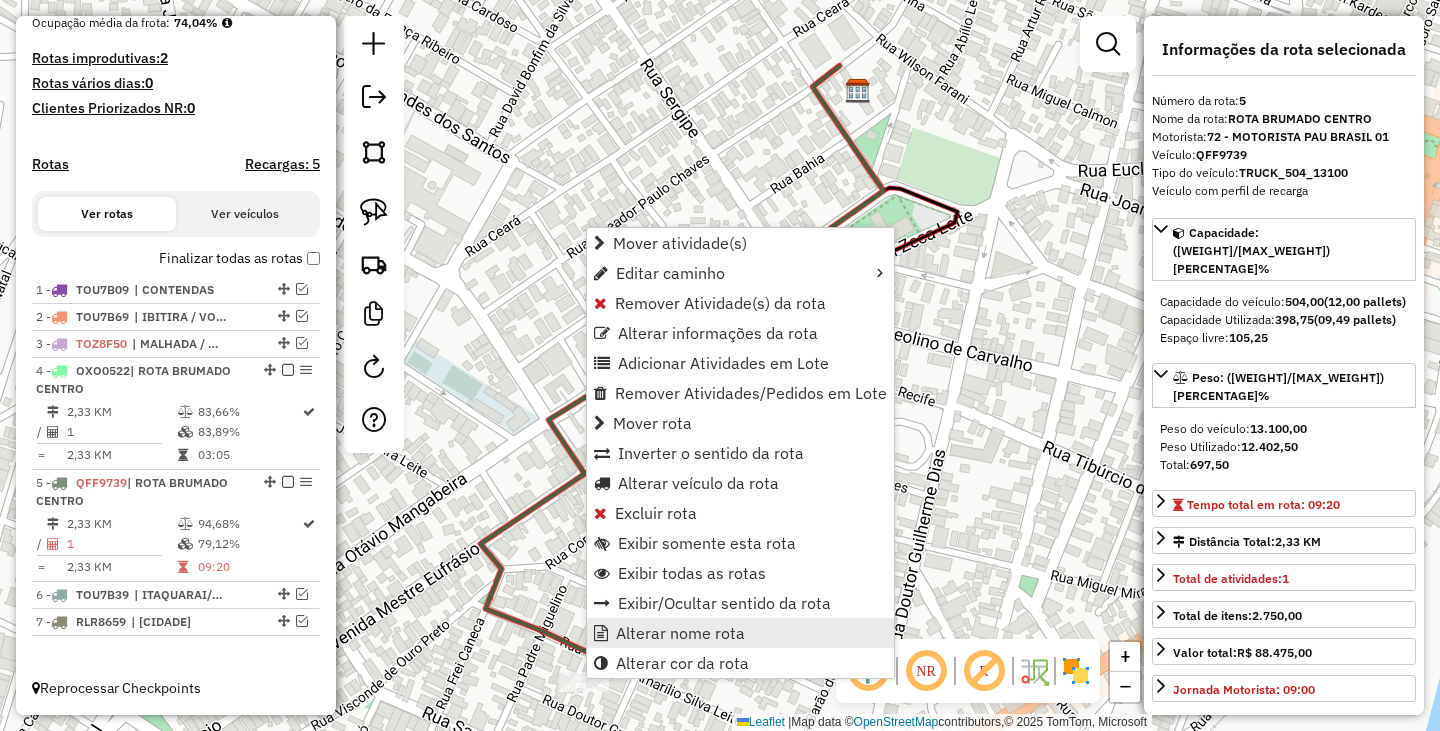 click on "Alterar nome rota" at bounding box center [680, 633] 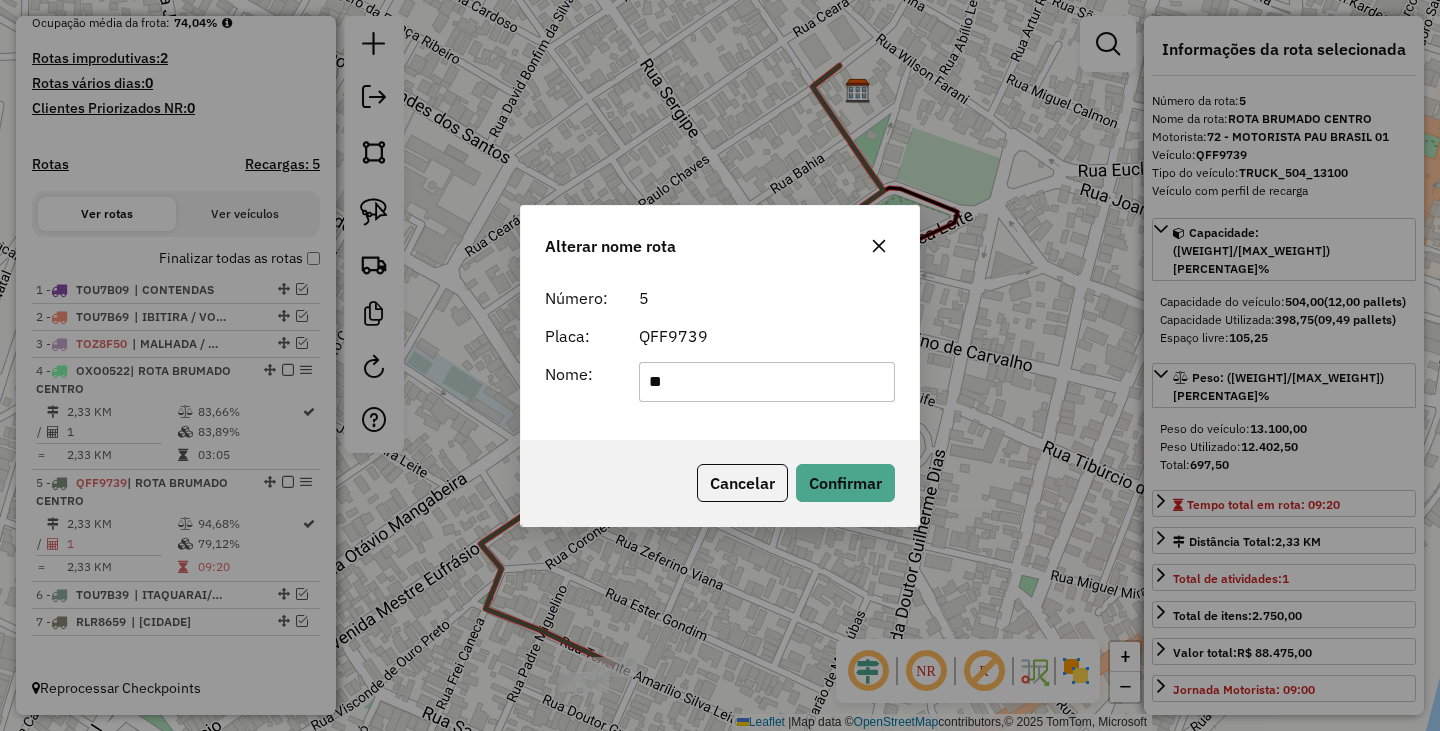 type on "*" 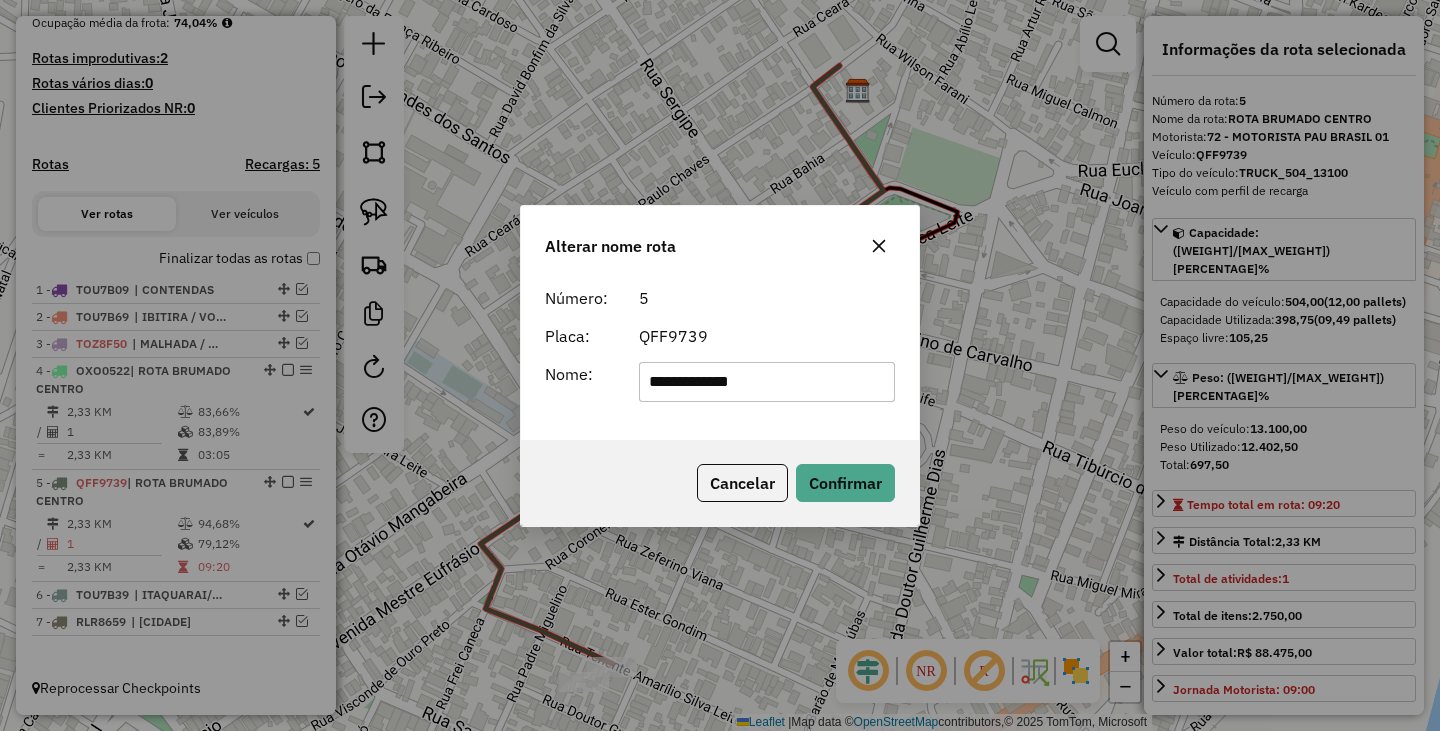 type on "**********" 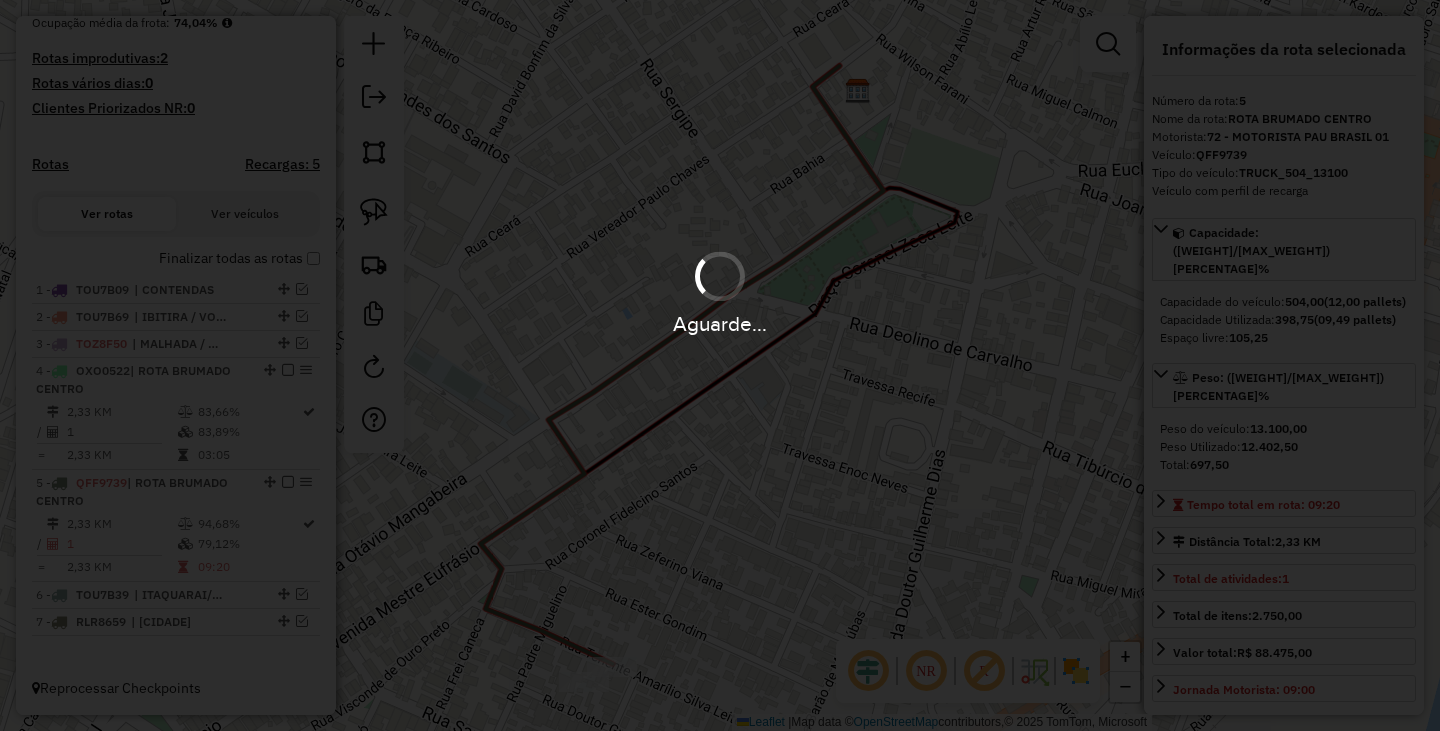 type 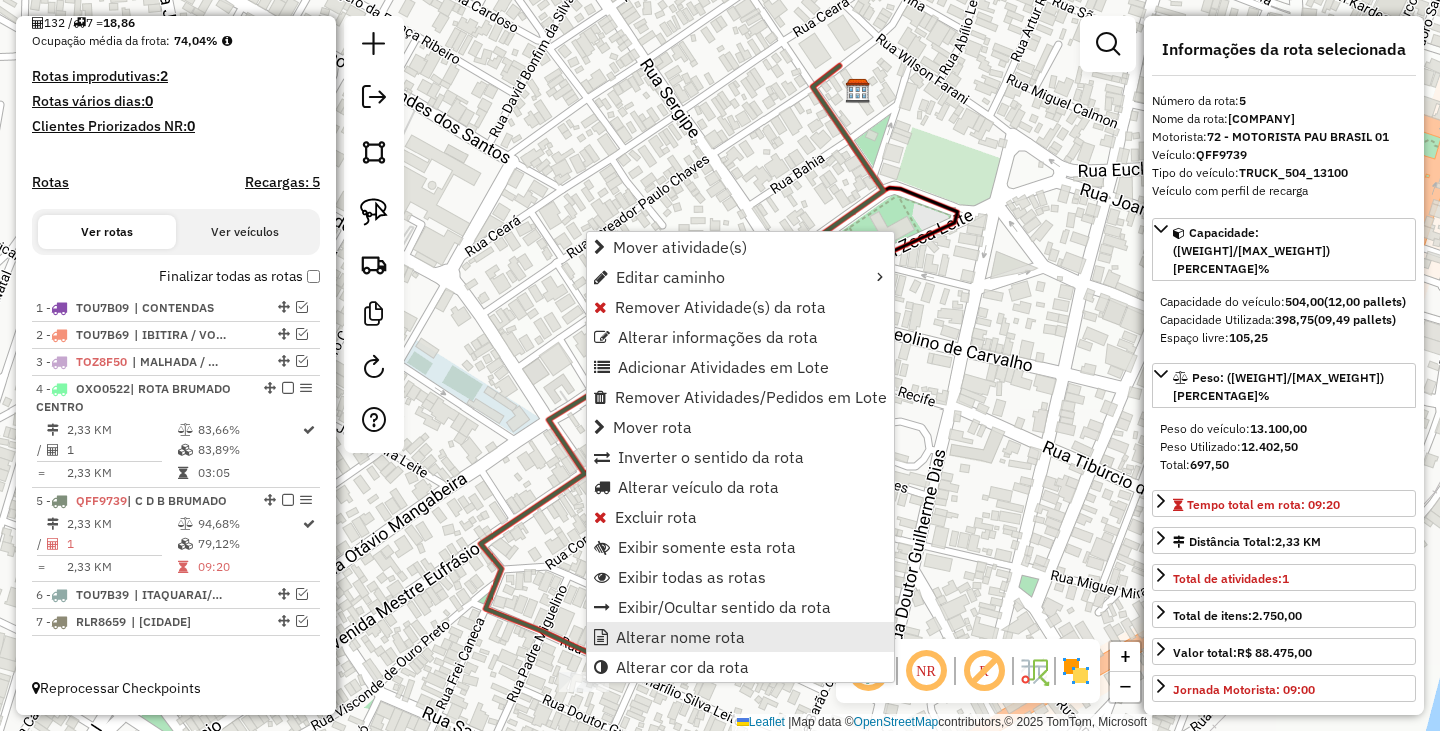 click on "Alterar nome rota" at bounding box center (680, 637) 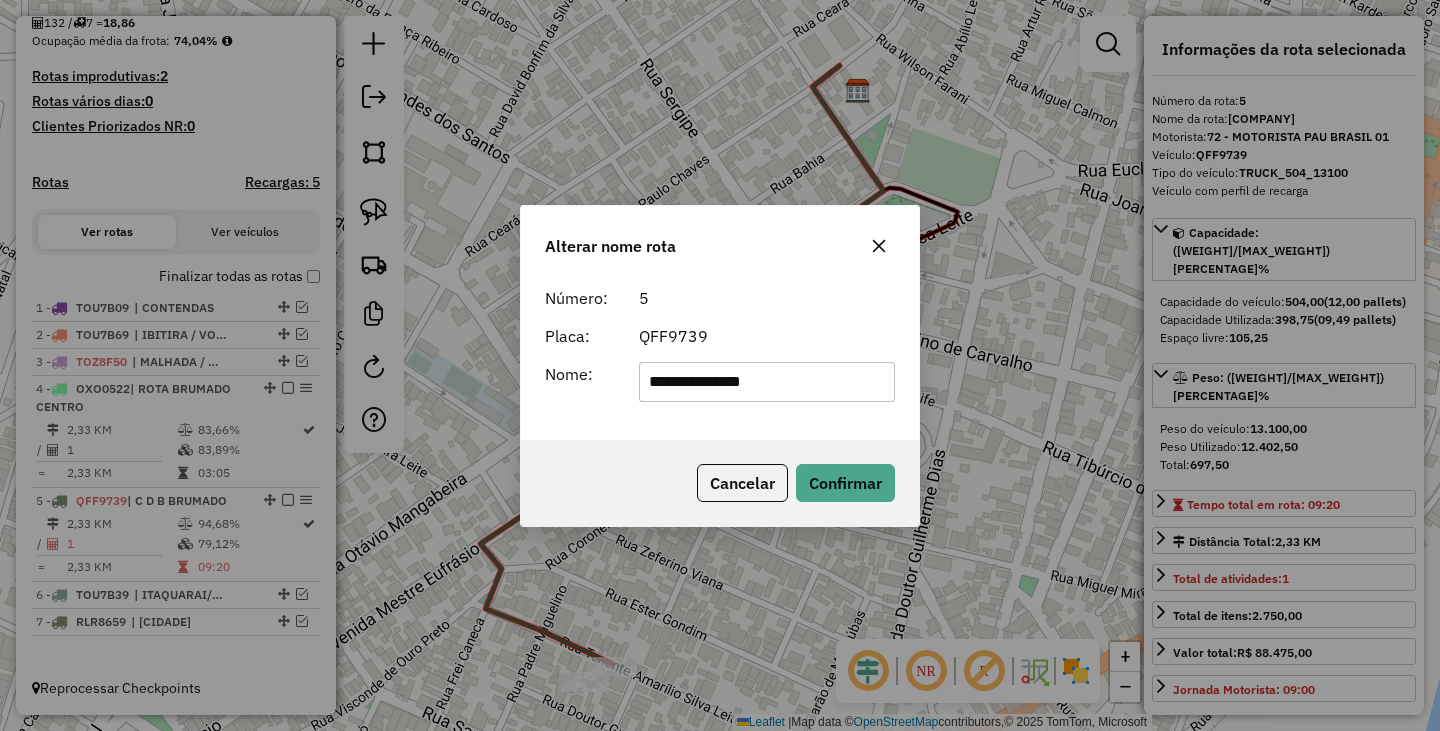 type on "**********" 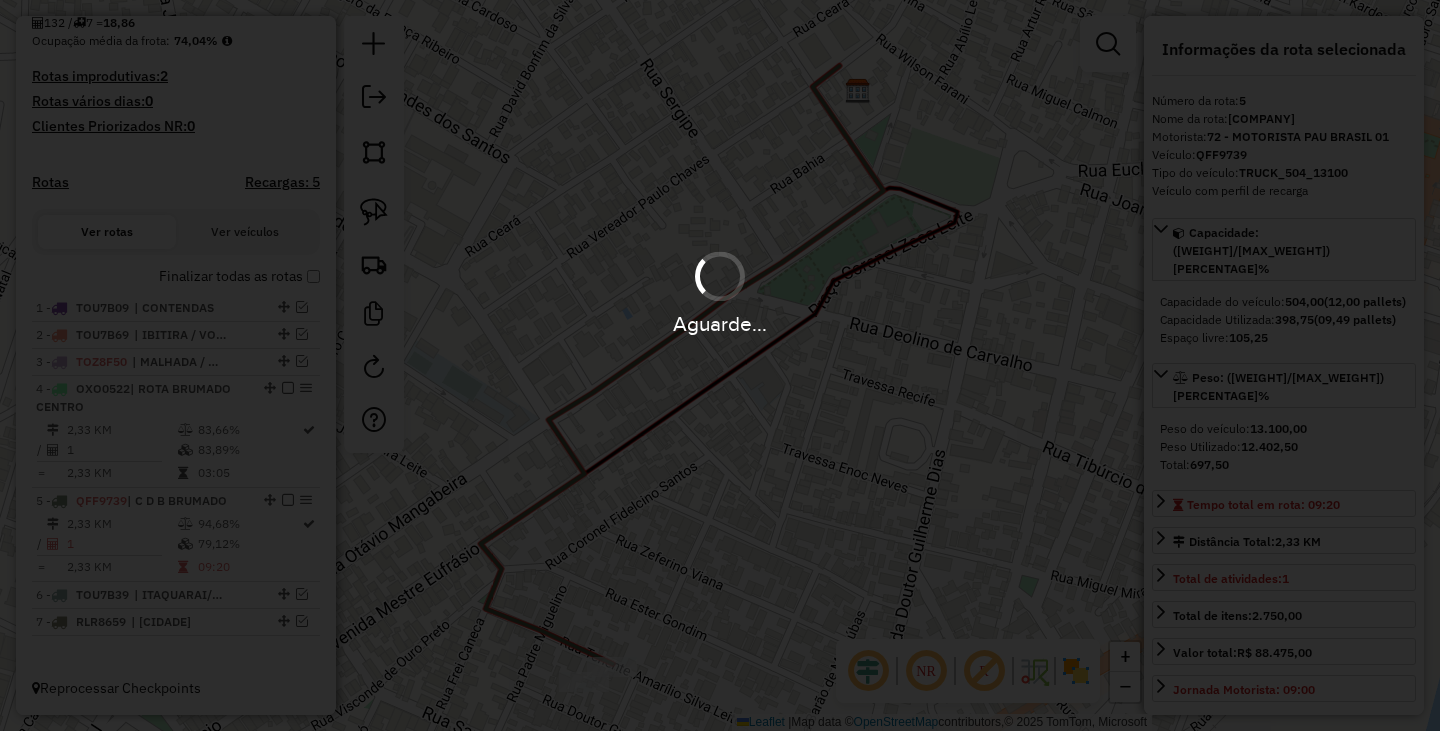 type 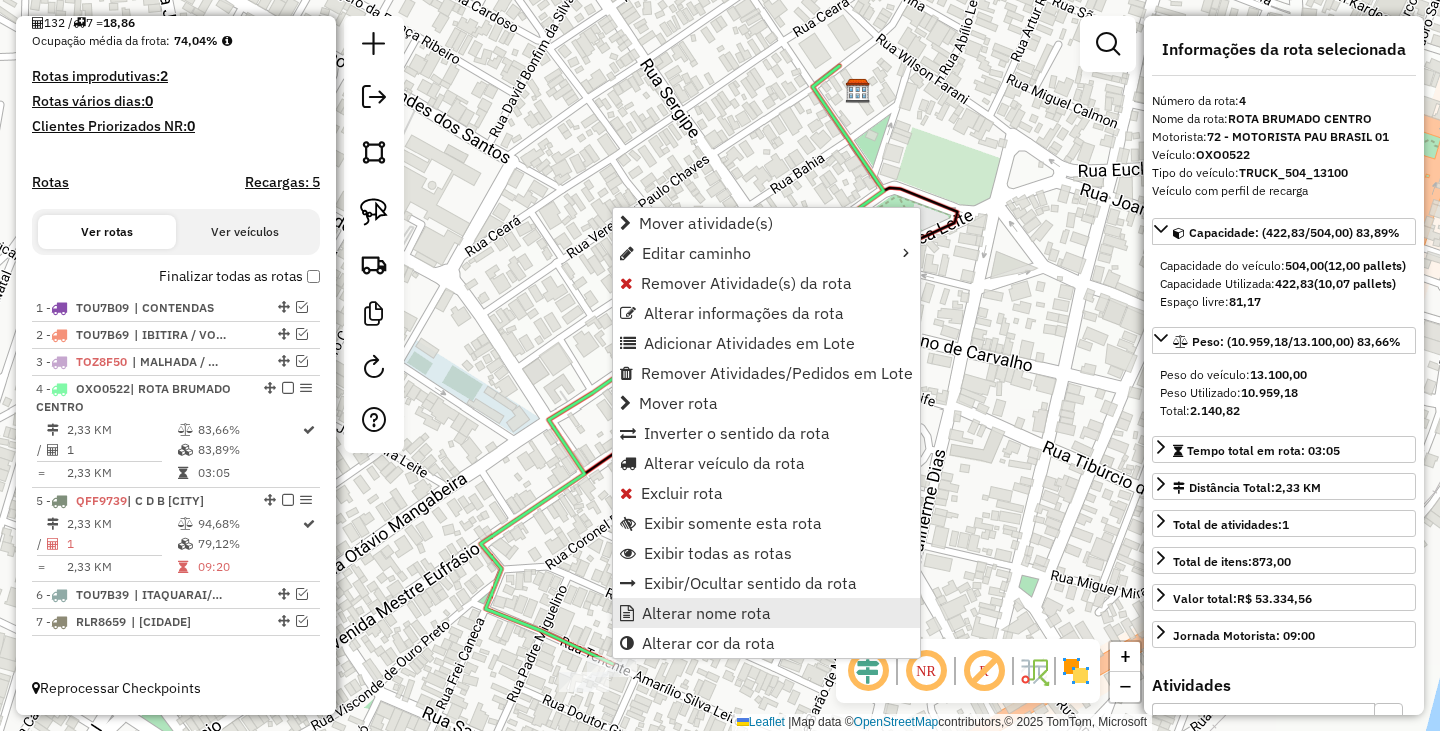 click on "Alterar nome rota" at bounding box center (766, 613) 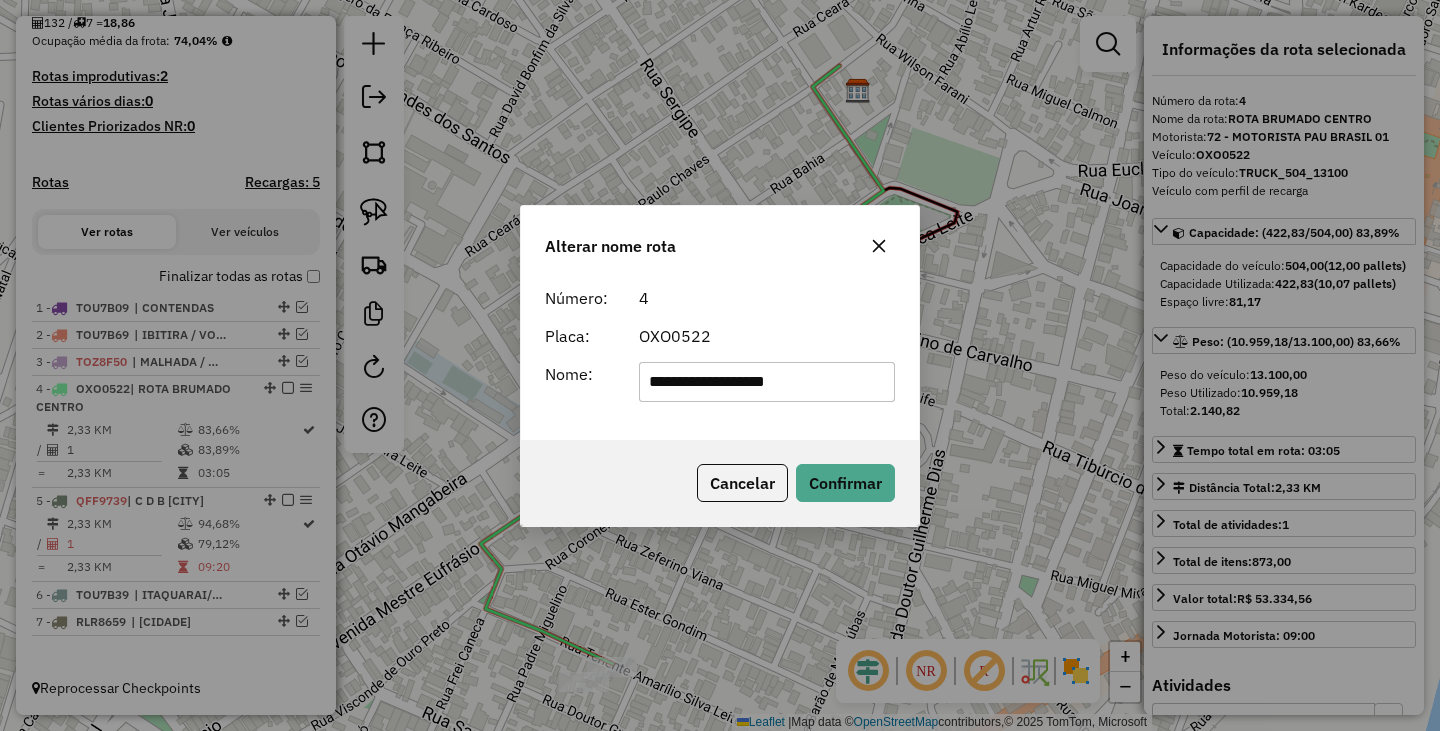 drag, startPoint x: 840, startPoint y: 384, endPoint x: 606, endPoint y: 351, distance: 236.31546 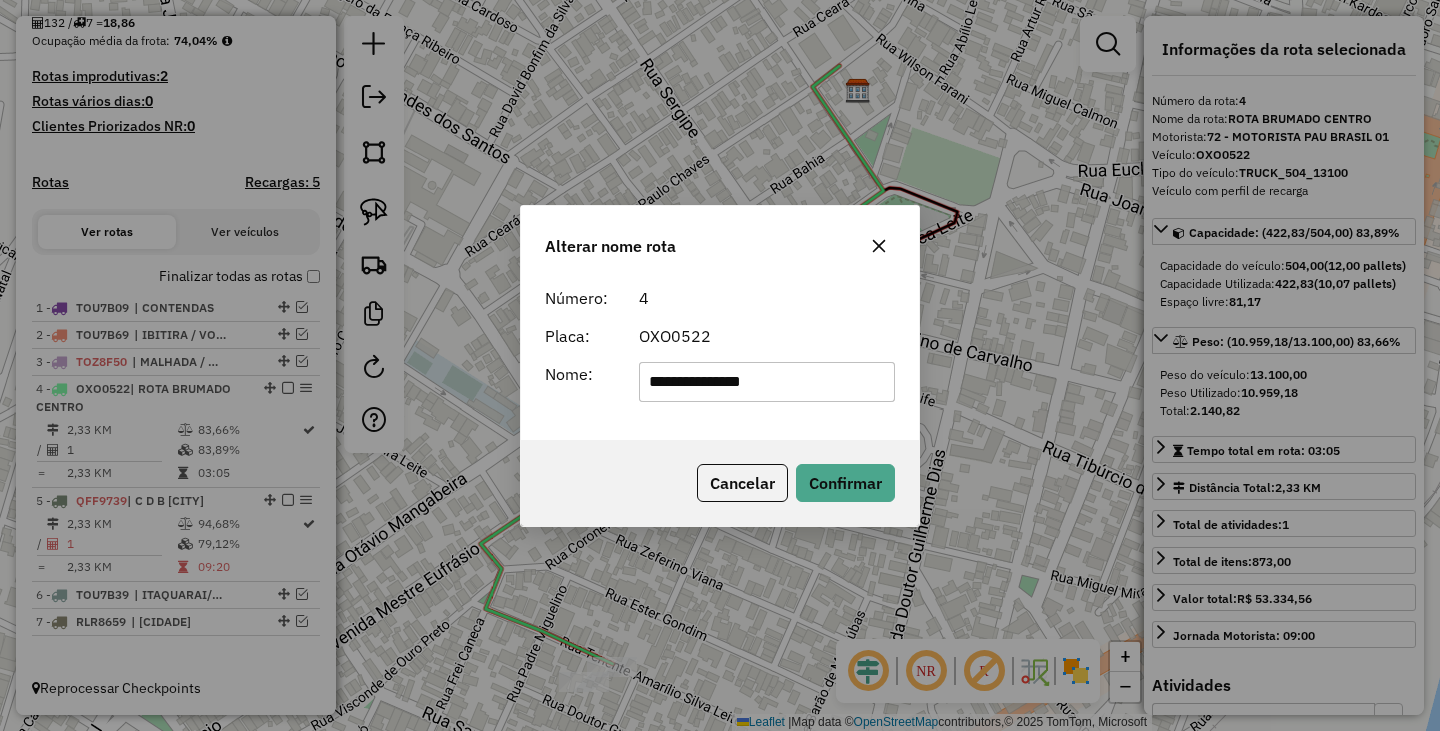 type on "**********" 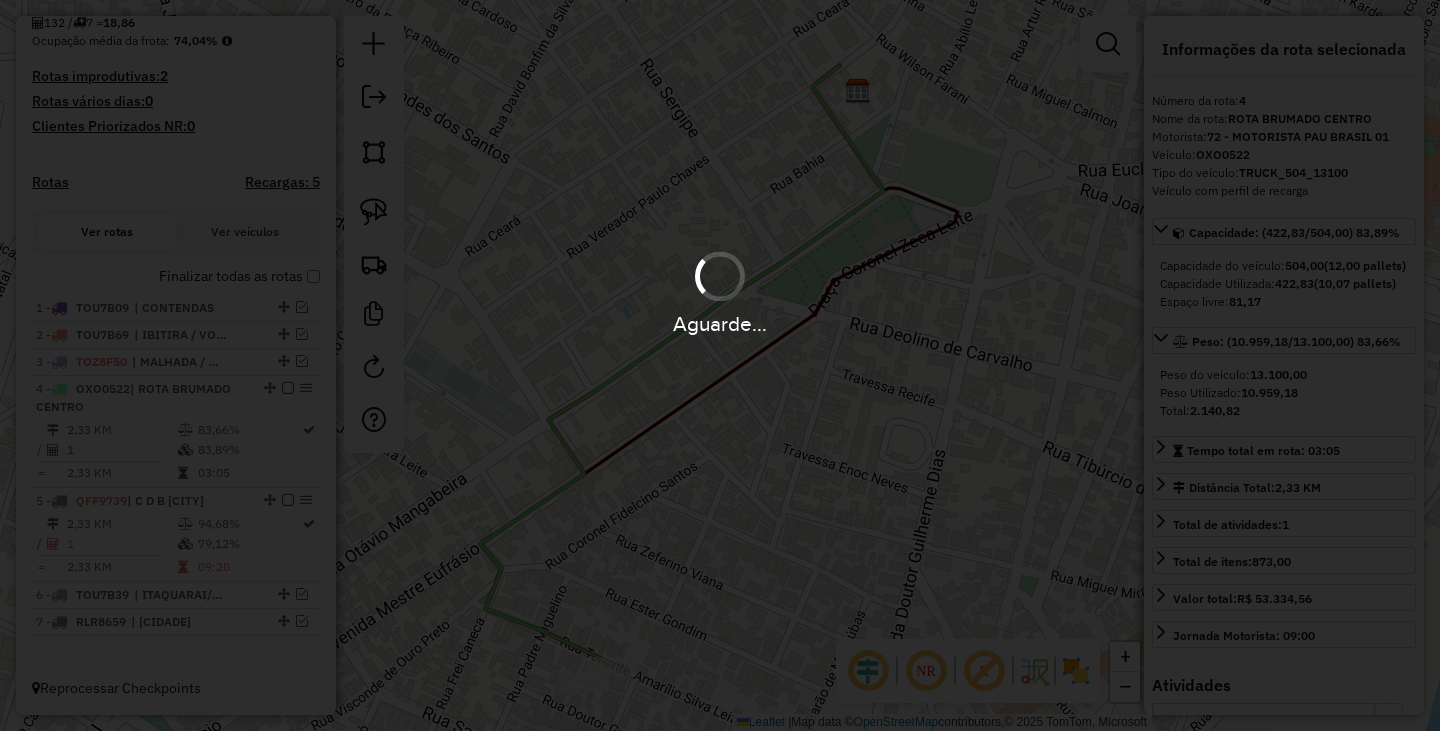 type 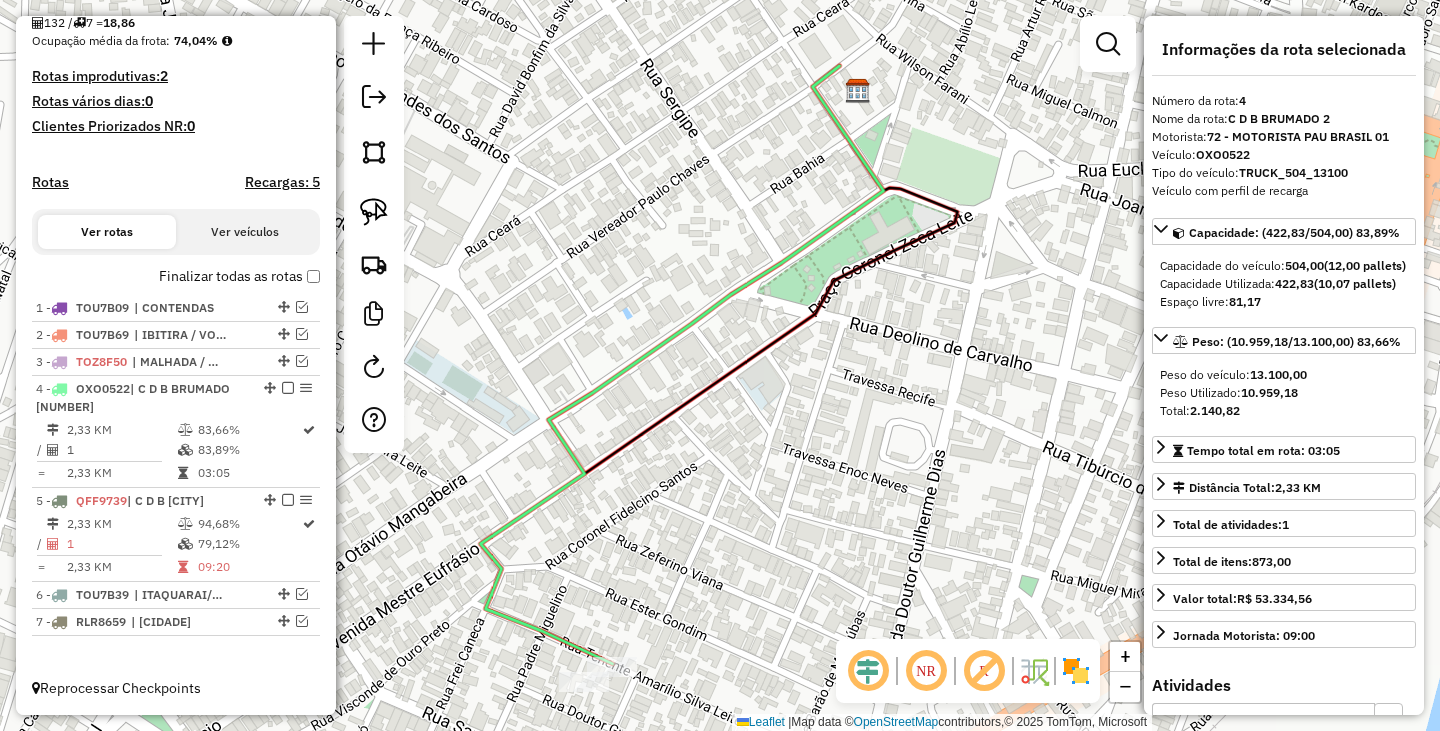 scroll, scrollTop: 343, scrollLeft: 0, axis: vertical 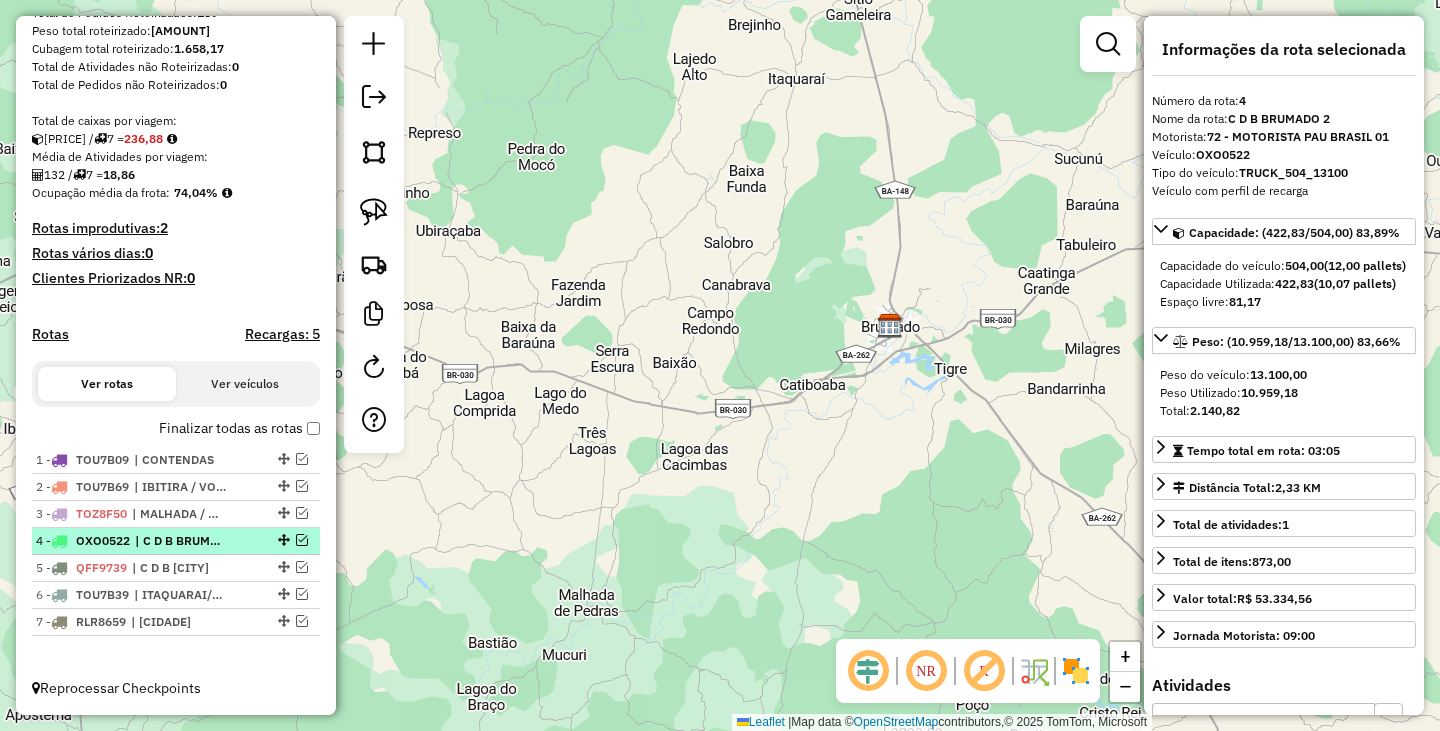click at bounding box center (302, 540) 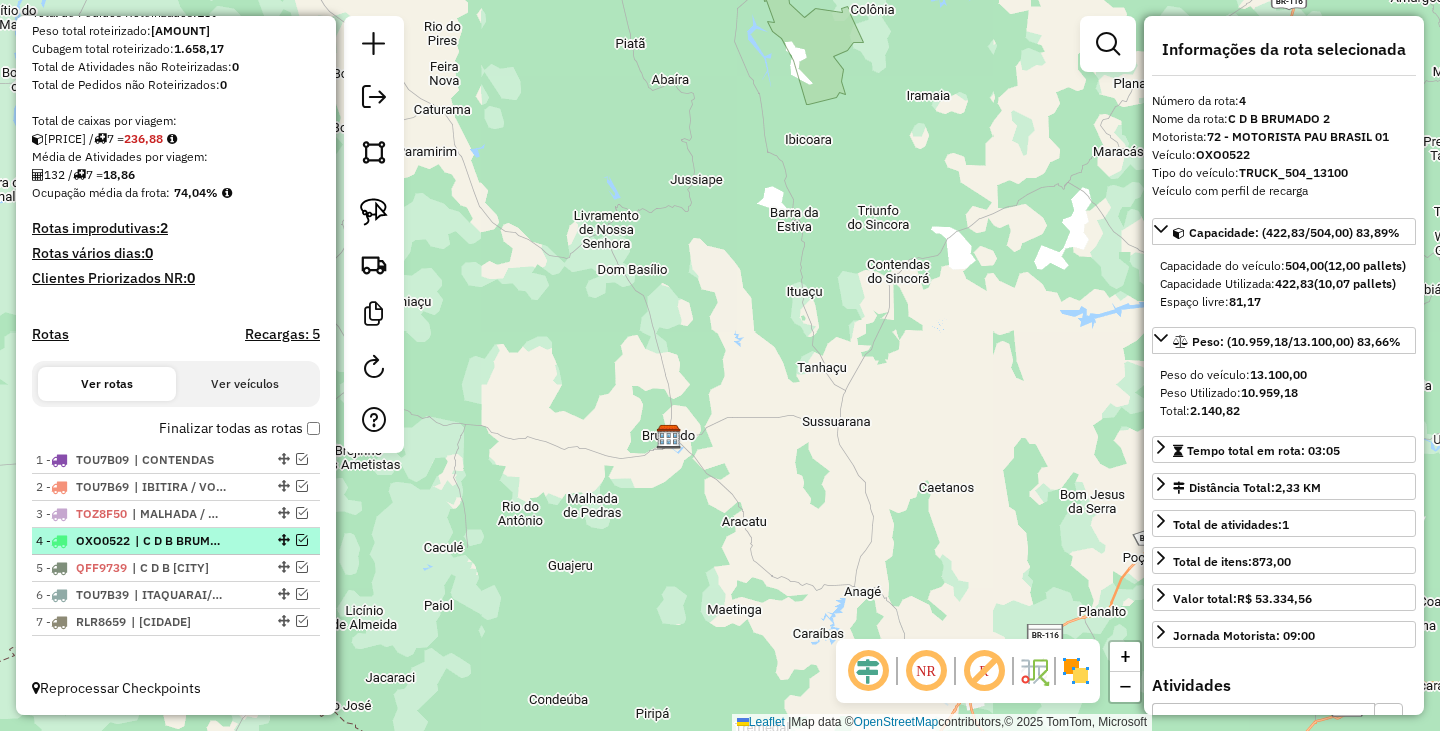 click on "| C D B BRUMADO 2" at bounding box center (181, 541) 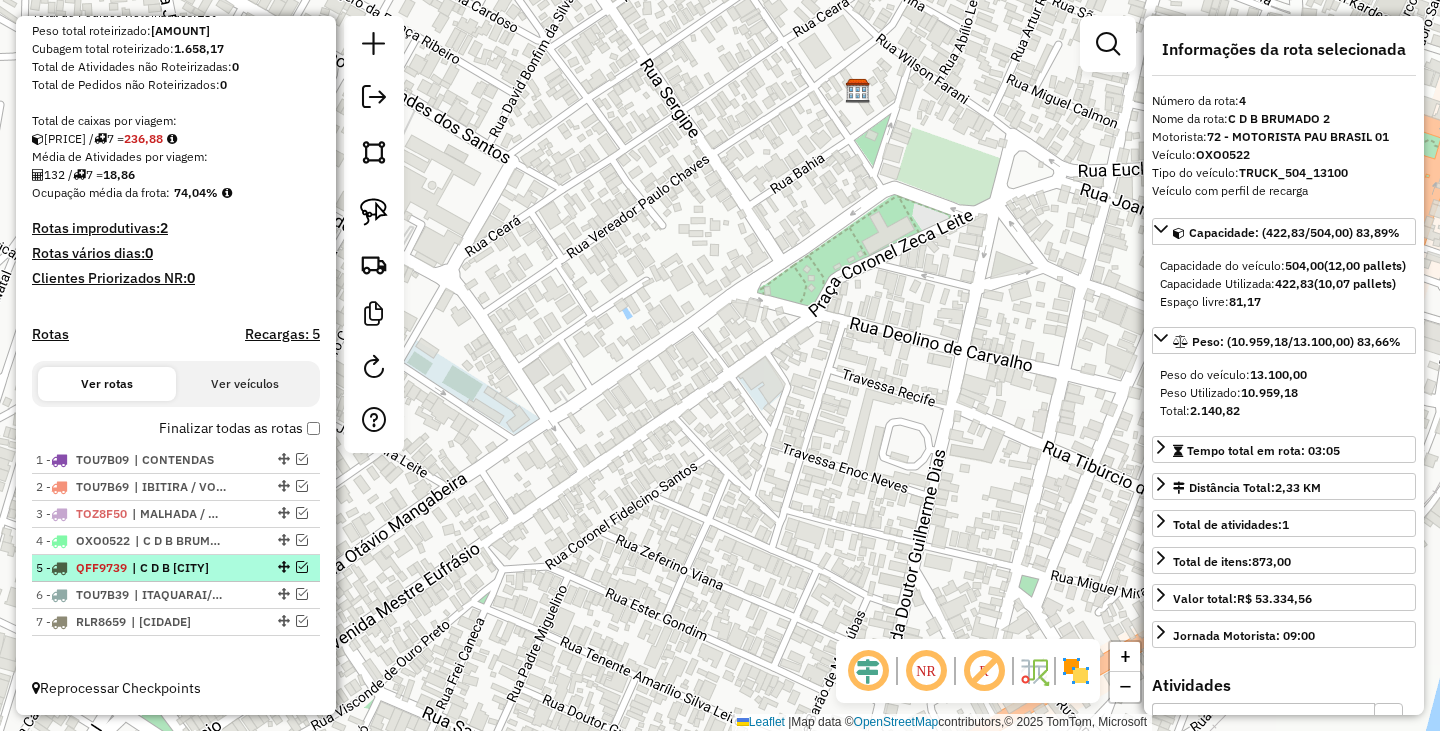 click on "| C D B BRUMADO 1" at bounding box center (178, 568) 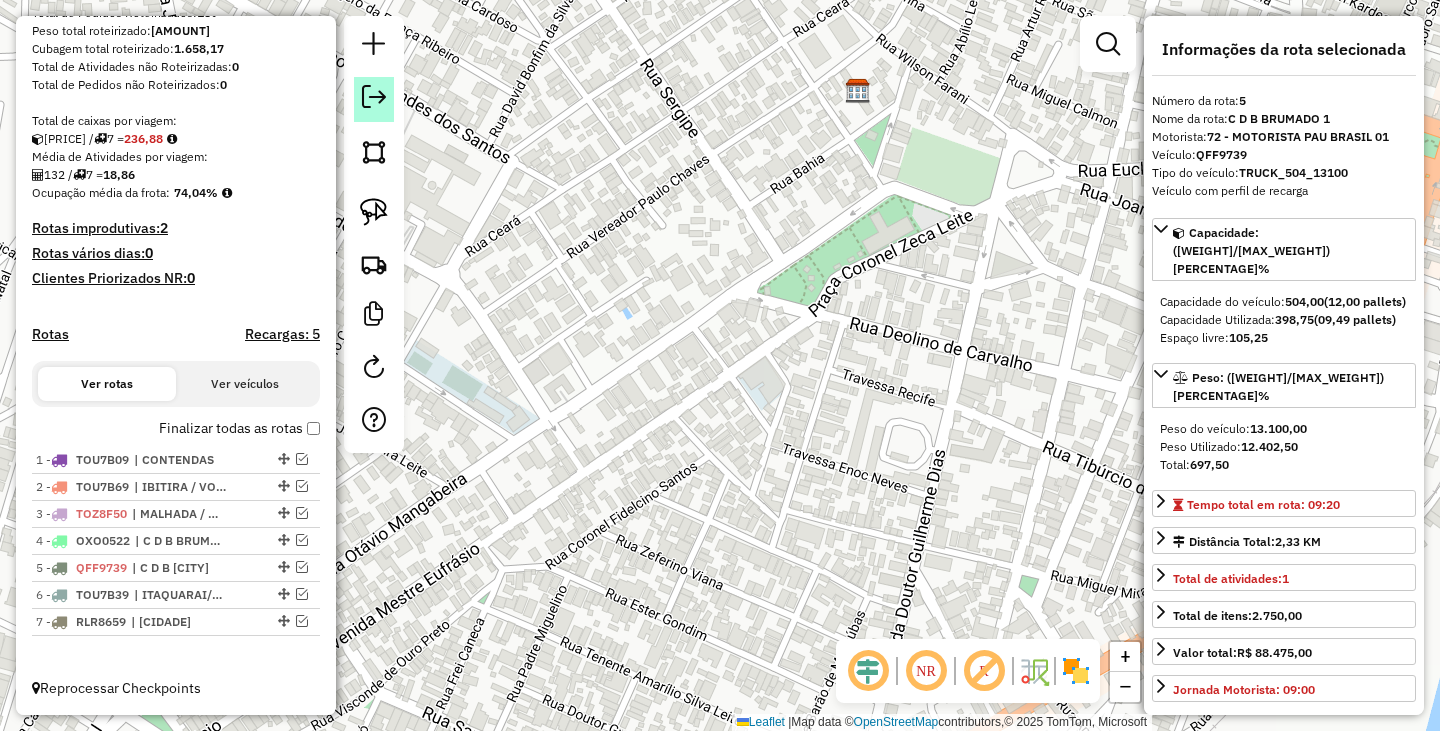 click 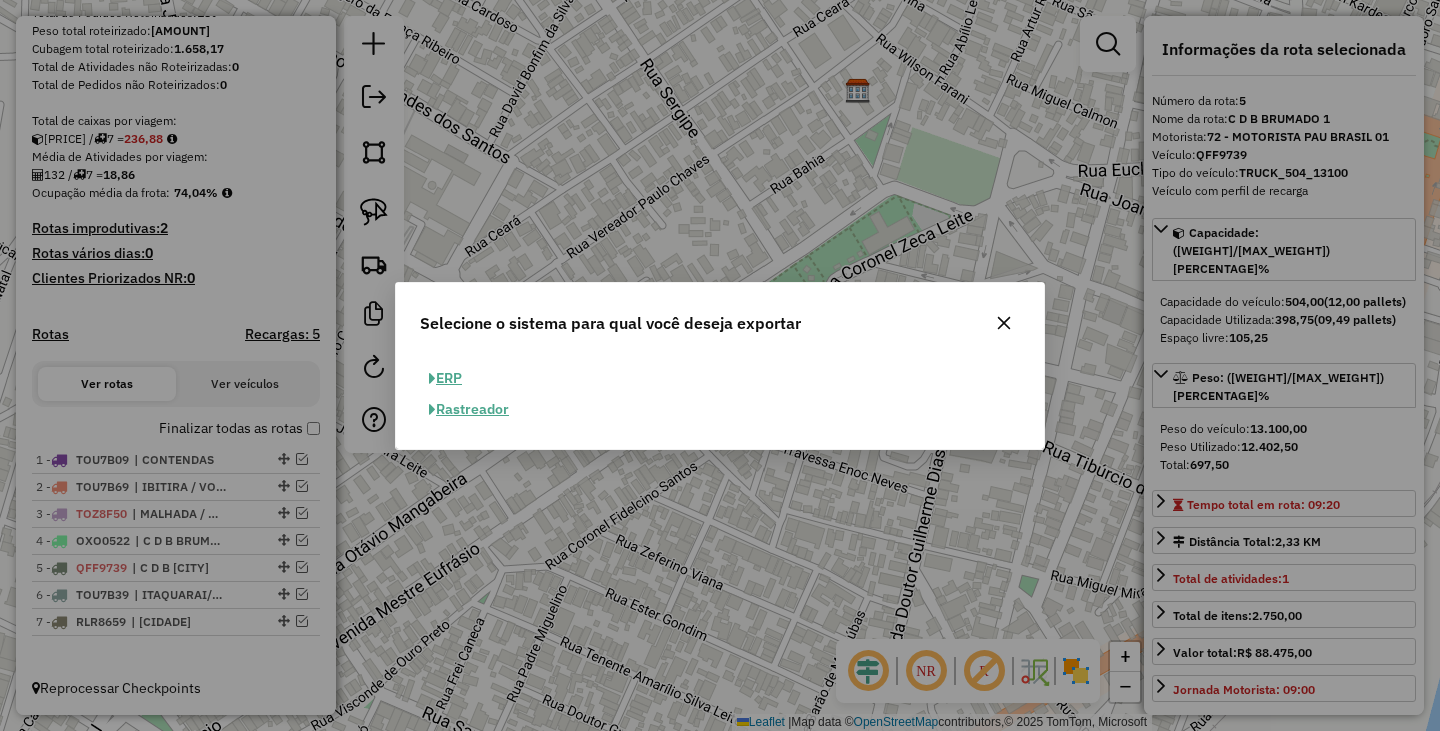 click on "ERP" 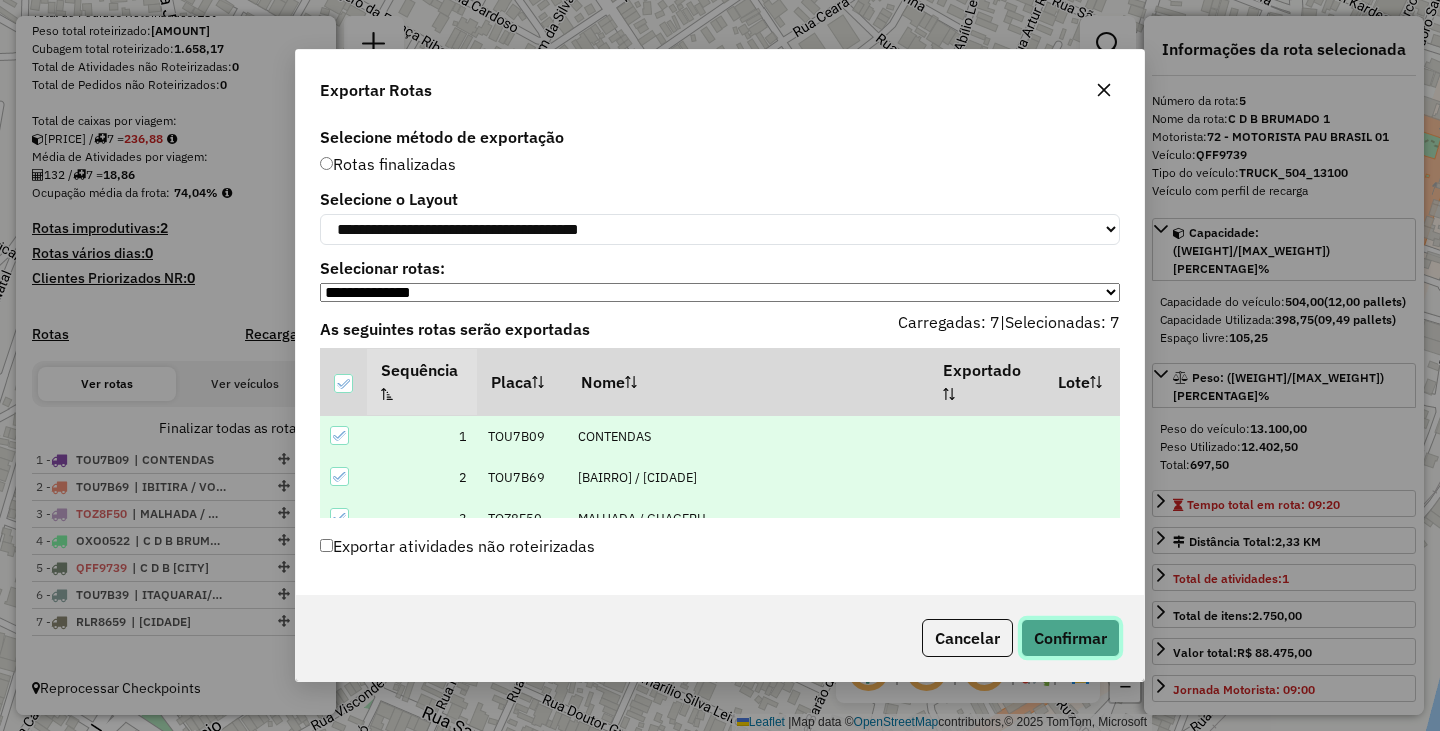 click on "Confirmar" 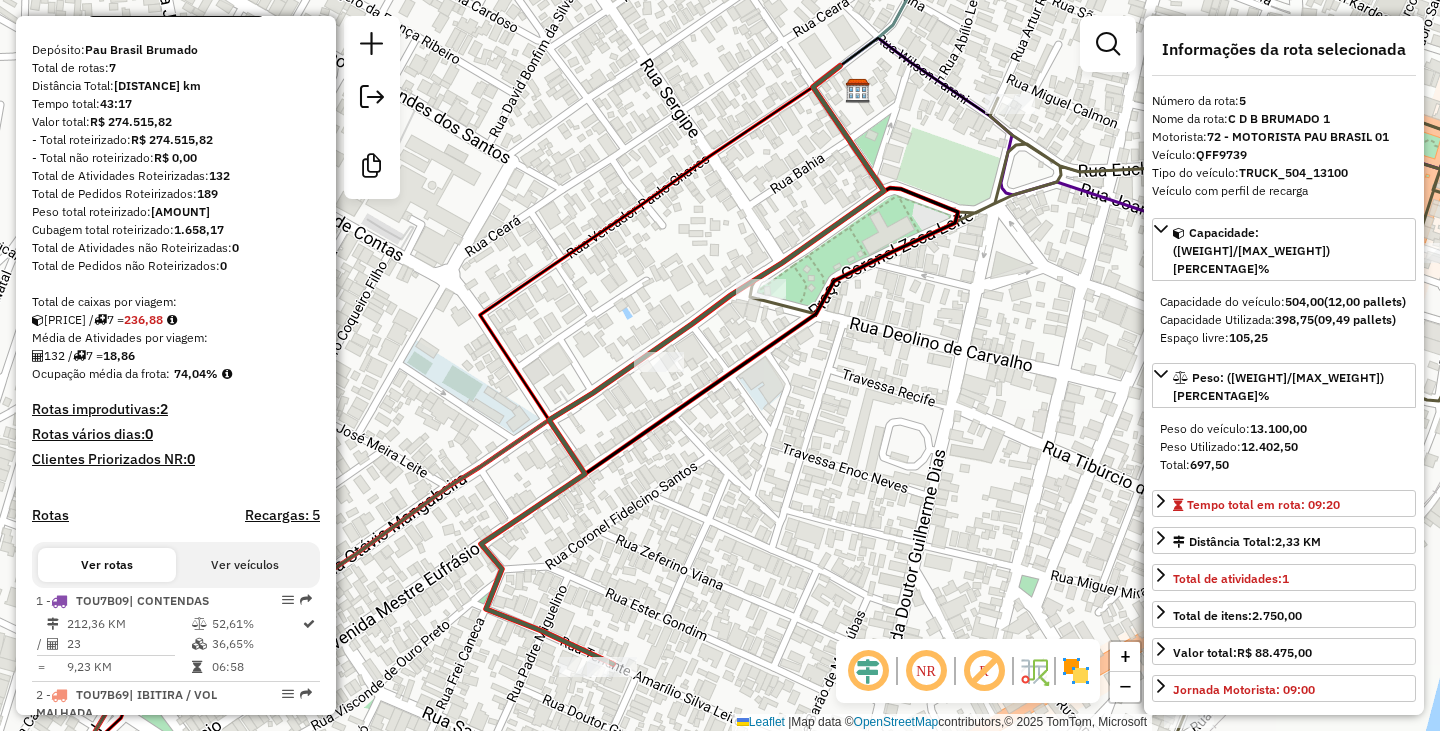 scroll, scrollTop: 0, scrollLeft: 0, axis: both 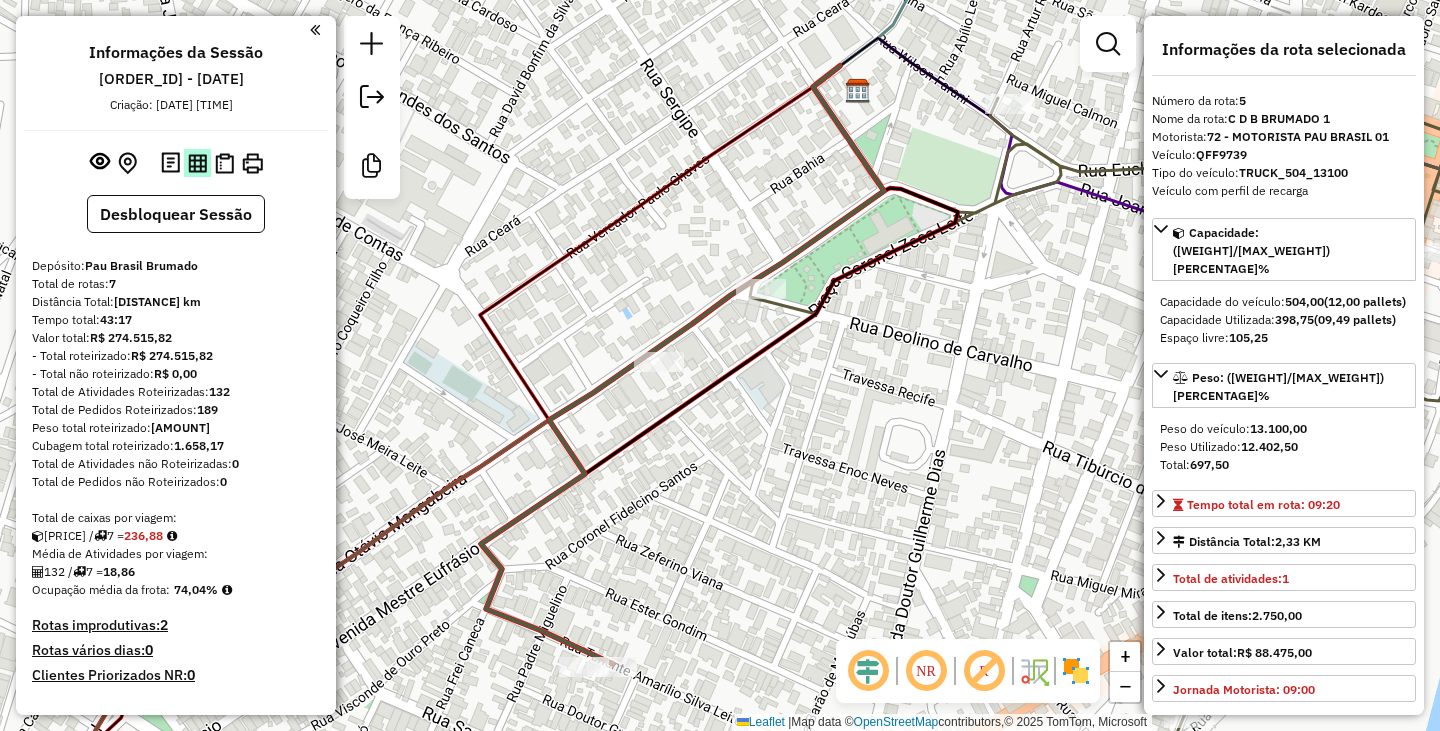 click at bounding box center [197, 163] 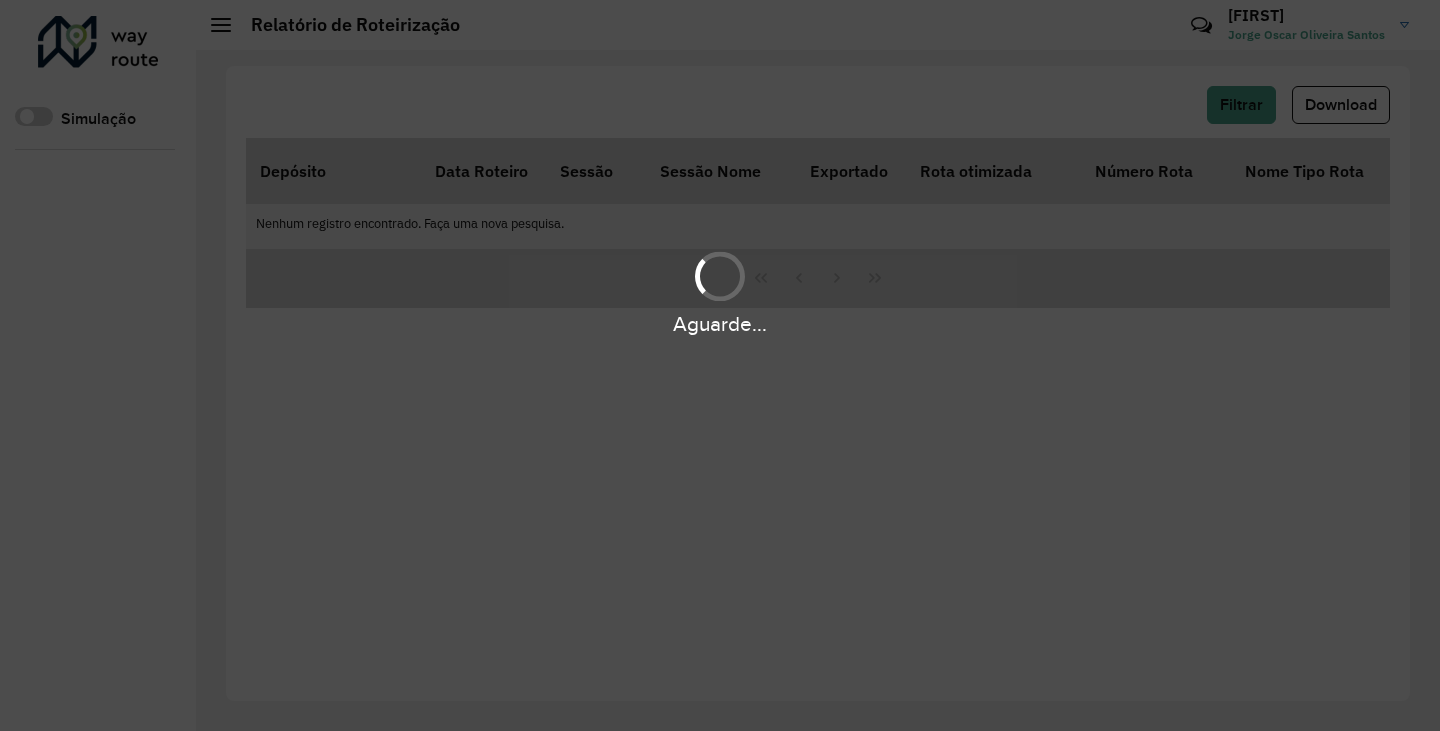 scroll, scrollTop: 0, scrollLeft: 0, axis: both 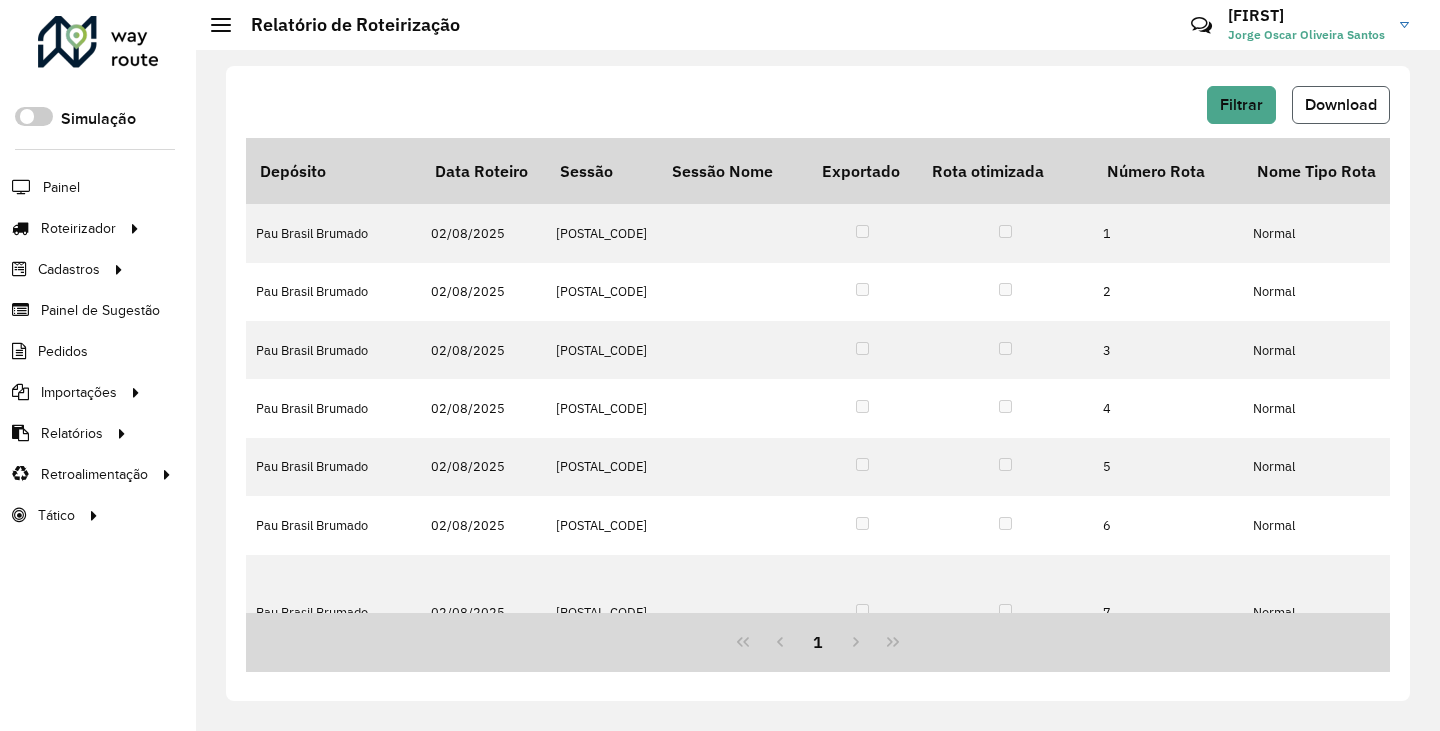 click on "Download" 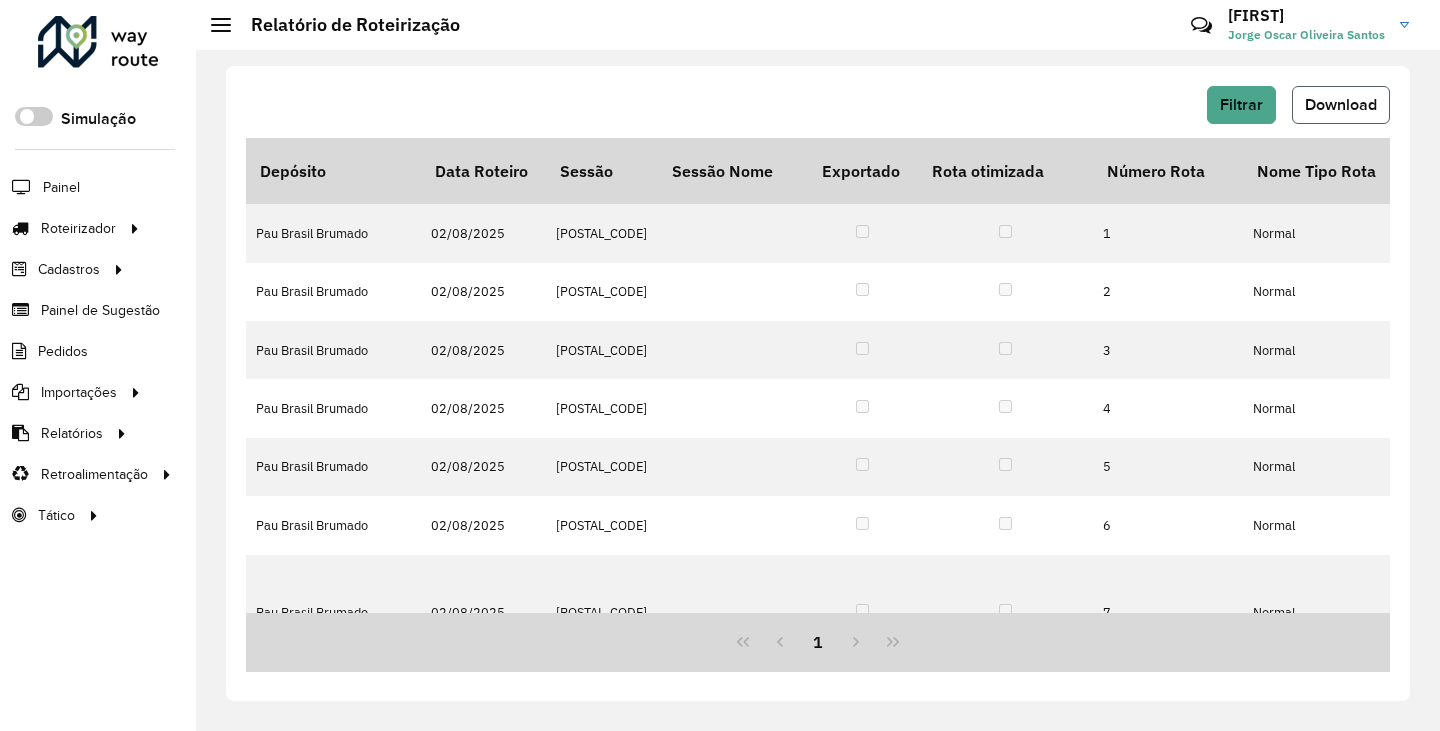 click on "Download" 